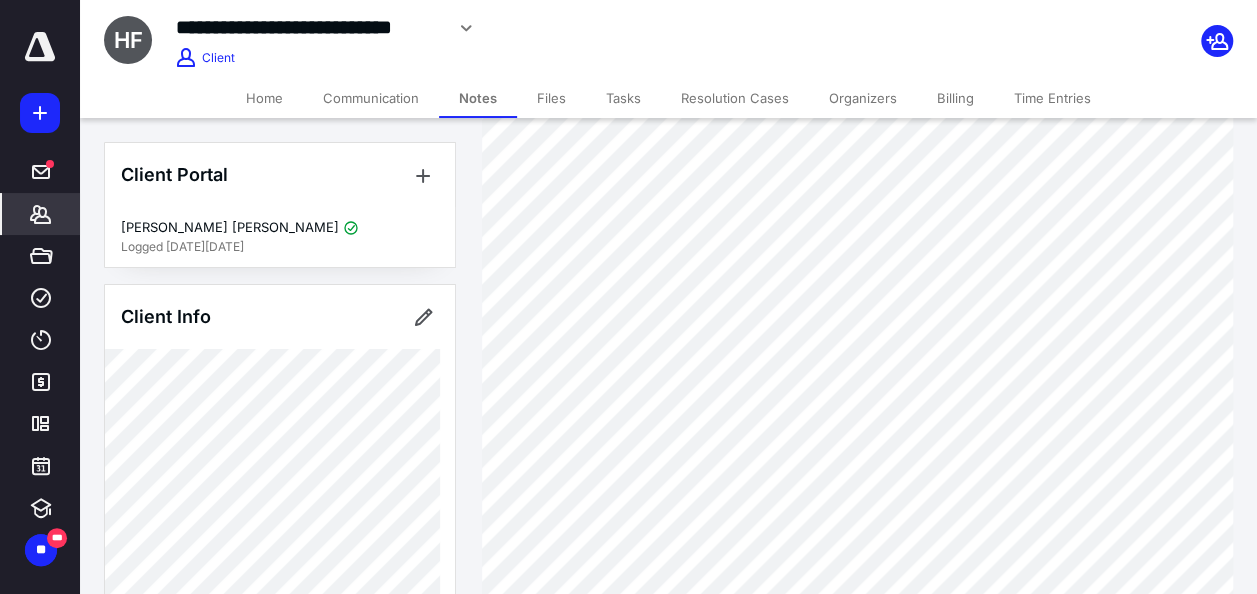scroll, scrollTop: 248, scrollLeft: 0, axis: vertical 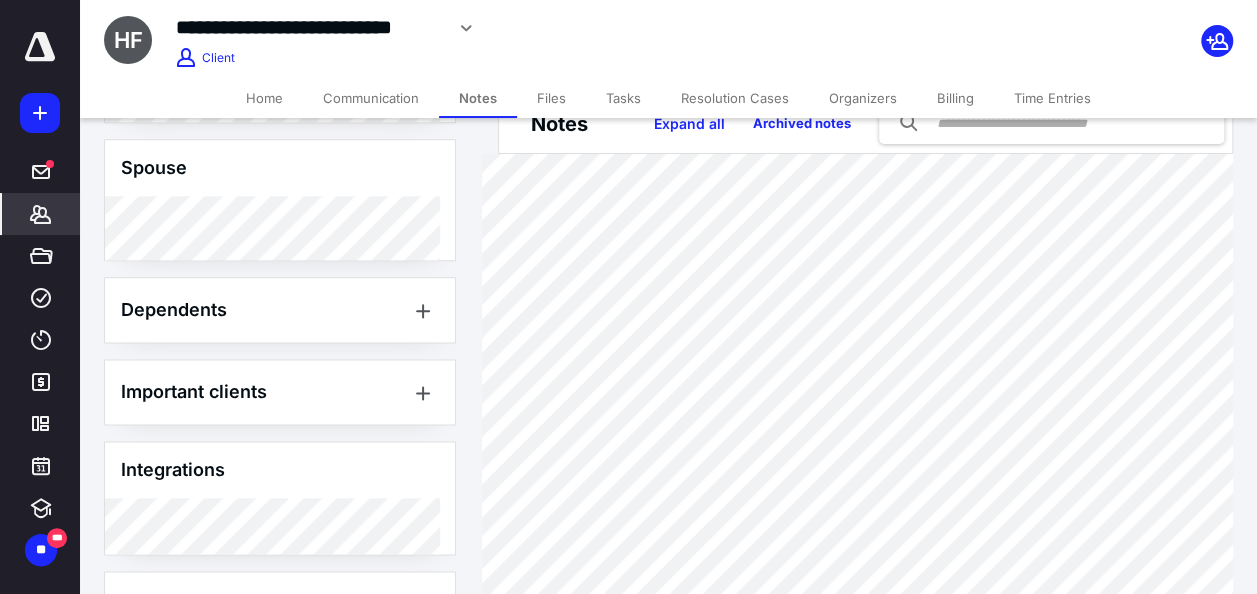 click on "Tasks" at bounding box center (623, 98) 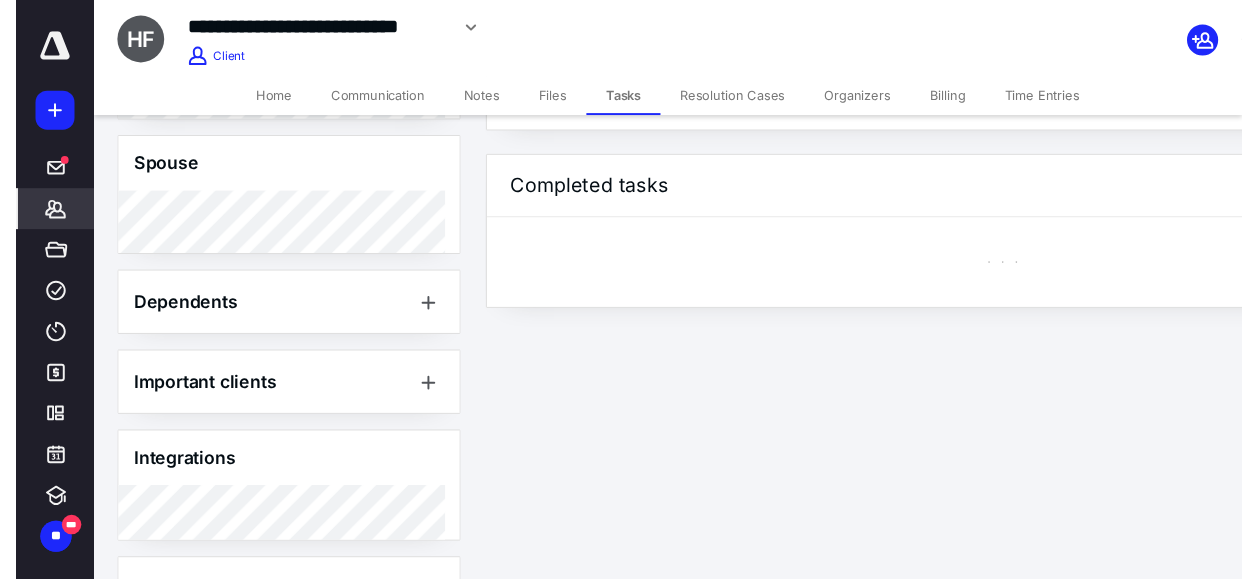 scroll, scrollTop: 0, scrollLeft: 0, axis: both 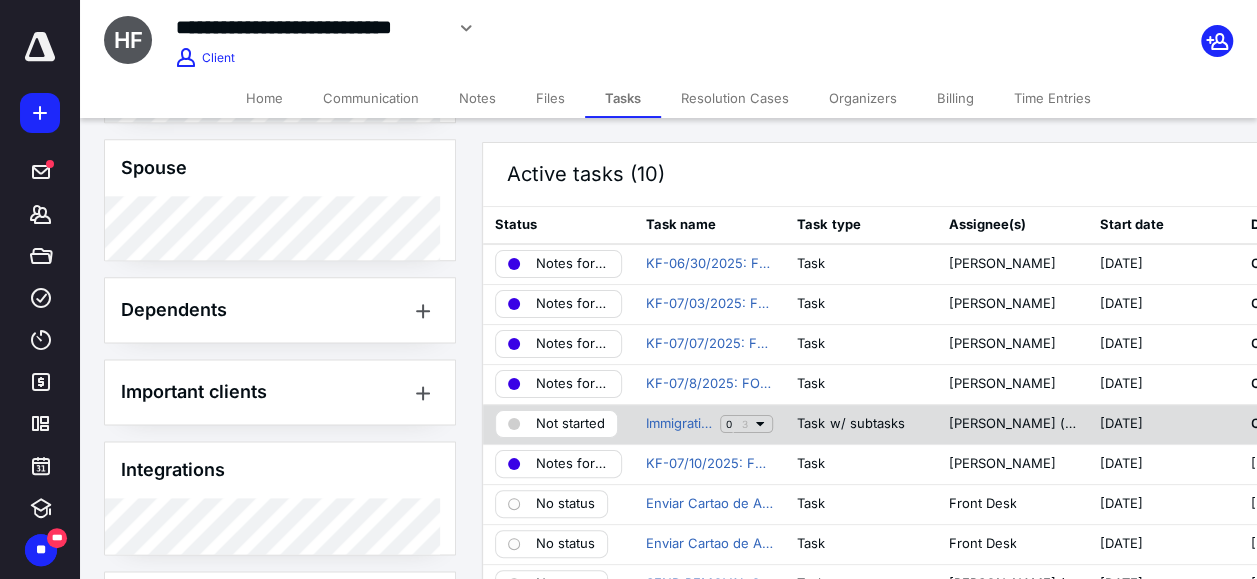 click on "Not started" at bounding box center [570, 424] 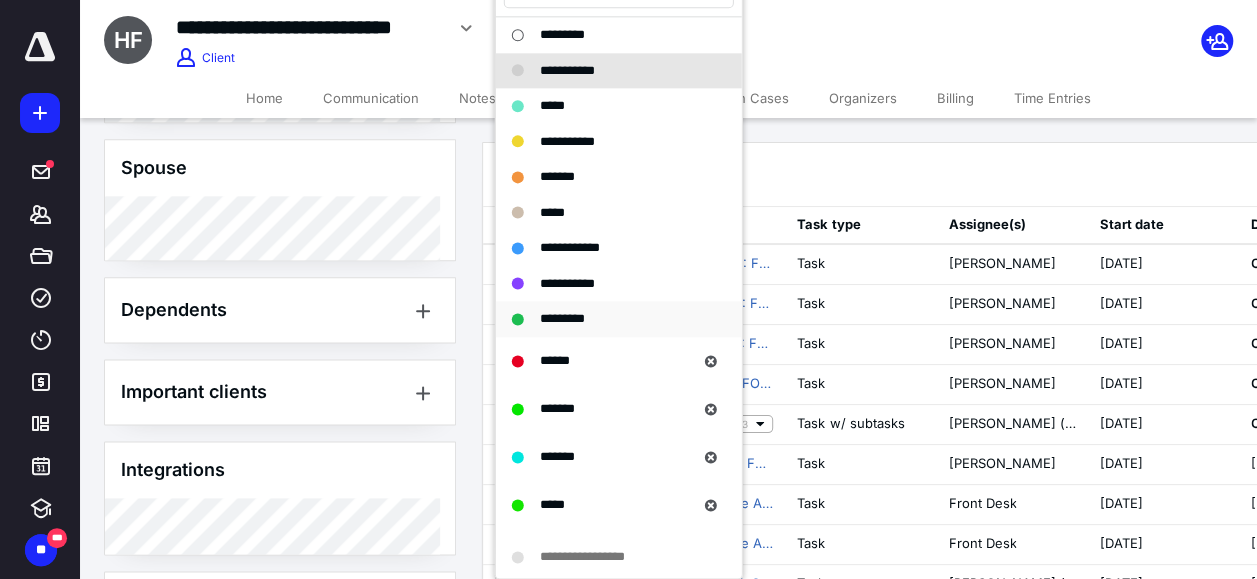 click on "*********" at bounding box center (562, 318) 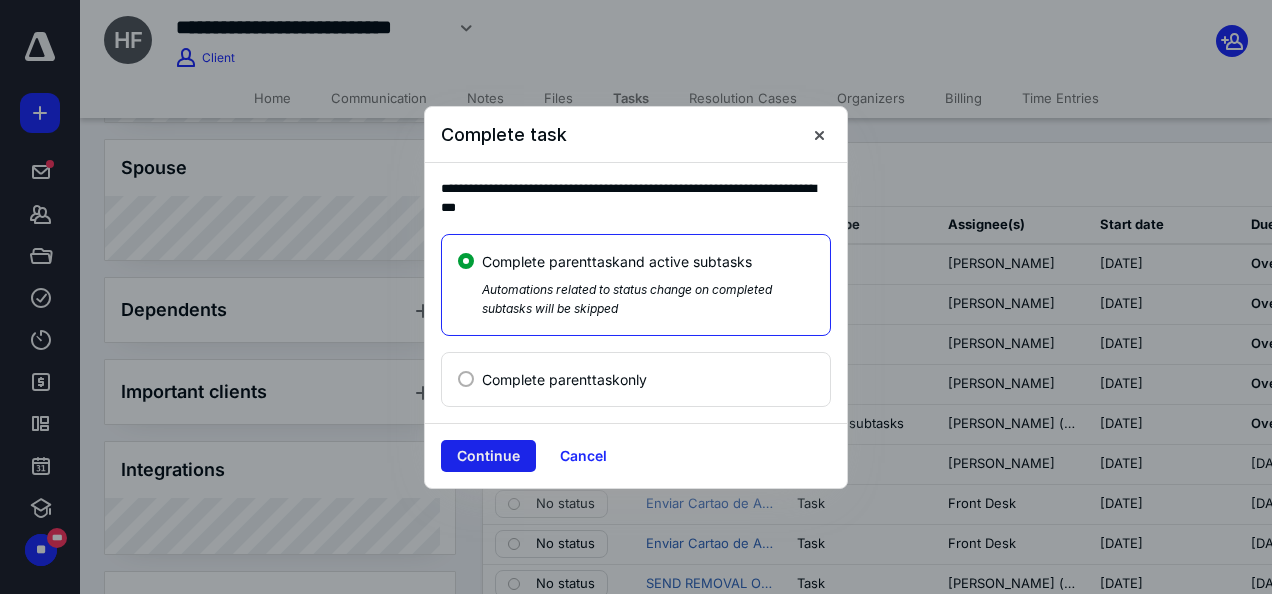 click on "Continue" at bounding box center (488, 456) 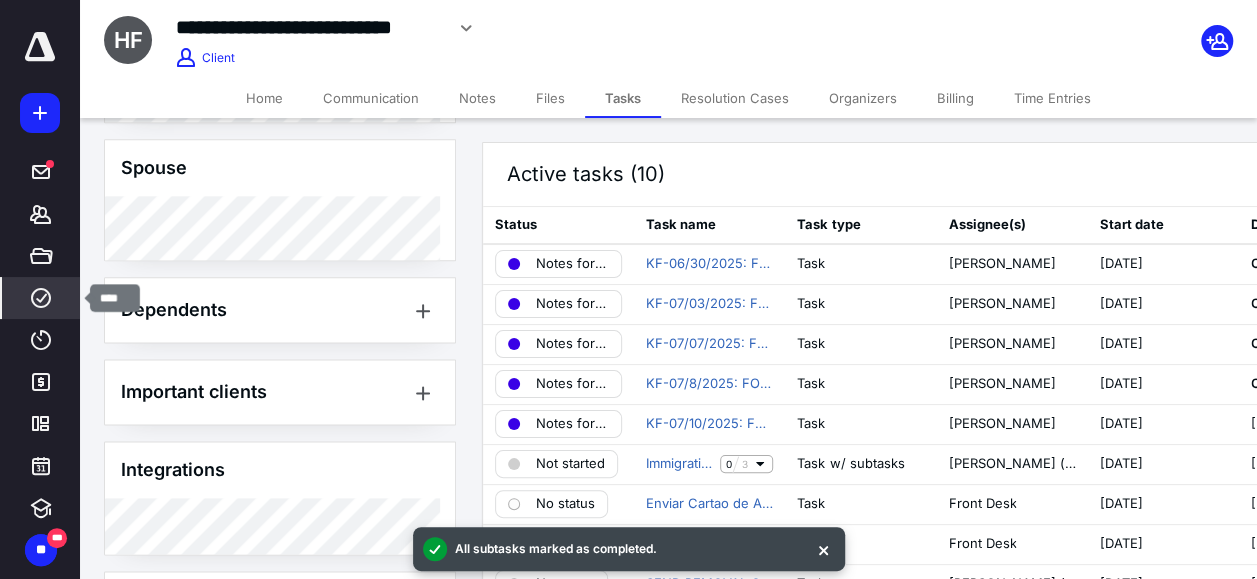 click 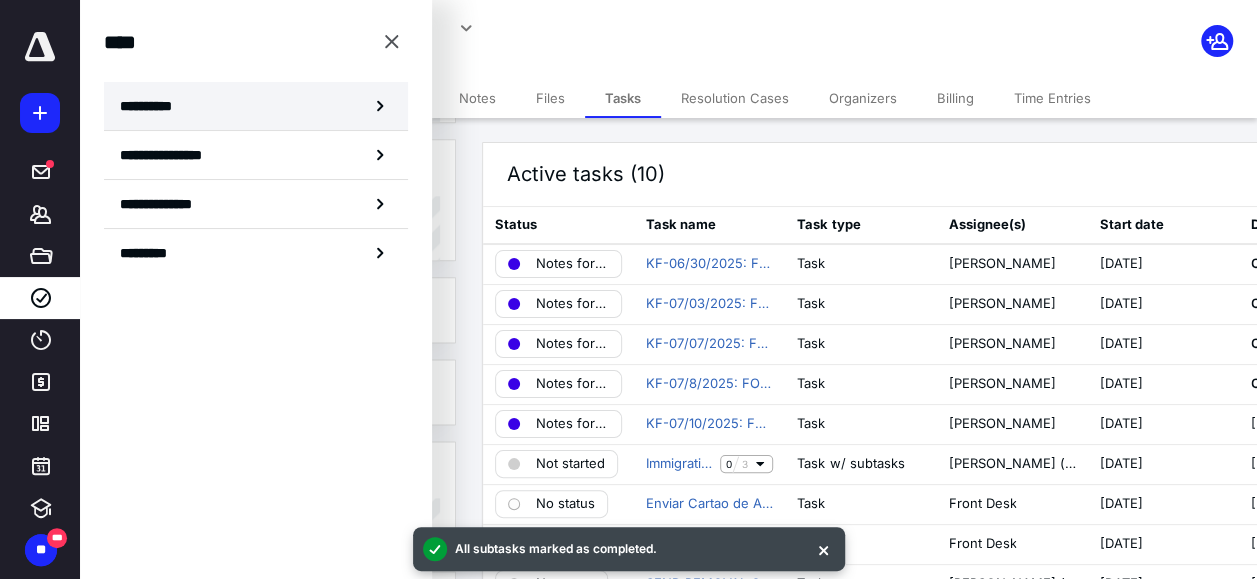 click on "**********" at bounding box center (256, 106) 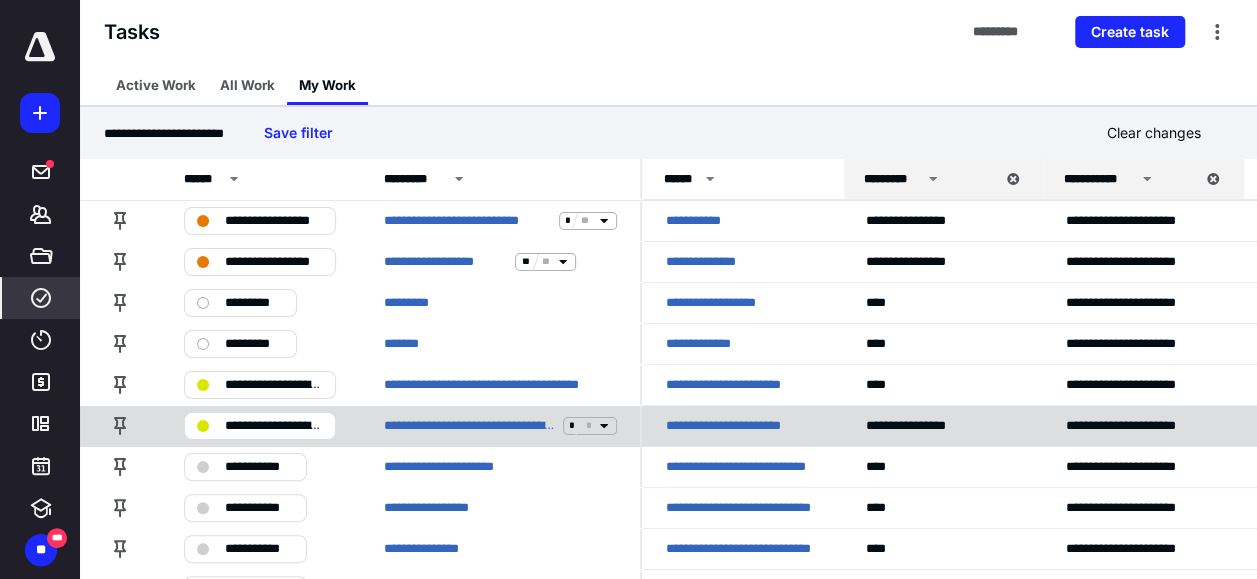 click on "**********" at bounding box center [741, 426] 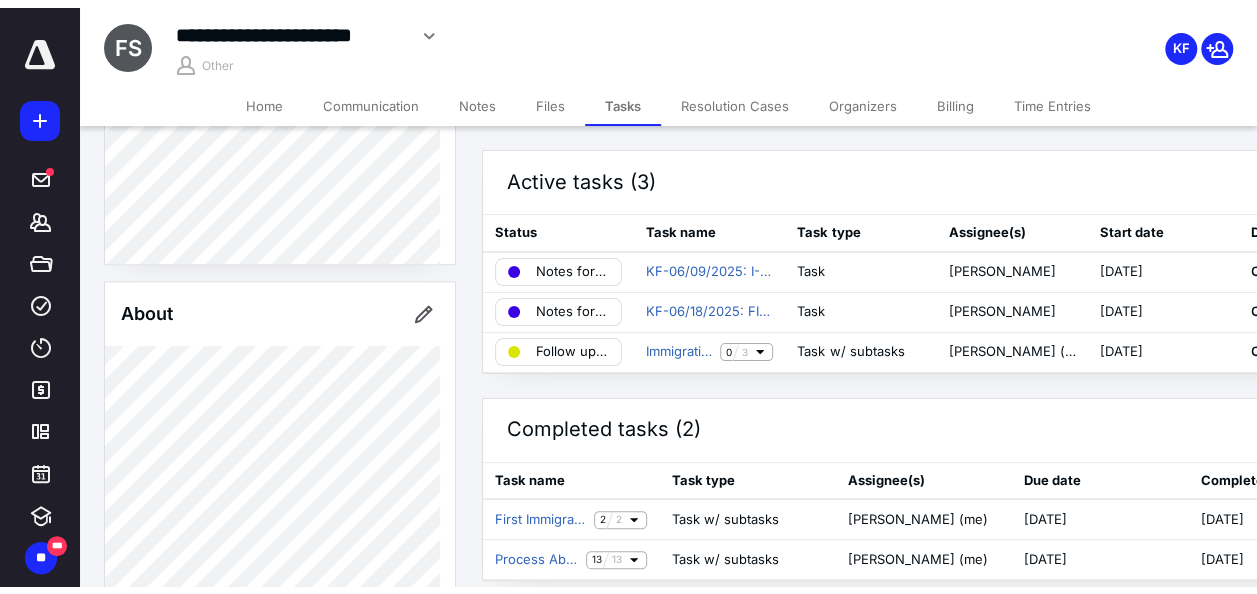 scroll, scrollTop: 481, scrollLeft: 0, axis: vertical 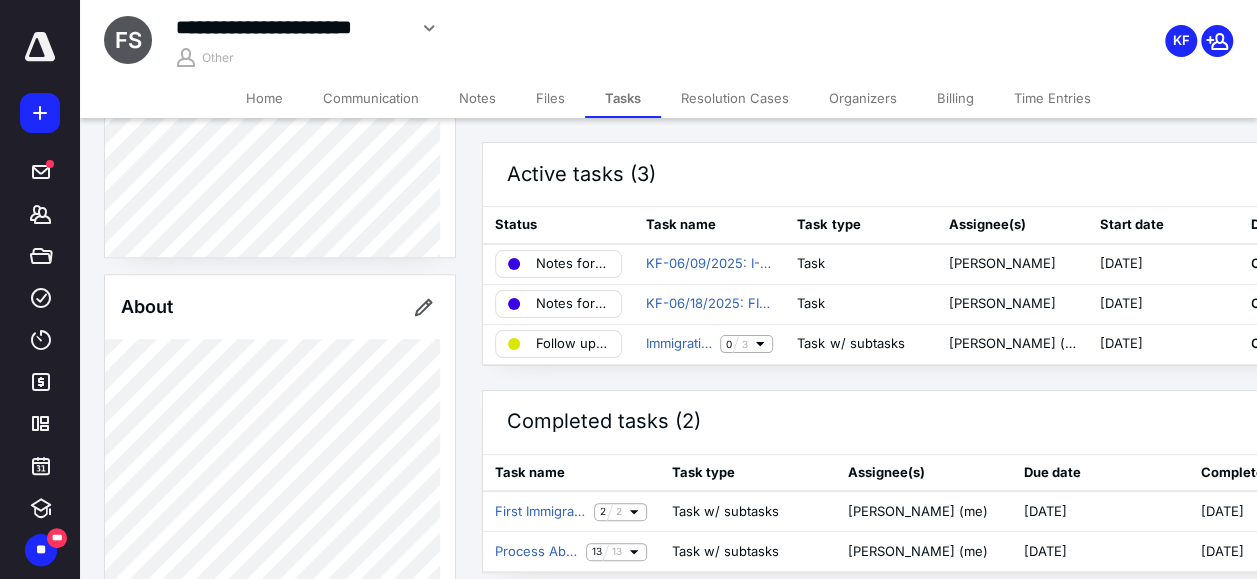 click on "Notes" at bounding box center [477, 98] 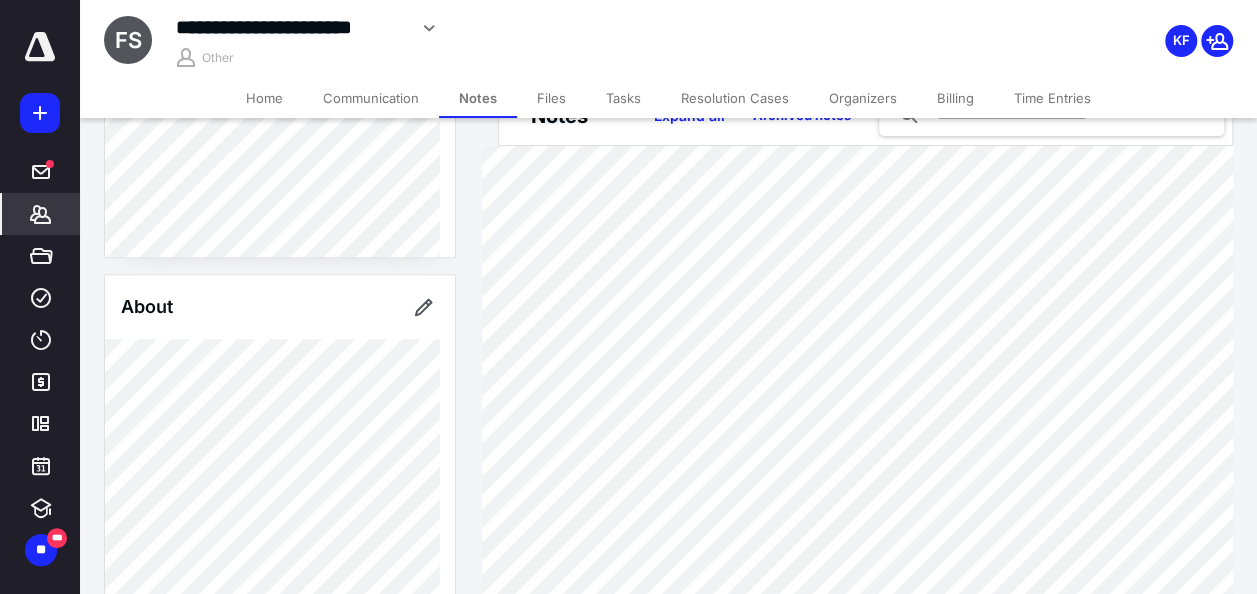 scroll, scrollTop: 100, scrollLeft: 0, axis: vertical 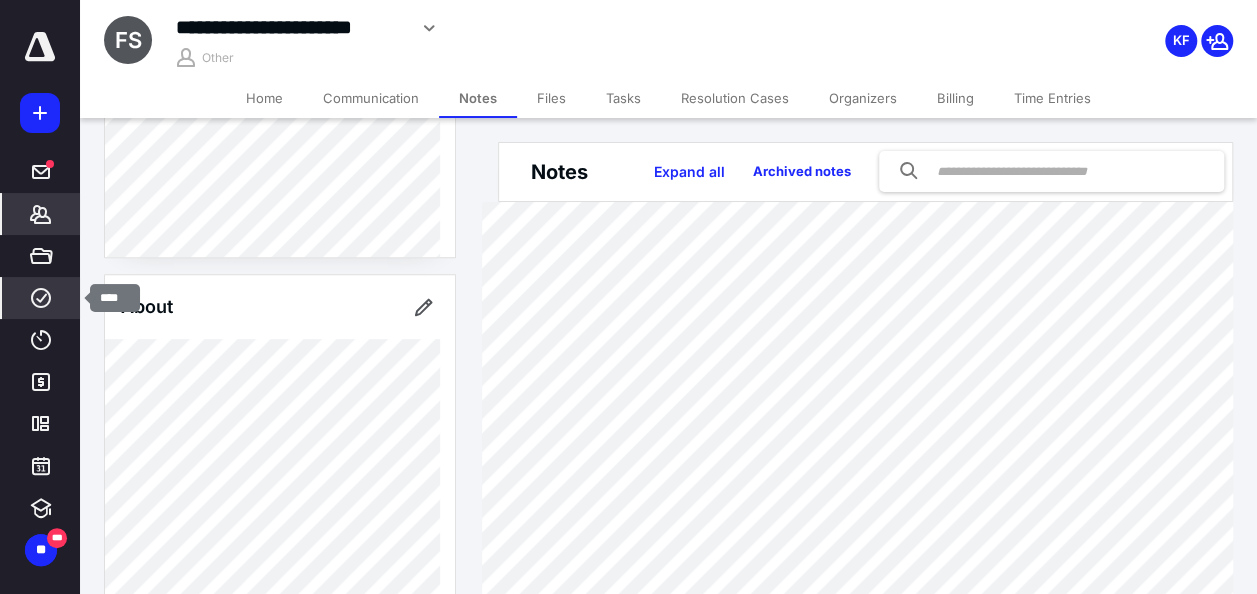 click 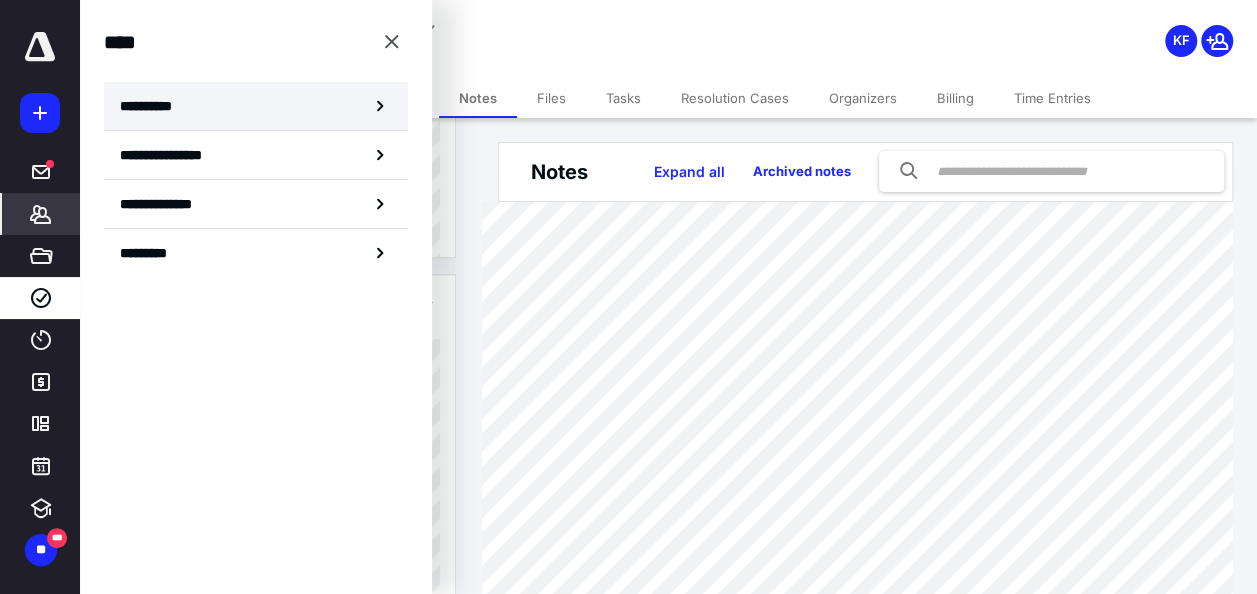 click on "**********" at bounding box center (256, 106) 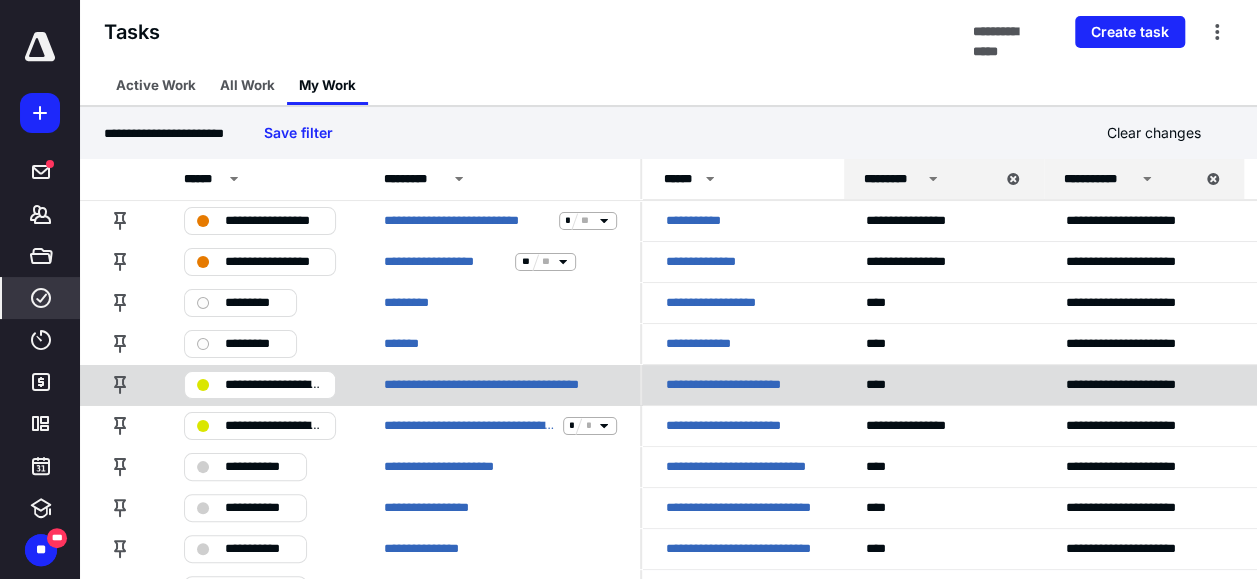 click on "**********" at bounding box center [739, 385] 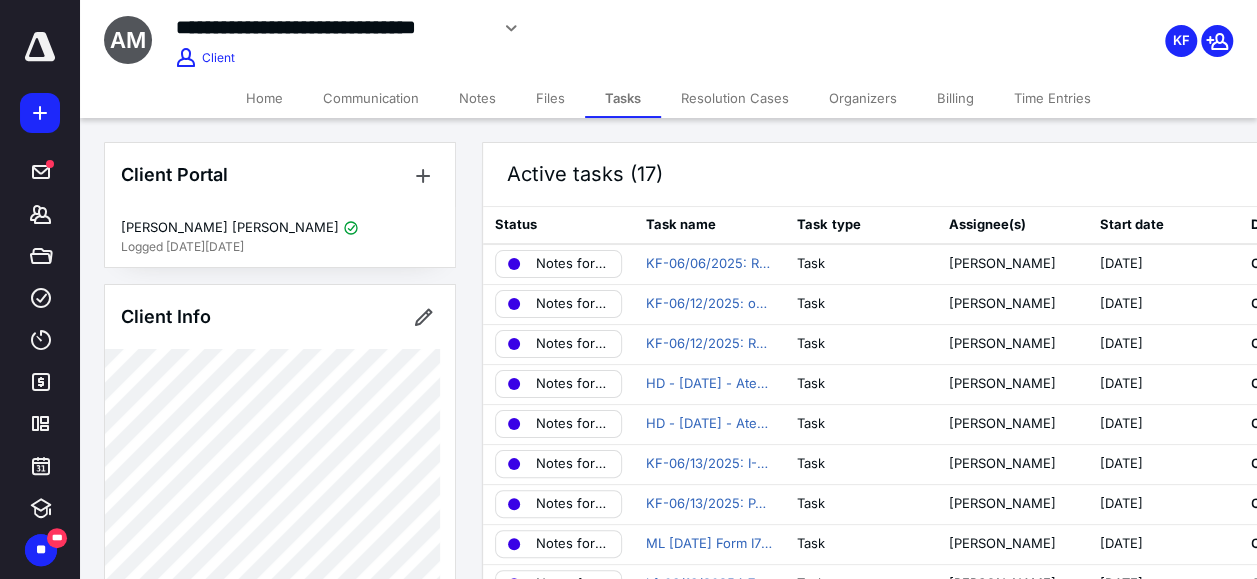 click on "Notes" at bounding box center [477, 98] 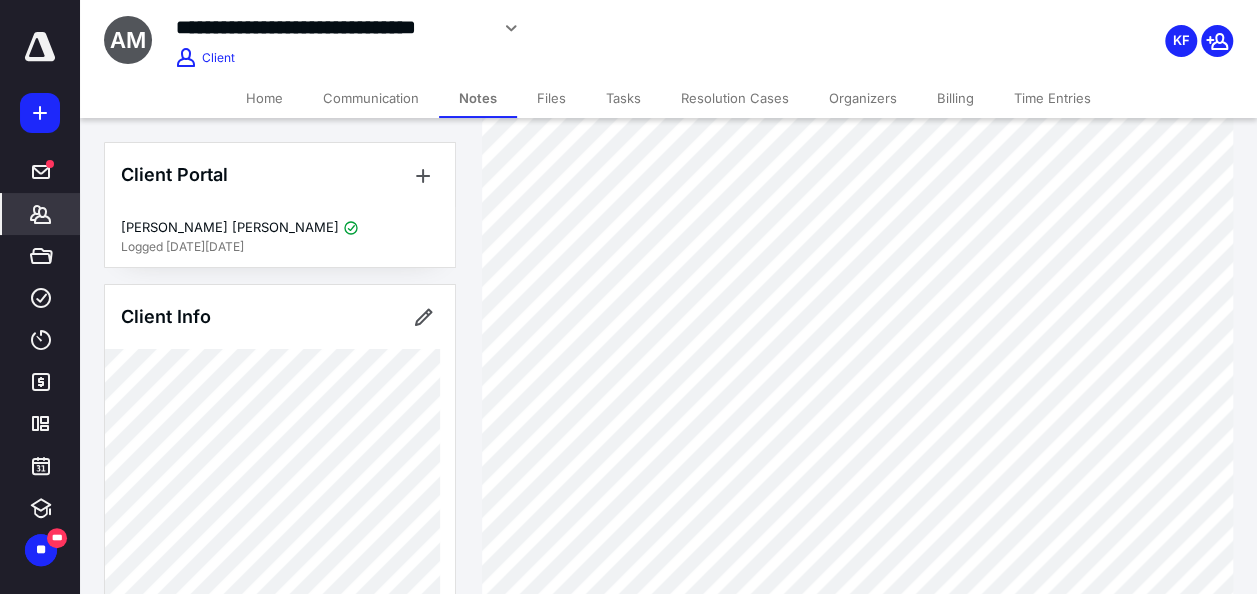 scroll, scrollTop: 200, scrollLeft: 0, axis: vertical 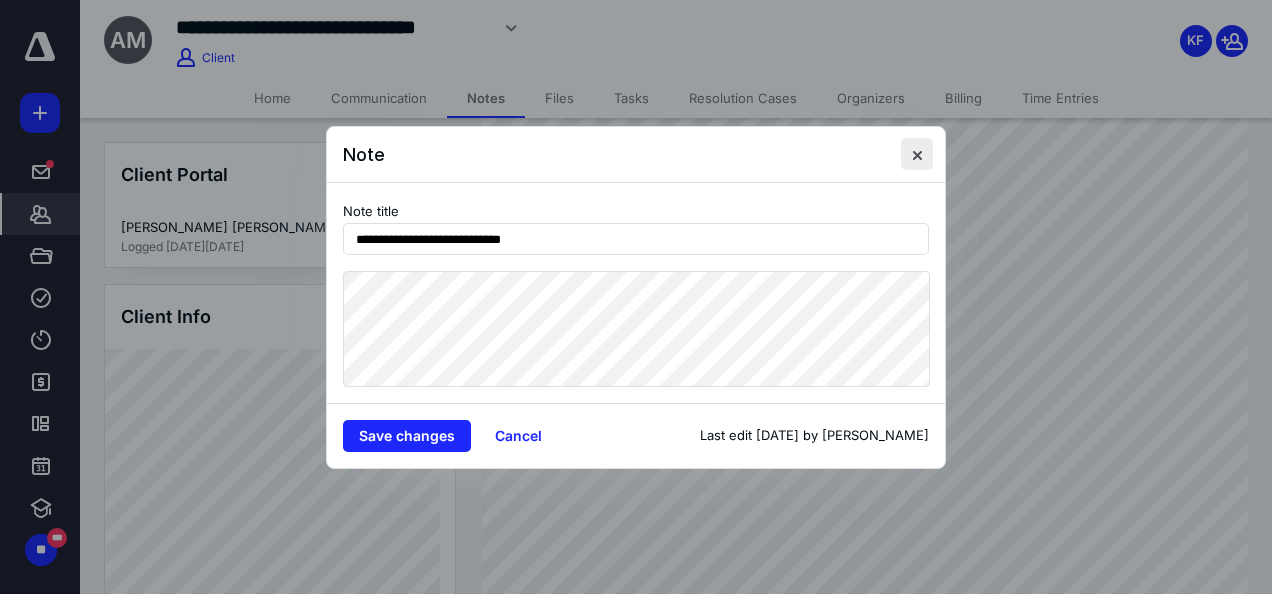 click at bounding box center (917, 154) 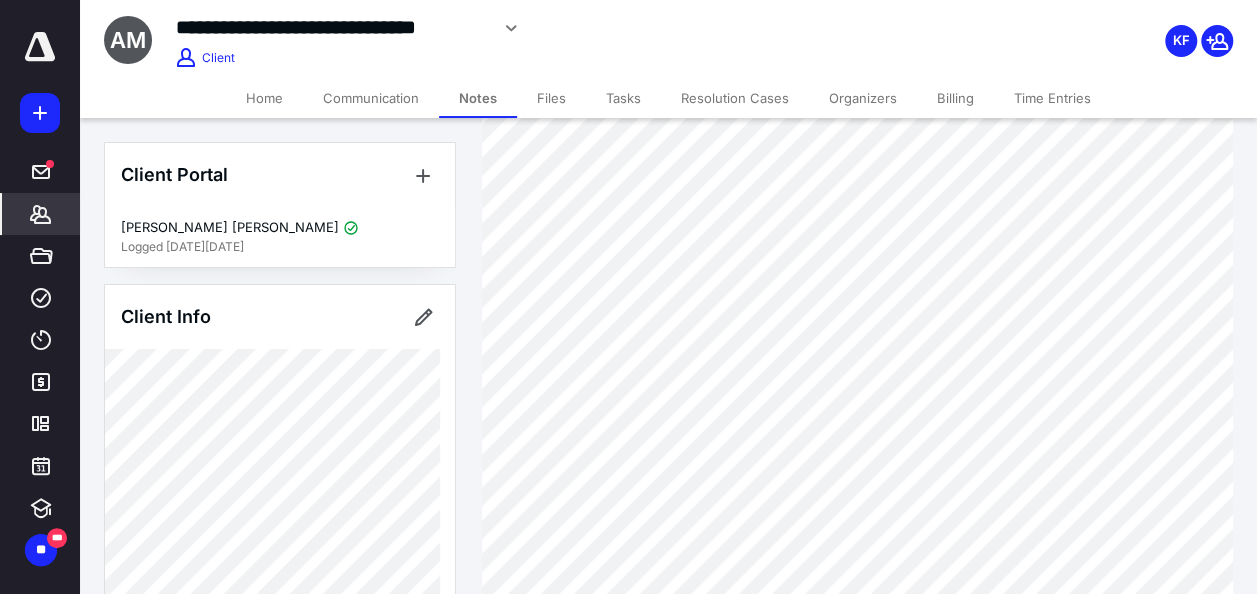 scroll, scrollTop: 600, scrollLeft: 0, axis: vertical 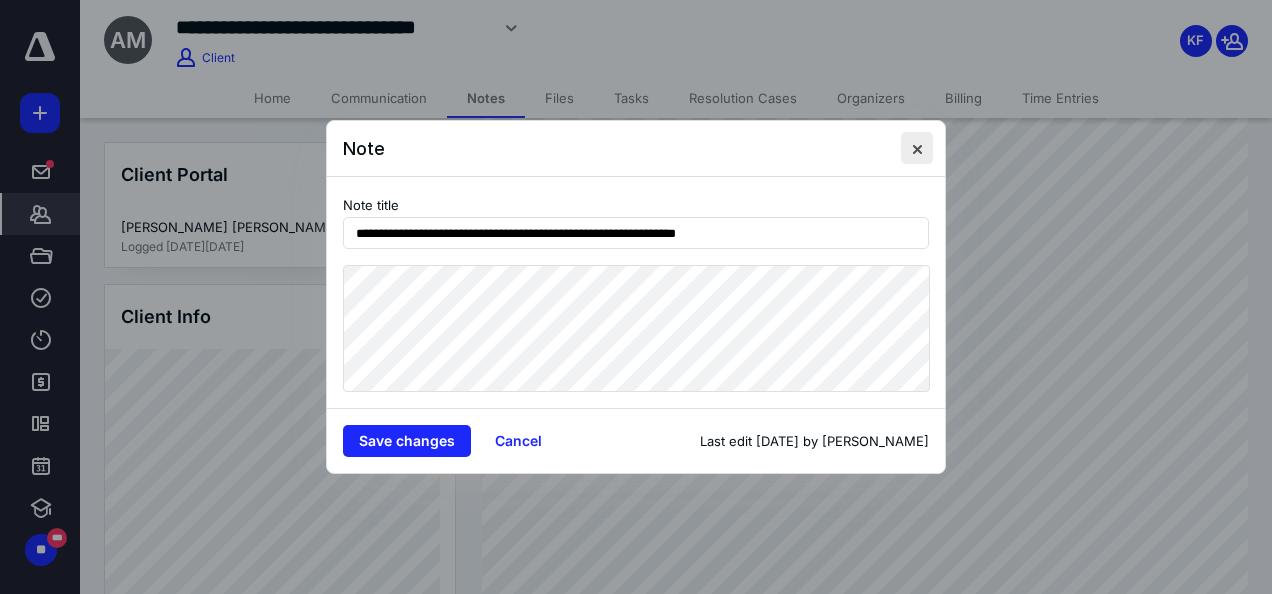 click at bounding box center (917, 148) 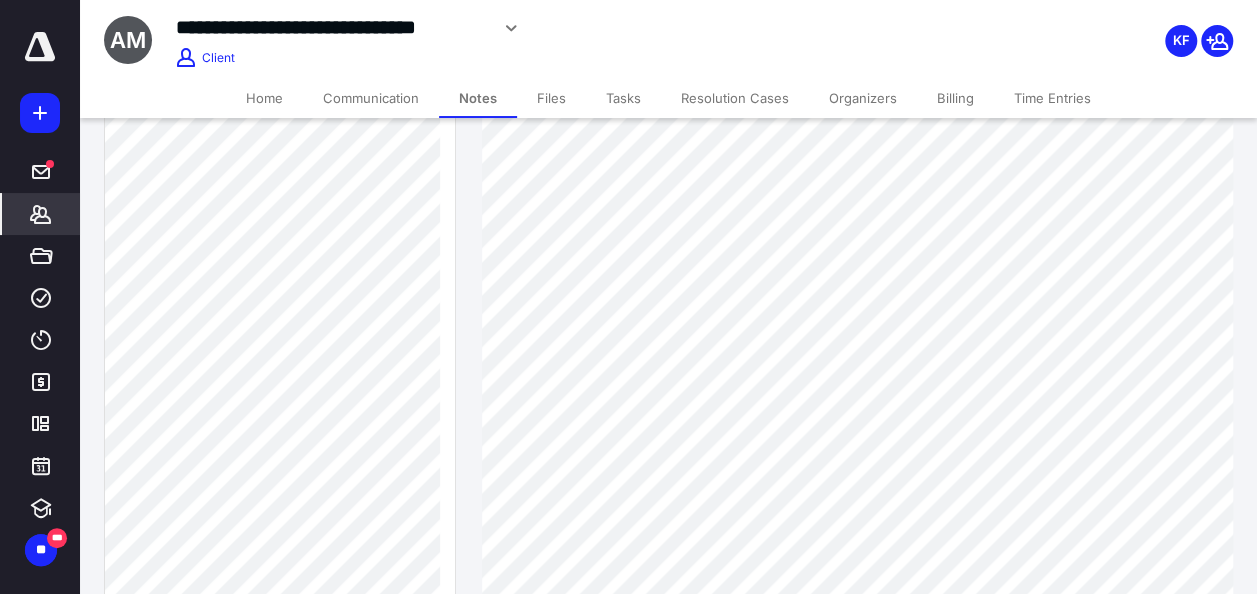 scroll, scrollTop: 800, scrollLeft: 0, axis: vertical 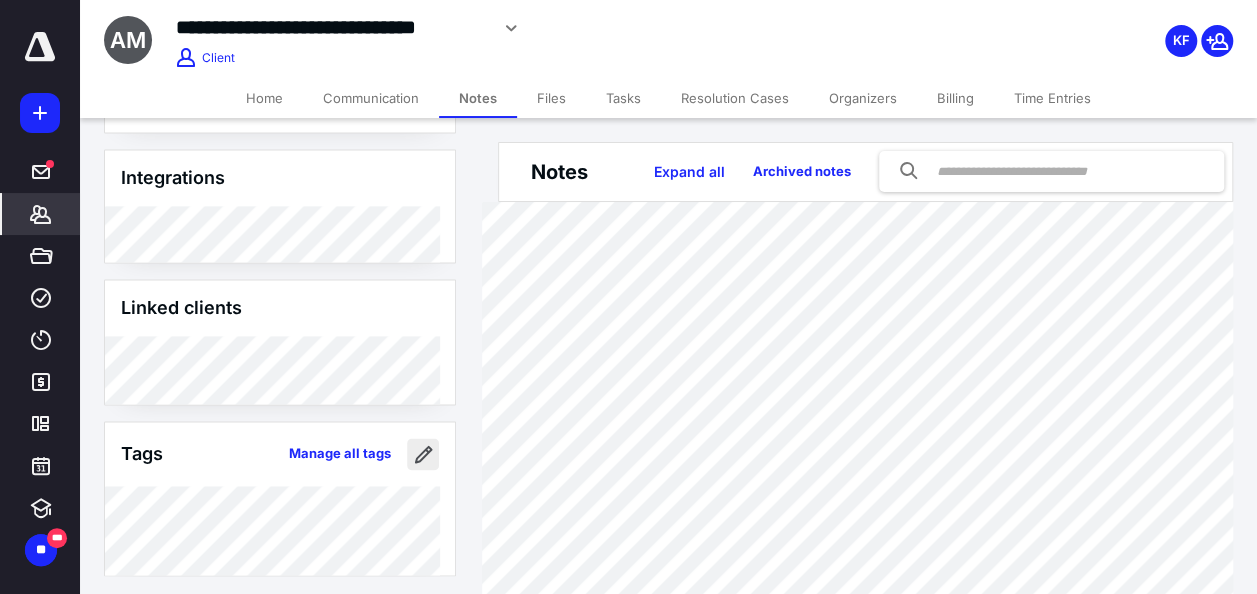 click at bounding box center [423, 454] 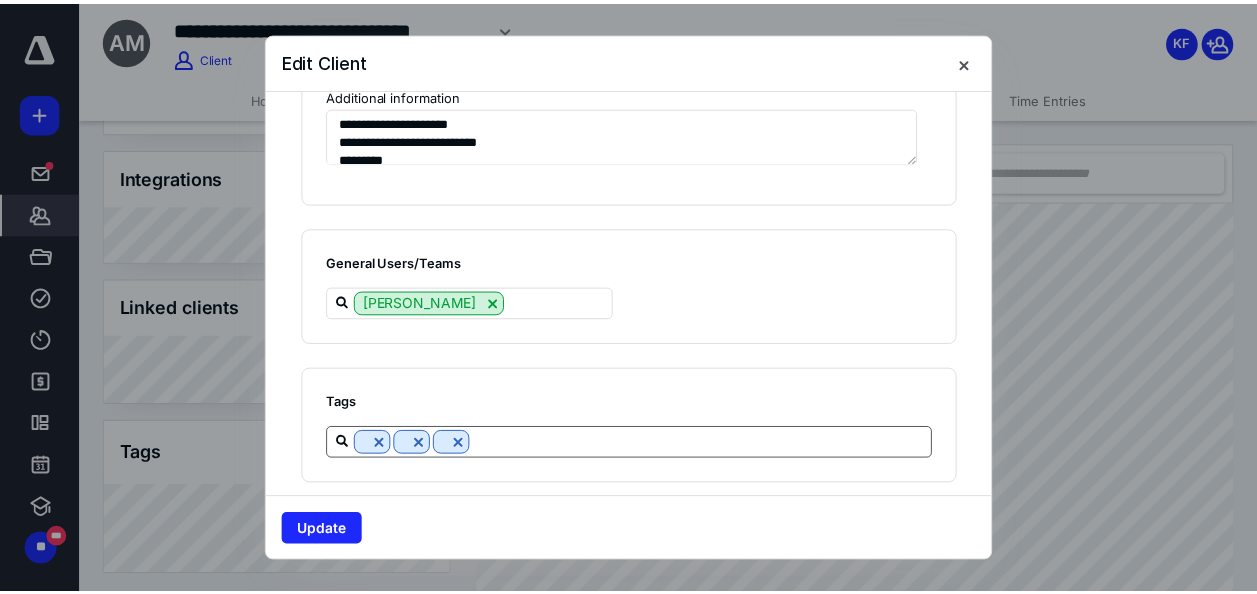 scroll, scrollTop: 1671, scrollLeft: 0, axis: vertical 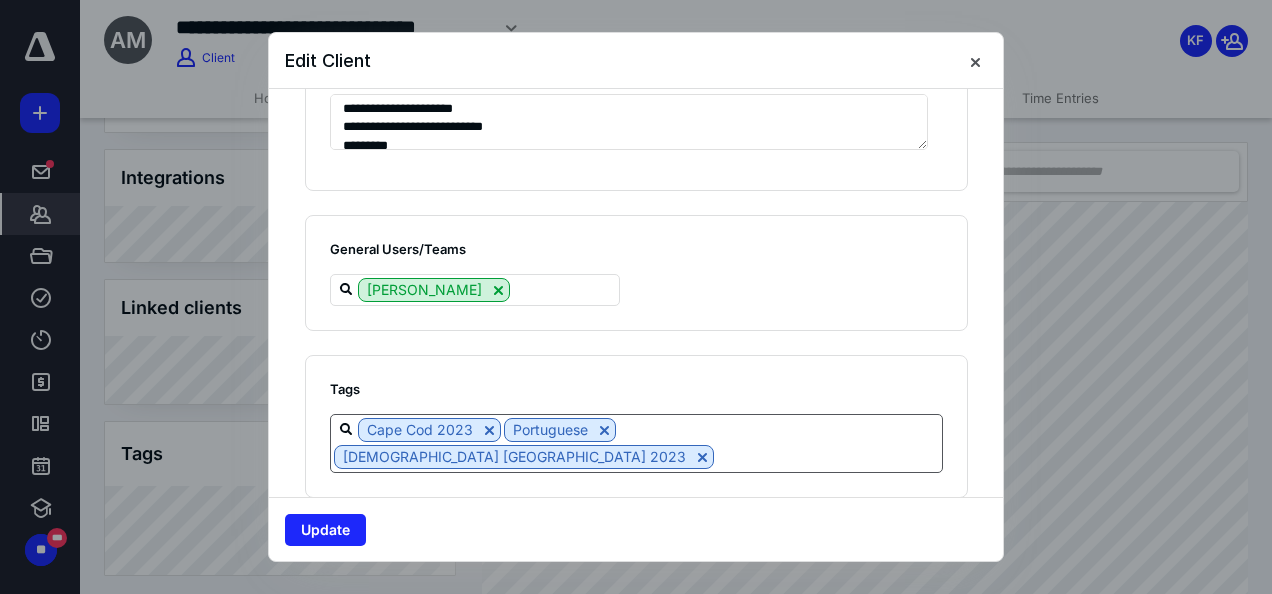 click at bounding box center (828, 456) 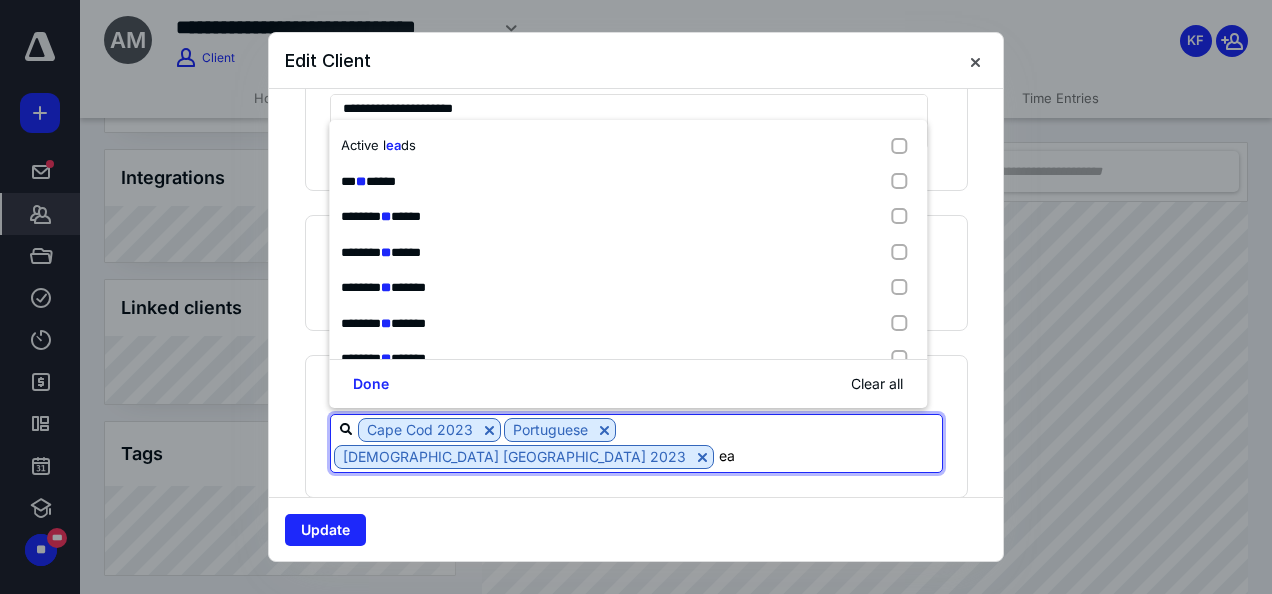 type on "e" 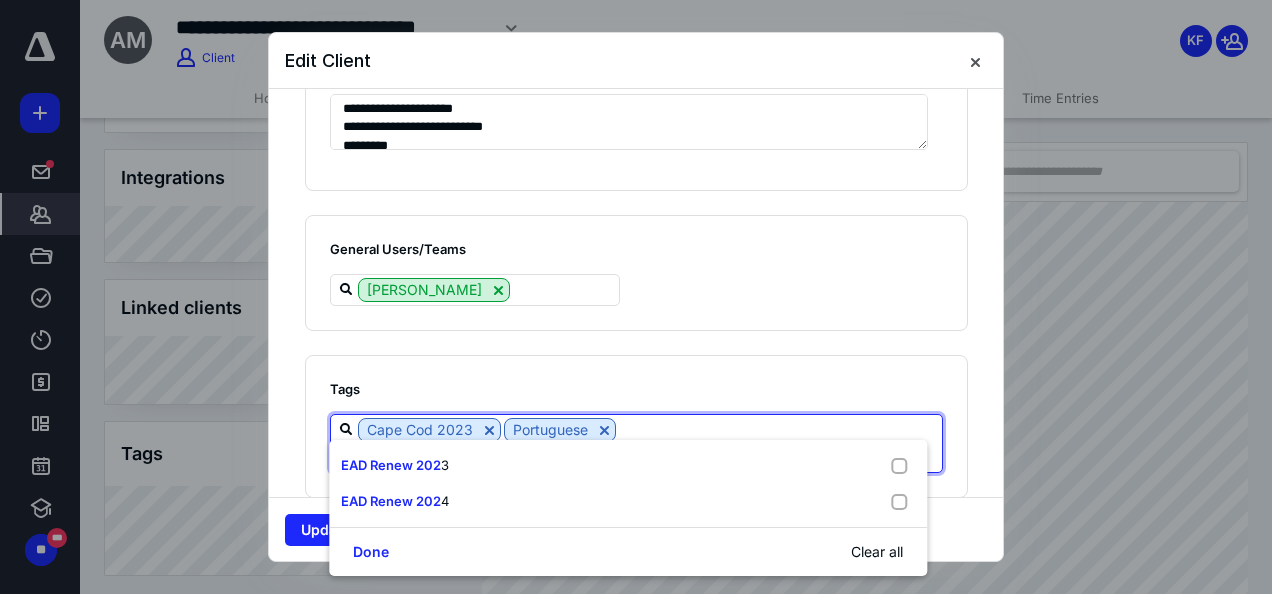 type on "EAD Renew 2025" 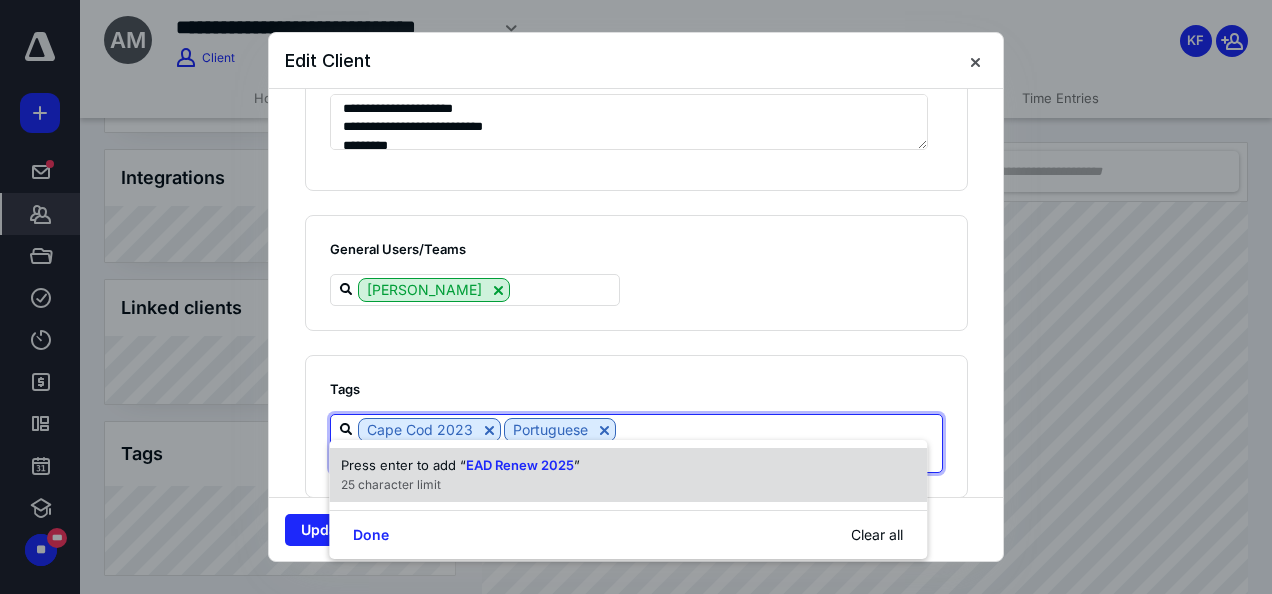 type 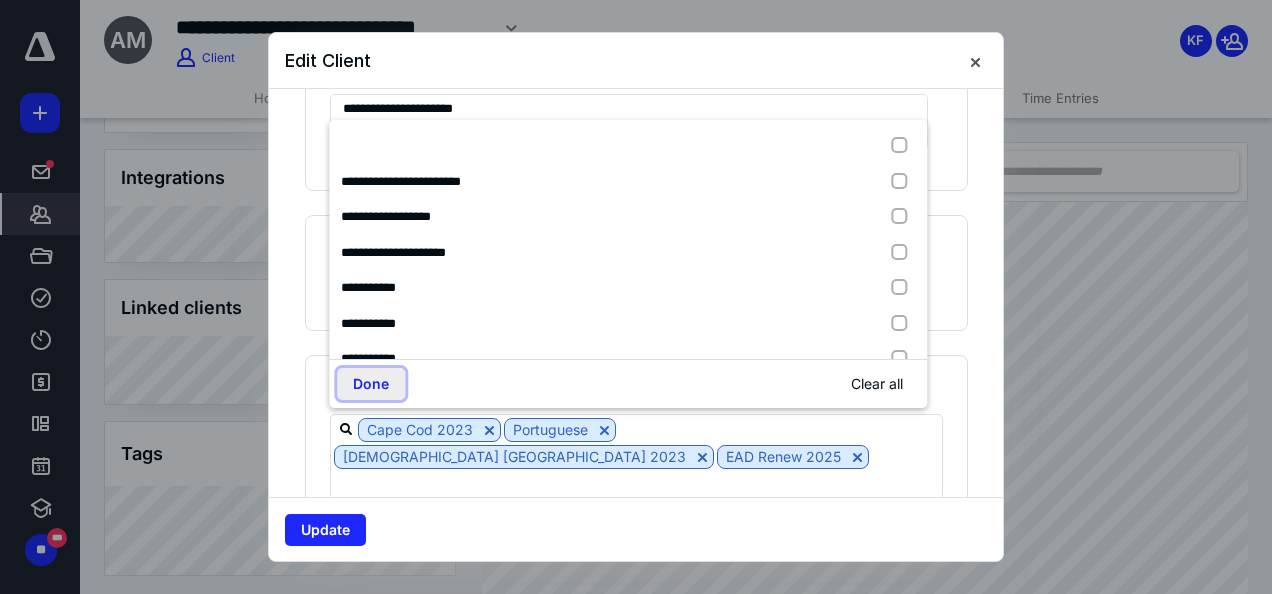 click on "Done" at bounding box center (371, 384) 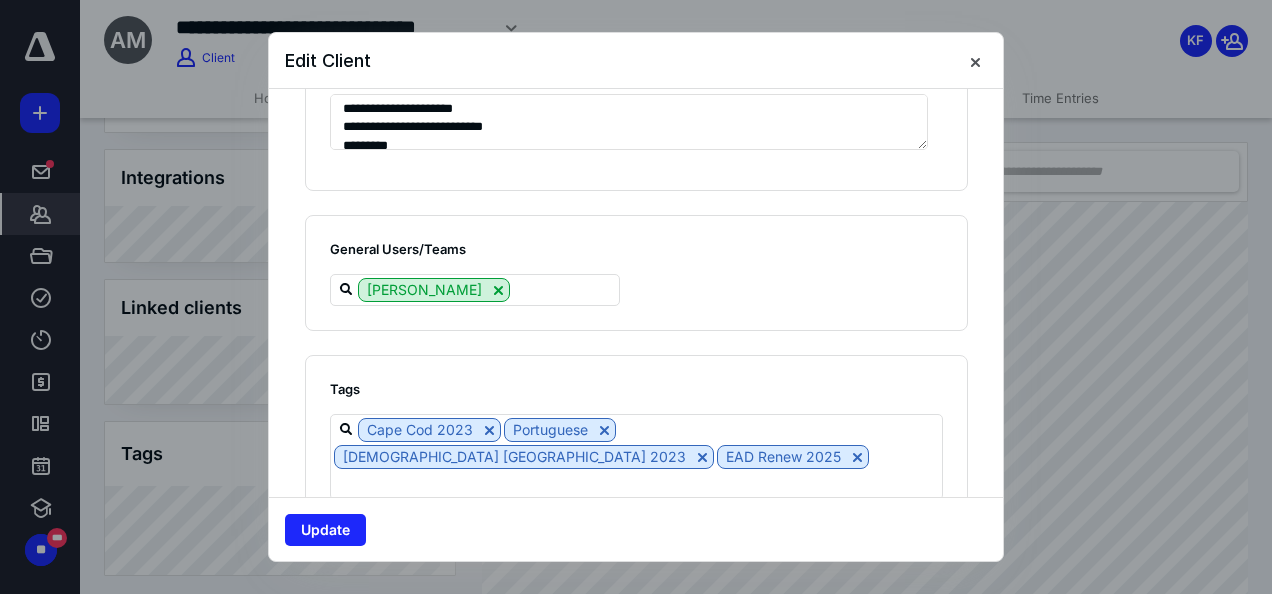 click on "Update" at bounding box center (636, 529) 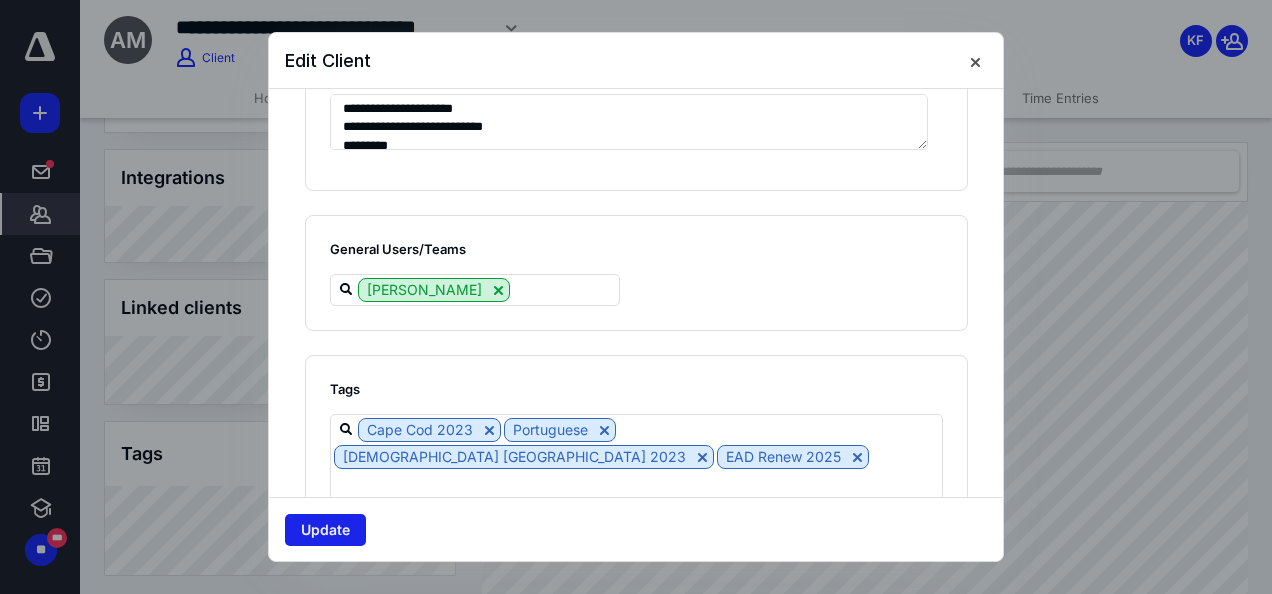 click on "Update" at bounding box center [325, 530] 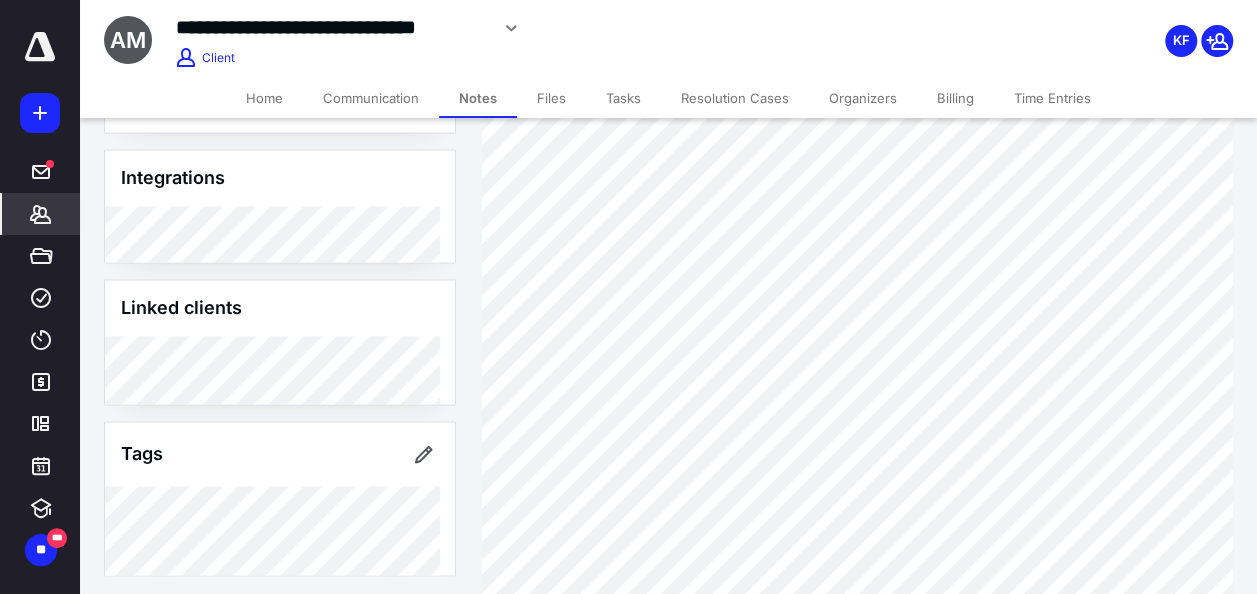 scroll, scrollTop: 400, scrollLeft: 0, axis: vertical 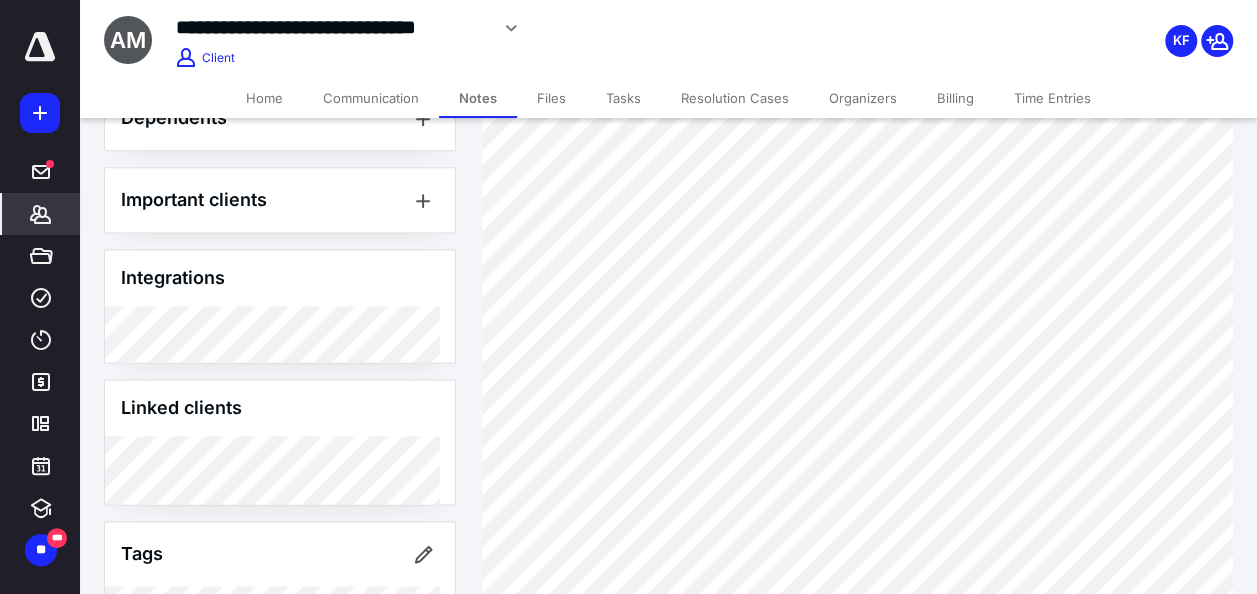click on "Billing" at bounding box center [955, 98] 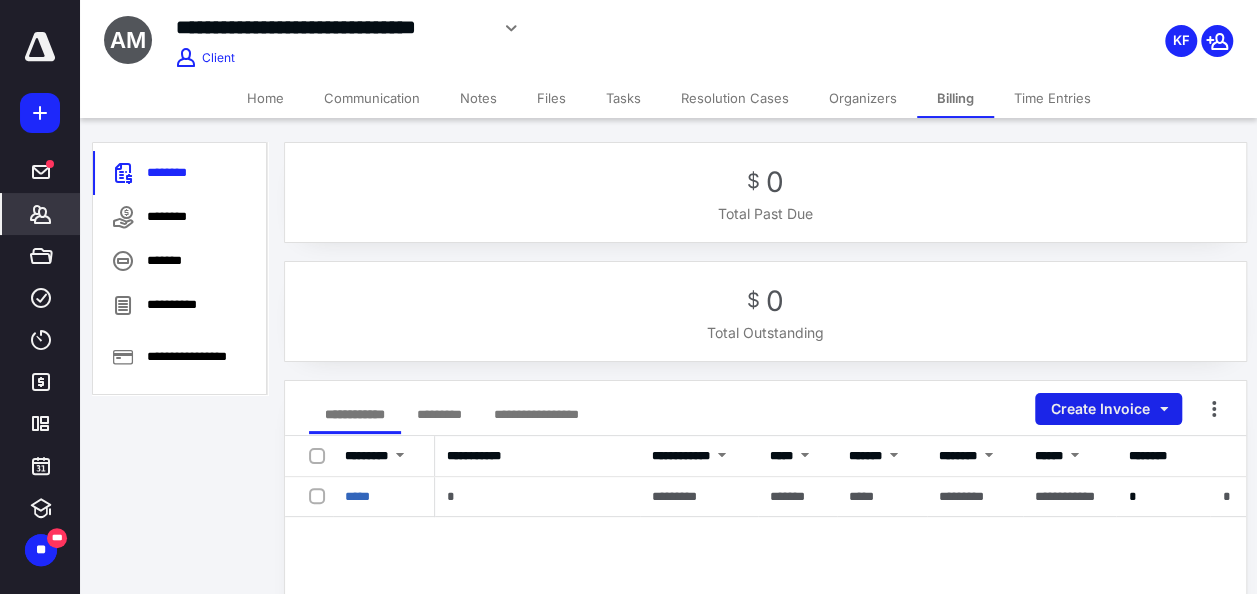 click on "Create Invoice" at bounding box center [1108, 409] 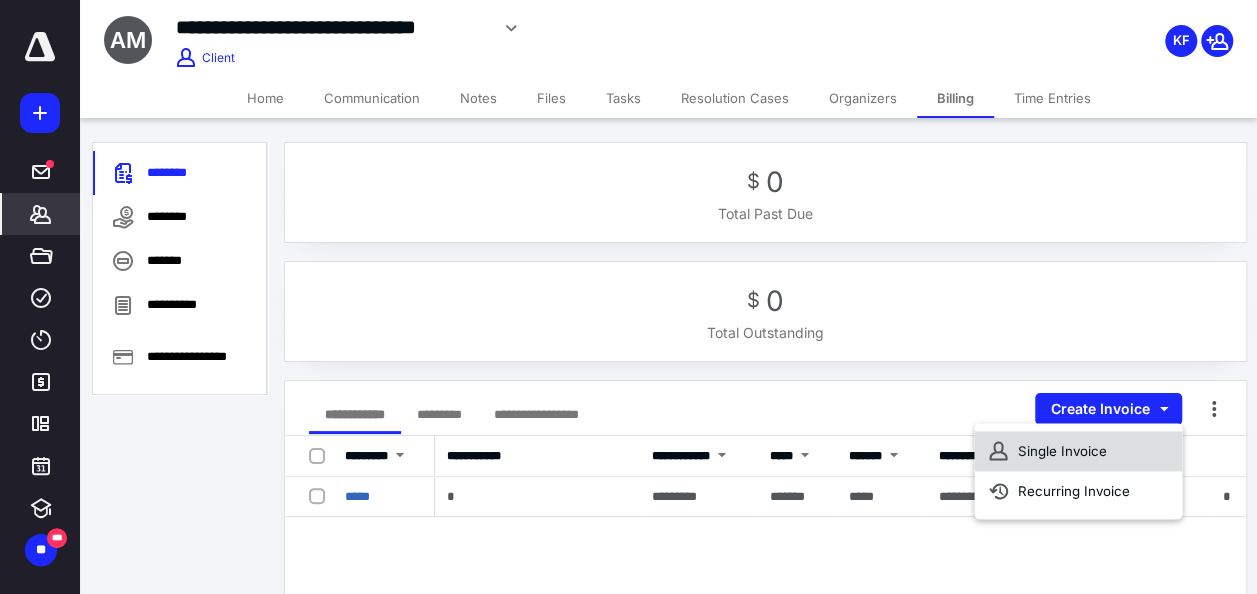 click on "Single Invoice" at bounding box center (1078, 451) 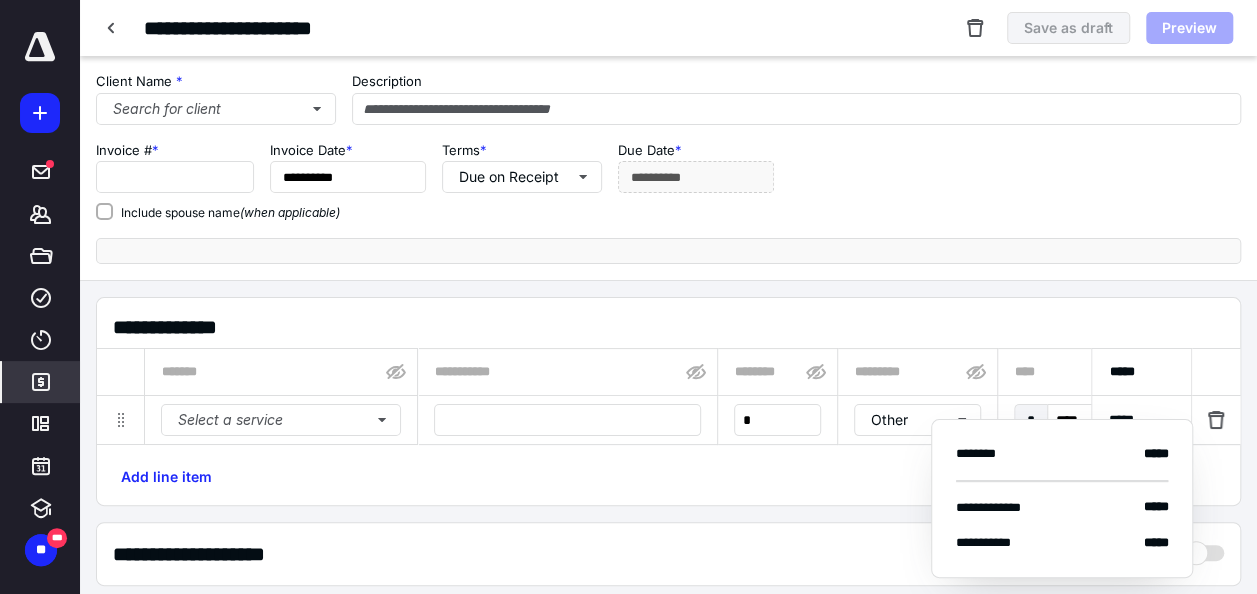type on "*****" 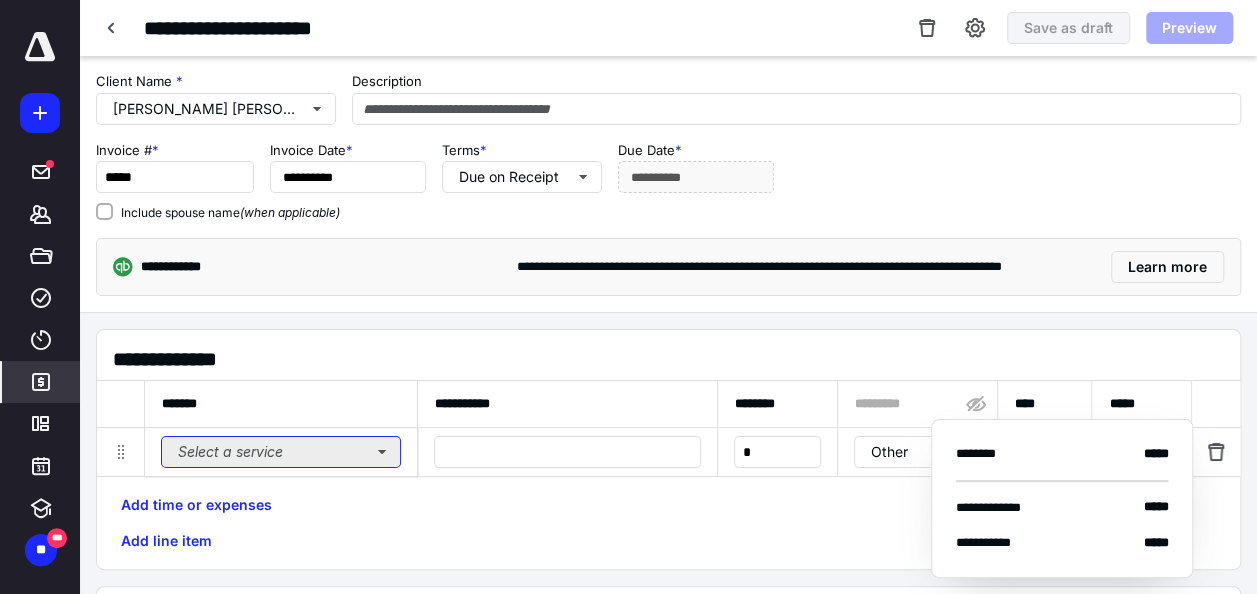 click on "Select a service" at bounding box center (281, 452) 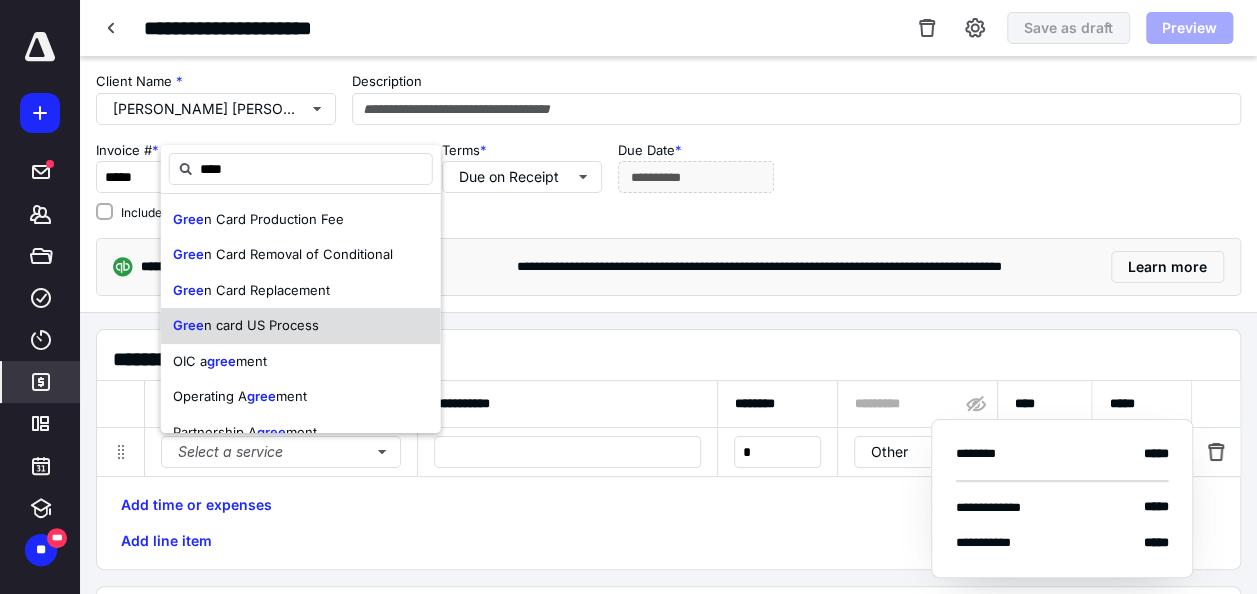 click on "Gree n card  US Process" at bounding box center [301, 326] 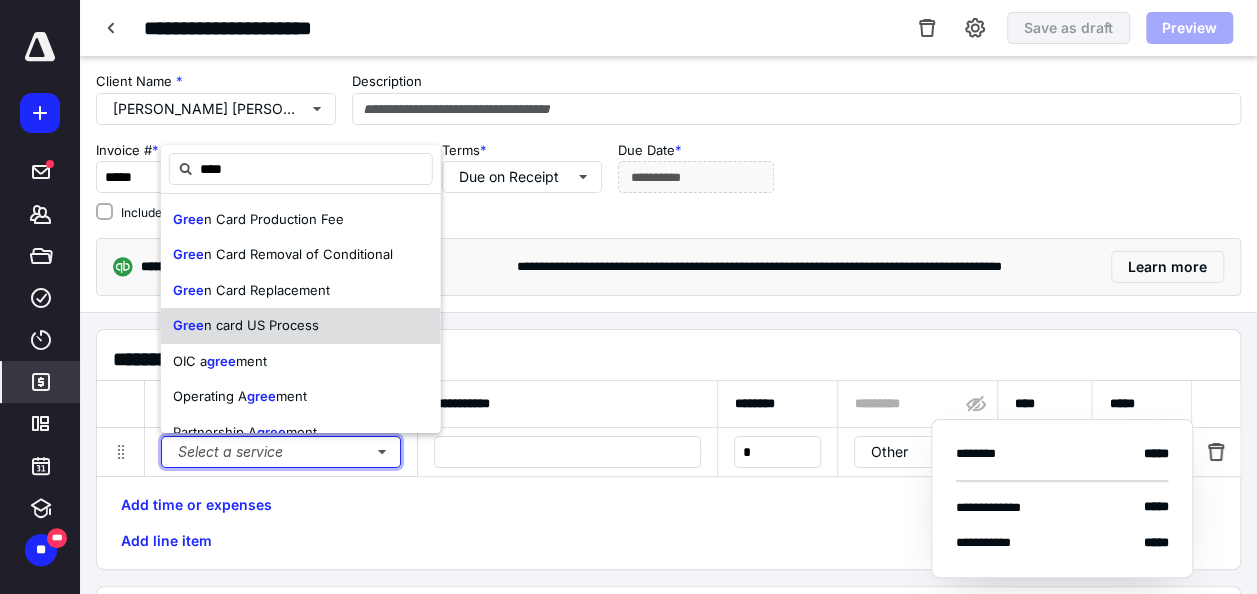type 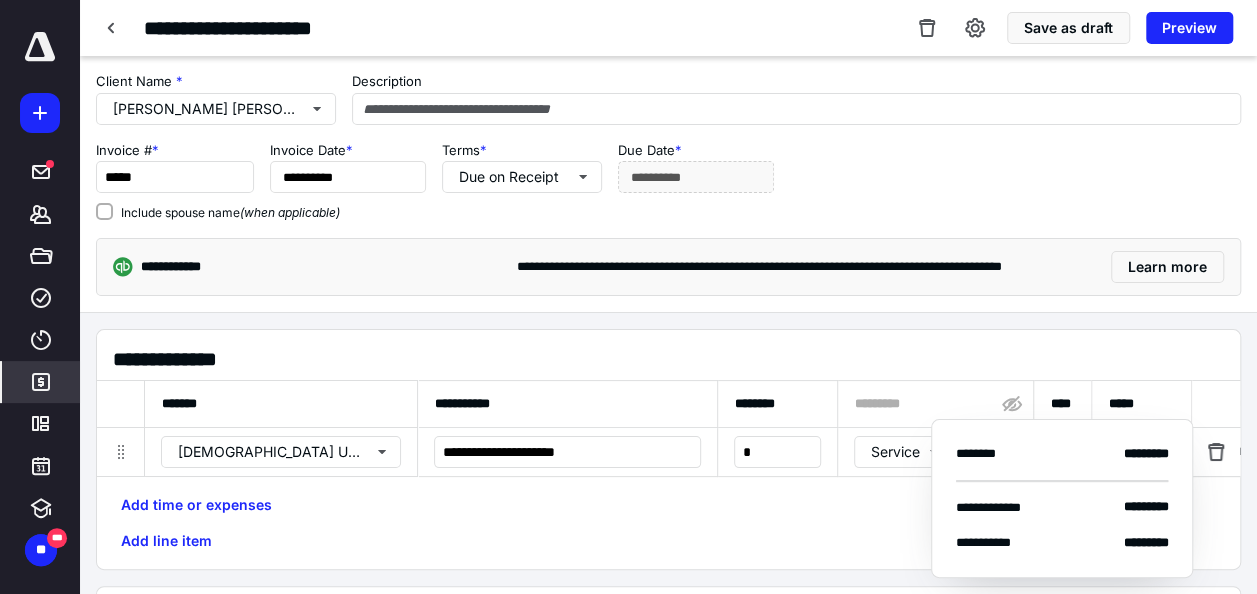 click on "**********" at bounding box center [668, 440] 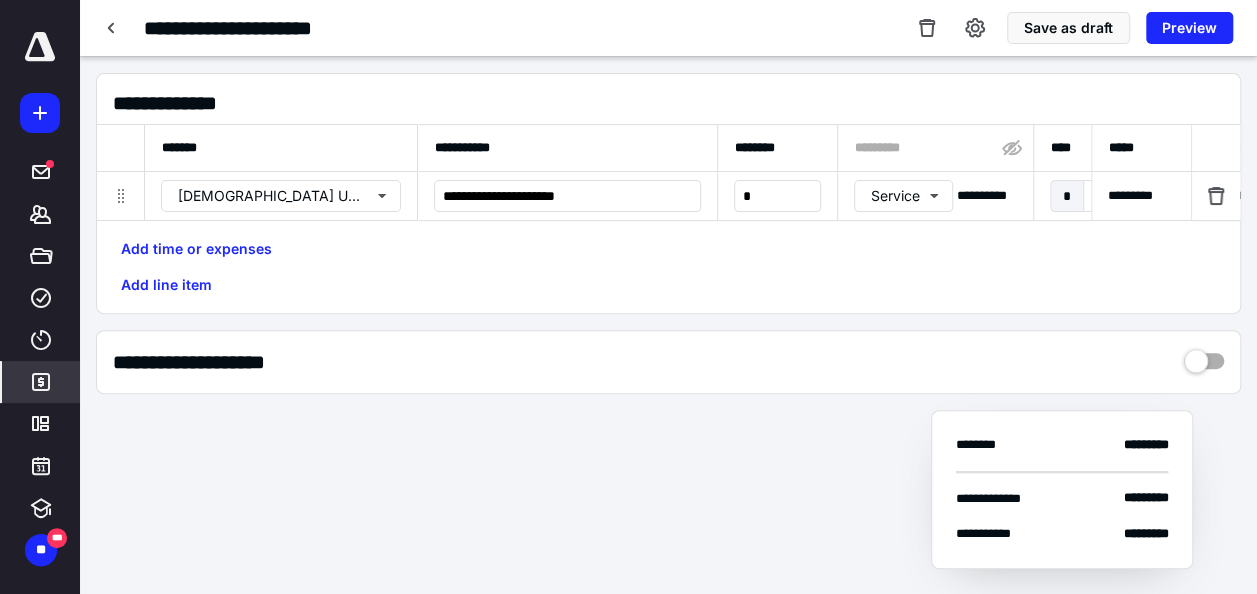 scroll, scrollTop: 300, scrollLeft: 0, axis: vertical 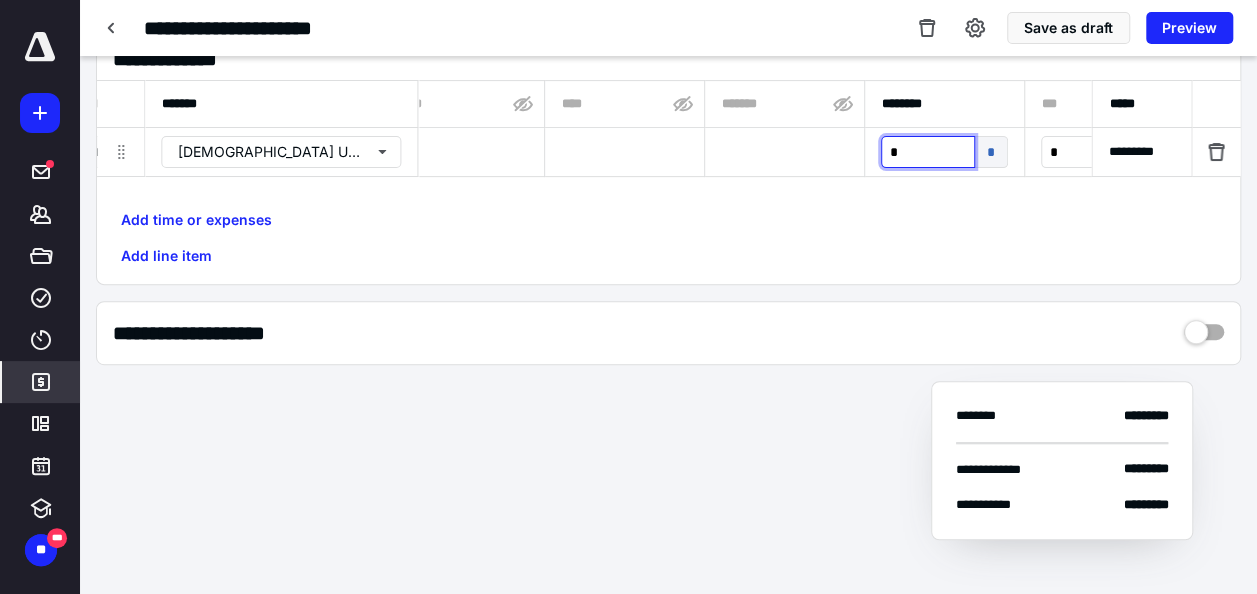 type on "**" 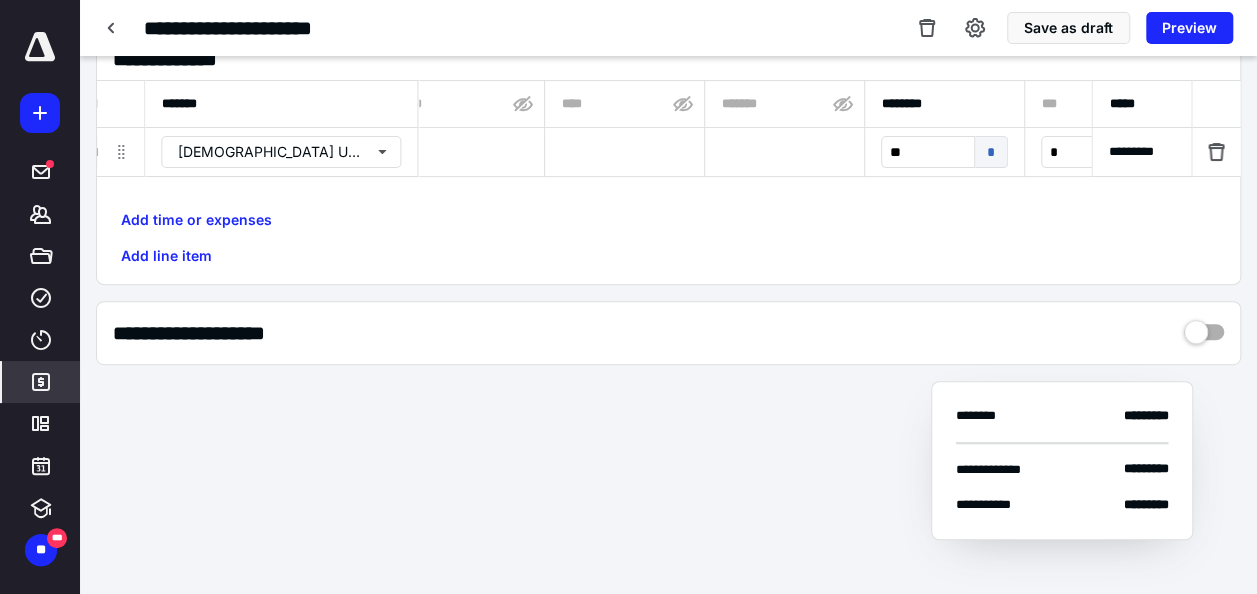 click on "Add time or expenses Add line item" at bounding box center [668, 238] 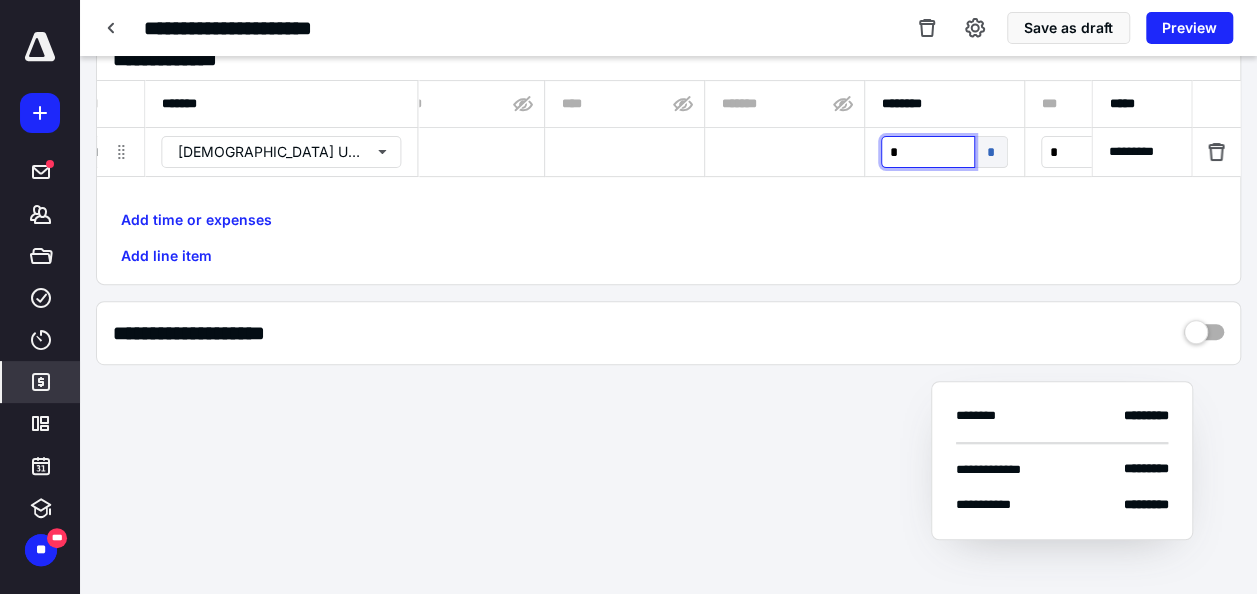type on "**" 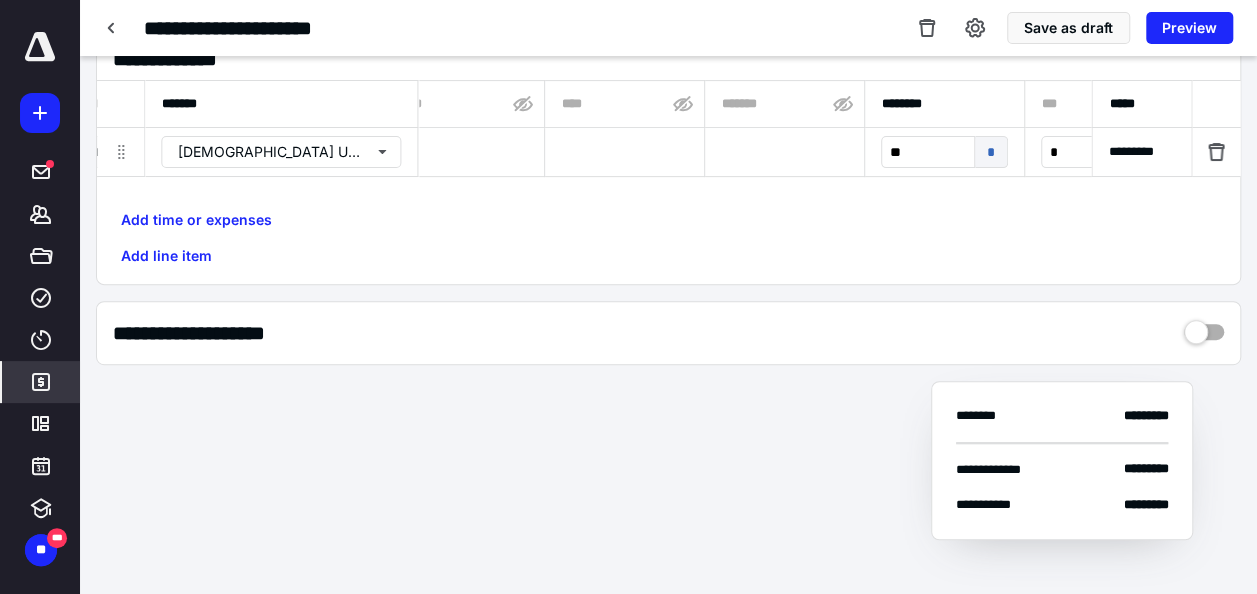 click on "Add time or expenses Add line item" at bounding box center (668, 238) 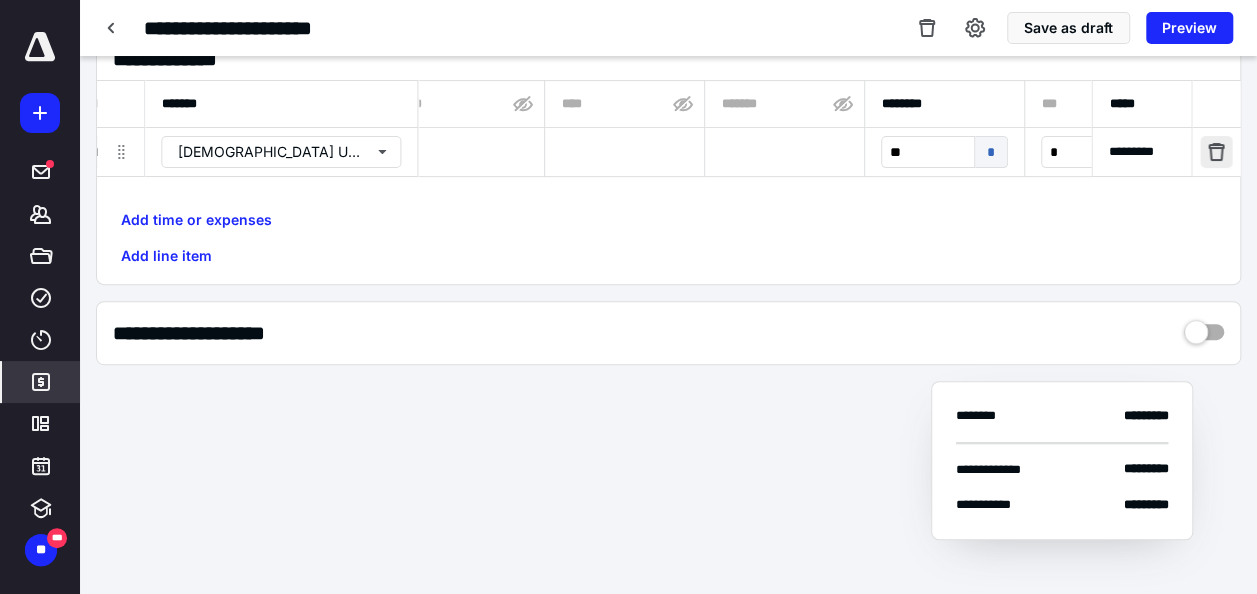 click at bounding box center (1216, 152) 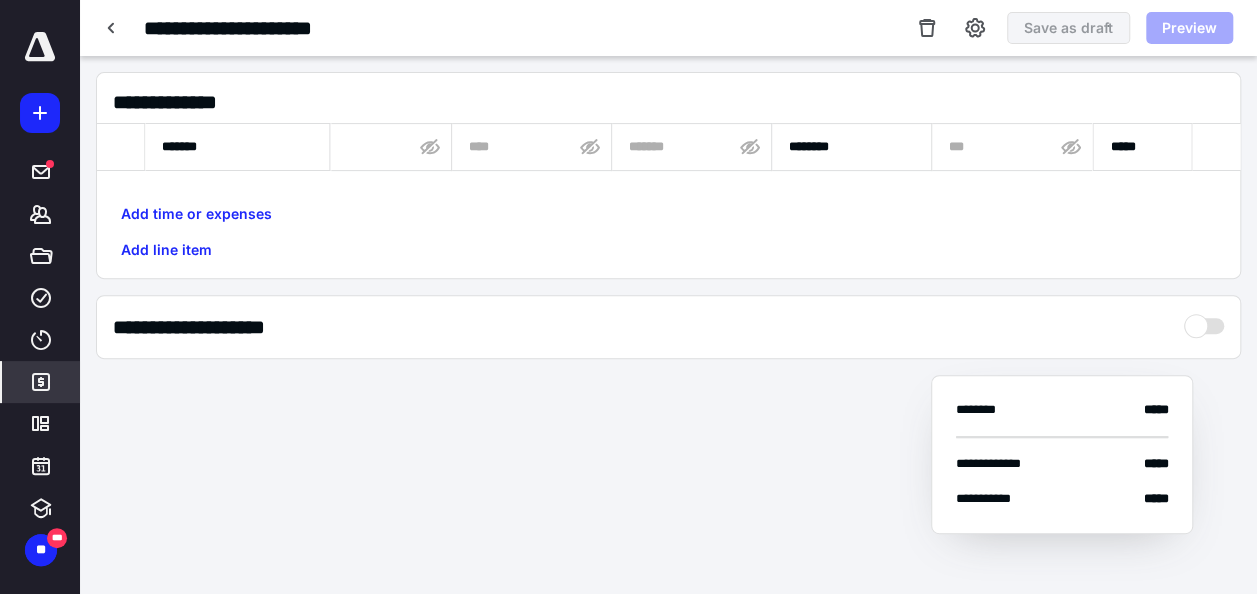 scroll, scrollTop: 0, scrollLeft: 1218, axis: horizontal 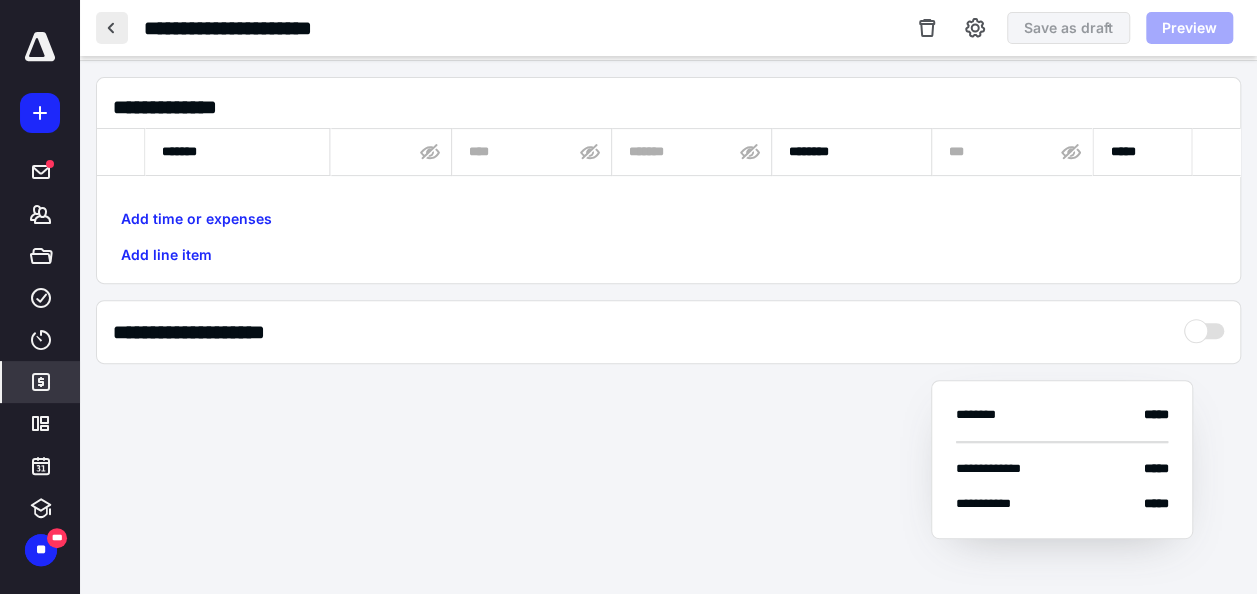 click at bounding box center (112, 28) 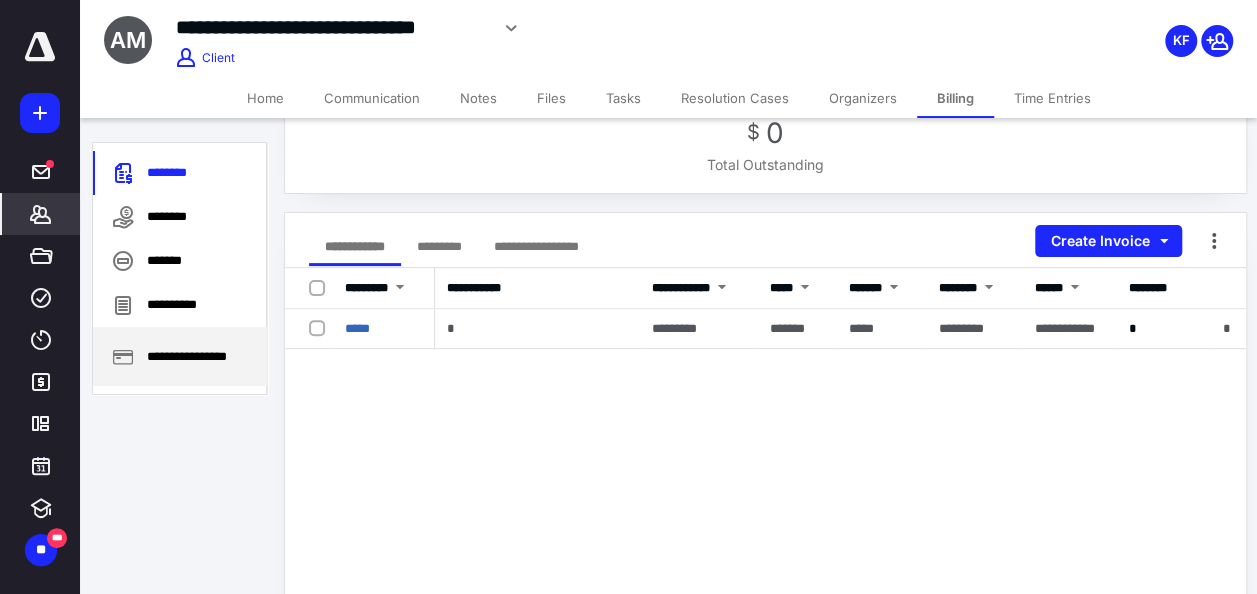 scroll, scrollTop: 400, scrollLeft: 0, axis: vertical 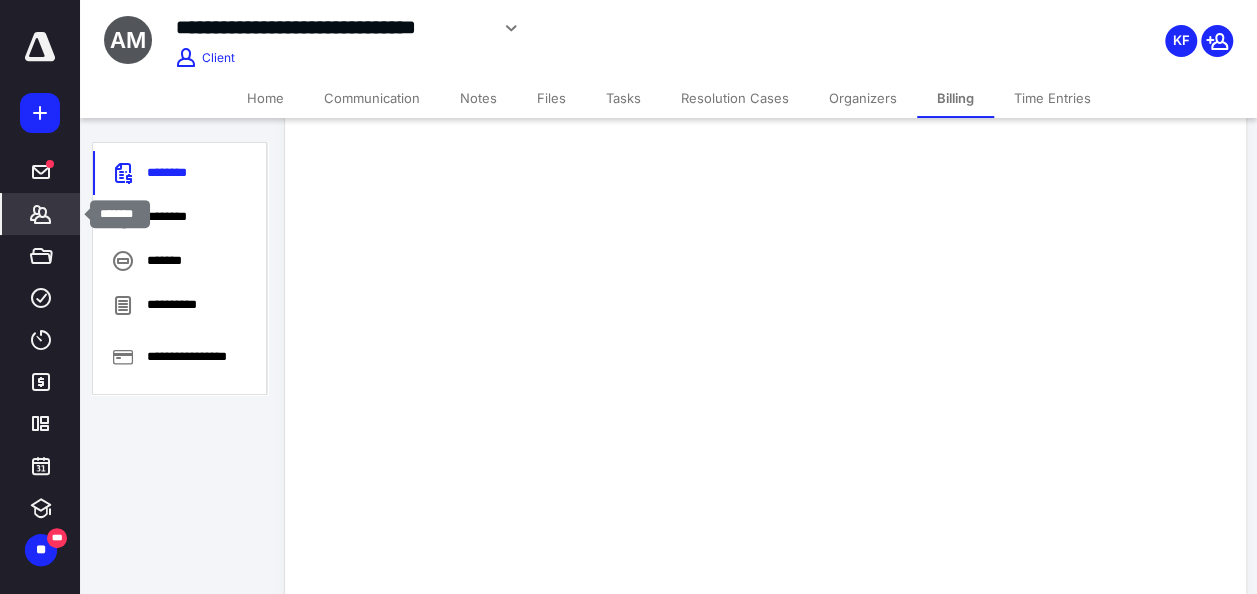 click 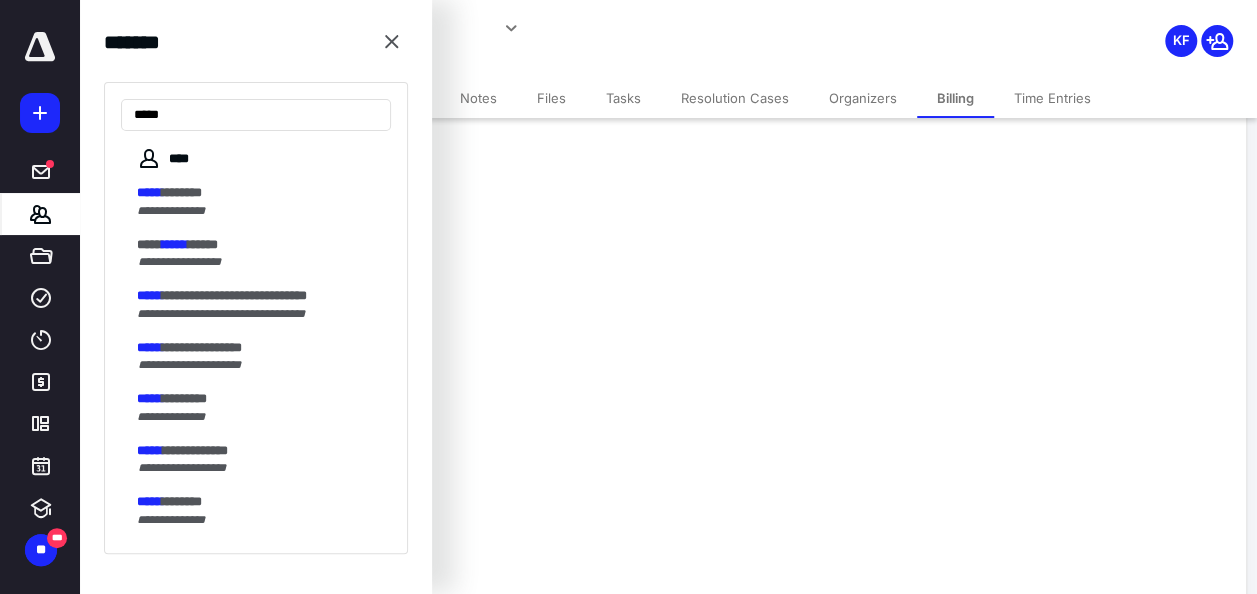 type on "*****" 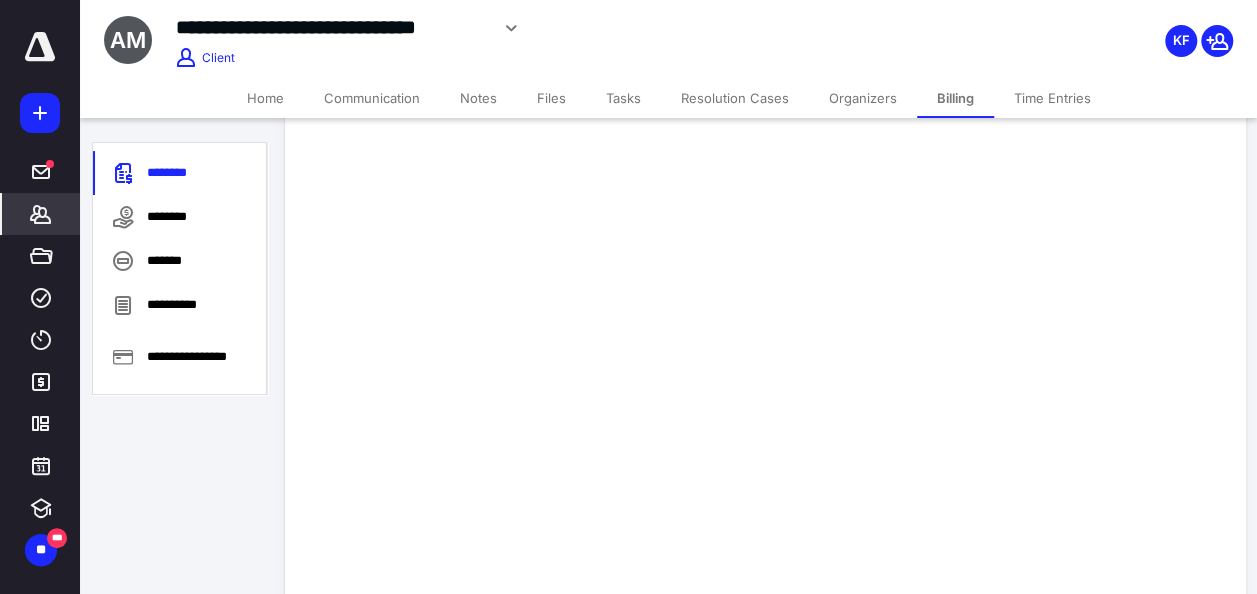 click on "Home" at bounding box center [265, 98] 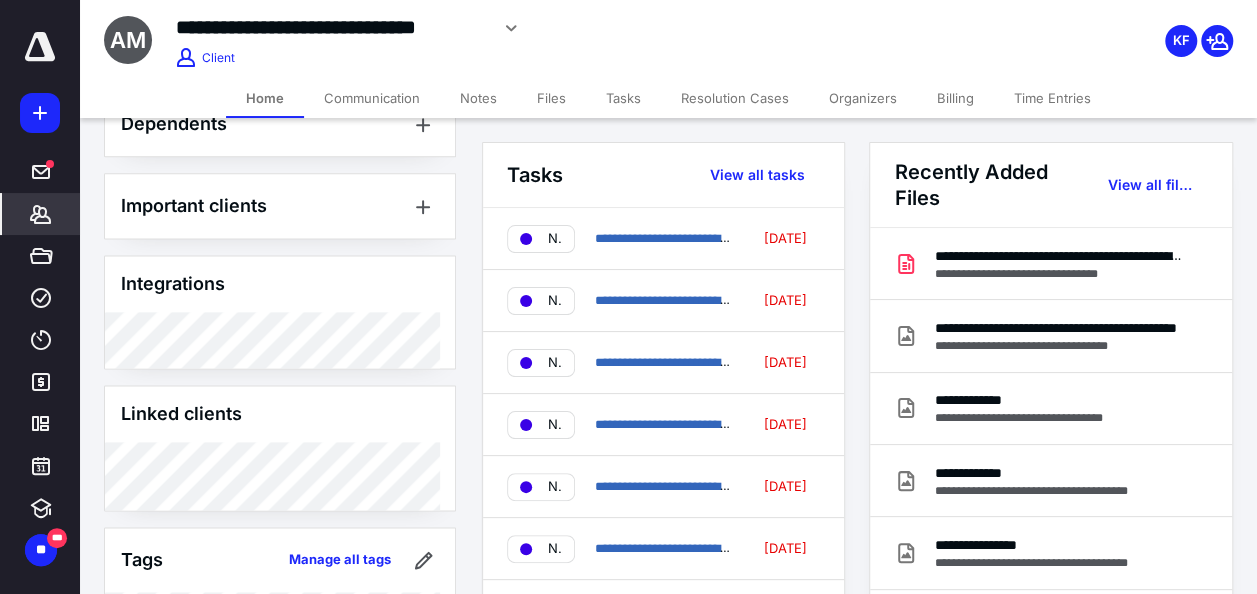 scroll, scrollTop: 1408, scrollLeft: 0, axis: vertical 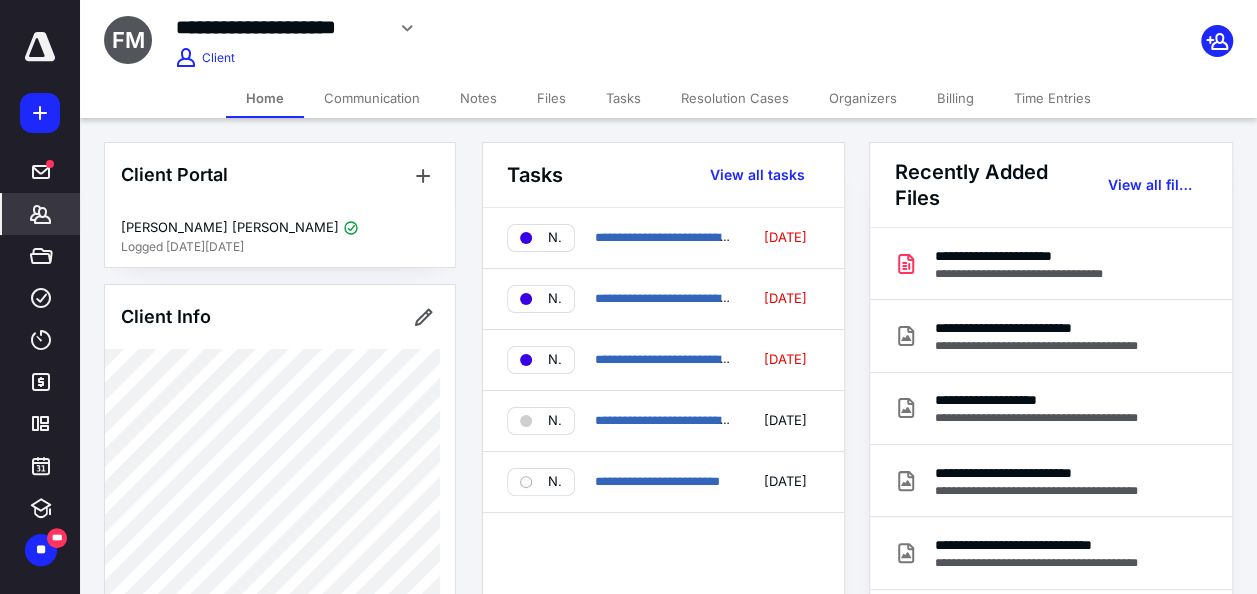 click on "**********" at bounding box center (513, 39) 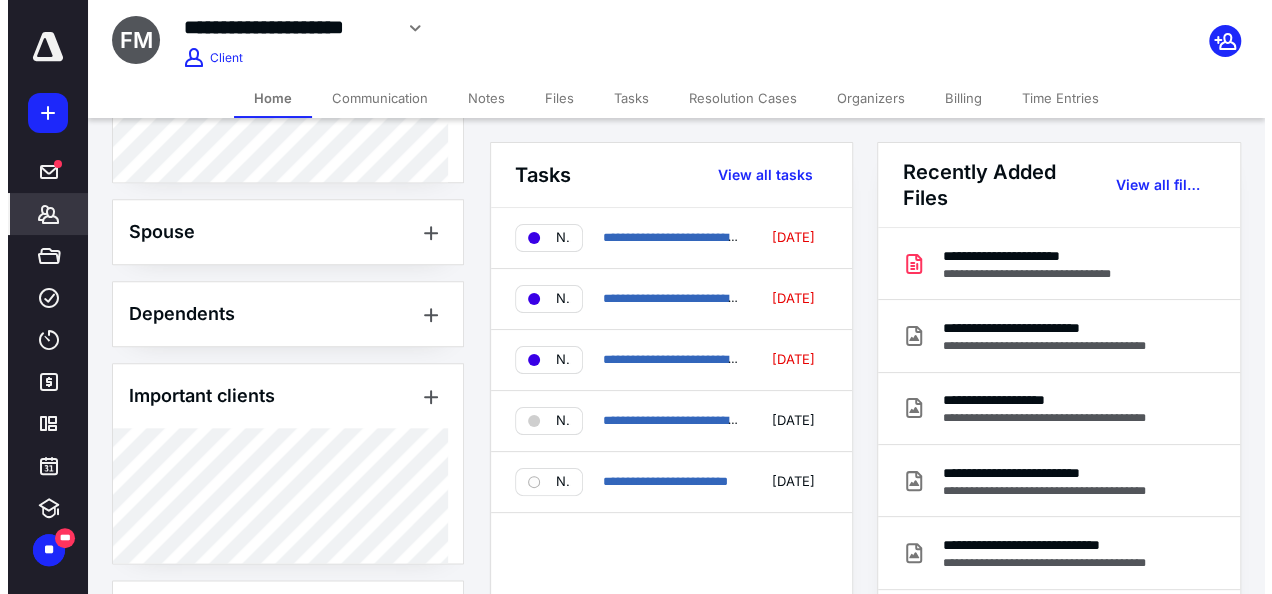 scroll, scrollTop: 1100, scrollLeft: 0, axis: vertical 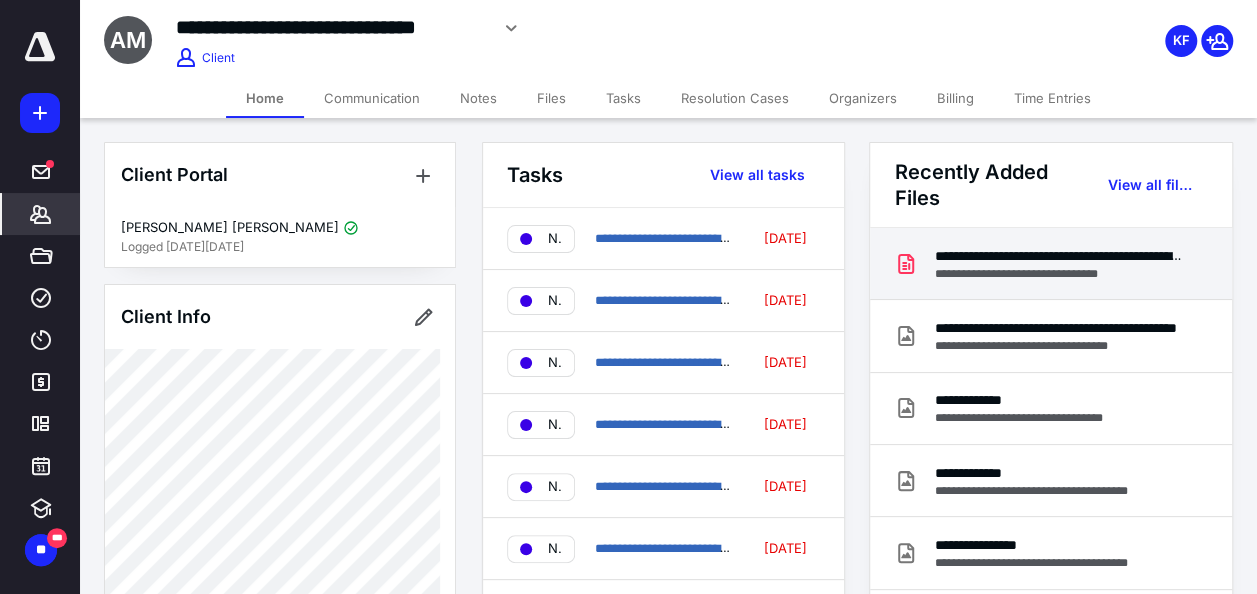 click on "**********" at bounding box center (1059, 256) 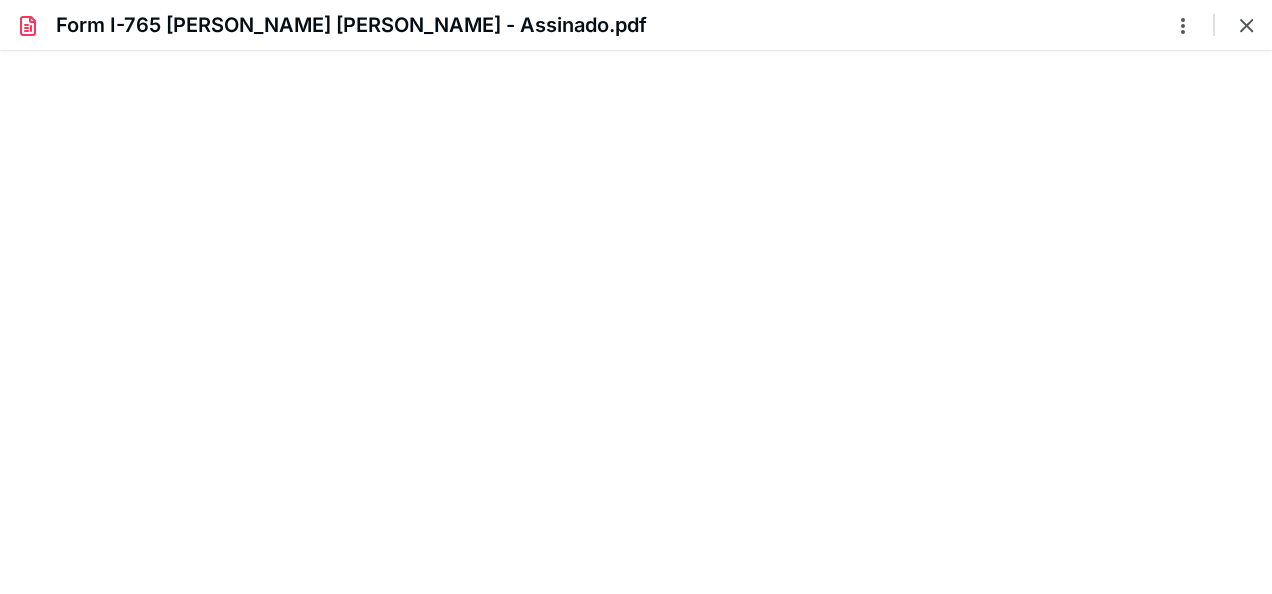 scroll, scrollTop: 0, scrollLeft: 0, axis: both 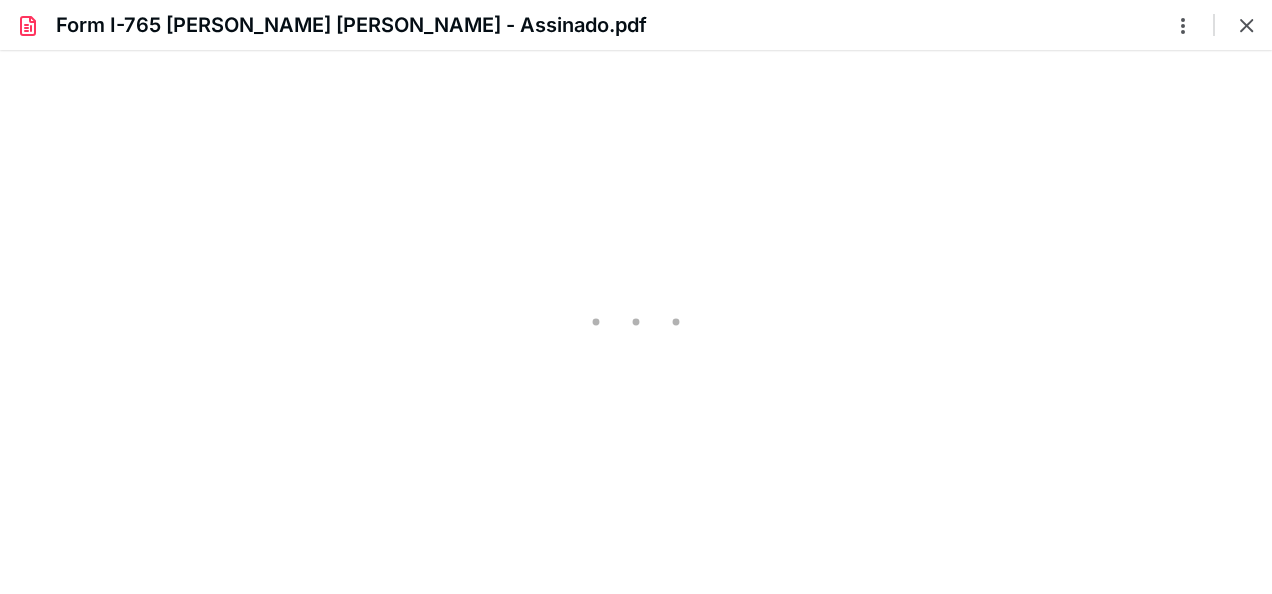type on "64" 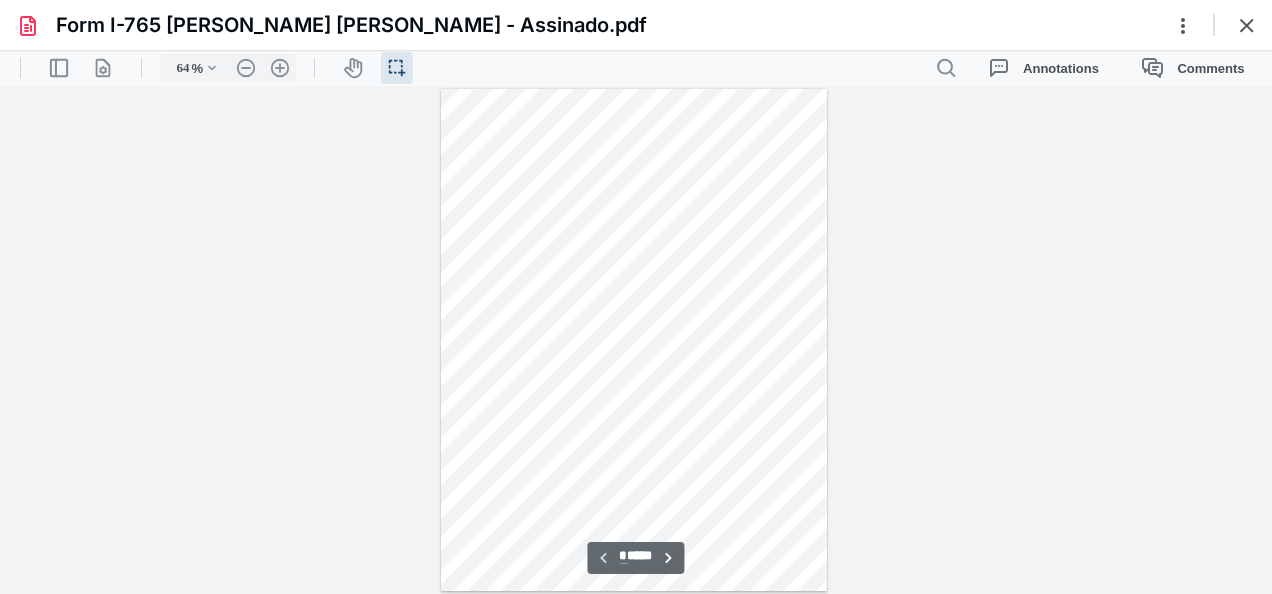 scroll, scrollTop: 0, scrollLeft: 0, axis: both 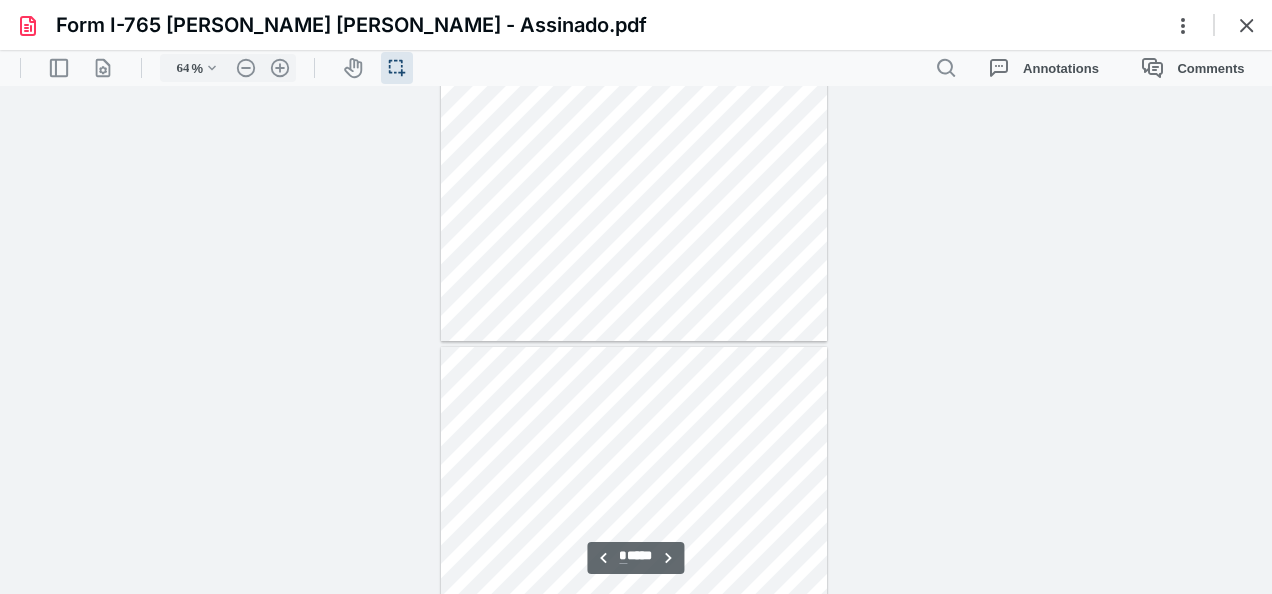 type on "*" 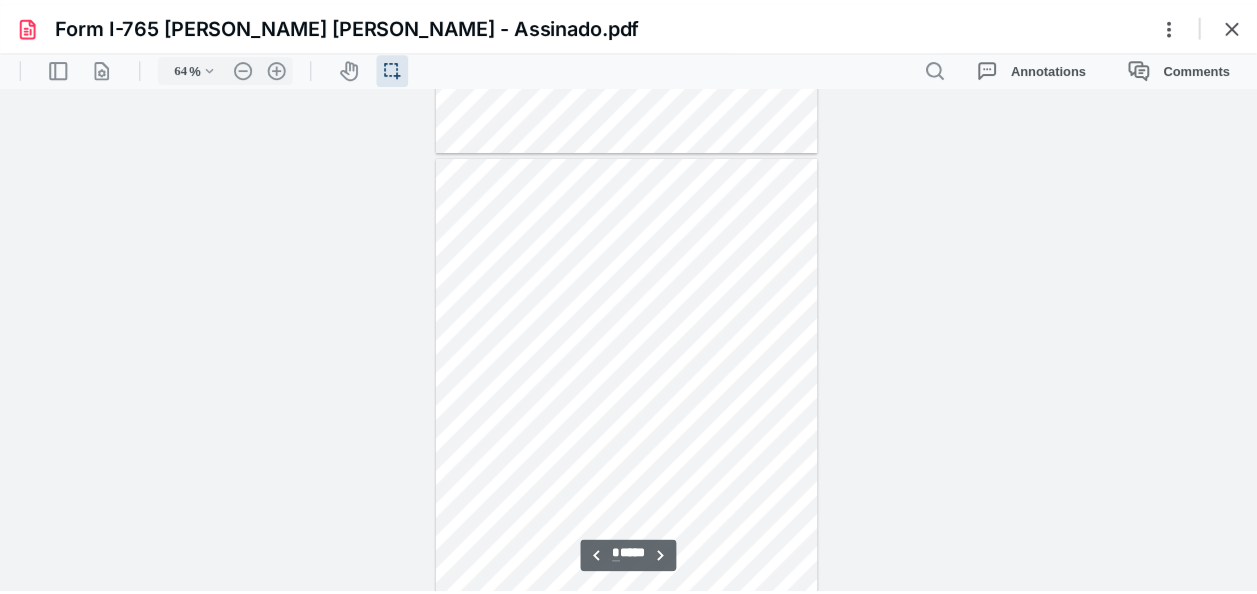 scroll, scrollTop: 2000, scrollLeft: 0, axis: vertical 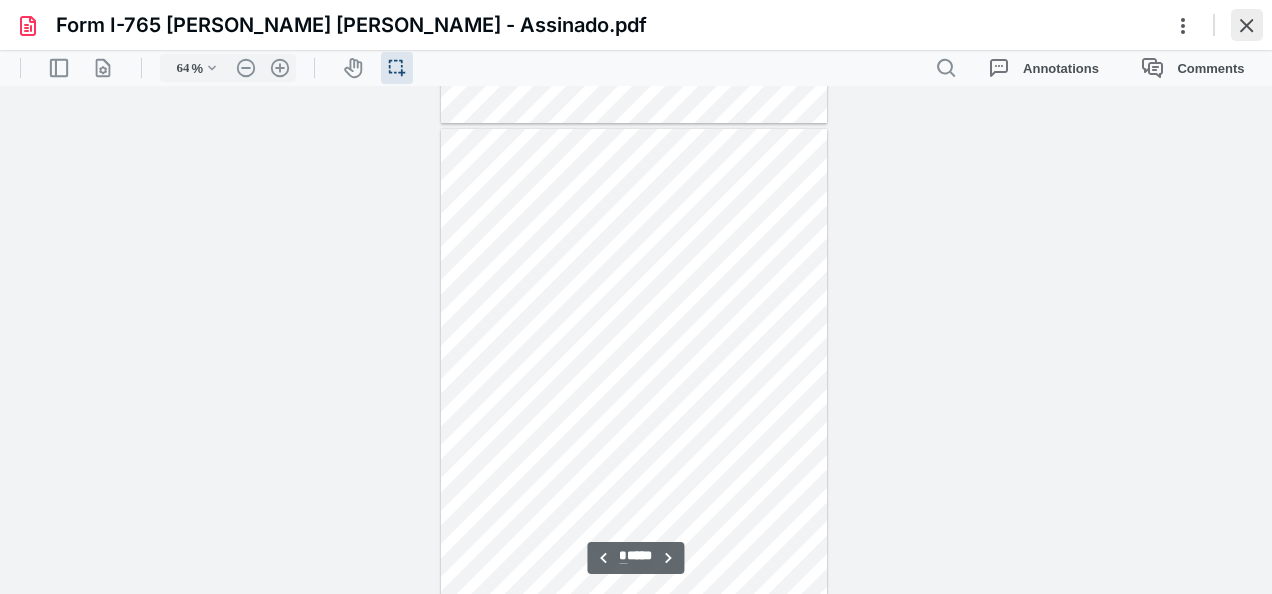 click at bounding box center (1247, 25) 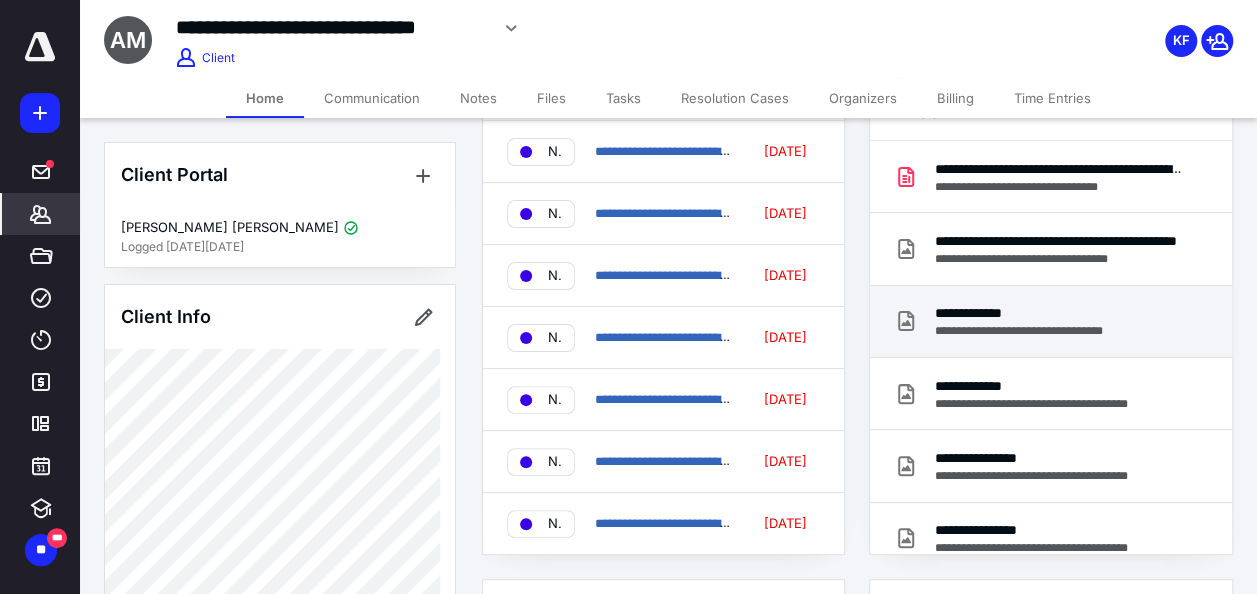 scroll, scrollTop: 200, scrollLeft: 0, axis: vertical 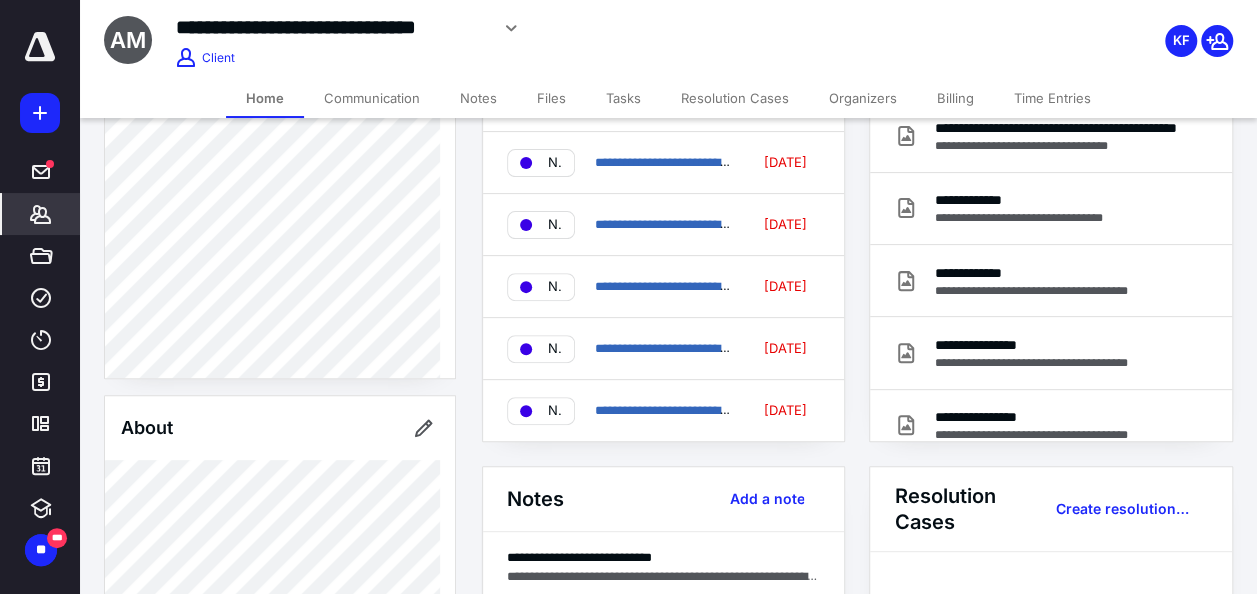 click on "Client Portal Fabio Ribeiro Mendes Logged in 7 months ago Client Info About Spouse Dependents Important clients Integrations Linked clients Tags Manage all tags" at bounding box center [280, 763] 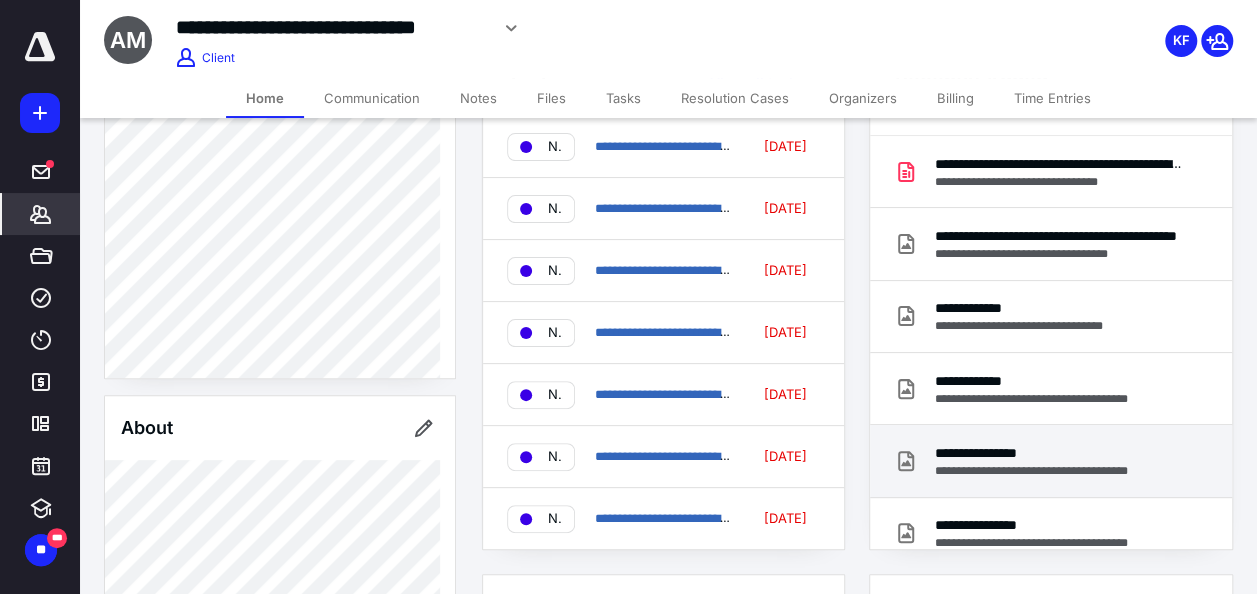 scroll, scrollTop: 0, scrollLeft: 0, axis: both 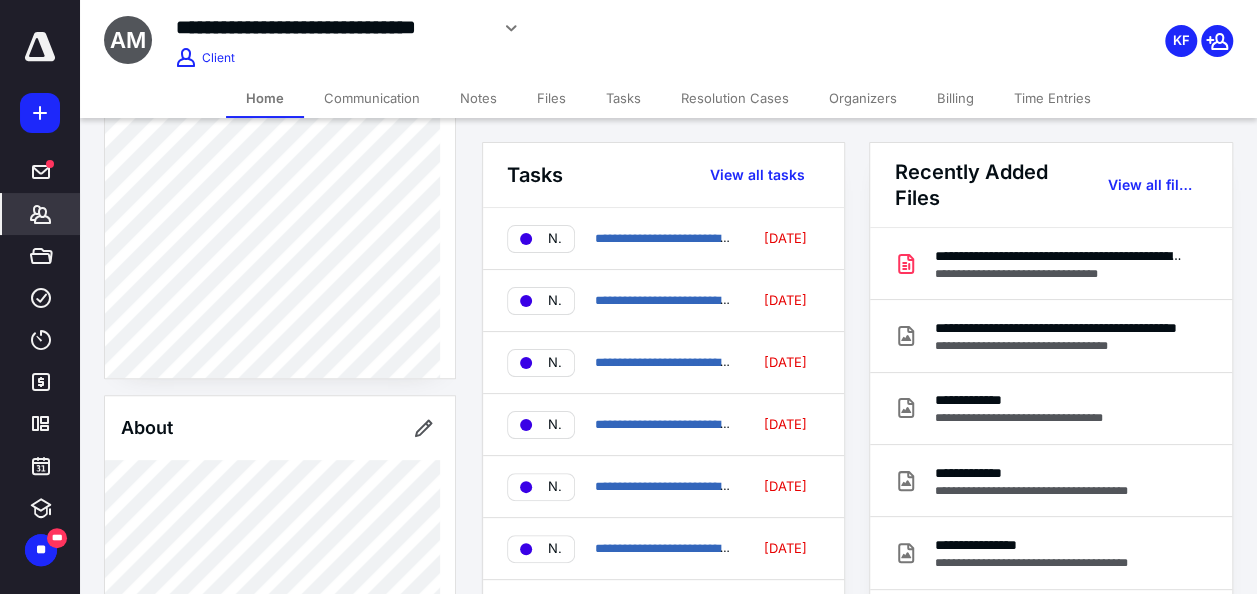 click on "View all files" at bounding box center [1149, 185] 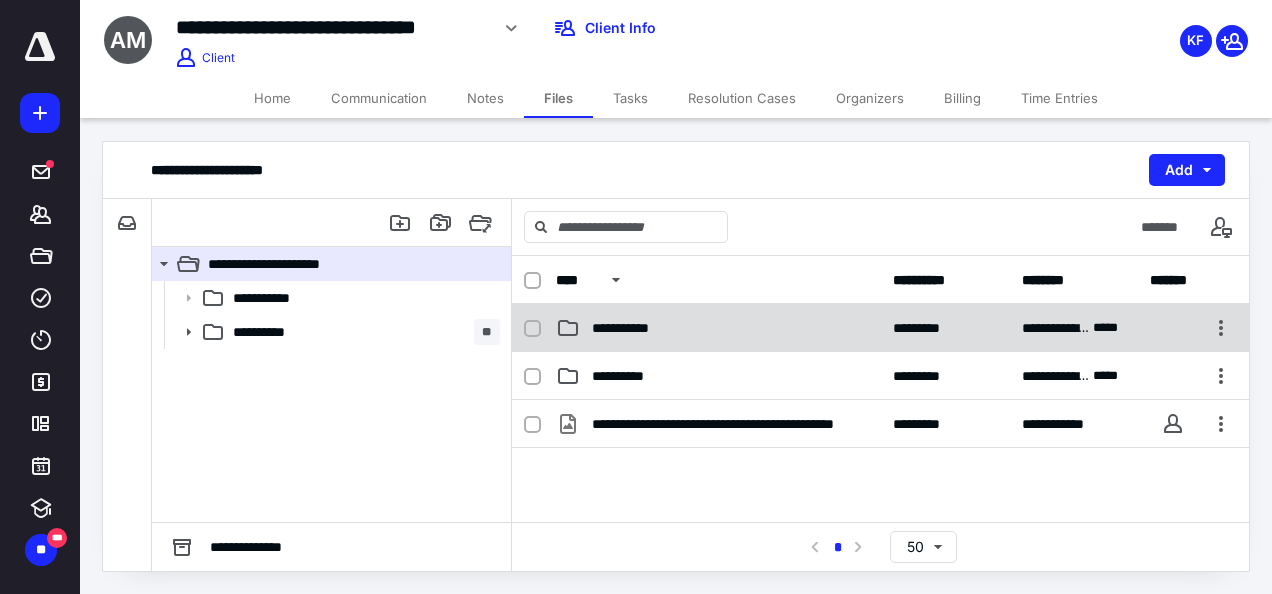 click on "**********" at bounding box center [636, 328] 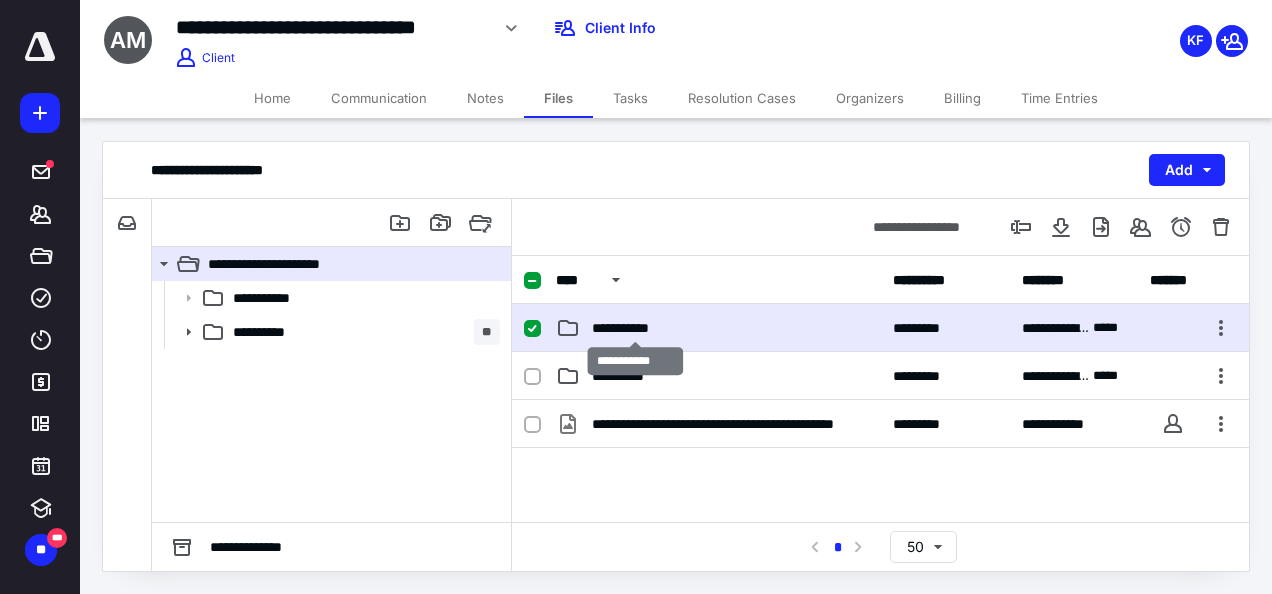 click on "**********" at bounding box center (636, 328) 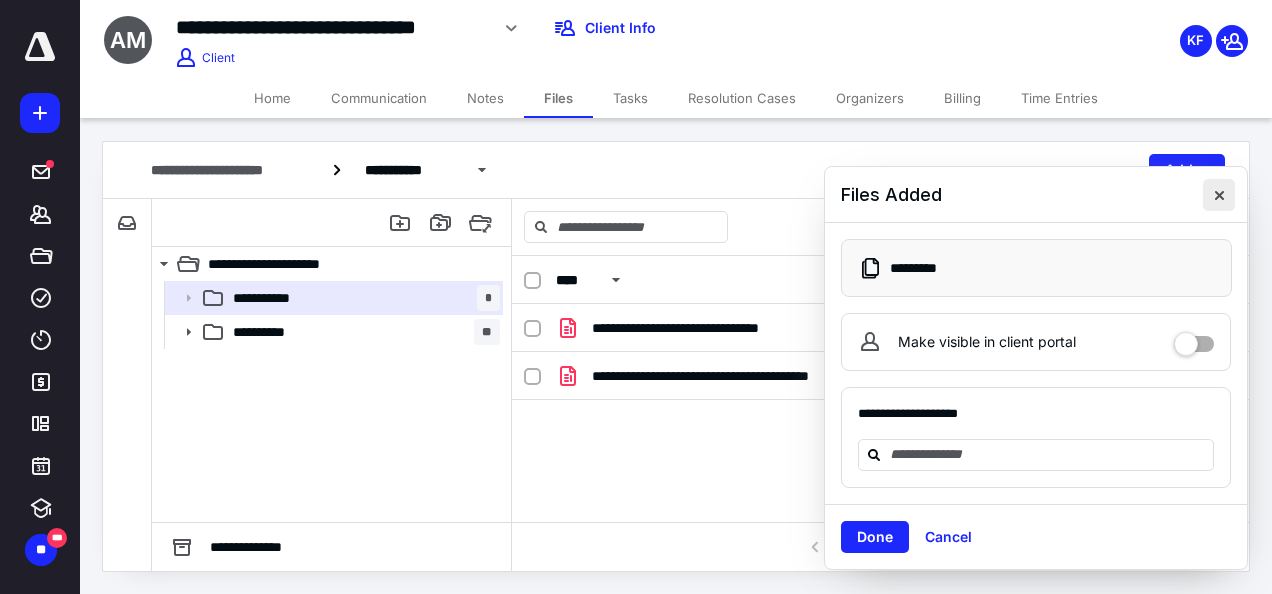 click at bounding box center [1219, 195] 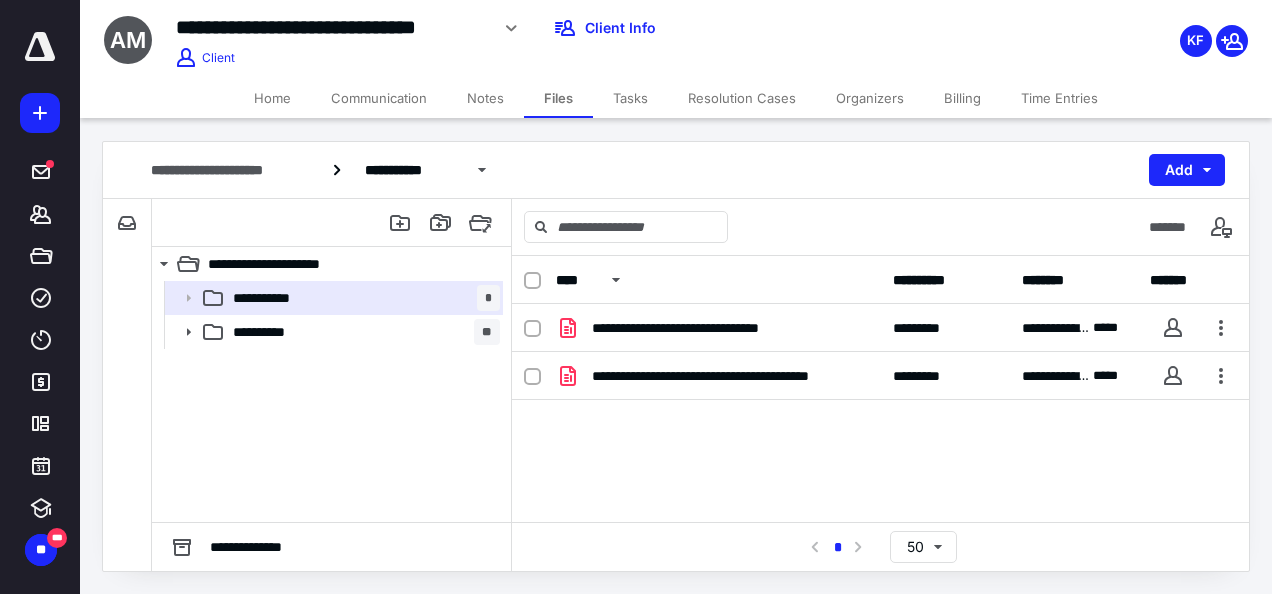 click on "Notes" at bounding box center (485, 98) 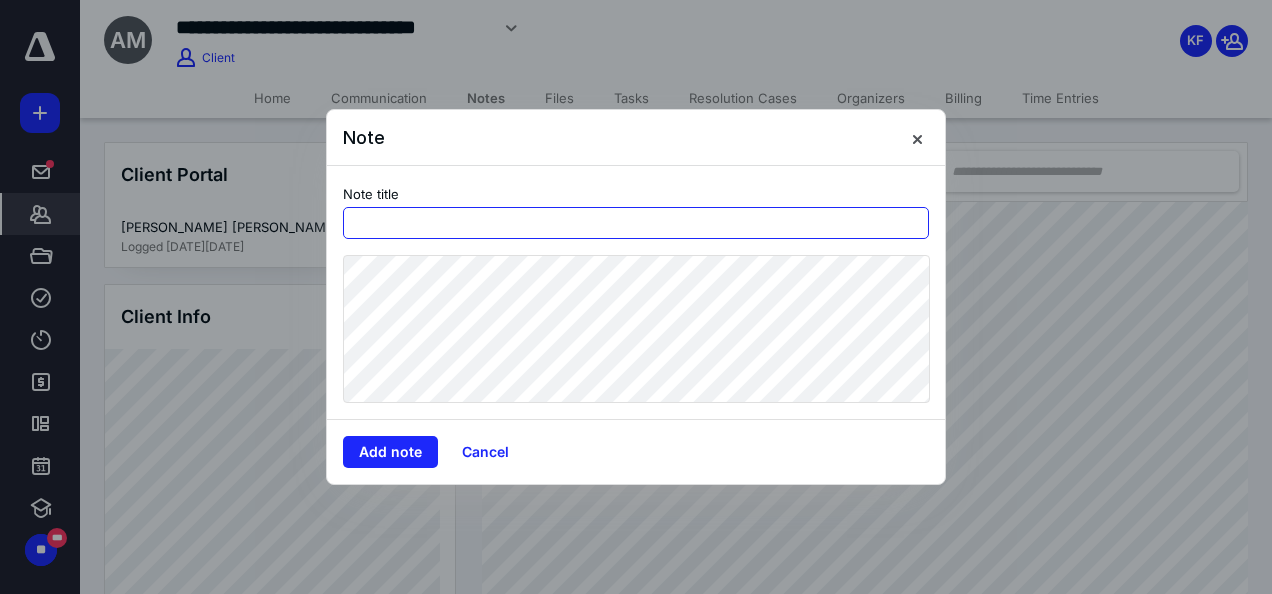 click at bounding box center (636, 223) 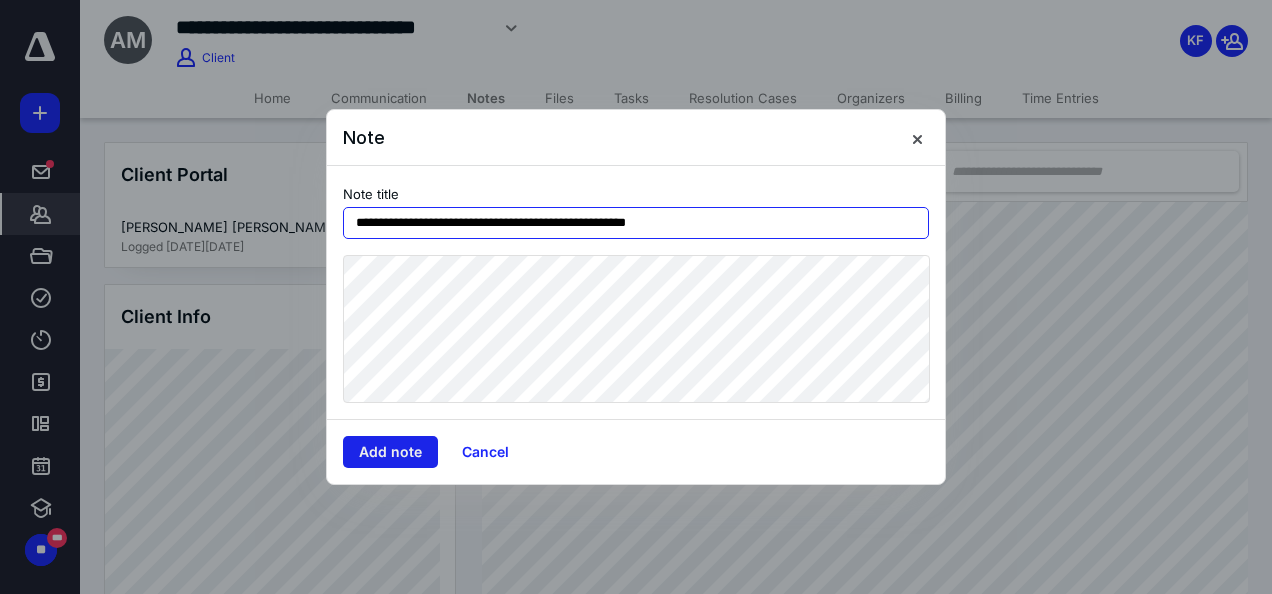 type on "**********" 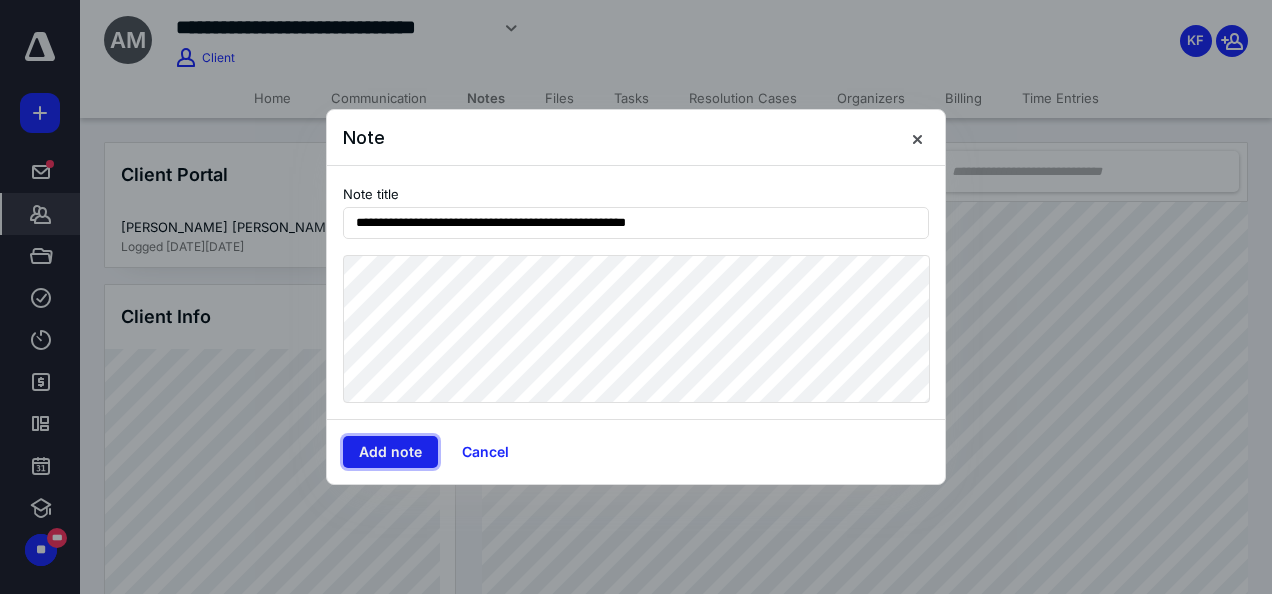 click on "Add note" at bounding box center [390, 452] 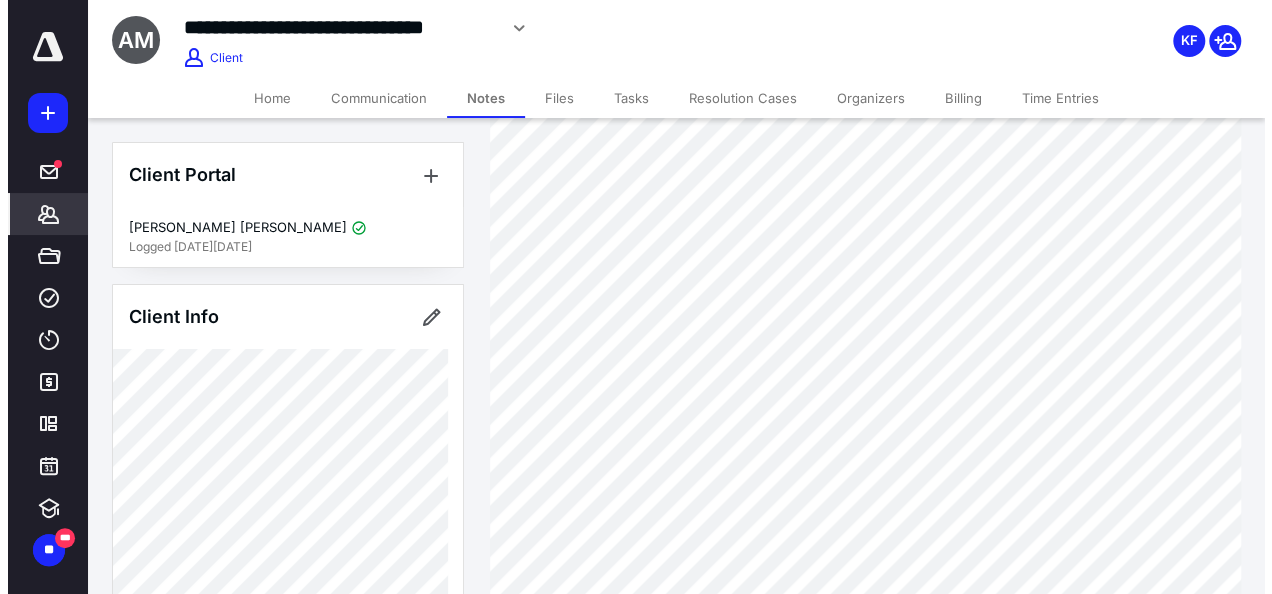 scroll, scrollTop: 300, scrollLeft: 0, axis: vertical 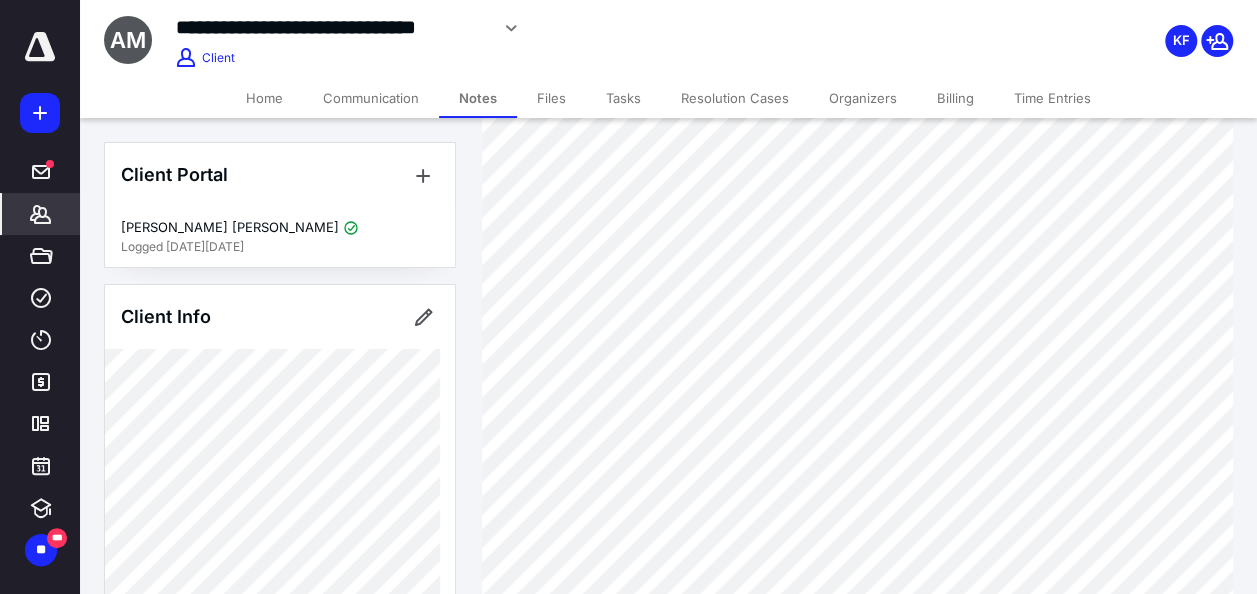 click 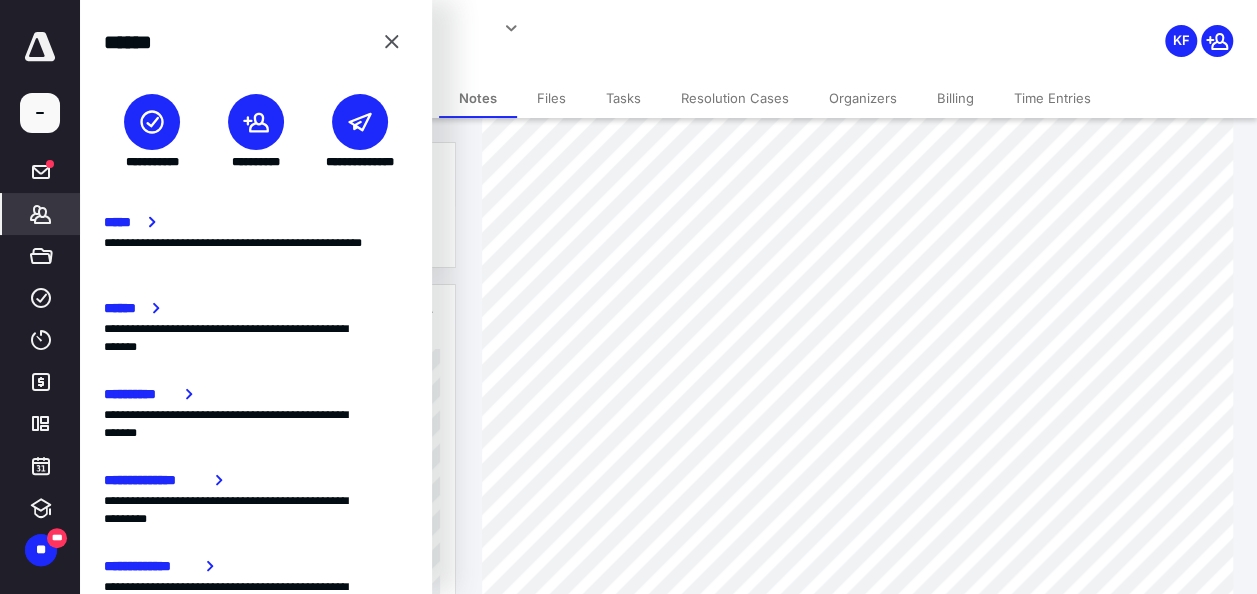 click 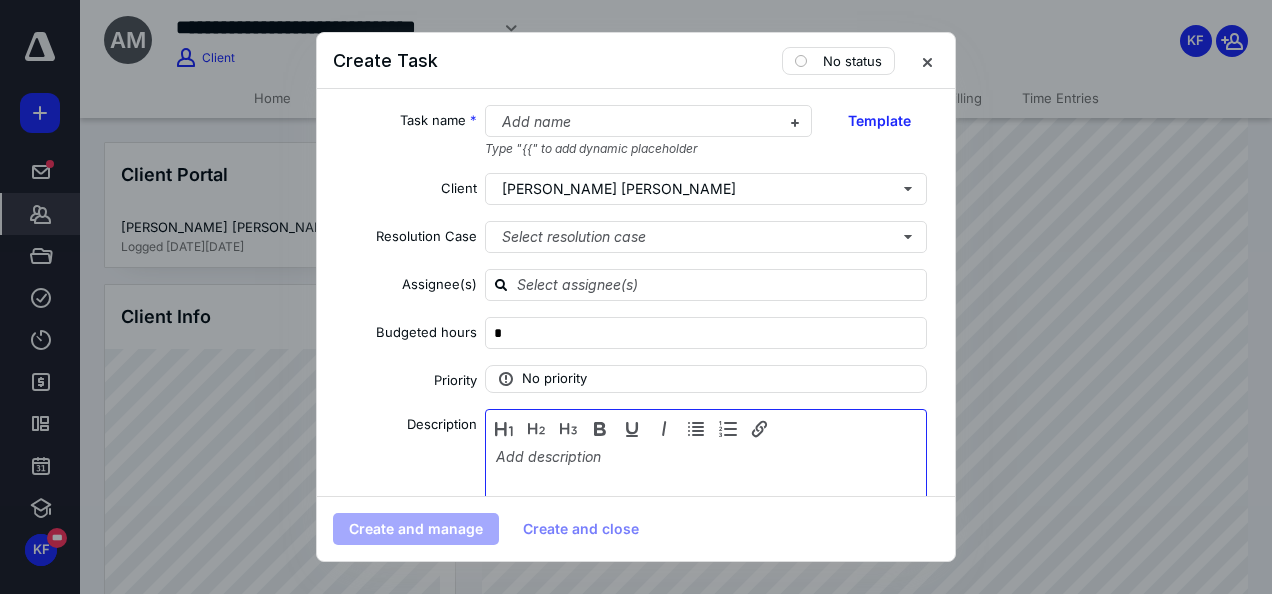 click at bounding box center [706, 498] 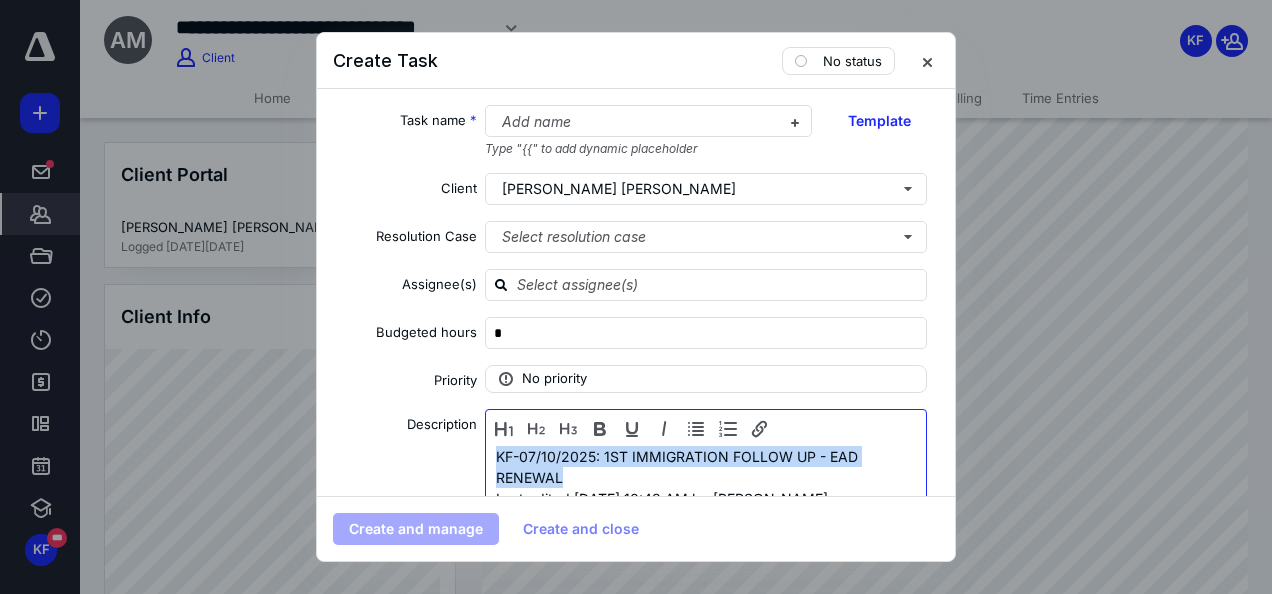 drag, startPoint x: 566, startPoint y: 482, endPoint x: 460, endPoint y: 455, distance: 109.38464 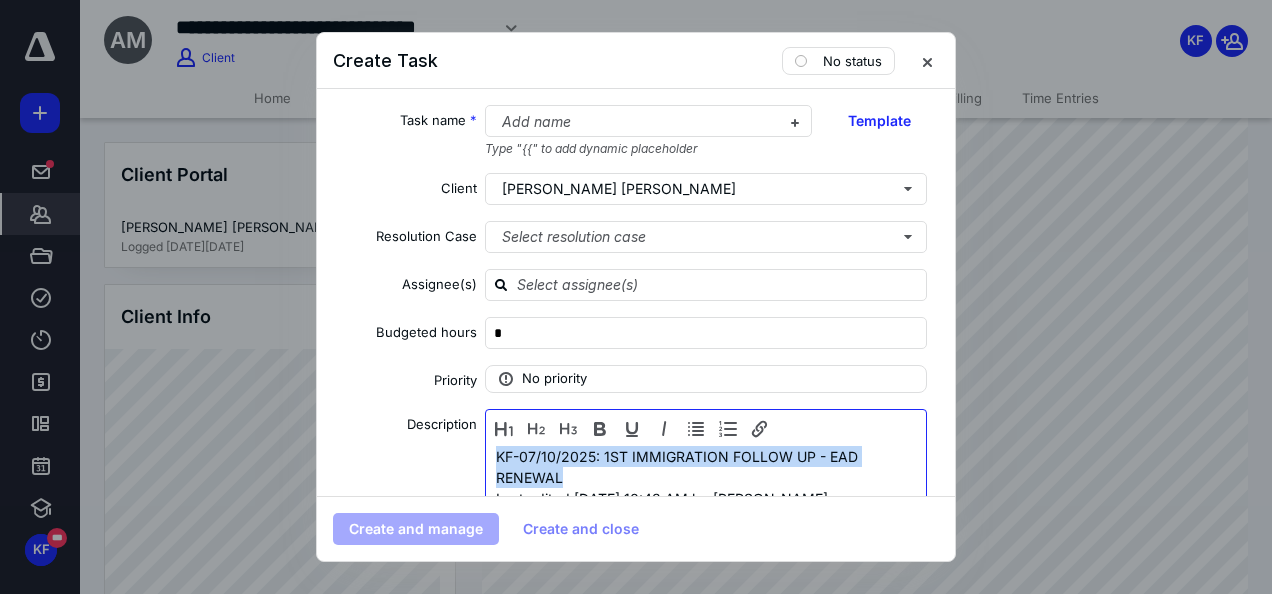 copy on "KF-07/10/2025: 1ST IMMIGRATION FOLLOW UP - EAD RENEWAL" 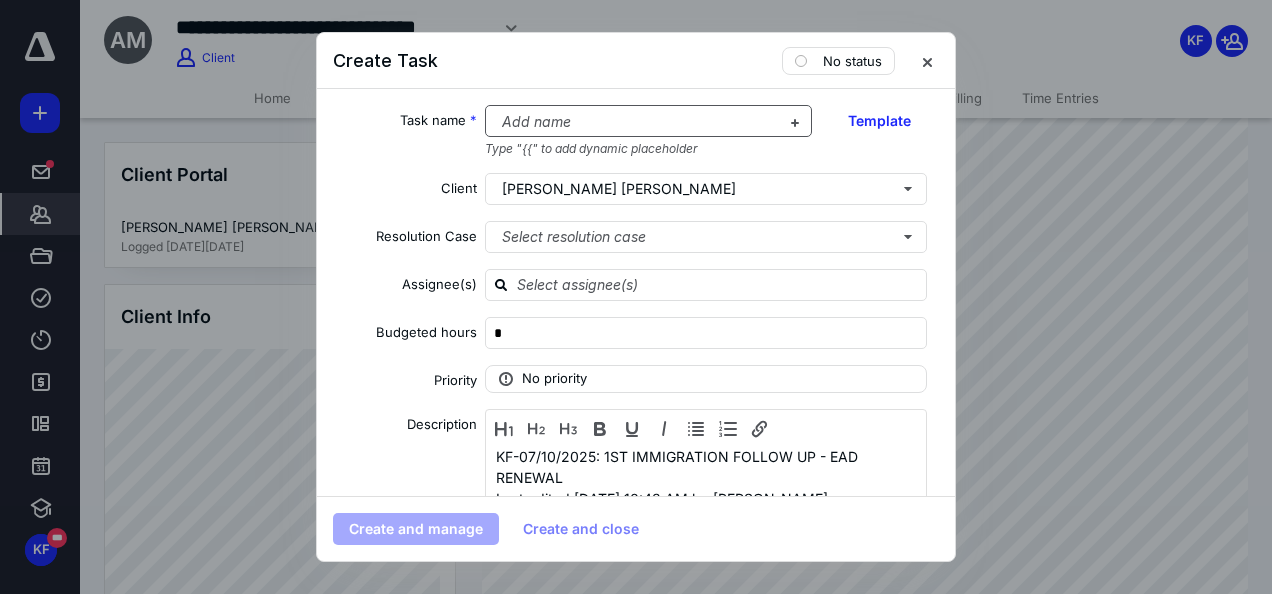 click at bounding box center (637, 122) 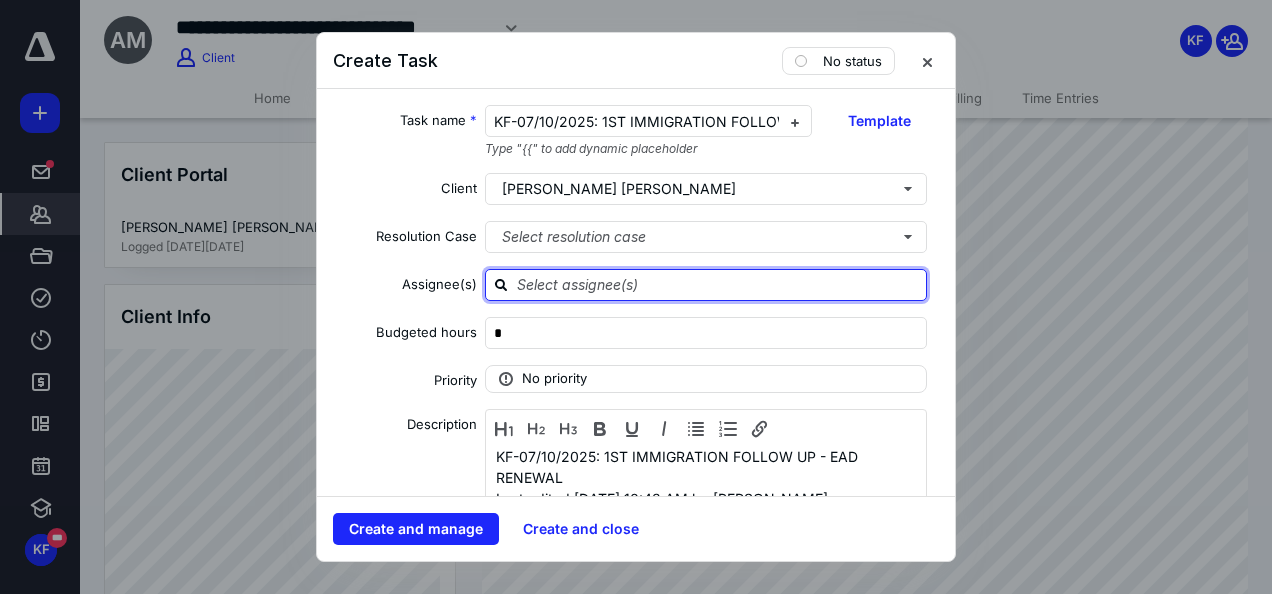 click at bounding box center [718, 284] 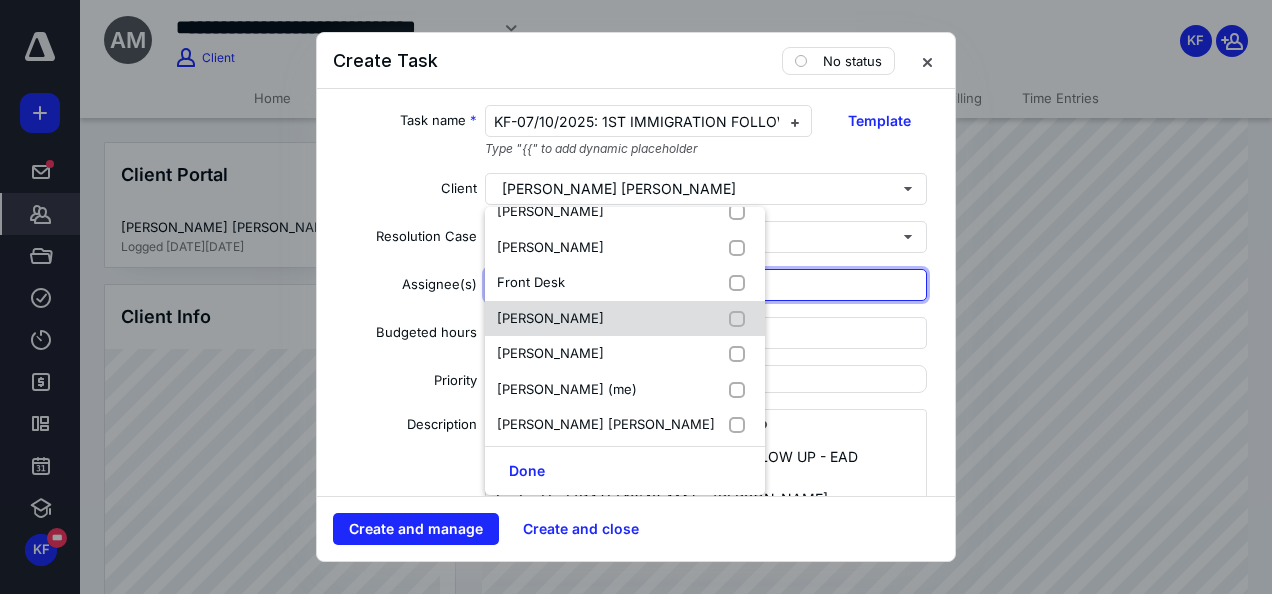 scroll, scrollTop: 300, scrollLeft: 0, axis: vertical 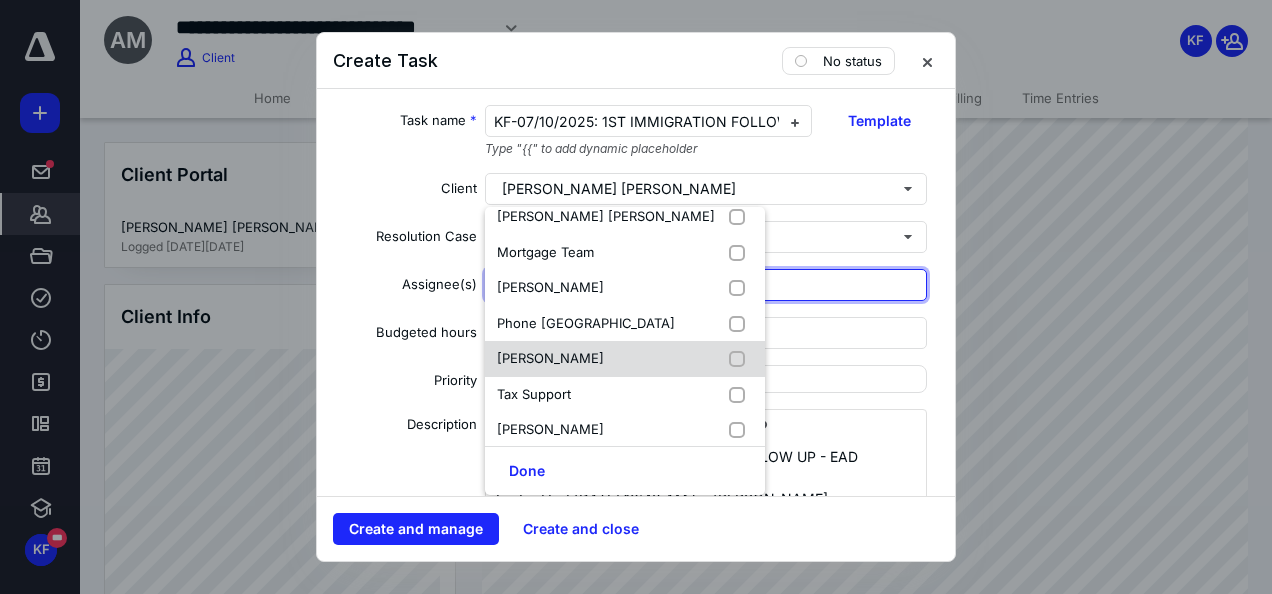 click on "Talita Camilo" at bounding box center (550, 358) 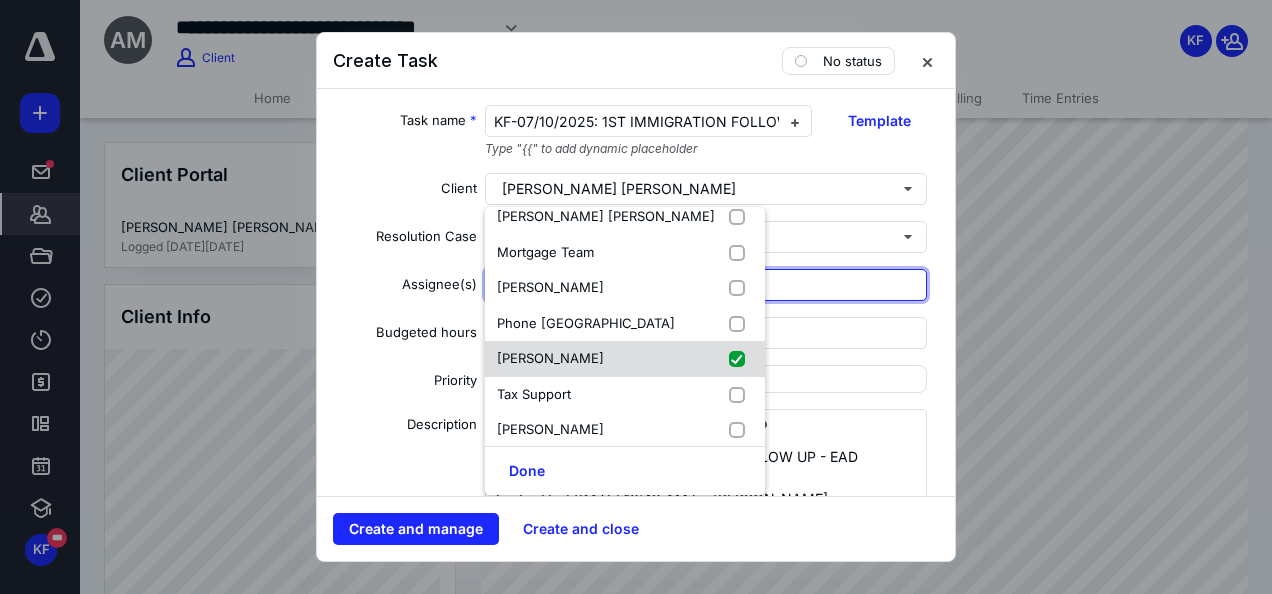 checkbox on "true" 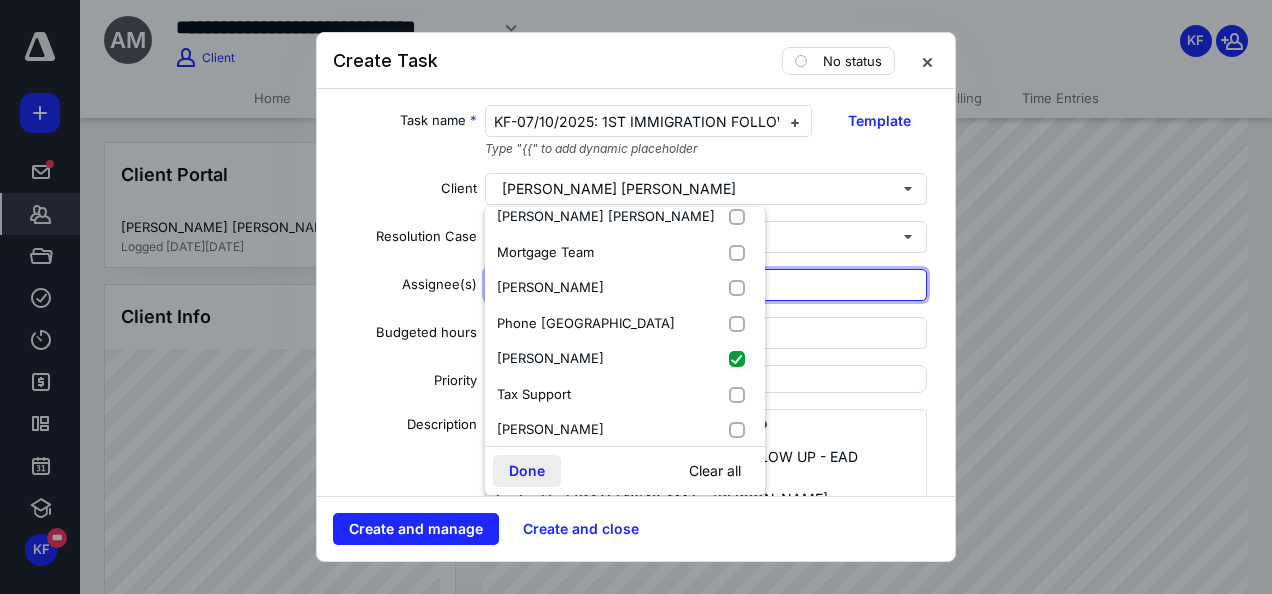 click on "Done" at bounding box center (527, 471) 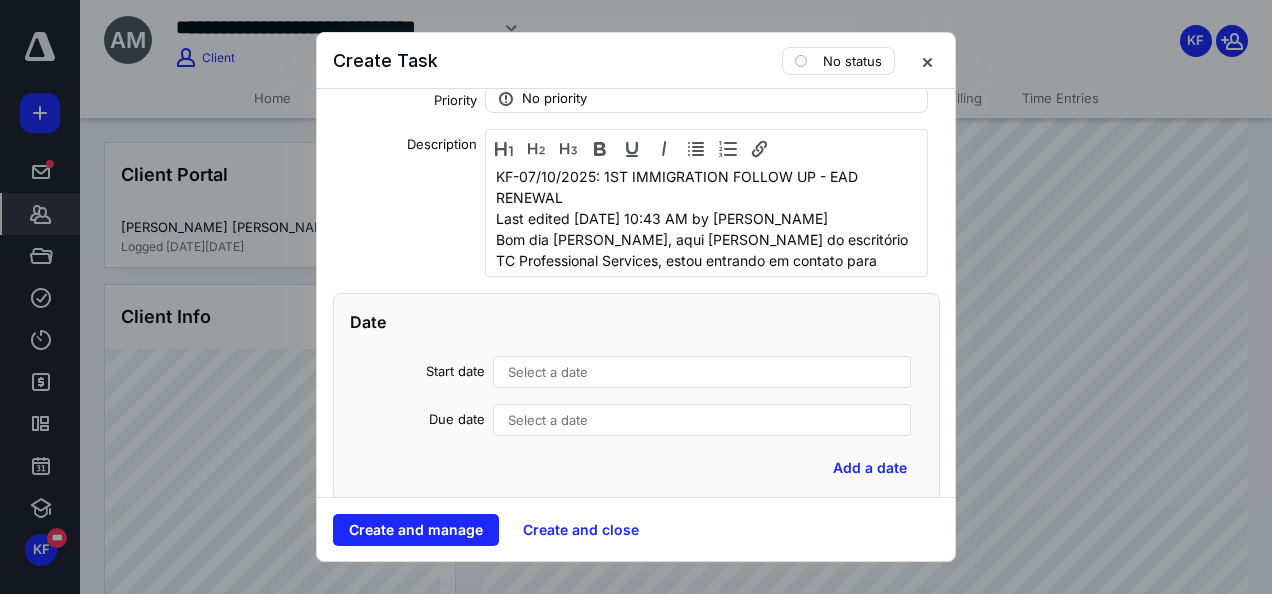 scroll, scrollTop: 300, scrollLeft: 0, axis: vertical 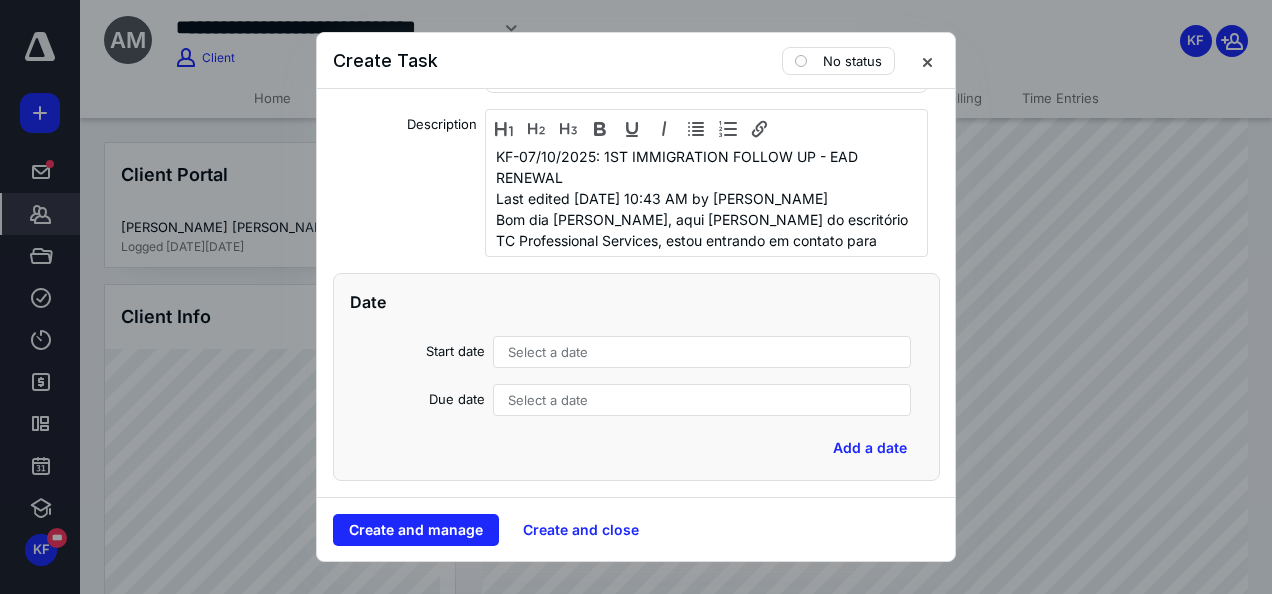 click on "Select a date" at bounding box center [548, 352] 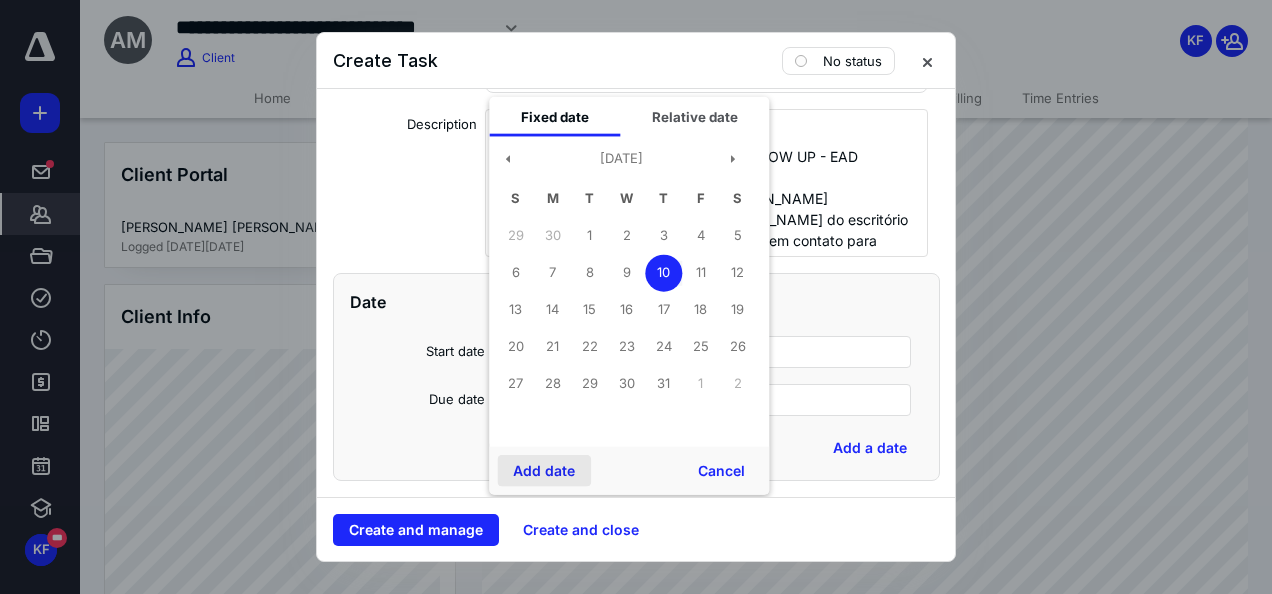 click on "Add date" at bounding box center (544, 471) 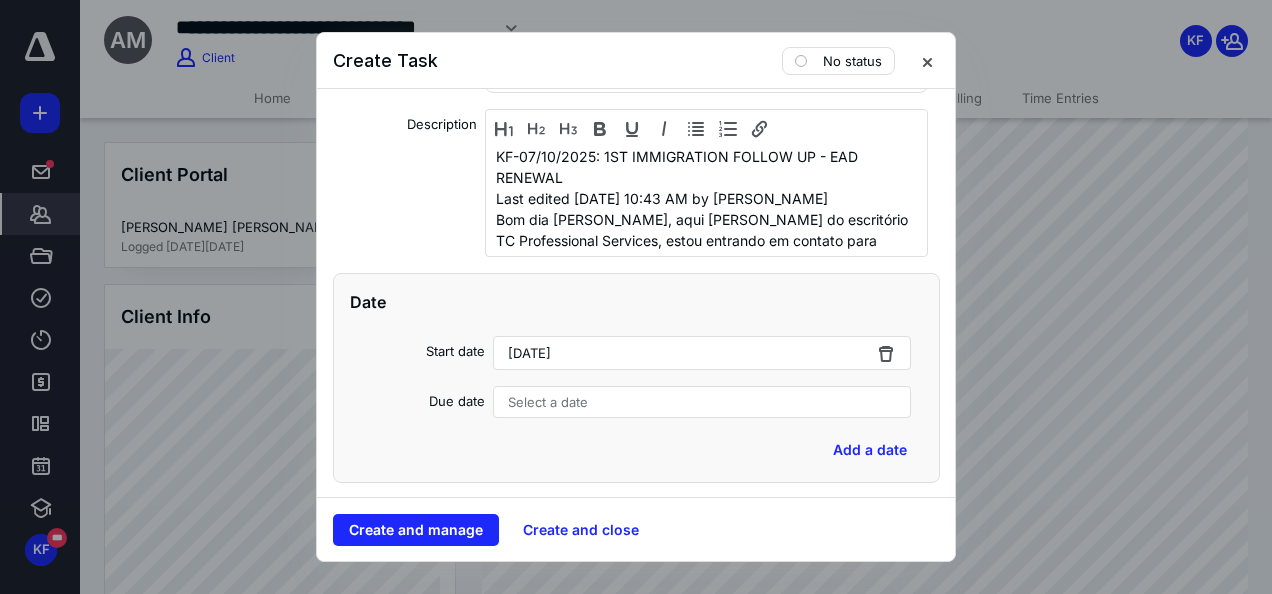 click on "Select a date" at bounding box center [548, 402] 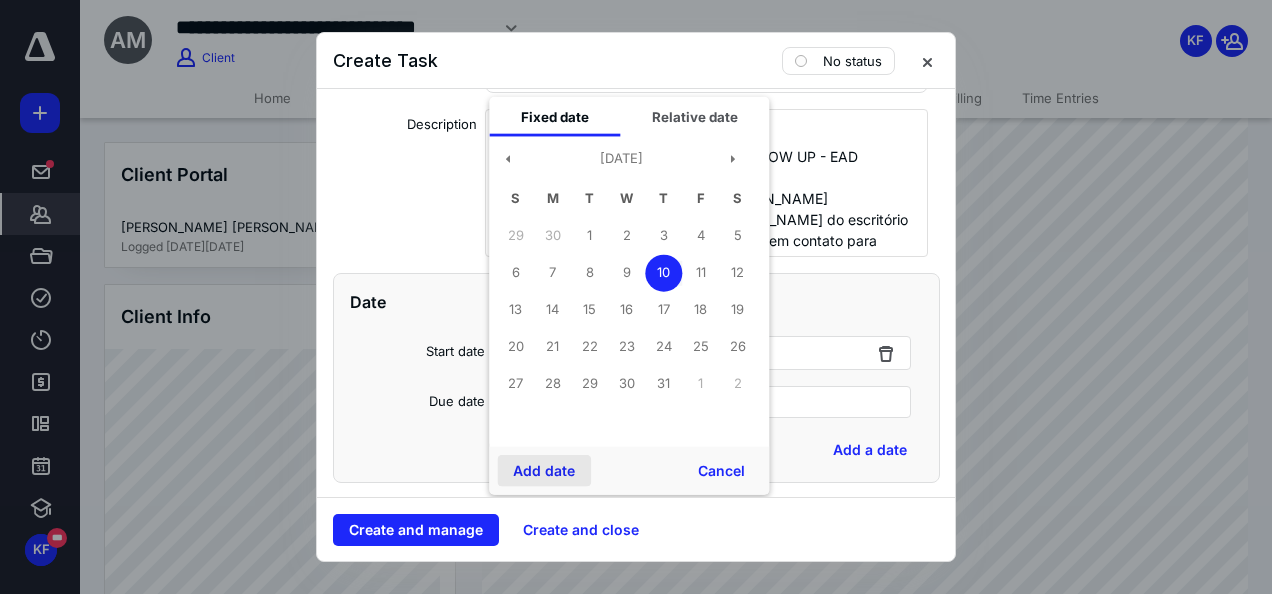 click on "Add date" at bounding box center [544, 471] 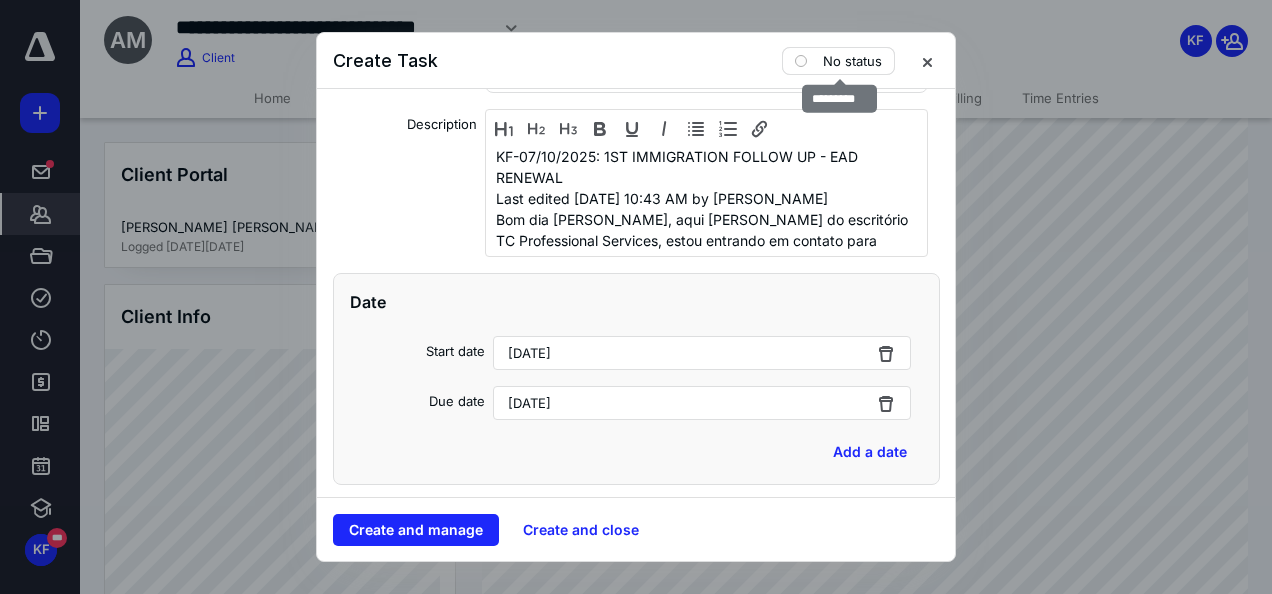 click on "No status" at bounding box center [852, 61] 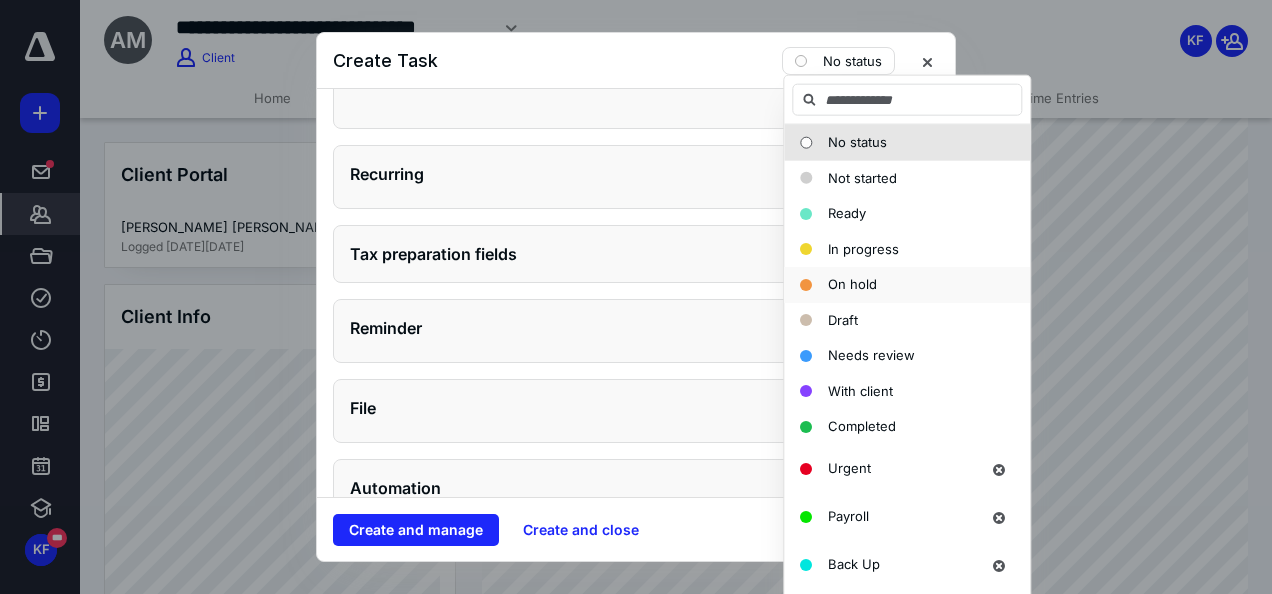 scroll, scrollTop: 791, scrollLeft: 0, axis: vertical 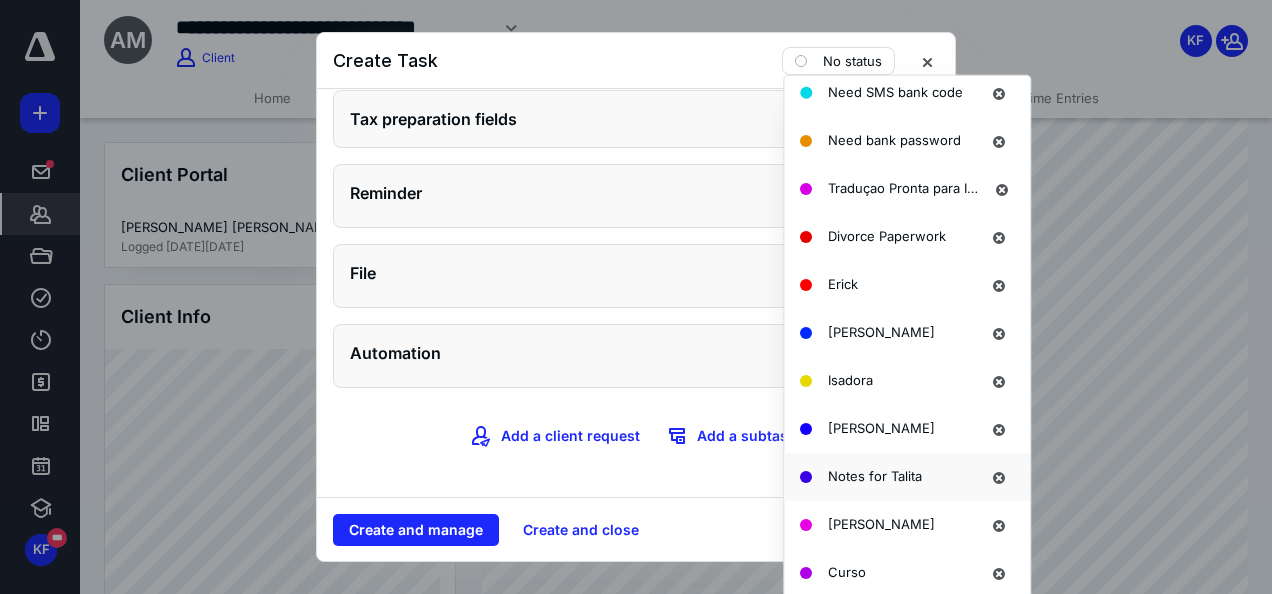 click on "Notes for Talita" at bounding box center (907, 476) 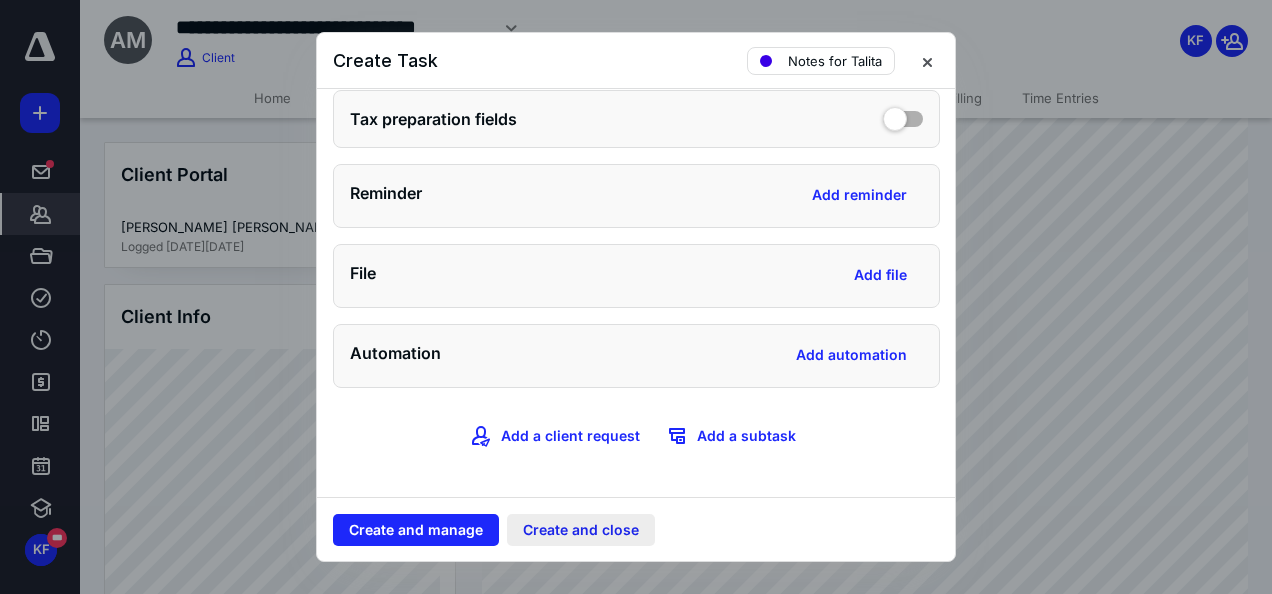 click on "Create and close" at bounding box center (581, 530) 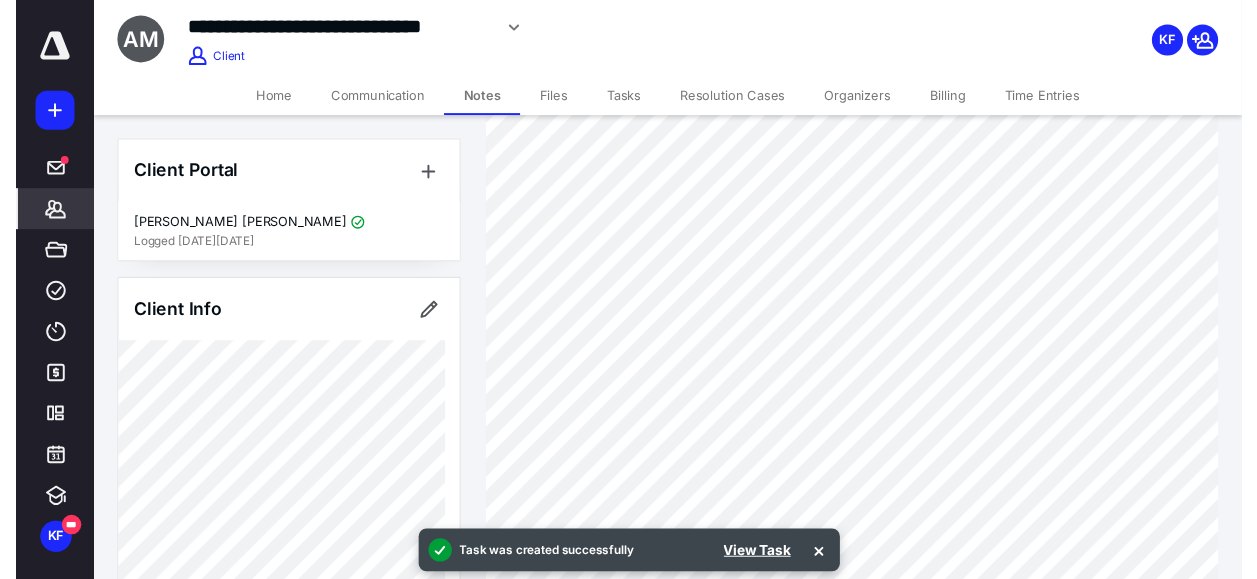 scroll, scrollTop: 0, scrollLeft: 0, axis: both 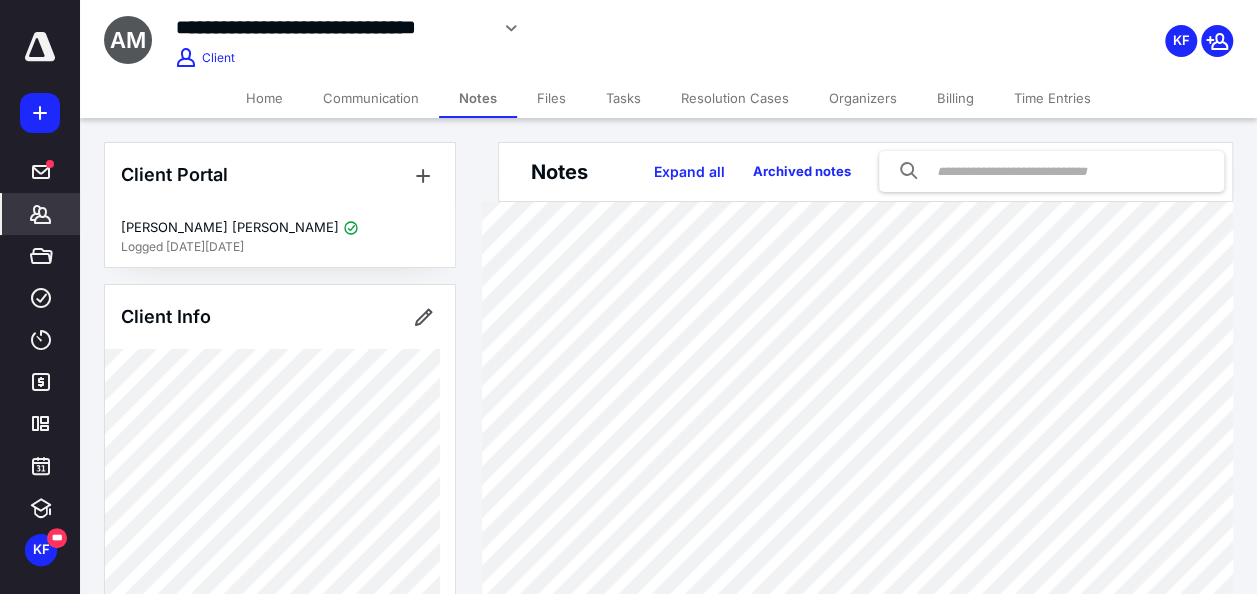 click on "Tasks" at bounding box center (623, 98) 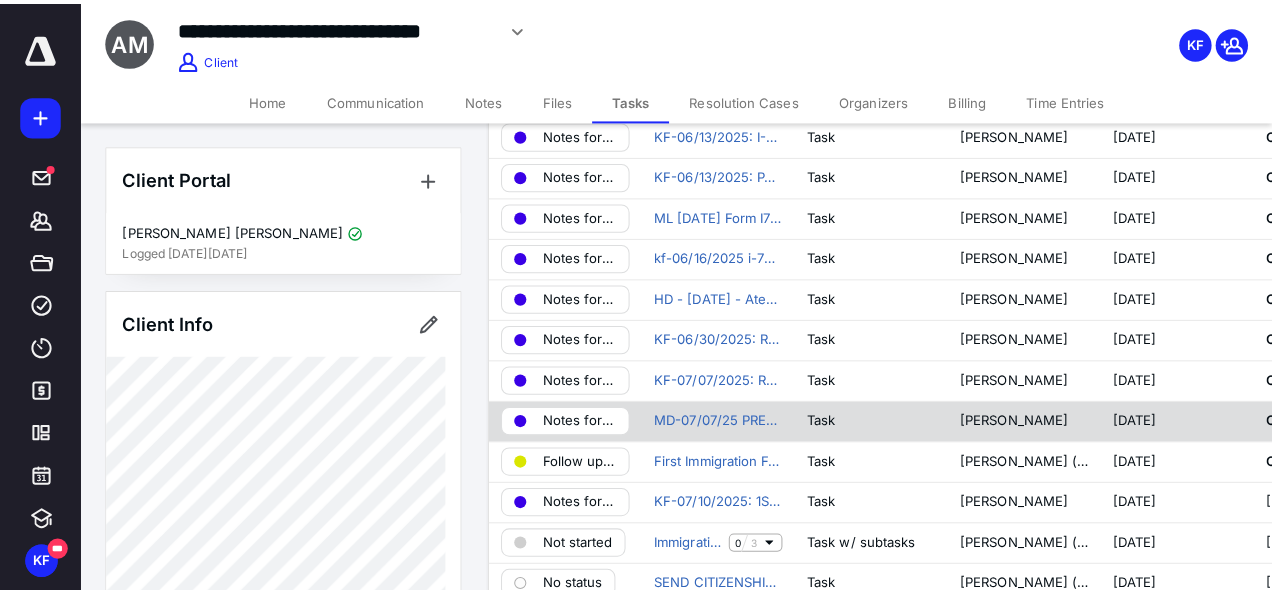 scroll, scrollTop: 400, scrollLeft: 0, axis: vertical 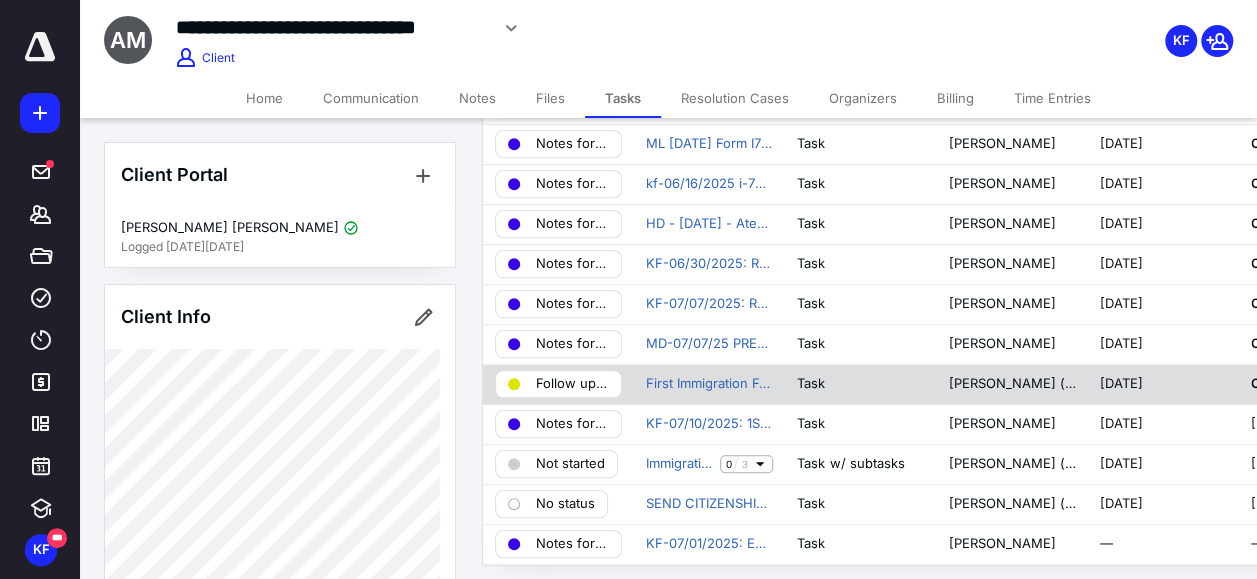 click on "Follow up Immigration" at bounding box center (572, 384) 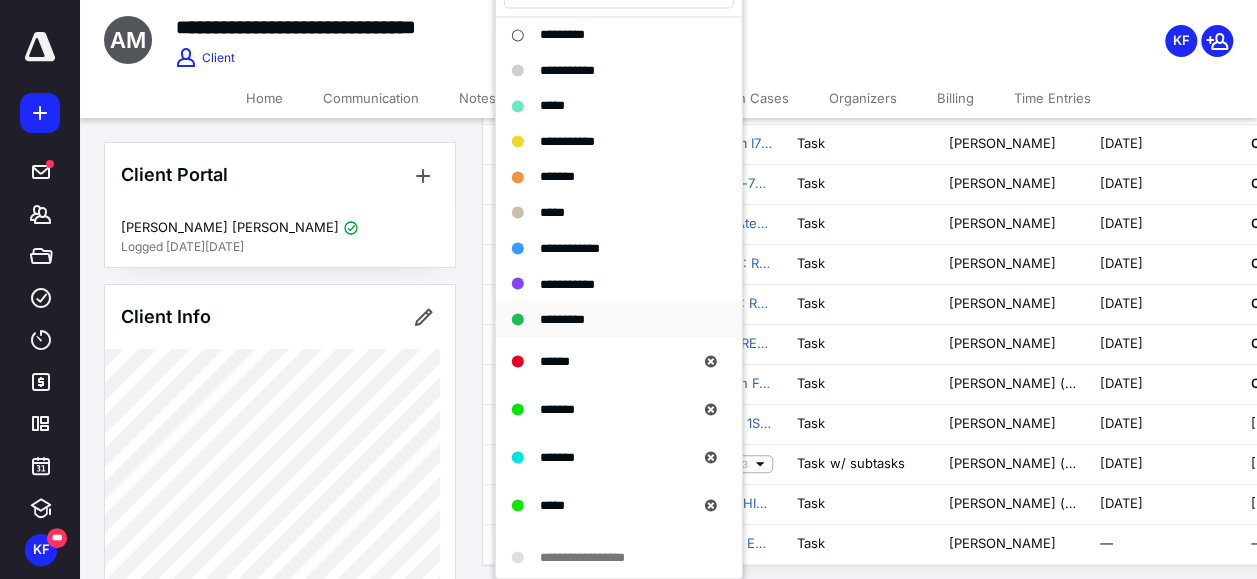 click on "*********" at bounding box center [562, 318] 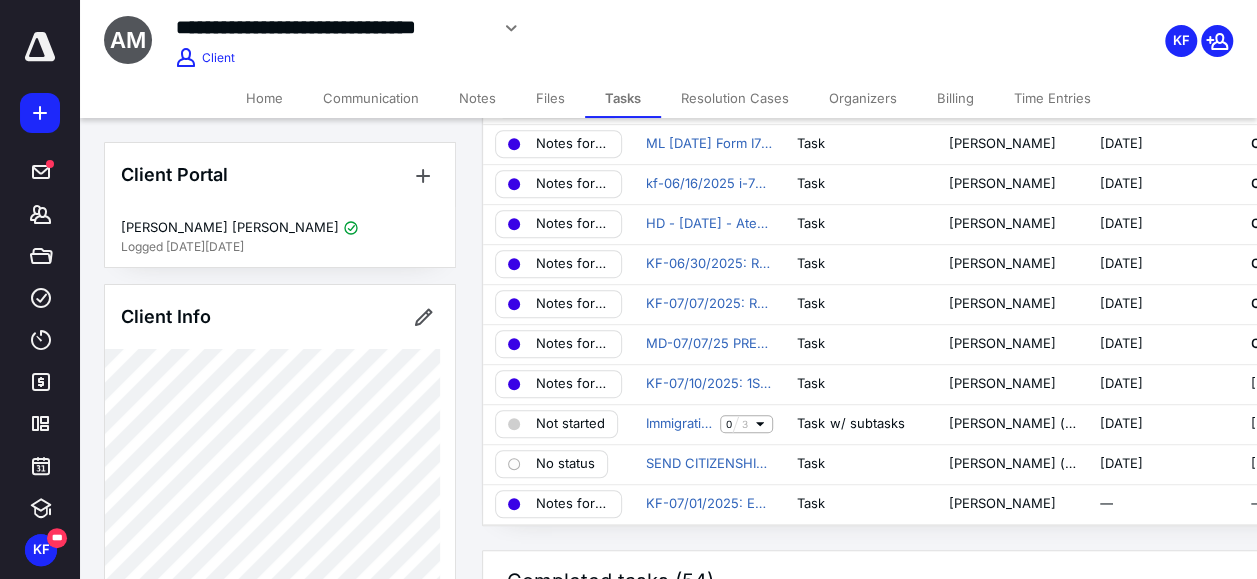 click 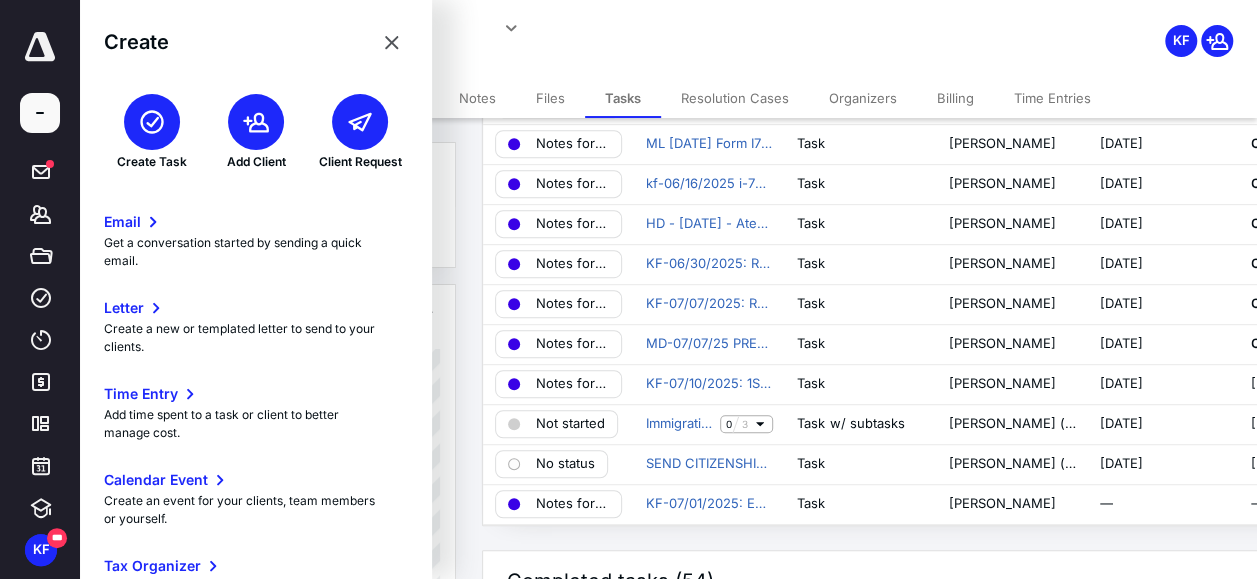 click 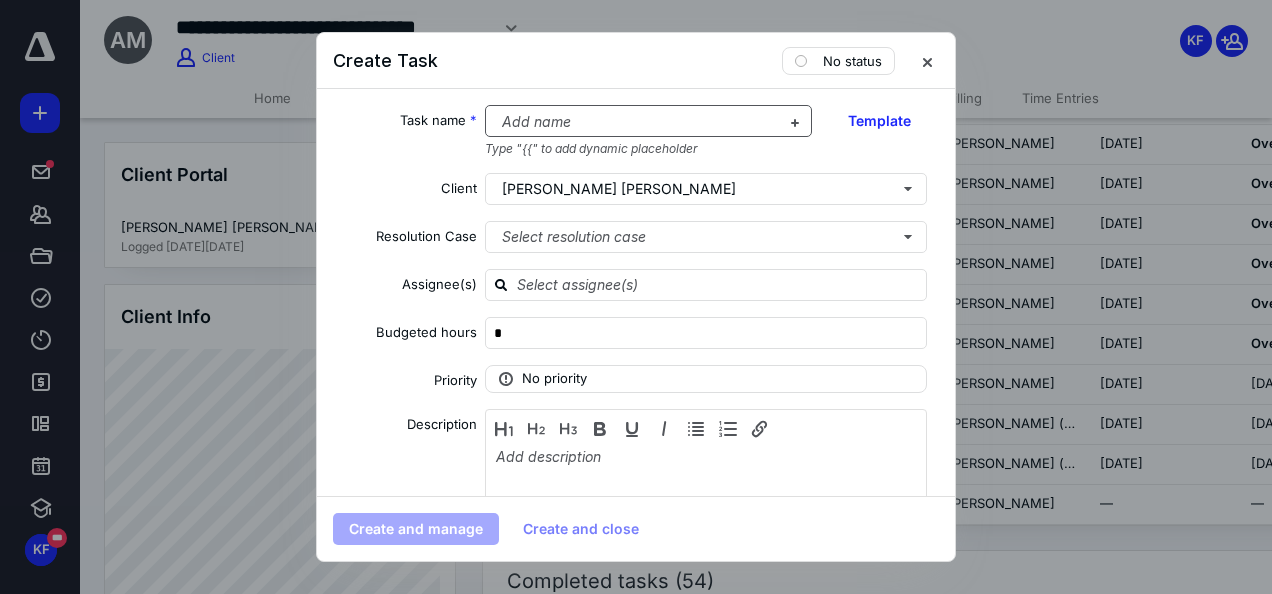 click at bounding box center [637, 122] 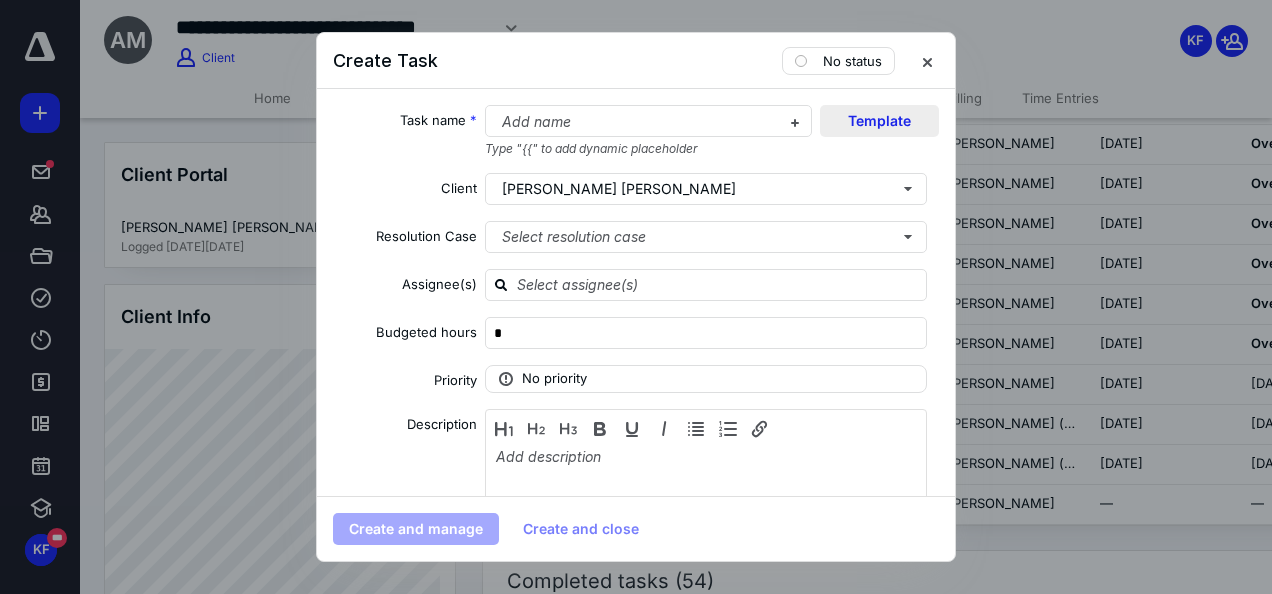 click on "Template" at bounding box center [879, 121] 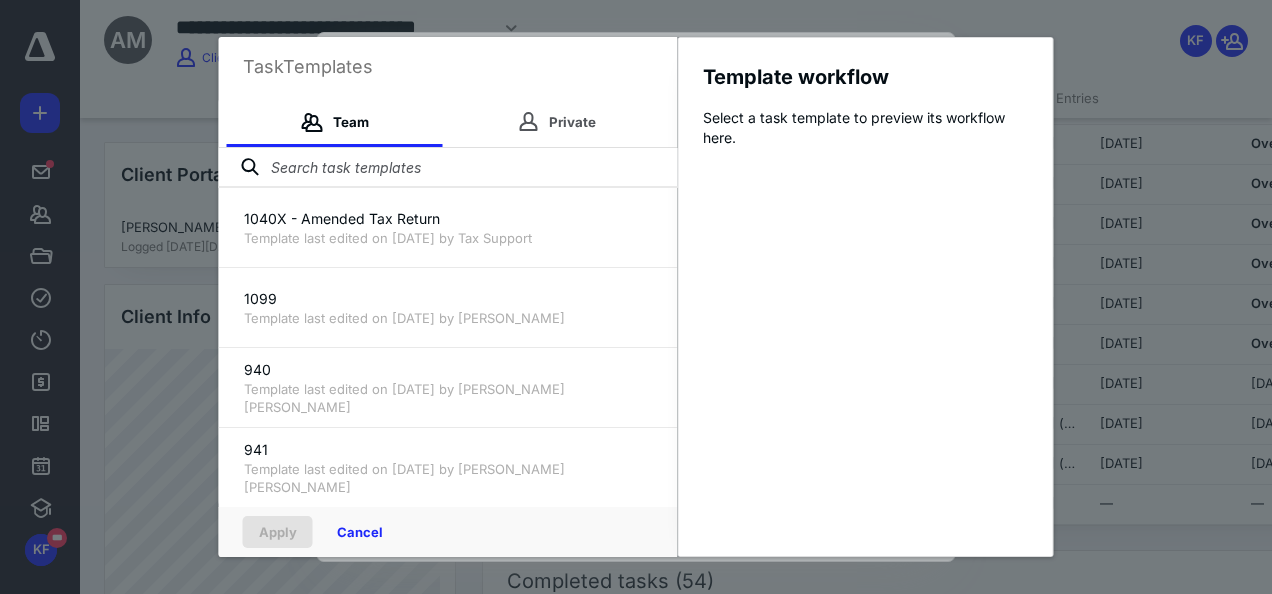 click at bounding box center (448, 168) 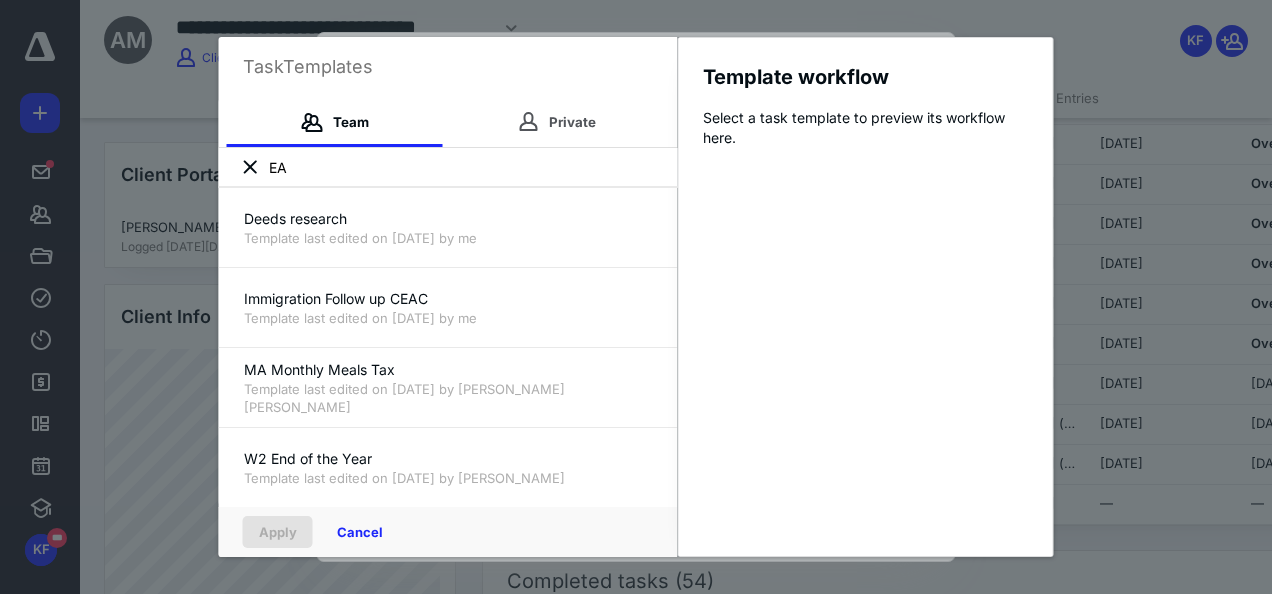 type on "E" 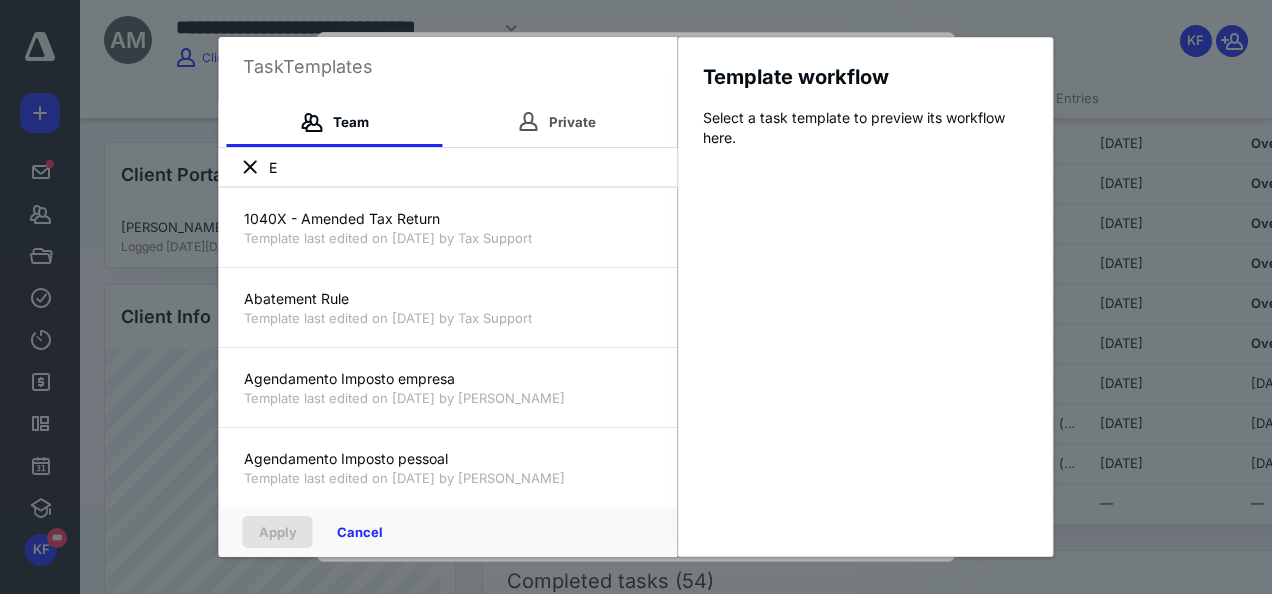 type 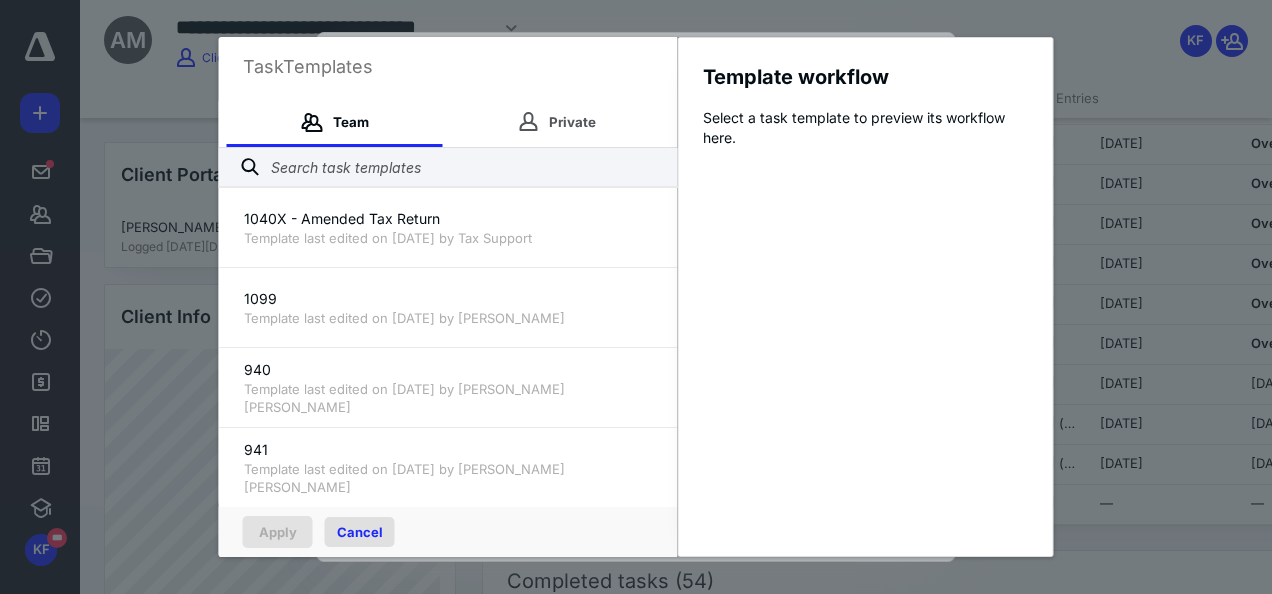 click on "Cancel" at bounding box center [360, 532] 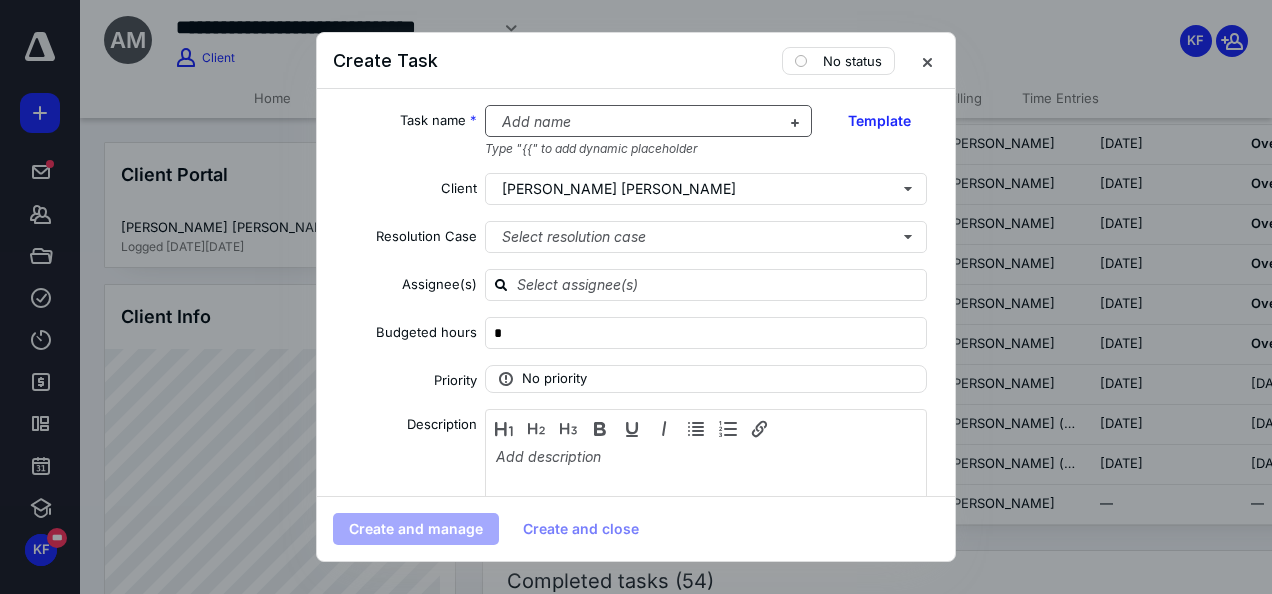 click at bounding box center (637, 122) 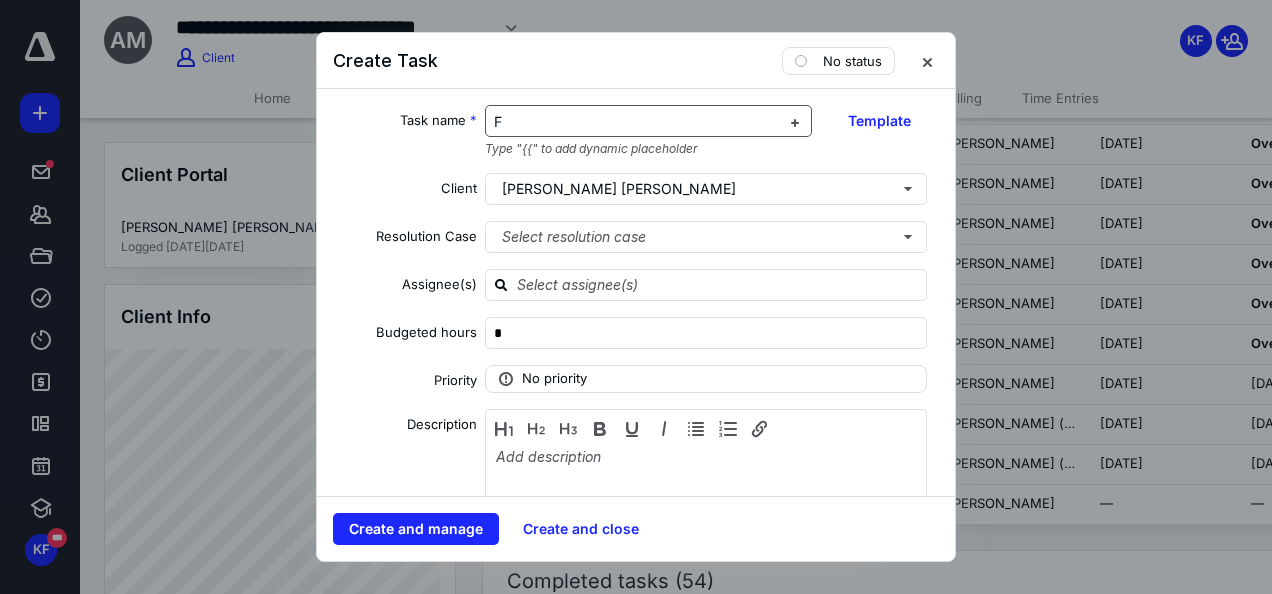 type 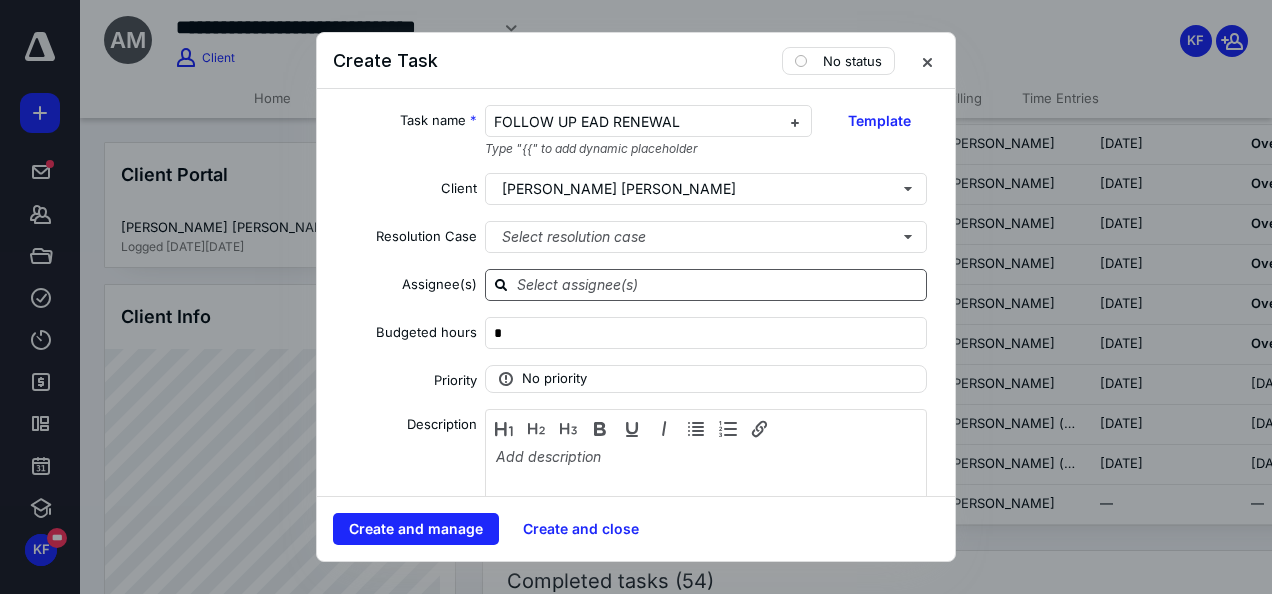 click at bounding box center [718, 284] 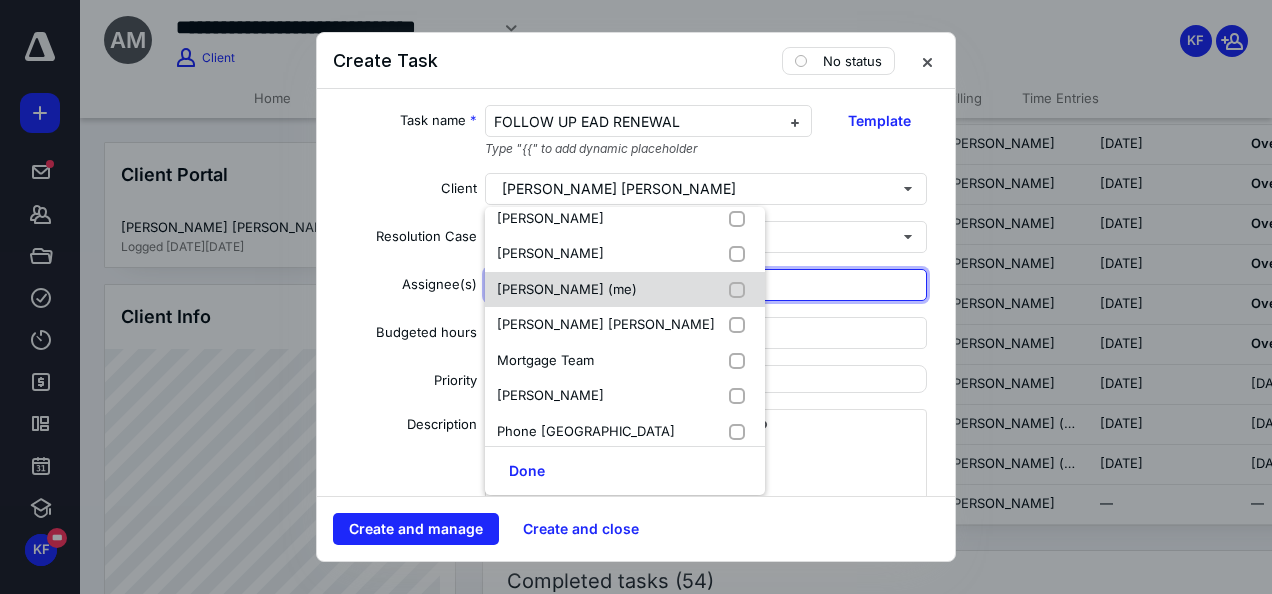 scroll, scrollTop: 200, scrollLeft: 0, axis: vertical 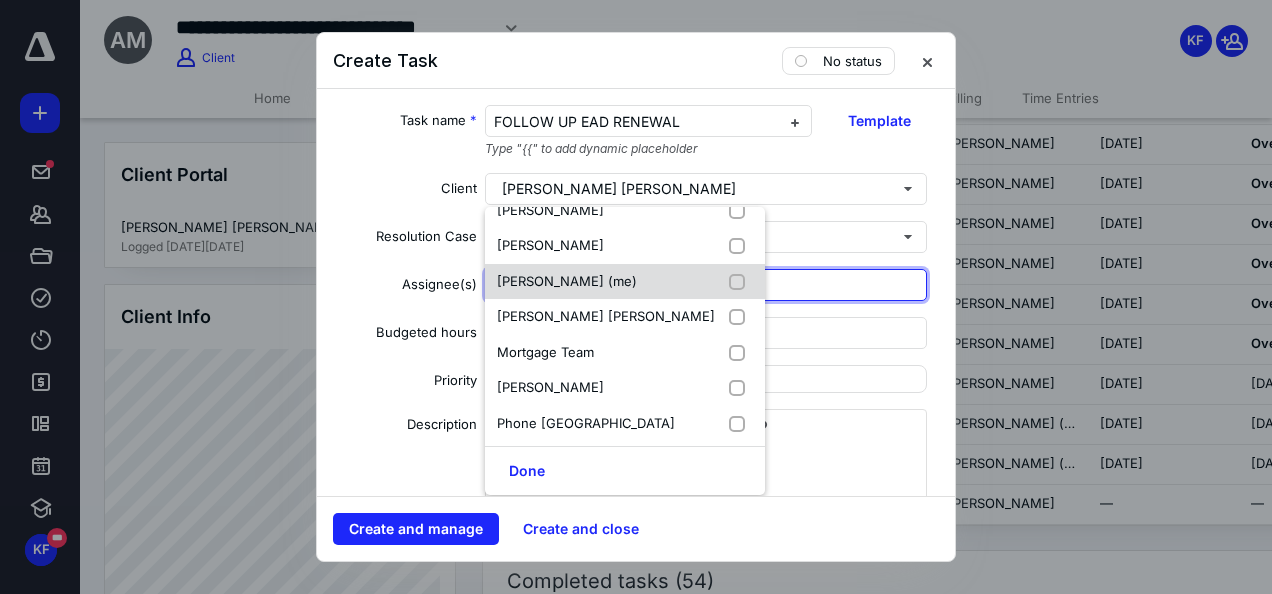 click on "Kellen Francescon (me)" at bounding box center [567, 281] 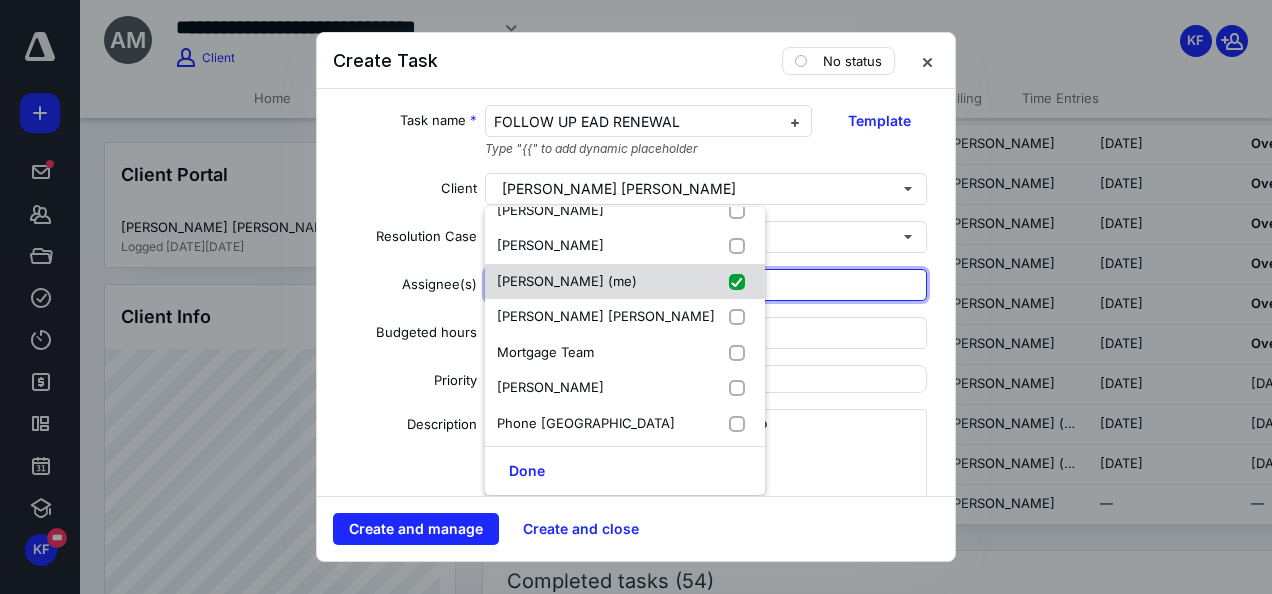 checkbox on "true" 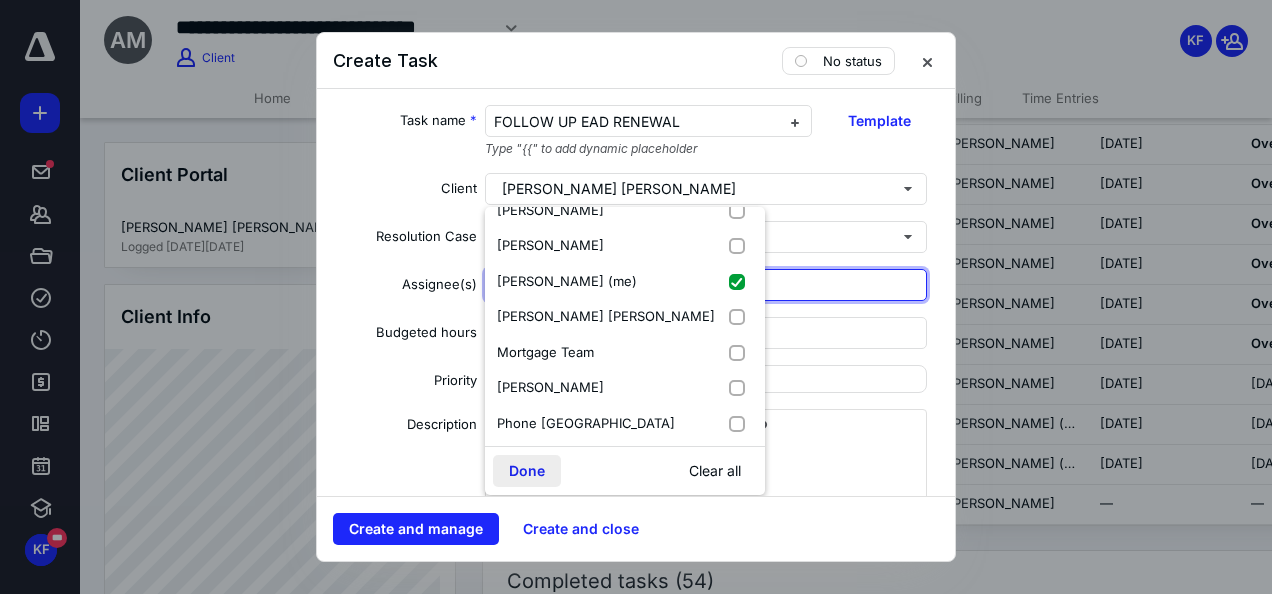 drag, startPoint x: 522, startPoint y: 479, endPoint x: 546, endPoint y: 438, distance: 47.507893 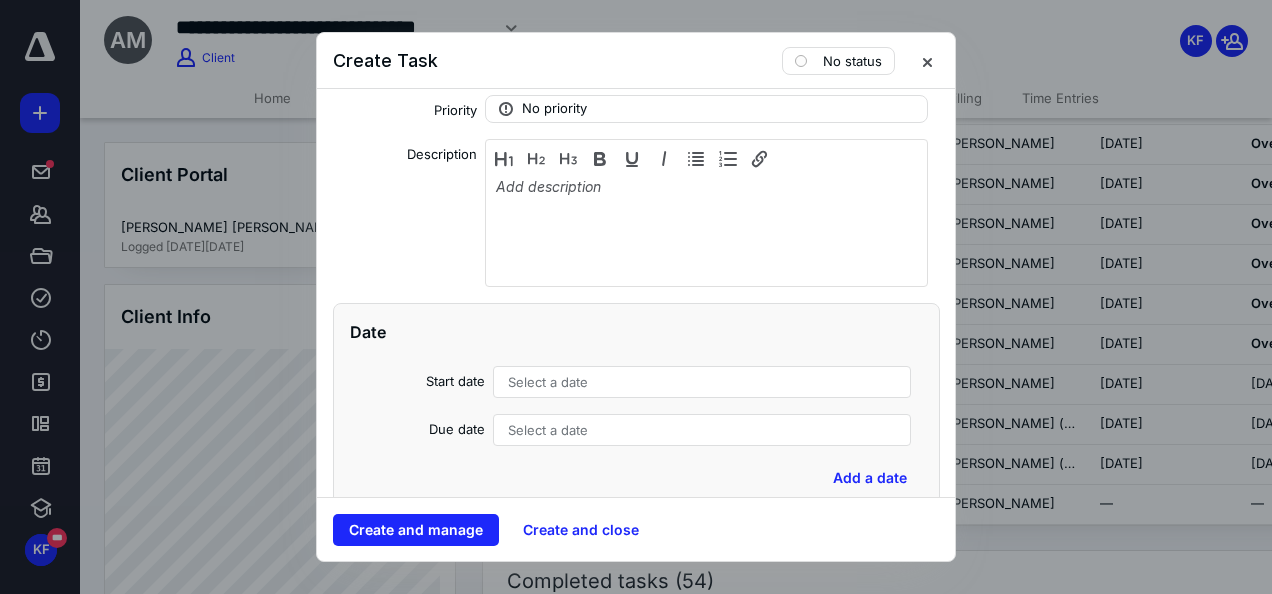 scroll, scrollTop: 300, scrollLeft: 0, axis: vertical 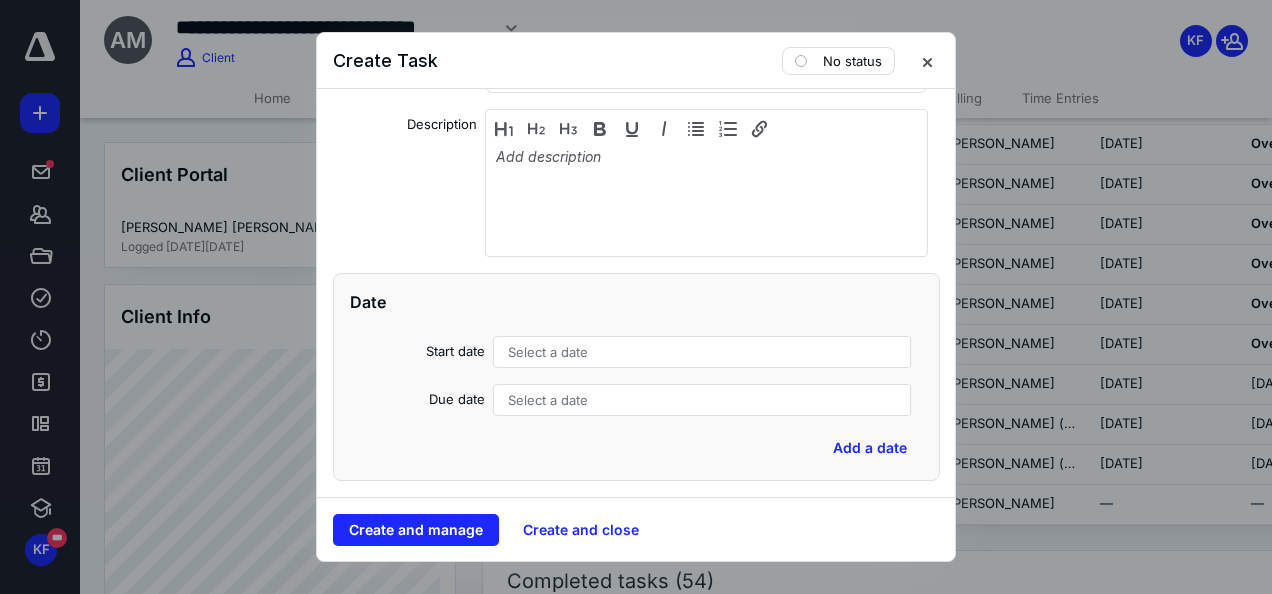 click on "Select a date" at bounding box center [548, 352] 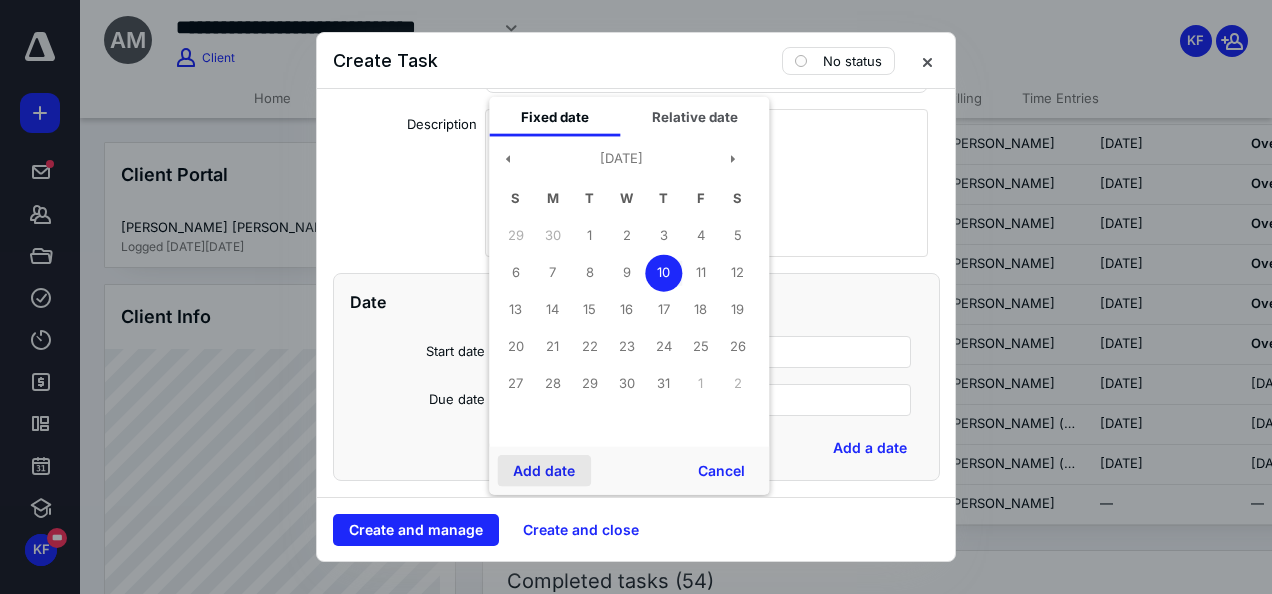 click on "Add date" at bounding box center [544, 471] 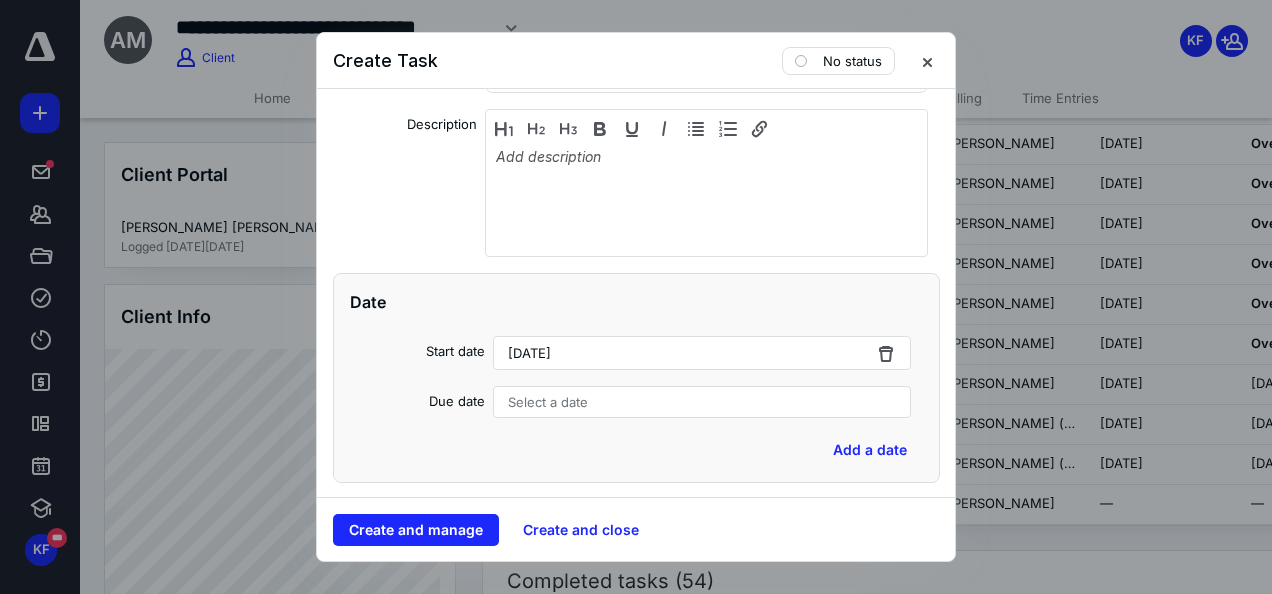 click on "Select a date" at bounding box center [548, 402] 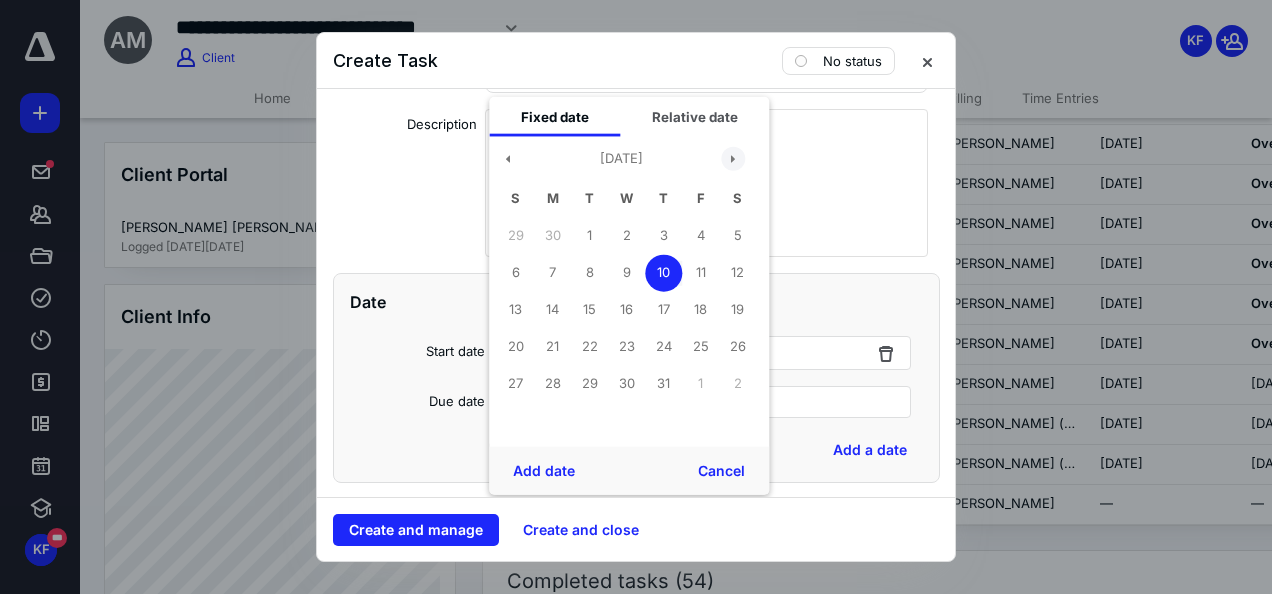 click at bounding box center [733, 158] 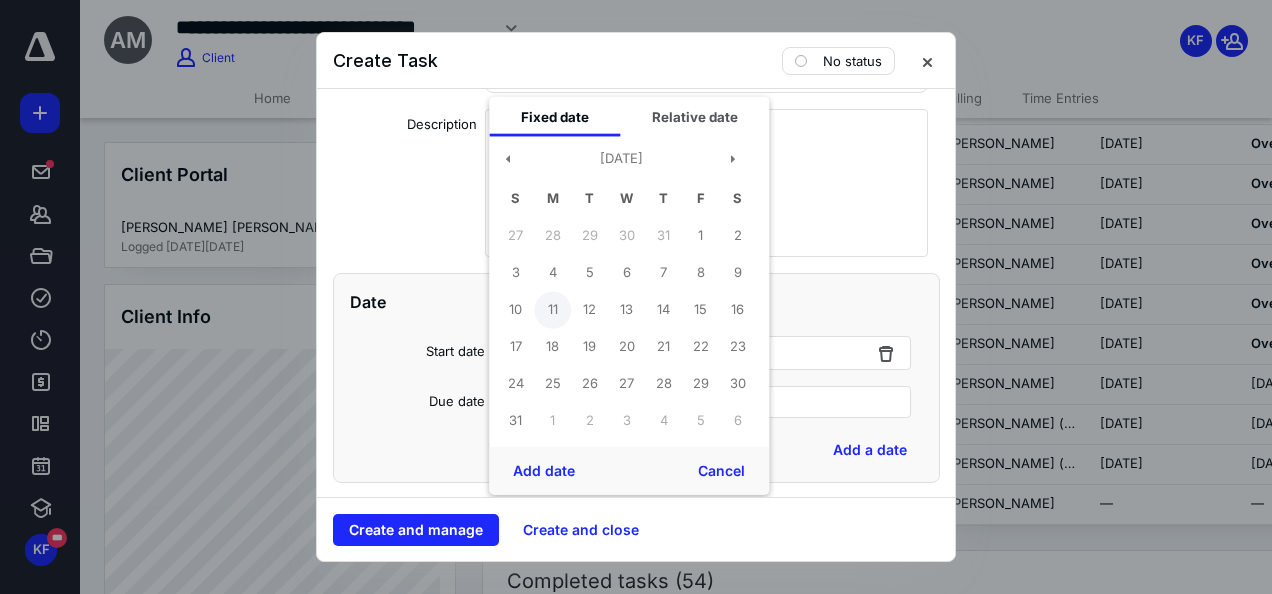 click on "11" at bounding box center (552, 309) 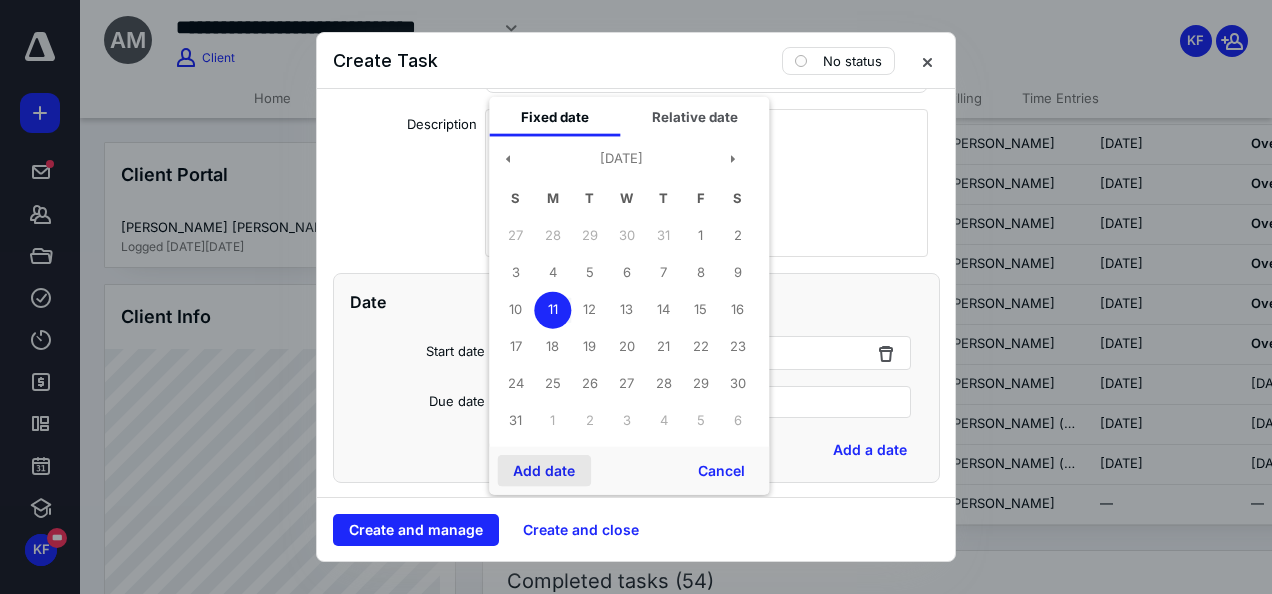 click on "Add date" at bounding box center (544, 471) 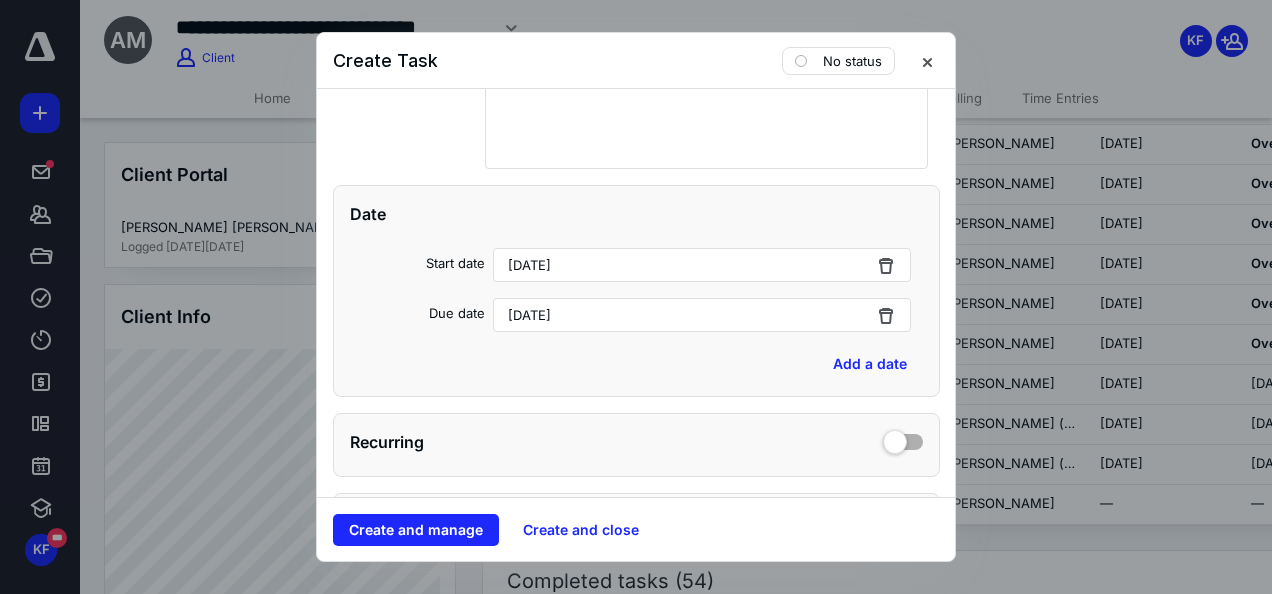 scroll, scrollTop: 500, scrollLeft: 0, axis: vertical 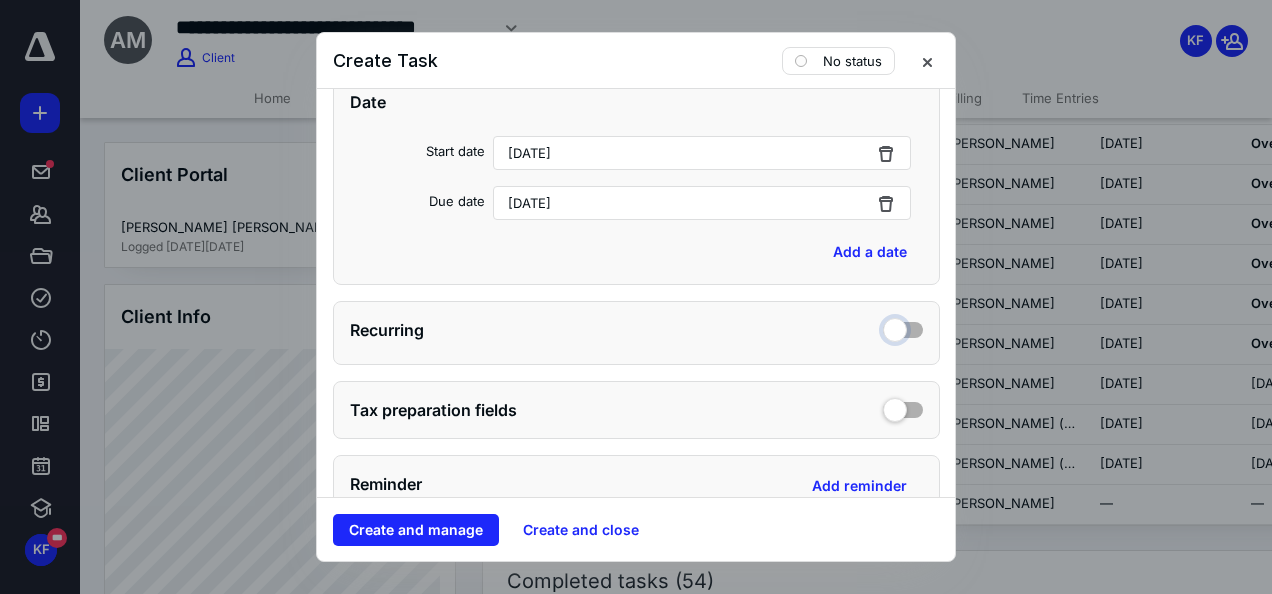 click at bounding box center [903, 327] 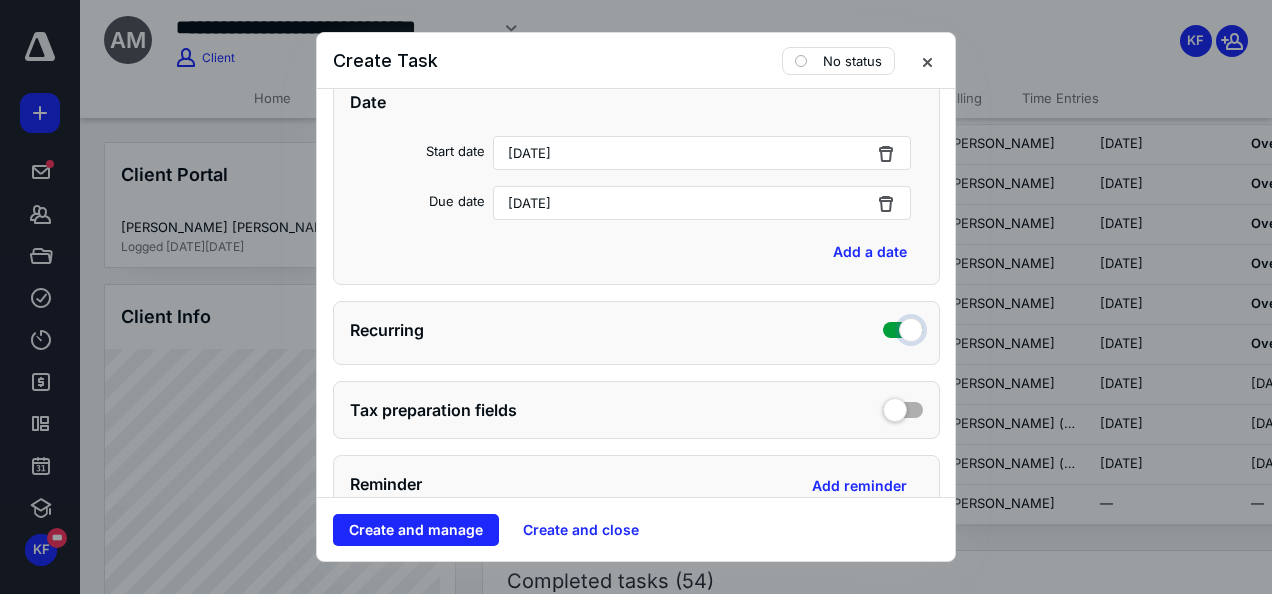 checkbox on "true" 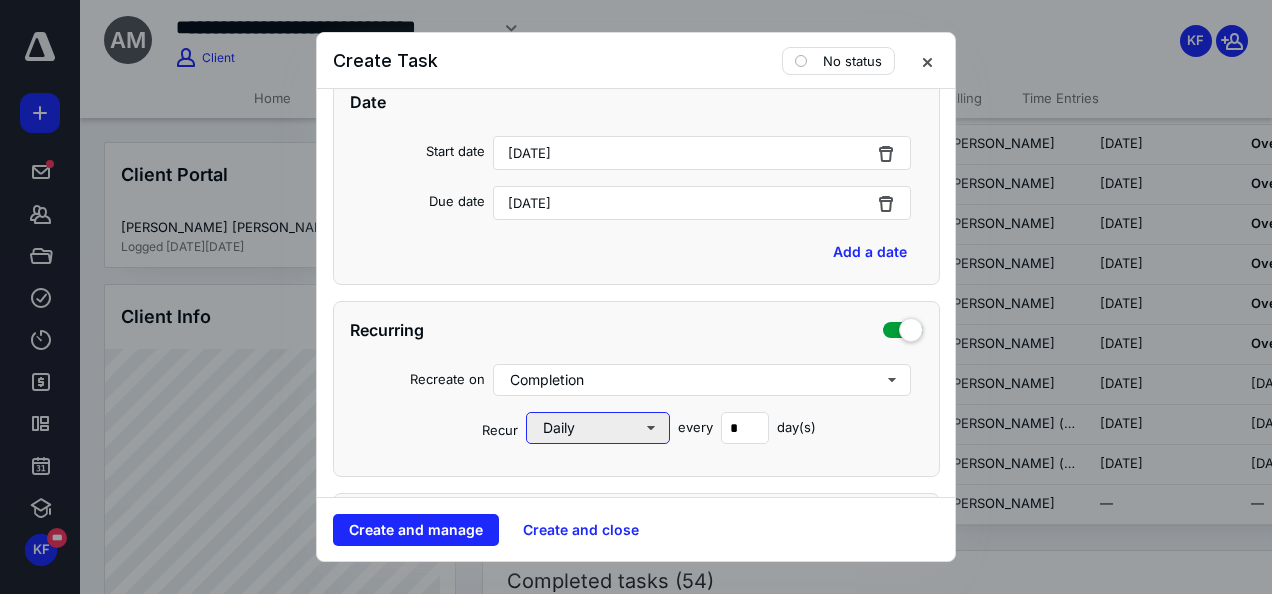 click on "Daily" at bounding box center (598, 428) 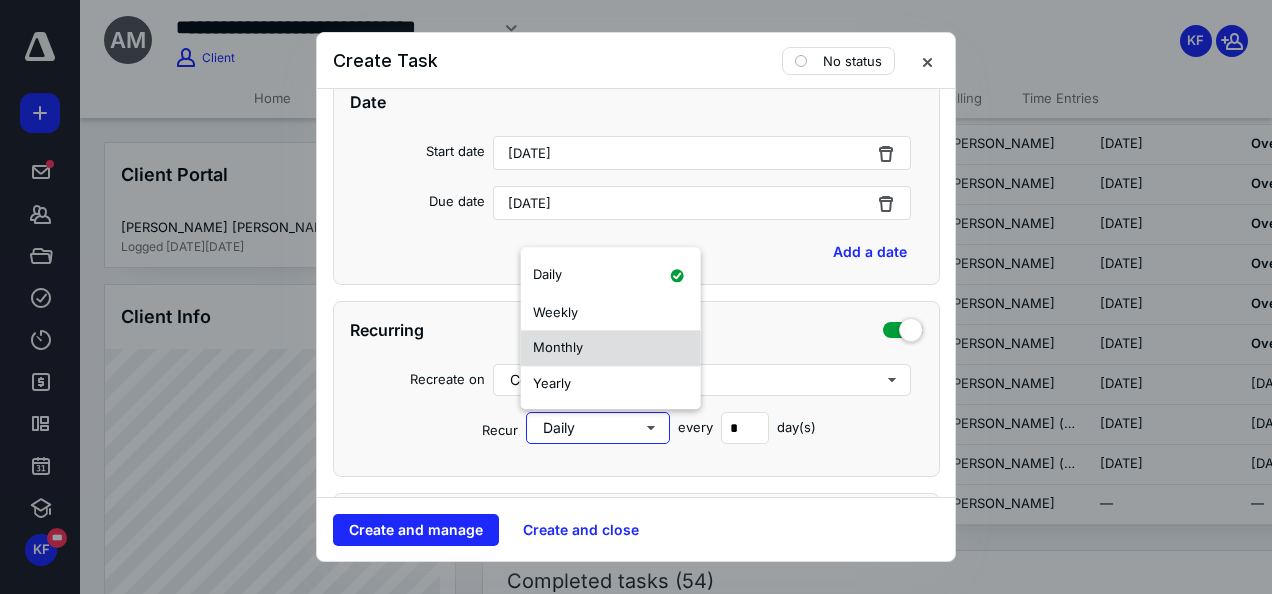click on "Monthly" at bounding box center [558, 347] 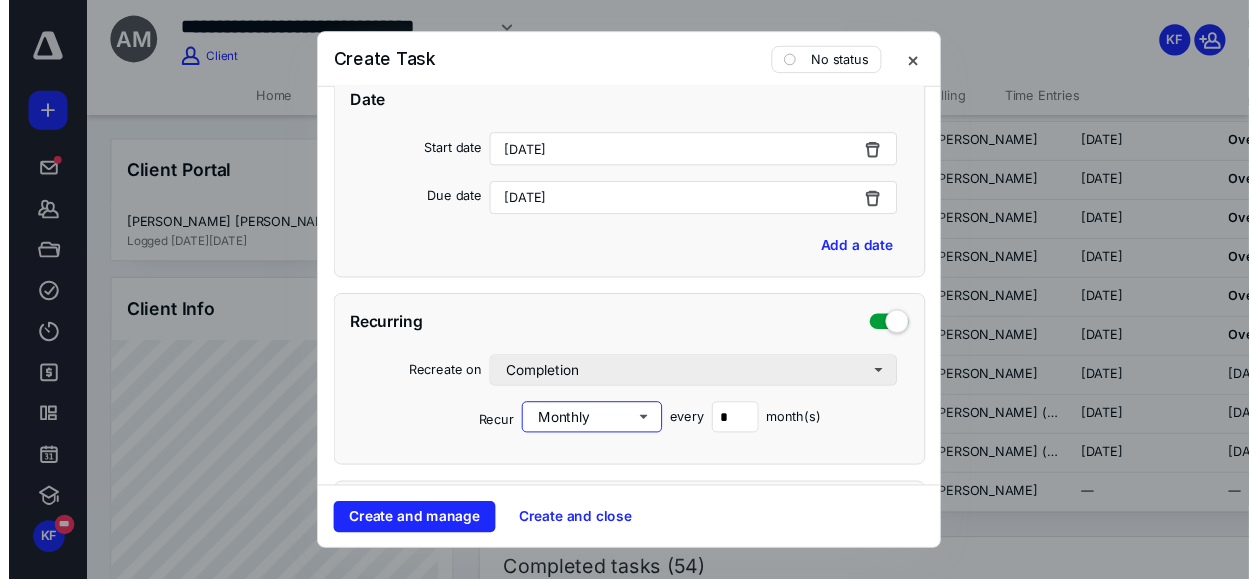 scroll, scrollTop: 700, scrollLeft: 0, axis: vertical 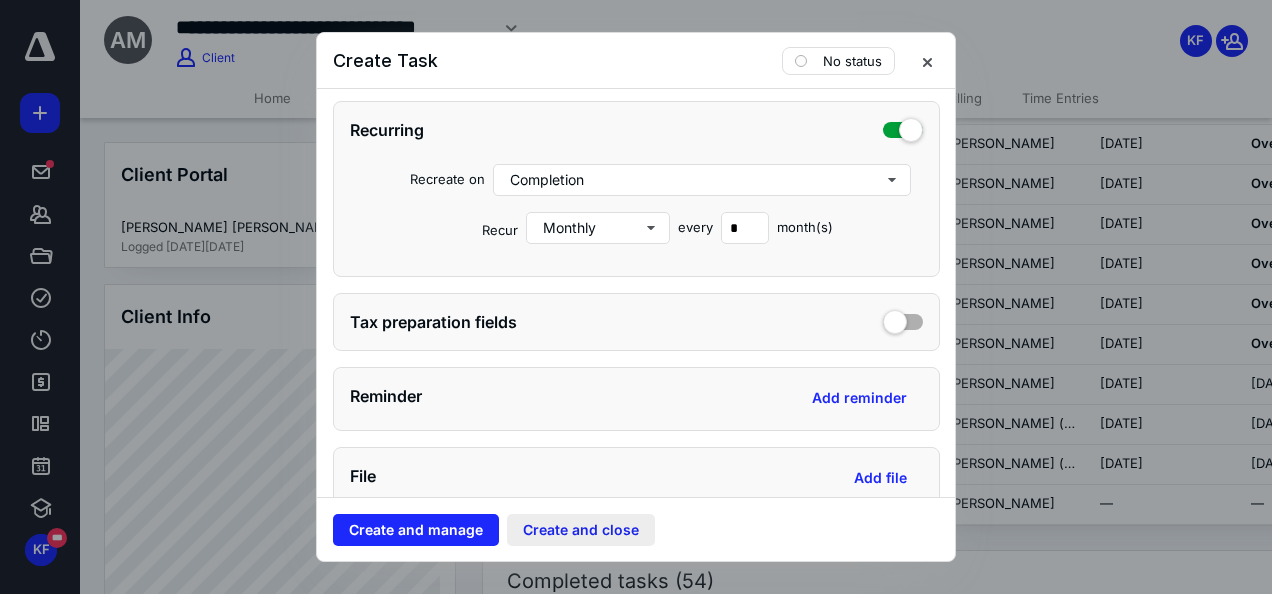 click on "Create and close" at bounding box center (581, 530) 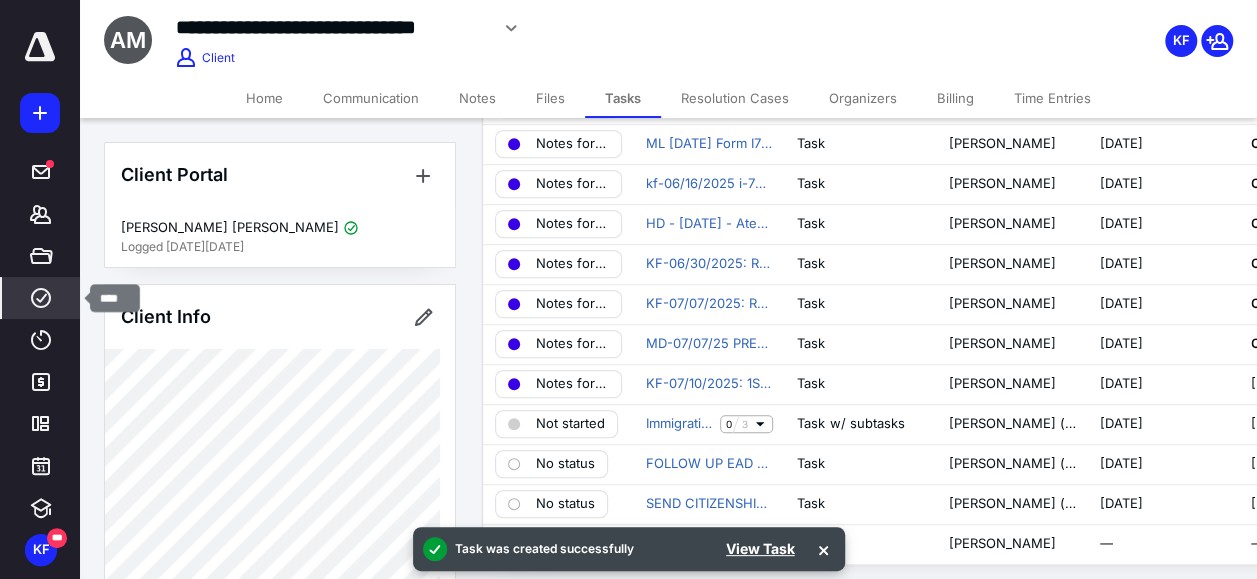 click 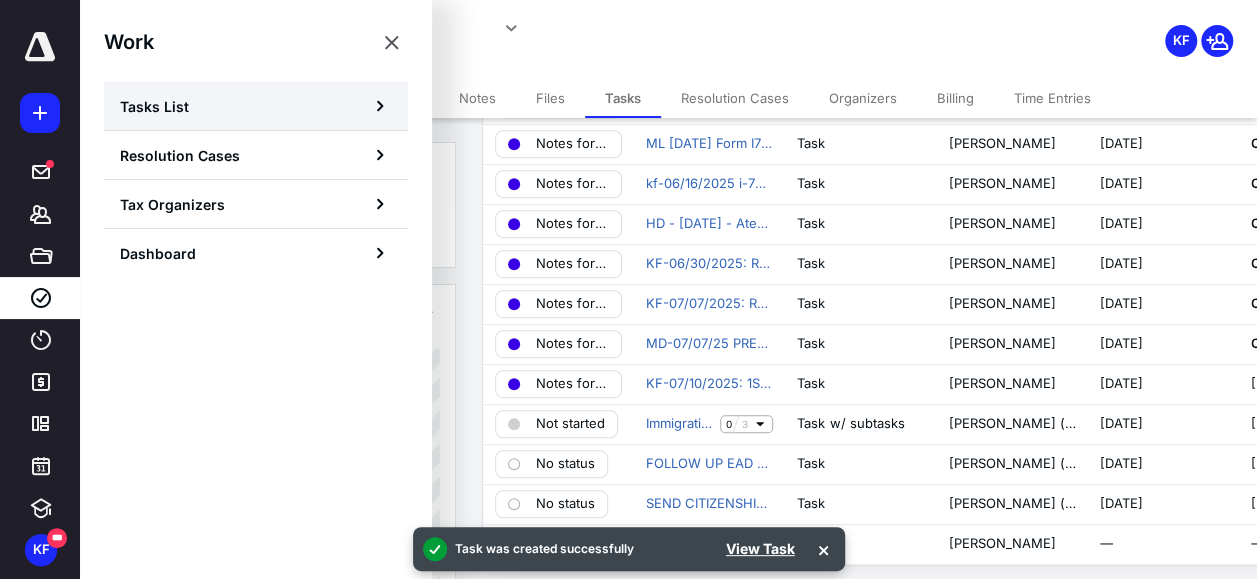 click on "Tasks List" at bounding box center [256, 106] 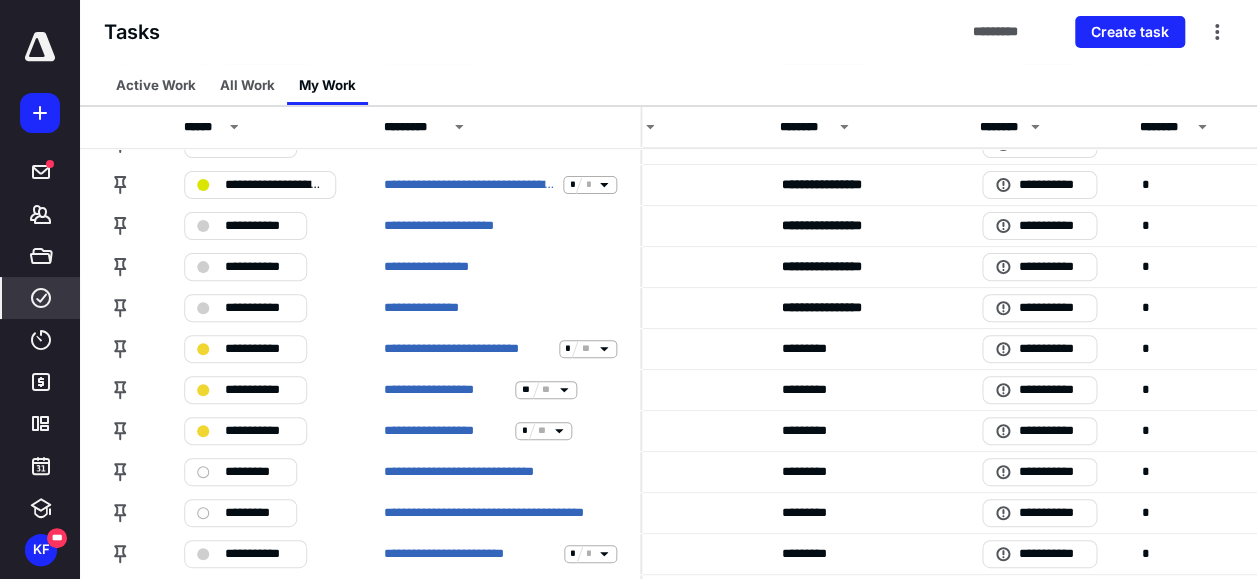scroll, scrollTop: 200, scrollLeft: 719, axis: both 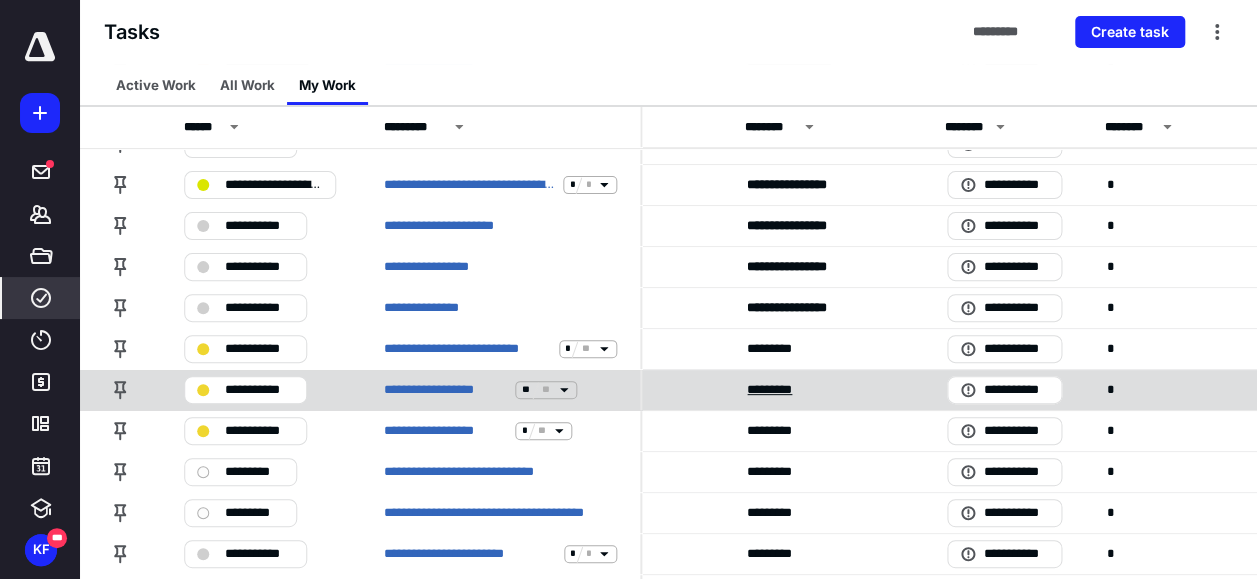 click on "*********" at bounding box center (778, 390) 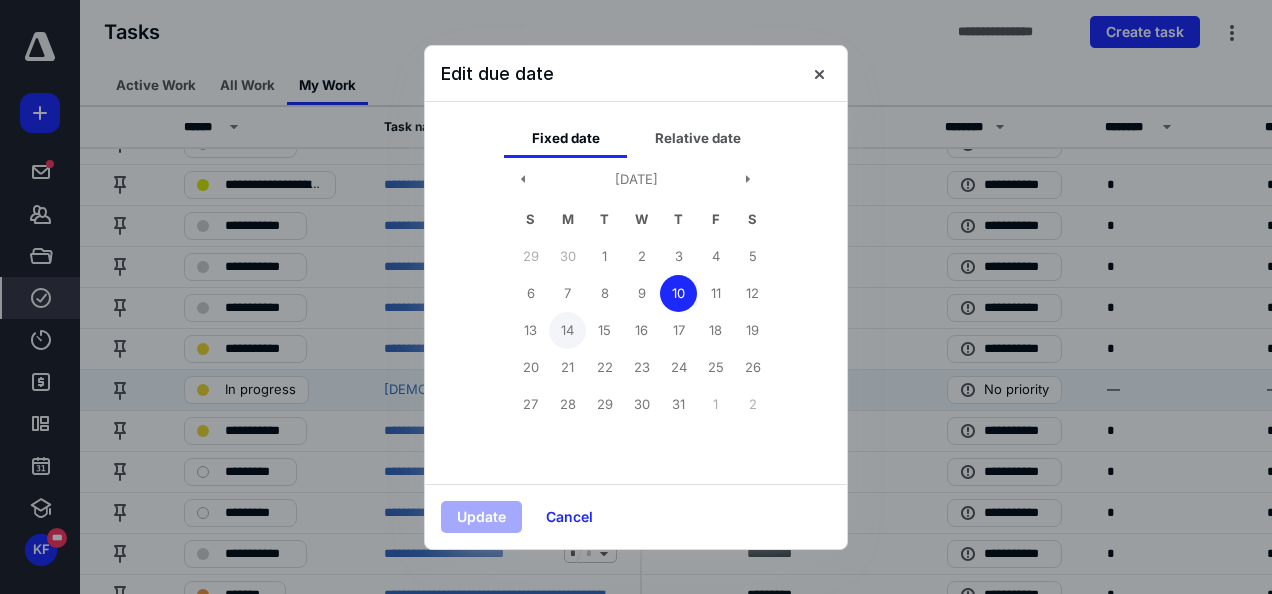 click on "14" at bounding box center [567, 330] 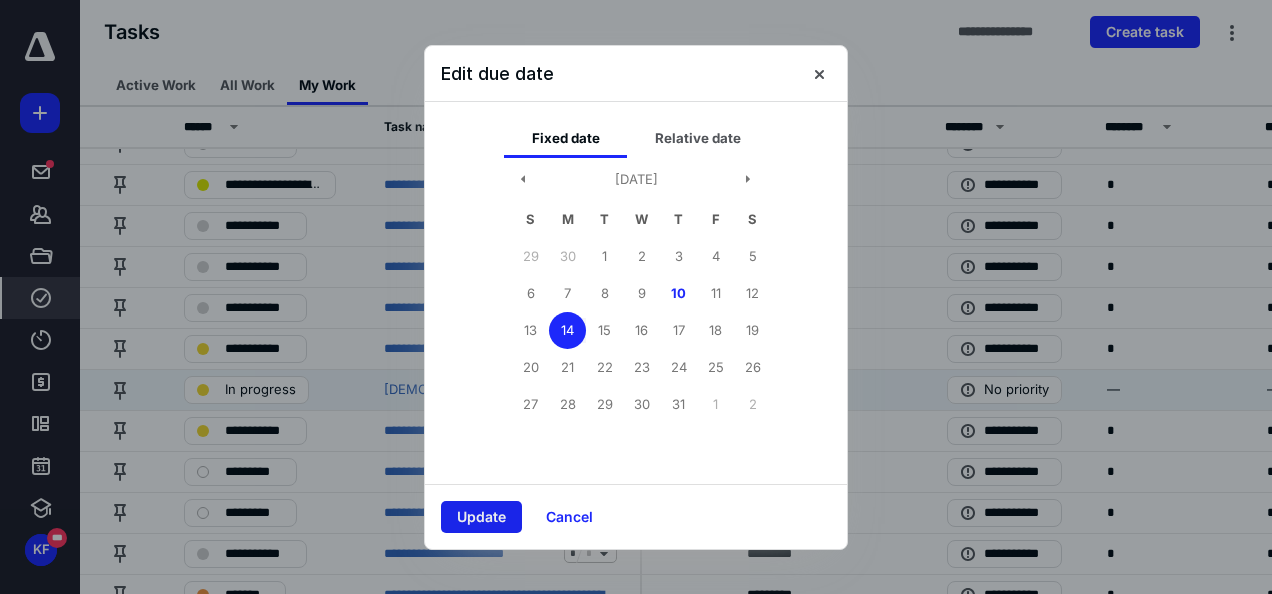 click on "Update" at bounding box center [481, 517] 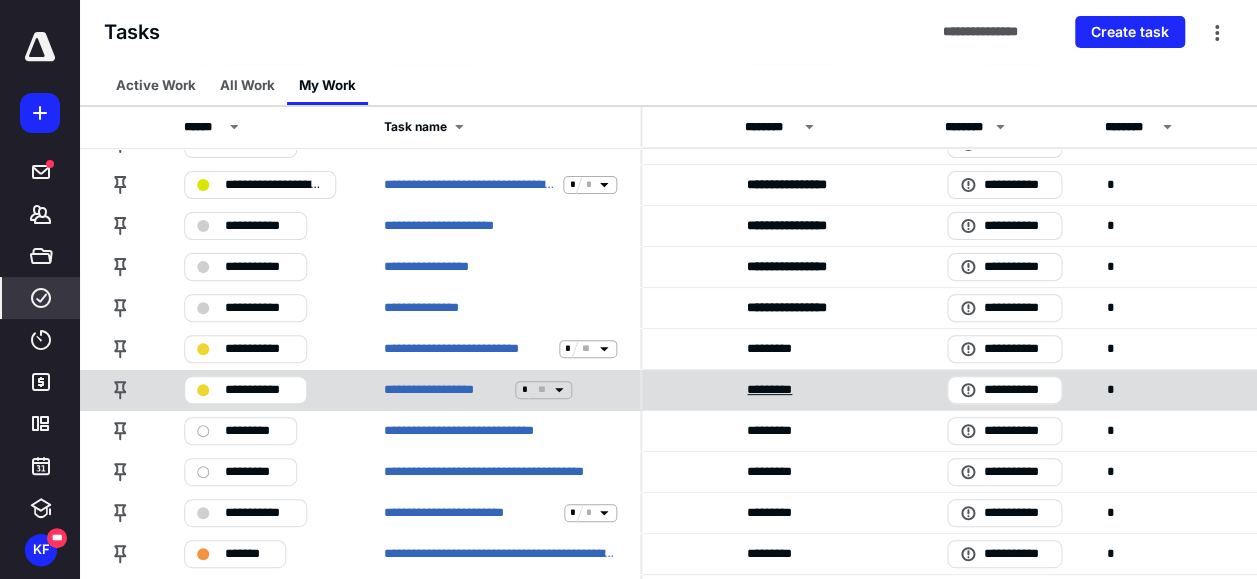click on "*********" at bounding box center [778, 390] 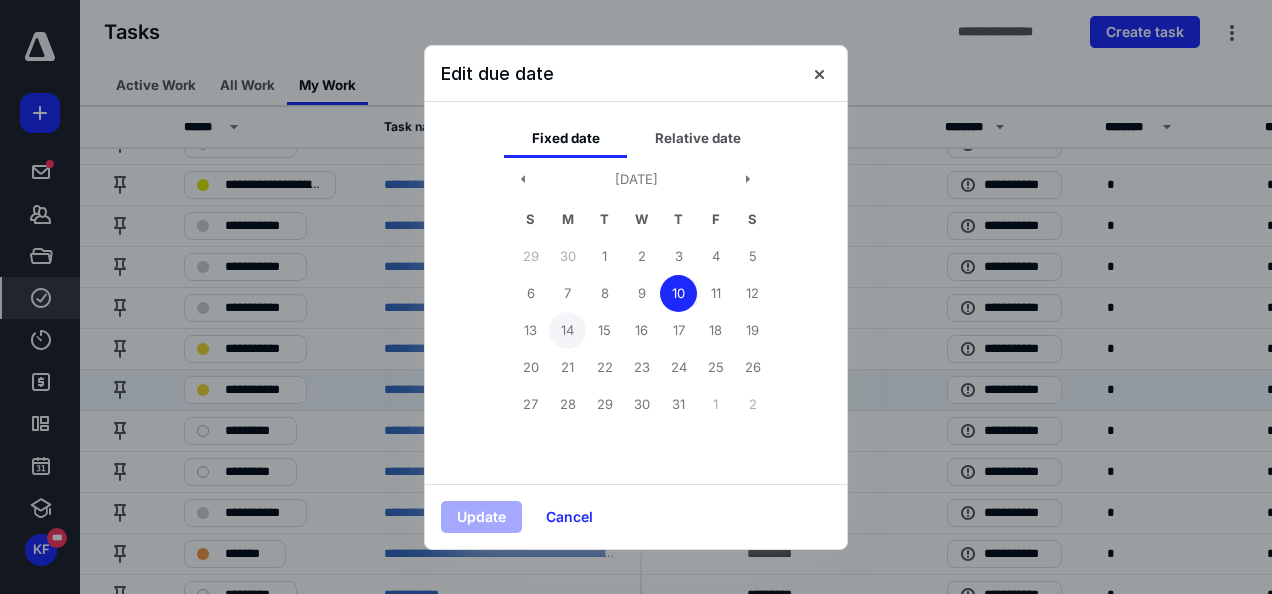 click on "14" at bounding box center [567, 330] 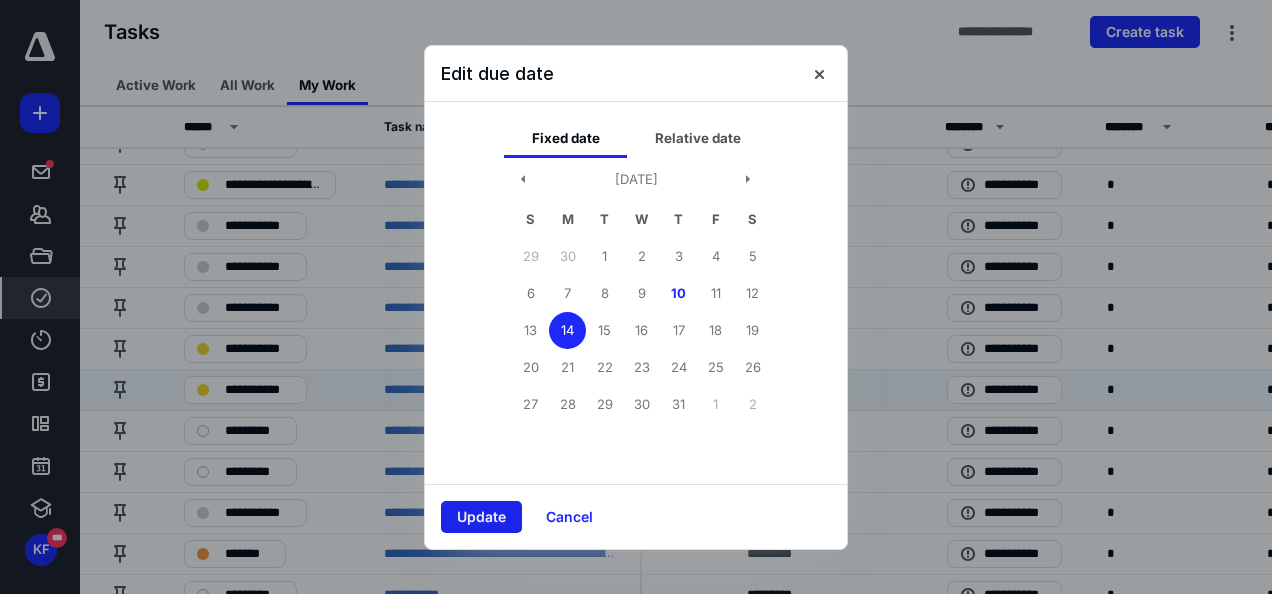 click on "Update" at bounding box center [481, 517] 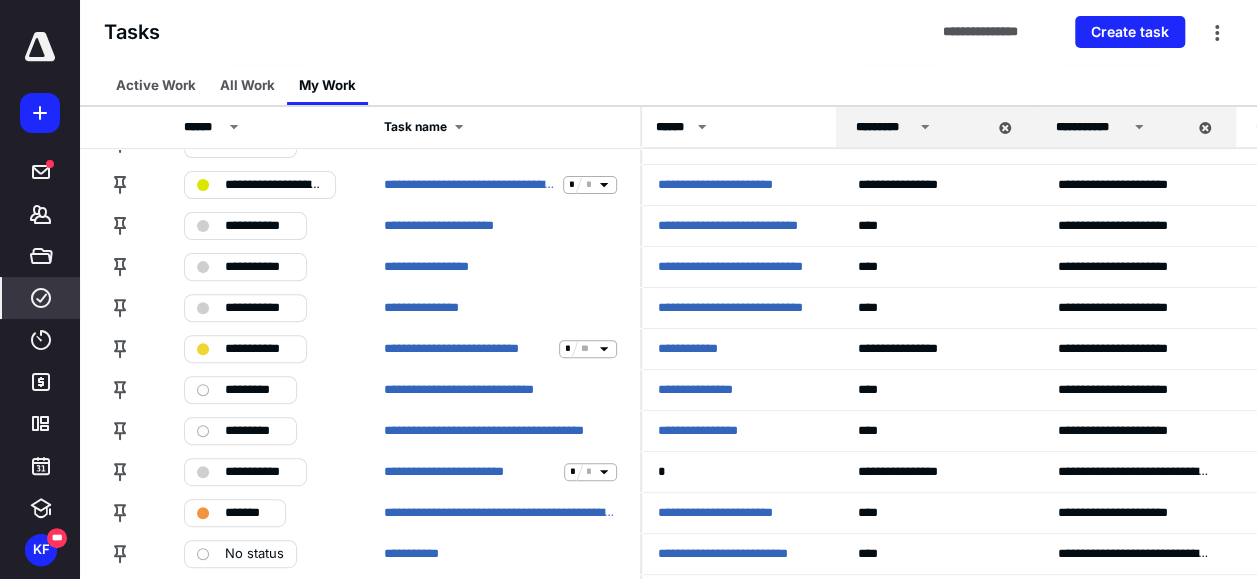 scroll, scrollTop: 200, scrollLeft: 0, axis: vertical 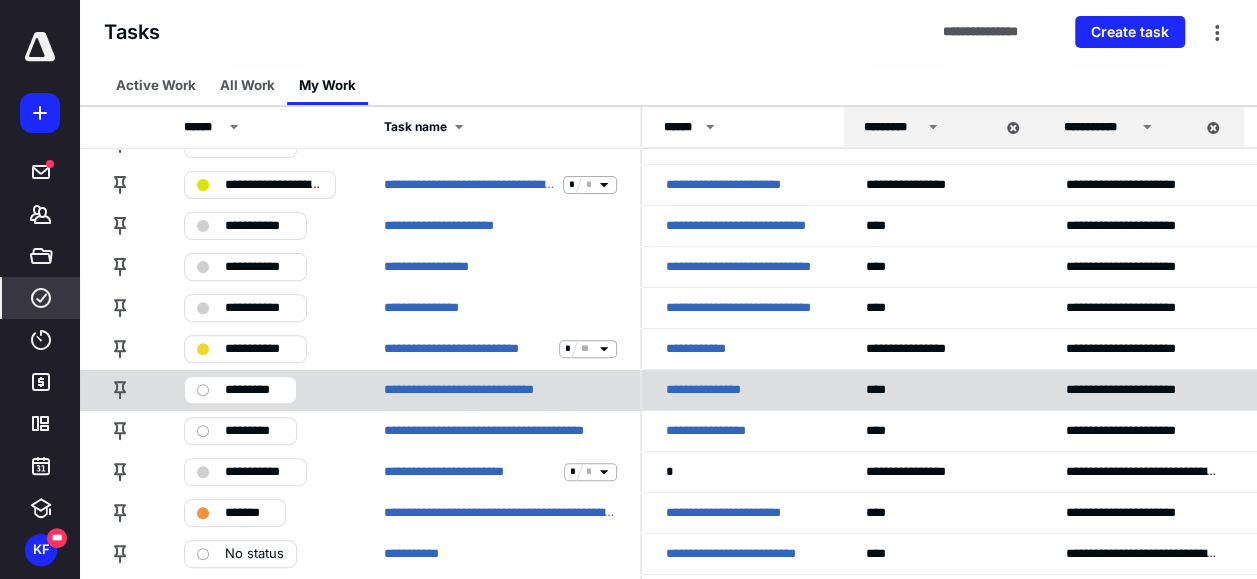 click on "**********" at bounding box center [714, 390] 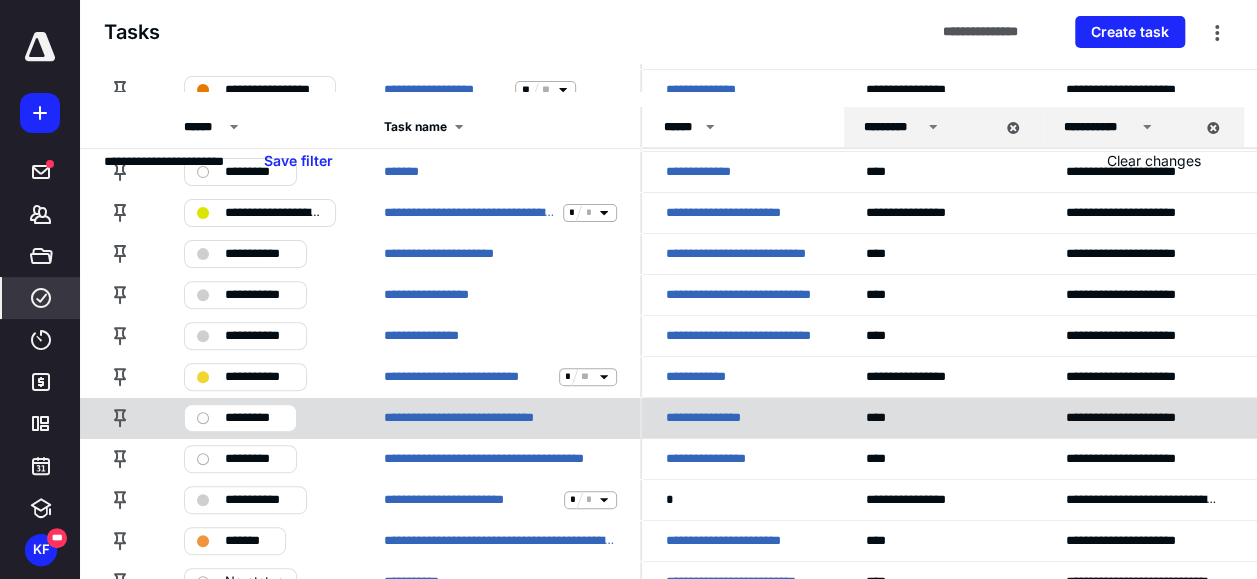 scroll, scrollTop: 0, scrollLeft: 0, axis: both 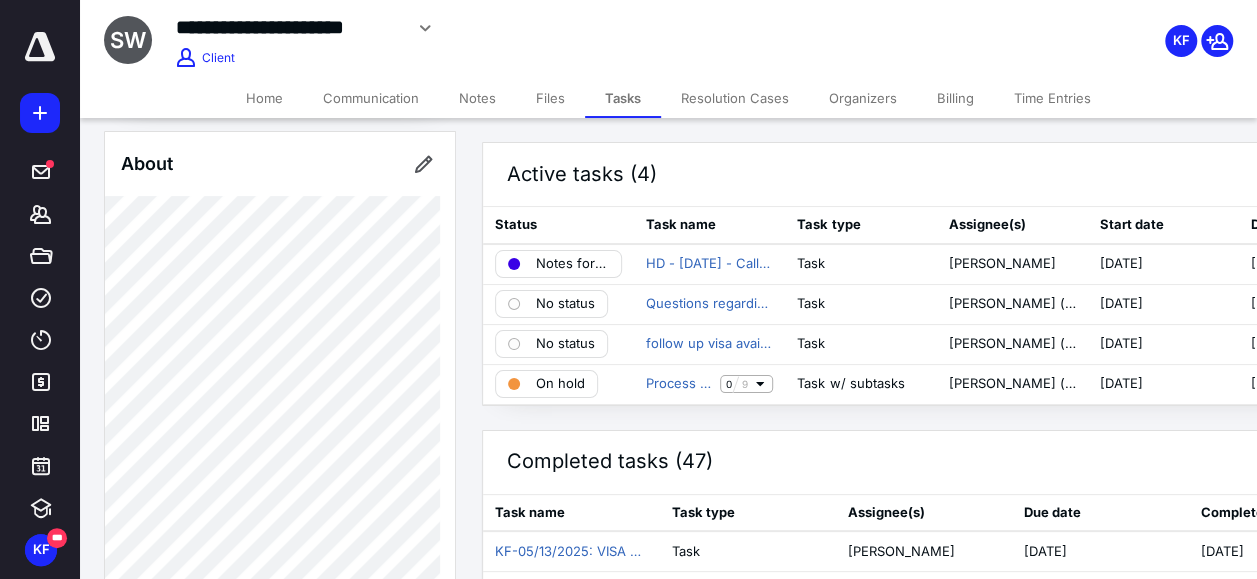 click on "Notes" at bounding box center (477, 98) 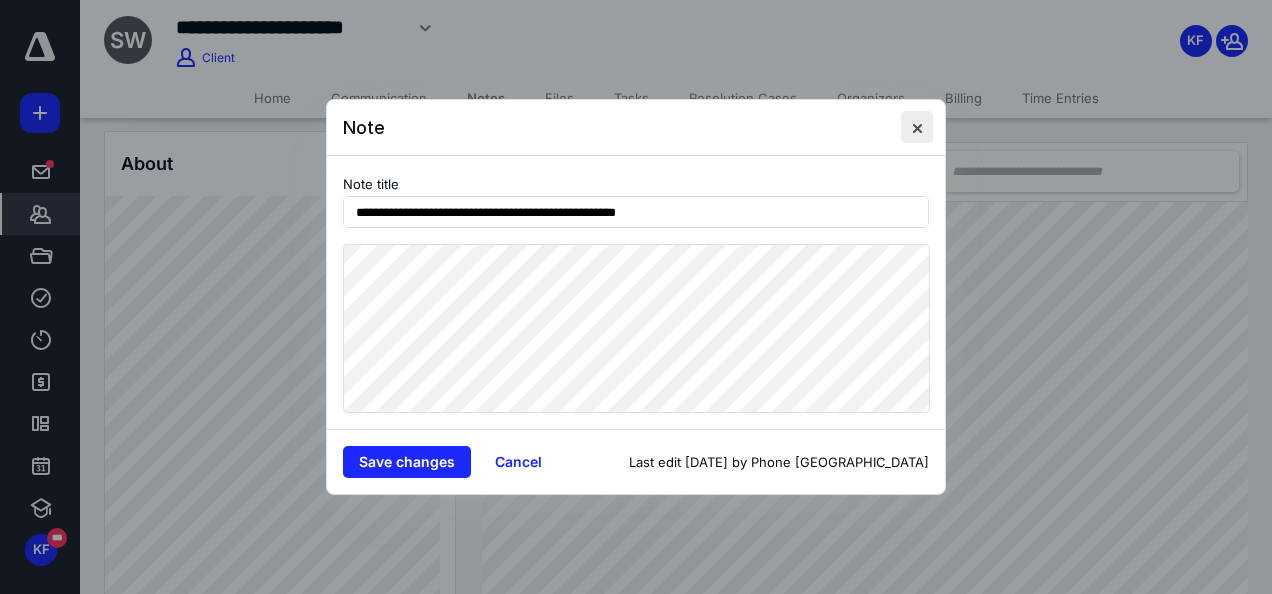 click at bounding box center [917, 127] 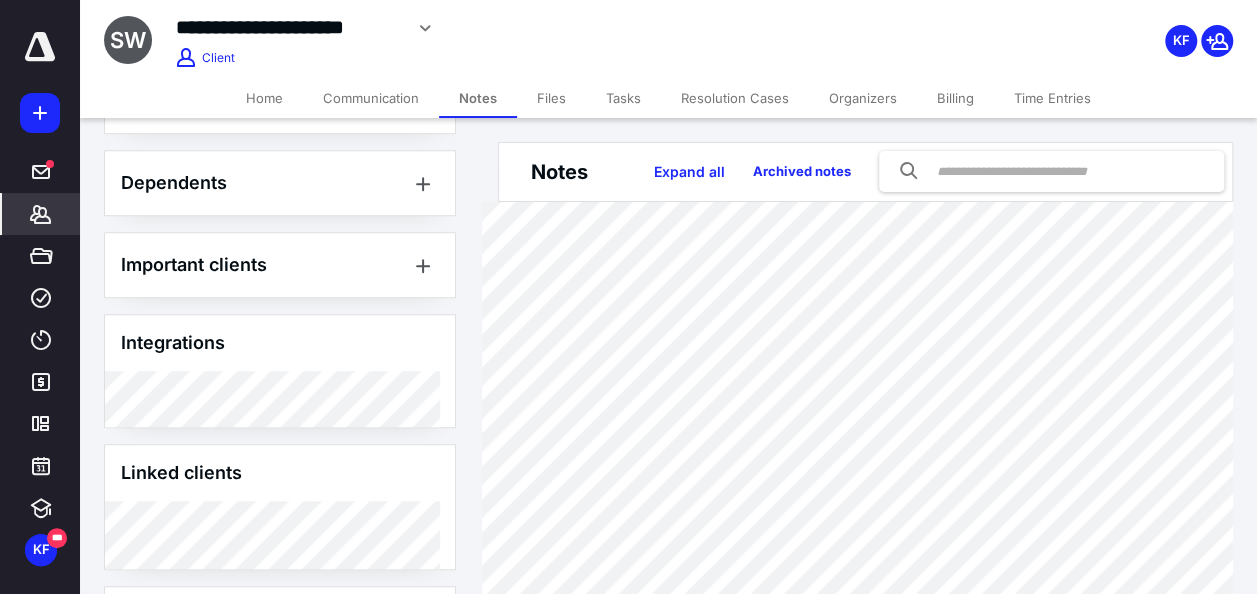 scroll, scrollTop: 900, scrollLeft: 0, axis: vertical 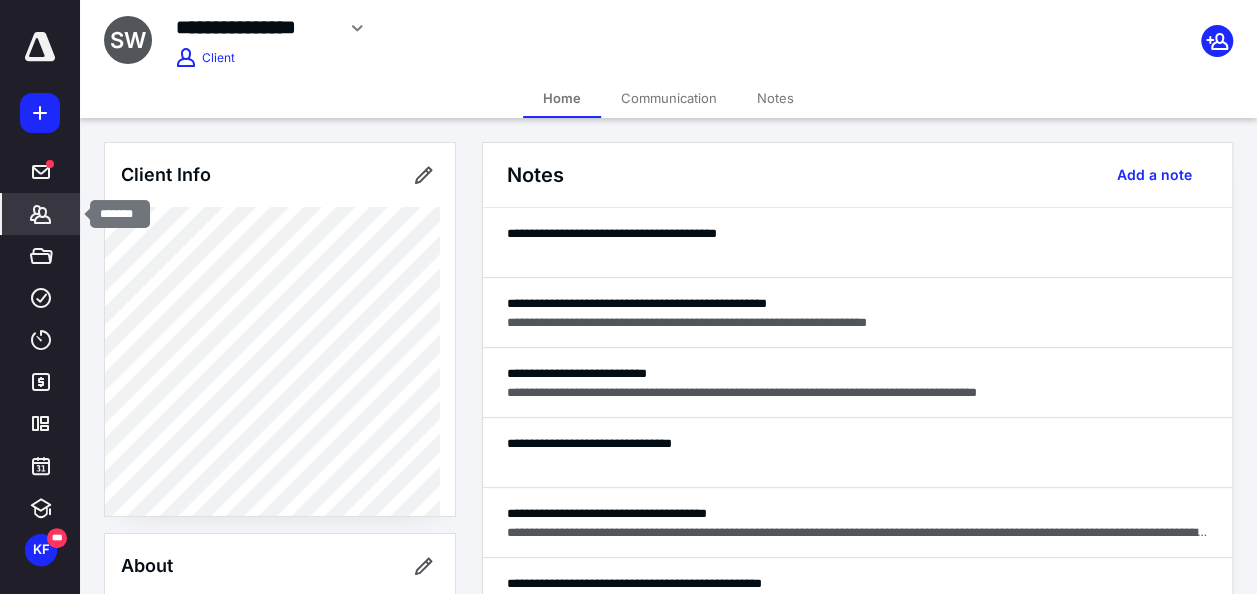 click 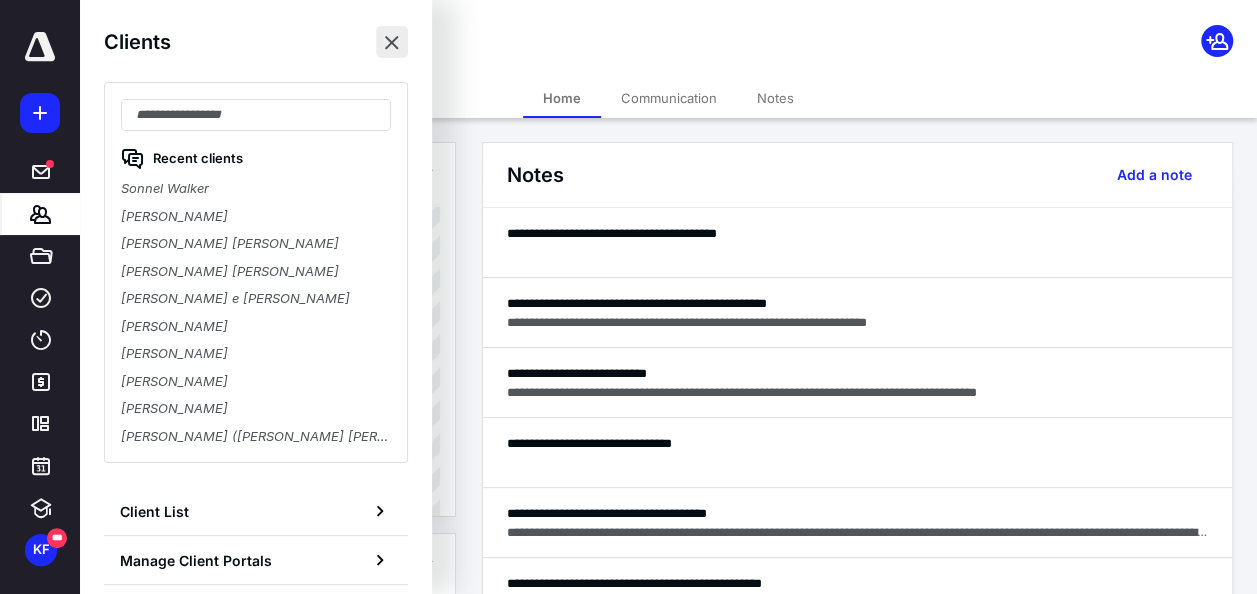 click at bounding box center [392, 42] 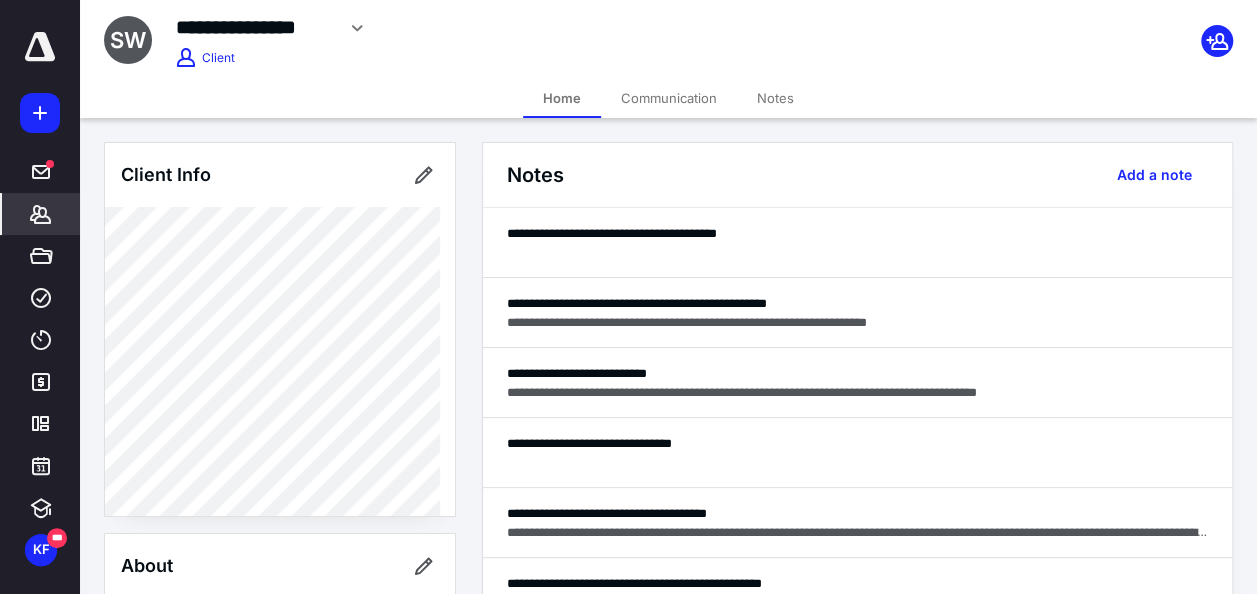 click on "**********" at bounding box center (477, 25) 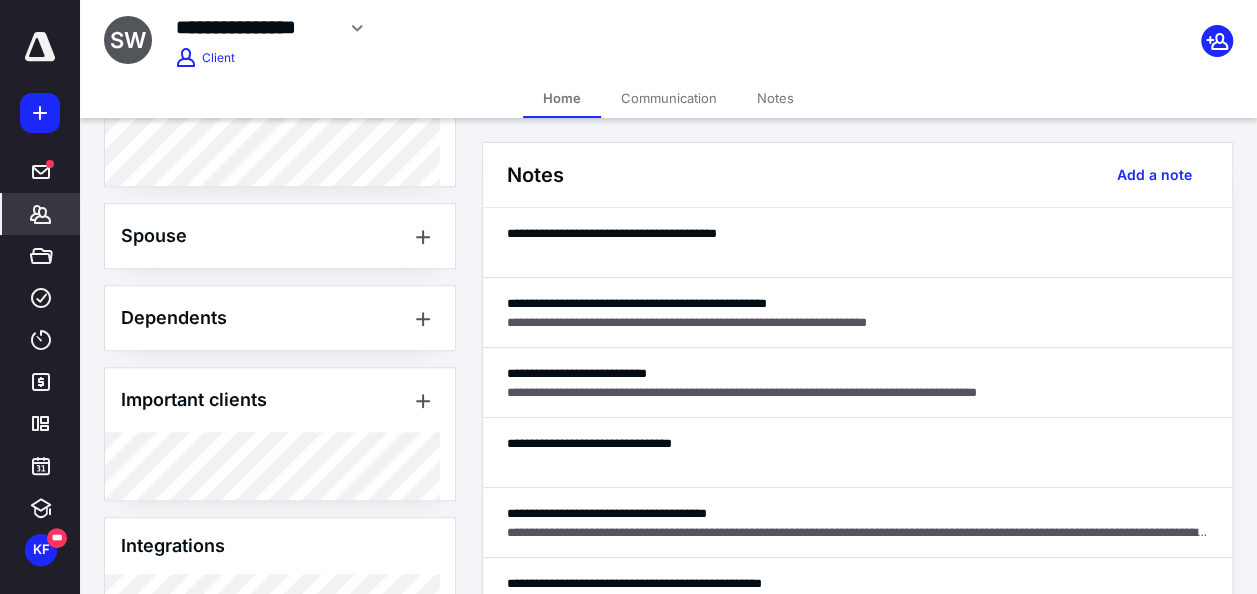 scroll, scrollTop: 800, scrollLeft: 0, axis: vertical 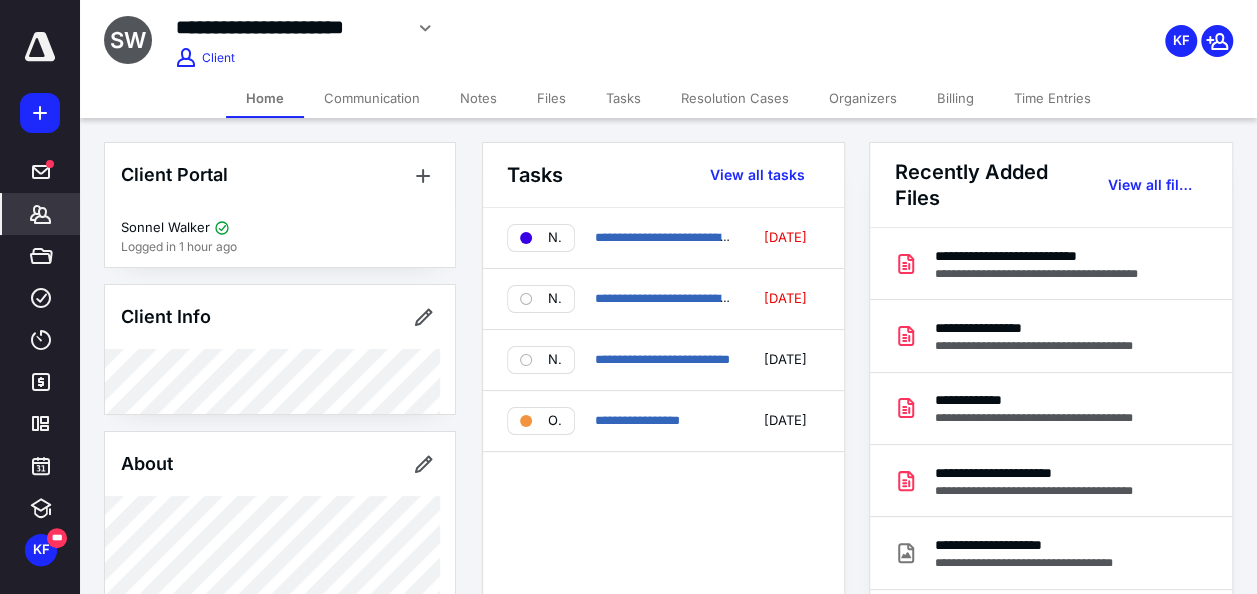 click on "Notes" at bounding box center [478, 98] 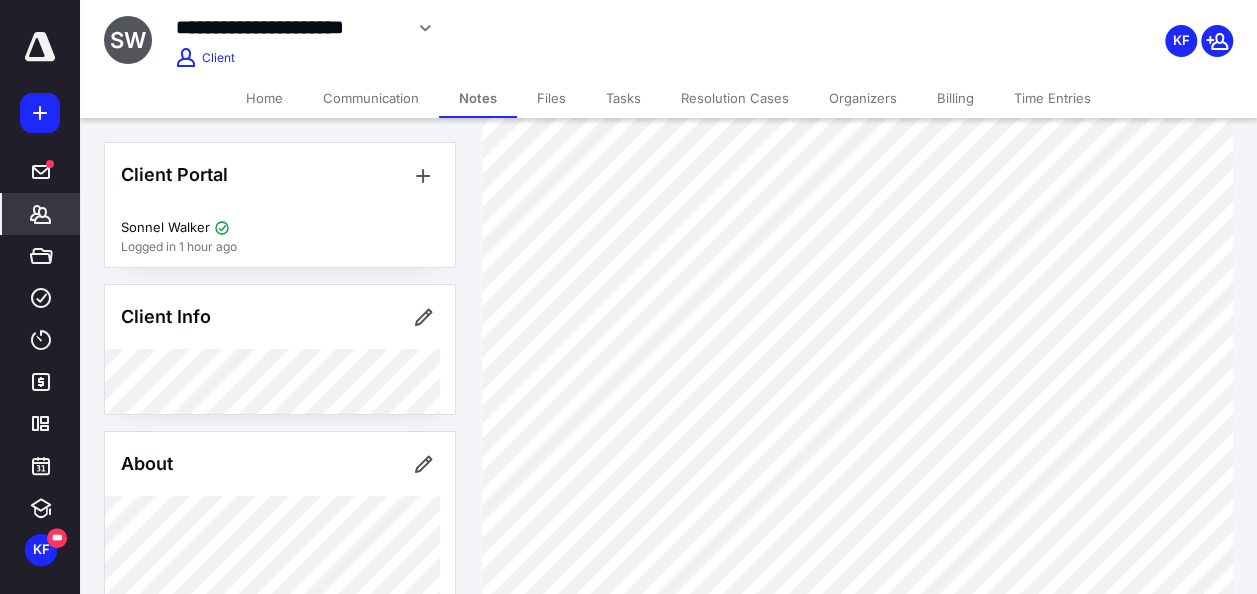 scroll, scrollTop: 300, scrollLeft: 0, axis: vertical 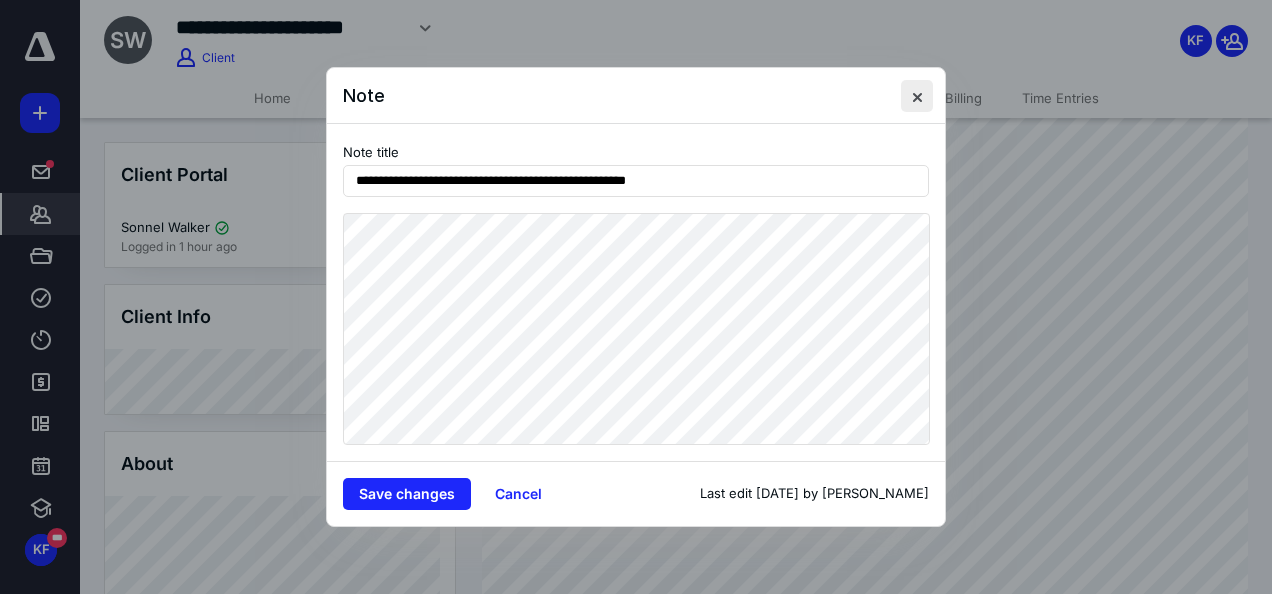 click at bounding box center (917, 96) 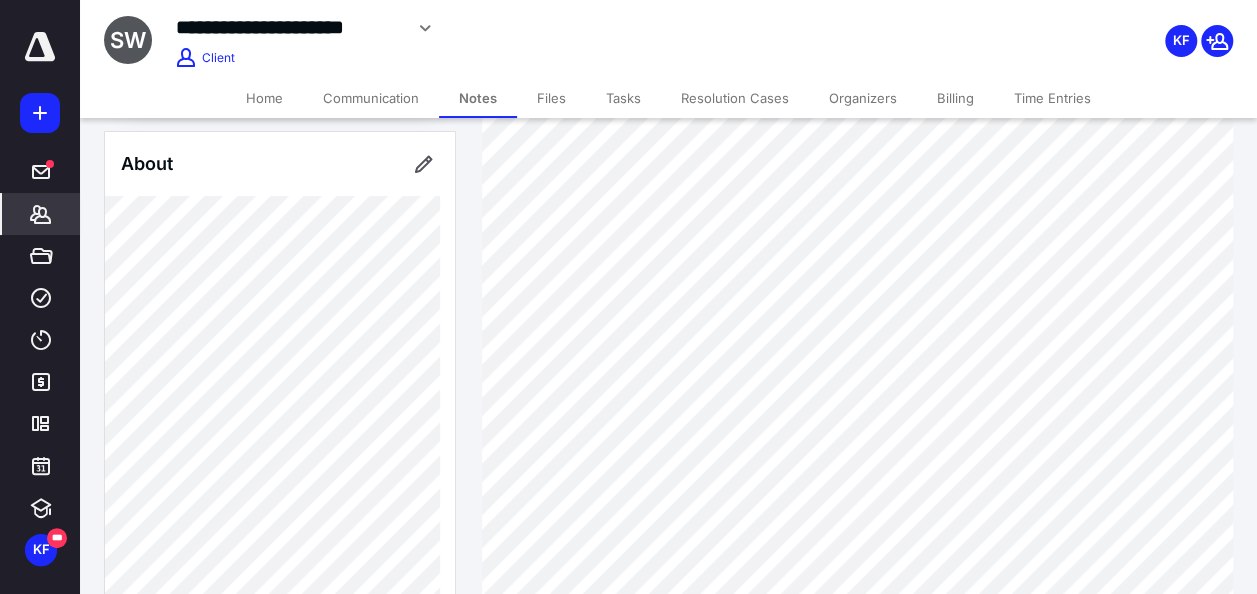 scroll, scrollTop: 400, scrollLeft: 0, axis: vertical 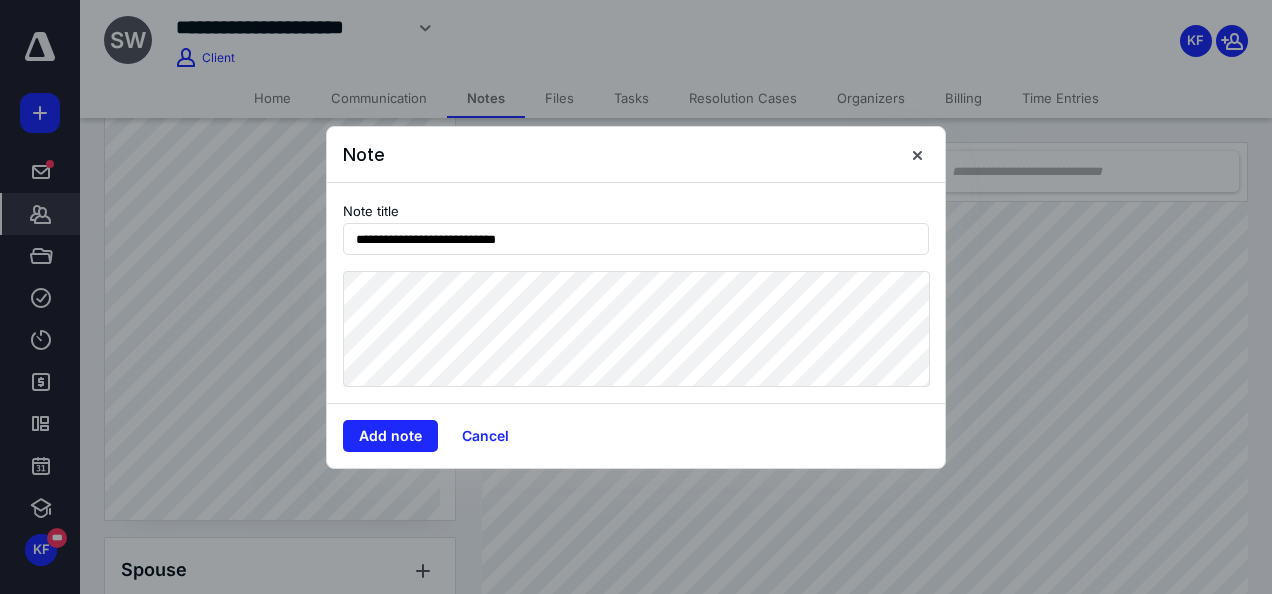 type on "**********" 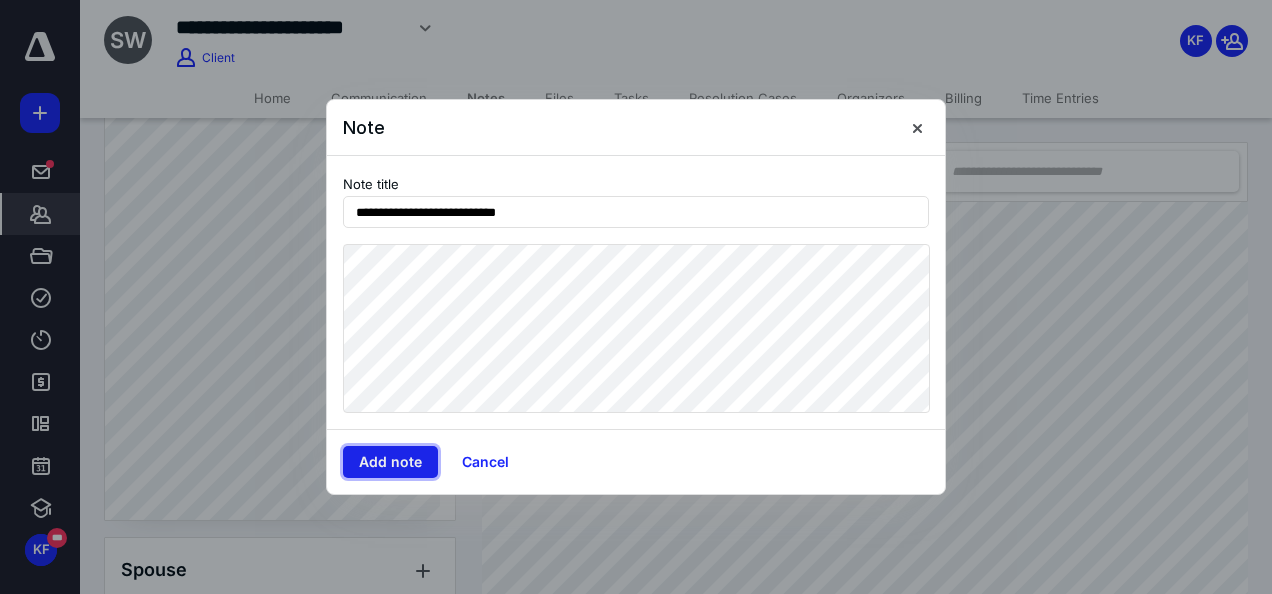 click on "Add note" at bounding box center [390, 462] 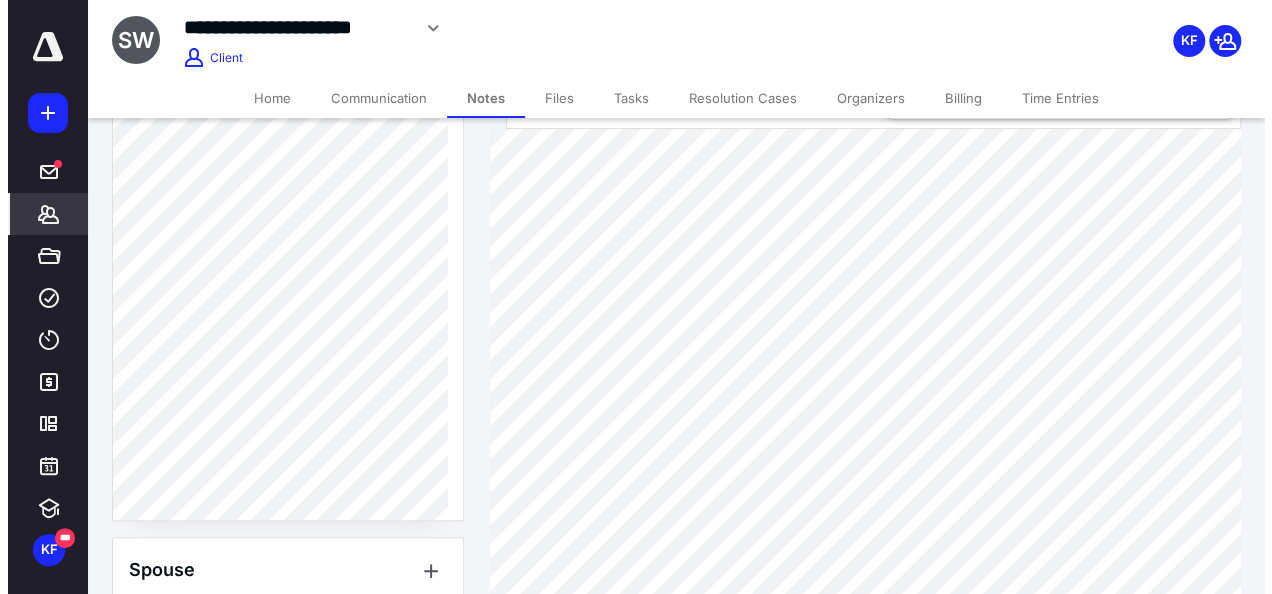 scroll, scrollTop: 100, scrollLeft: 0, axis: vertical 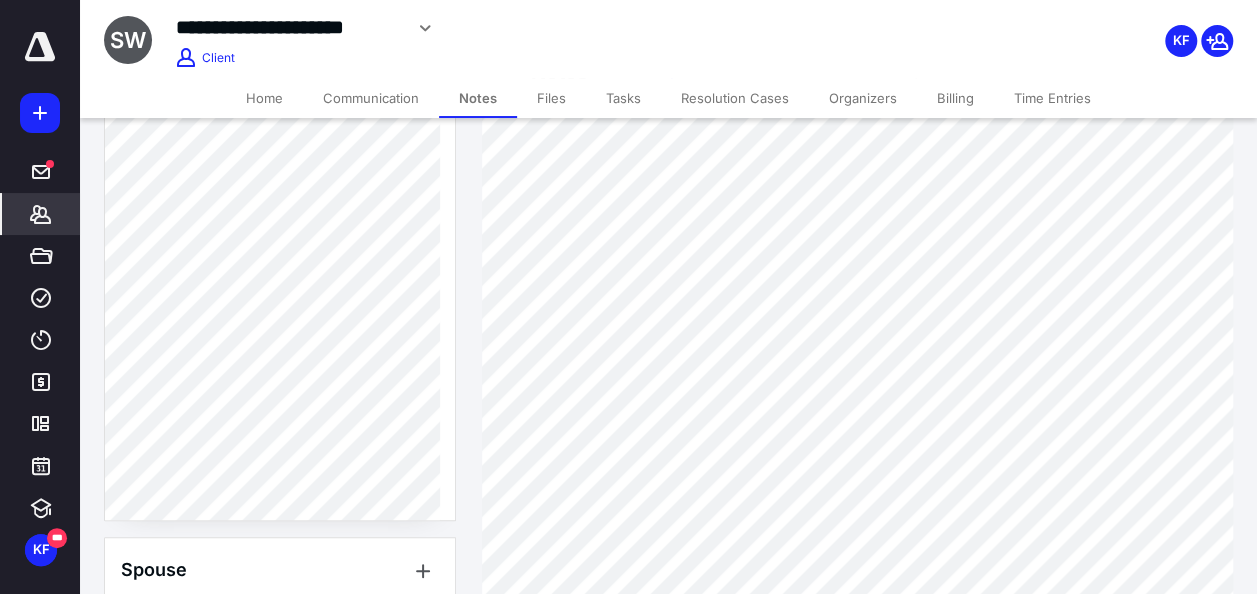 click 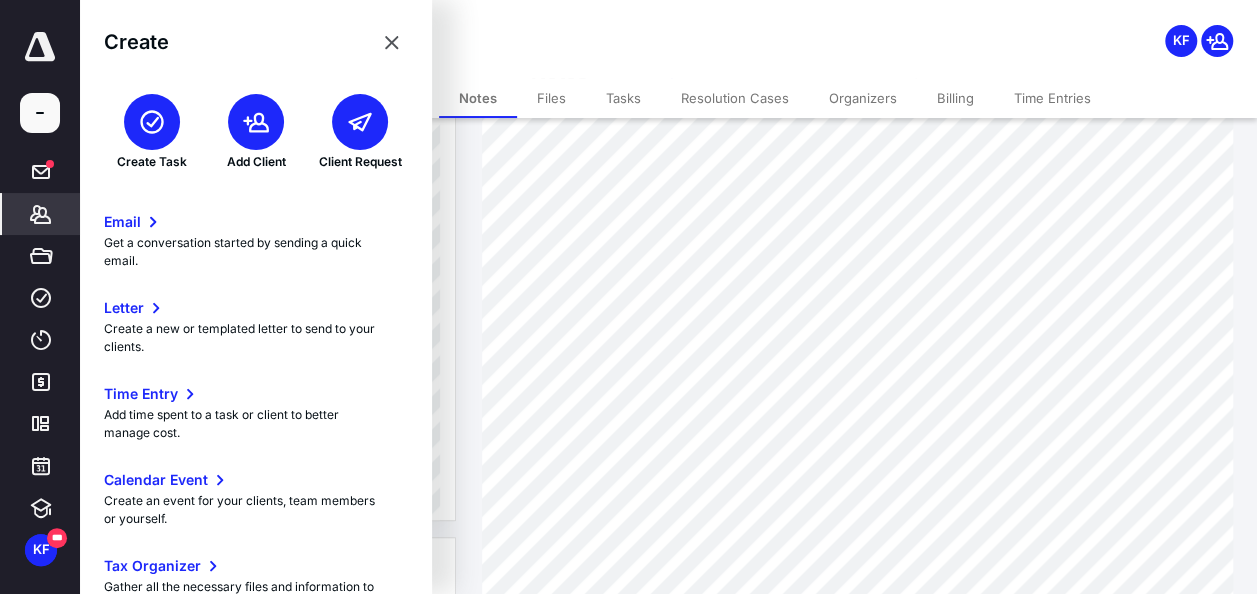 click 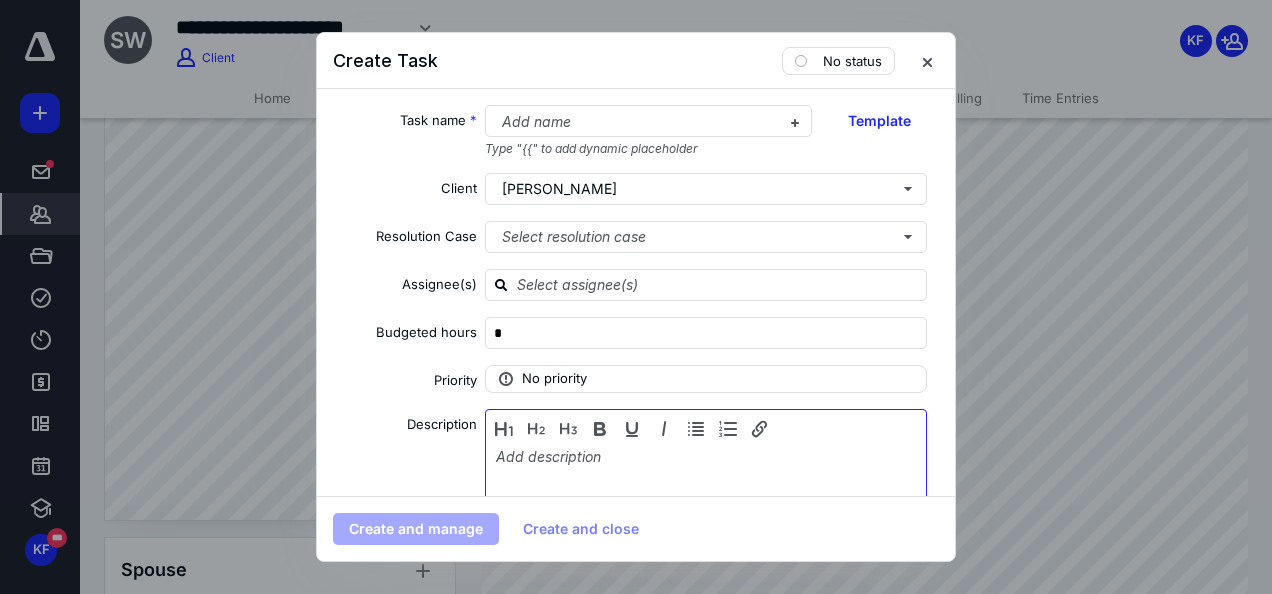click at bounding box center [706, 498] 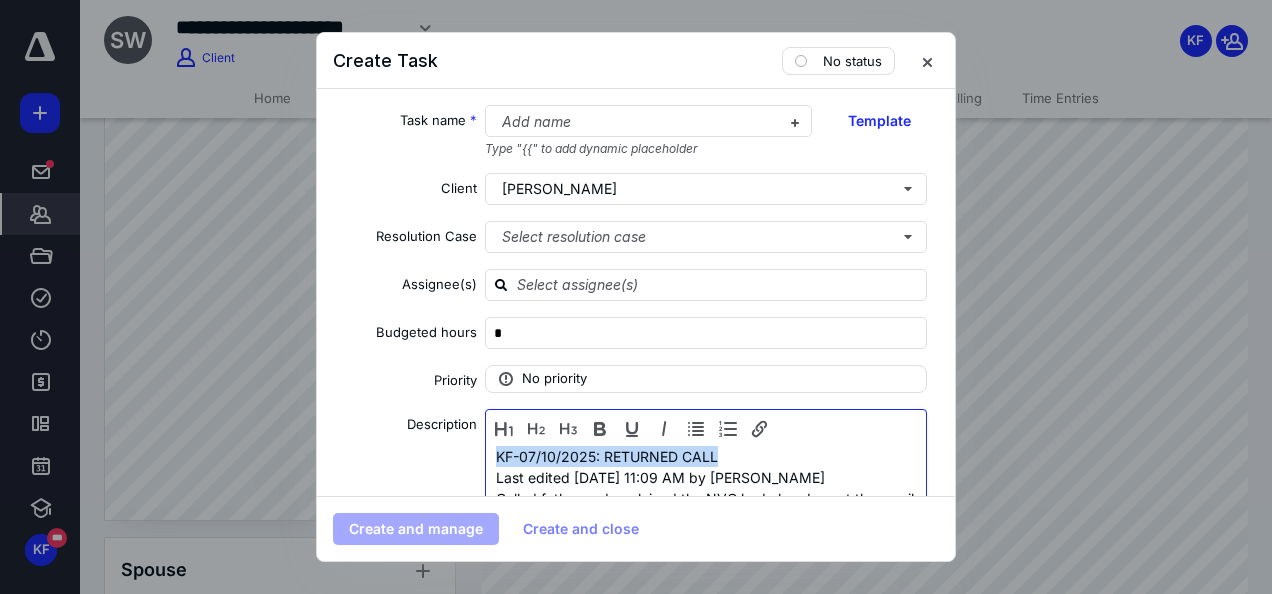 drag, startPoint x: 716, startPoint y: 453, endPoint x: 464, endPoint y: 452, distance: 252.00198 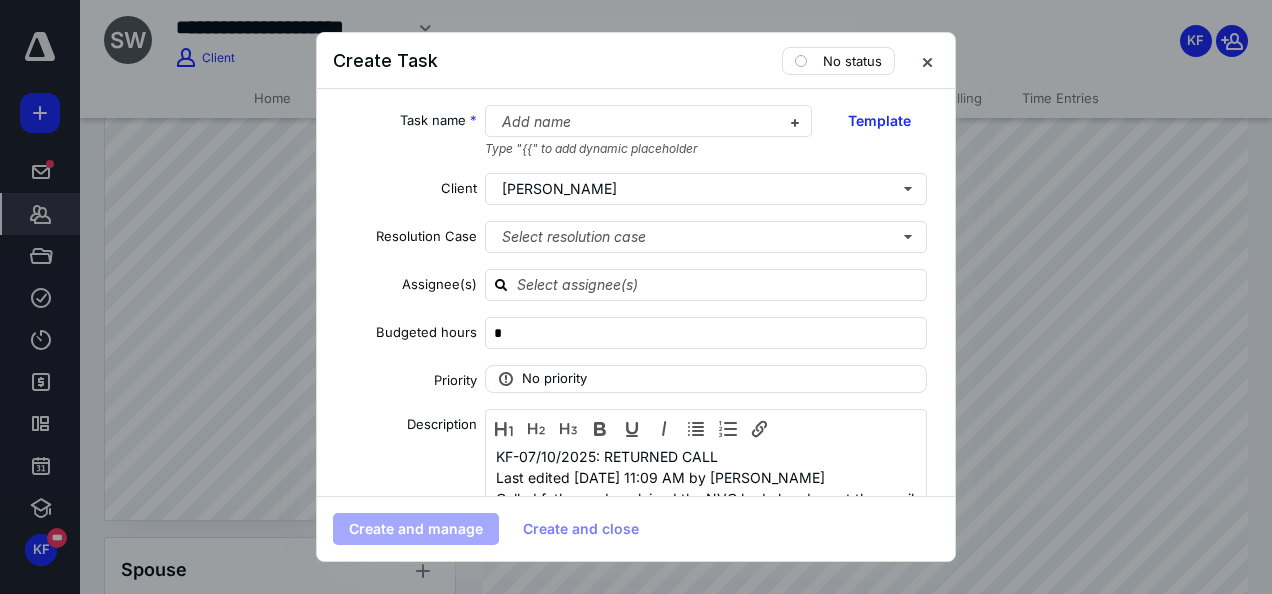 click on "Task name   * Add name Type "{{" to add dynamic placeholder Template Client Shavain Walker Resolution Case Select resolution case Assignee(s) Budgeted hours * Priority No priority Description KF-07/10/2025: RETURNED CALL Last edited July 10, 2025 at 11:09 AM by Kellen Francescon Called father and explained the NVC had already sent the email with the case and invoice numbers, however we still need to wait until the Visa Center get to his priority date (05/2022) to proceed with the second part of the process, right now the Visa bulletin is issuing visas for processes with priority date Sept 2016. Also informed client that we are regularly following up the Visa Bulletin status and will inform him when there is an update. Client thanked for the call back and explanation Created by Kellen Francescon on 7/10/2025
Date Start date Select a date Due date Select a date Add a date Recurring Tax preparation fields Reminder Add reminder File Add file Automation Add automation Add a client request Add a subtask" at bounding box center [636, 292] 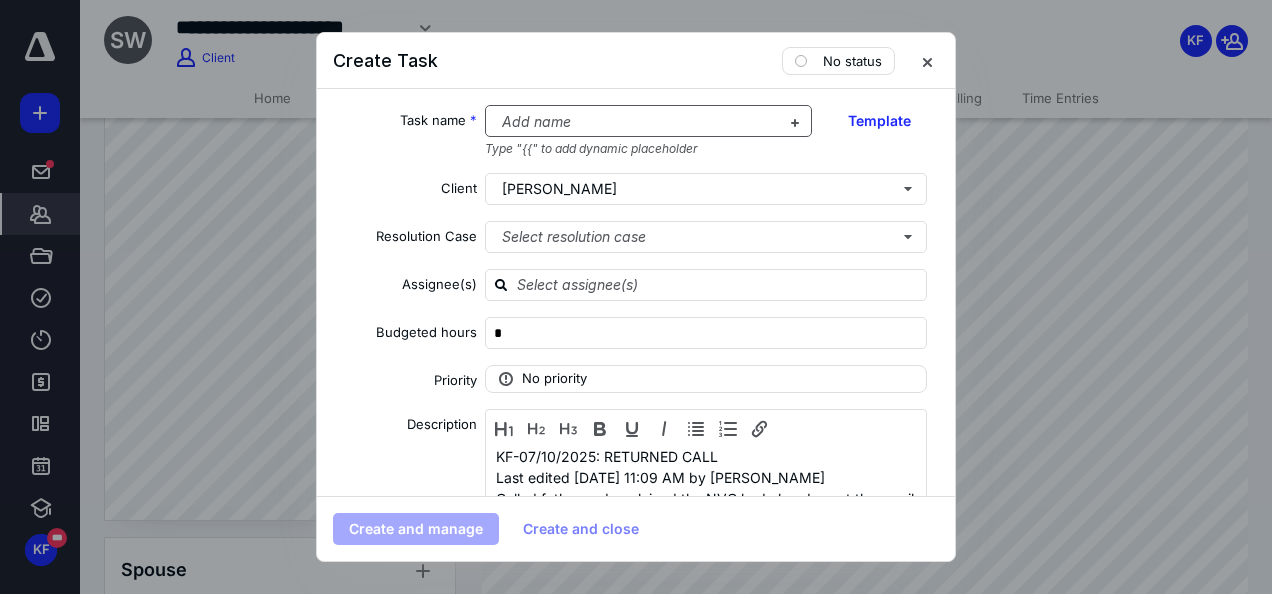 click at bounding box center (637, 122) 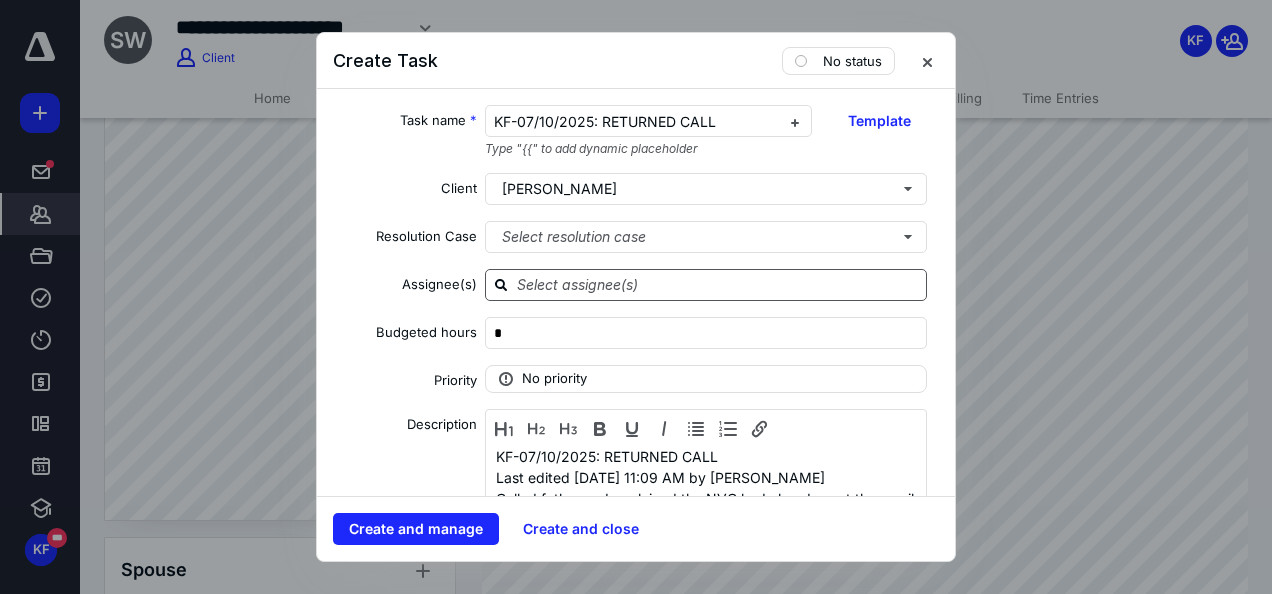click 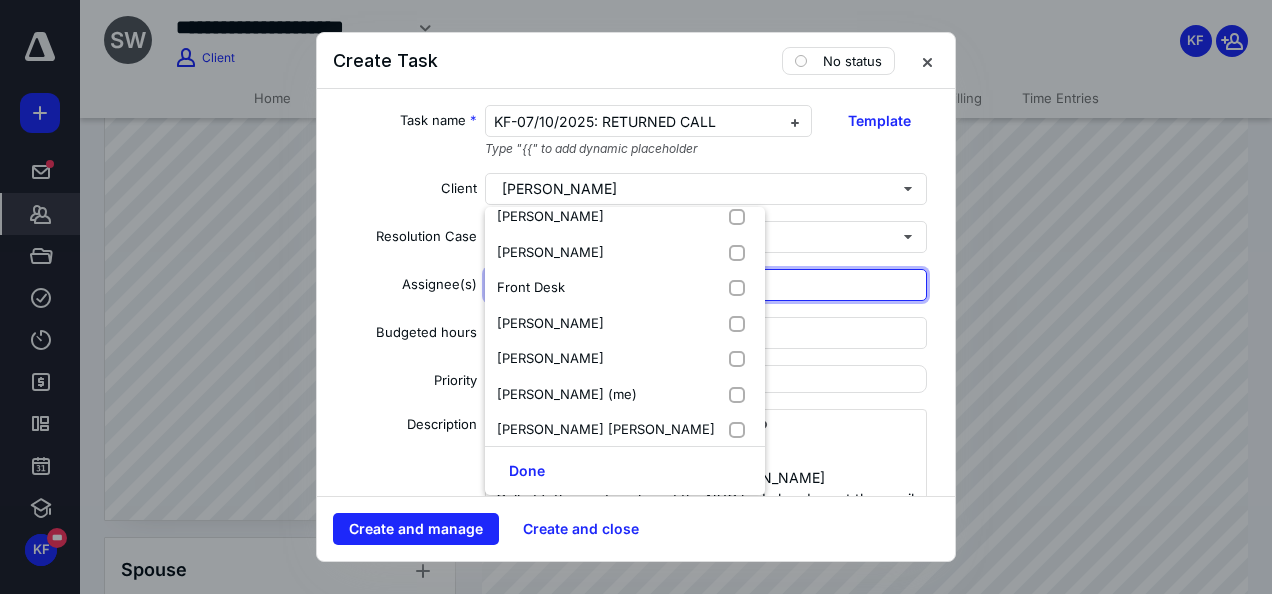 scroll, scrollTop: 300, scrollLeft: 0, axis: vertical 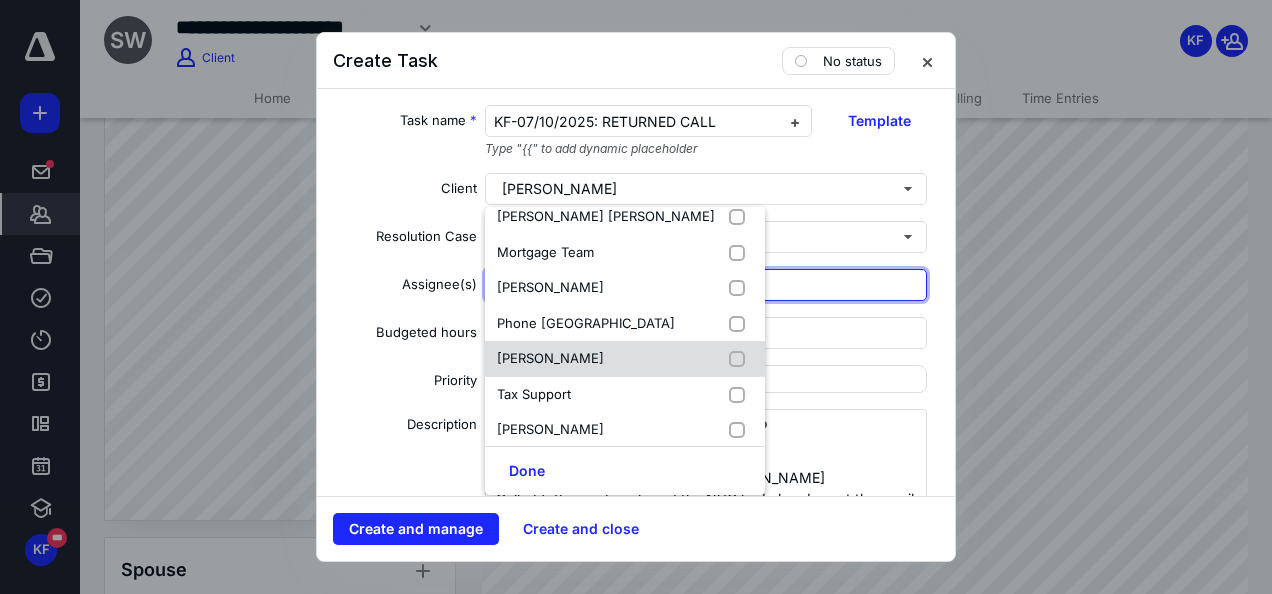 click on "Talita Camilo" at bounding box center [550, 359] 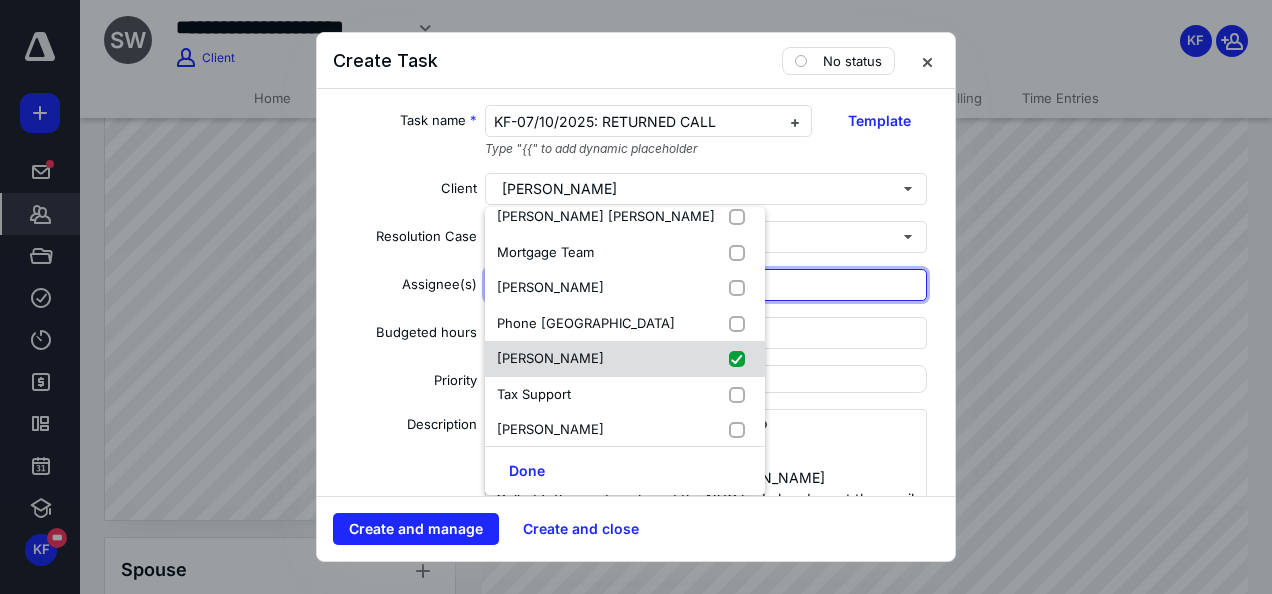 checkbox on "true" 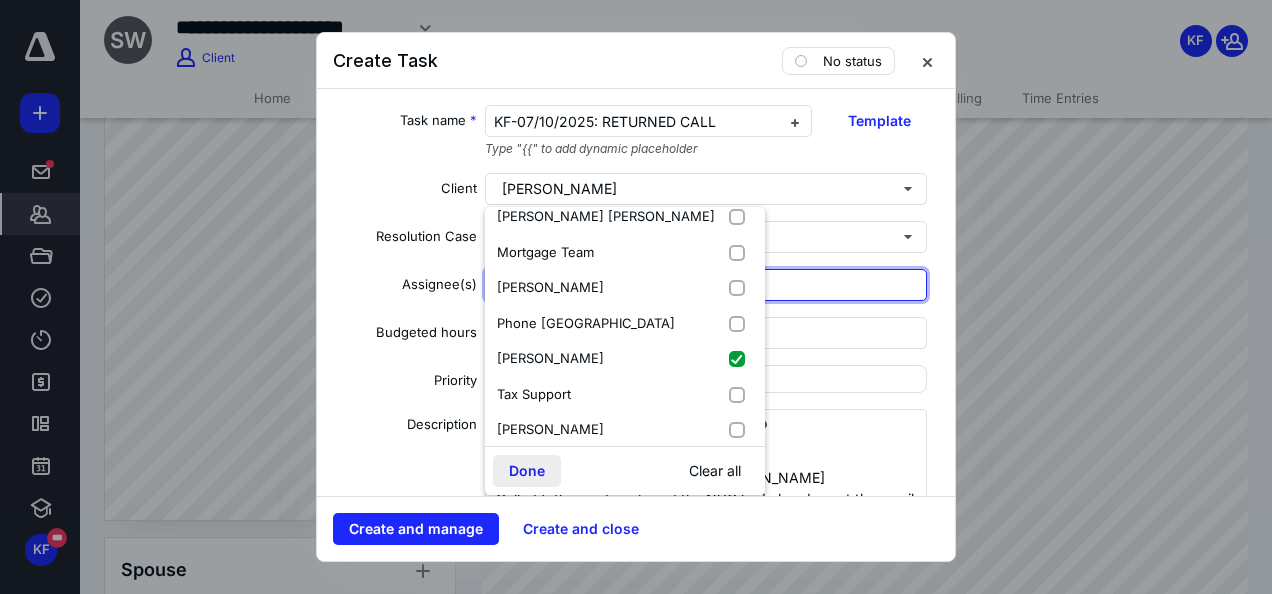click on "Done" at bounding box center [527, 471] 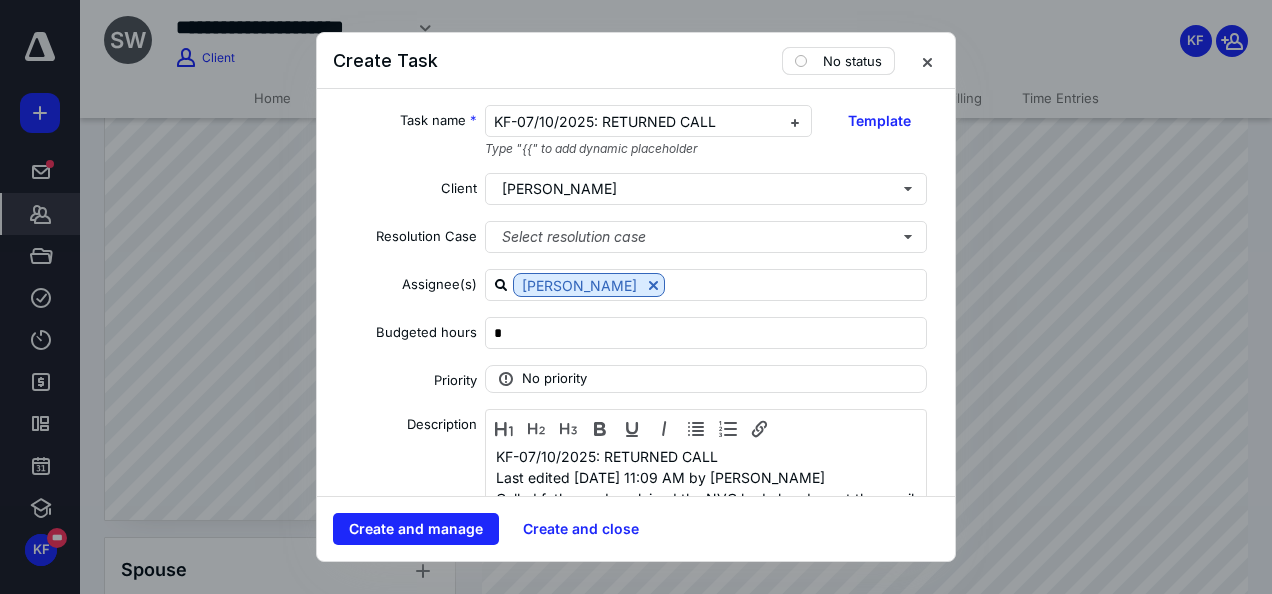 click on "No status" at bounding box center (852, 61) 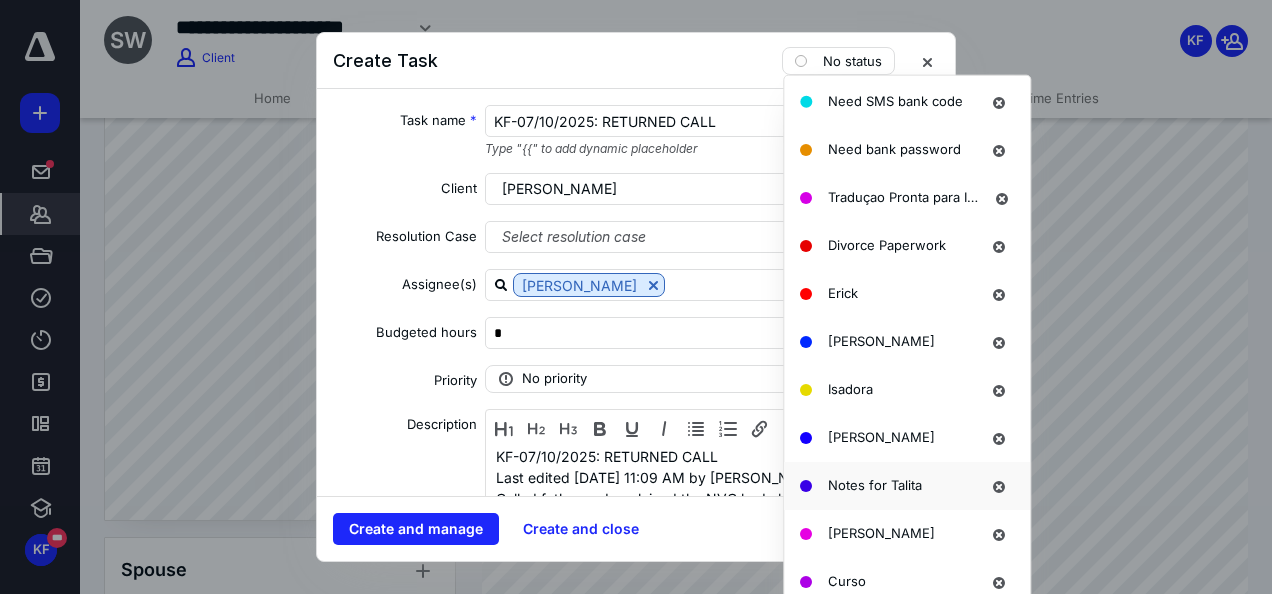 scroll, scrollTop: 1528, scrollLeft: 0, axis: vertical 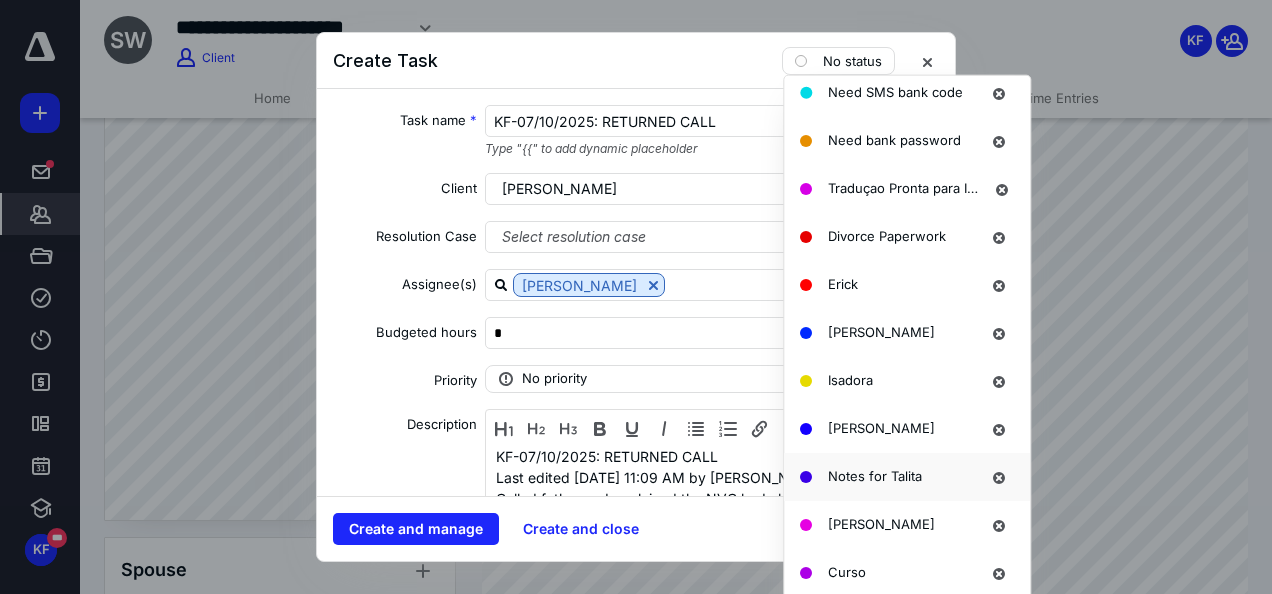 click on "Notes for Talita" at bounding box center [875, 475] 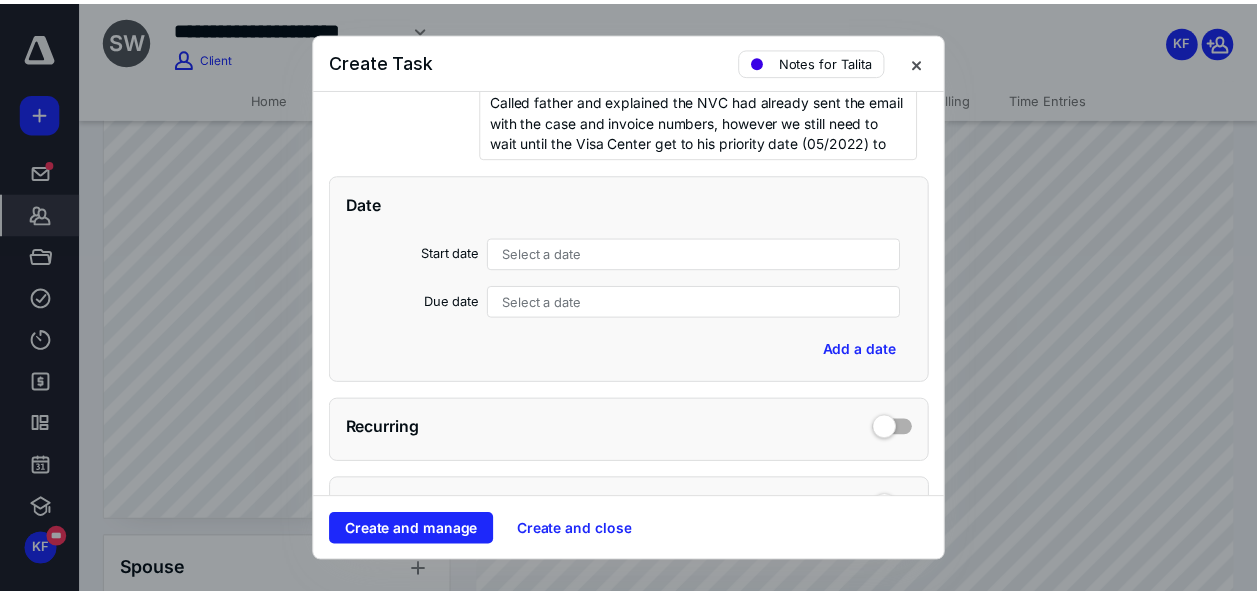 scroll, scrollTop: 400, scrollLeft: 0, axis: vertical 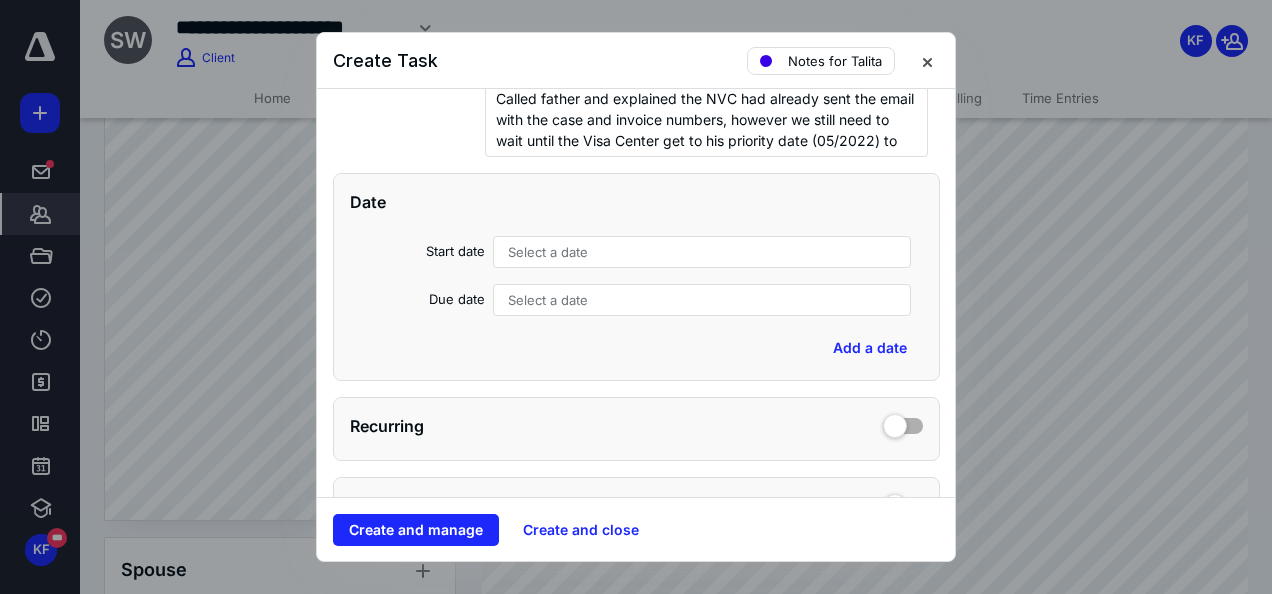 click on "Select a date" at bounding box center (702, 252) 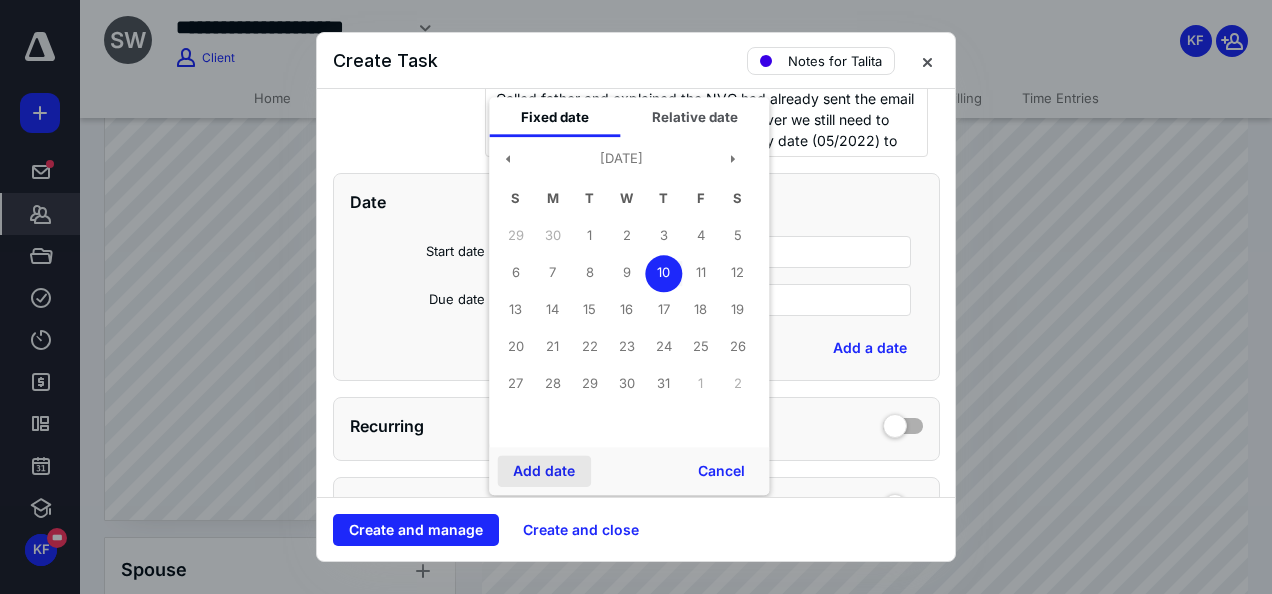 click on "Add date" at bounding box center [544, 471] 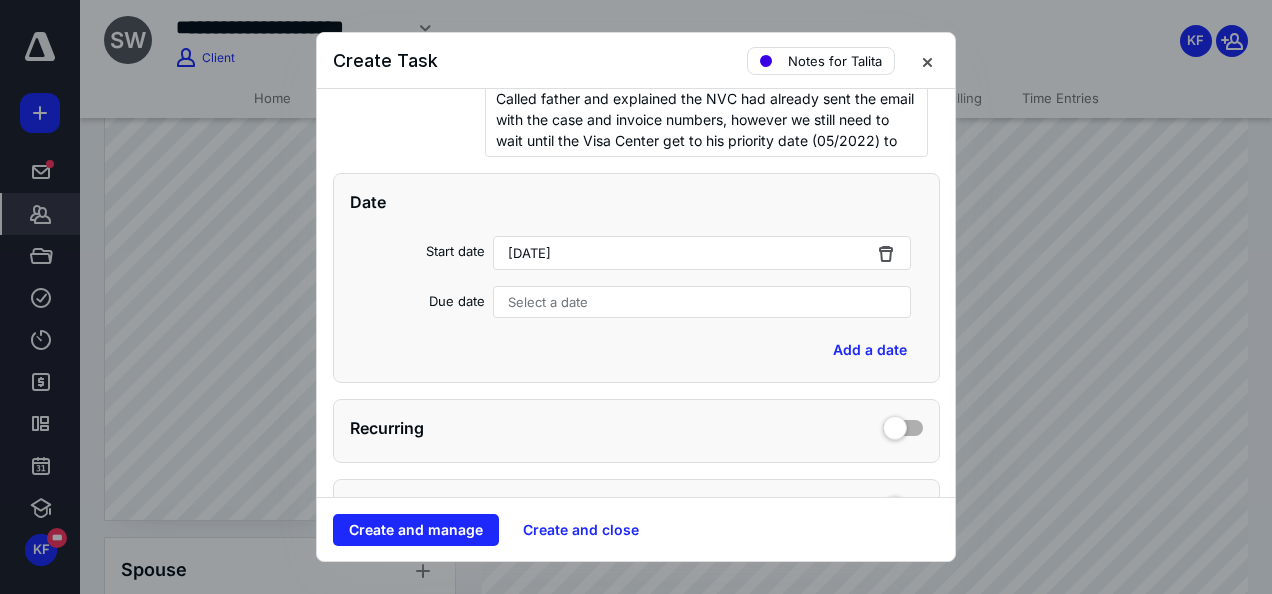click on "Select a date" at bounding box center [548, 302] 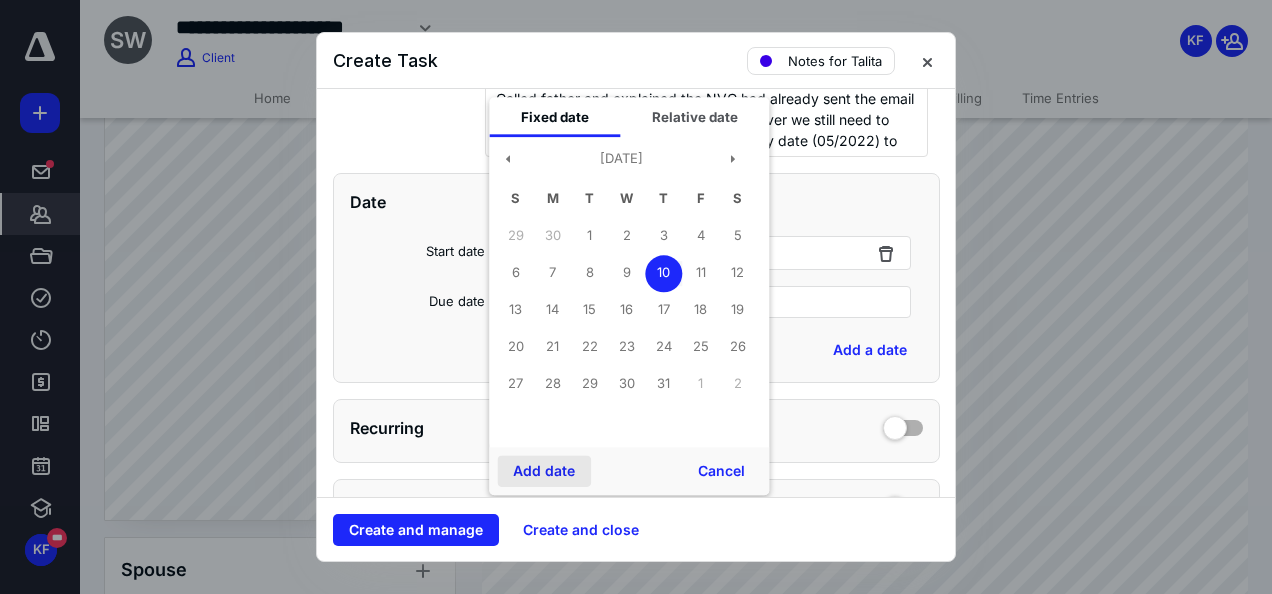 click on "Add date" at bounding box center [544, 471] 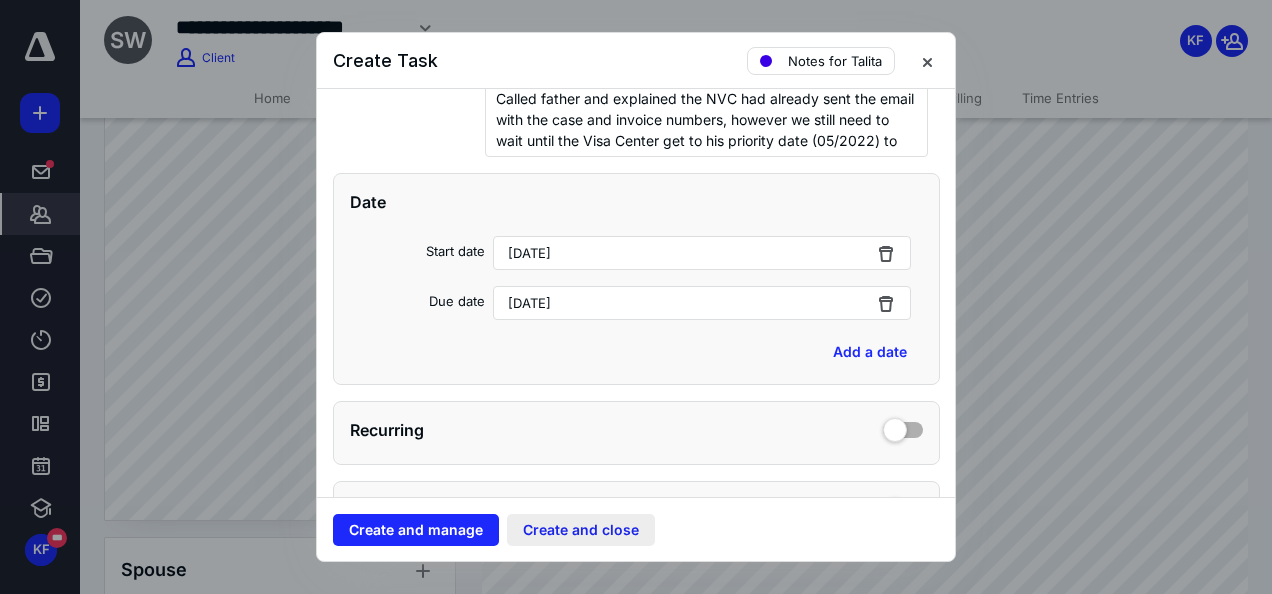 click on "Create and close" at bounding box center (581, 530) 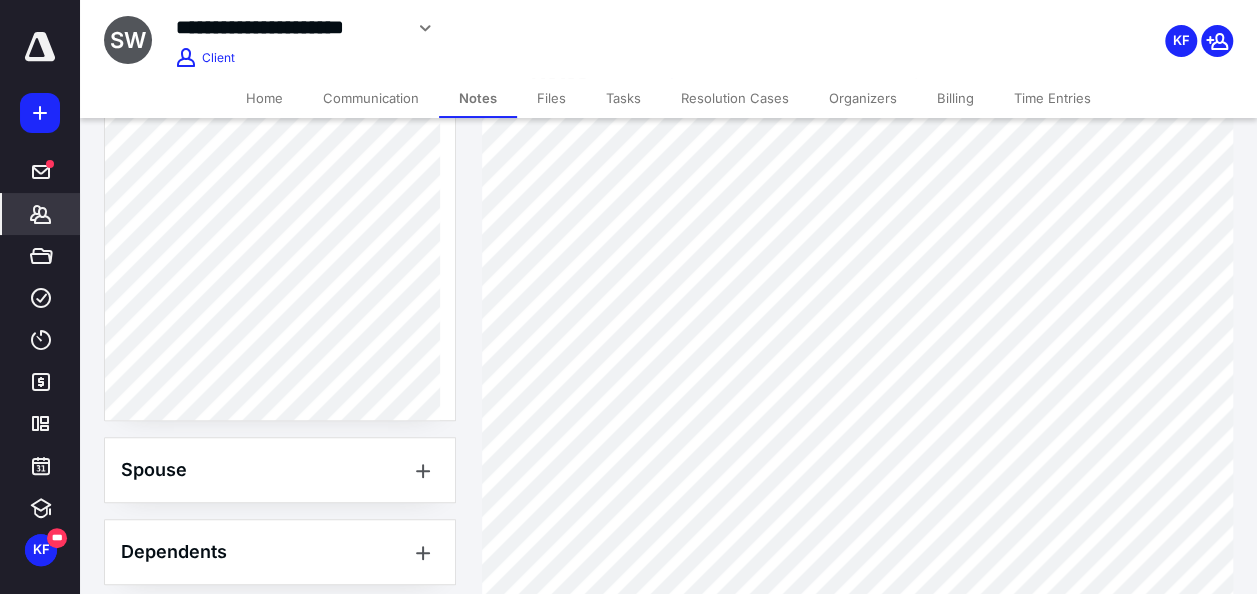 scroll, scrollTop: 0, scrollLeft: 0, axis: both 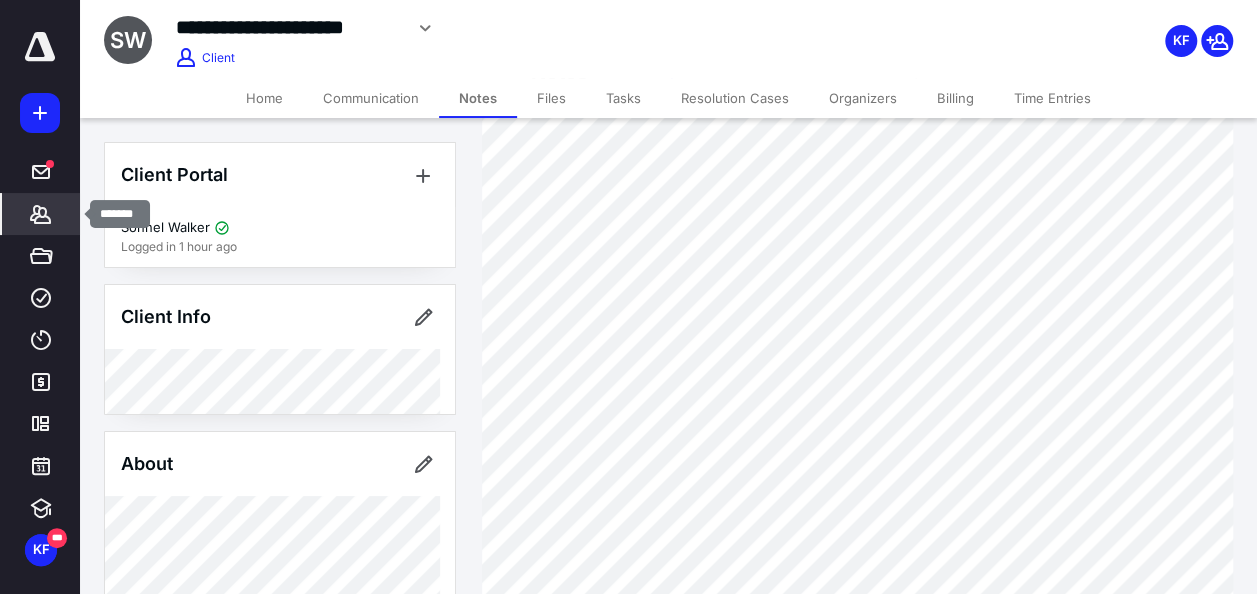 drag, startPoint x: 40, startPoint y: 206, endPoint x: 50, endPoint y: 202, distance: 10.770329 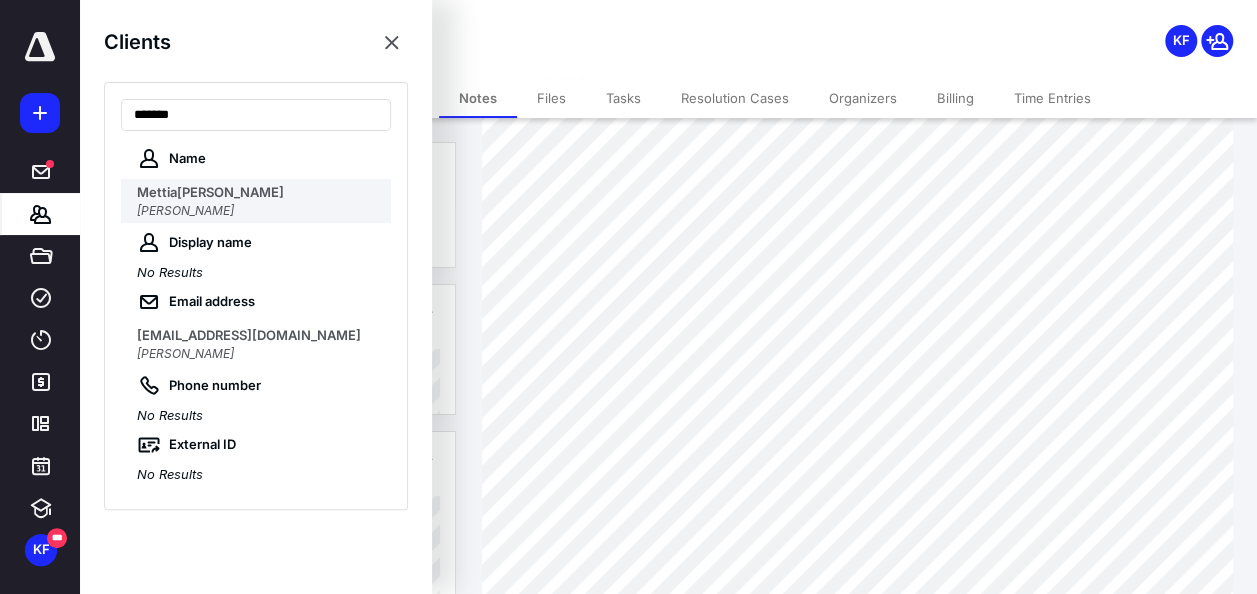 type on "******" 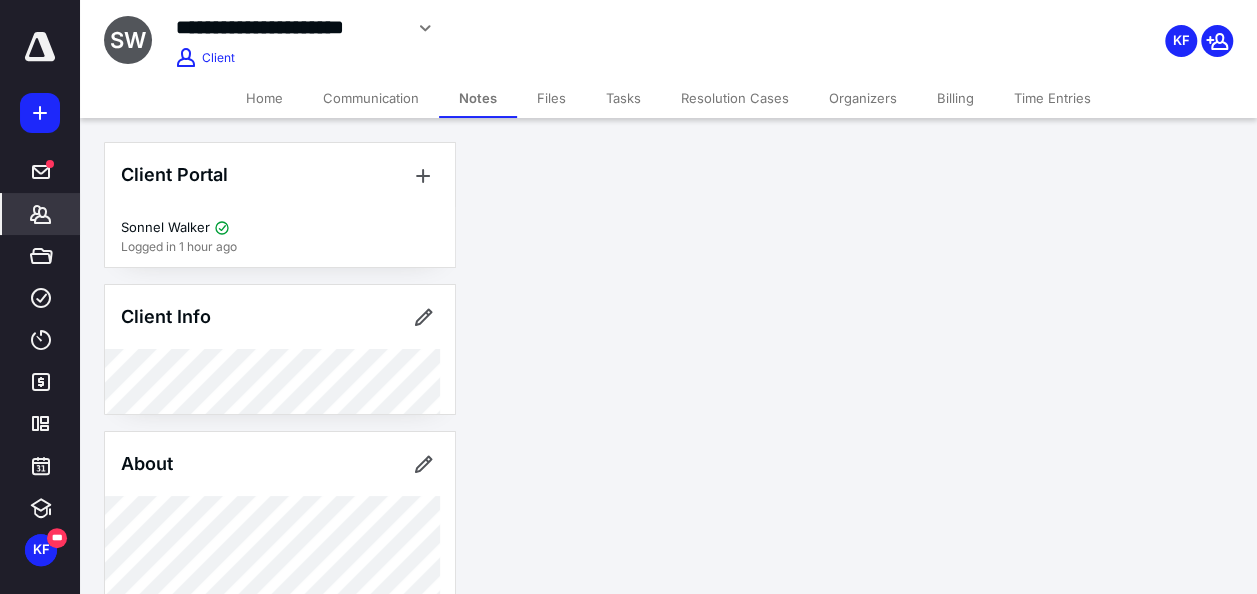 scroll, scrollTop: 0, scrollLeft: 0, axis: both 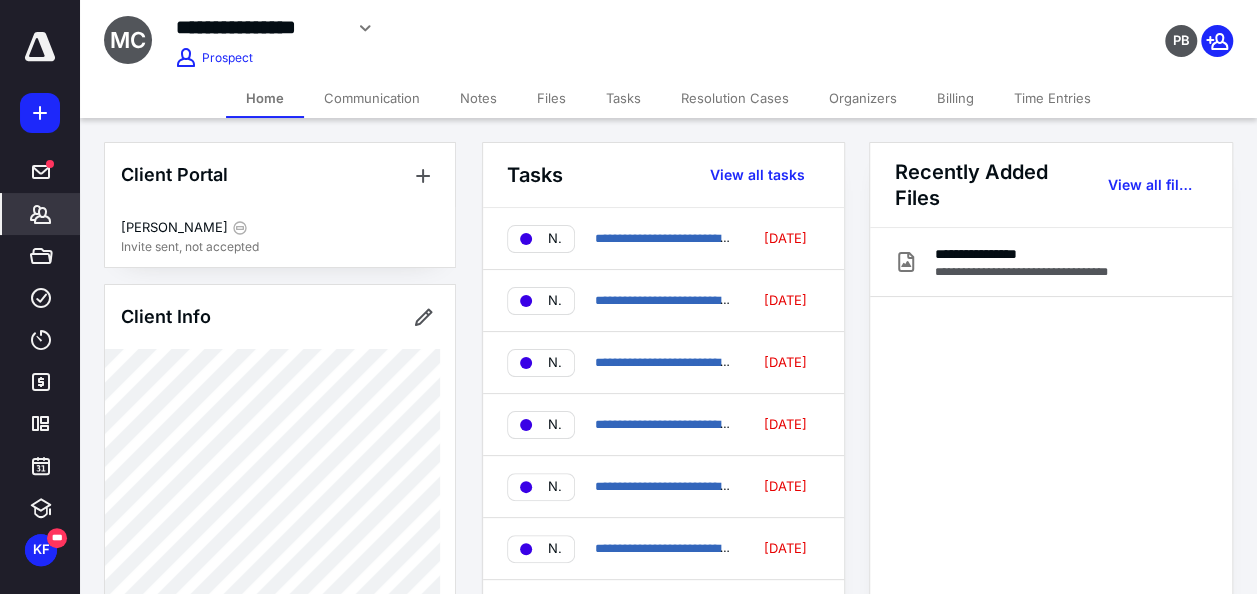click on "Notes" at bounding box center [478, 98] 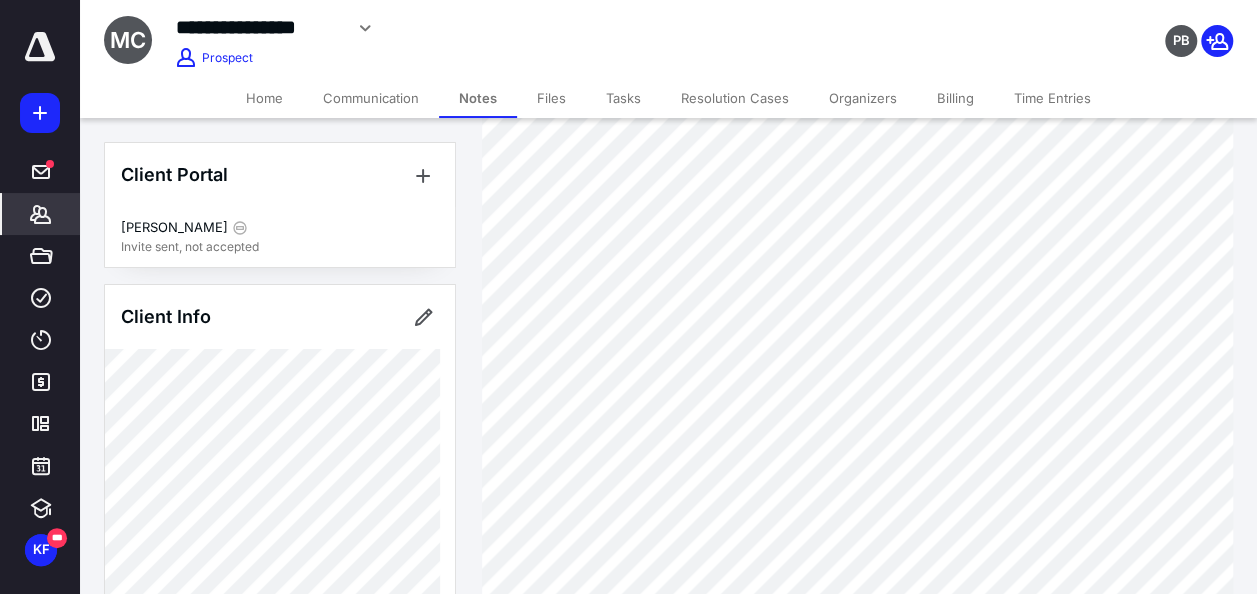 scroll, scrollTop: 700, scrollLeft: 0, axis: vertical 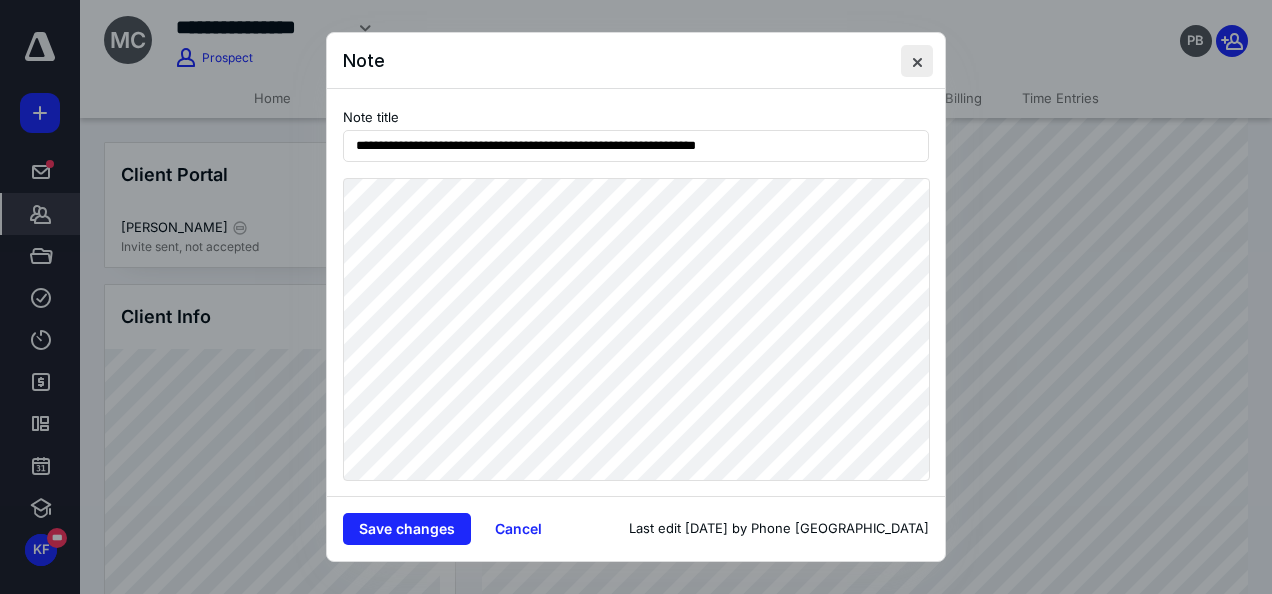 click at bounding box center [917, 61] 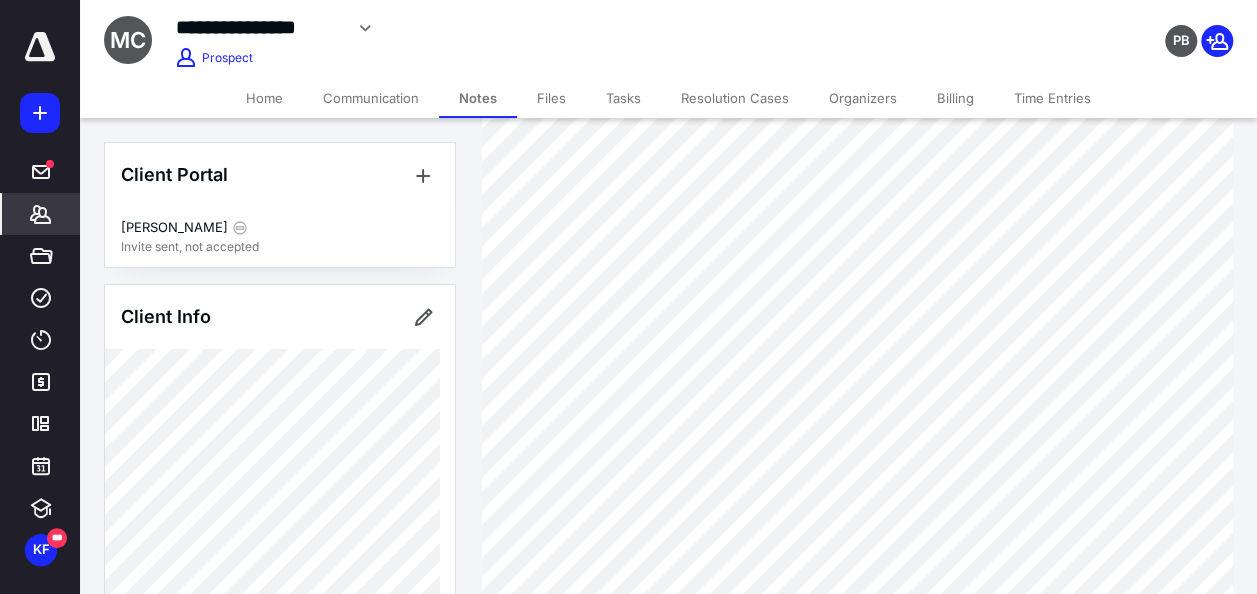 scroll, scrollTop: 900, scrollLeft: 0, axis: vertical 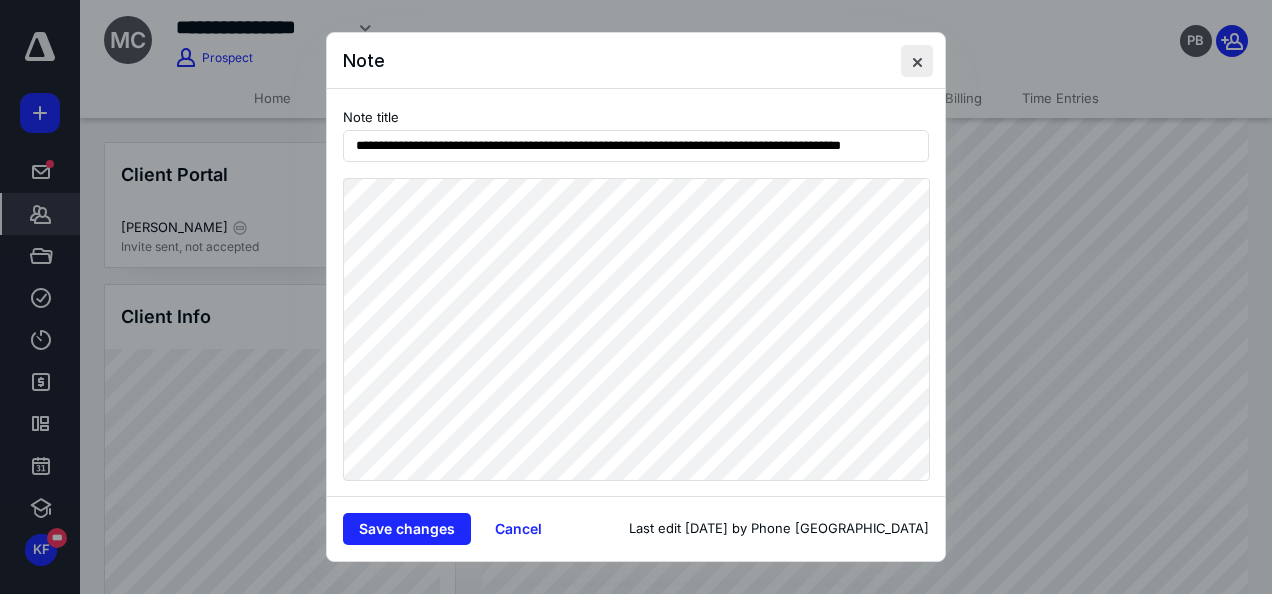 click at bounding box center (917, 61) 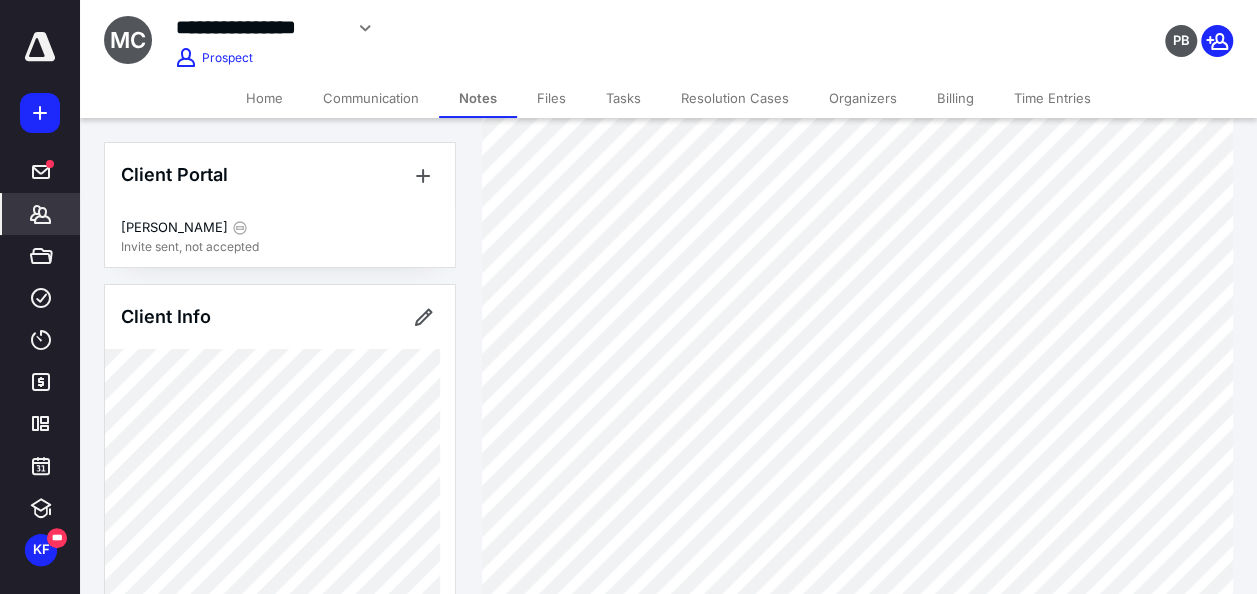 scroll, scrollTop: 1100, scrollLeft: 0, axis: vertical 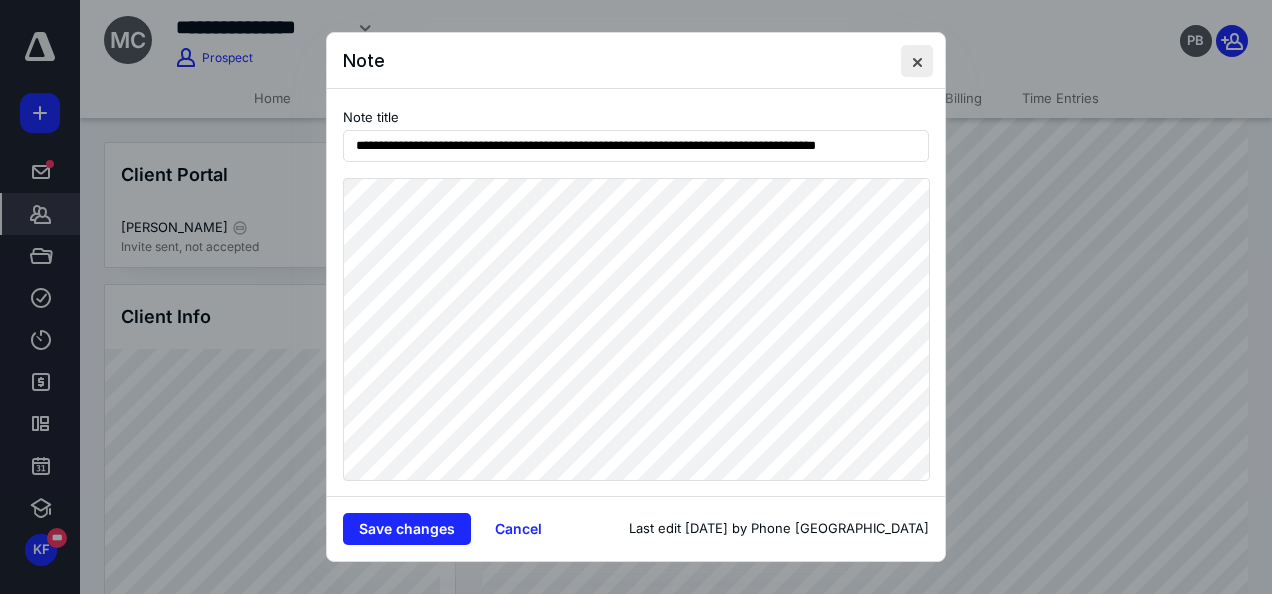 click at bounding box center [917, 61] 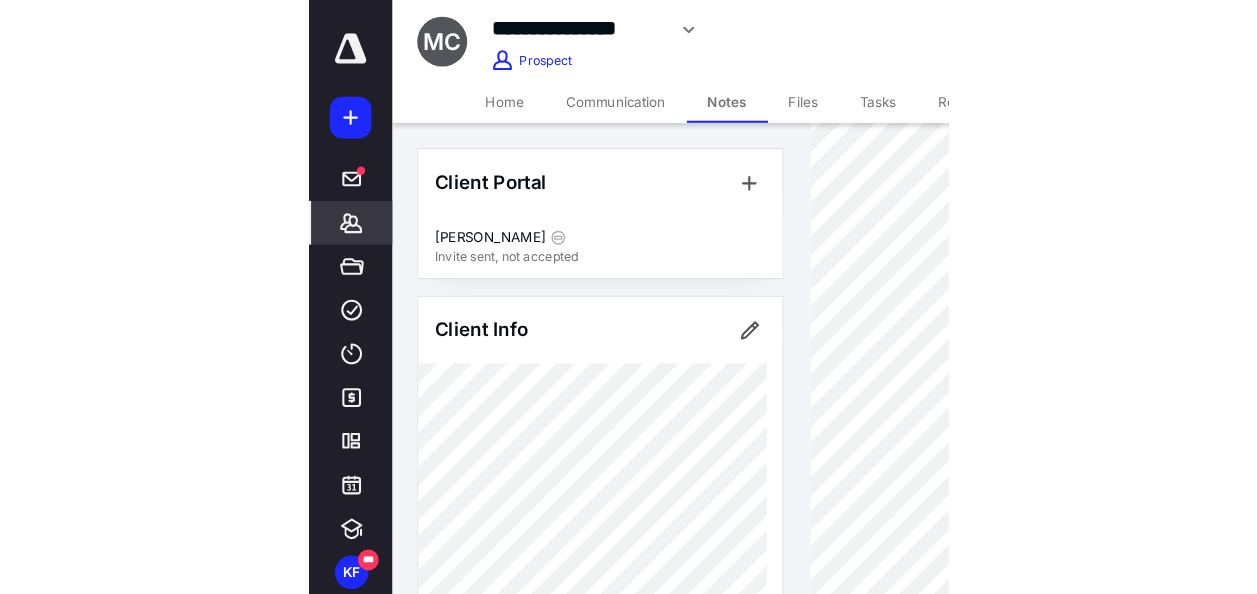 scroll, scrollTop: 900, scrollLeft: 0, axis: vertical 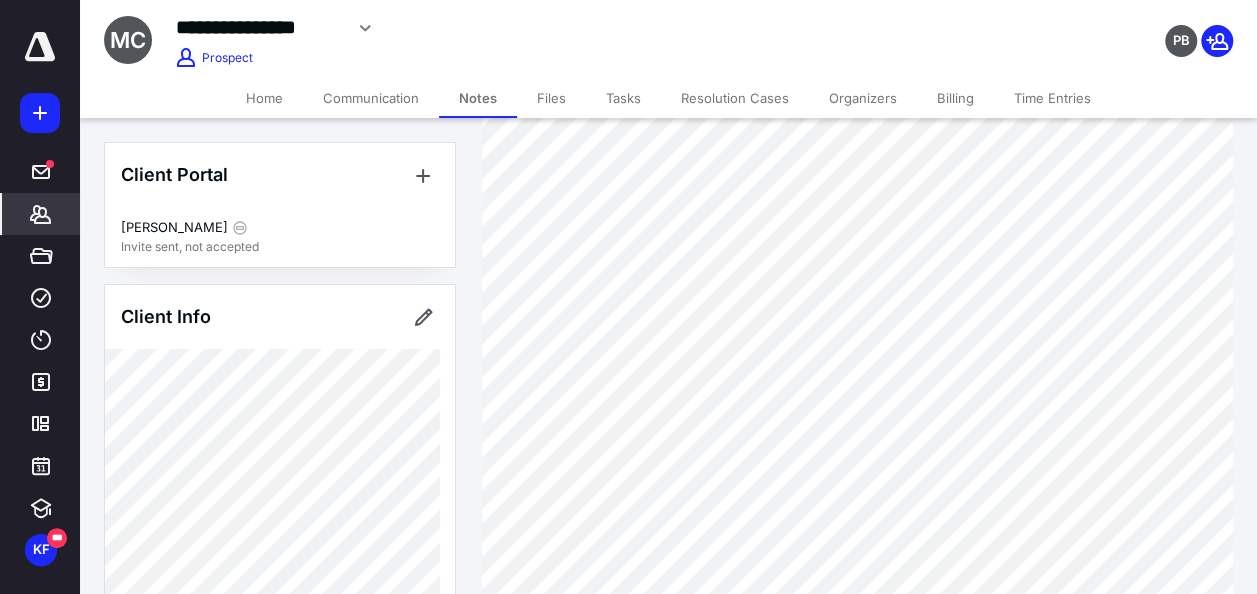 click on "Files" at bounding box center [551, 98] 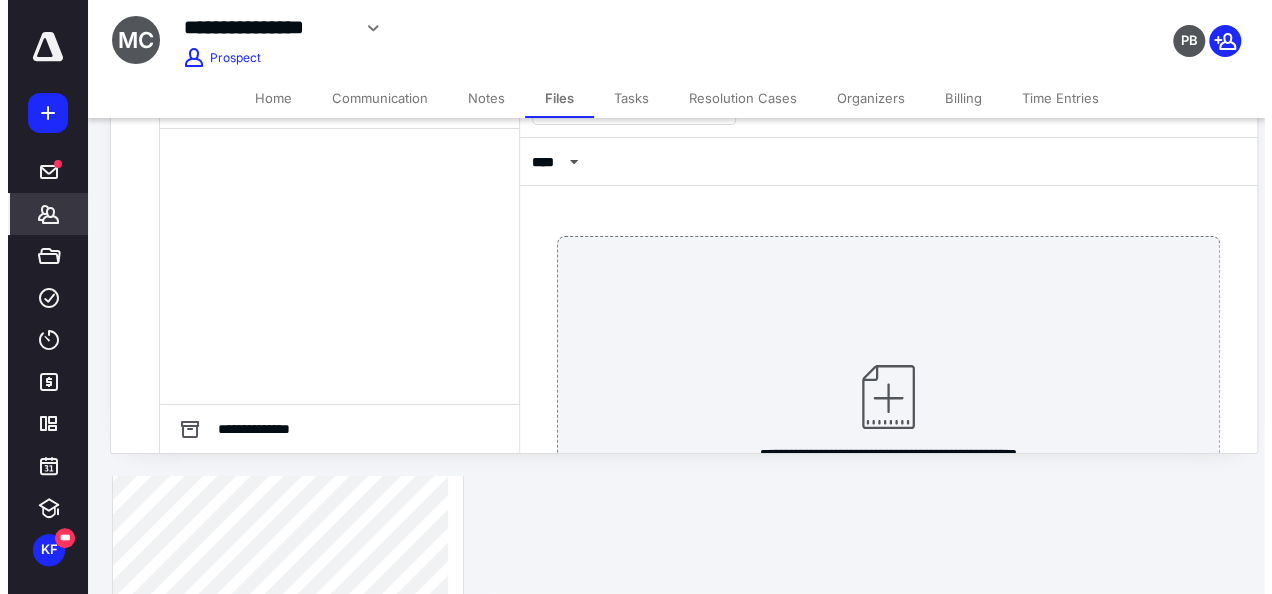 scroll, scrollTop: 0, scrollLeft: 0, axis: both 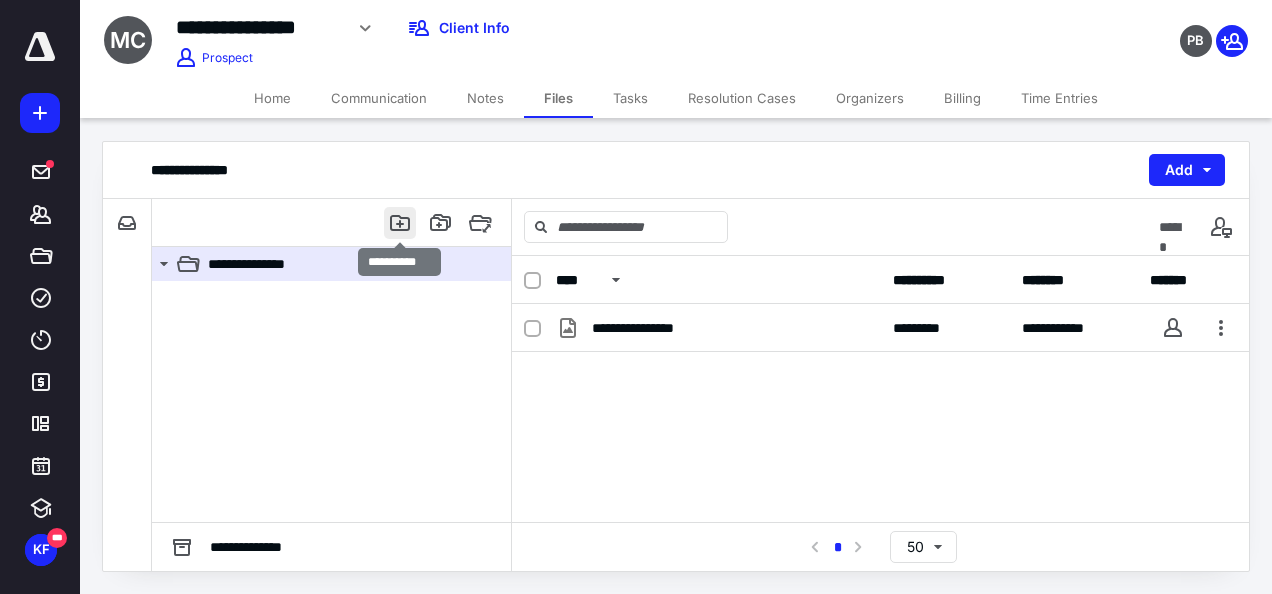 click at bounding box center [400, 223] 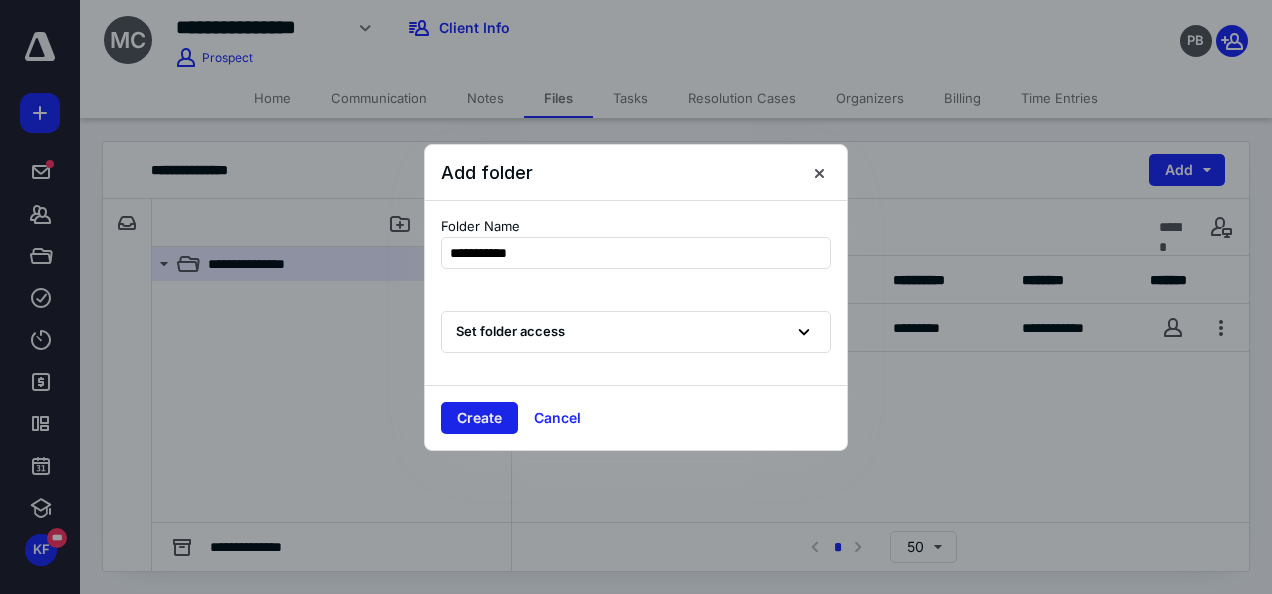type on "**********" 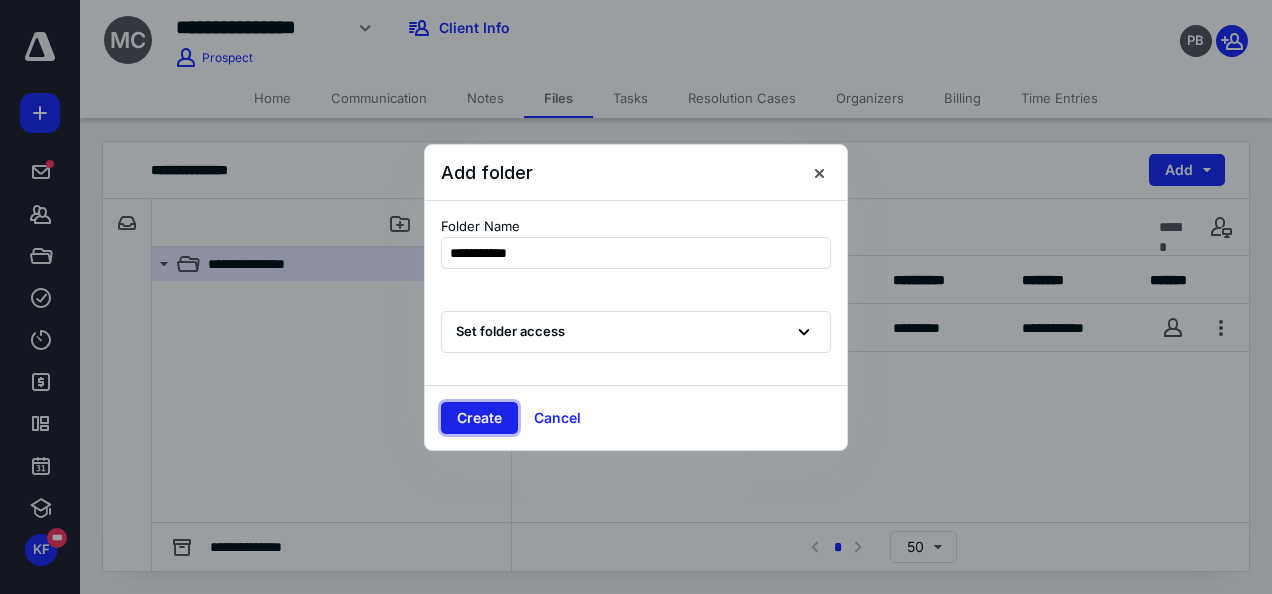 click on "Create" at bounding box center [479, 418] 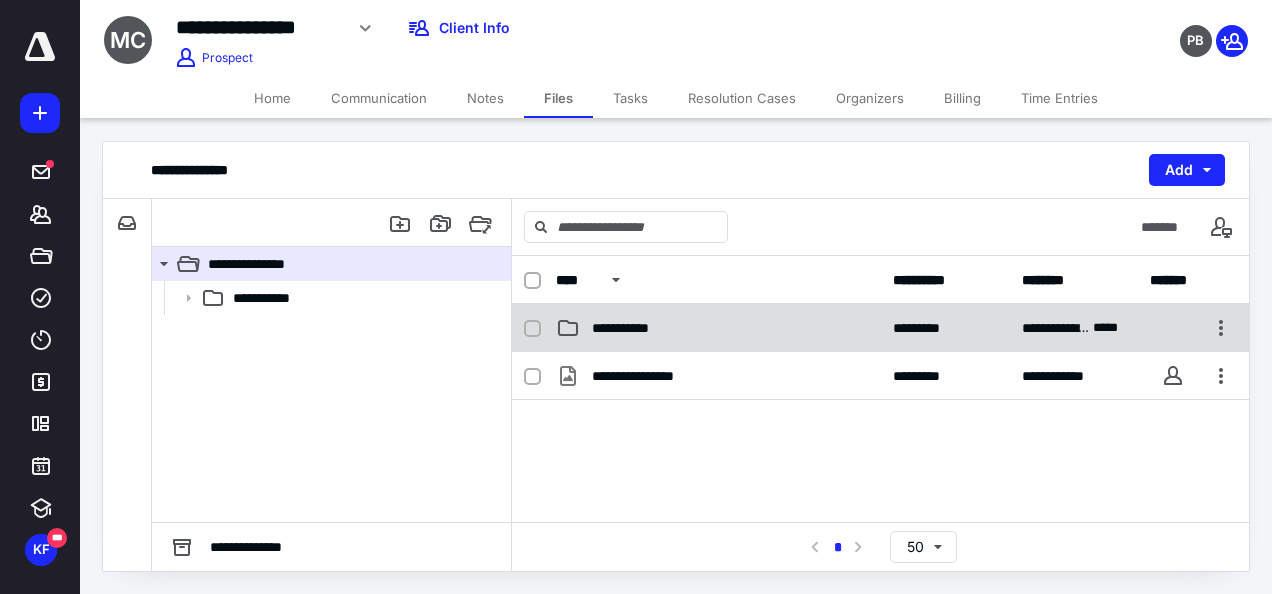 click on "**********" at bounding box center [718, 328] 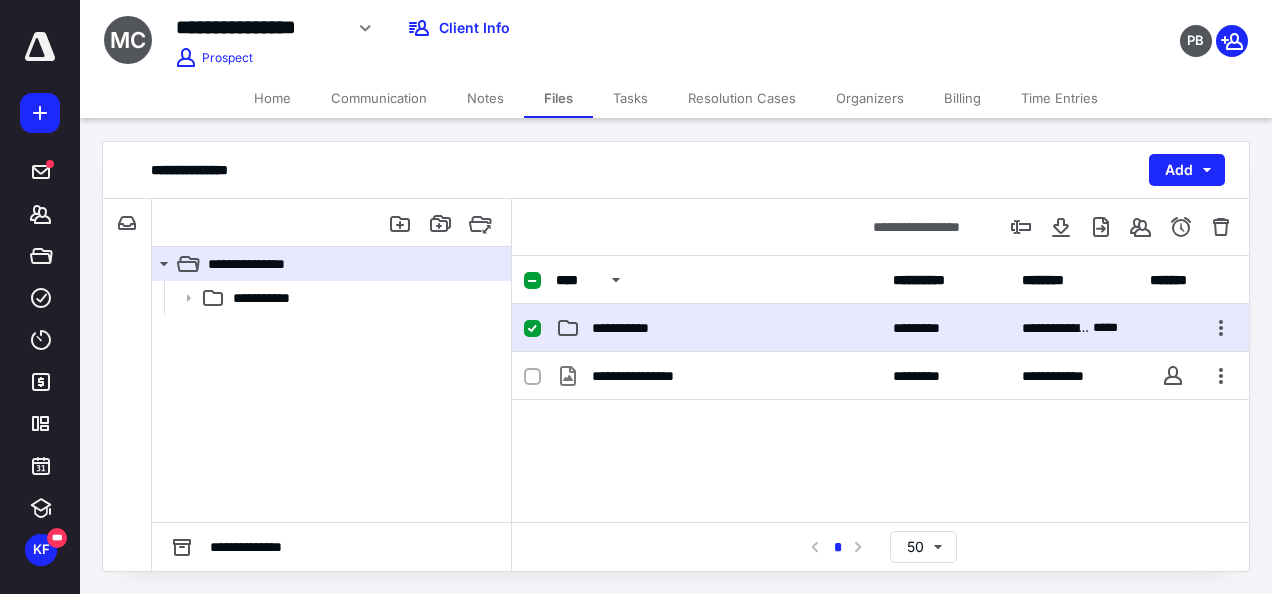 click on "**********" at bounding box center [718, 328] 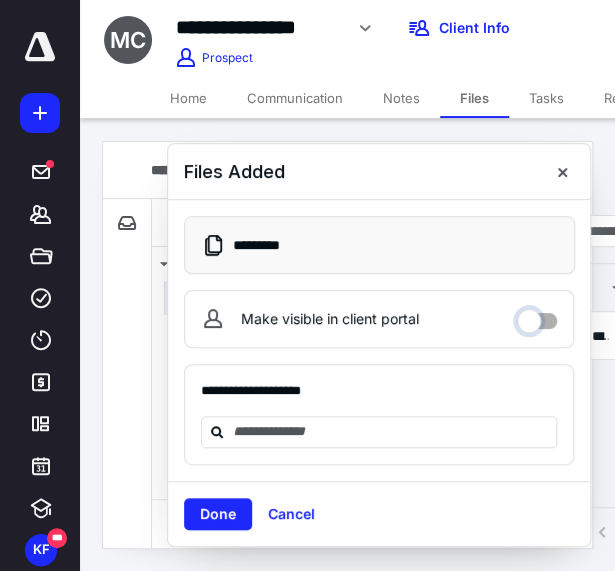 click on "Make visible in client portal" at bounding box center (537, 316) 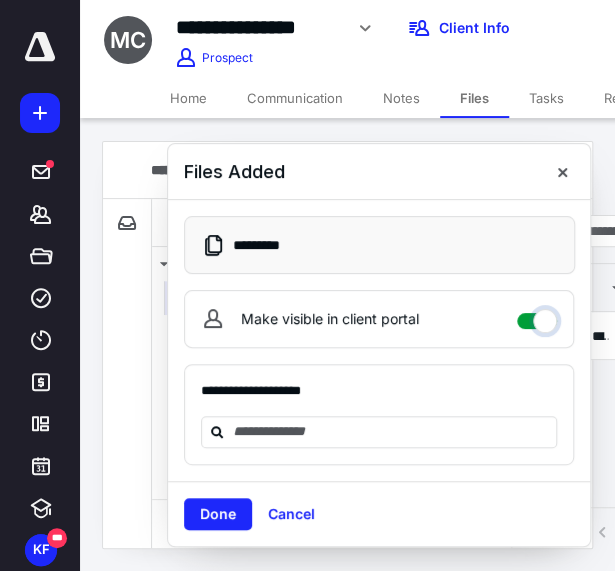 checkbox on "****" 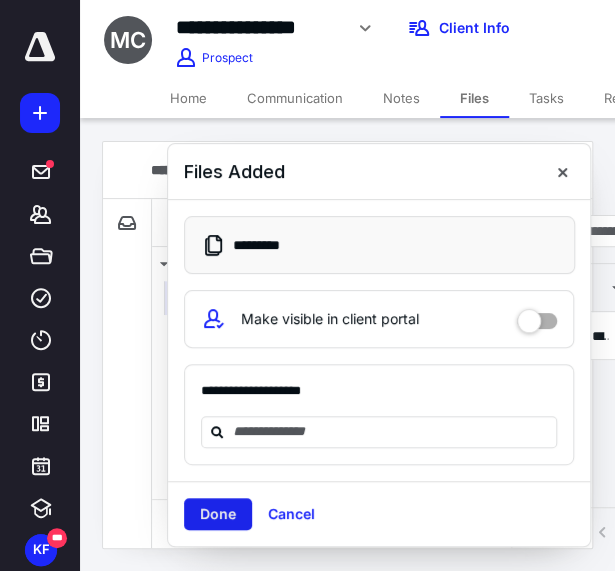 click on "Done" at bounding box center (218, 514) 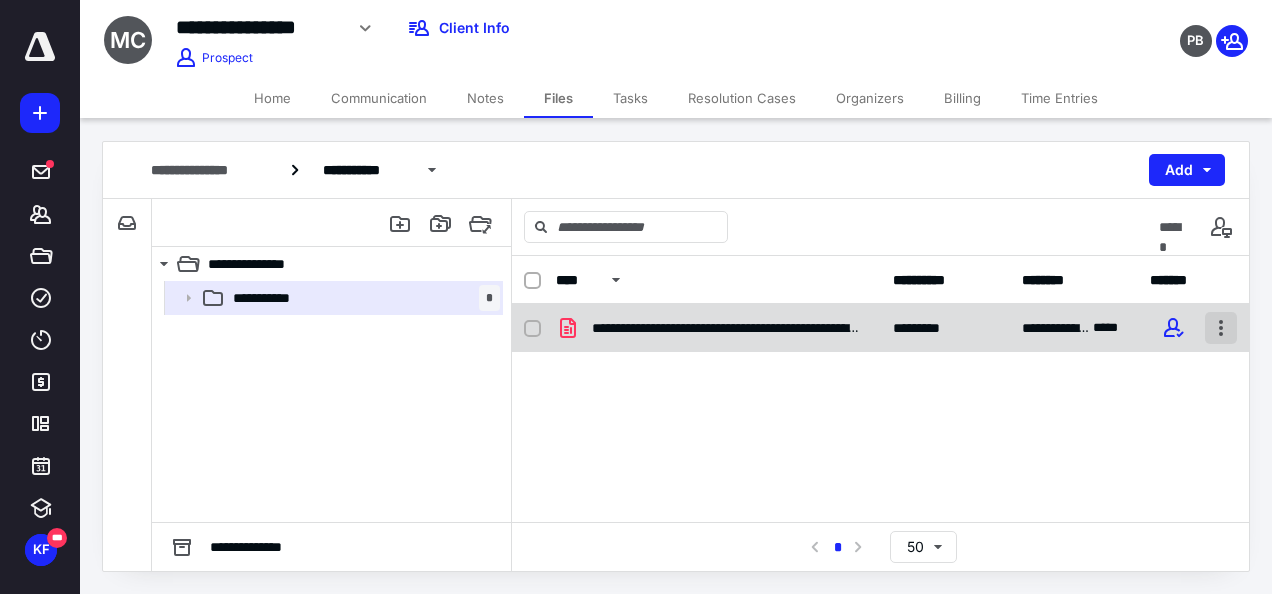 click at bounding box center (1221, 328) 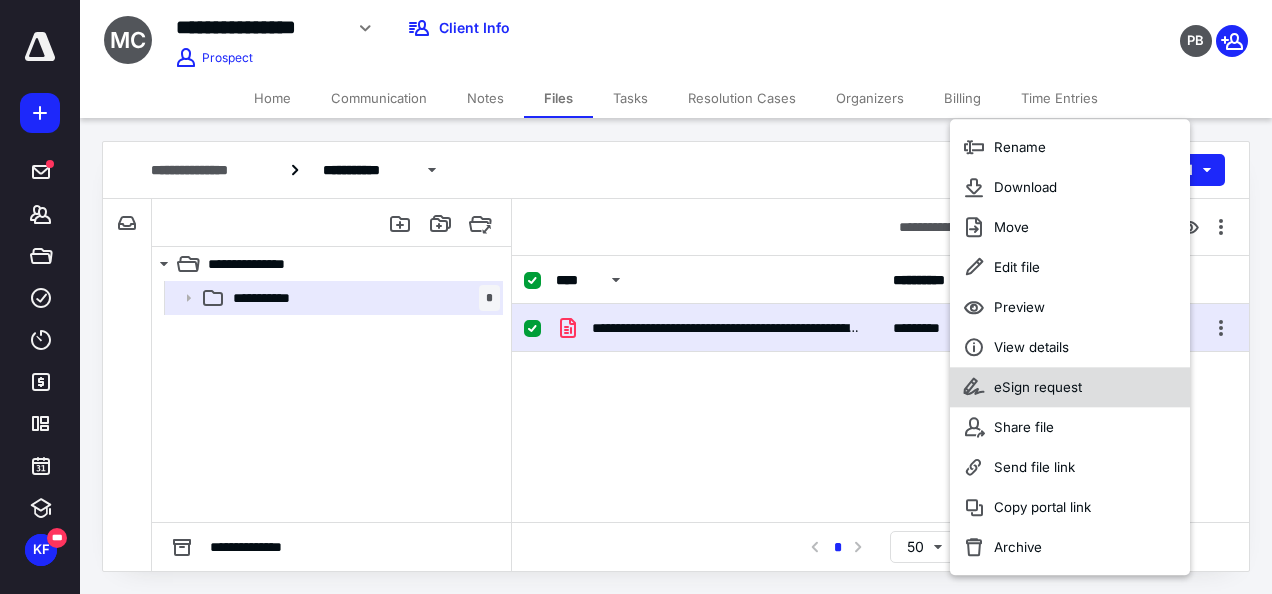 click on "eSign request" at bounding box center (1038, 387) 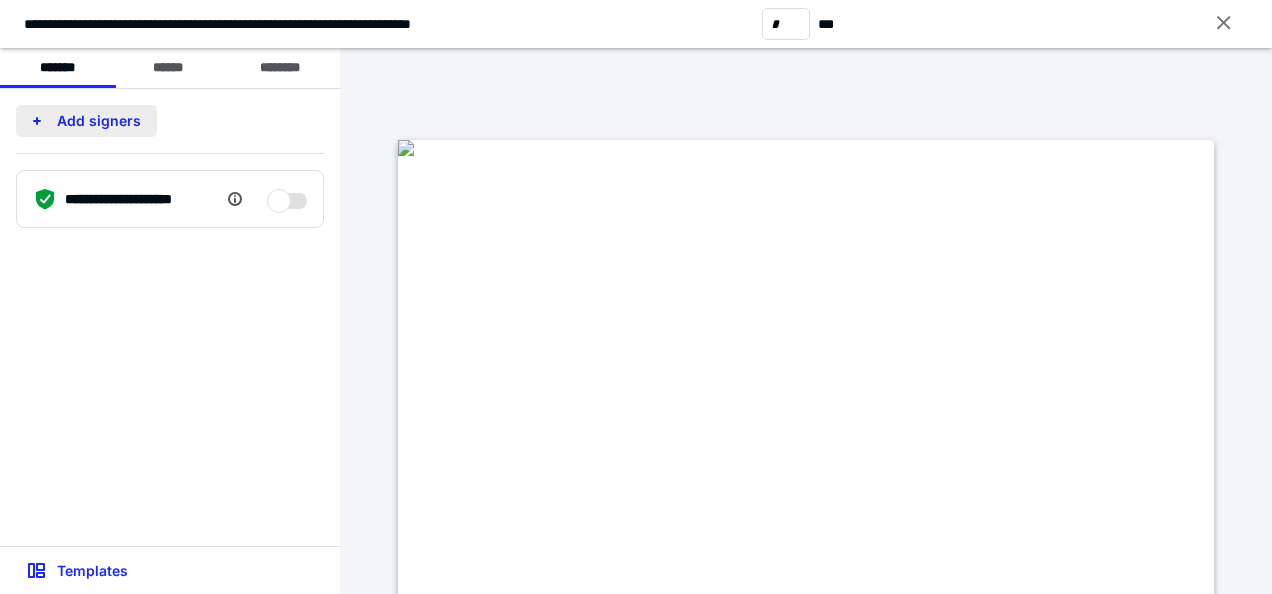 click on "Add signers" at bounding box center (86, 121) 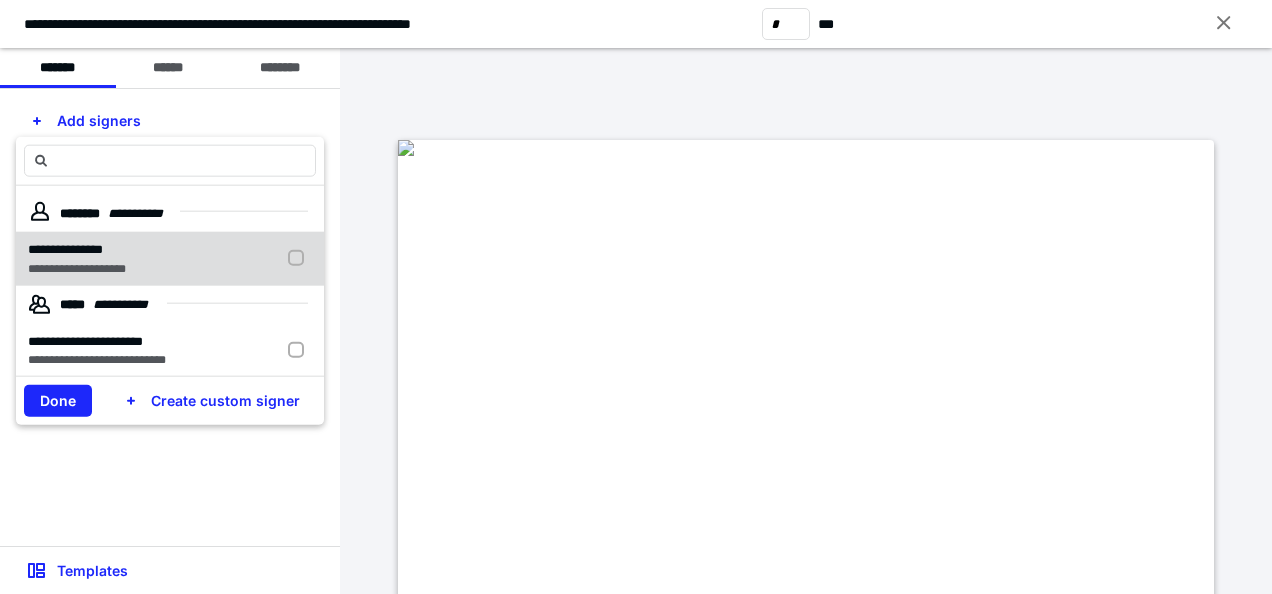 click on "**********" at bounding box center [65, 249] 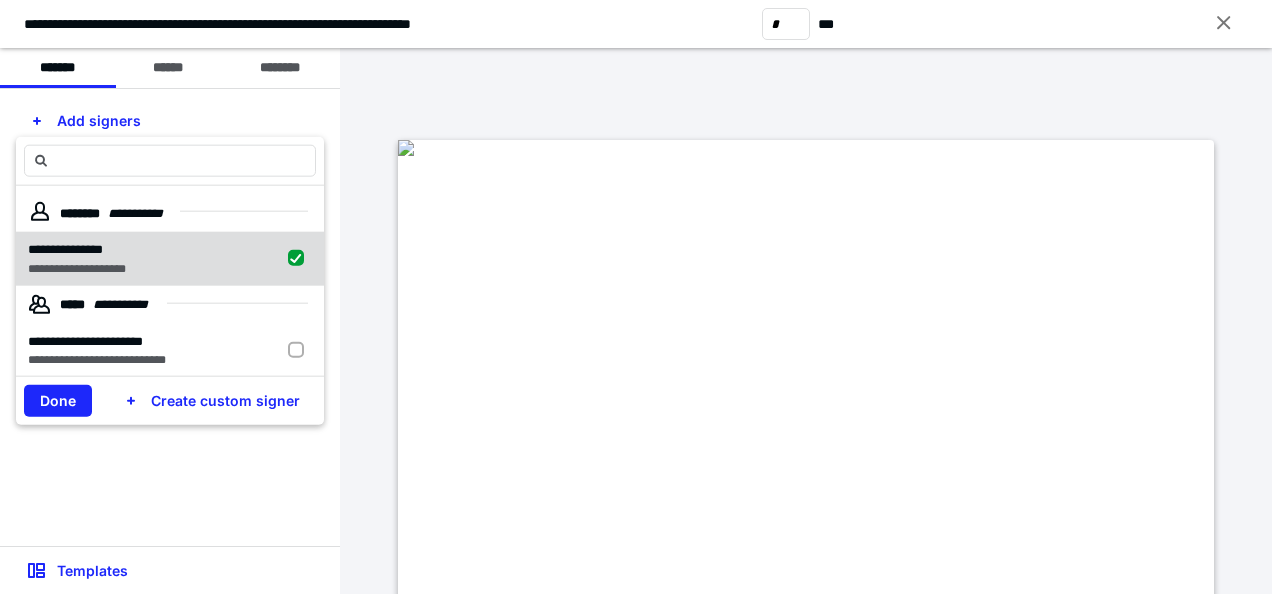 checkbox on "true" 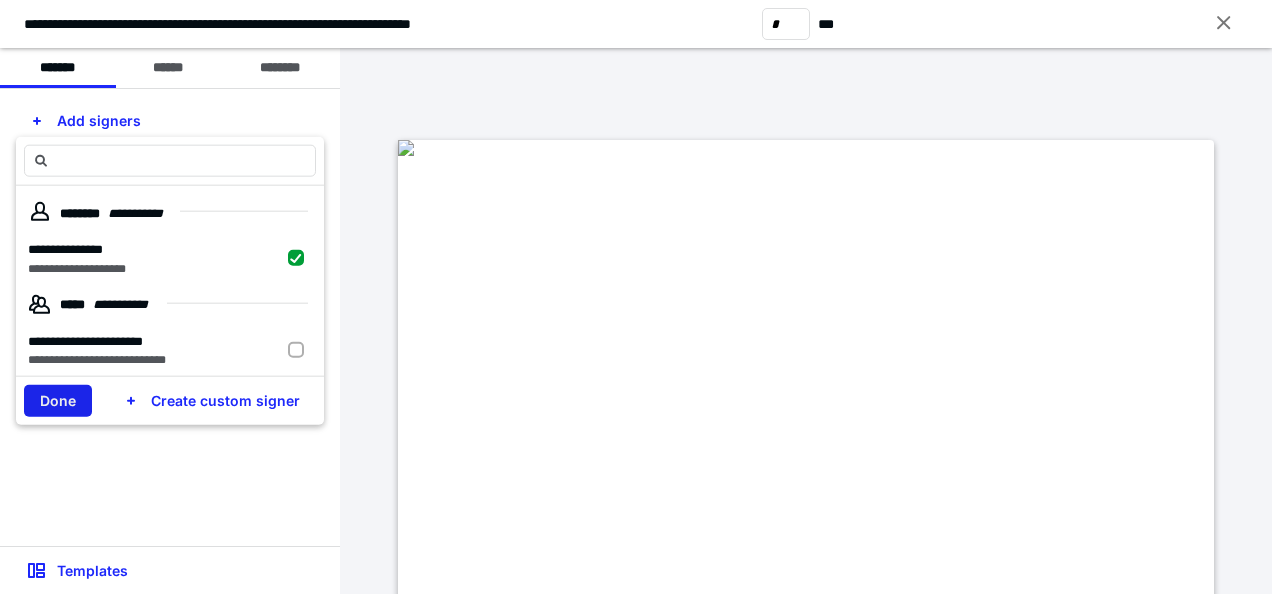 click on "Done" at bounding box center [58, 401] 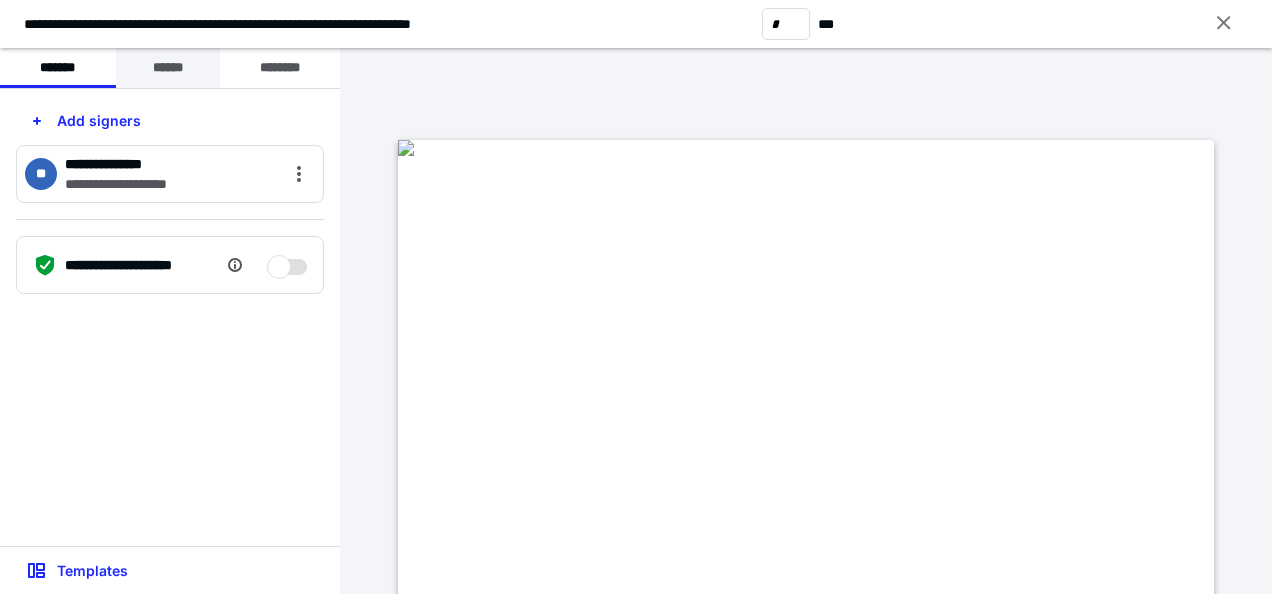 click on "******" at bounding box center (168, 68) 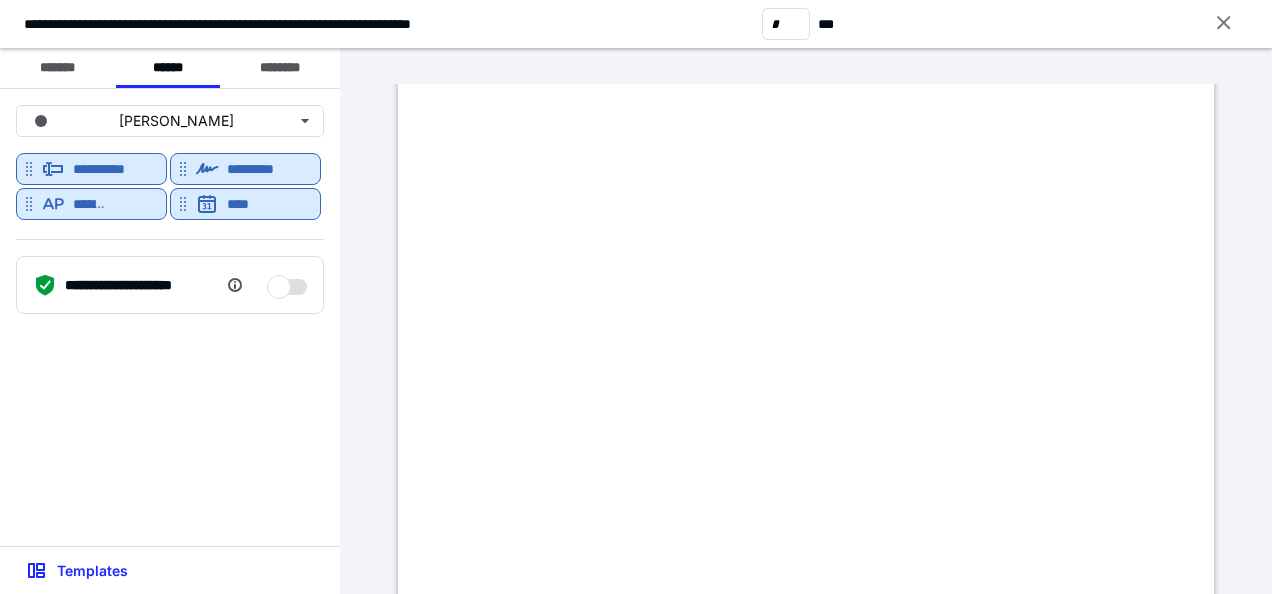 scroll, scrollTop: 2900, scrollLeft: 0, axis: vertical 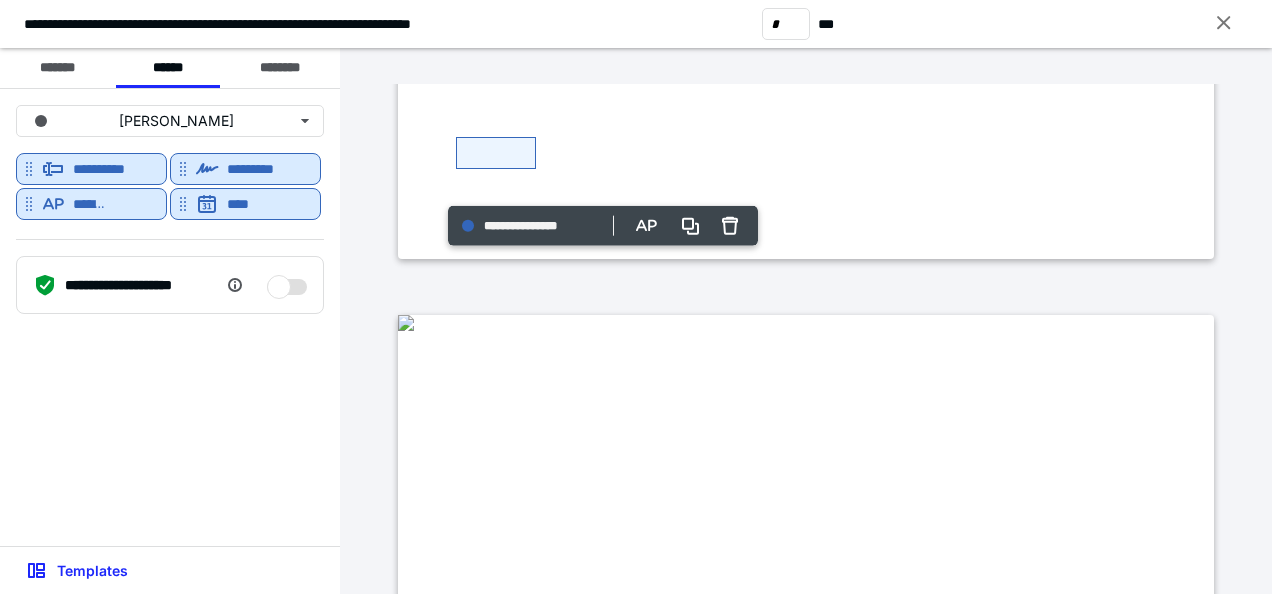 type on "*" 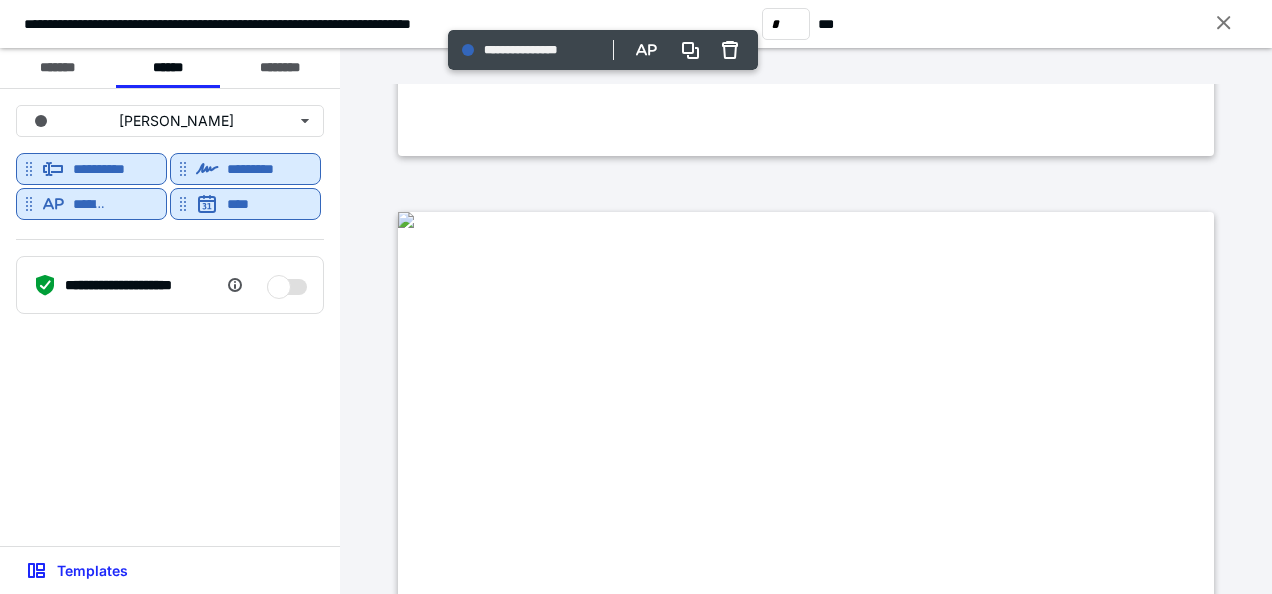 scroll, scrollTop: 6800, scrollLeft: 0, axis: vertical 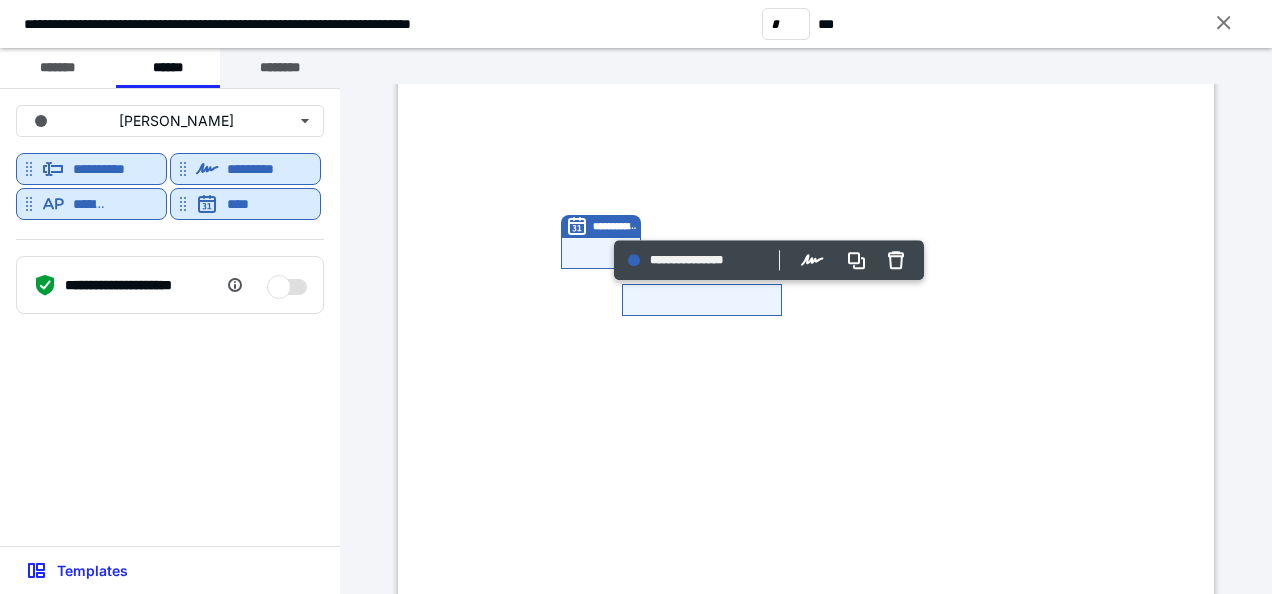 click on "********" at bounding box center (280, 68) 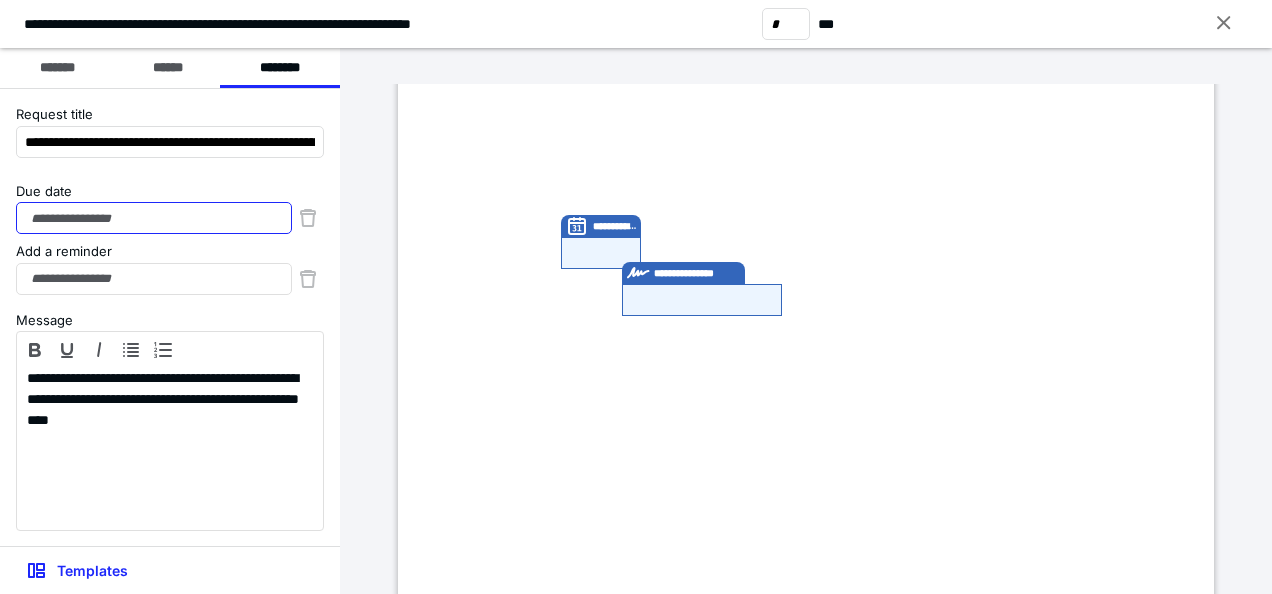 click on "Due date" at bounding box center (154, 218) 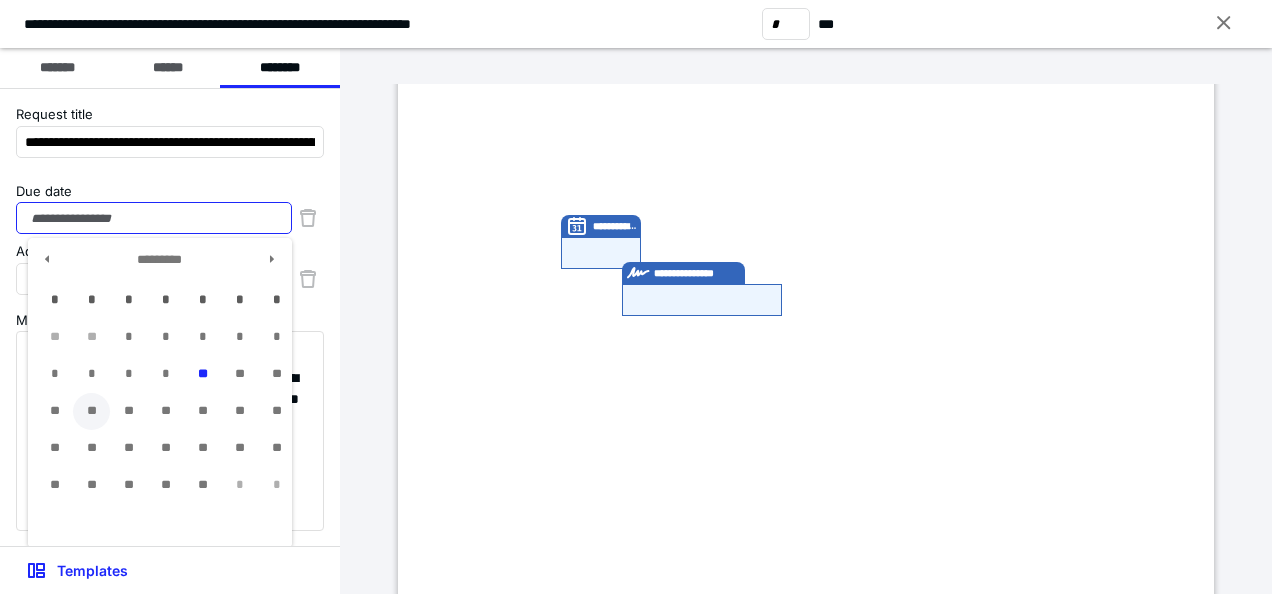 click on "**" at bounding box center [91, 411] 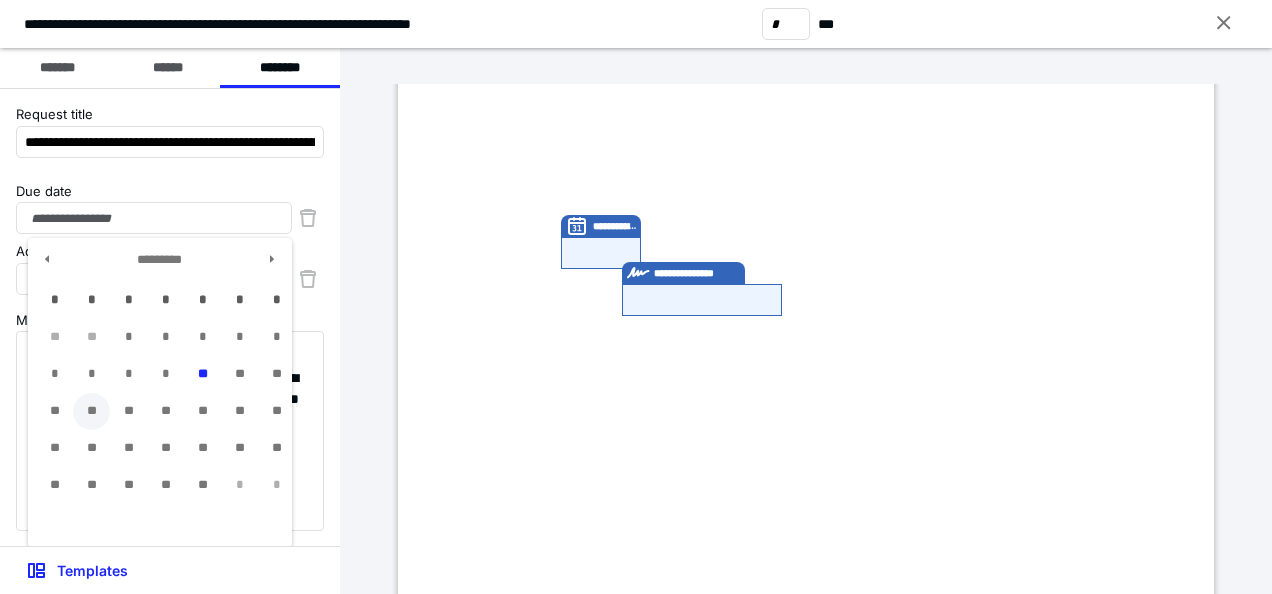 type on "**********" 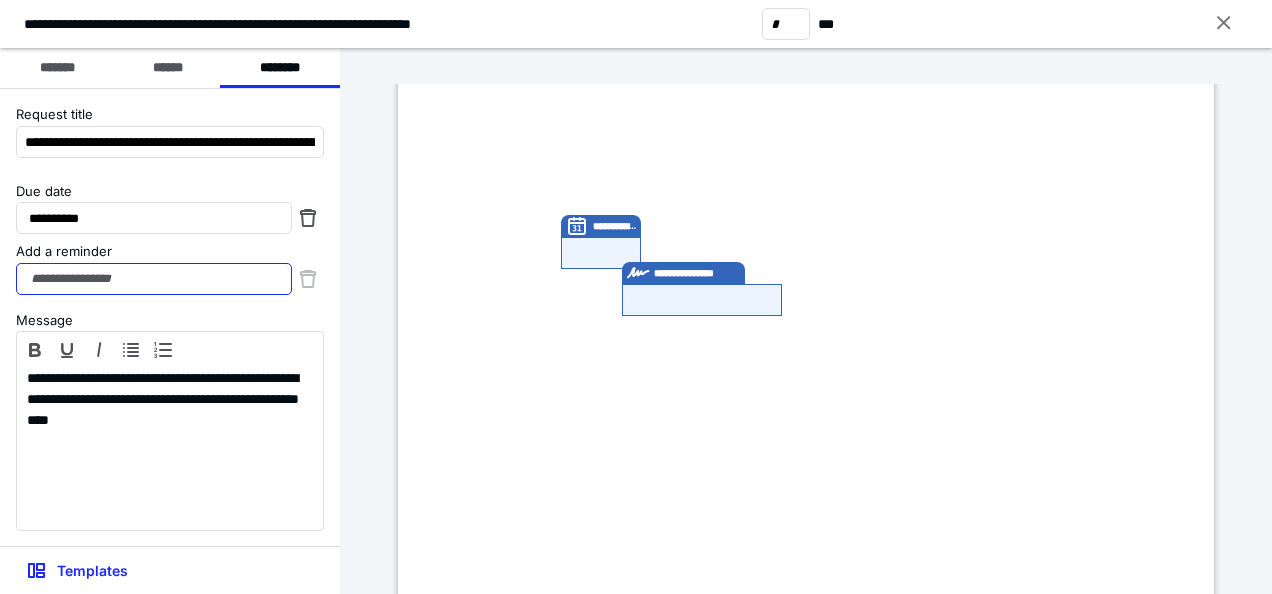 click on "Add a reminder" at bounding box center [154, 279] 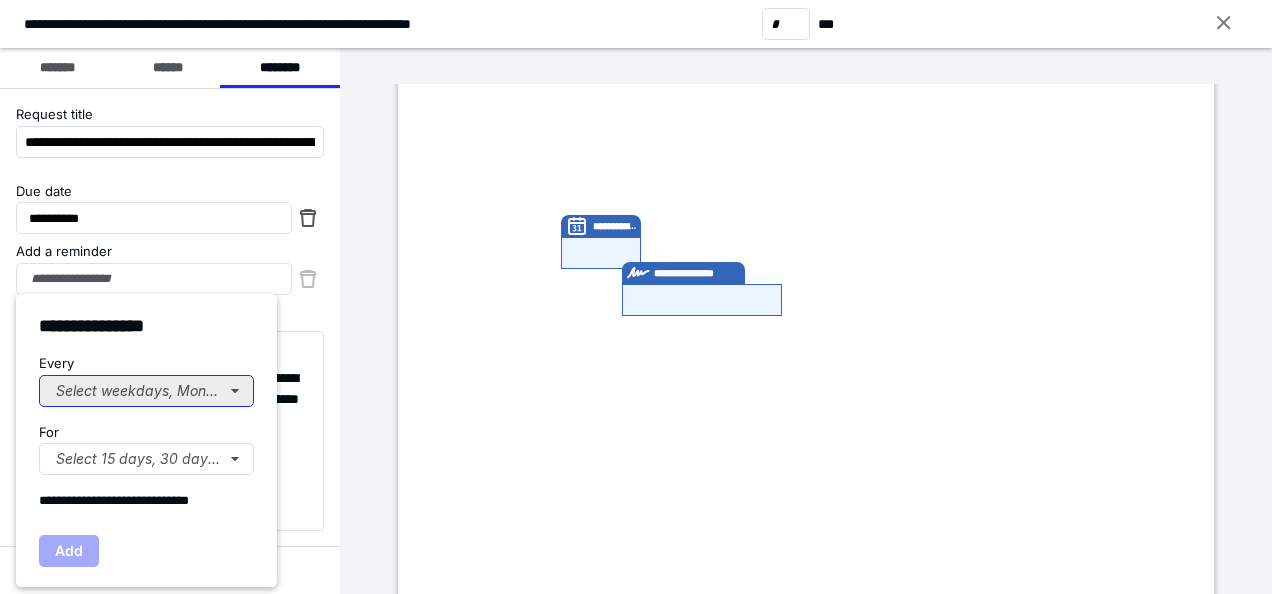 click on "Select weekdays, Mondays, or Tues..." at bounding box center [146, 391] 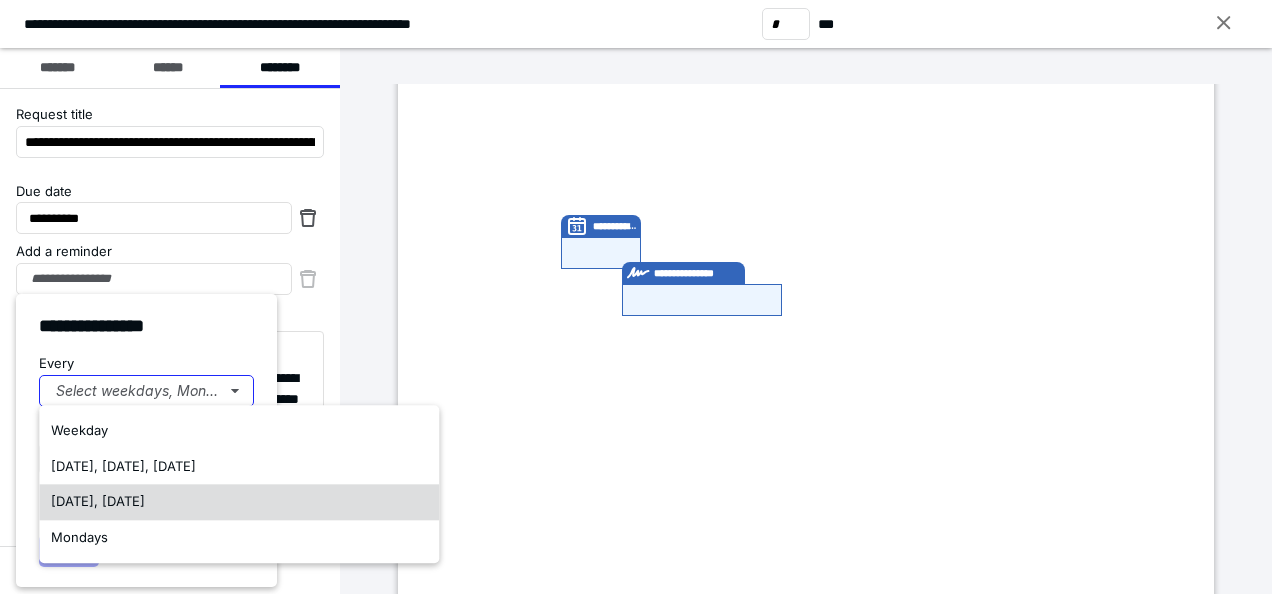 click on "Tuesday, Thursday" at bounding box center (239, 502) 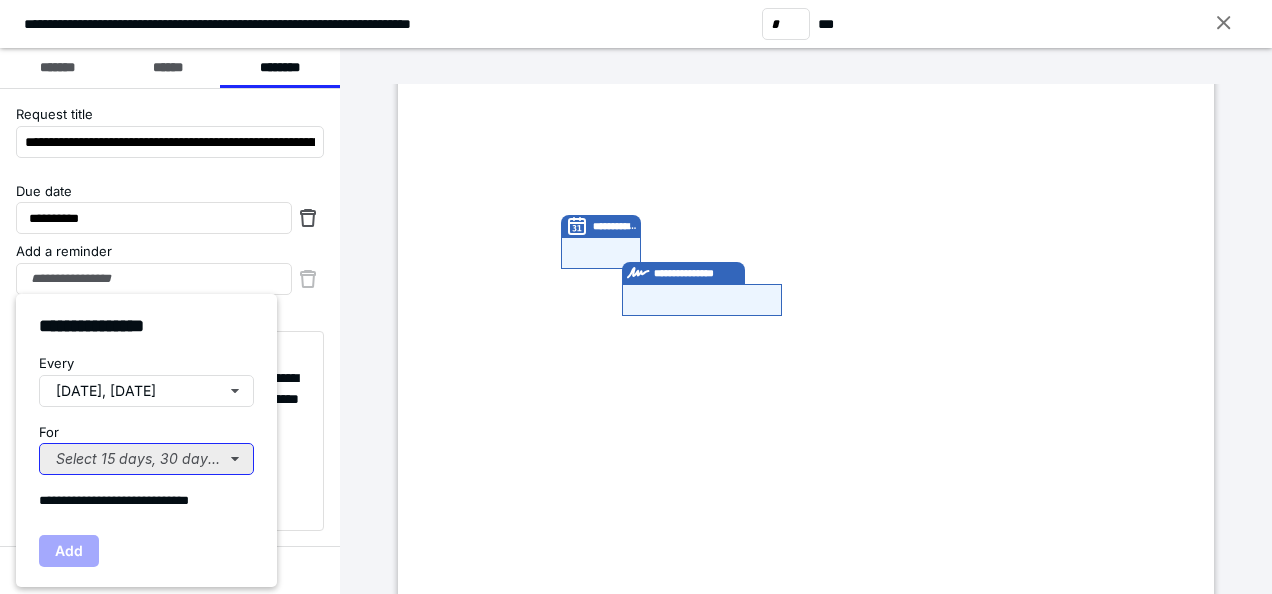 click on "Select 15 days, 30 days, or 45 days..." at bounding box center (146, 459) 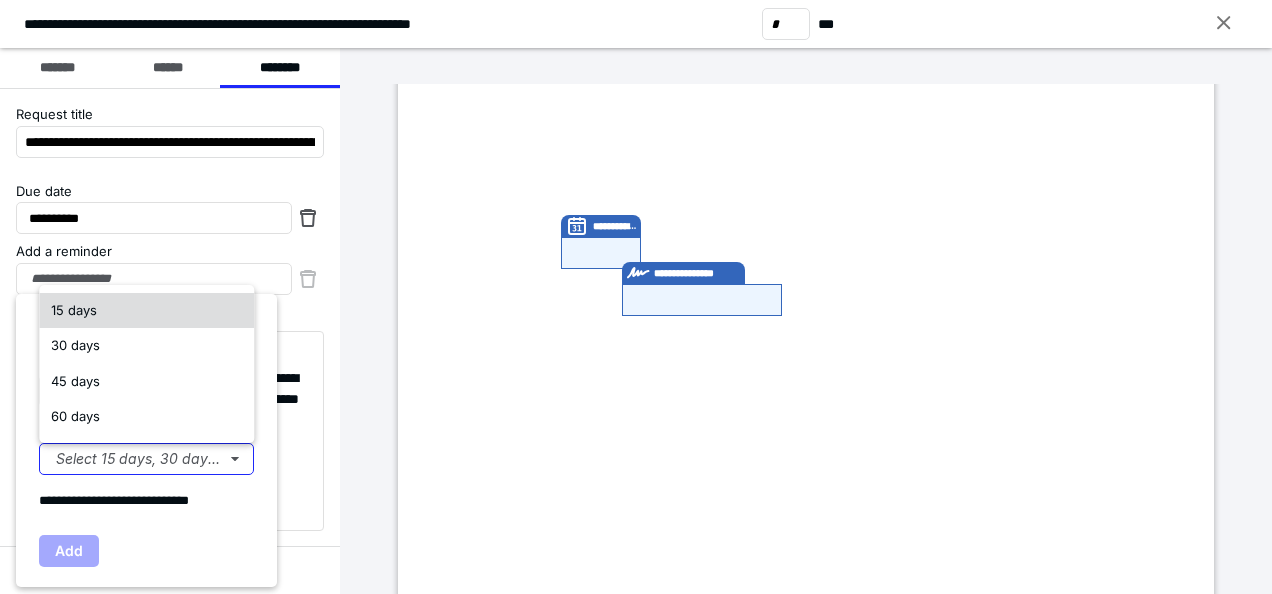 click on "15 days" at bounding box center (146, 311) 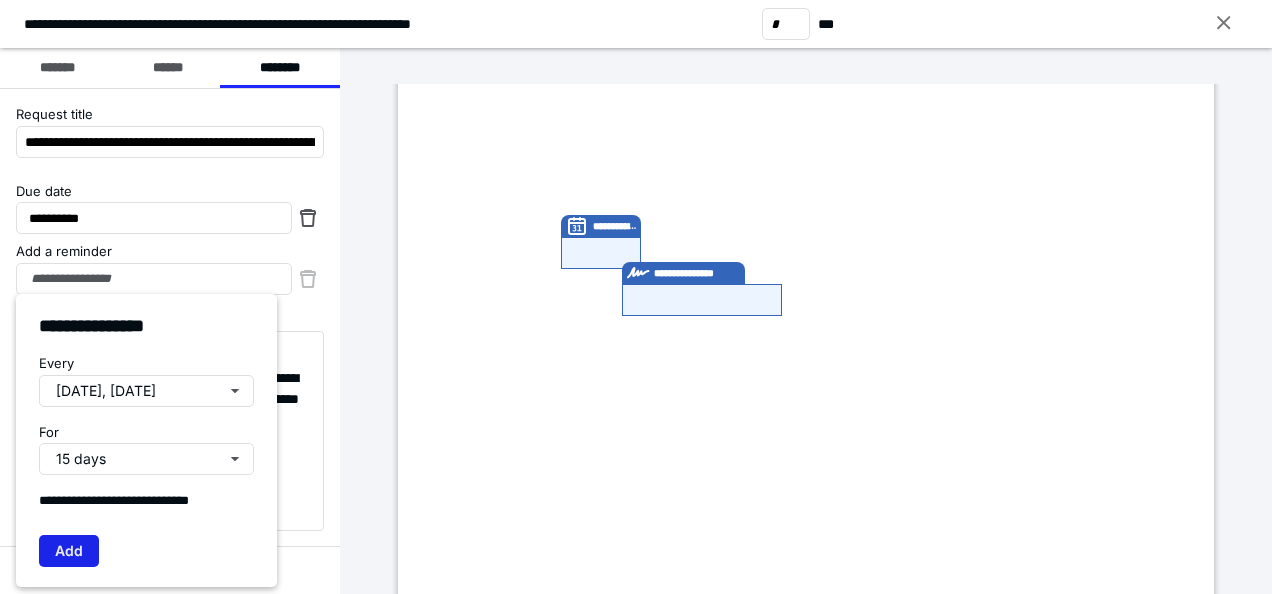 click on "Add" at bounding box center [69, 551] 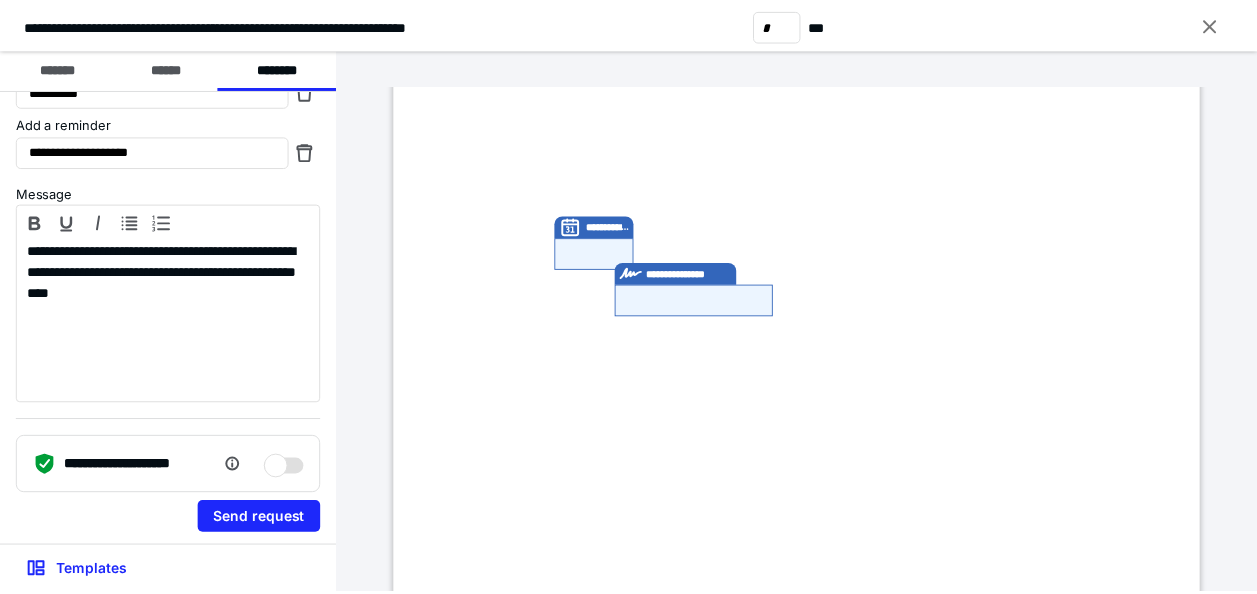 scroll, scrollTop: 130, scrollLeft: 0, axis: vertical 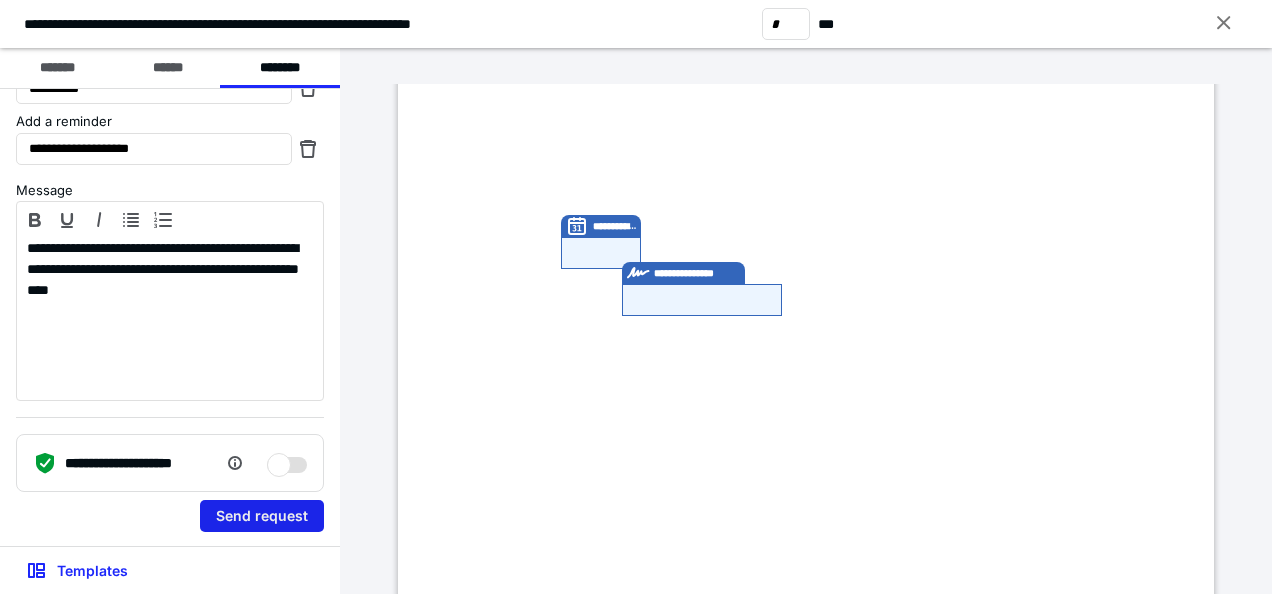 click on "Send request" at bounding box center (262, 516) 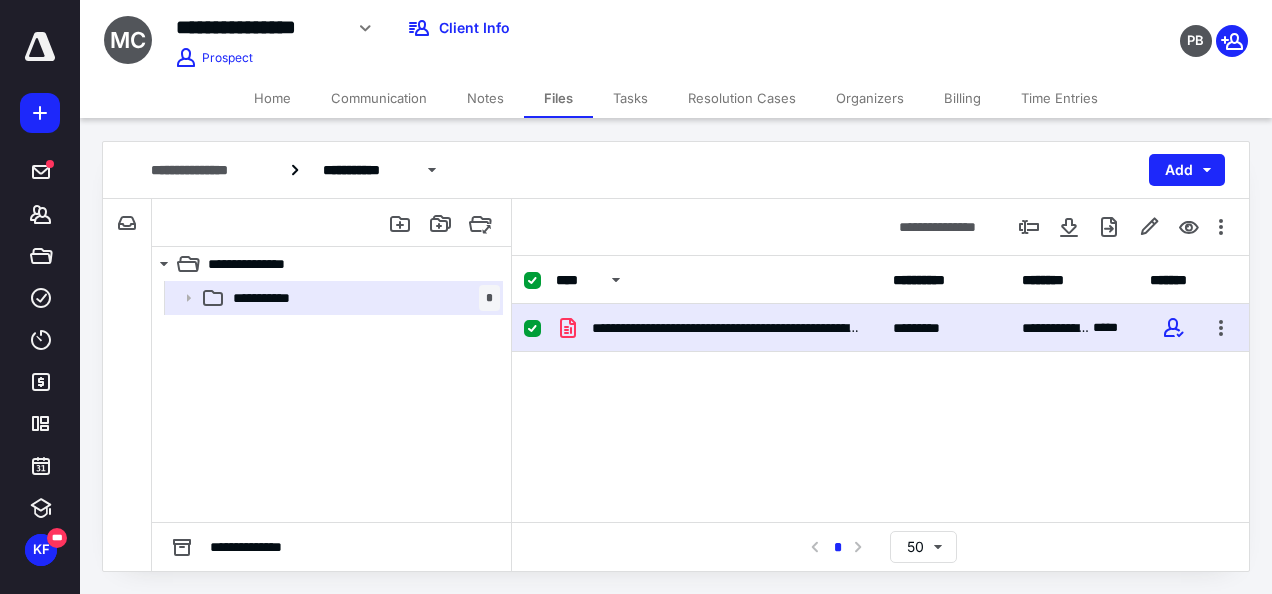 click on "Billing" at bounding box center (962, 98) 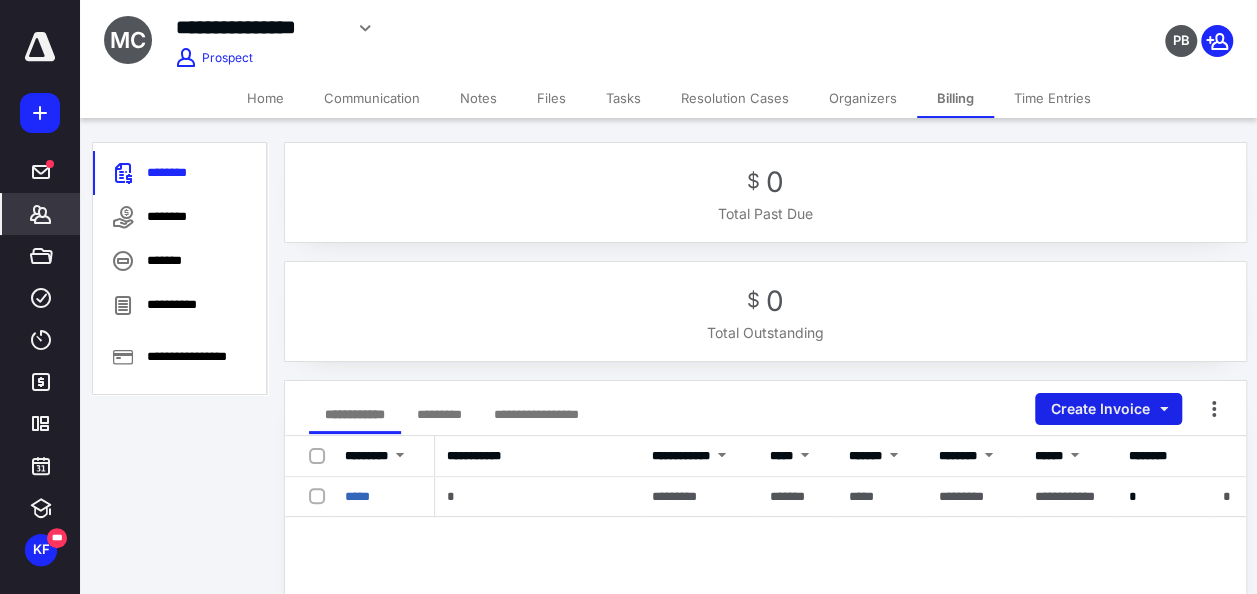 click on "Create Invoice" at bounding box center (1108, 409) 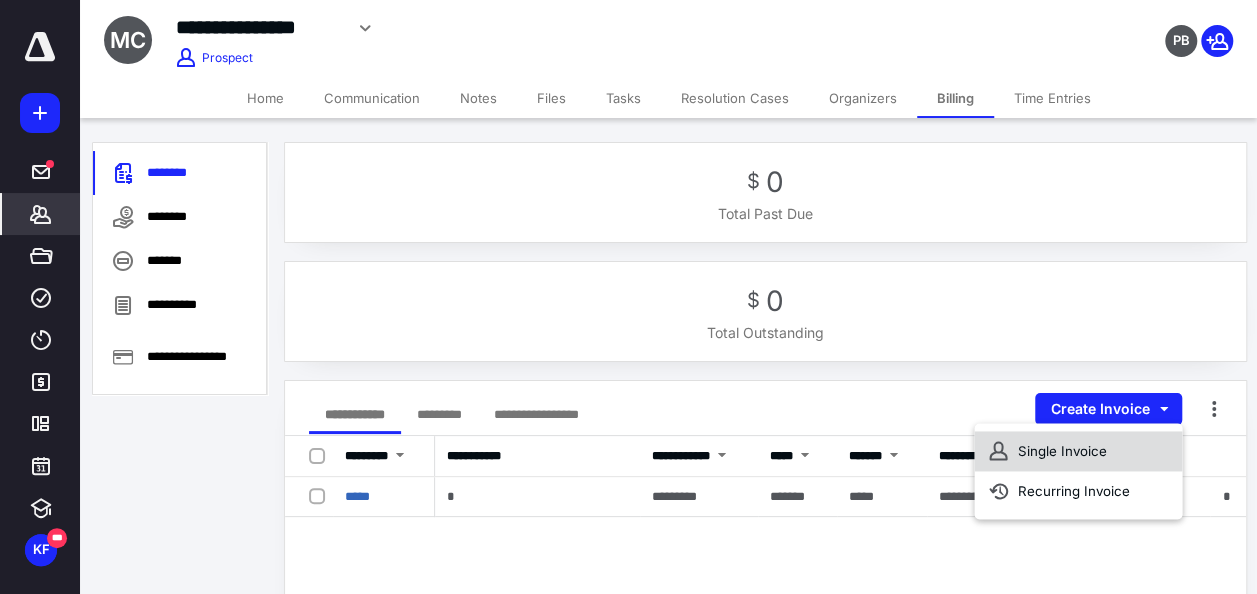 click on "Single Invoice" at bounding box center (1078, 451) 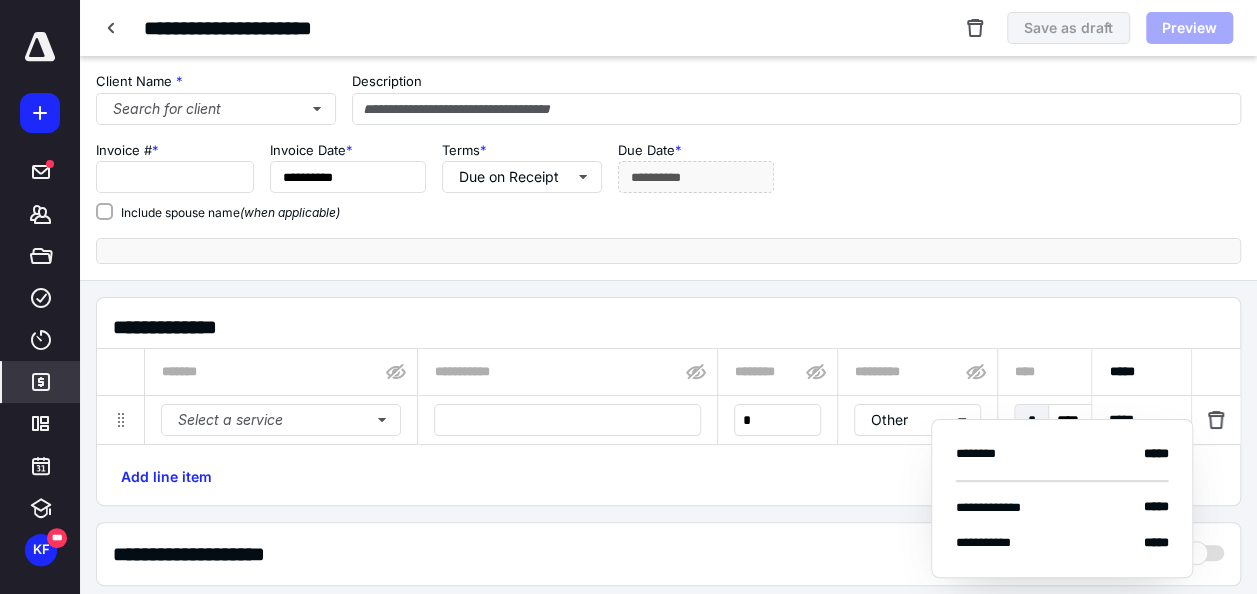 type on "*****" 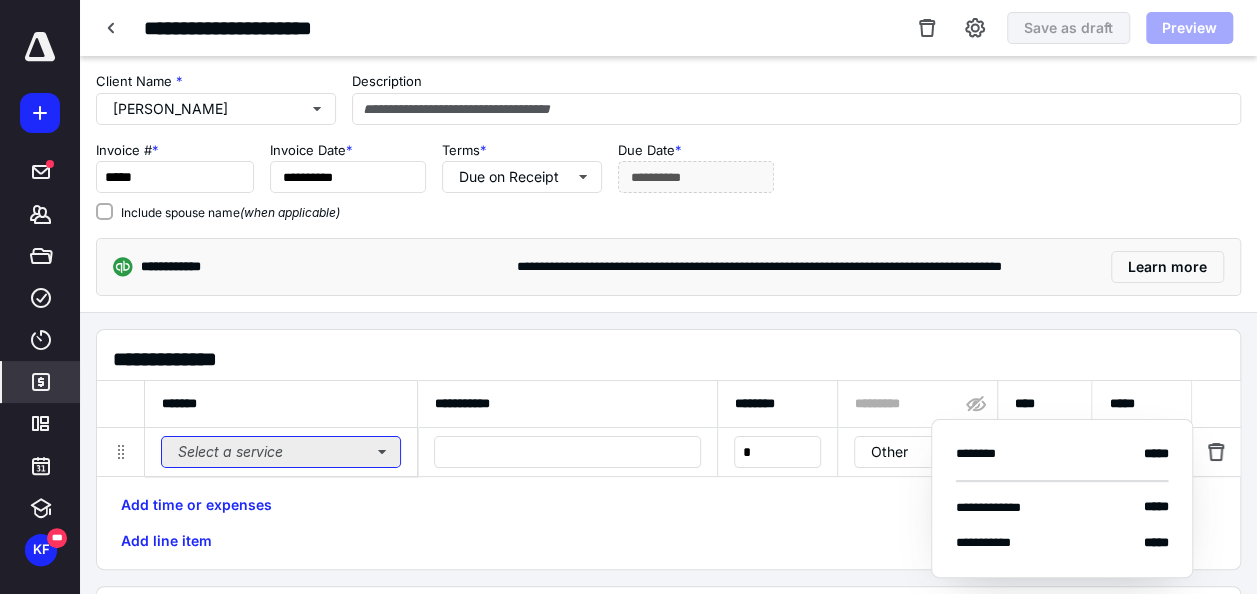click on "Select a service" at bounding box center [281, 452] 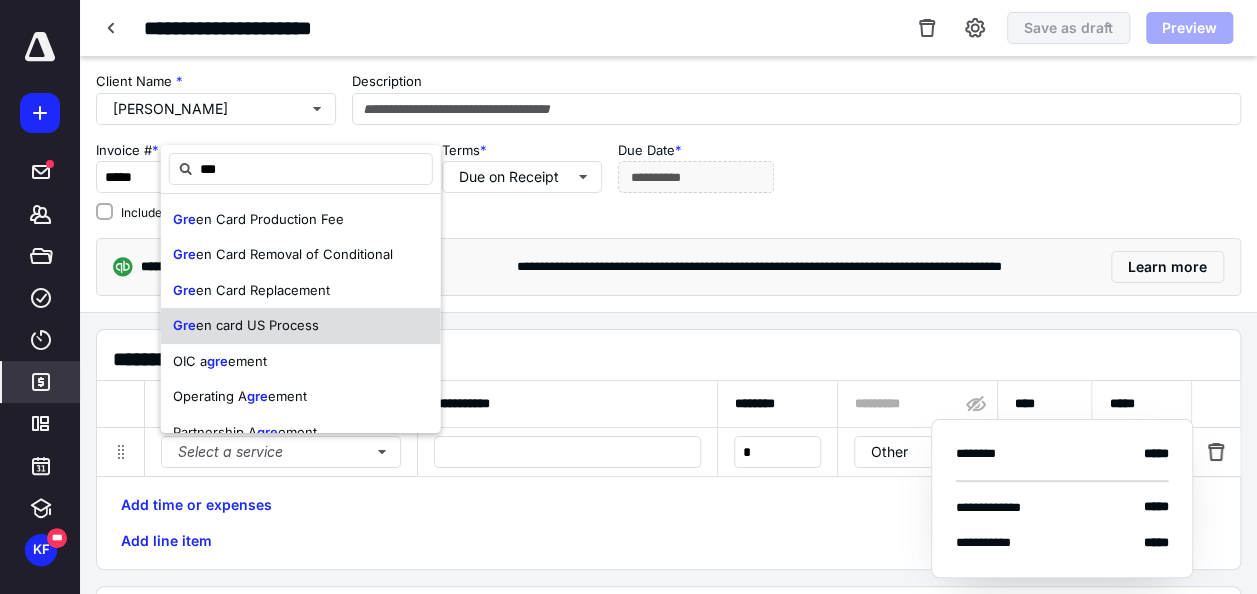 click on "Gre en card  US Process" at bounding box center (301, 326) 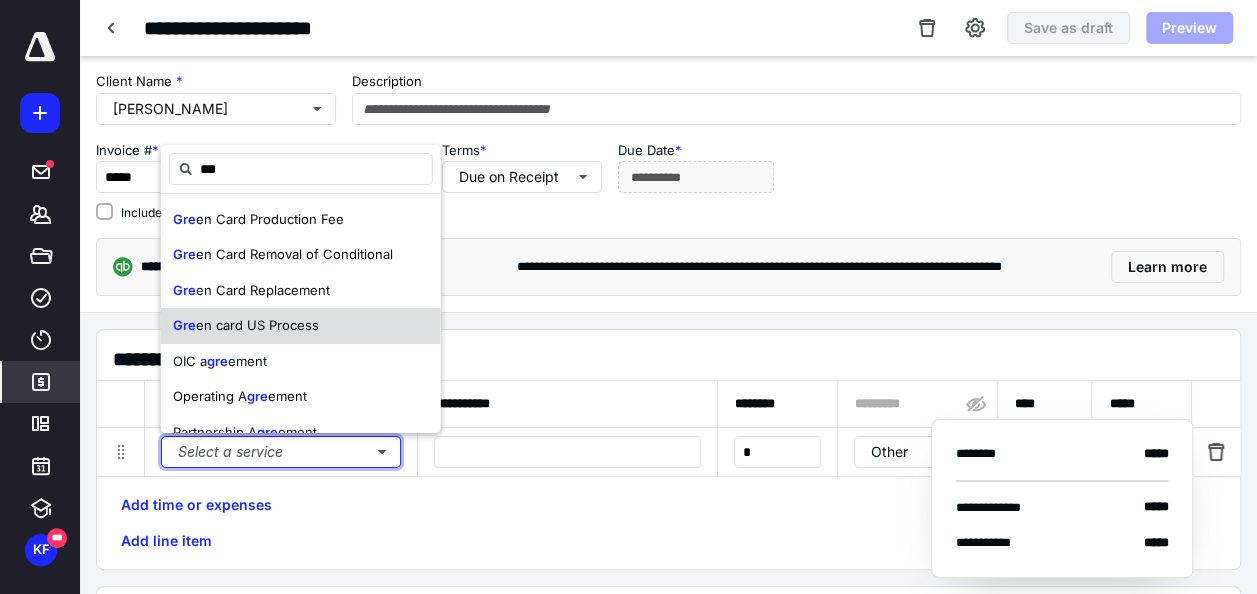 type 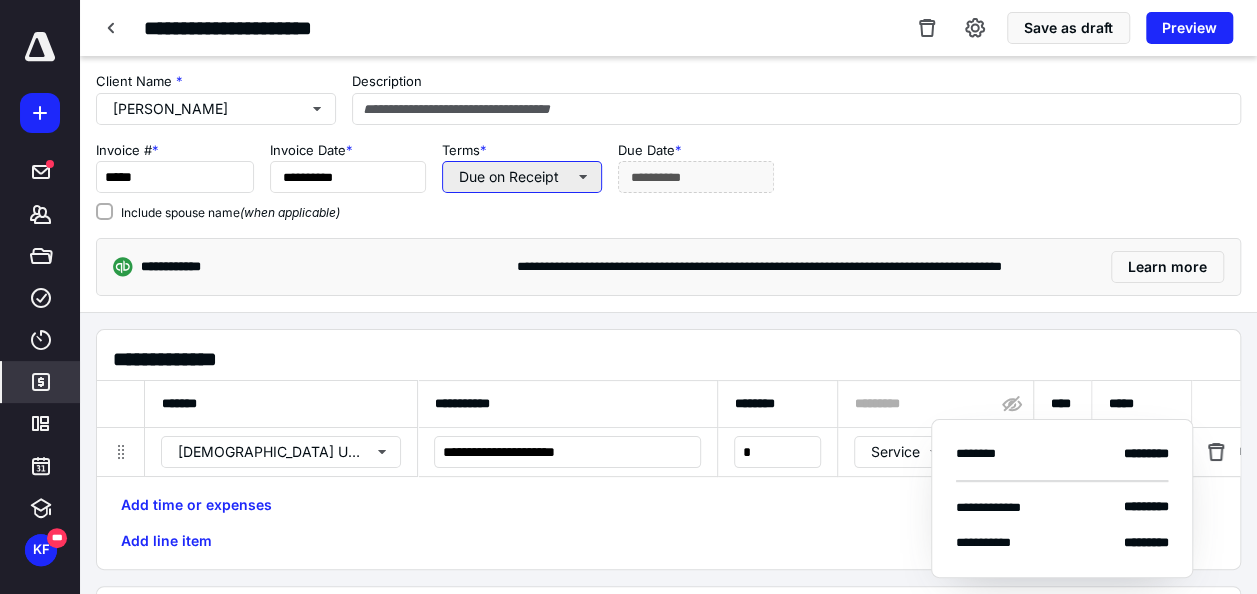 click on "Due on Receipt" at bounding box center [522, 177] 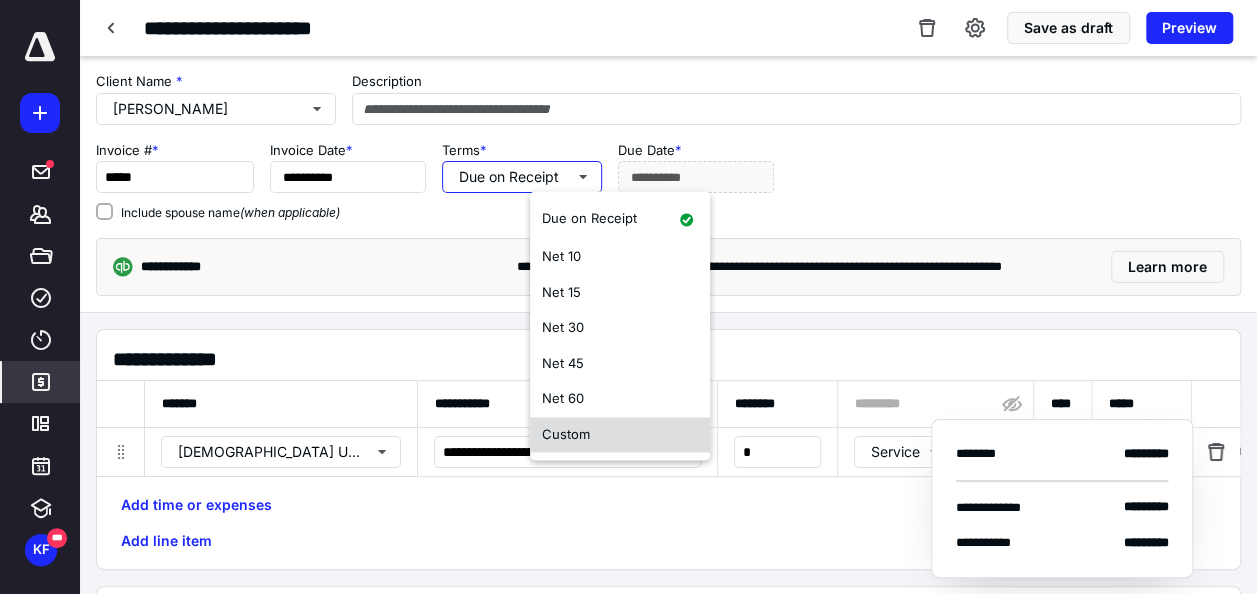 click on "Custom" at bounding box center (620, 435) 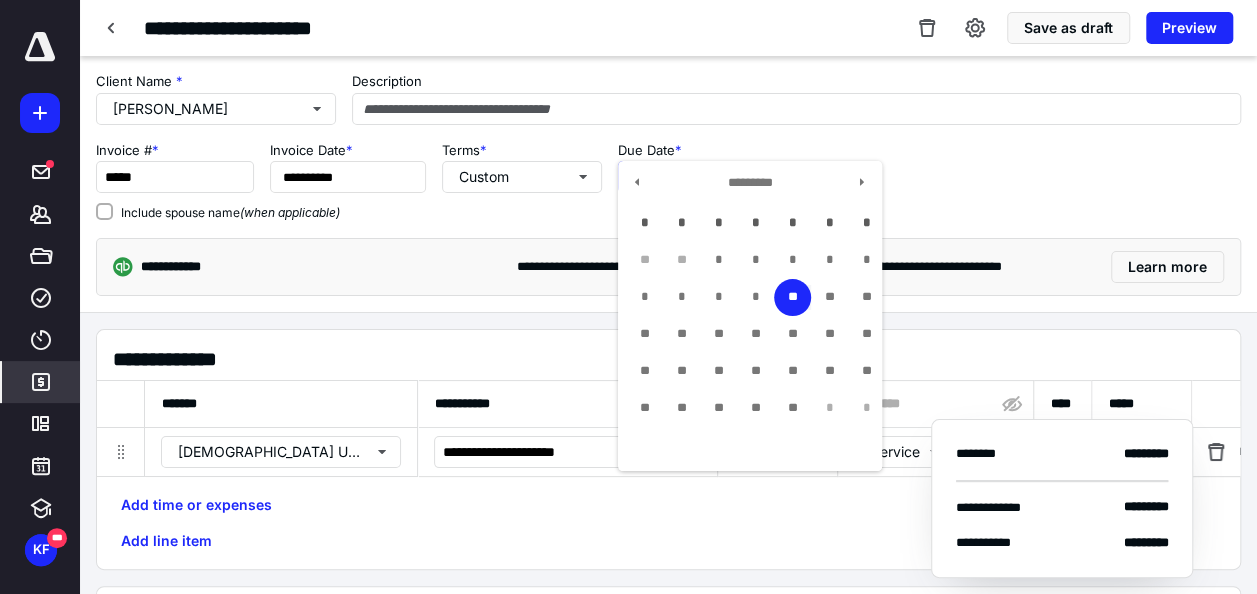 click on "**********" at bounding box center (696, 177) 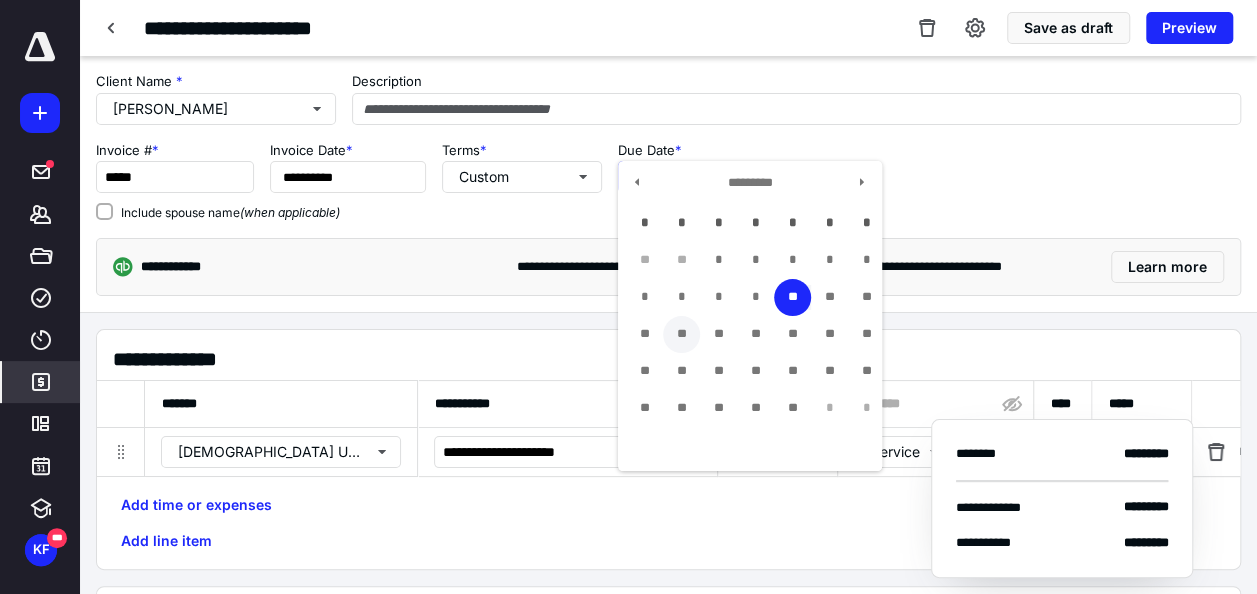 click on "**" at bounding box center (681, 334) 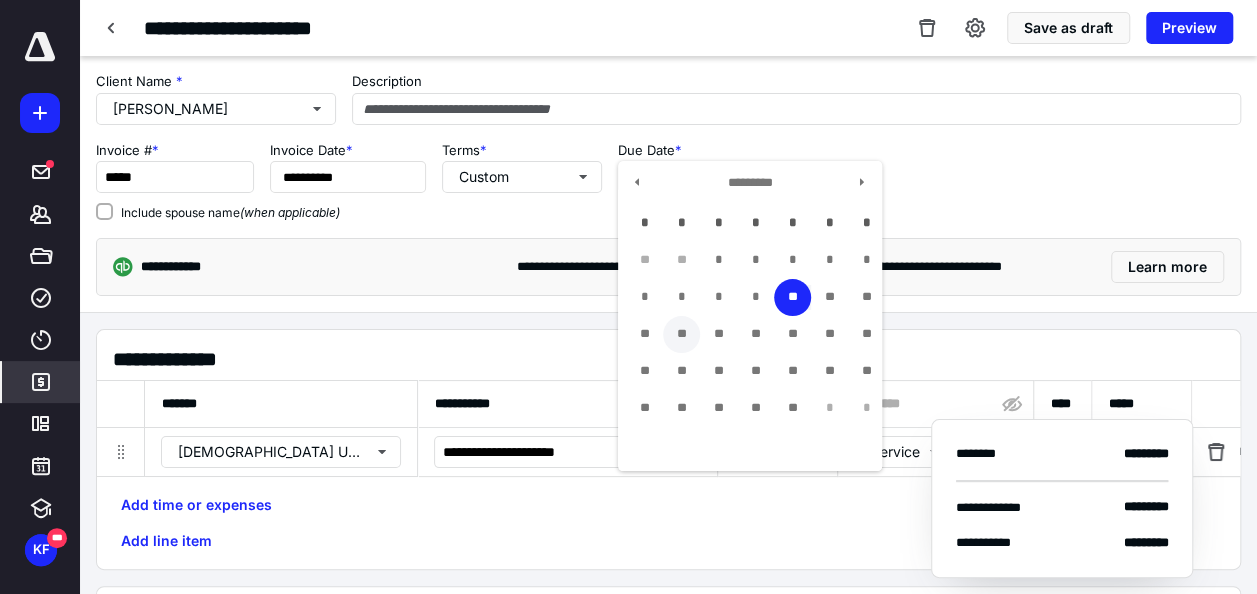 type on "**********" 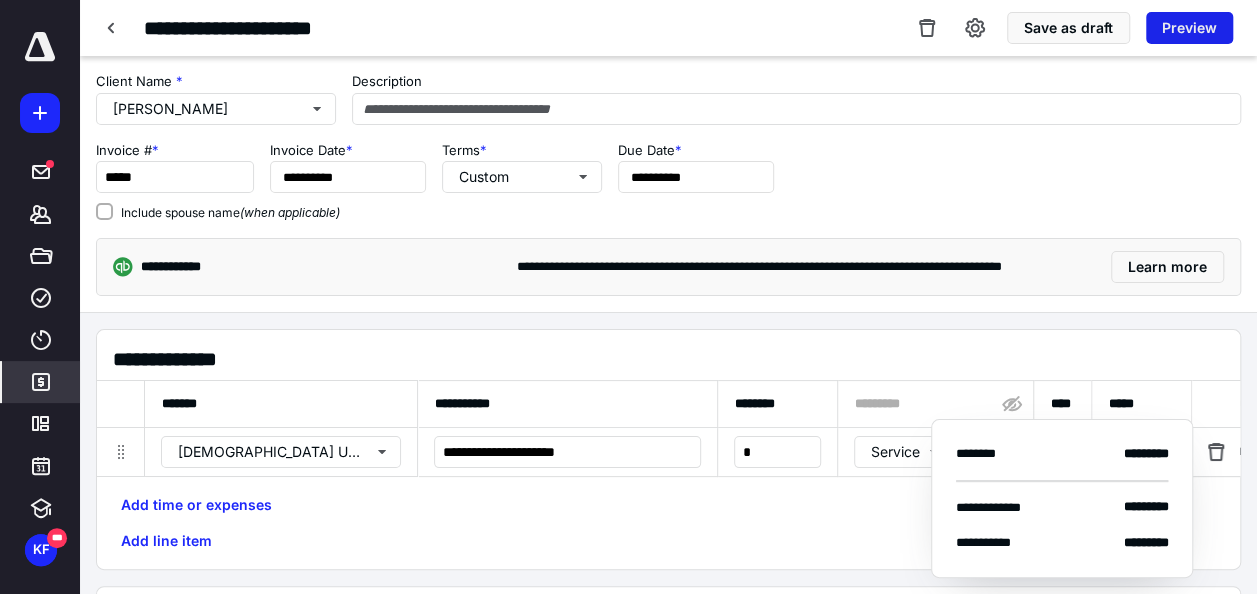 click on "Preview" at bounding box center (1189, 28) 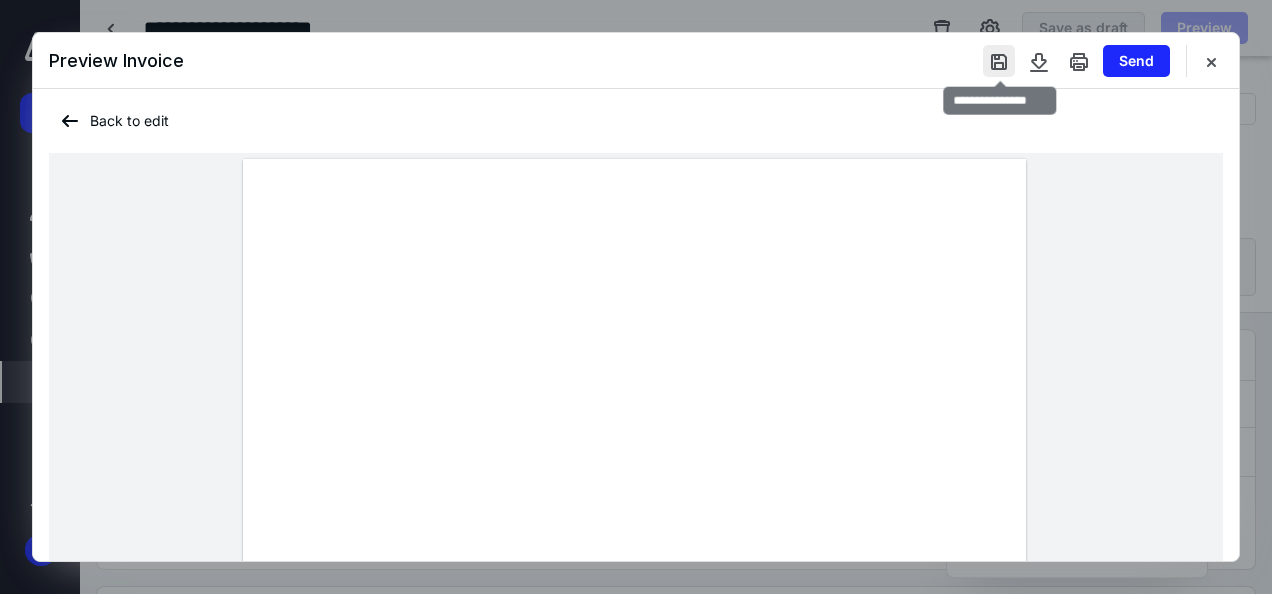click at bounding box center [999, 61] 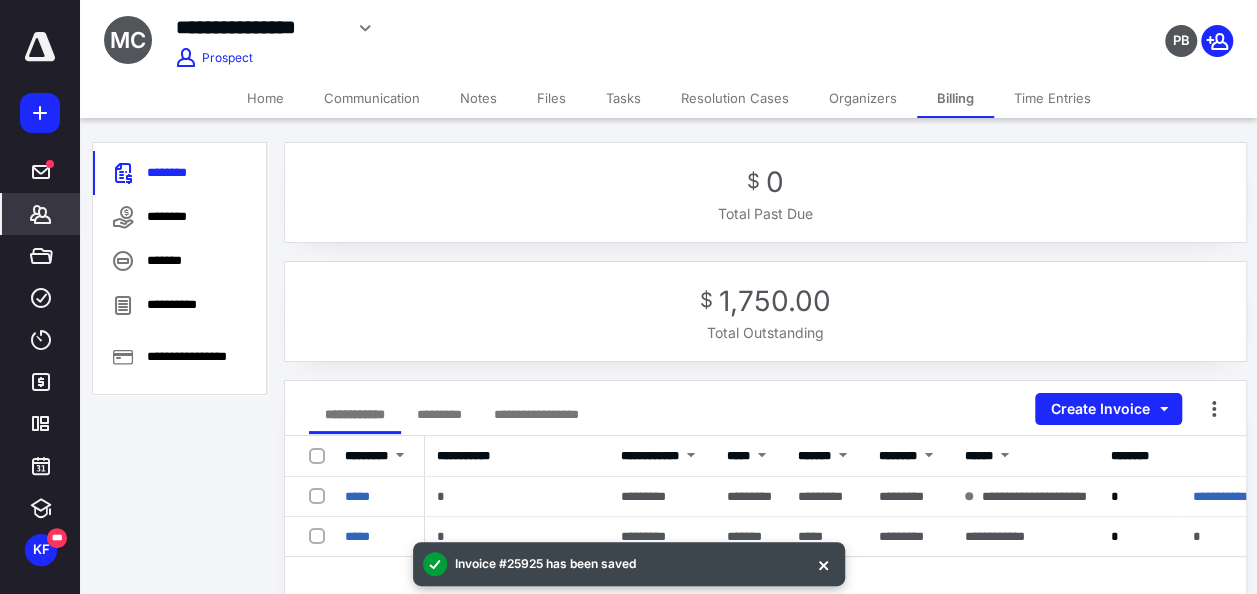 click on "Home" at bounding box center [265, 98] 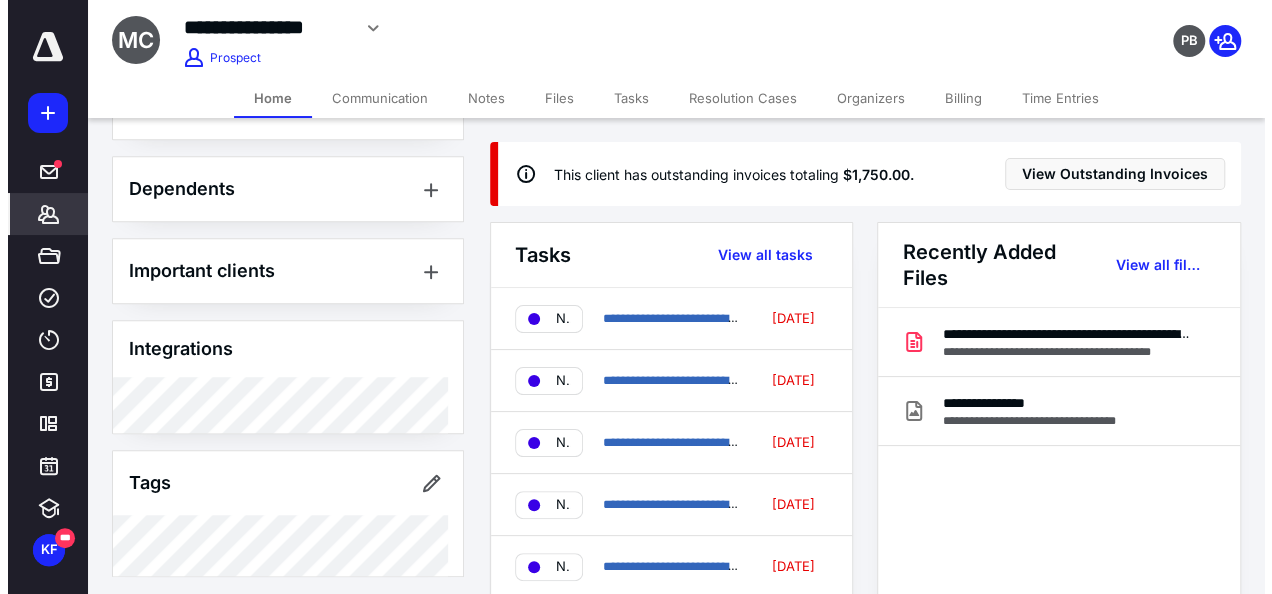 scroll, scrollTop: 725, scrollLeft: 0, axis: vertical 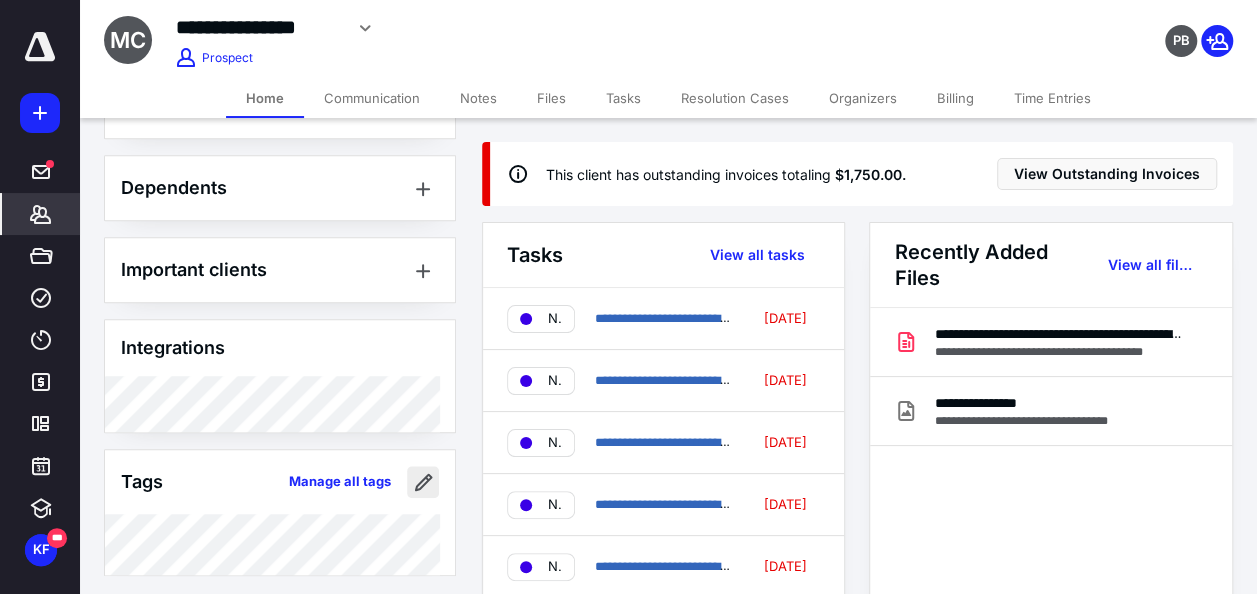 click at bounding box center (423, 482) 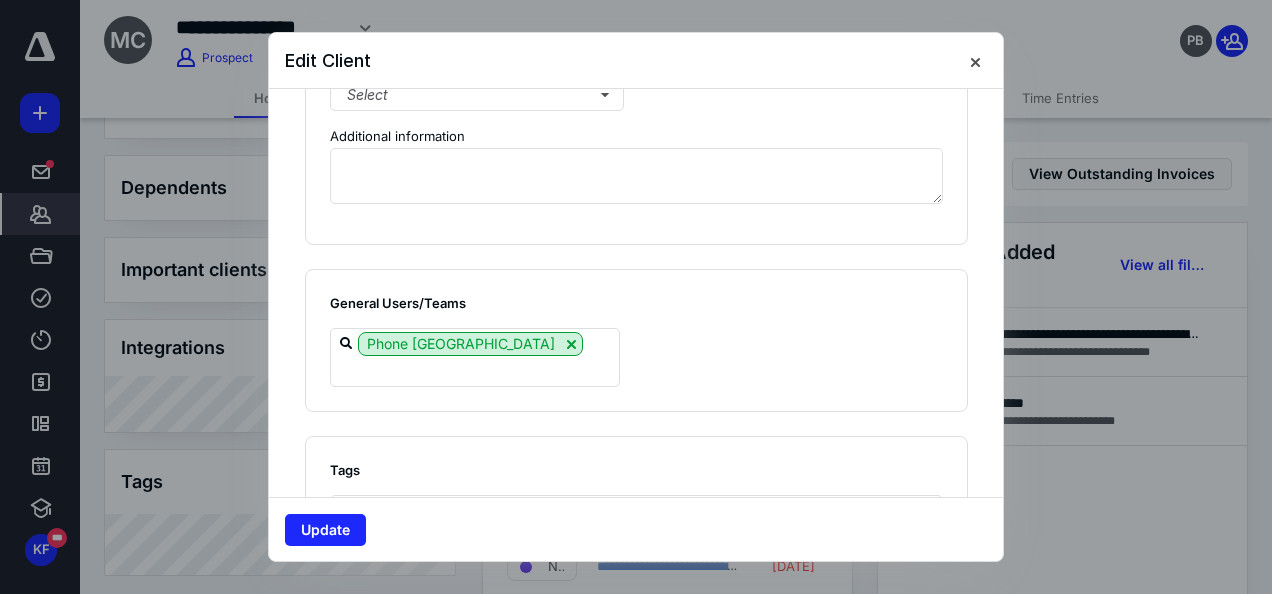 scroll, scrollTop: 1719, scrollLeft: 0, axis: vertical 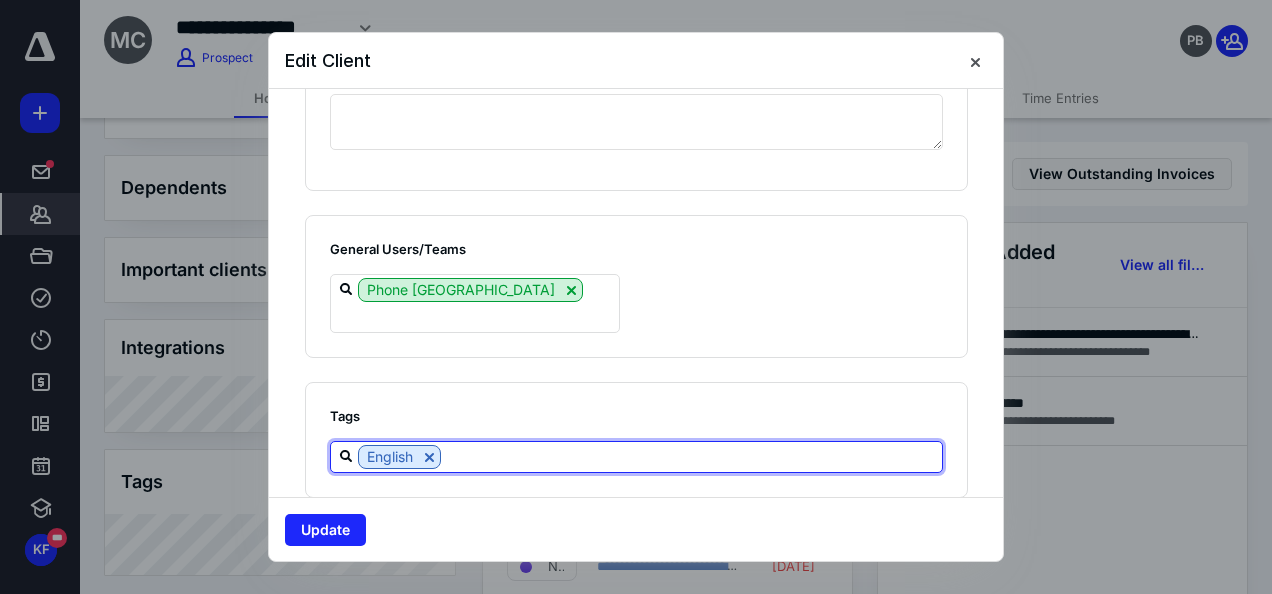 click at bounding box center (691, 456) 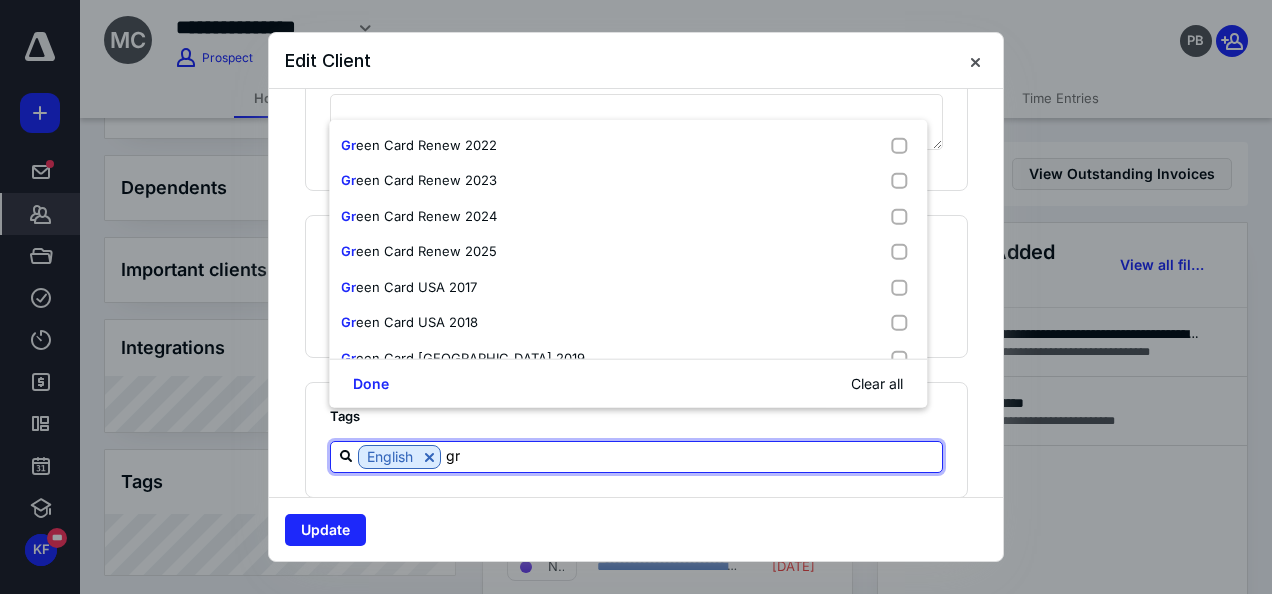type on "gre" 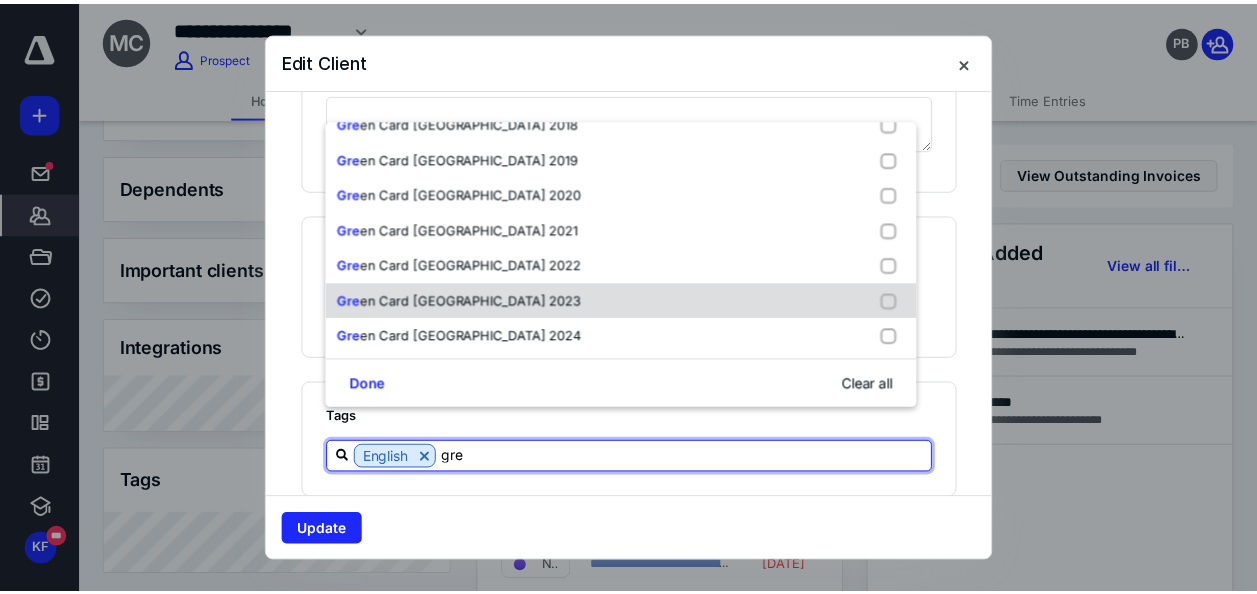 scroll, scrollTop: 274, scrollLeft: 0, axis: vertical 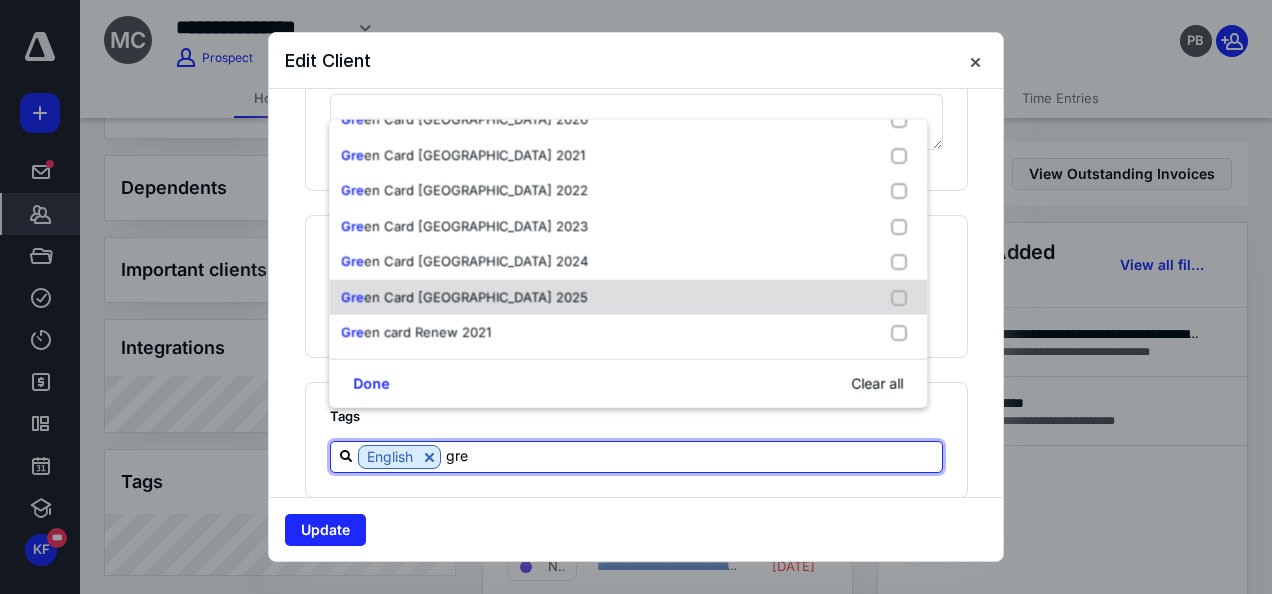 click on "Gre en Card USA 2025" at bounding box center [628, 297] 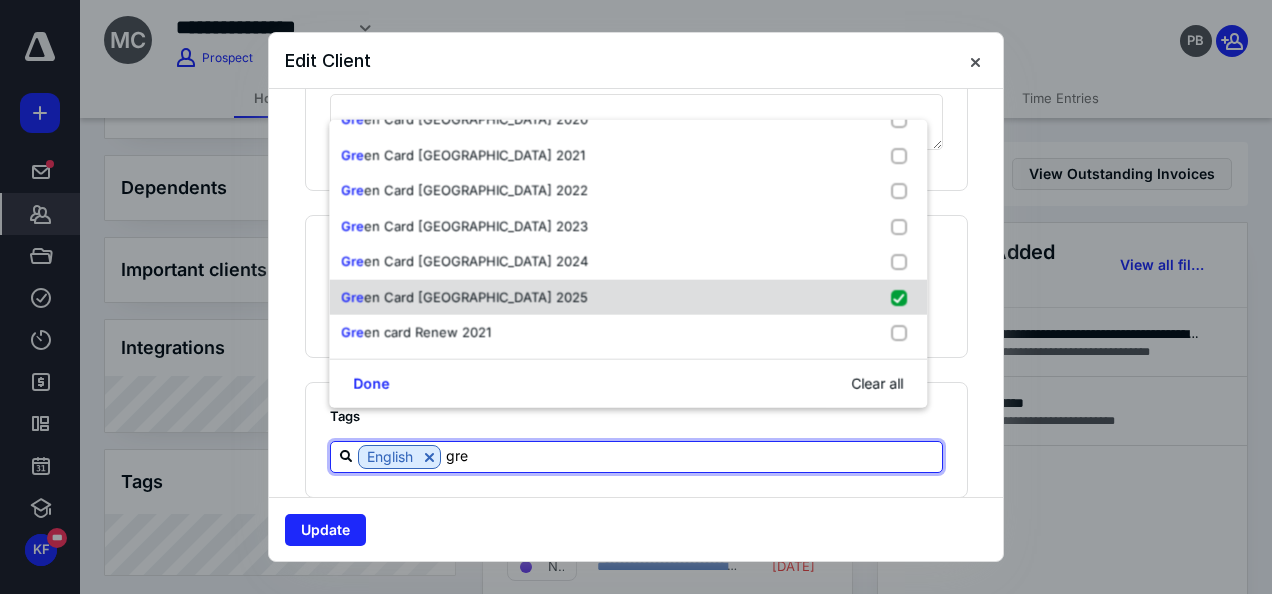 checkbox on "true" 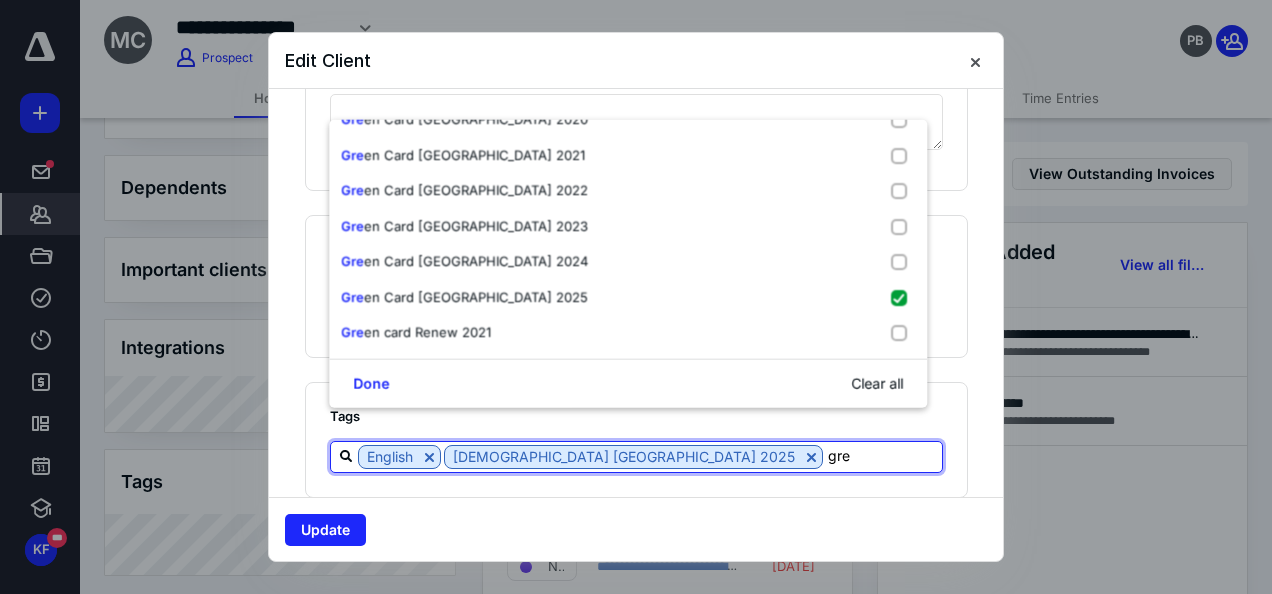 type on "gre" 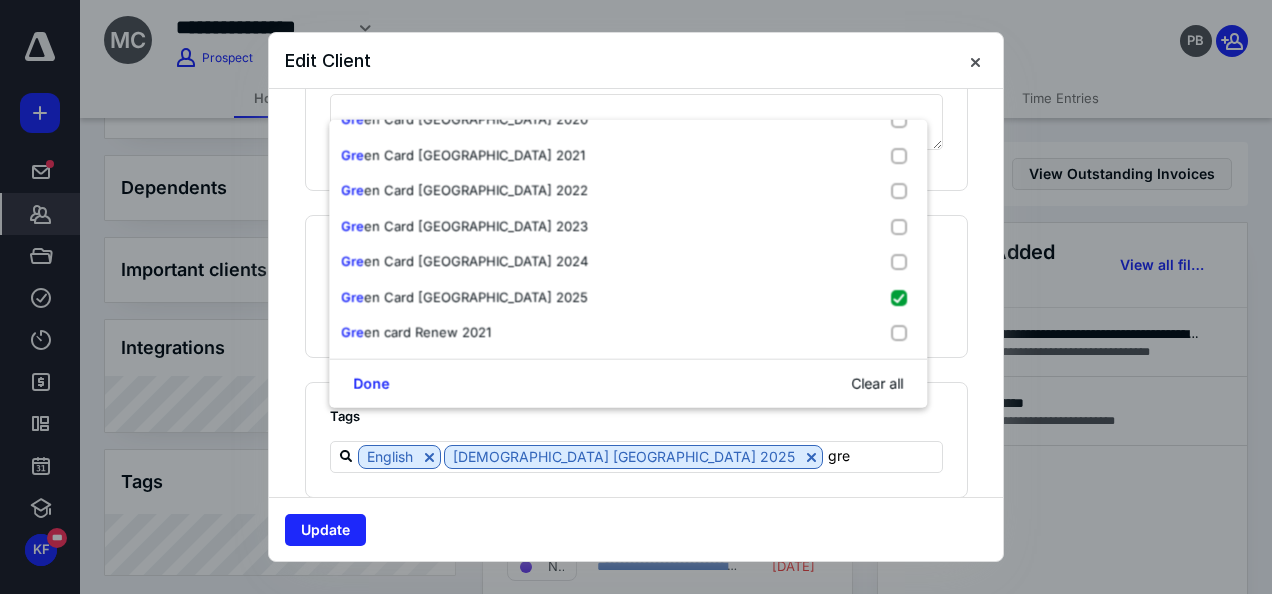 click on "**********" at bounding box center [636, 293] 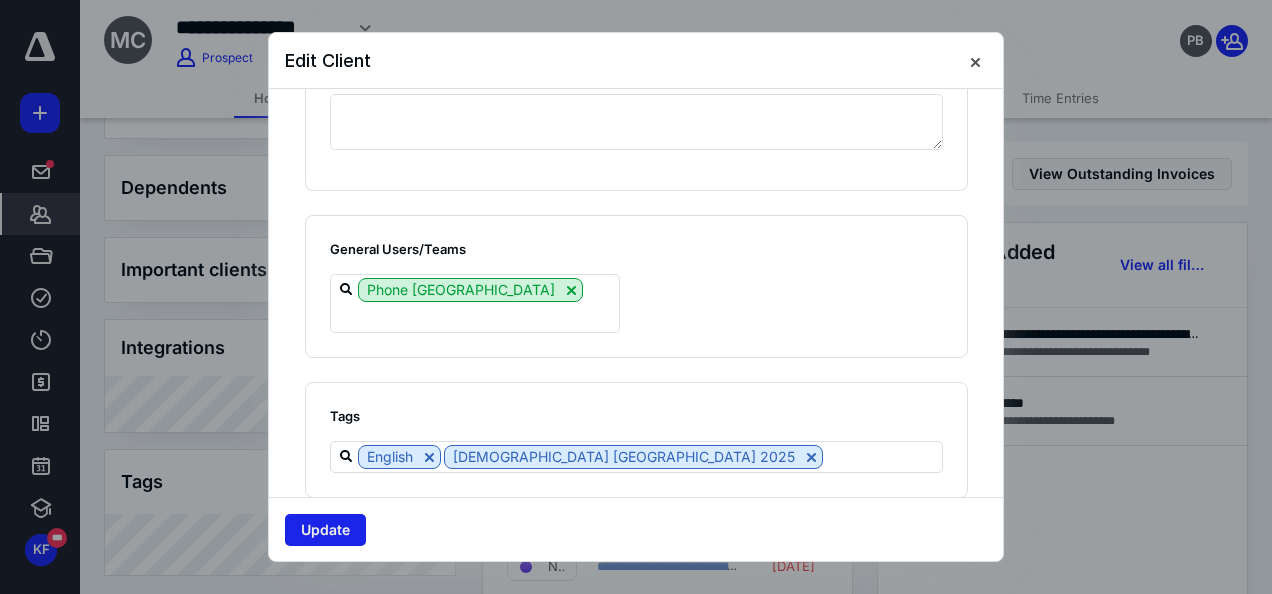 click on "Update" at bounding box center (325, 530) 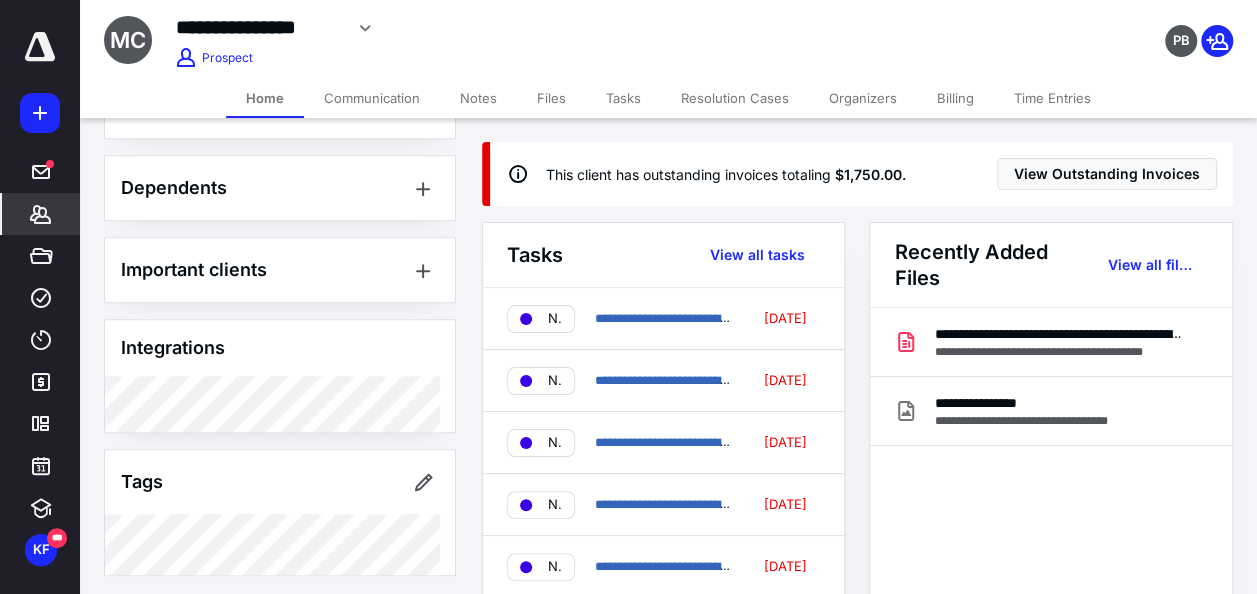 click on "Notes" at bounding box center [478, 98] 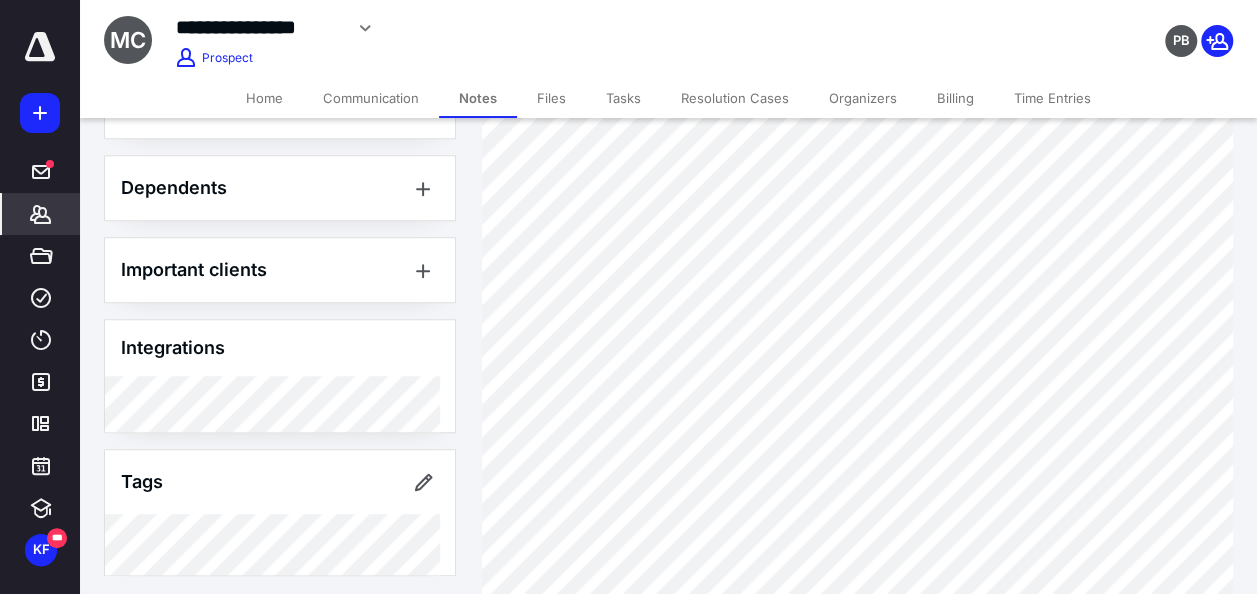 scroll, scrollTop: 300, scrollLeft: 0, axis: vertical 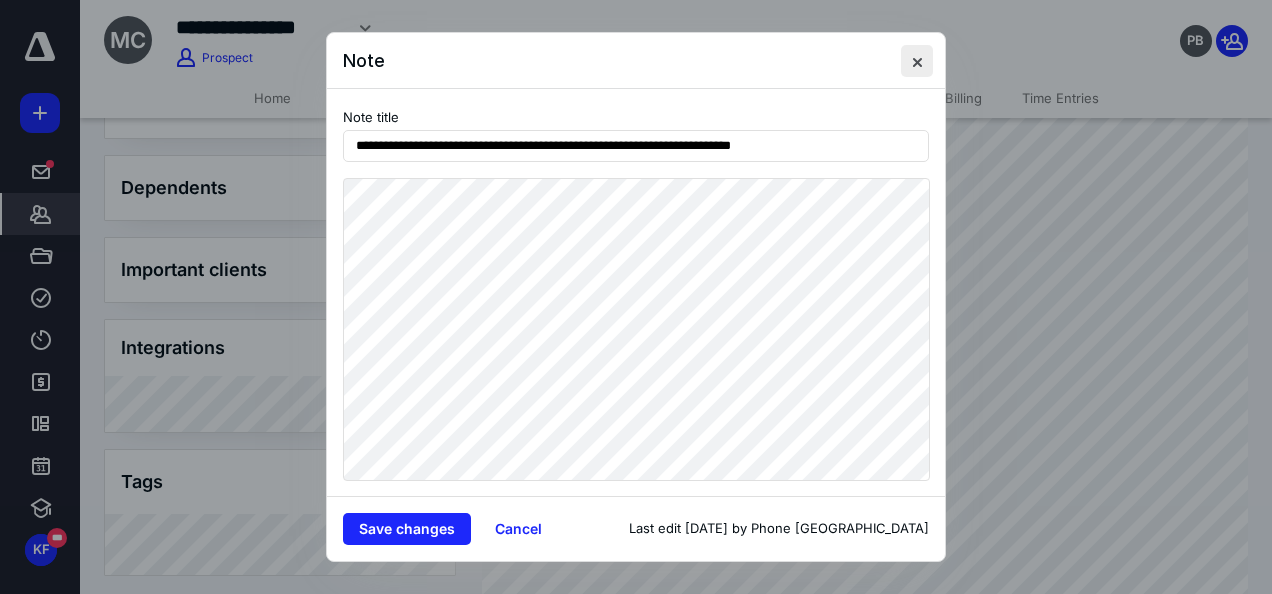 click at bounding box center (917, 61) 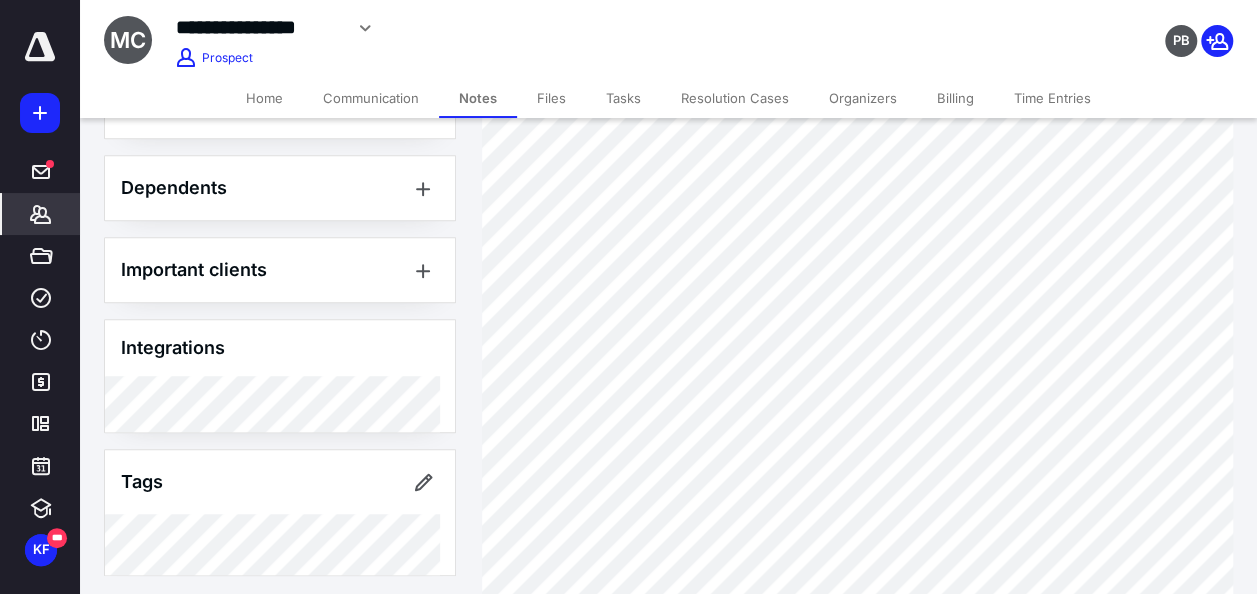scroll, scrollTop: 200, scrollLeft: 0, axis: vertical 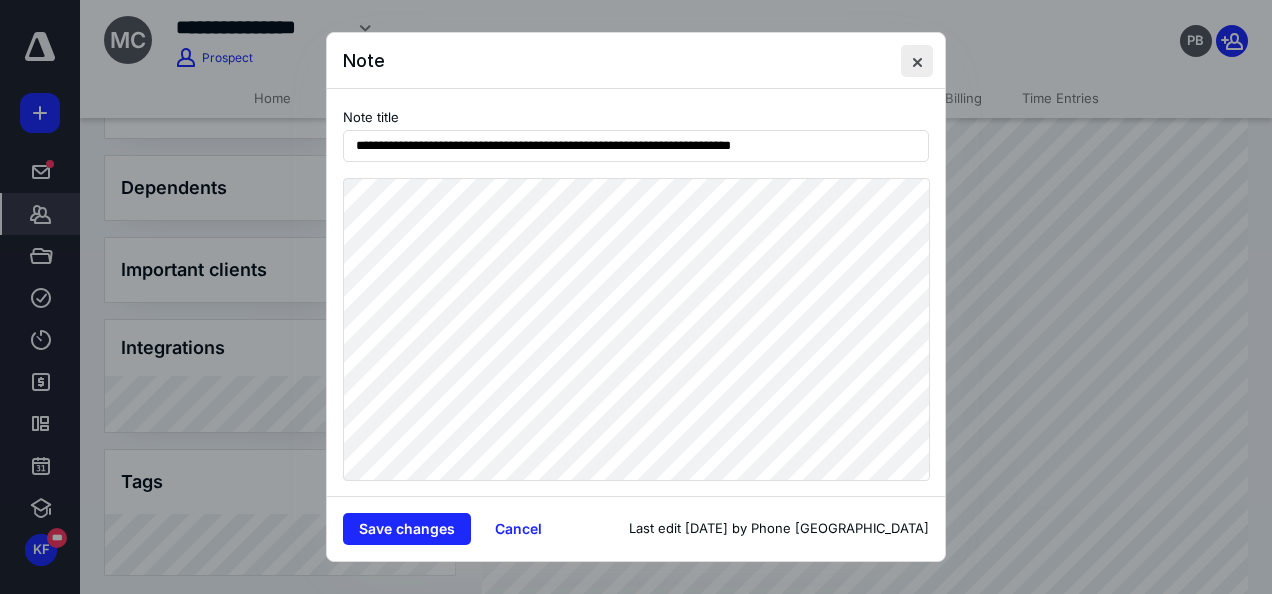 click at bounding box center [917, 61] 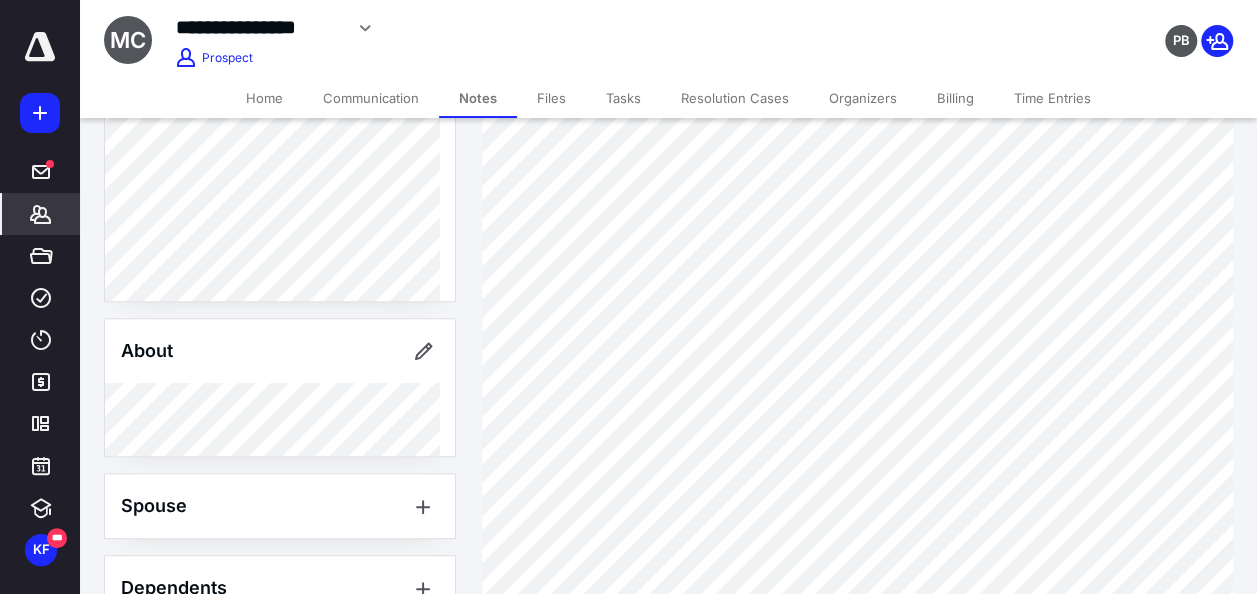 scroll, scrollTop: 225, scrollLeft: 0, axis: vertical 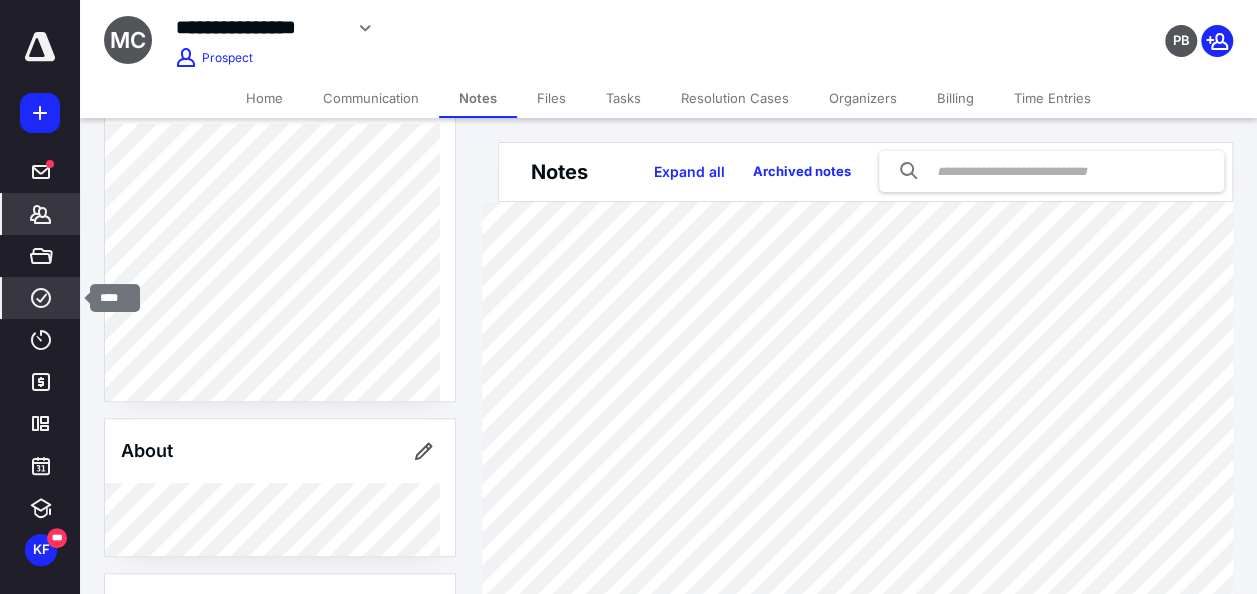 click 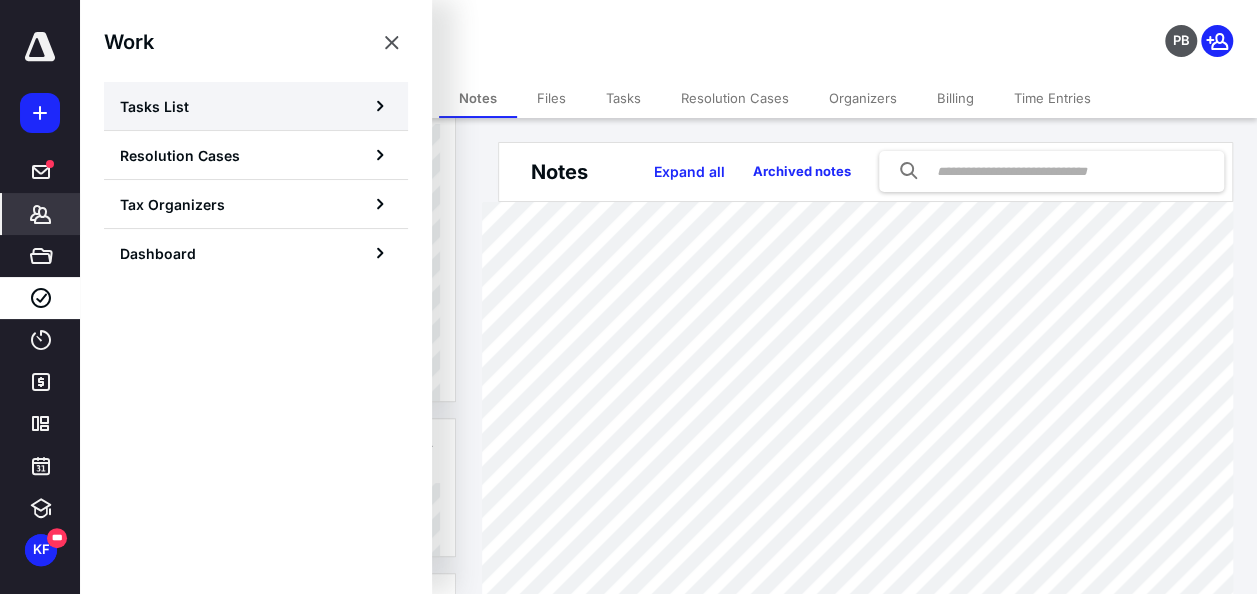 click on "Tasks List" at bounding box center (256, 106) 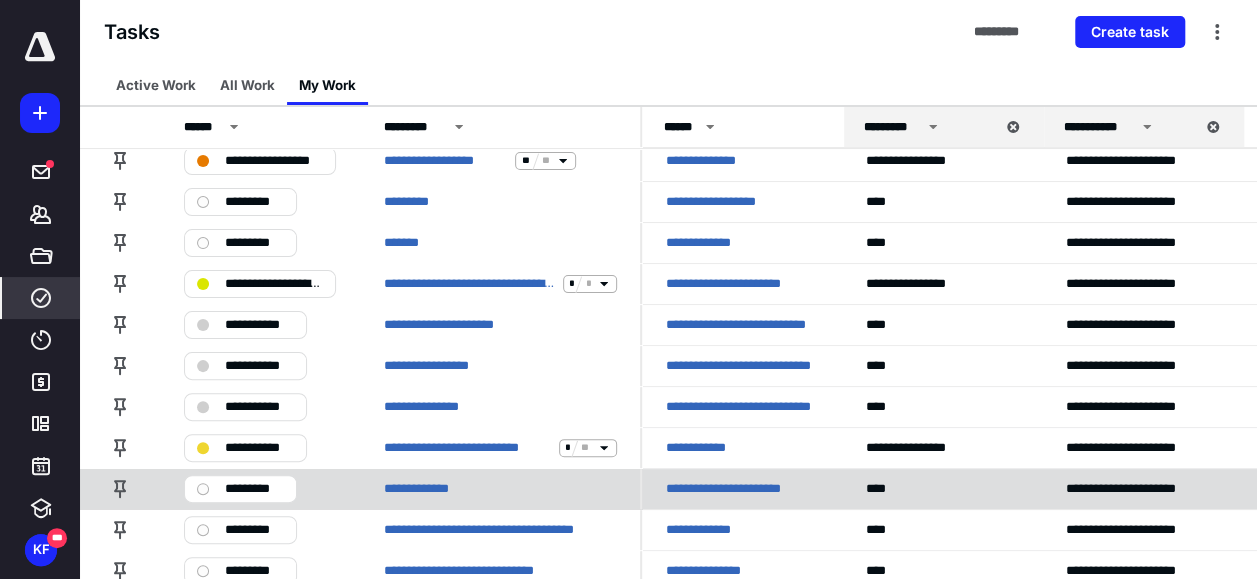 scroll, scrollTop: 200, scrollLeft: 0, axis: vertical 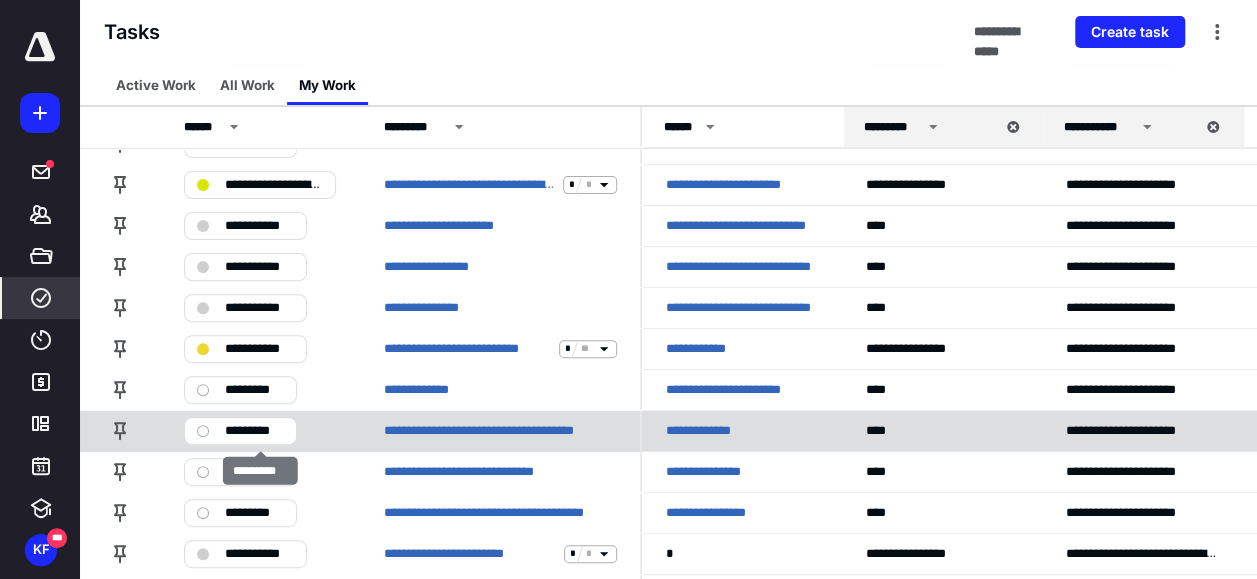 click on "*********" at bounding box center (254, 431) 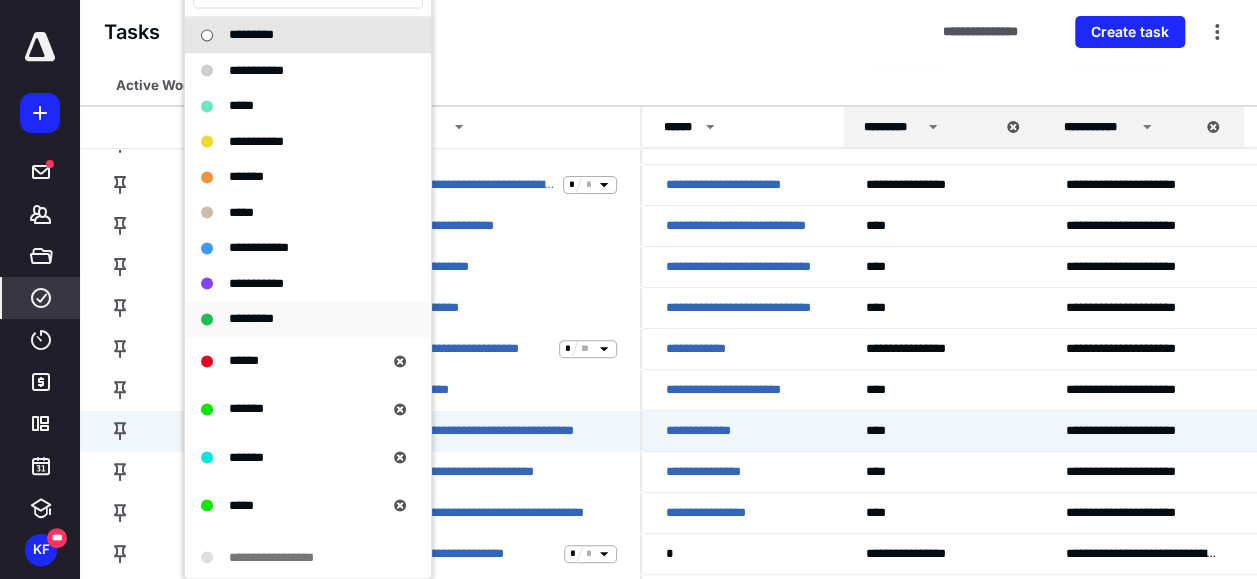 click on "*********" at bounding box center [251, 318] 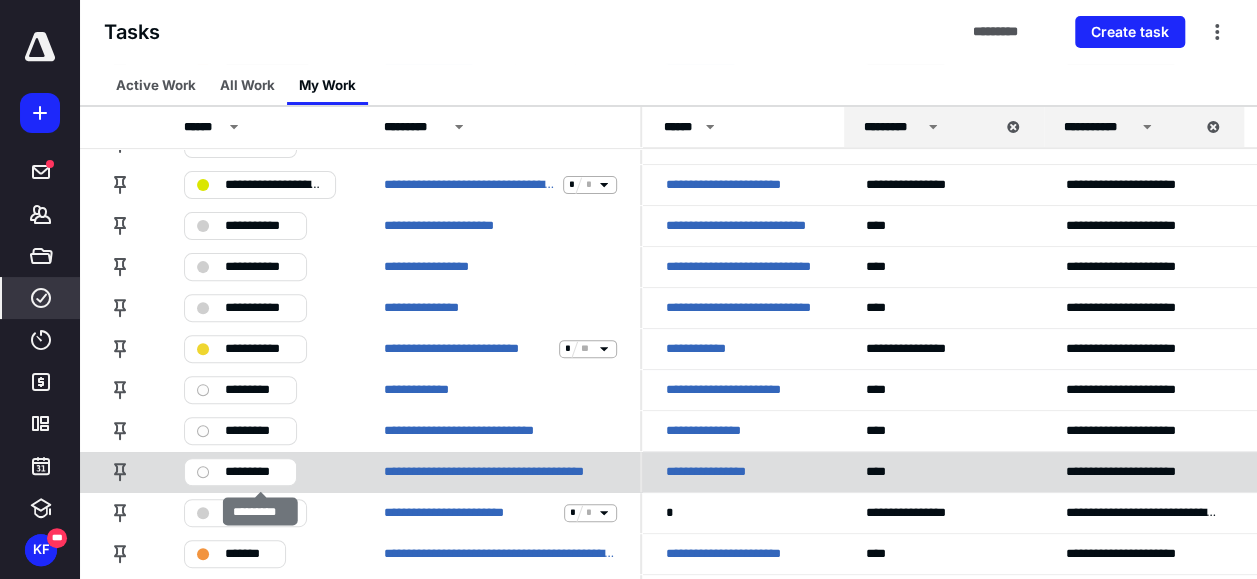 click on "*********" at bounding box center (254, 472) 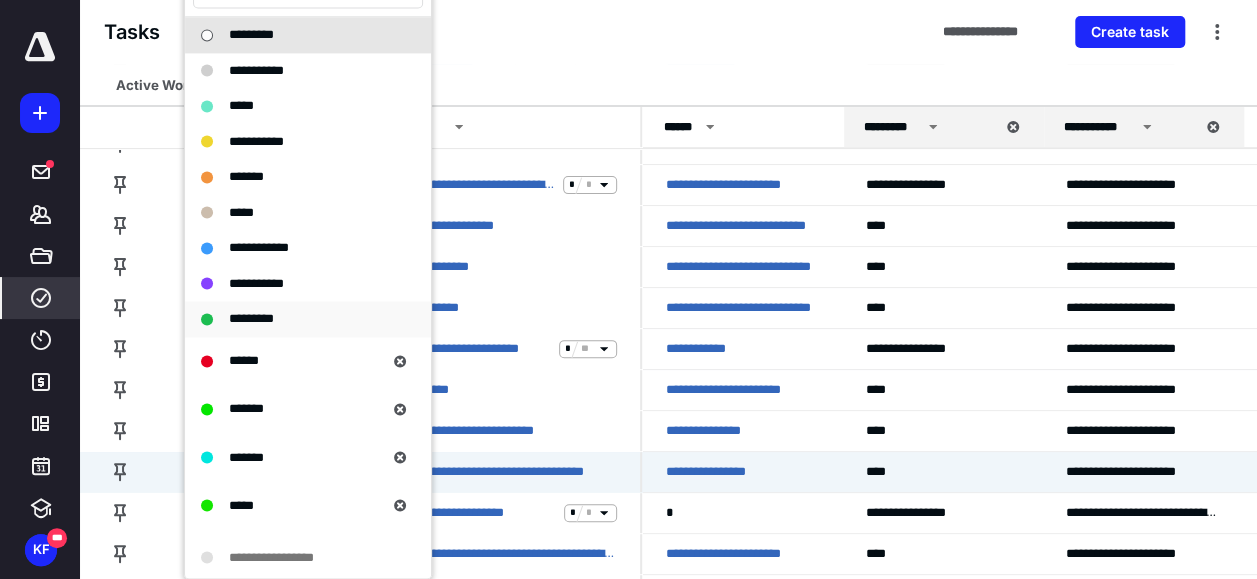 click on "*********" at bounding box center [296, 319] 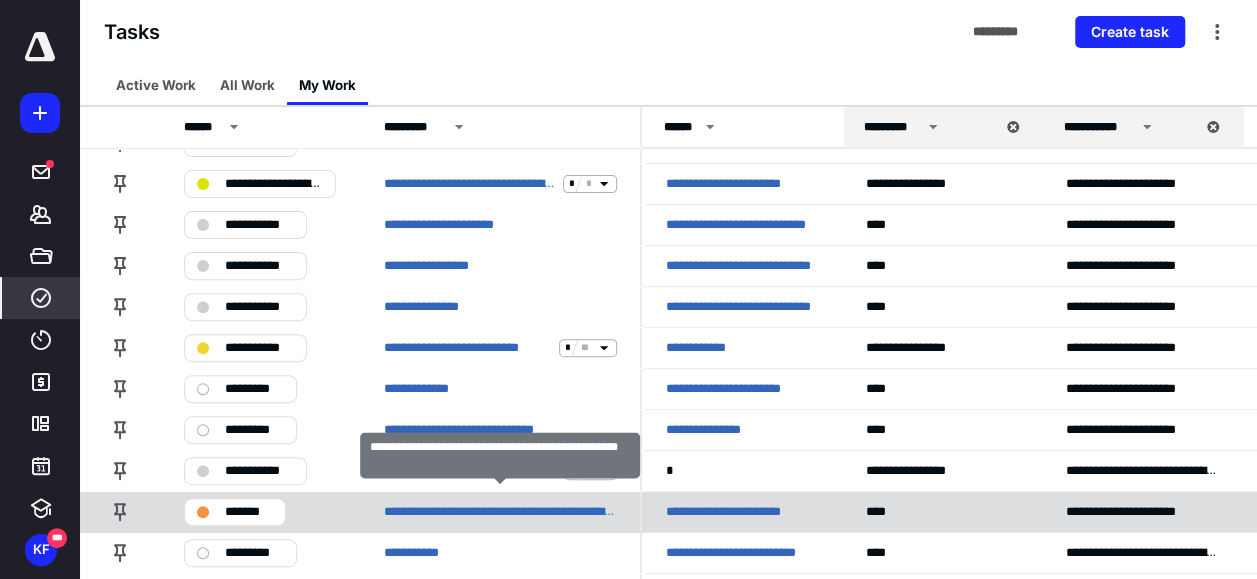 scroll, scrollTop: 300, scrollLeft: 0, axis: vertical 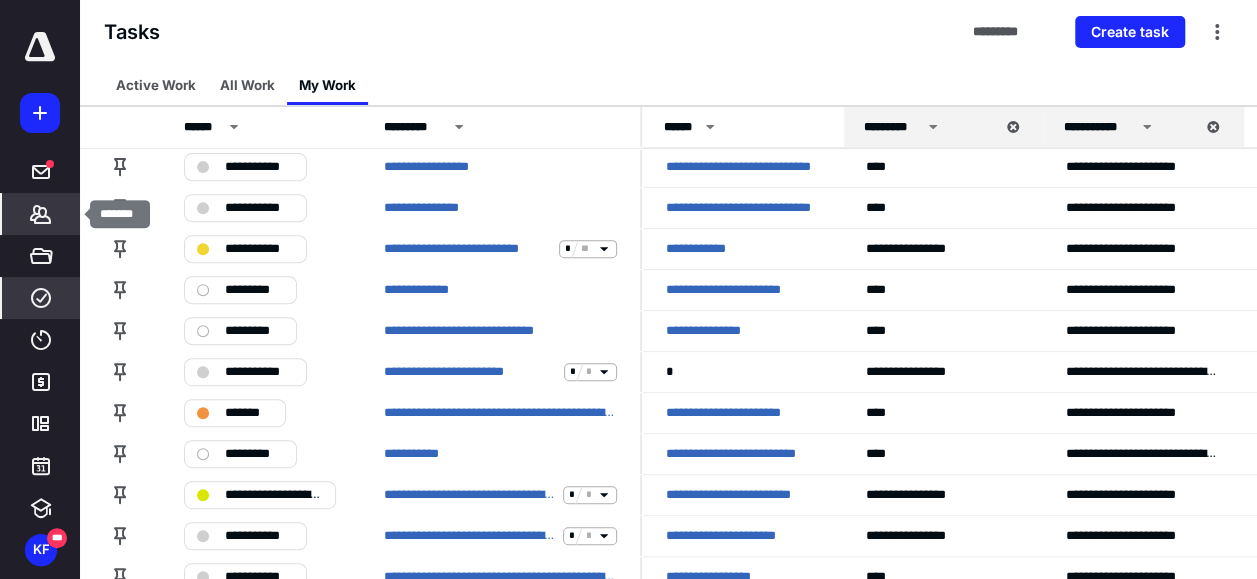 click 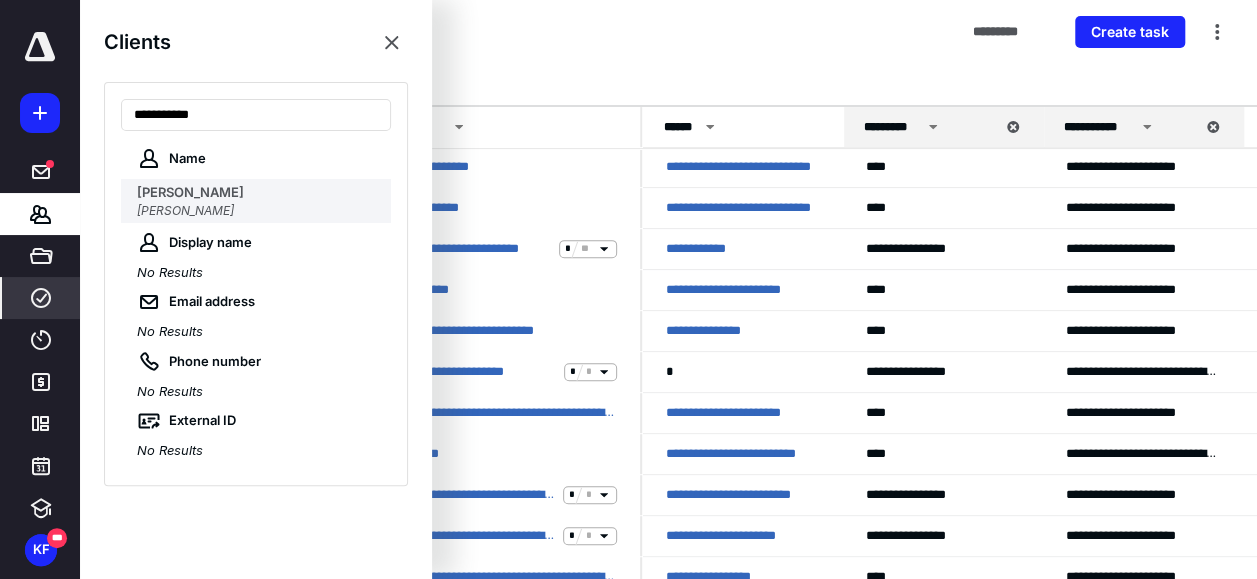 type on "**********" 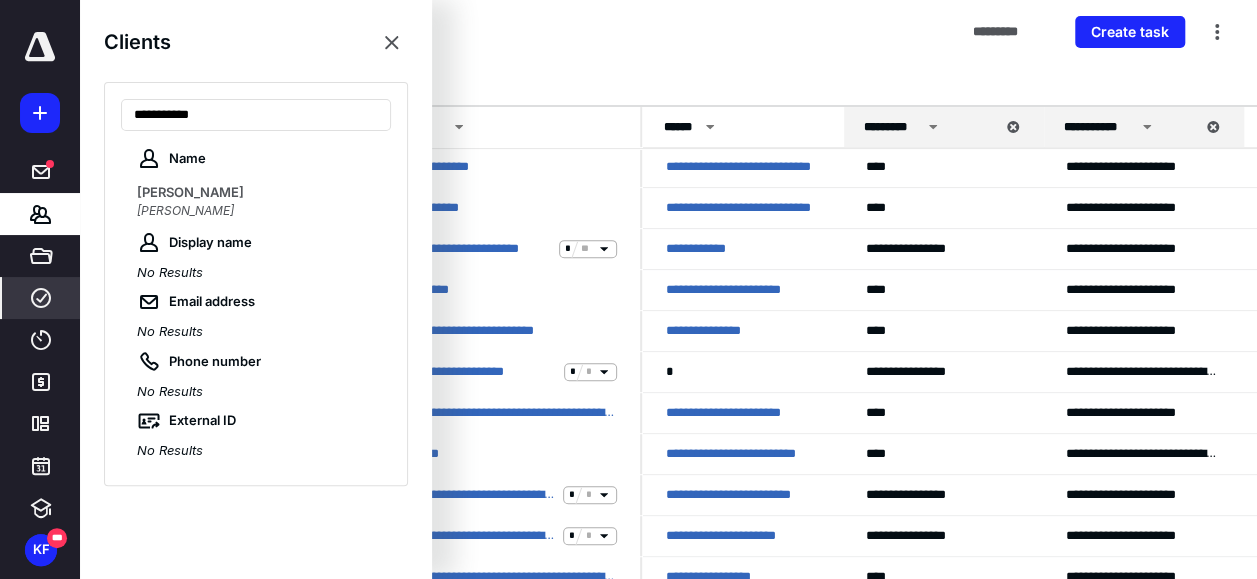 drag, startPoint x: 250, startPoint y: 214, endPoint x: 294, endPoint y: 206, distance: 44.72136 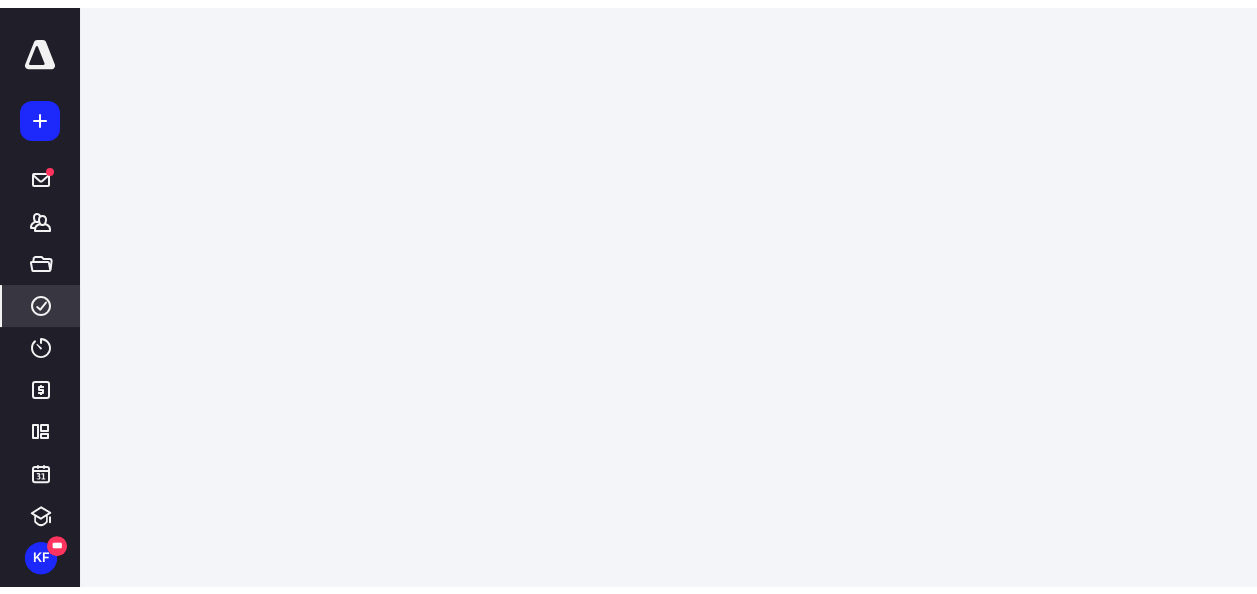 scroll, scrollTop: 0, scrollLeft: 0, axis: both 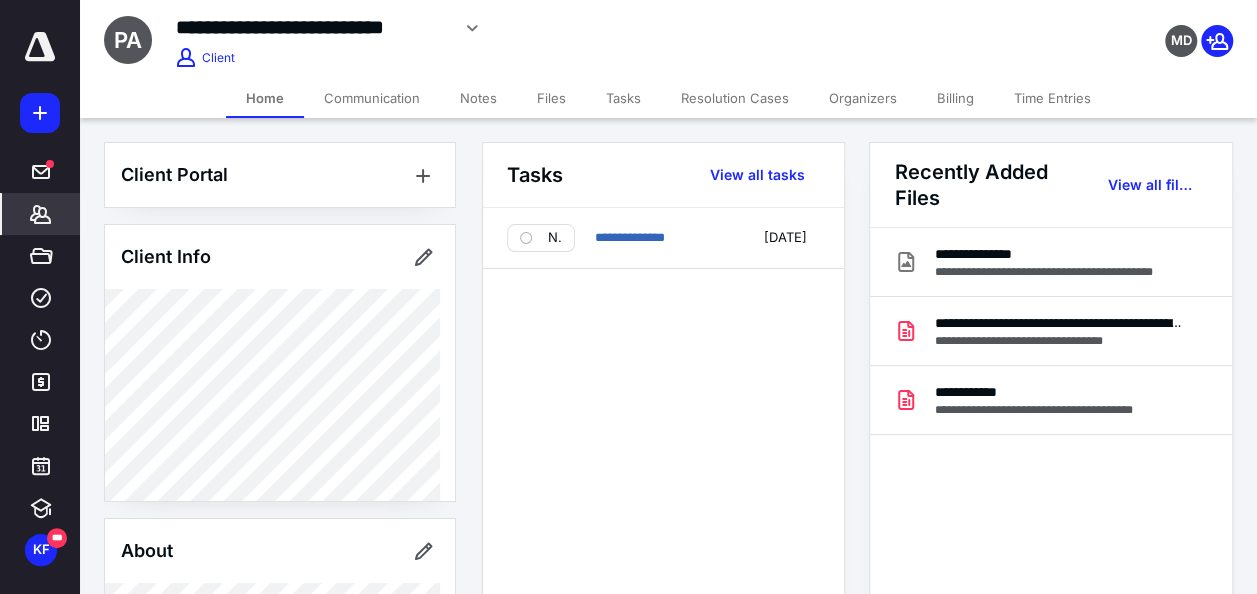 click on "Notes" at bounding box center [478, 98] 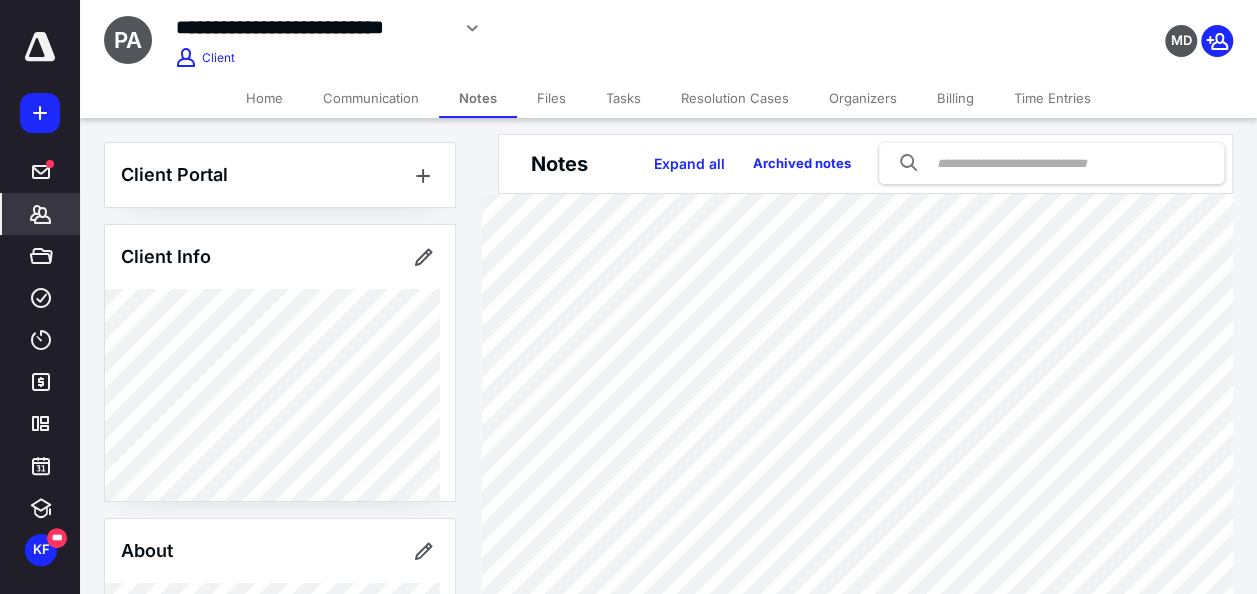 scroll, scrollTop: 0, scrollLeft: 0, axis: both 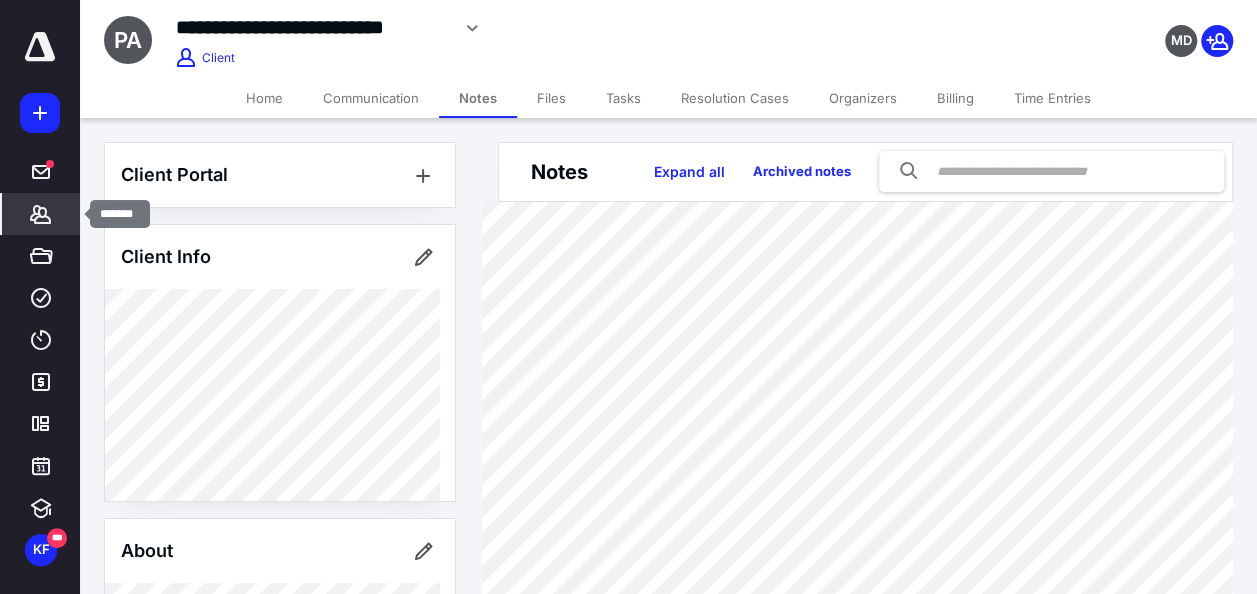 click on "*******" at bounding box center [41, 214] 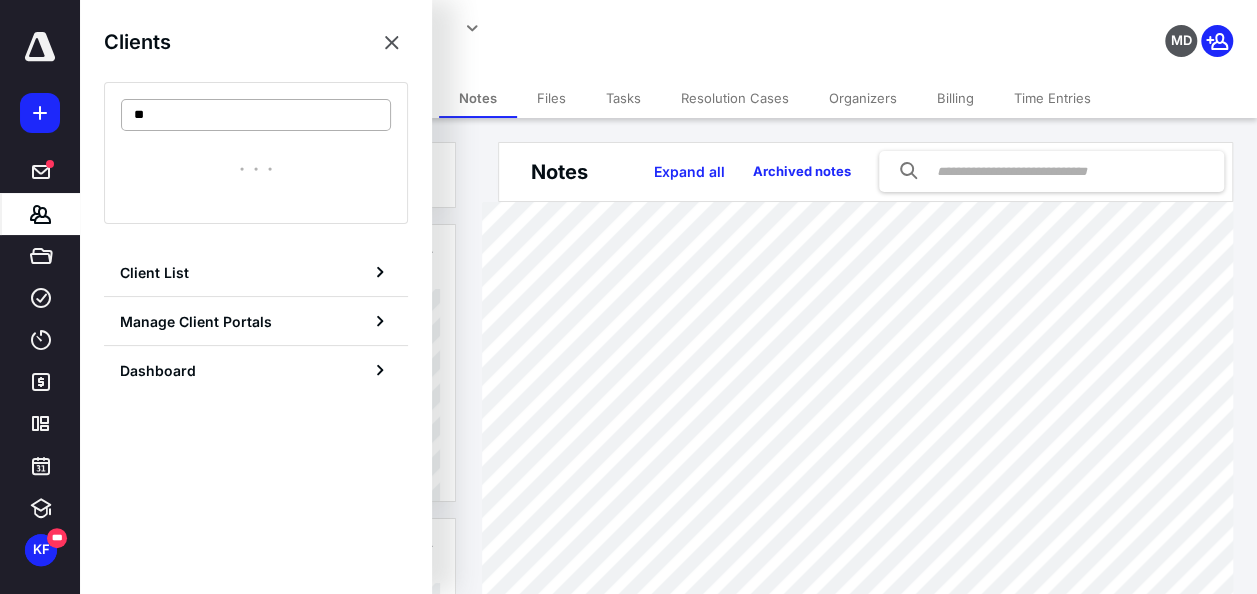 type on "*" 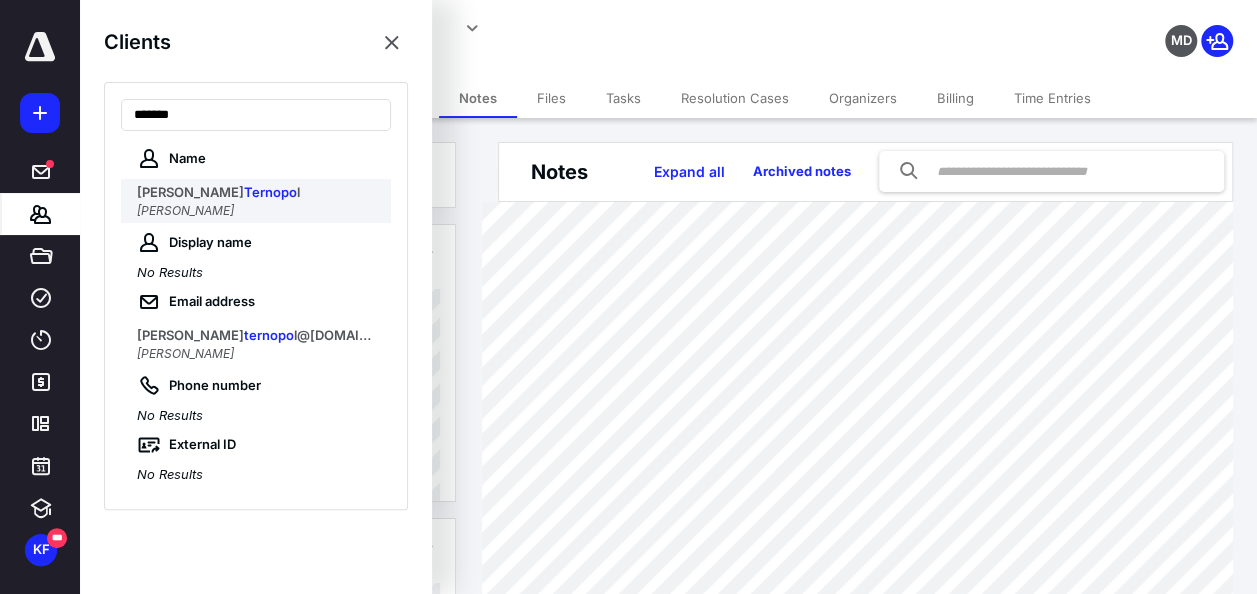type on "*******" 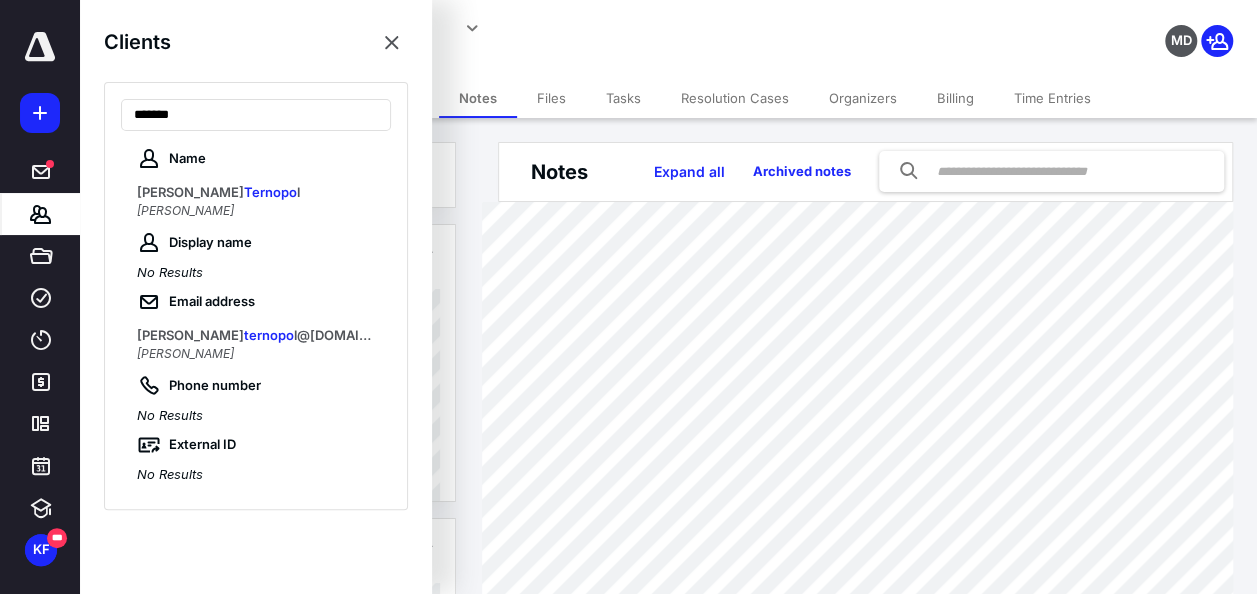 click on "Oleksandr  Ternopol" at bounding box center [185, 210] 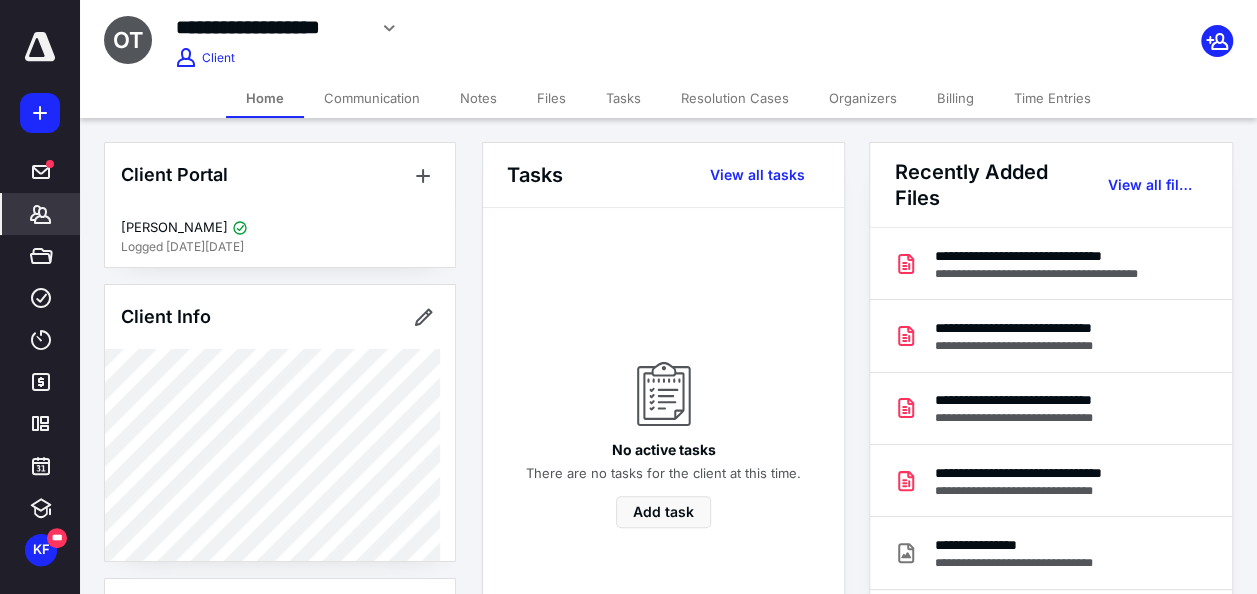 click on "Notes" at bounding box center (478, 98) 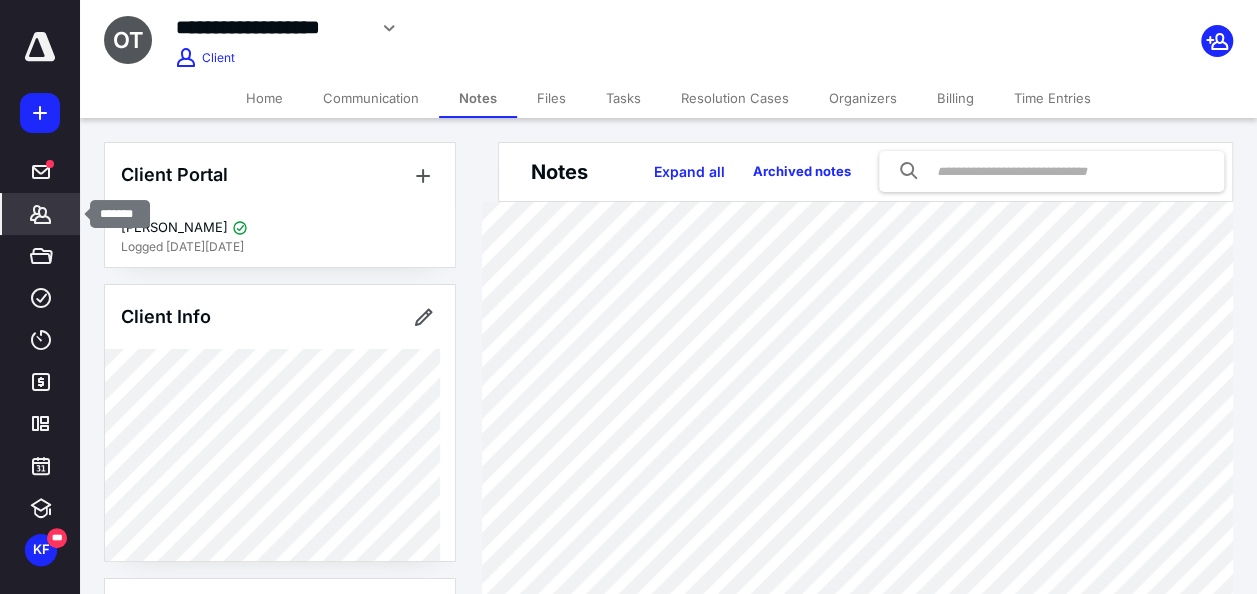 click on "*******" at bounding box center (41, 214) 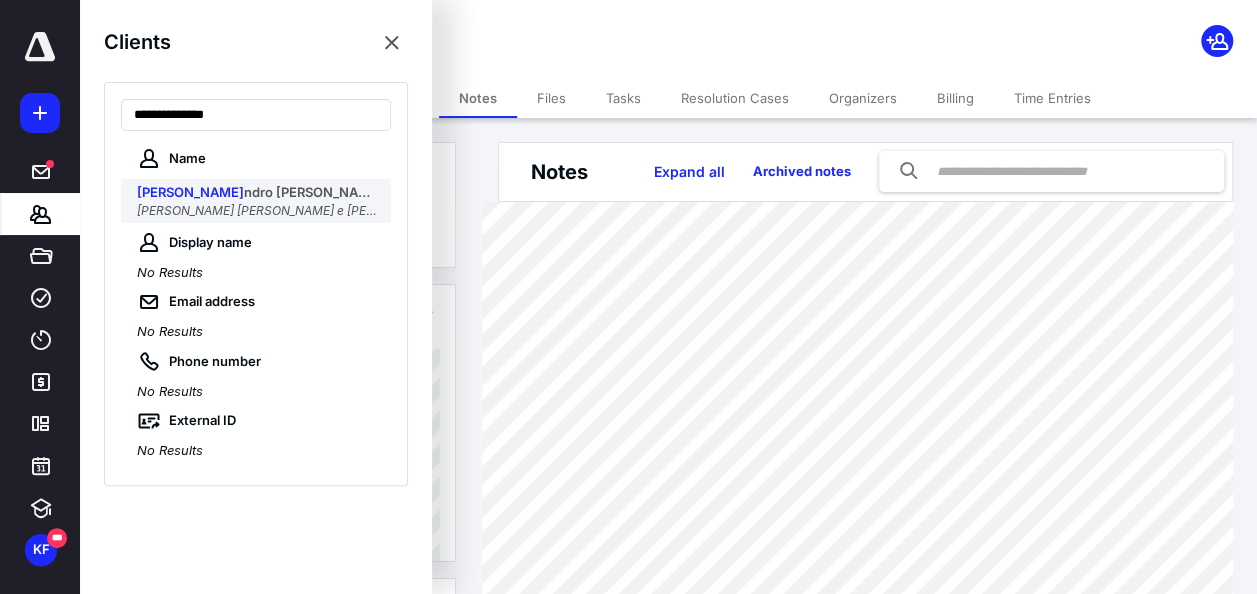type on "**********" 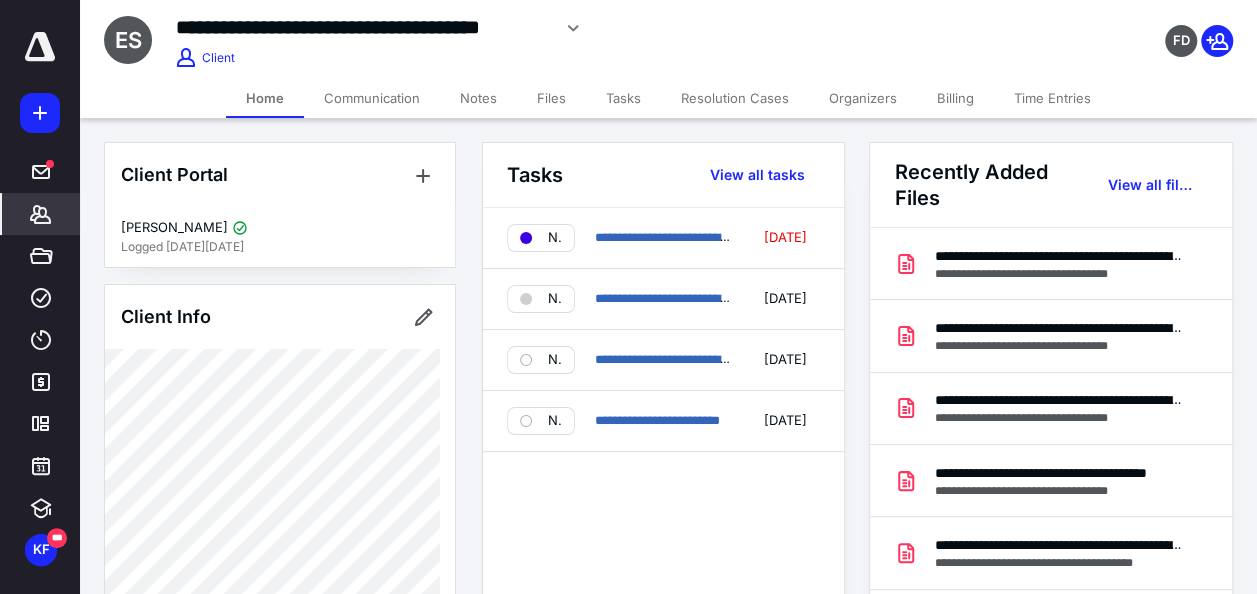 click on "Notes" at bounding box center (478, 98) 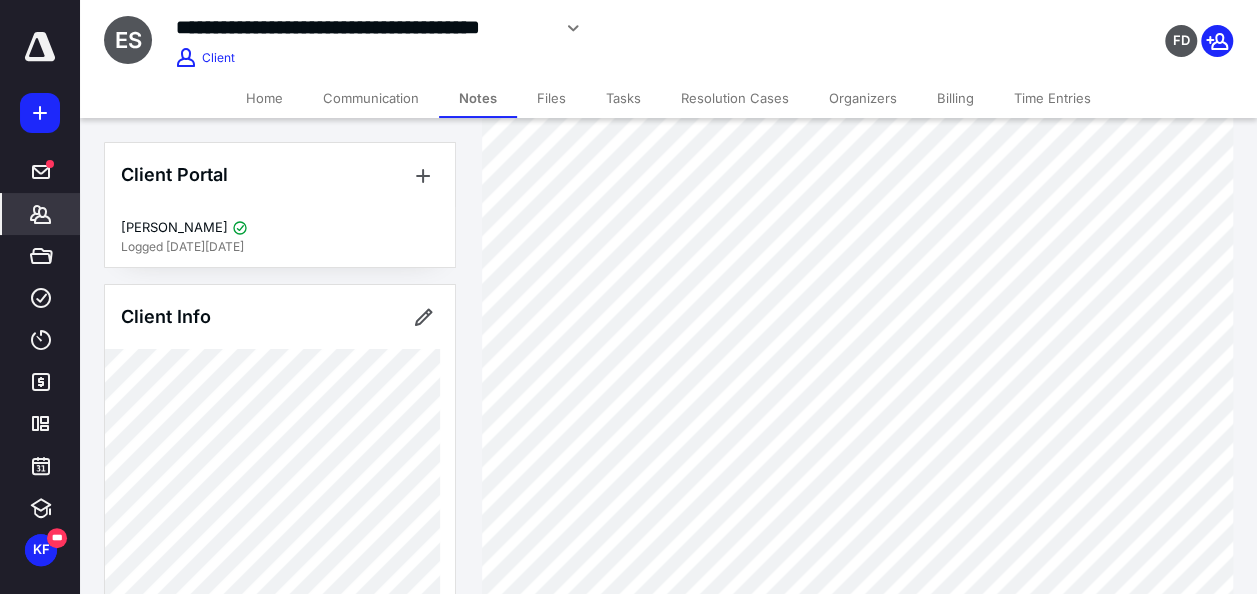 scroll, scrollTop: 1300, scrollLeft: 0, axis: vertical 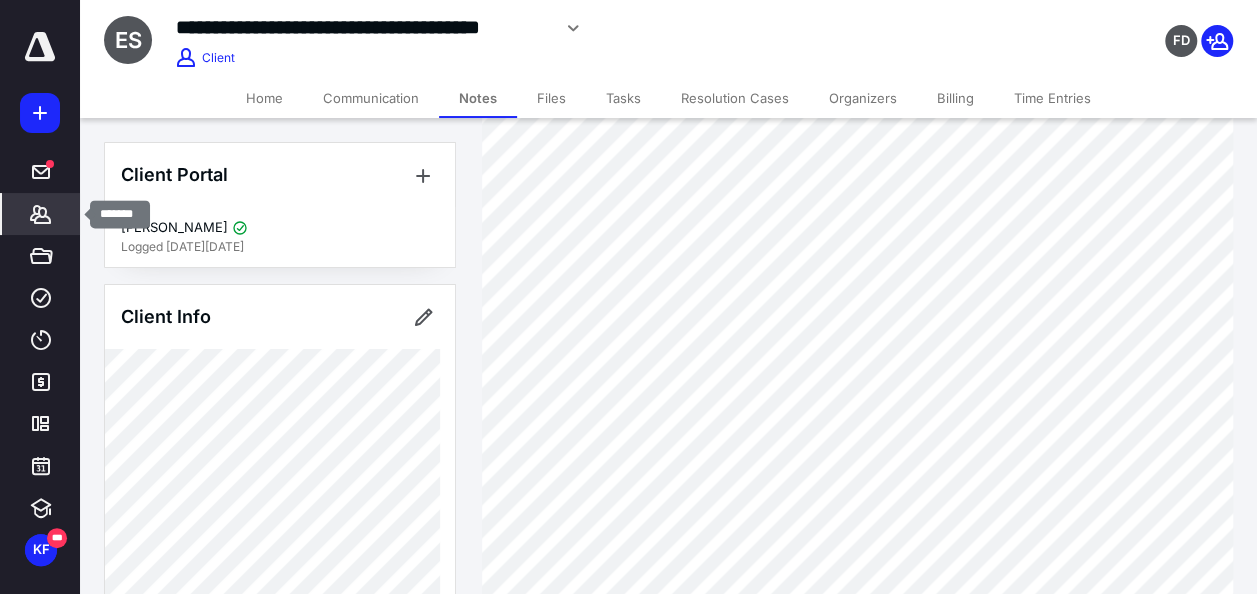 click 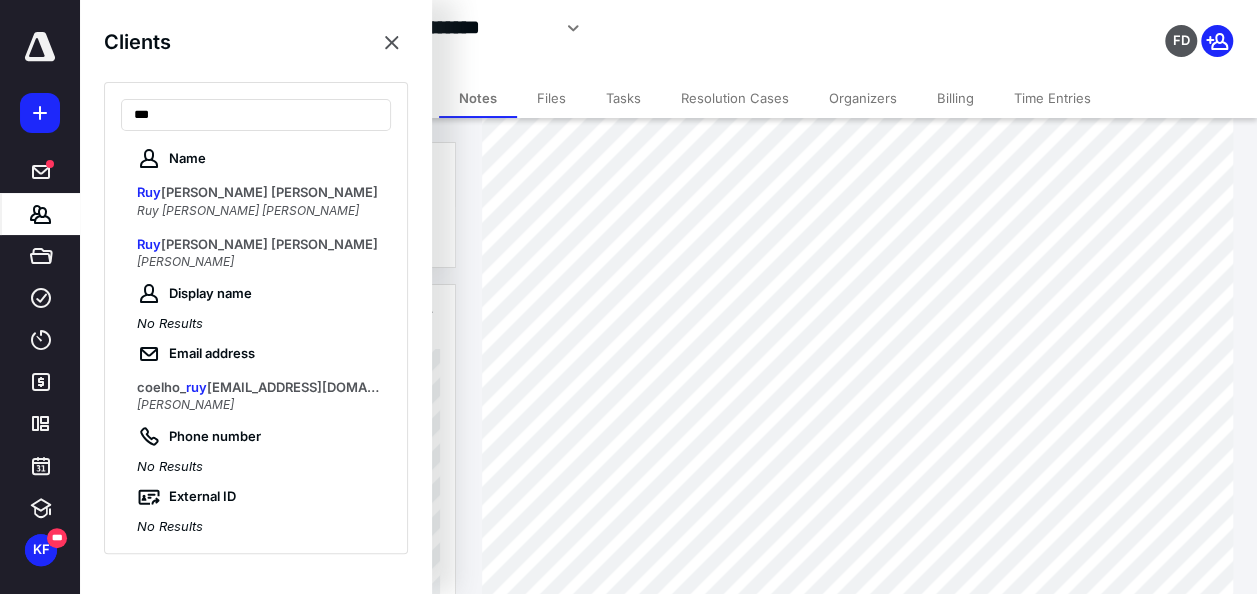 type on "***" 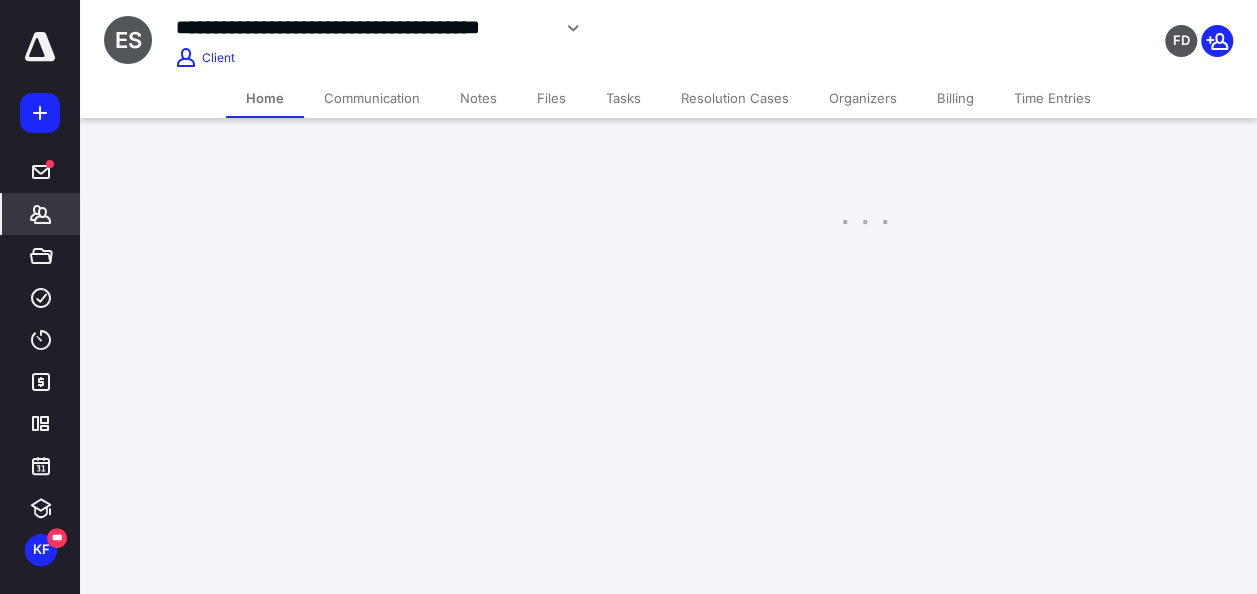 scroll, scrollTop: 0, scrollLeft: 0, axis: both 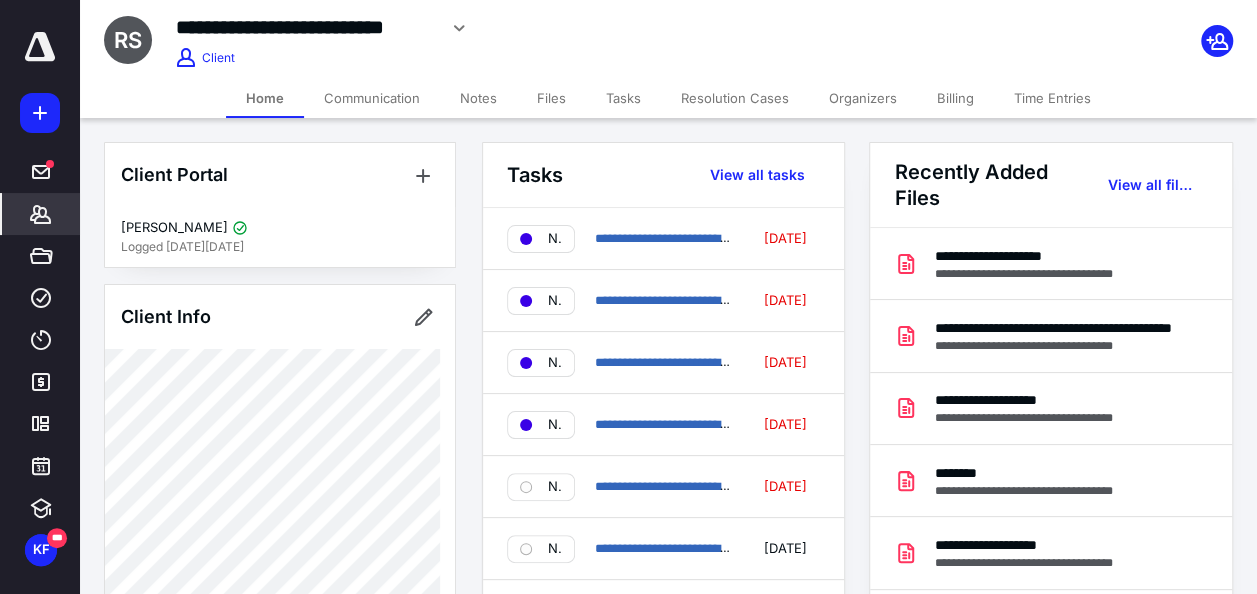 click on "Notes" at bounding box center [478, 98] 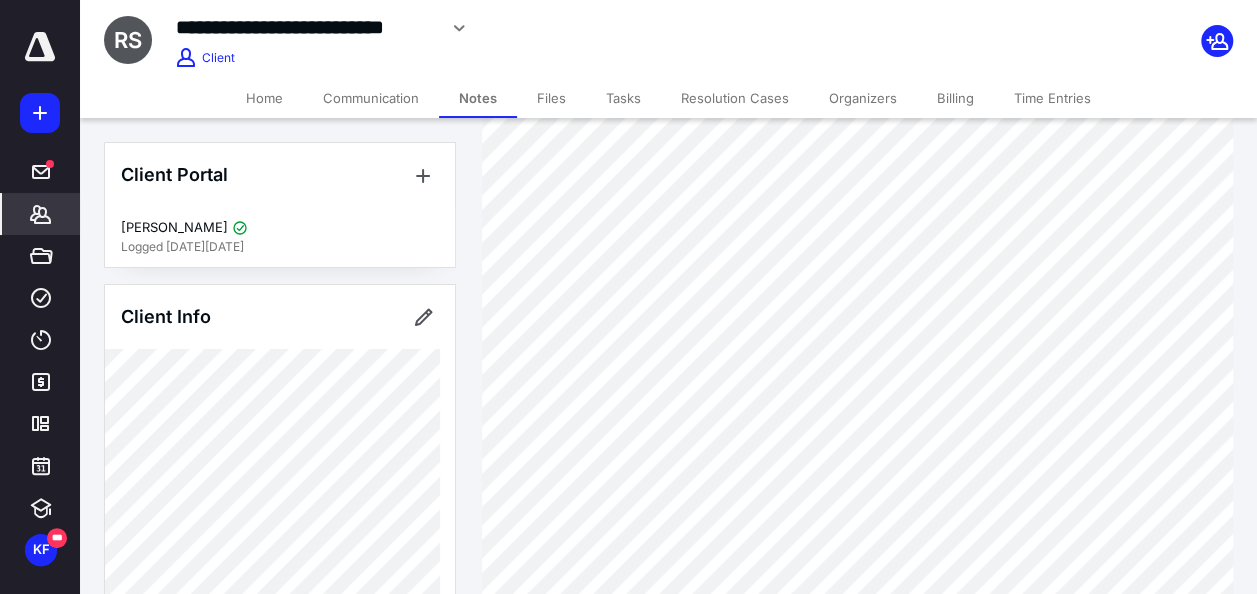 scroll, scrollTop: 1800, scrollLeft: 0, axis: vertical 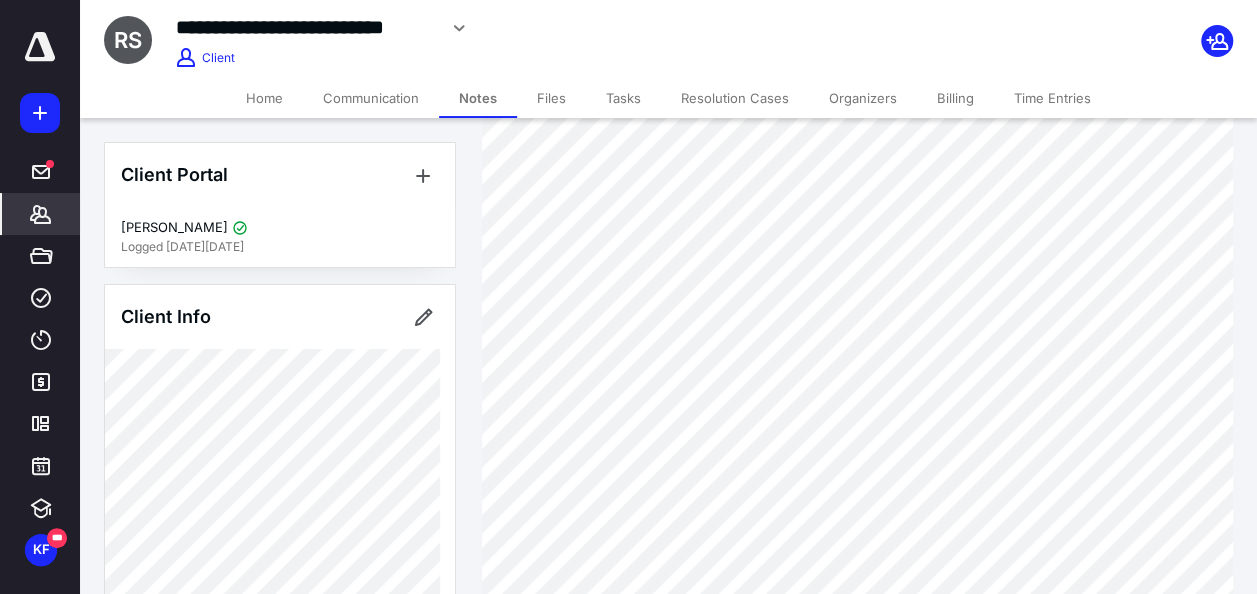 click 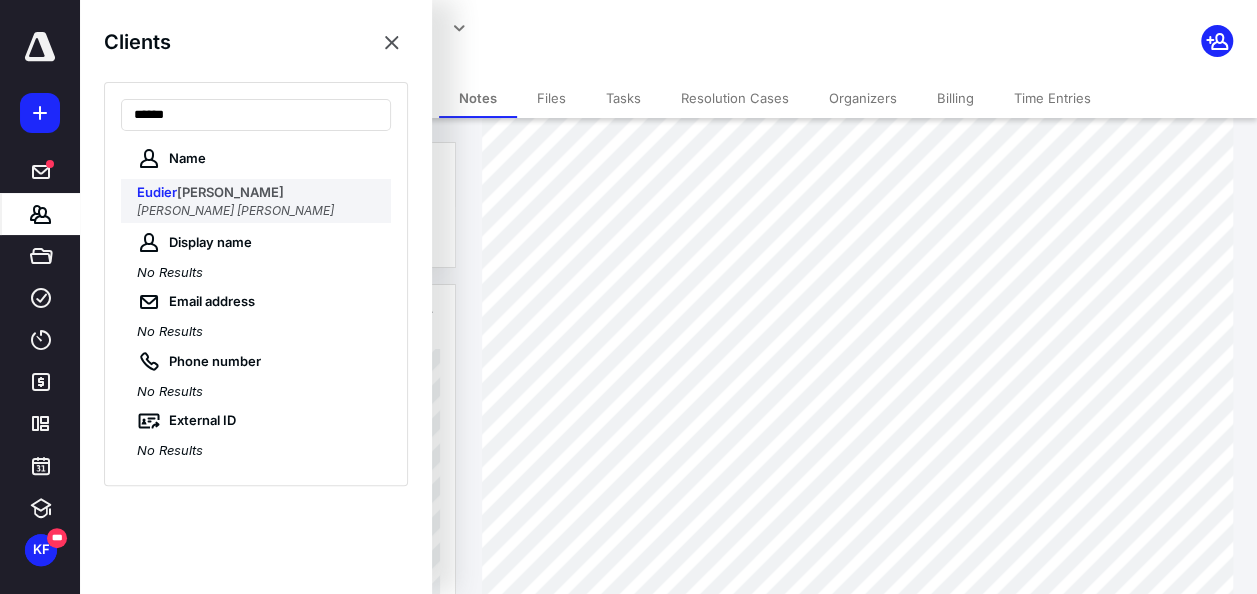 type on "******" 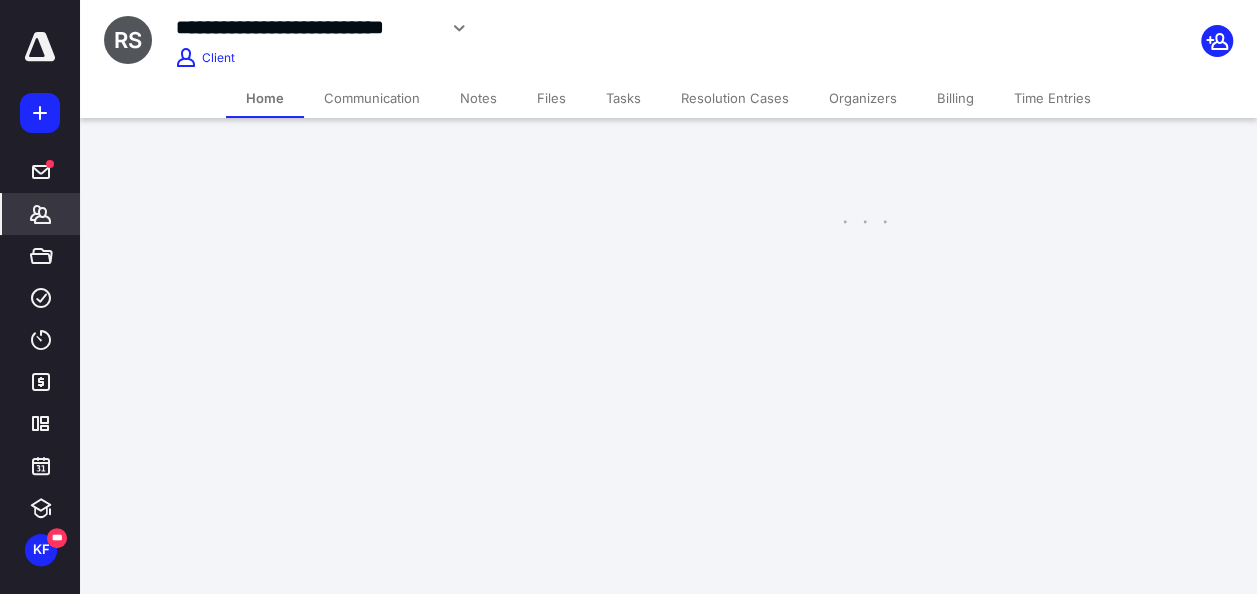 scroll, scrollTop: 0, scrollLeft: 0, axis: both 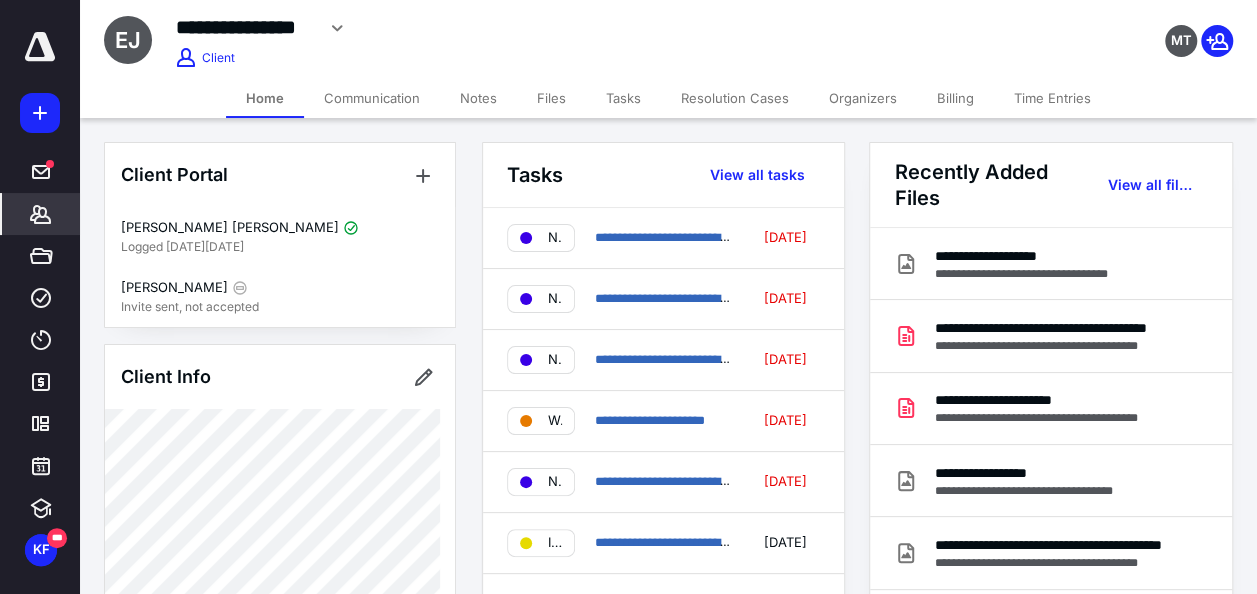 click on "Notes" at bounding box center (478, 98) 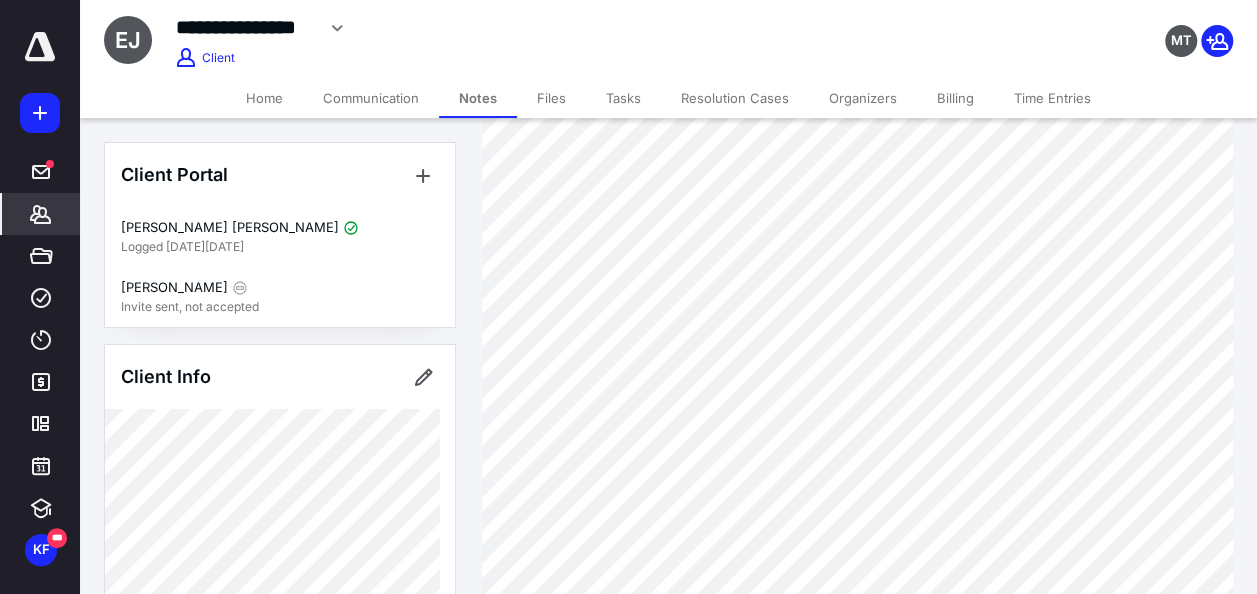 scroll, scrollTop: 2500, scrollLeft: 0, axis: vertical 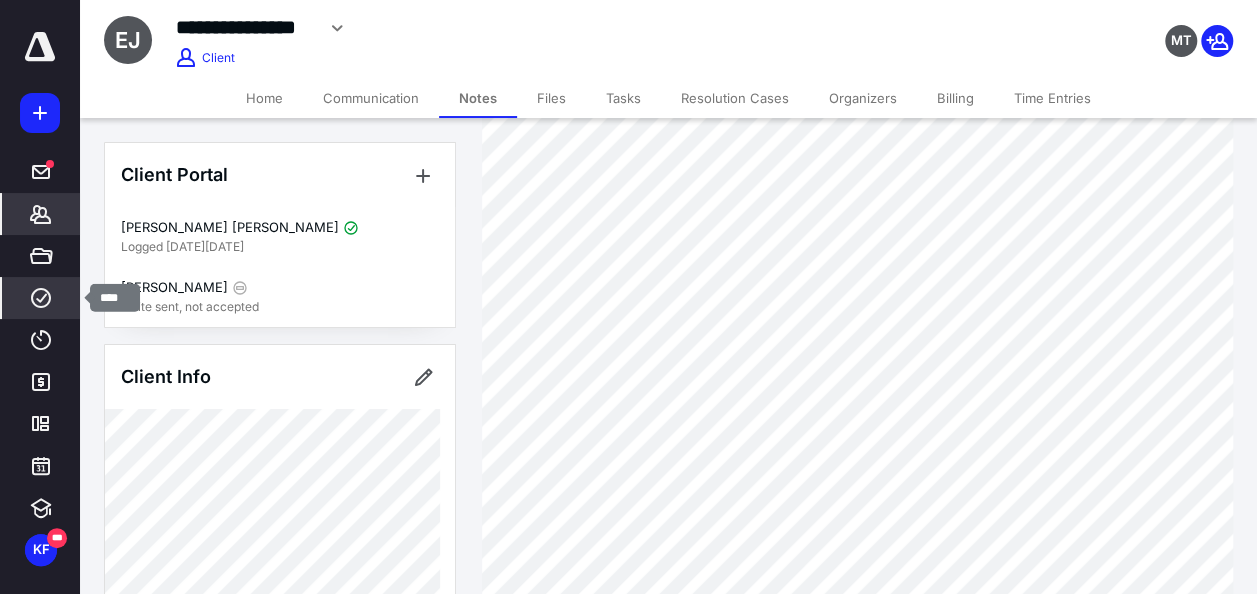 click 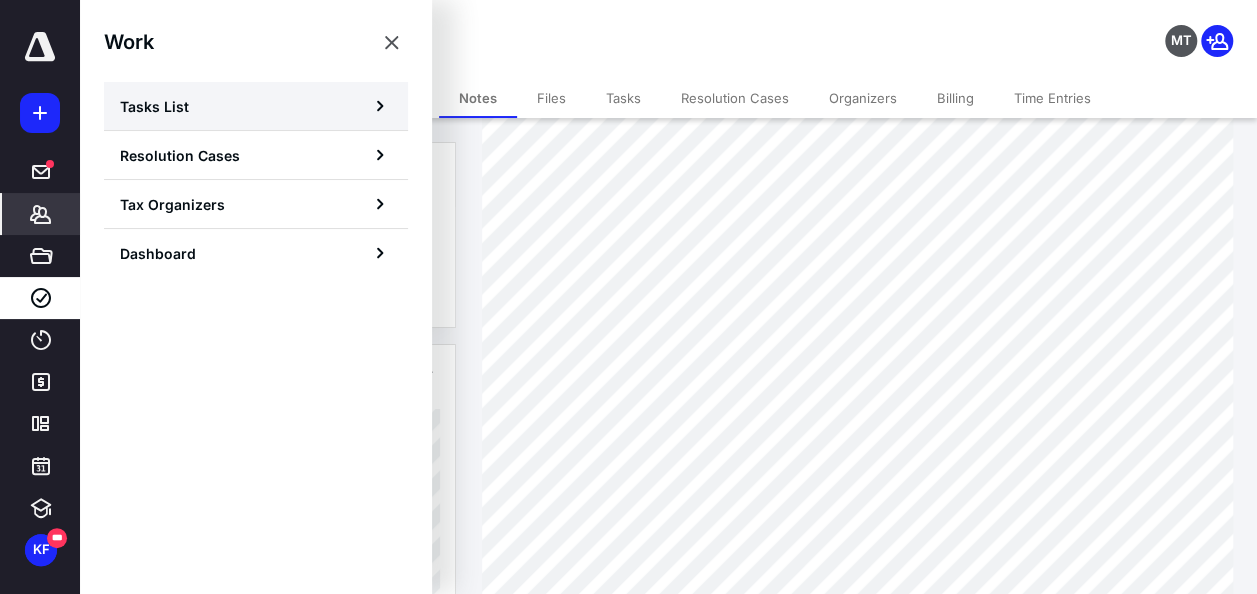 click on "Tasks List" at bounding box center [154, 106] 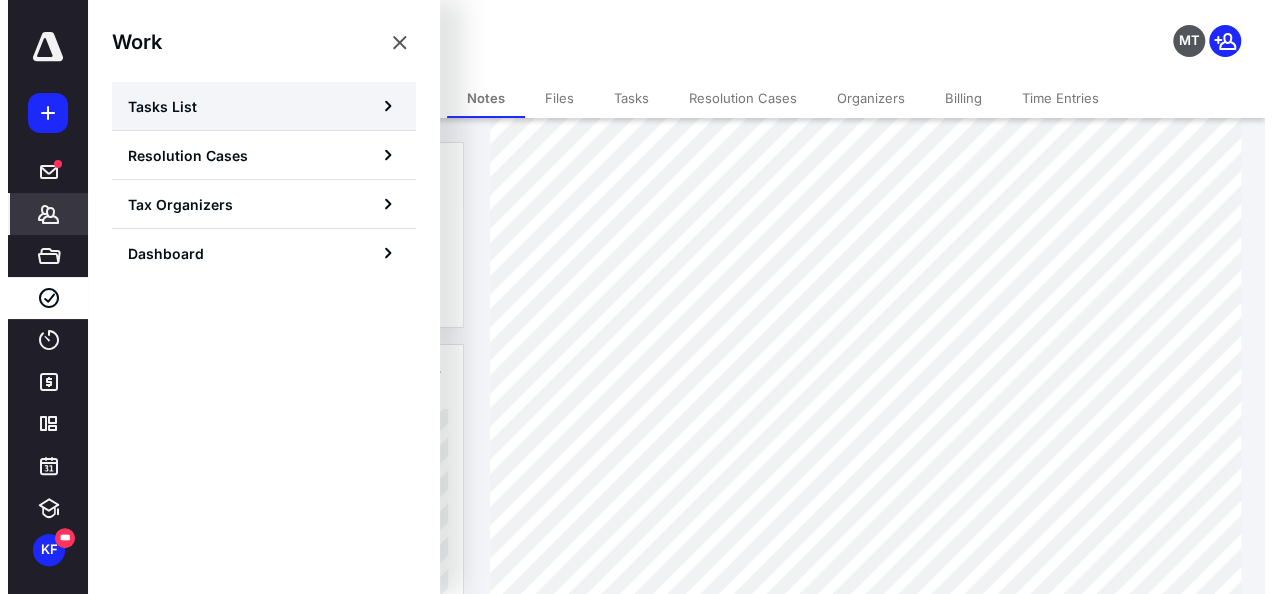 scroll, scrollTop: 0, scrollLeft: 0, axis: both 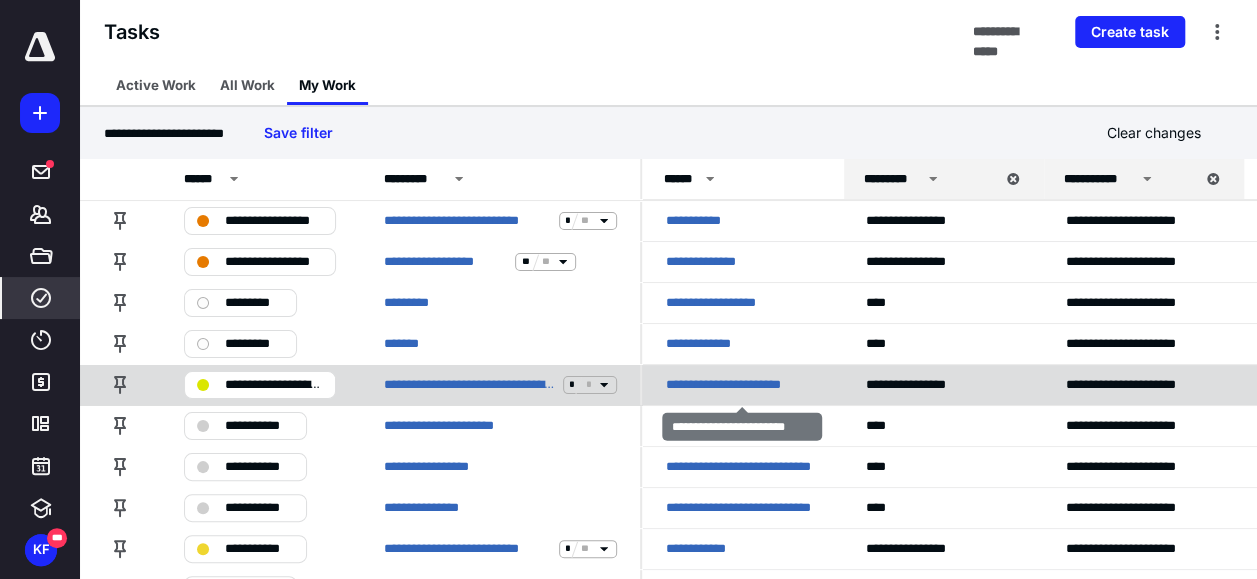 click on "**********" at bounding box center (741, 385) 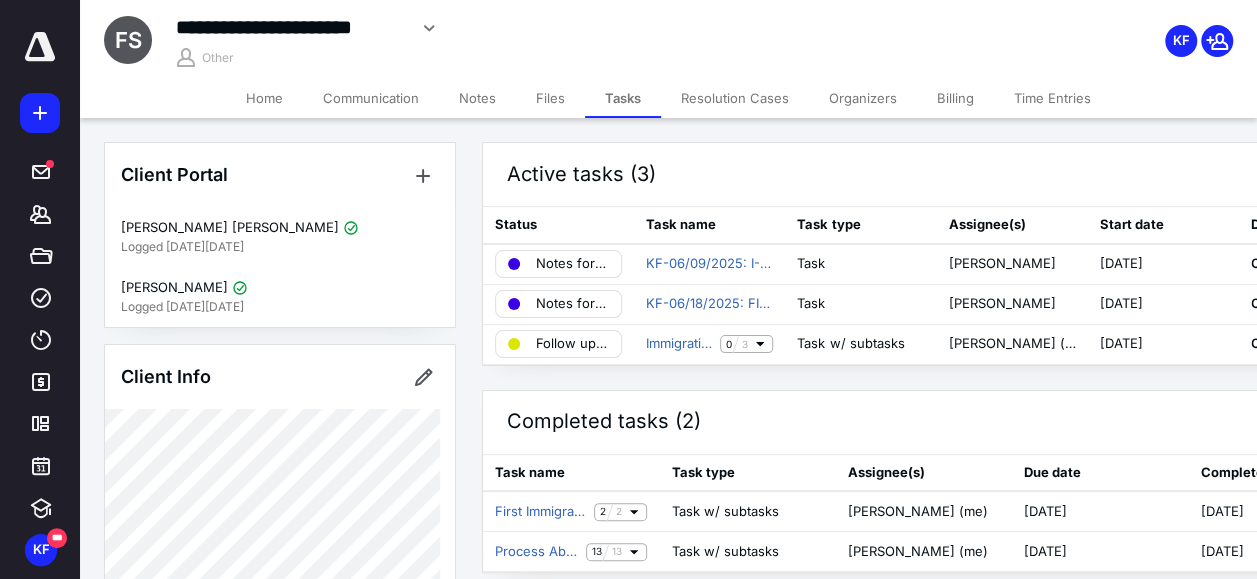 click on "Files" at bounding box center [550, 98] 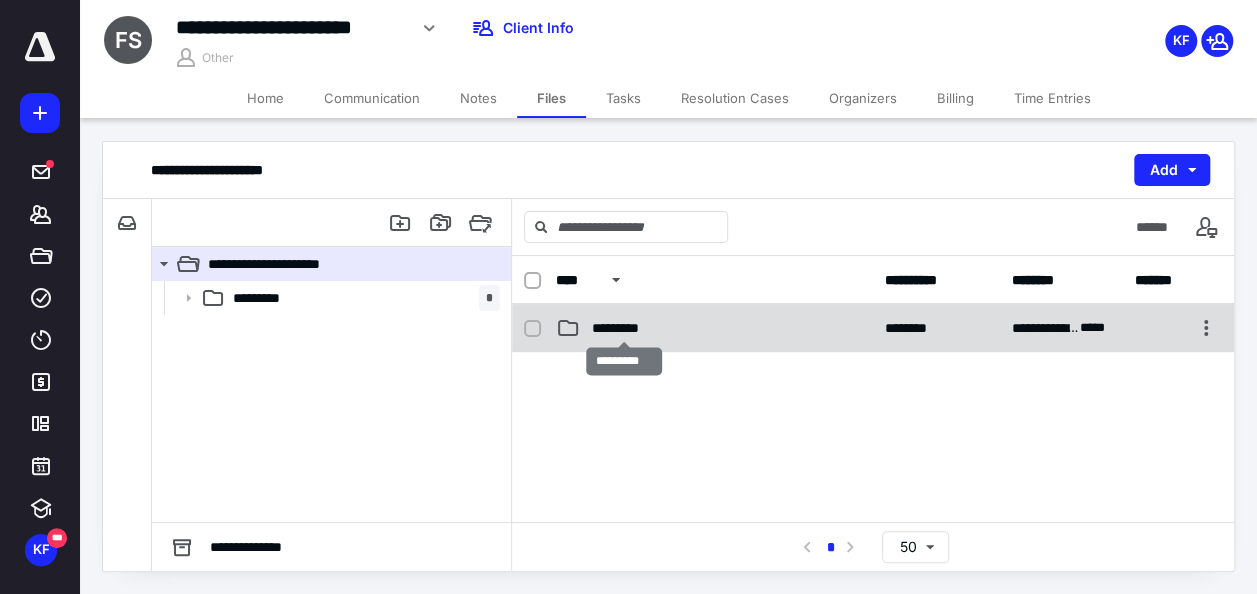 click on "*********" at bounding box center (624, 328) 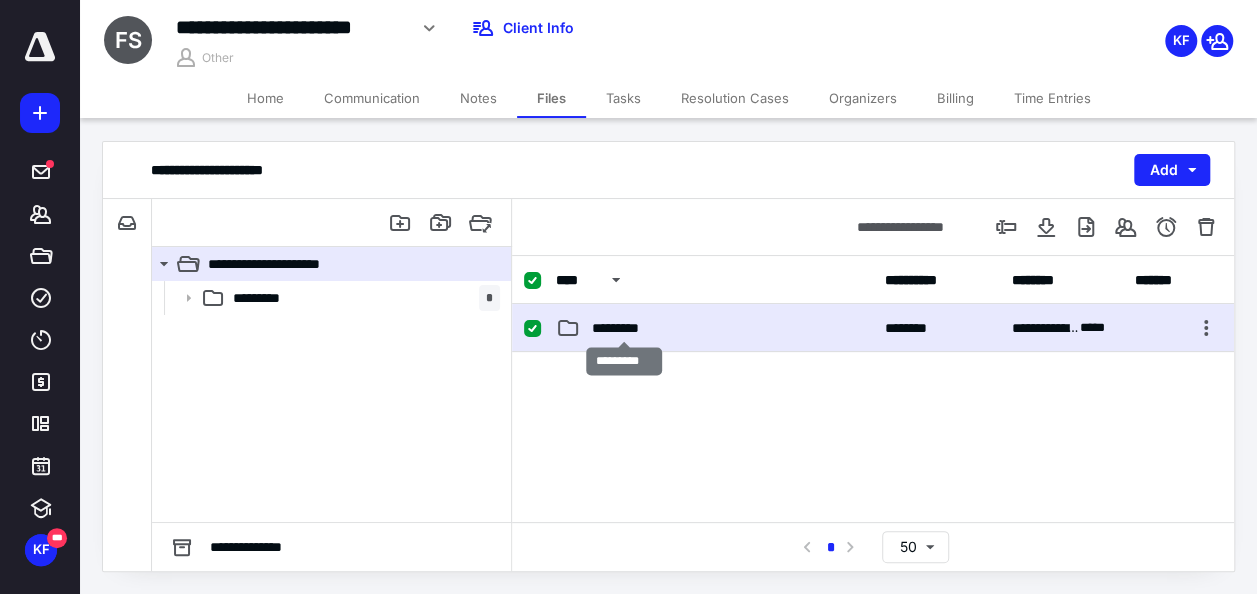 click on "*********" at bounding box center (624, 328) 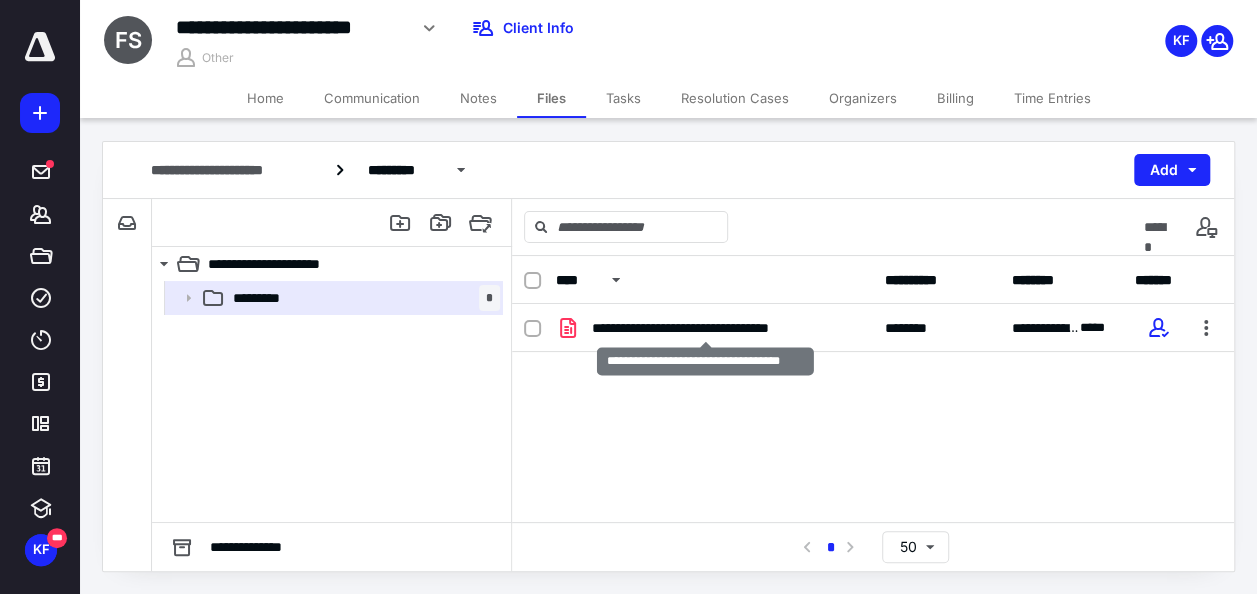 click on "**********" at bounding box center [706, 328] 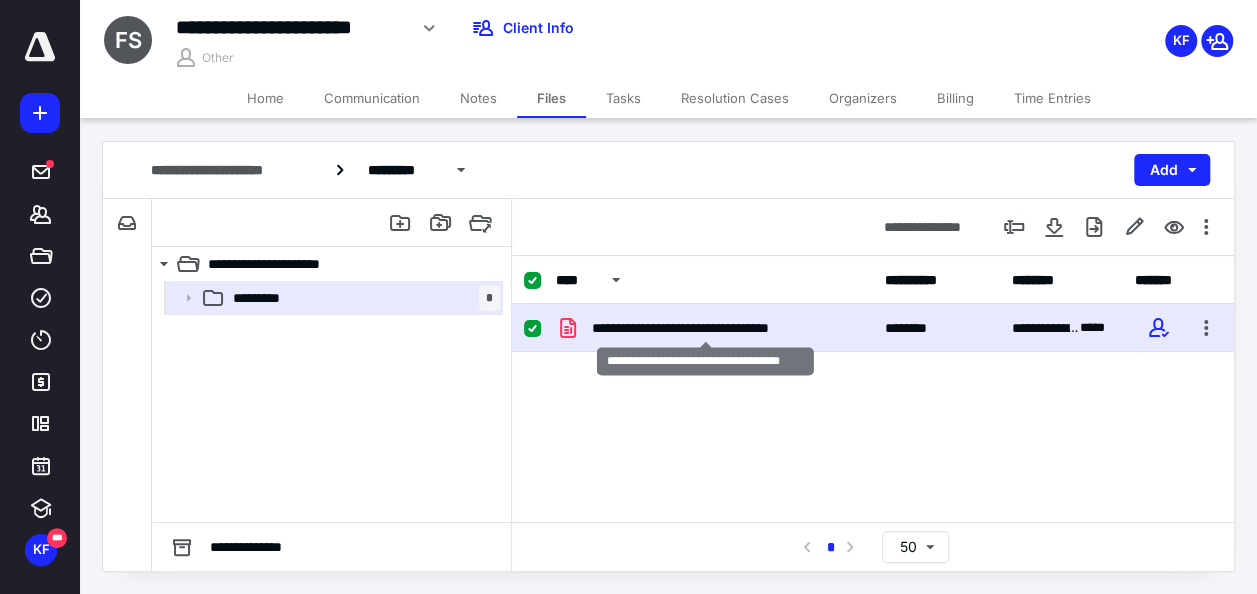 click on "**********" at bounding box center (706, 328) 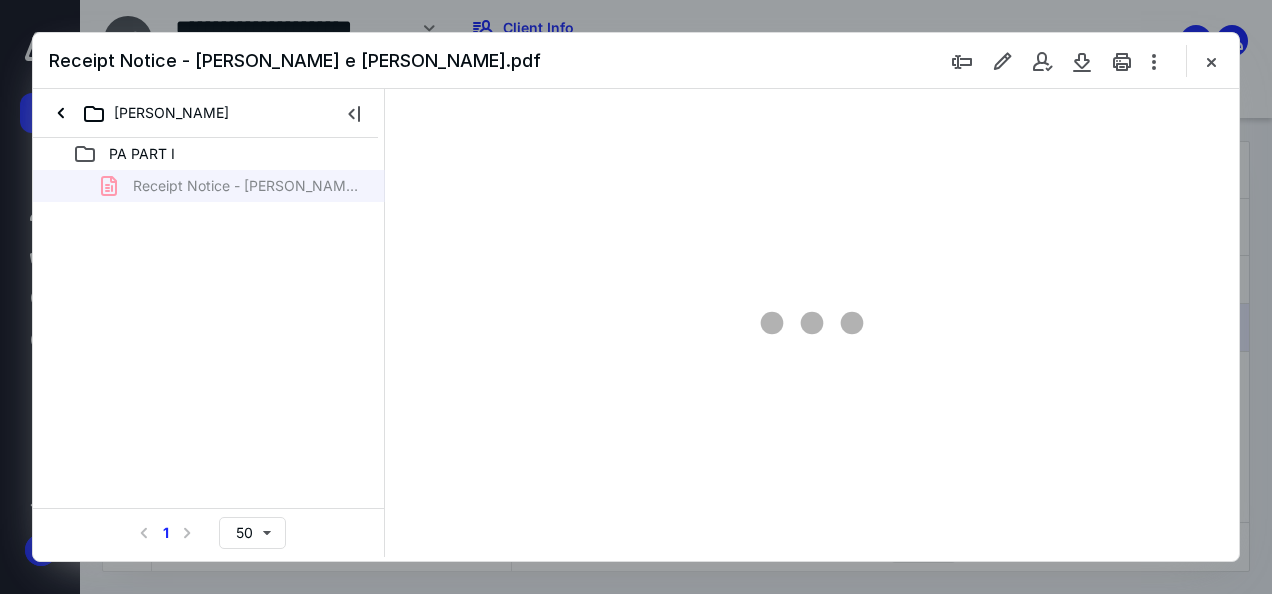 scroll, scrollTop: 0, scrollLeft: 0, axis: both 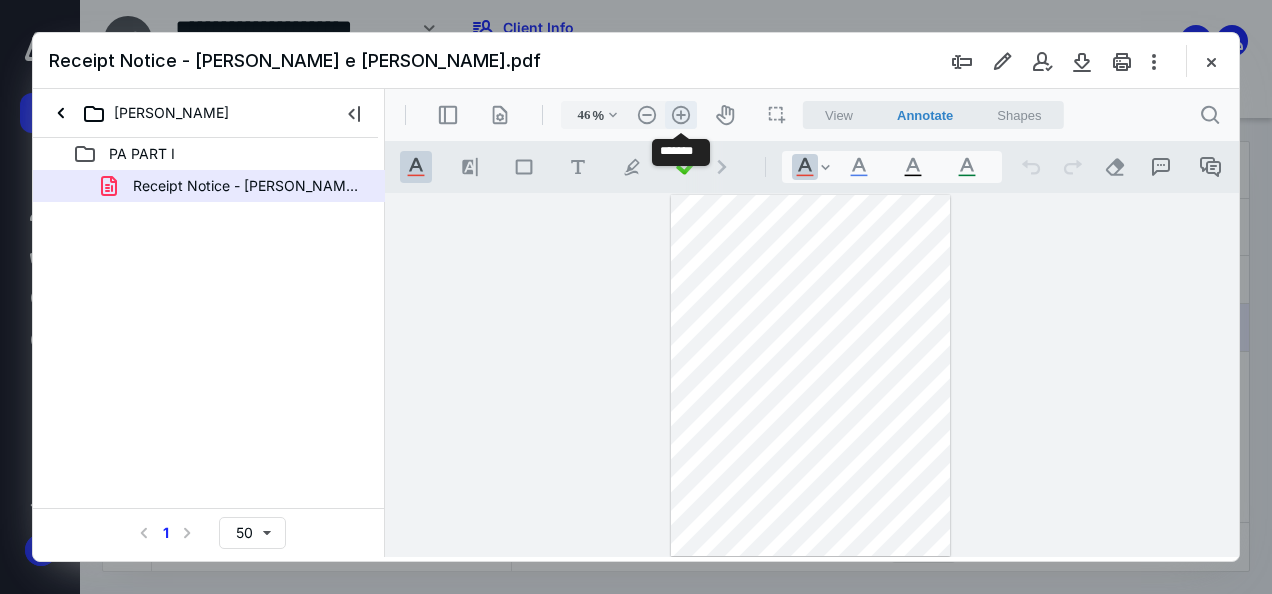 click on ".cls-1{fill:#abb0c4;} icon - header - zoom - in - line" at bounding box center (681, 115) 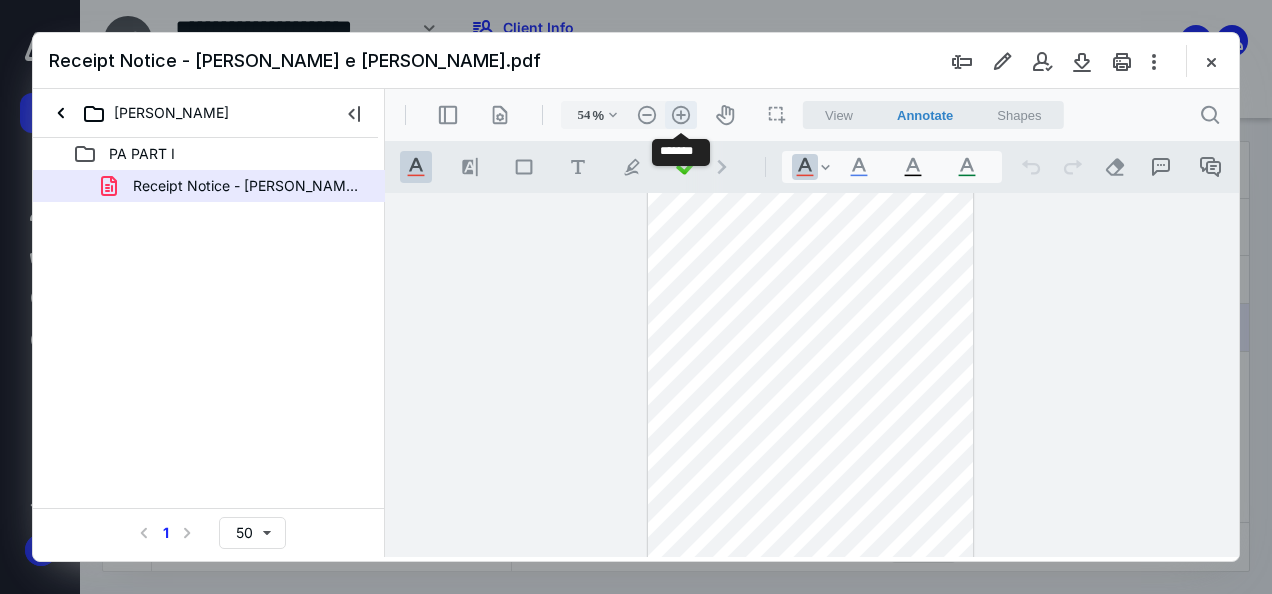 click on ".cls-1{fill:#abb0c4;} icon - header - zoom - in - line" at bounding box center [681, 115] 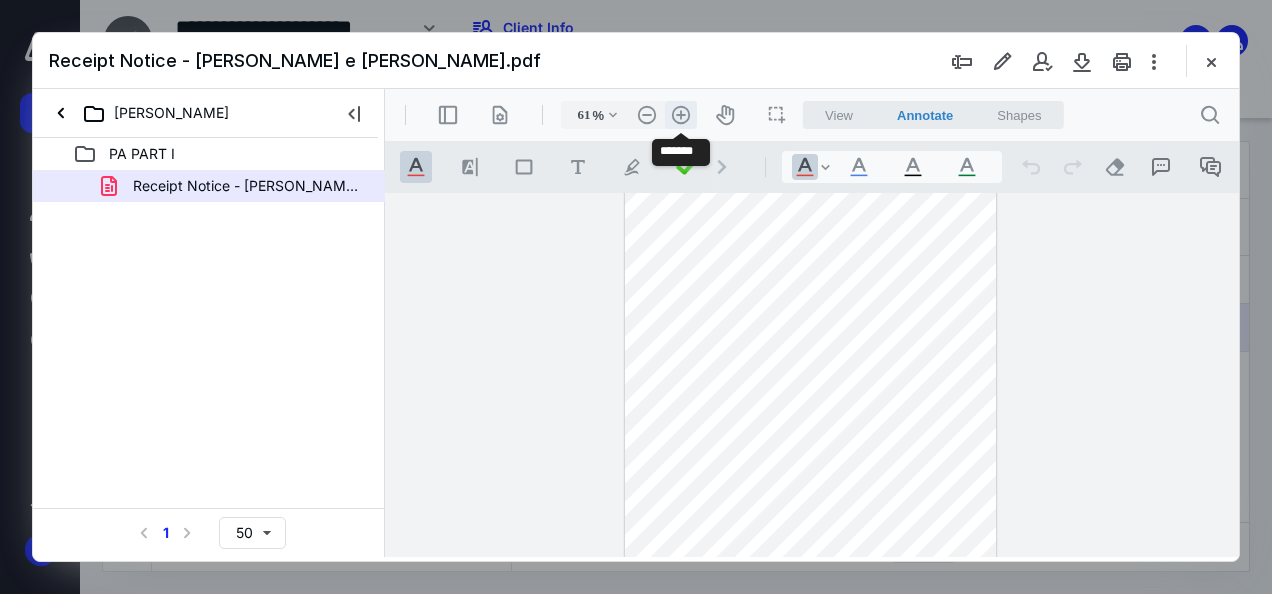 click on ".cls-1{fill:#abb0c4;} icon - header - zoom - in - line" at bounding box center [681, 115] 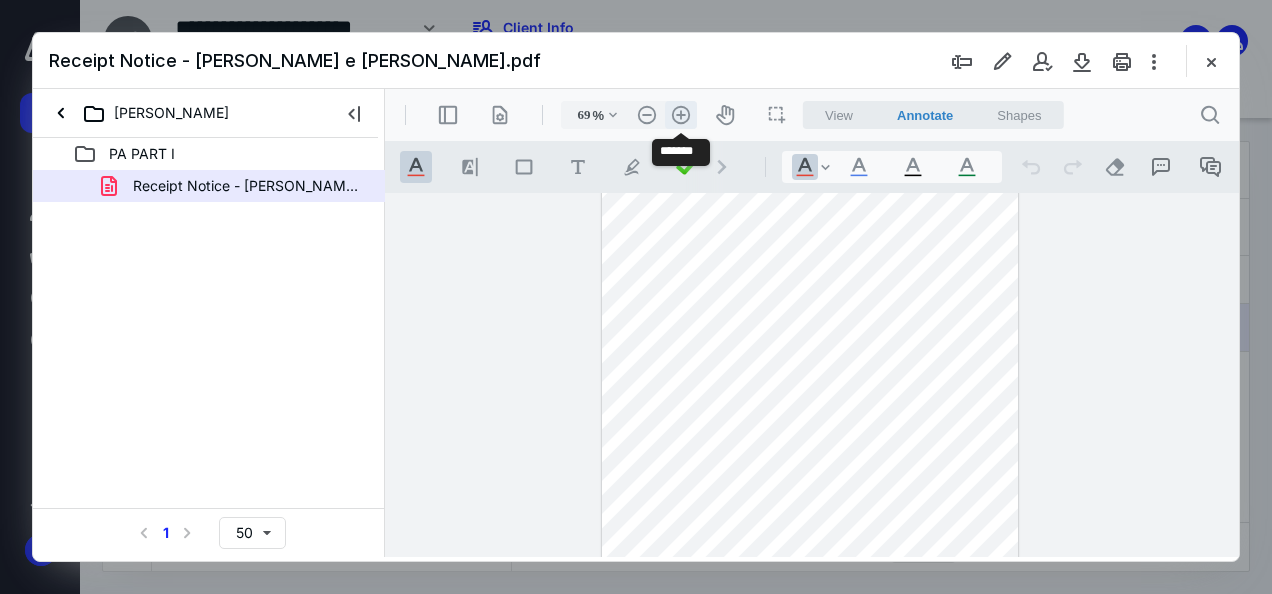 click on ".cls-1{fill:#abb0c4;} icon - header - zoom - in - line" at bounding box center (681, 115) 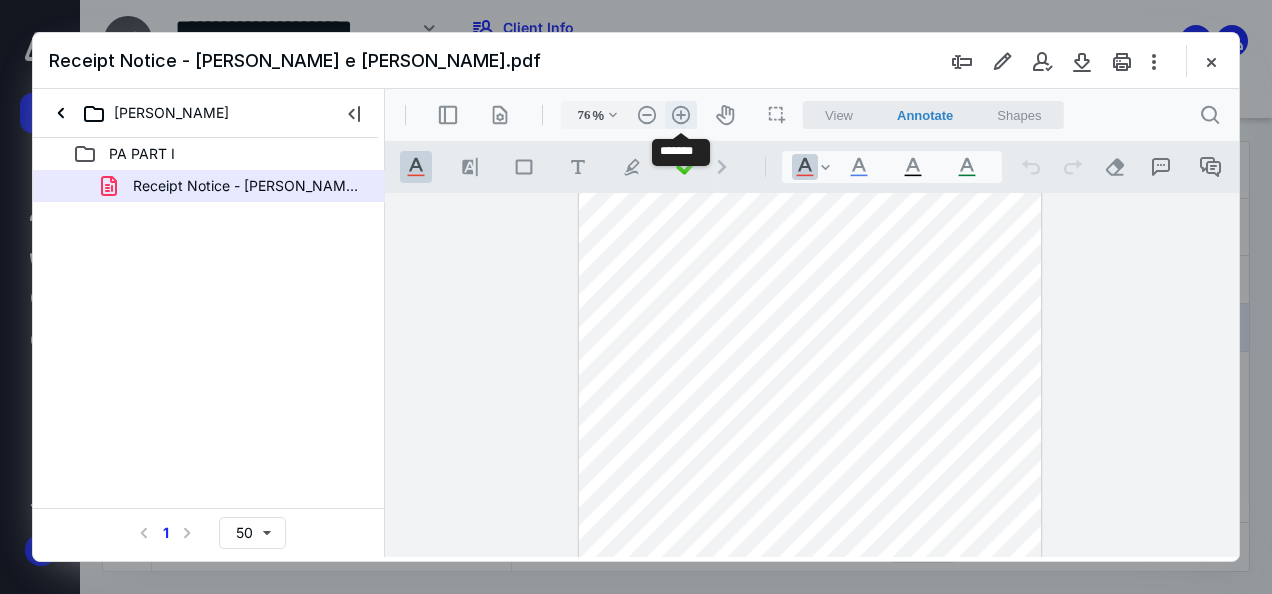 click on ".cls-1{fill:#abb0c4;} icon - header - zoom - in - line" at bounding box center (681, 115) 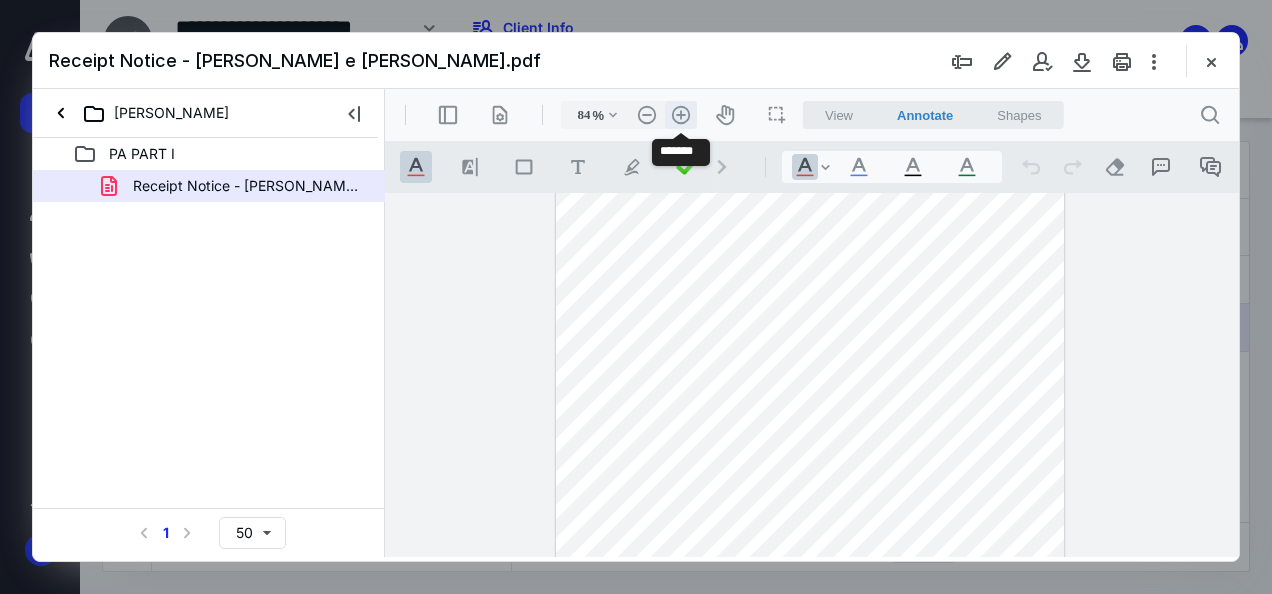 click on ".cls-1{fill:#abb0c4;} icon - header - zoom - in - line" at bounding box center [681, 115] 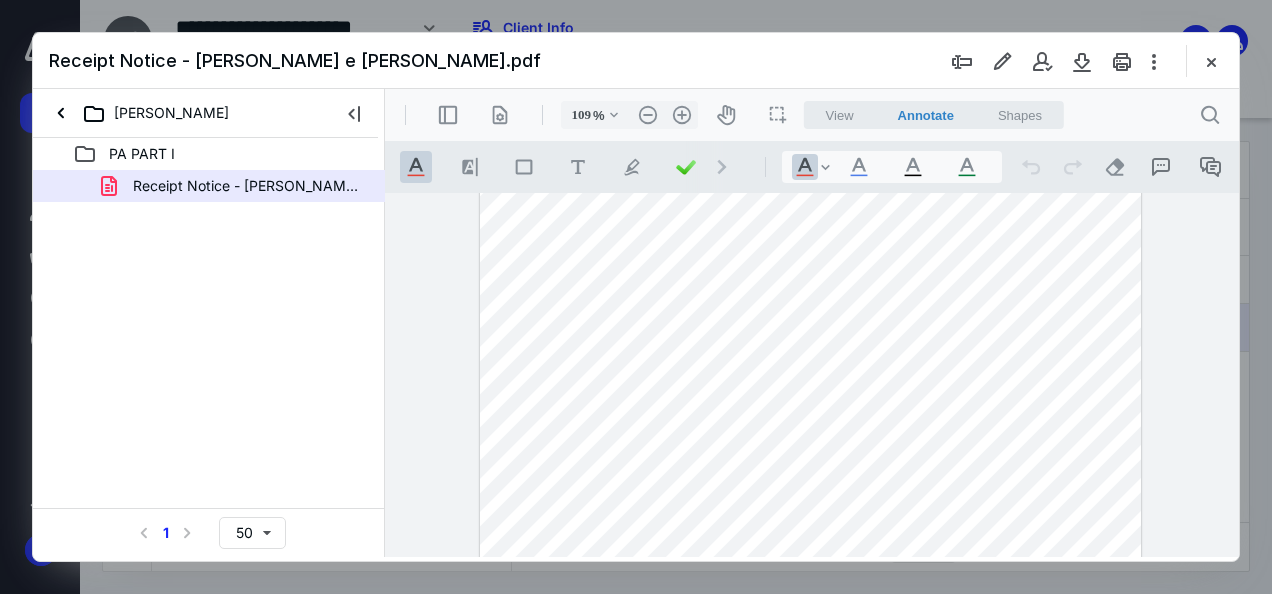 scroll, scrollTop: 0, scrollLeft: 0, axis: both 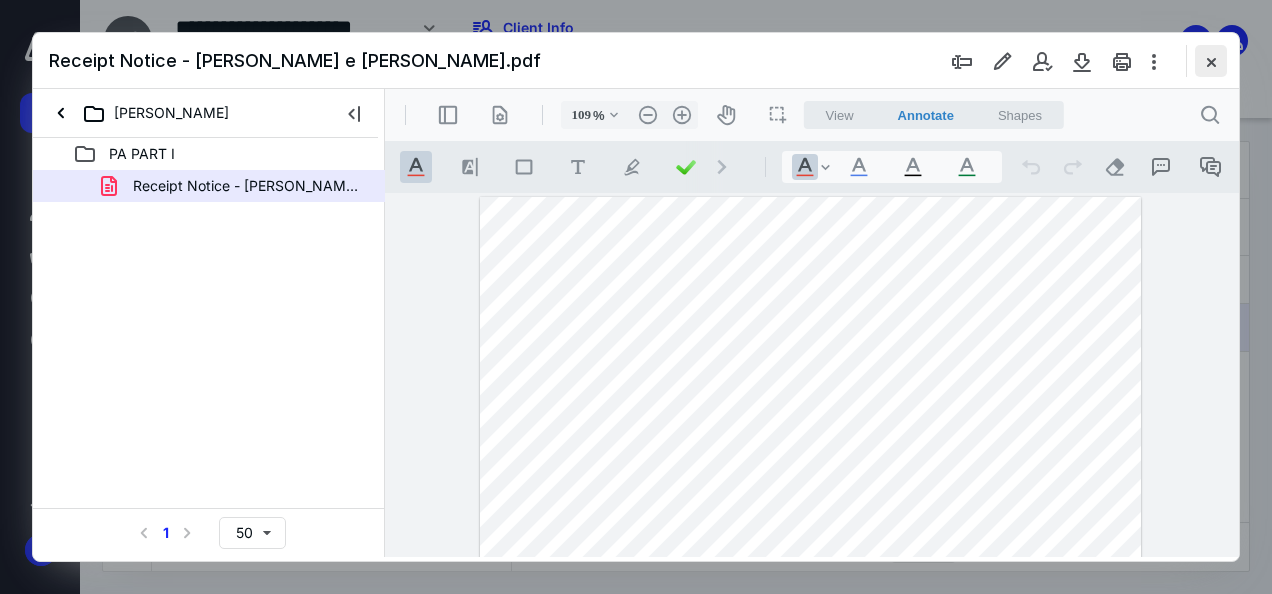 click at bounding box center [1211, 61] 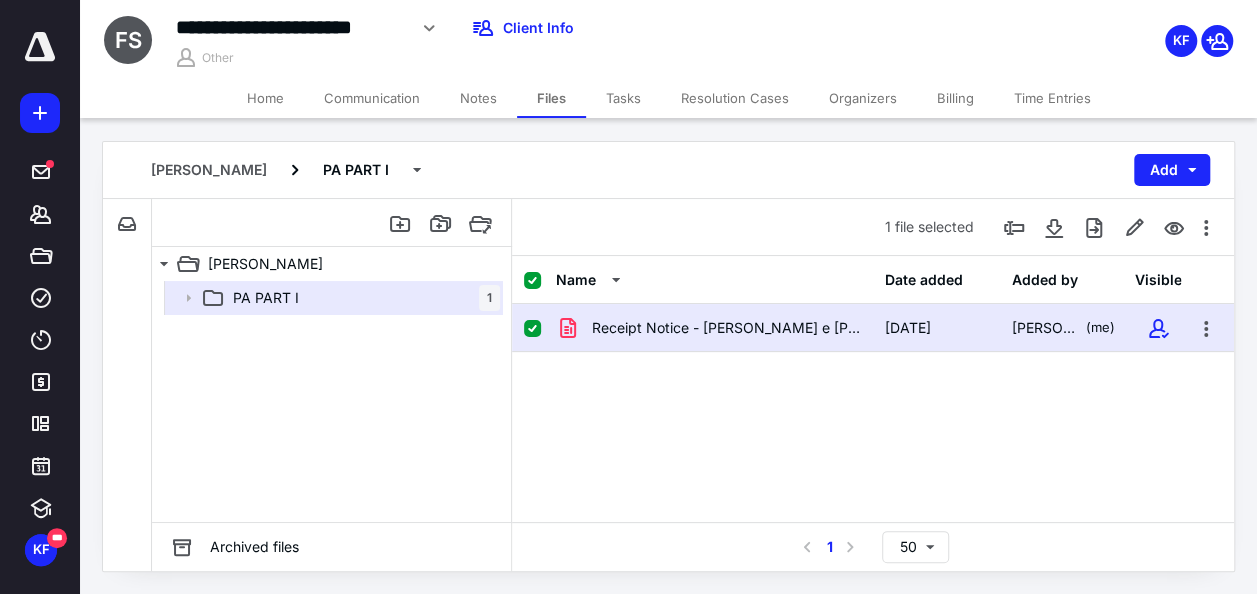click on "Home" at bounding box center (265, 98) 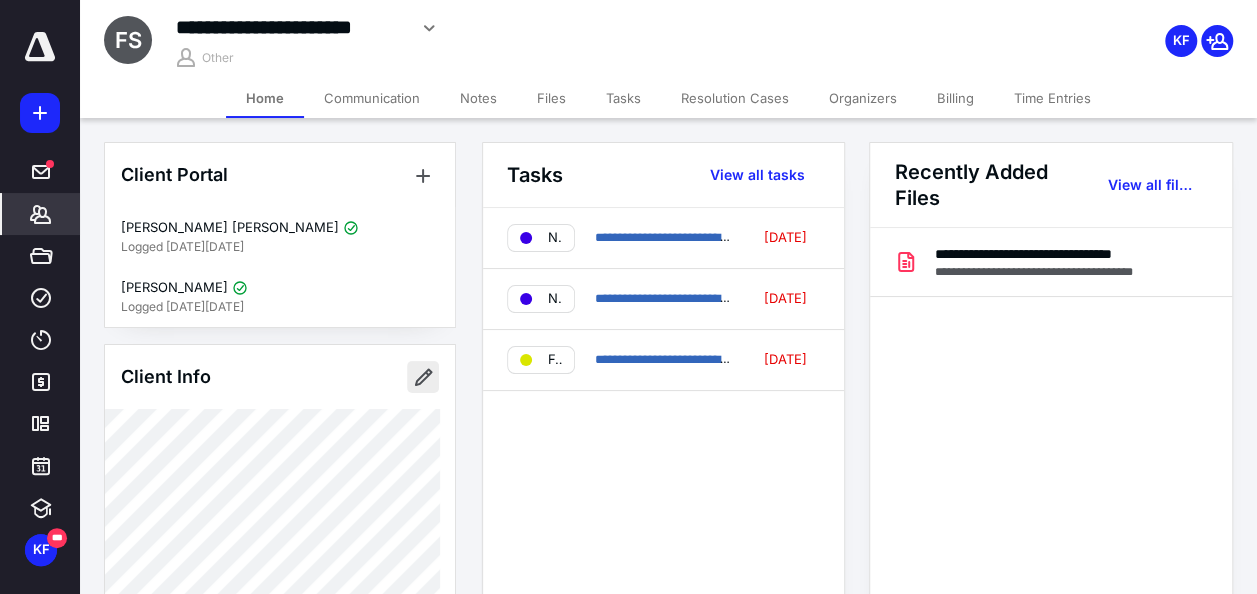 click at bounding box center [423, 377] 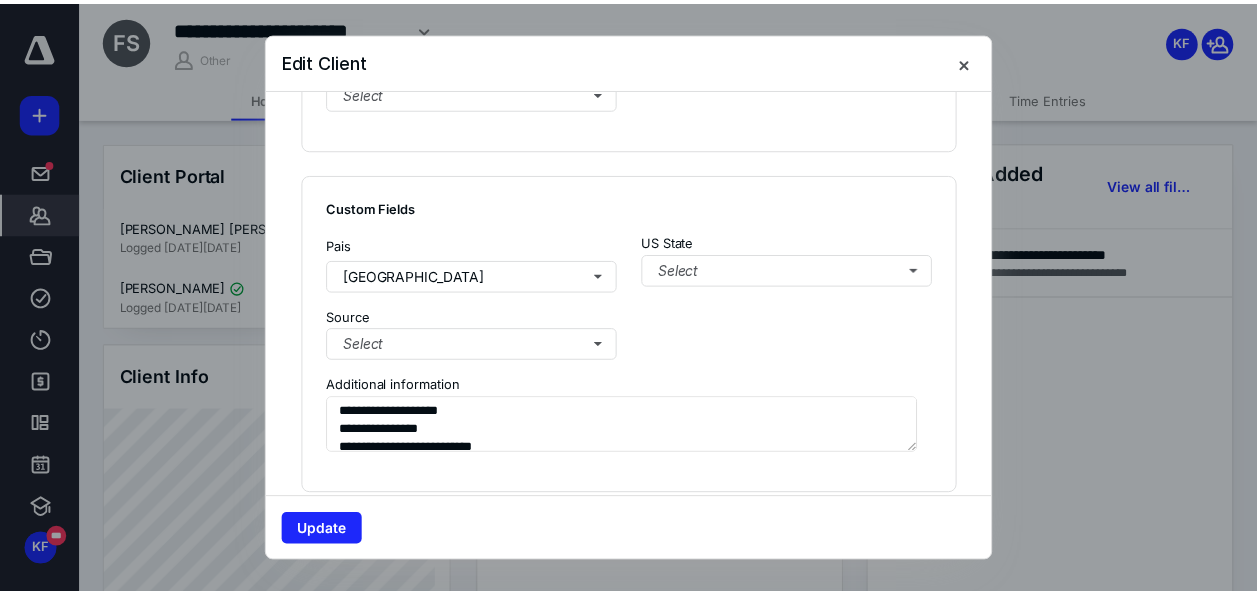 scroll, scrollTop: 1400, scrollLeft: 0, axis: vertical 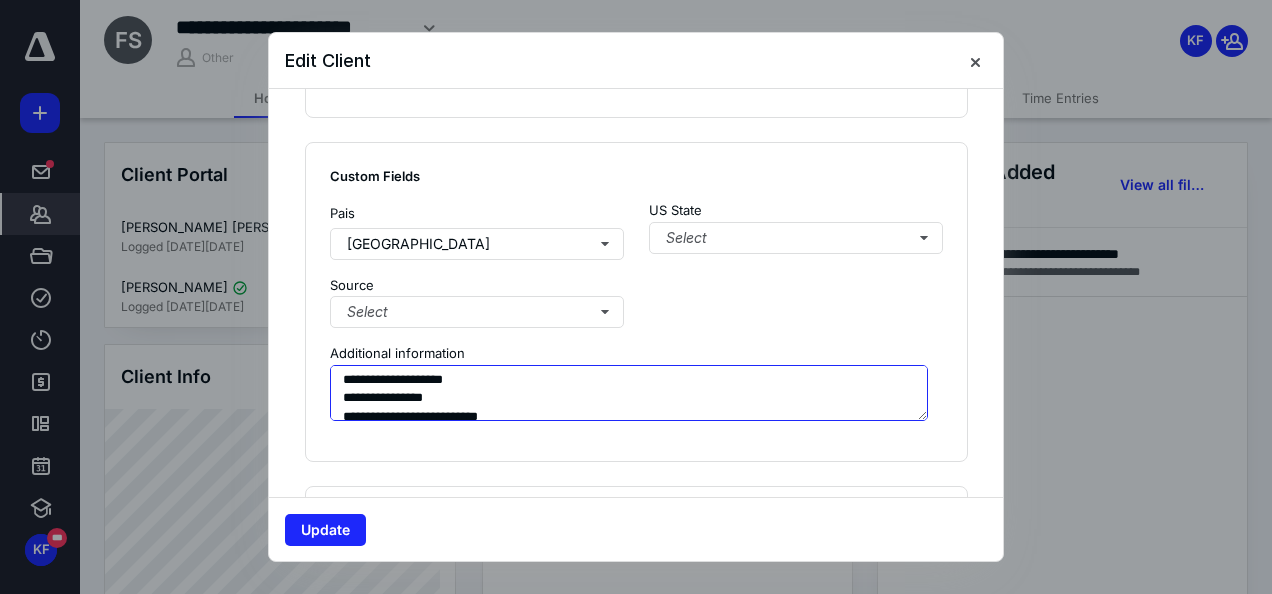 click on "**********" at bounding box center [629, 393] 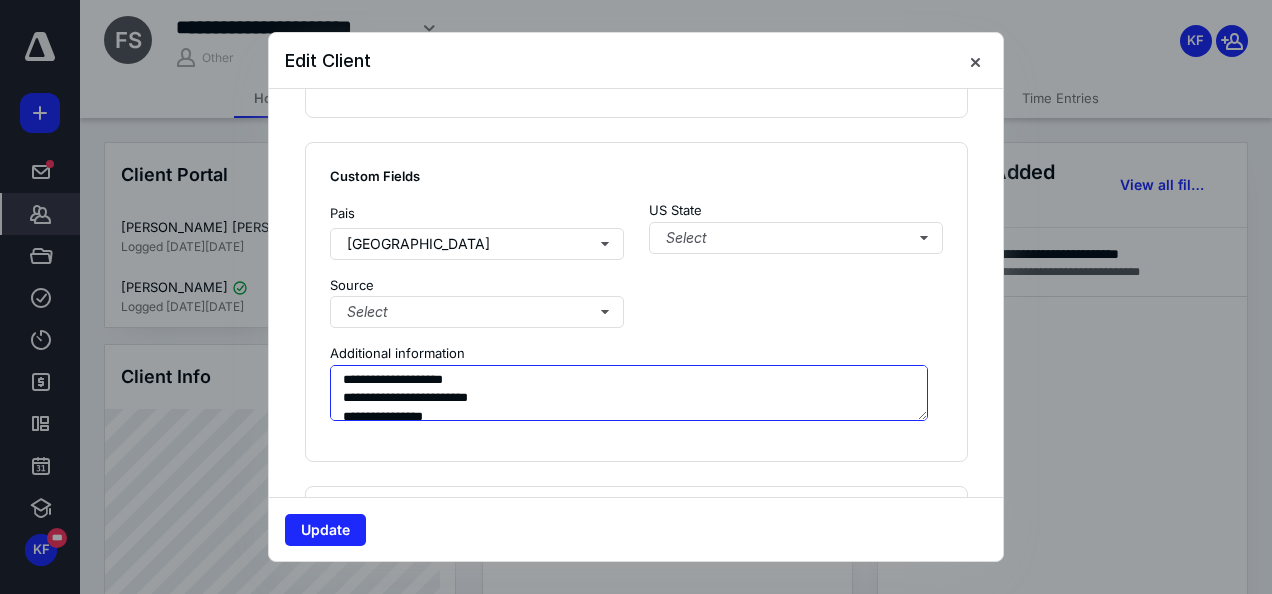 type on "**********" 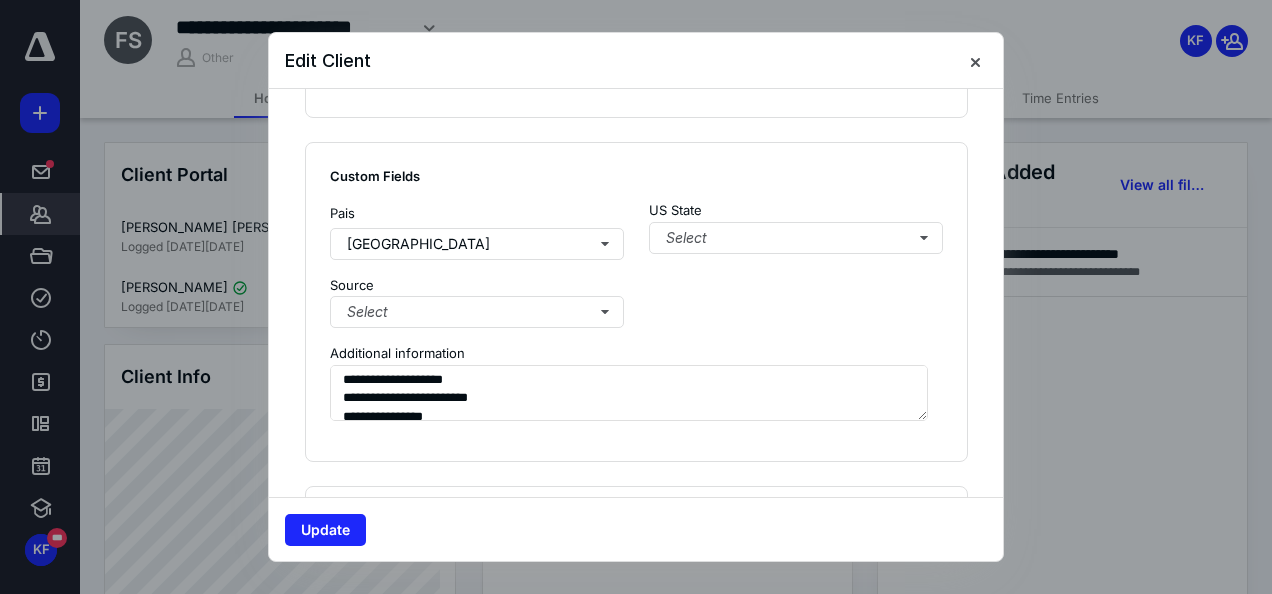 click on "**********" at bounding box center [636, -269] 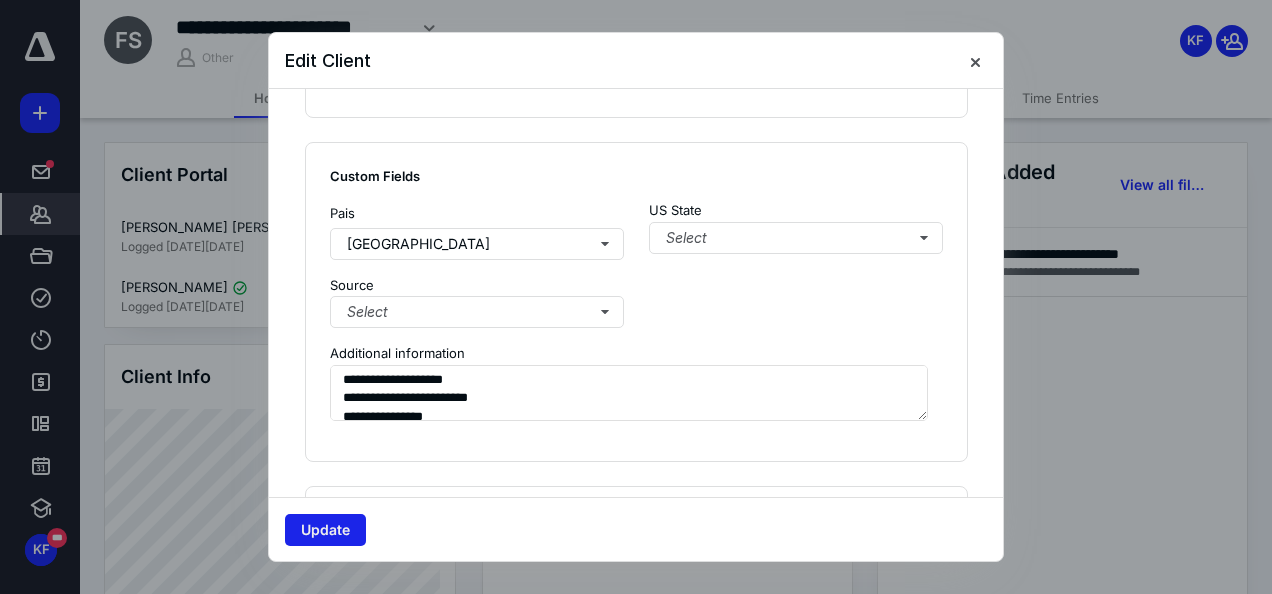 click on "Update" at bounding box center (325, 530) 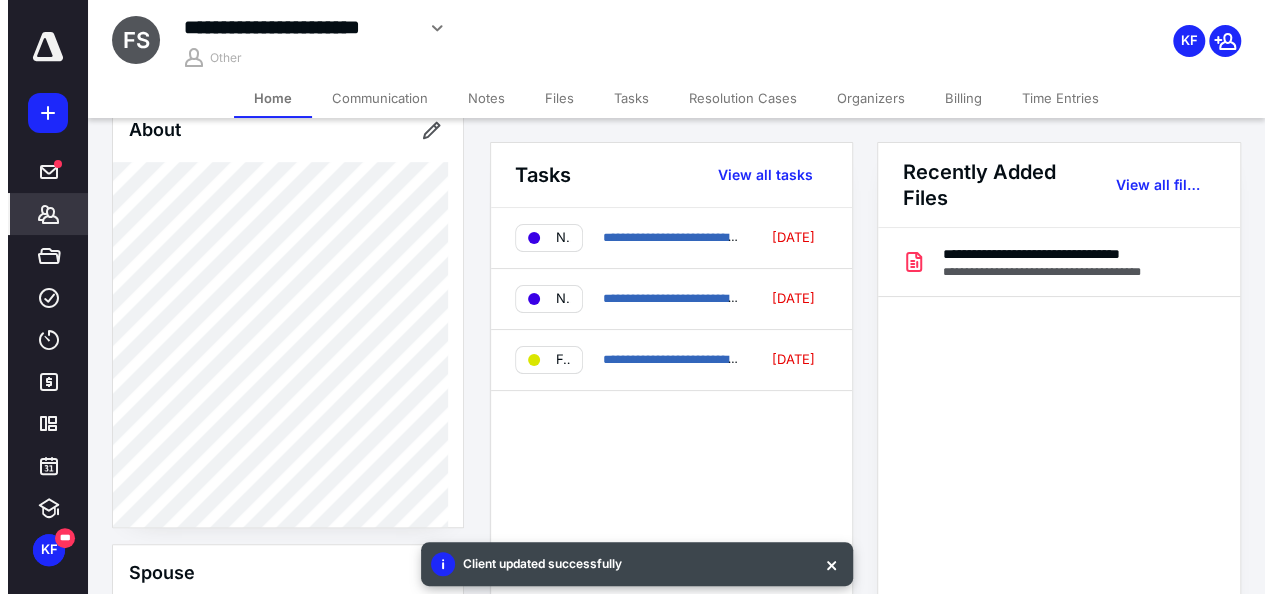 scroll, scrollTop: 700, scrollLeft: 0, axis: vertical 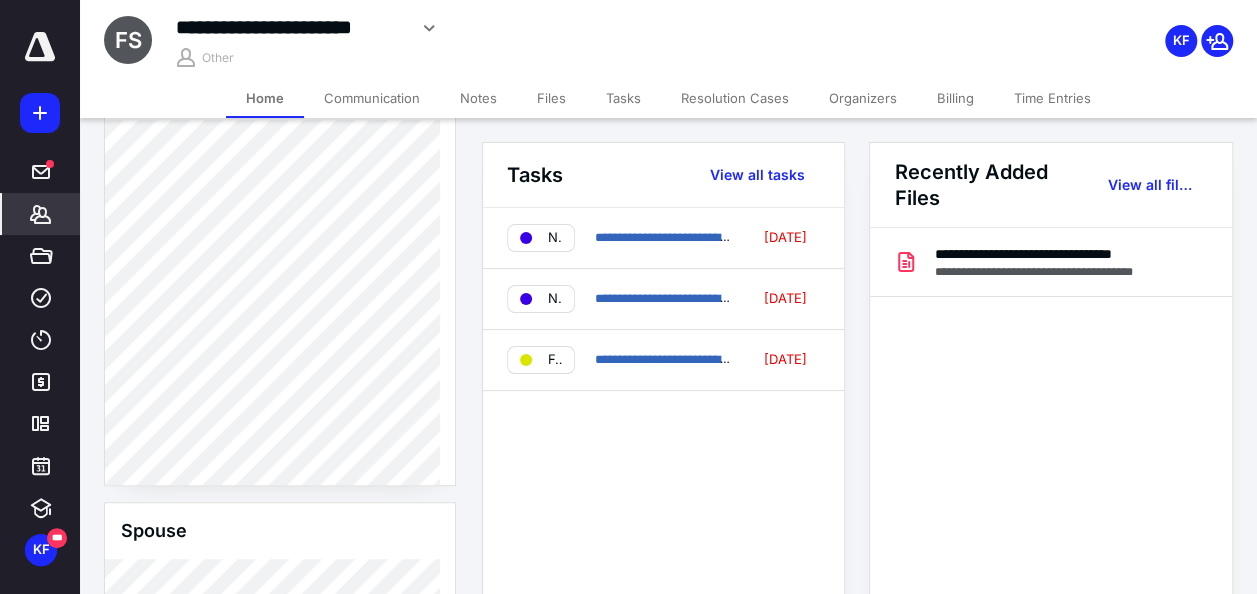 drag, startPoint x: 471, startPoint y: 94, endPoint x: 492, endPoint y: 105, distance: 23.70654 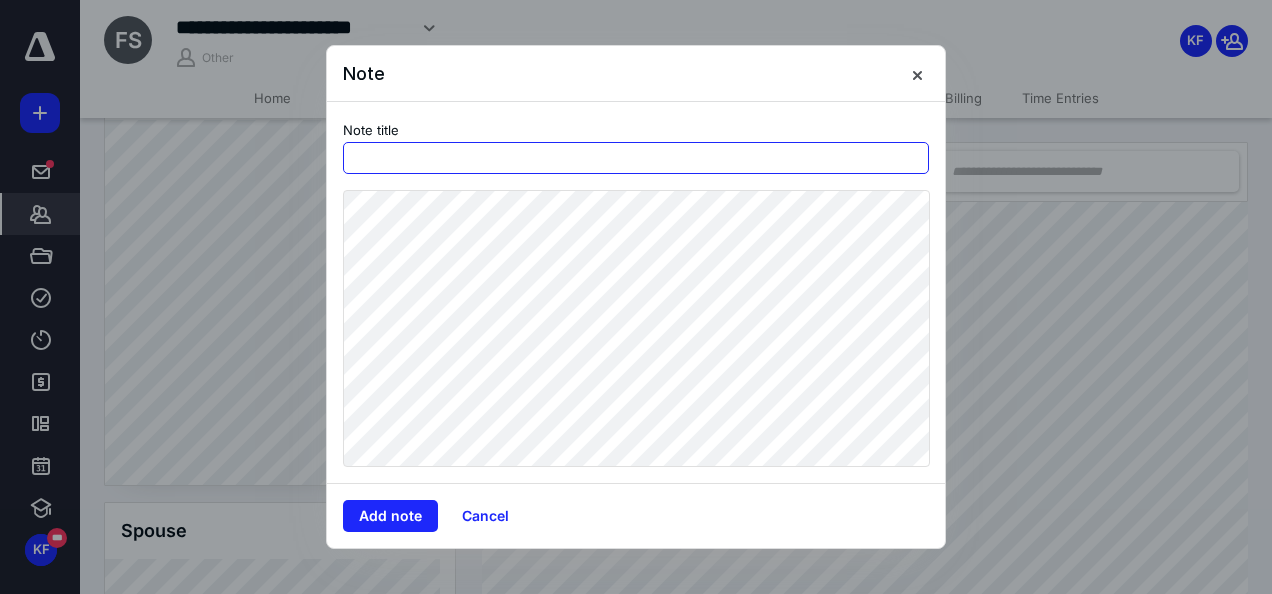 click at bounding box center (636, 158) 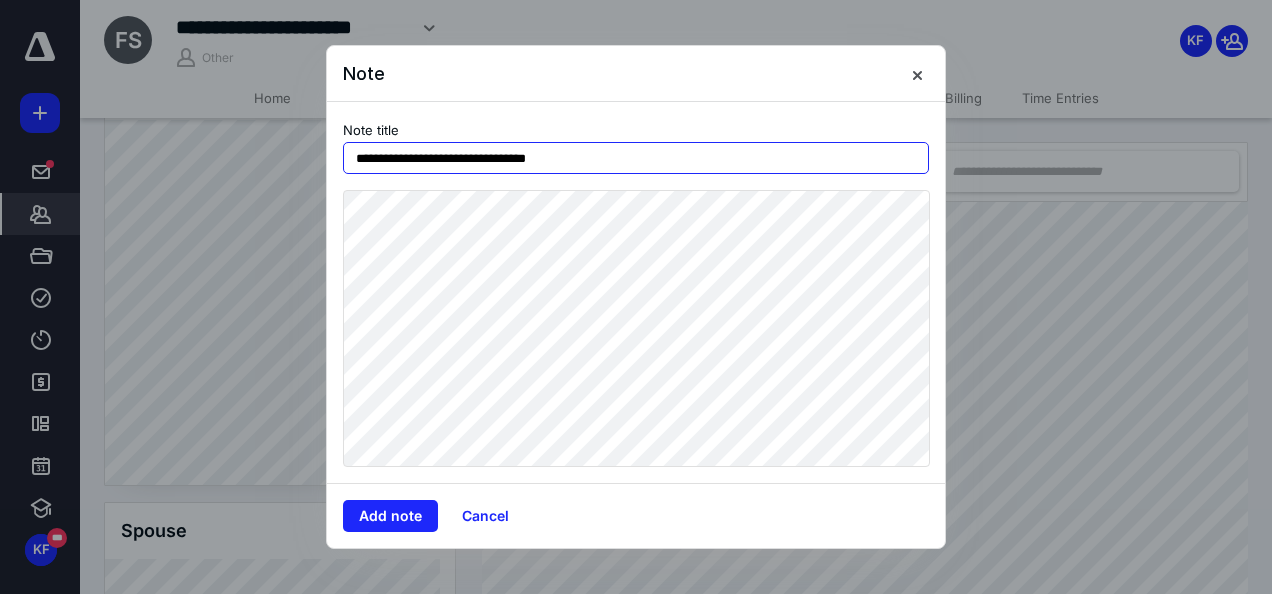 type on "**********" 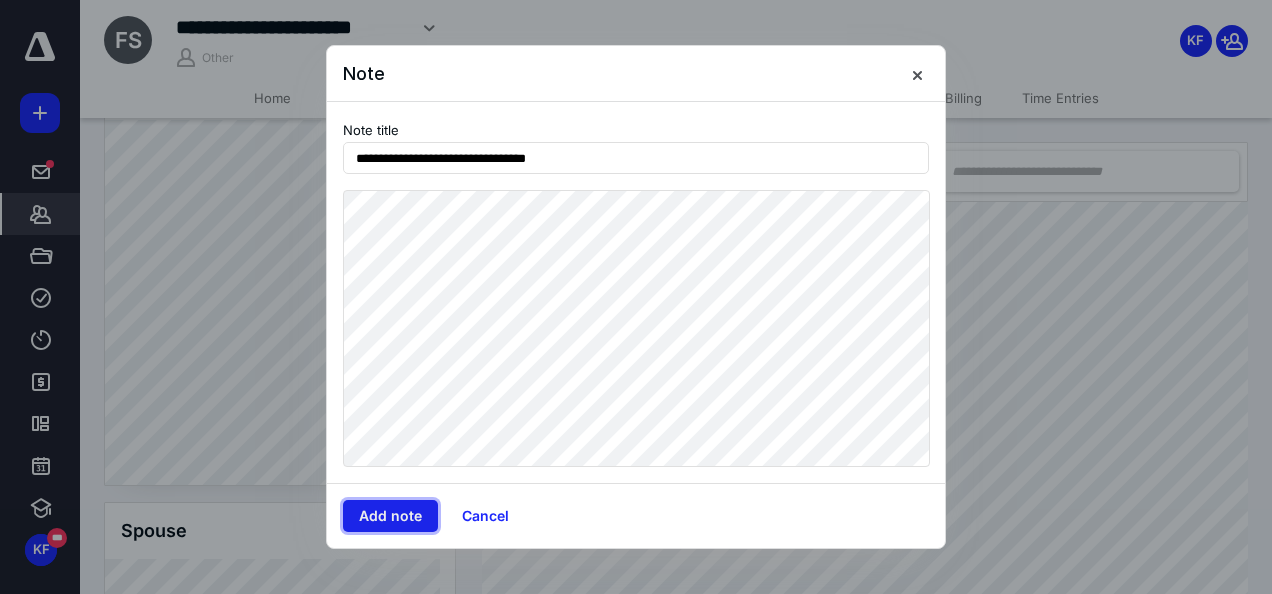 click on "Add note" at bounding box center (390, 516) 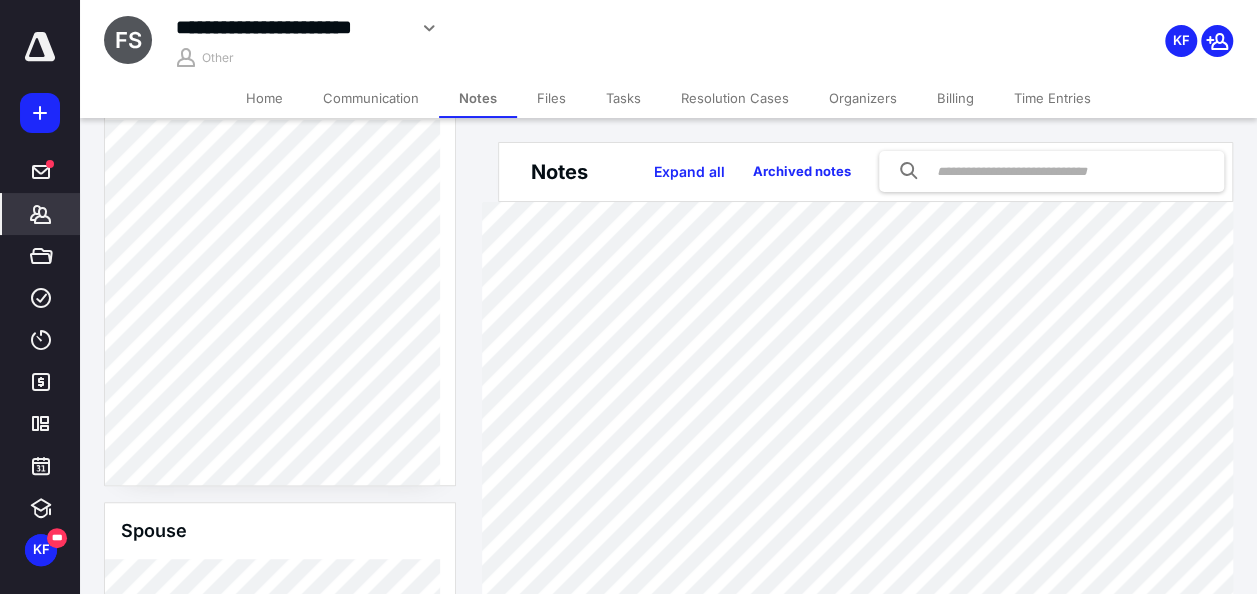 click on "Files" at bounding box center [551, 98] 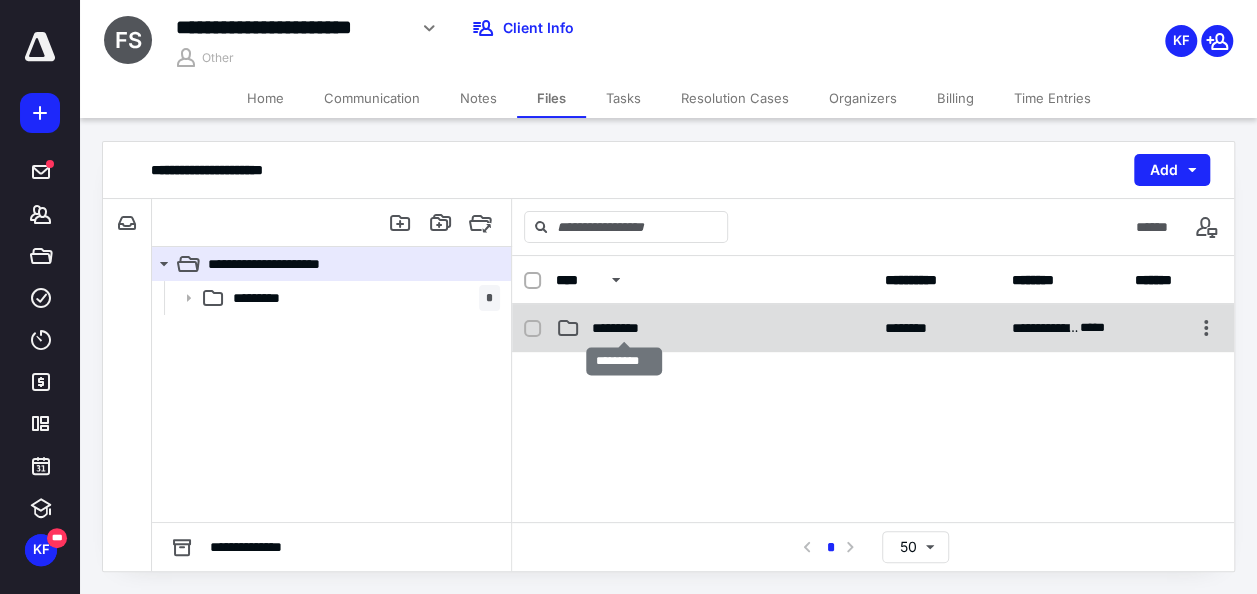 click on "*********" at bounding box center (624, 328) 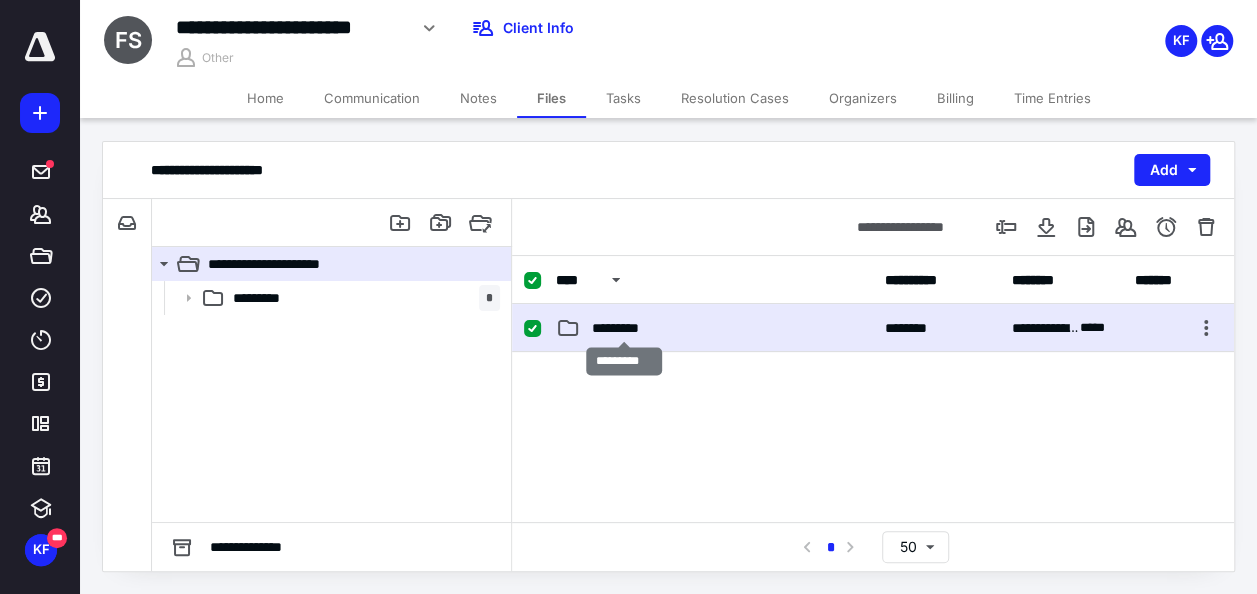 click on "*********" at bounding box center (624, 328) 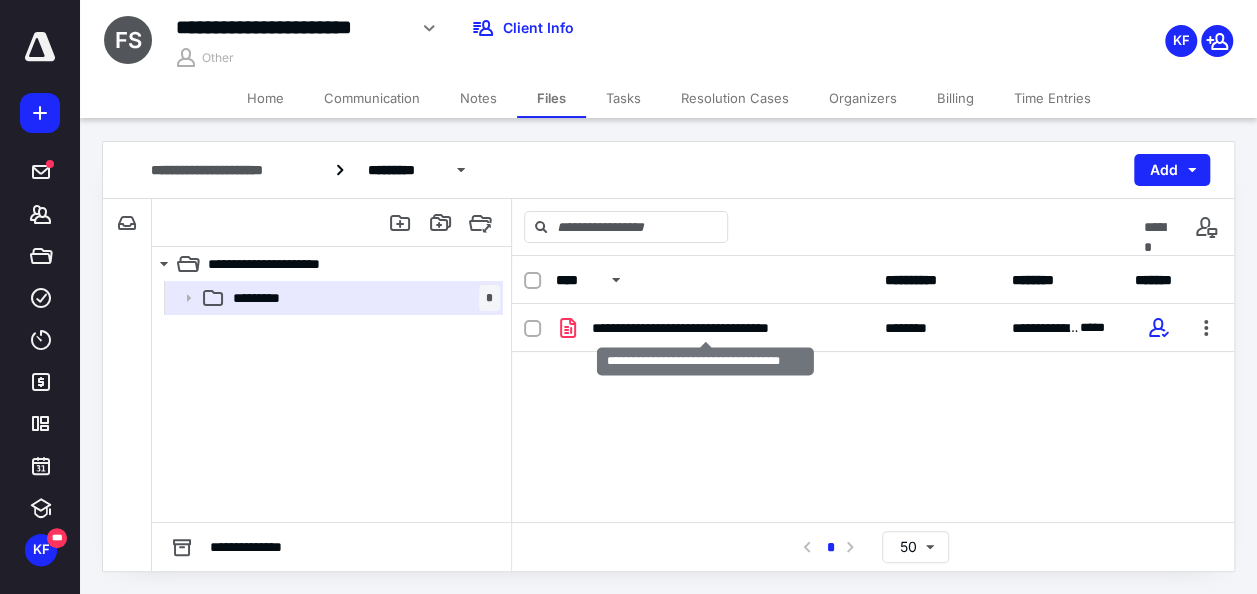 click on "**********" at bounding box center (706, 328) 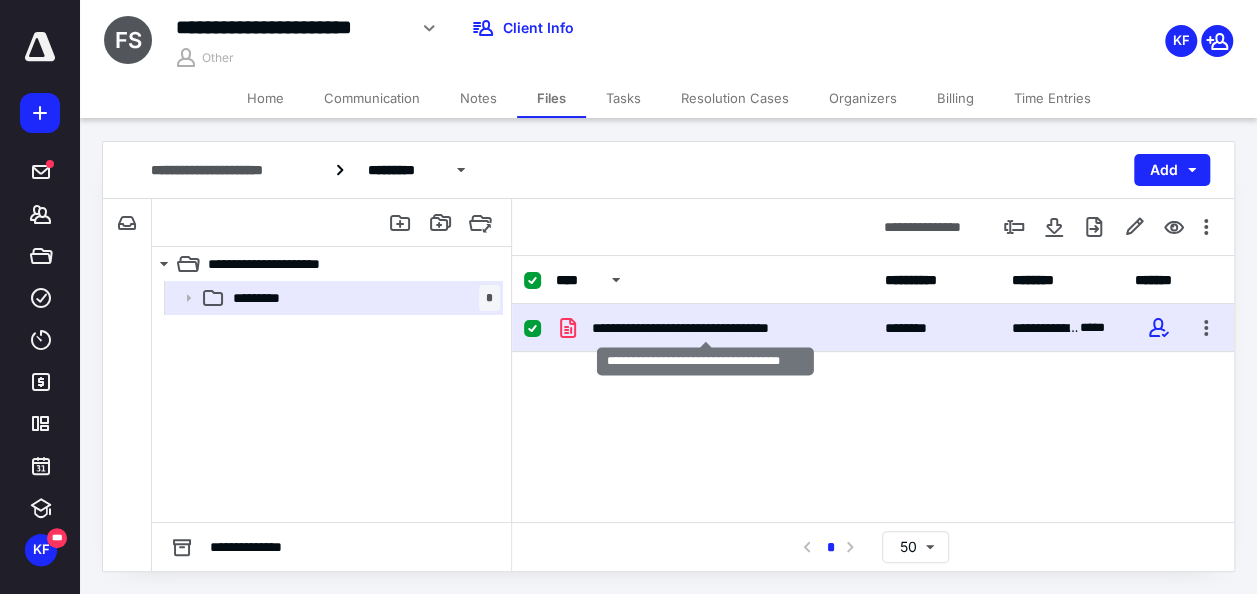 click on "**********" at bounding box center (706, 328) 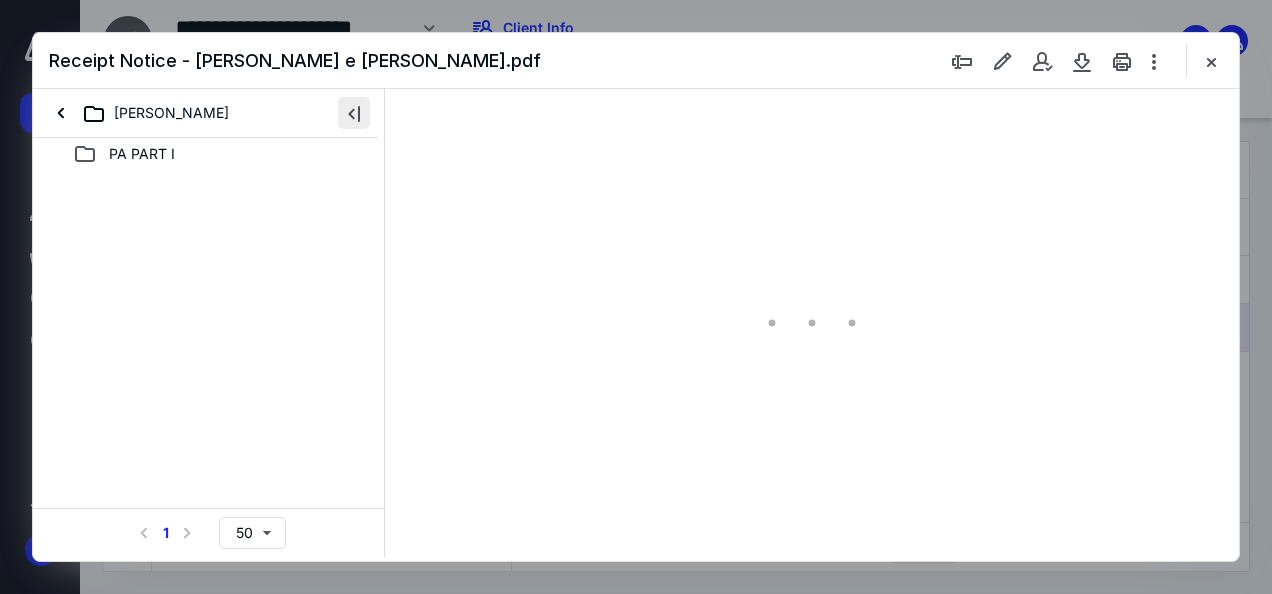 click at bounding box center (354, 113) 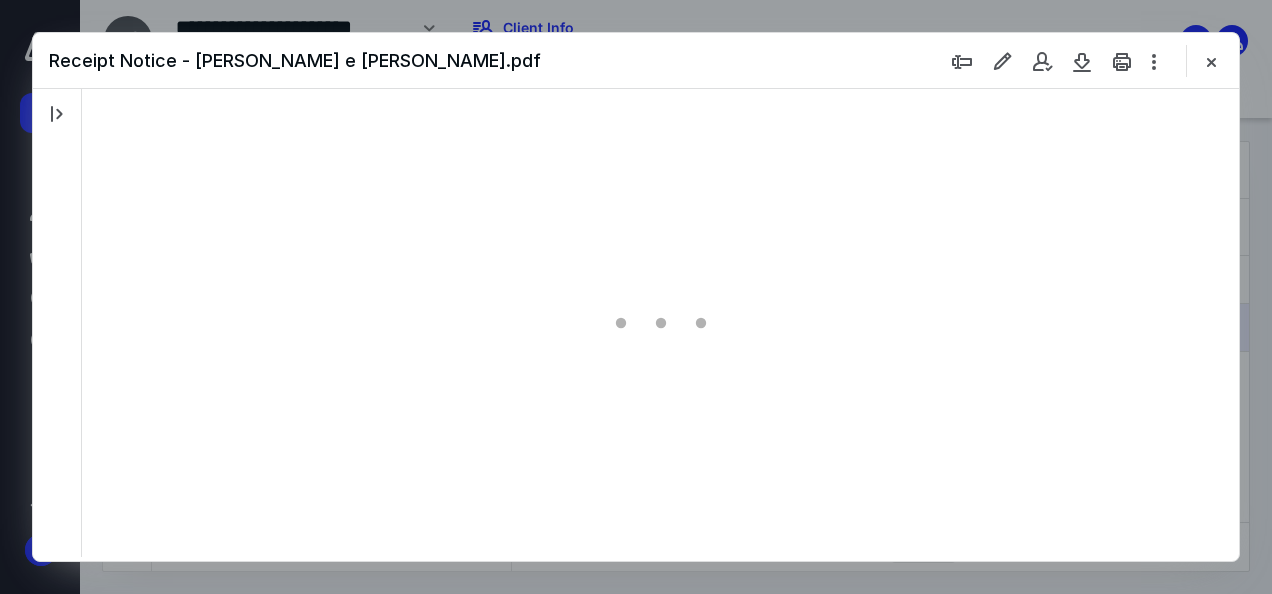 scroll, scrollTop: 0, scrollLeft: 0, axis: both 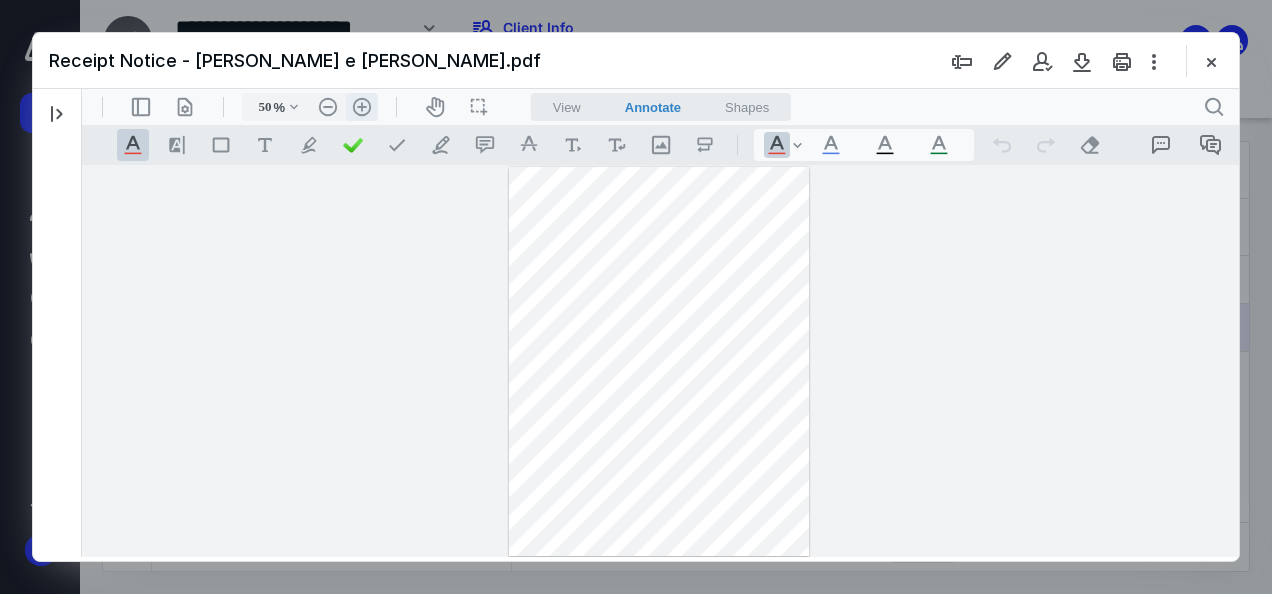 click on ".cls-1{fill:#abb0c4;} icon - header - zoom - in - line" at bounding box center [362, 107] 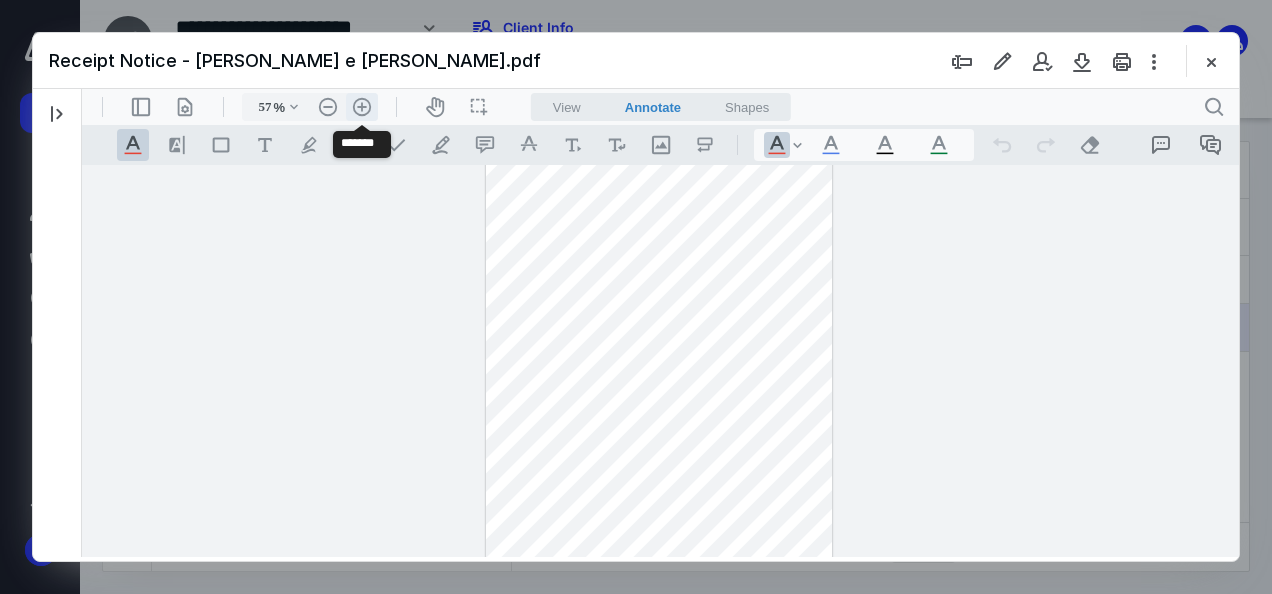 click on ".cls-1{fill:#abb0c4;} icon - header - zoom - in - line" at bounding box center (362, 107) 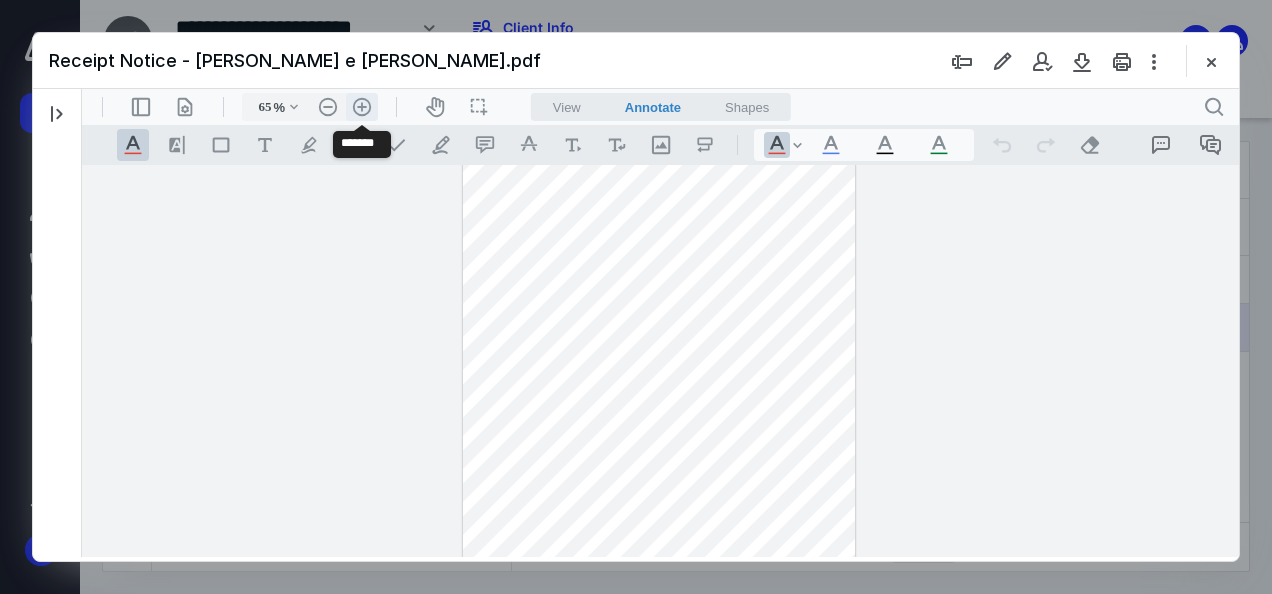 click on ".cls-1{fill:#abb0c4;} icon - header - zoom - in - line" at bounding box center (362, 107) 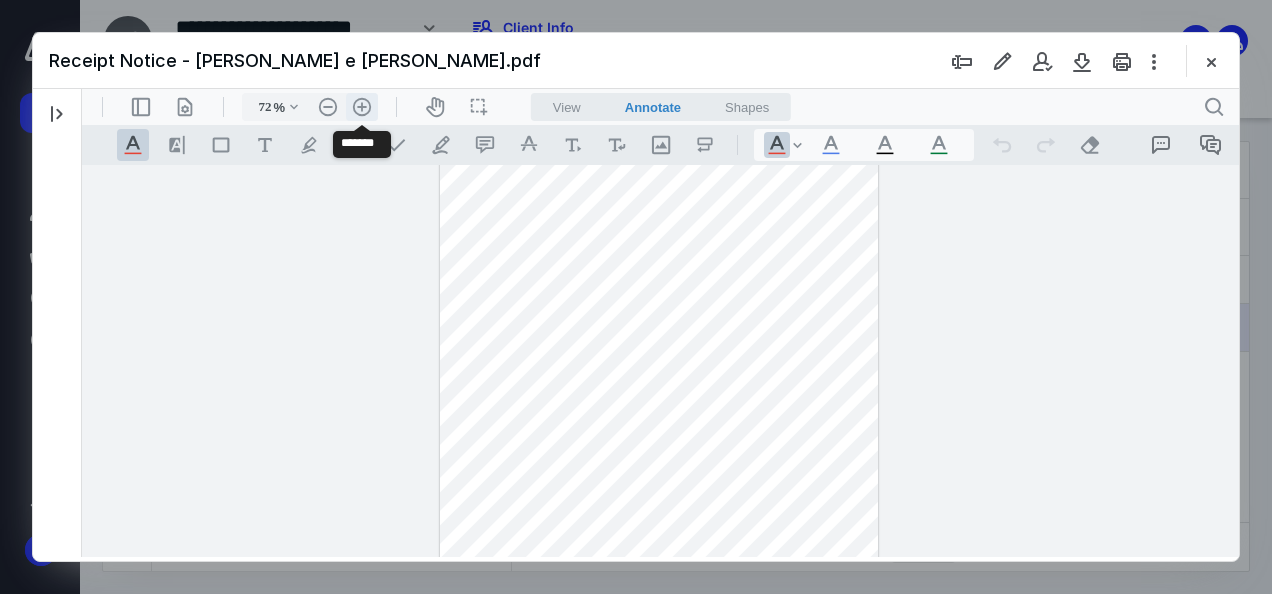 click on ".cls-1{fill:#abb0c4;} icon - header - zoom - in - line" at bounding box center [362, 107] 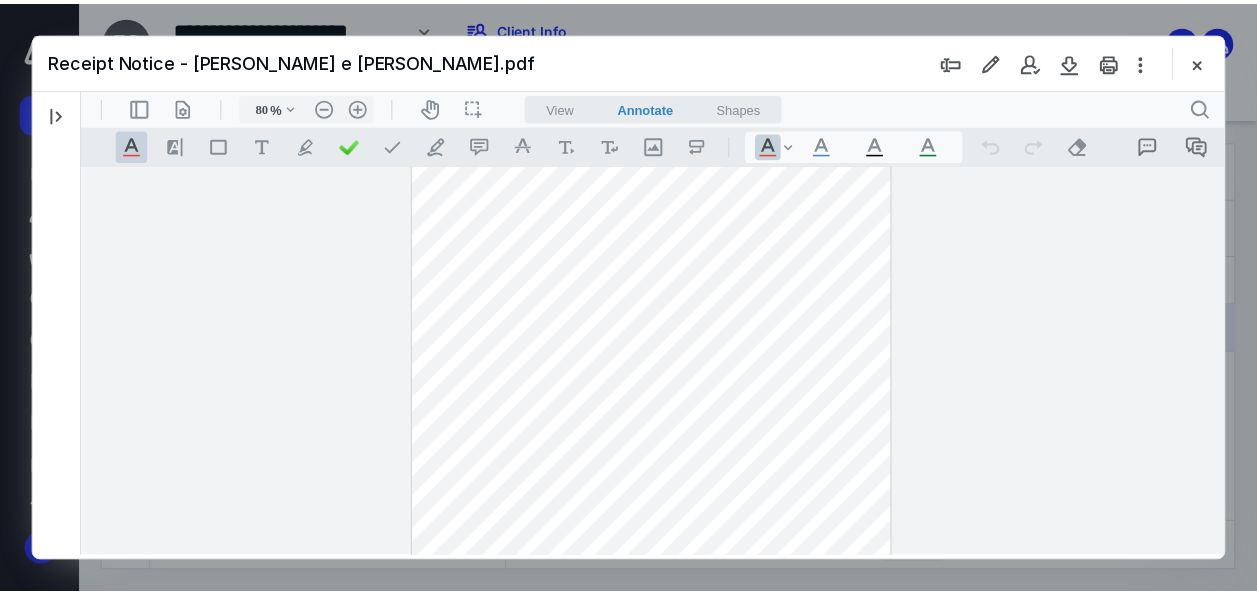 scroll, scrollTop: 239, scrollLeft: 0, axis: vertical 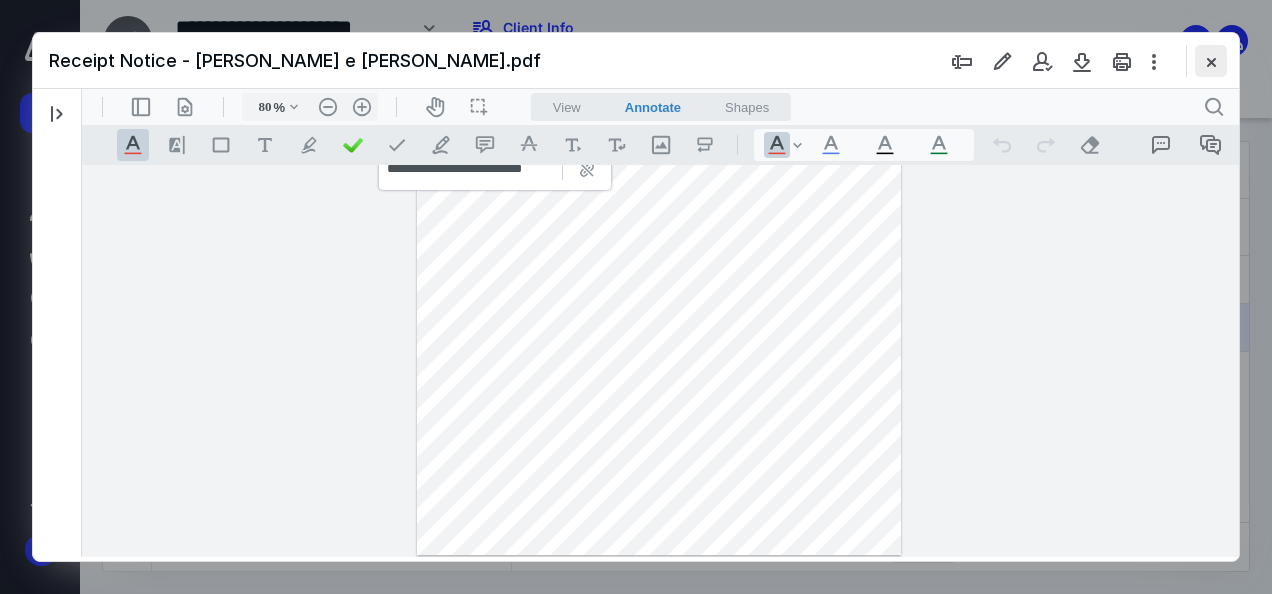click at bounding box center [1211, 61] 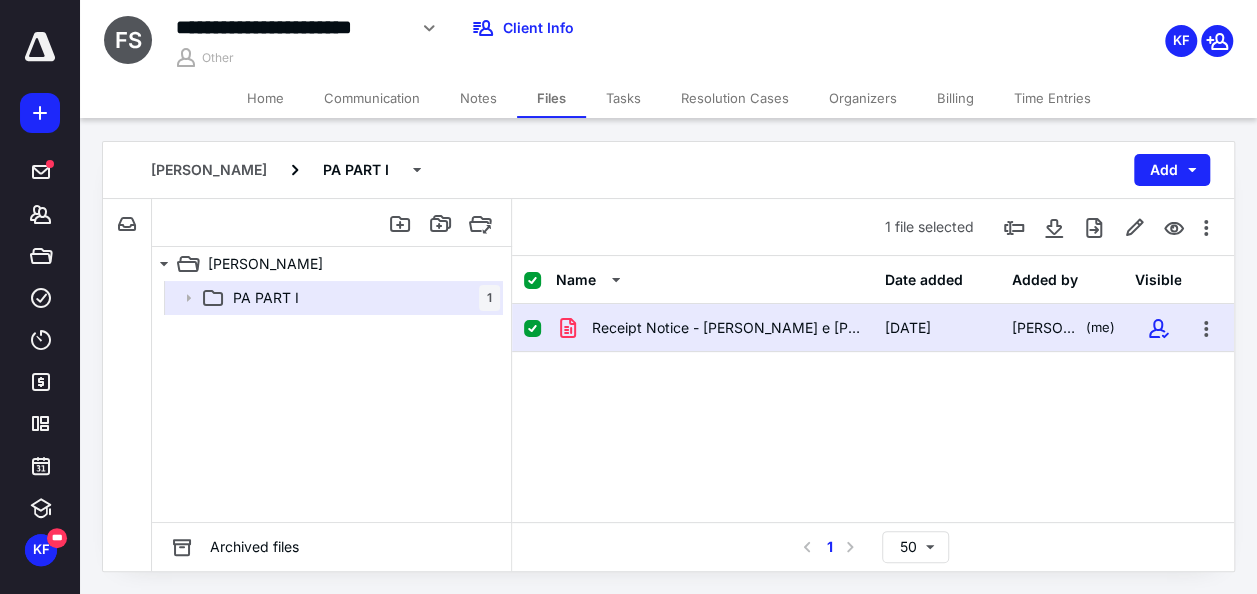 click on "Notes" at bounding box center [478, 98] 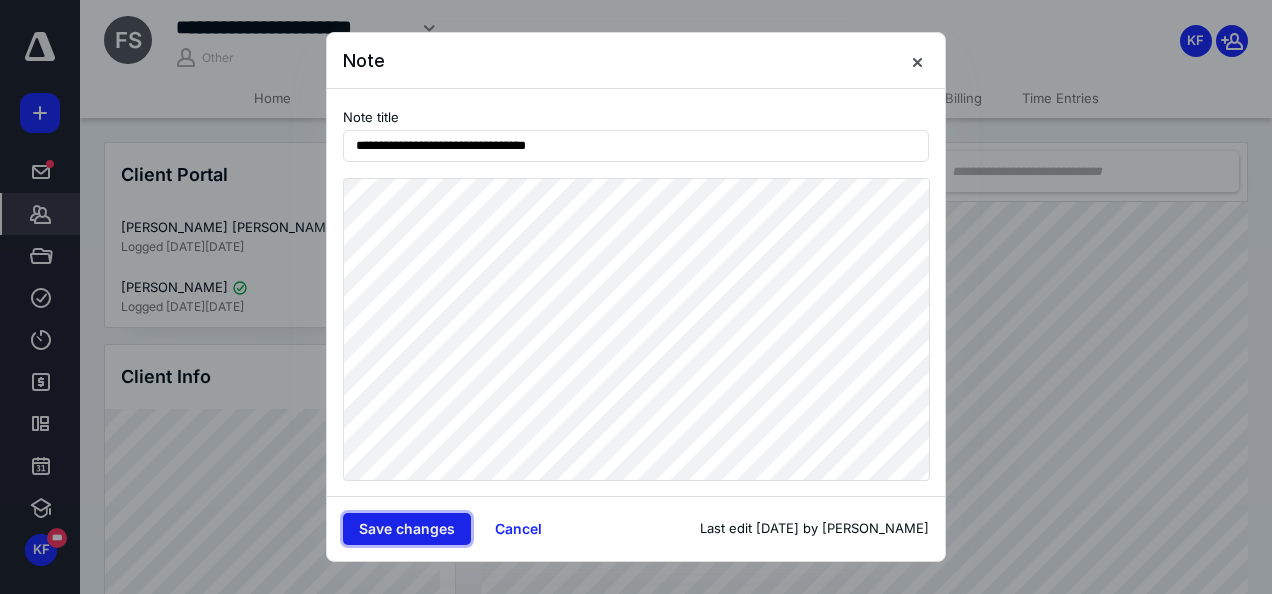 click on "Save changes" at bounding box center [407, 529] 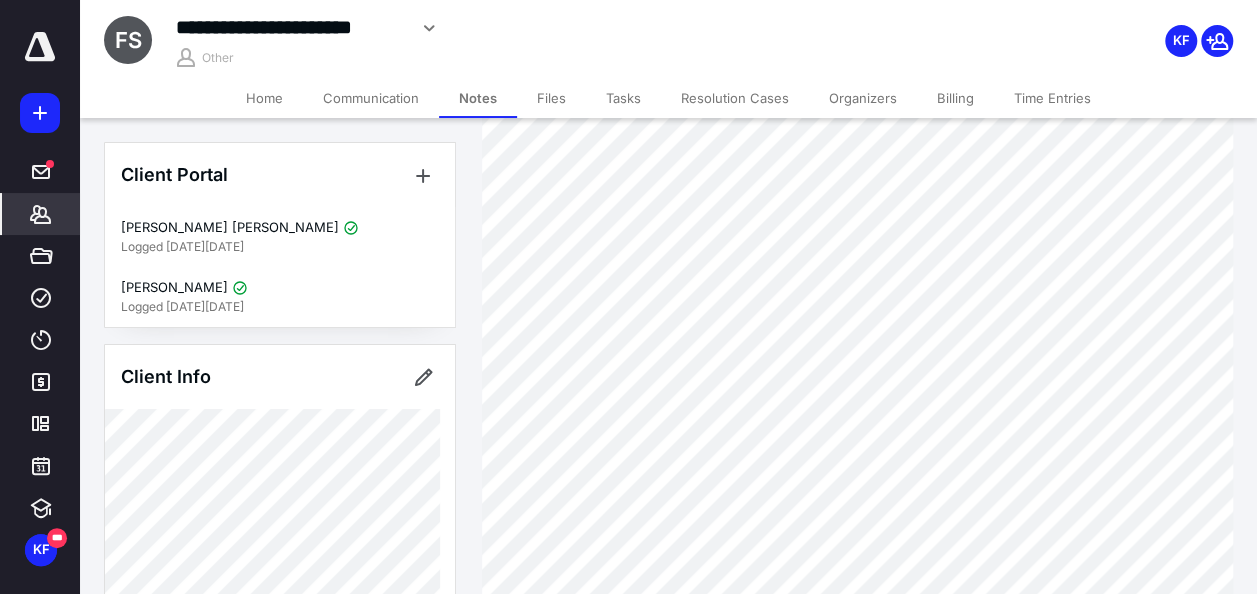 scroll, scrollTop: 200, scrollLeft: 0, axis: vertical 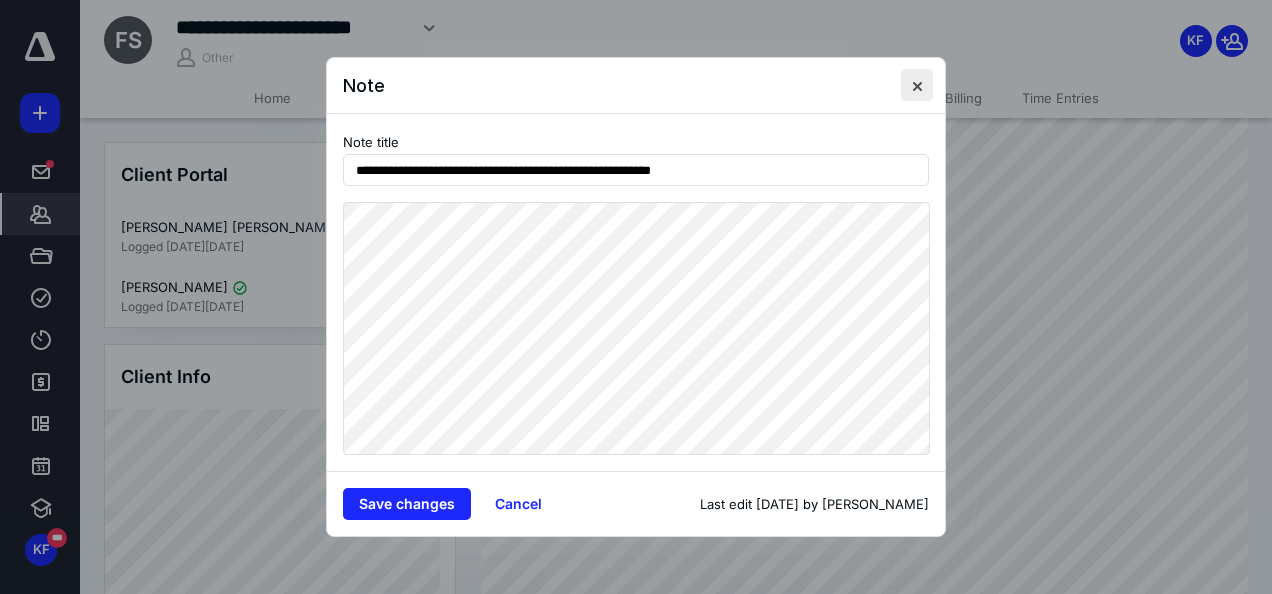 click at bounding box center [917, 85] 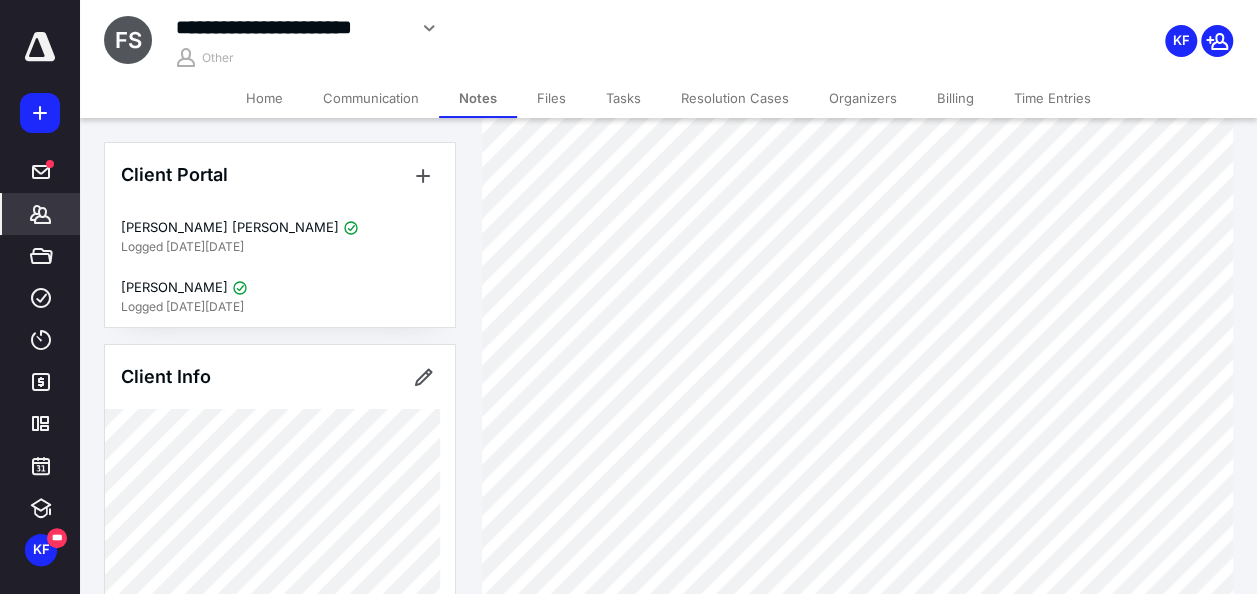 scroll, scrollTop: 100, scrollLeft: 0, axis: vertical 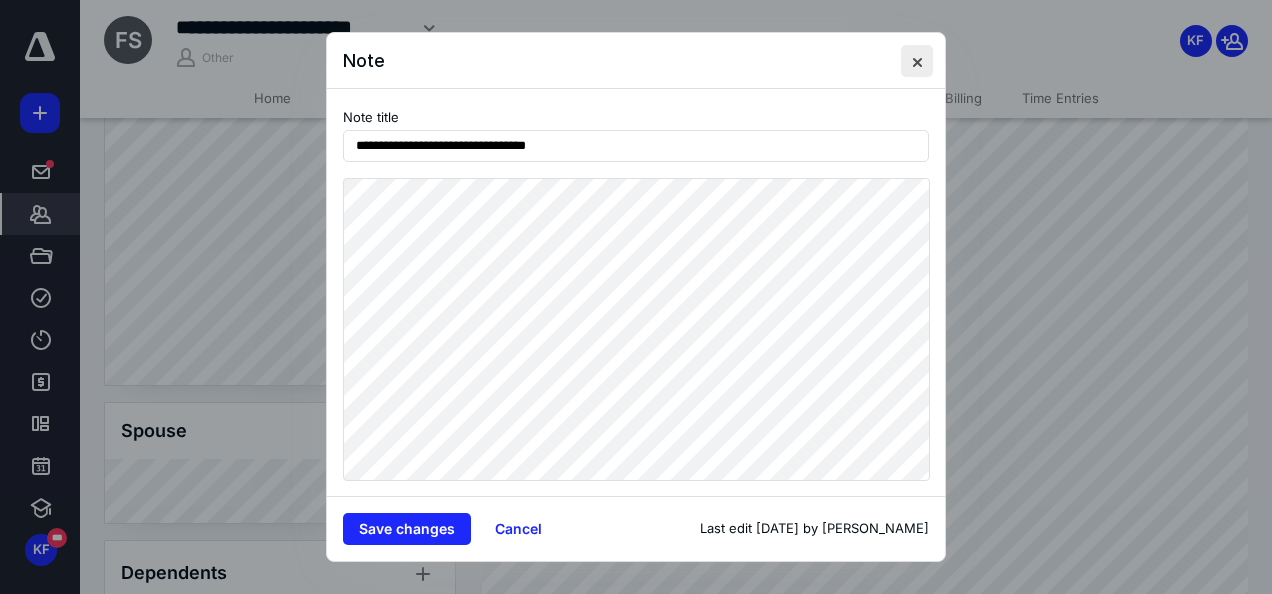click at bounding box center (917, 61) 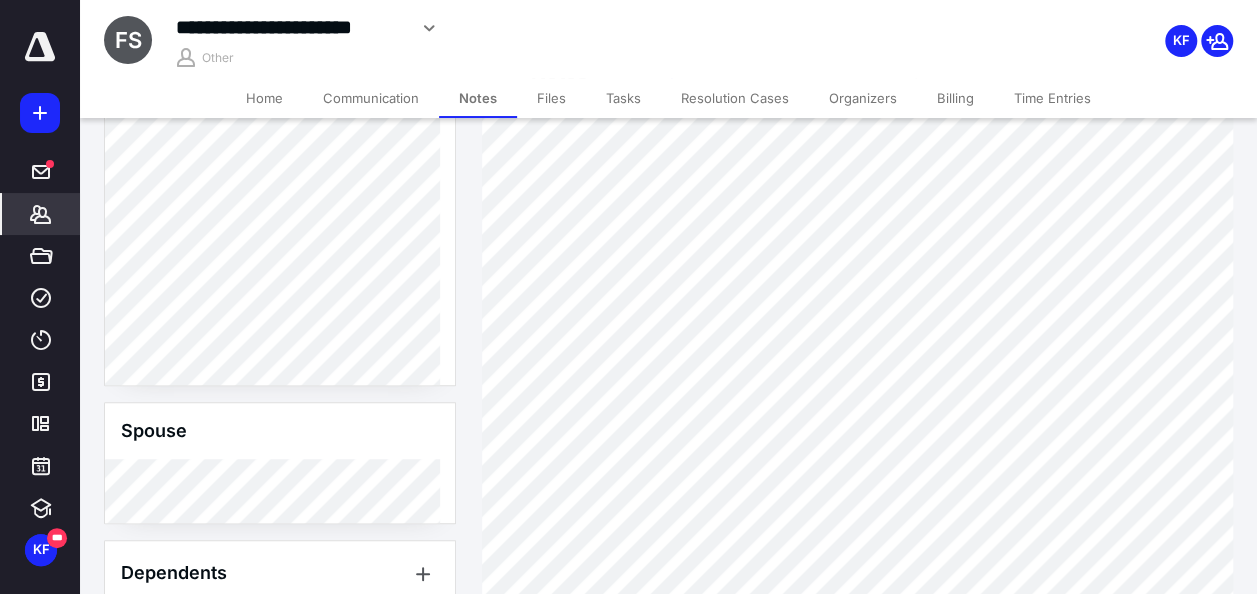 click on "Tasks" at bounding box center (623, 98) 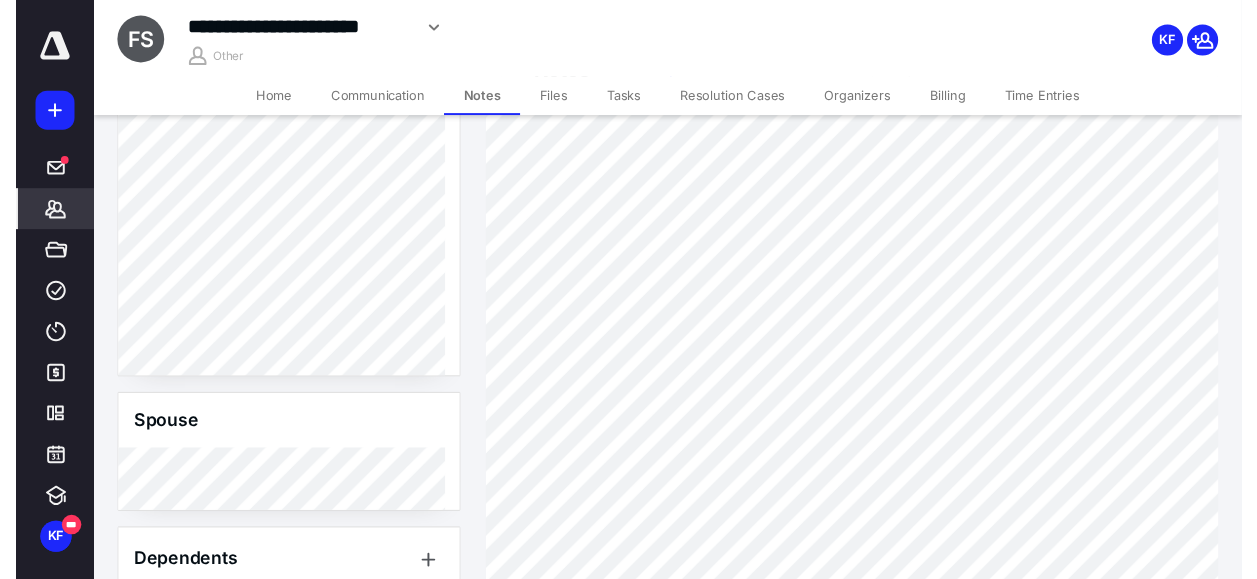 scroll, scrollTop: 0, scrollLeft: 0, axis: both 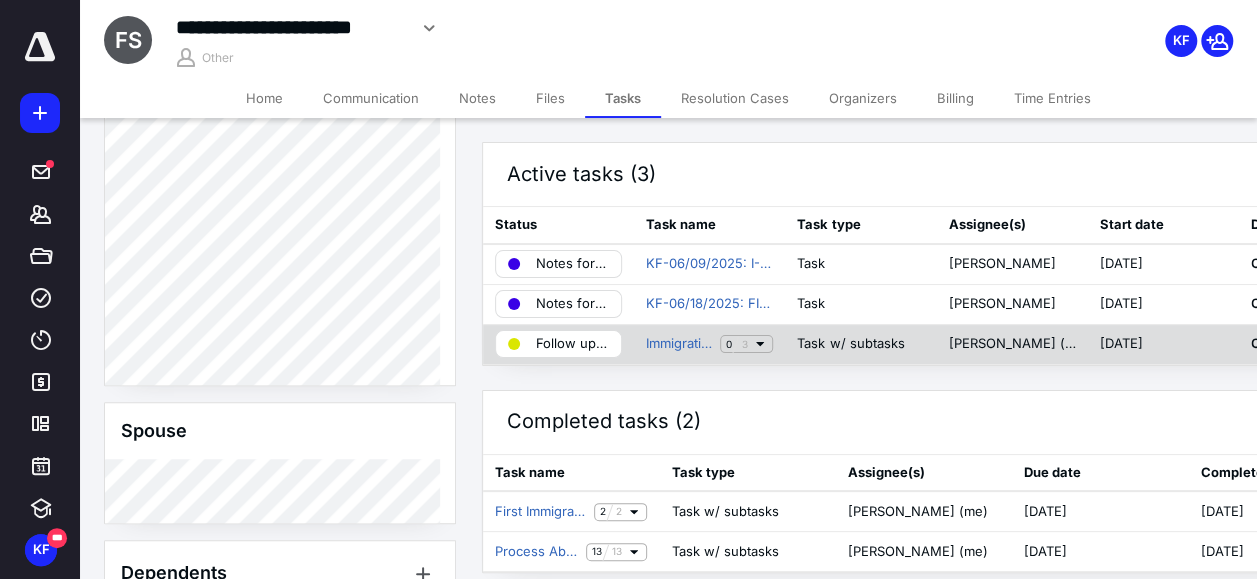 click on "Follow up Immigration" at bounding box center (572, 344) 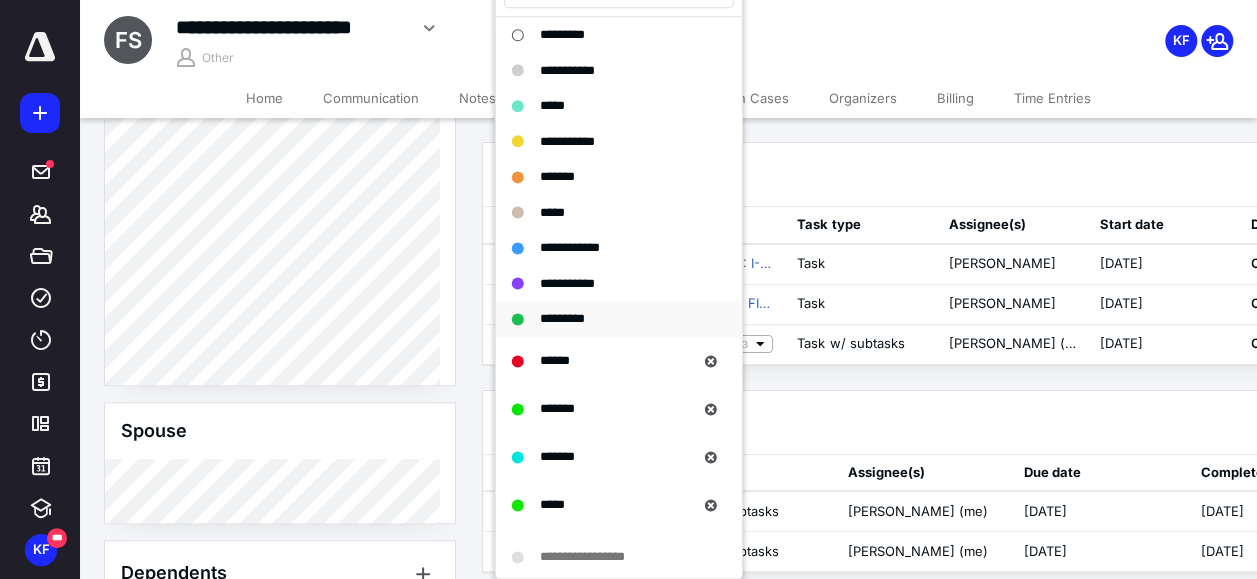 click on "*********" at bounding box center [562, 318] 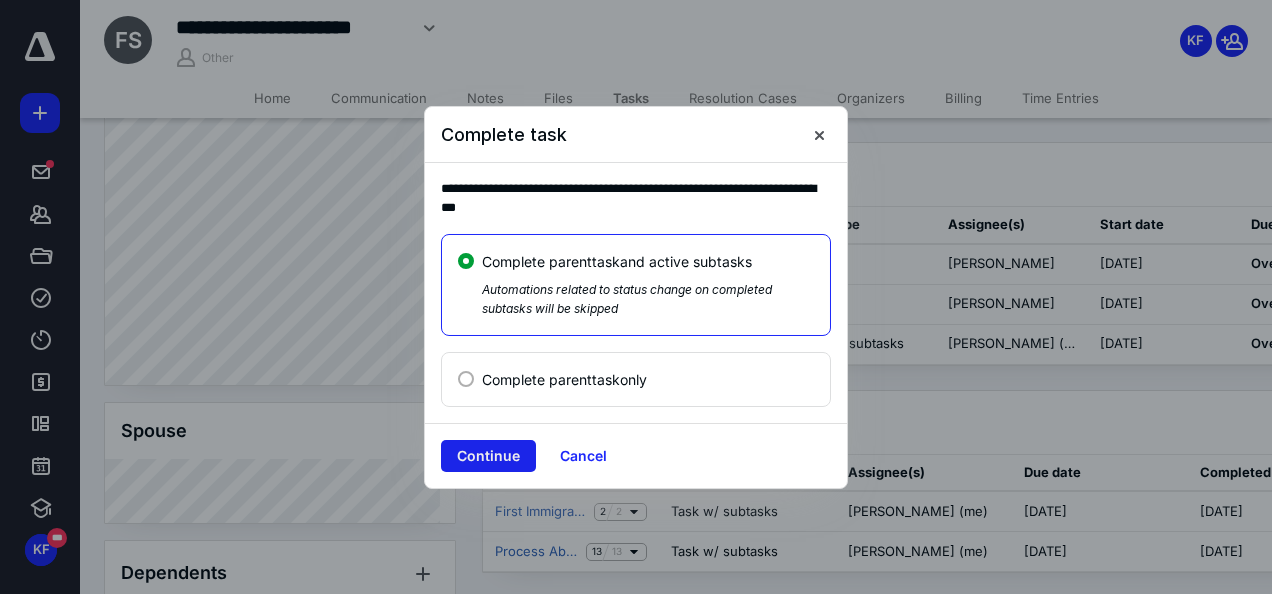 click on "Continue" at bounding box center (488, 456) 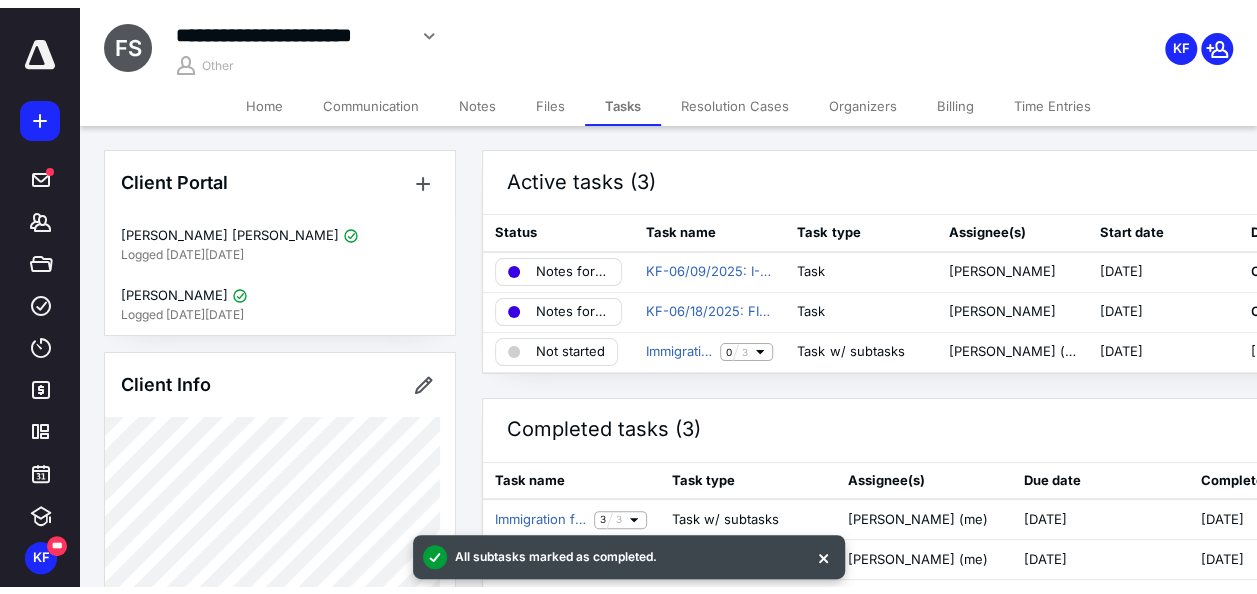 scroll, scrollTop: 0, scrollLeft: 0, axis: both 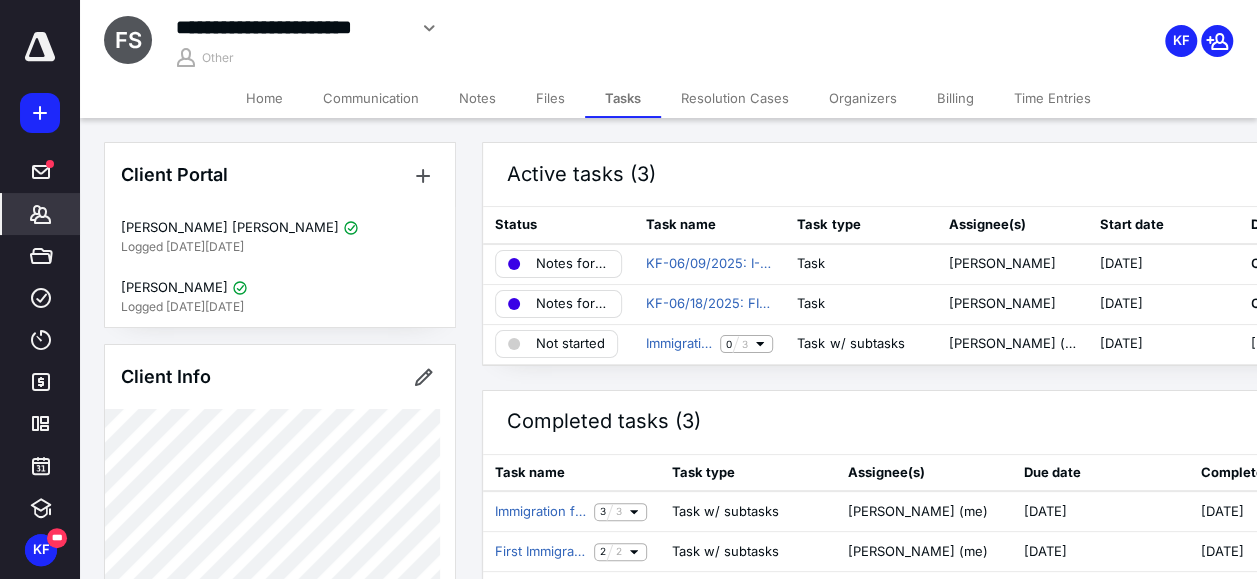 click 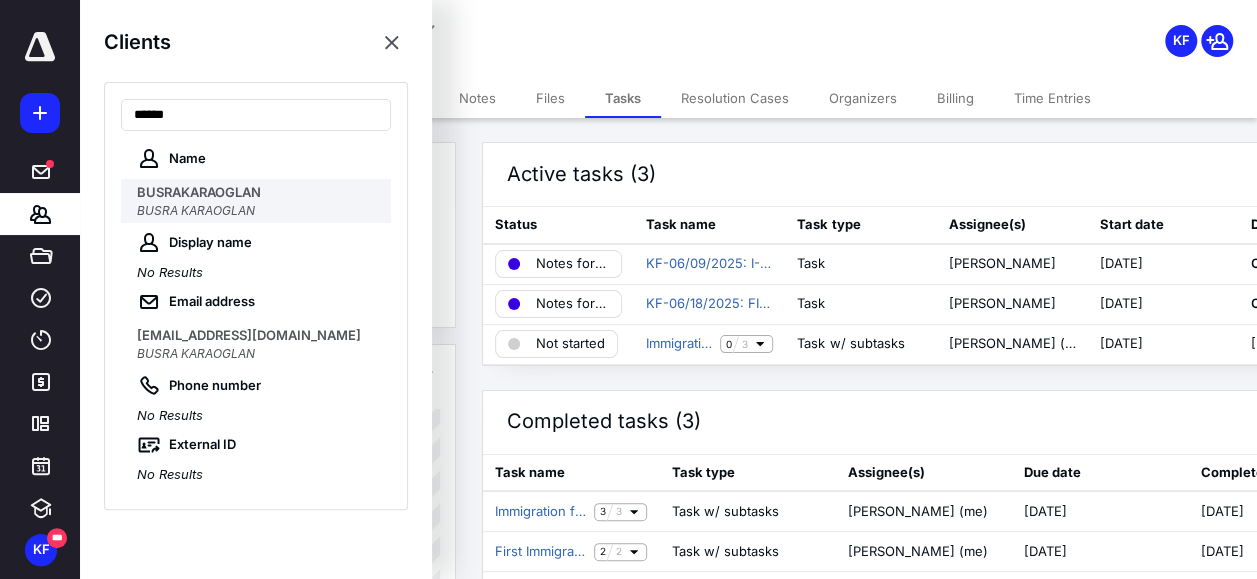 type on "*****" 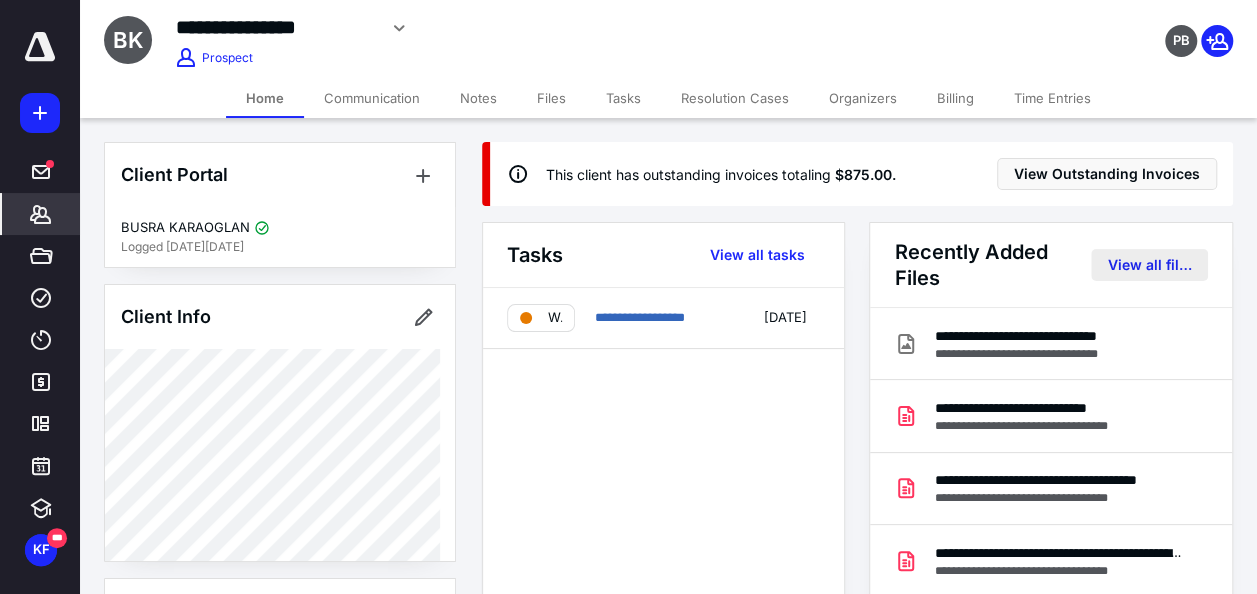 click on "View all files" at bounding box center (1149, 265) 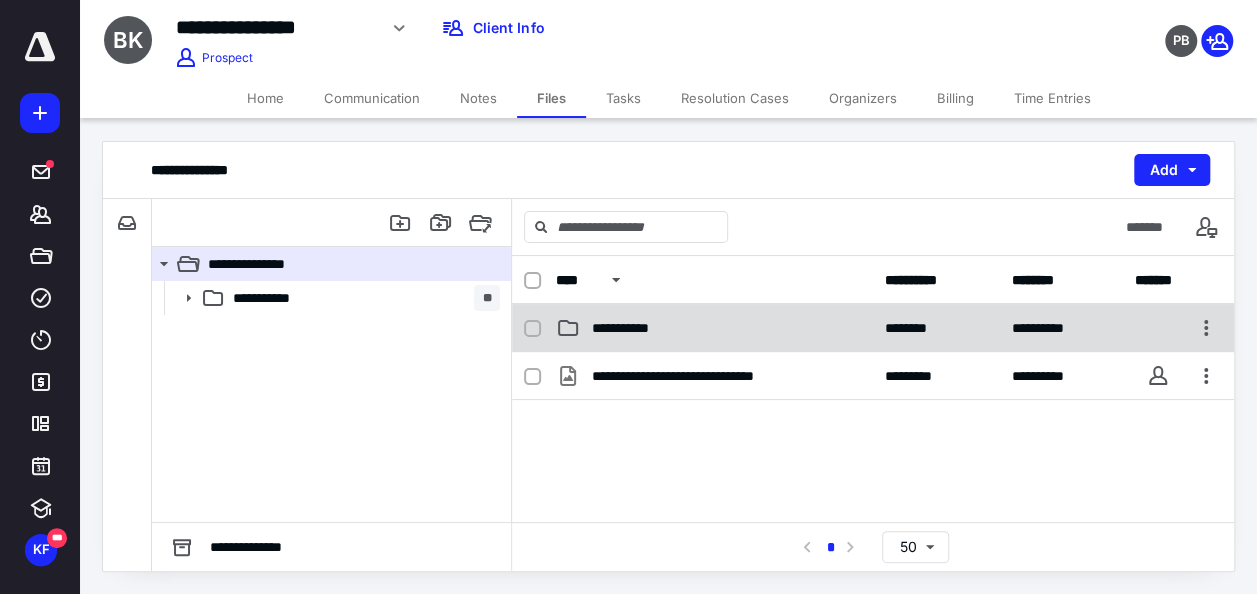 click on "**********" at bounding box center (714, 328) 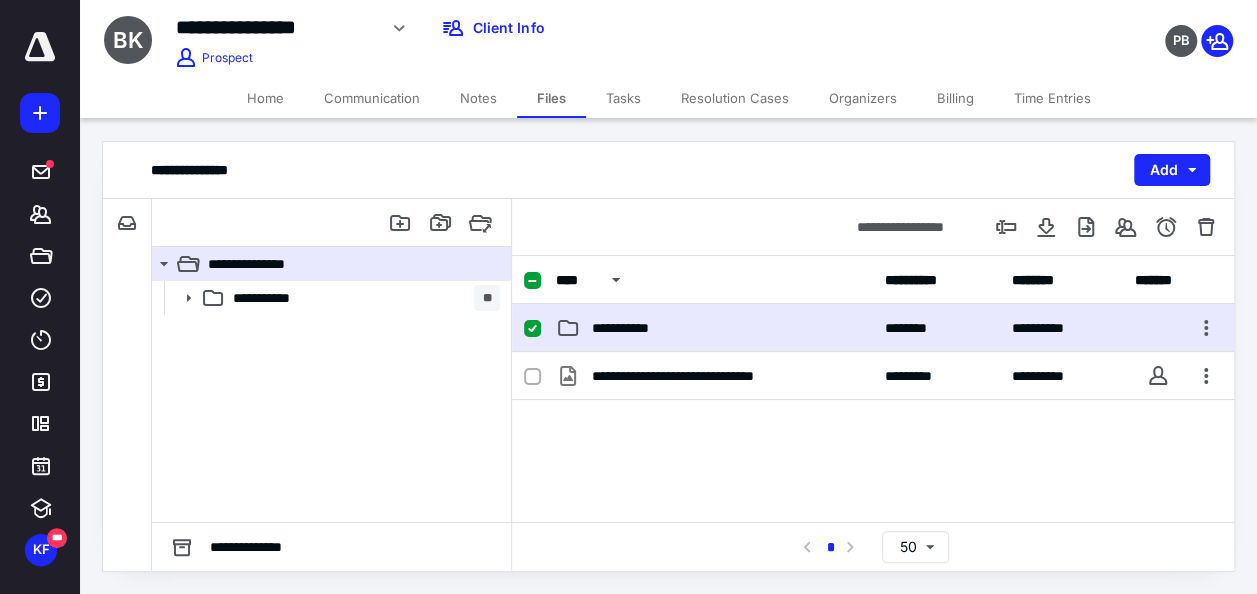 click on "**********" at bounding box center [714, 328] 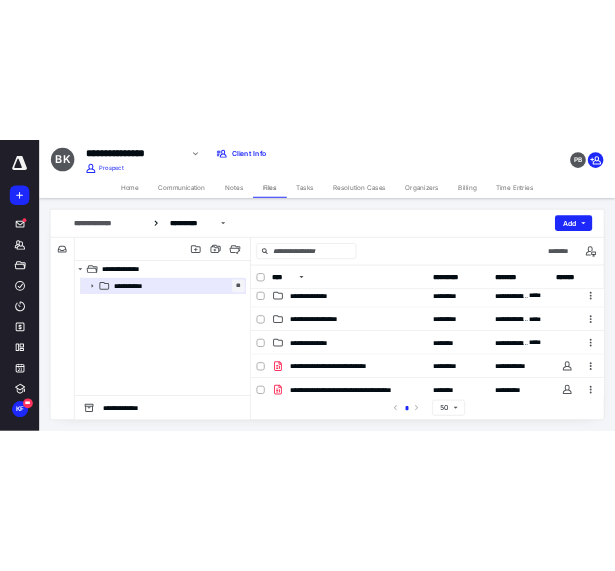 scroll, scrollTop: 0, scrollLeft: 0, axis: both 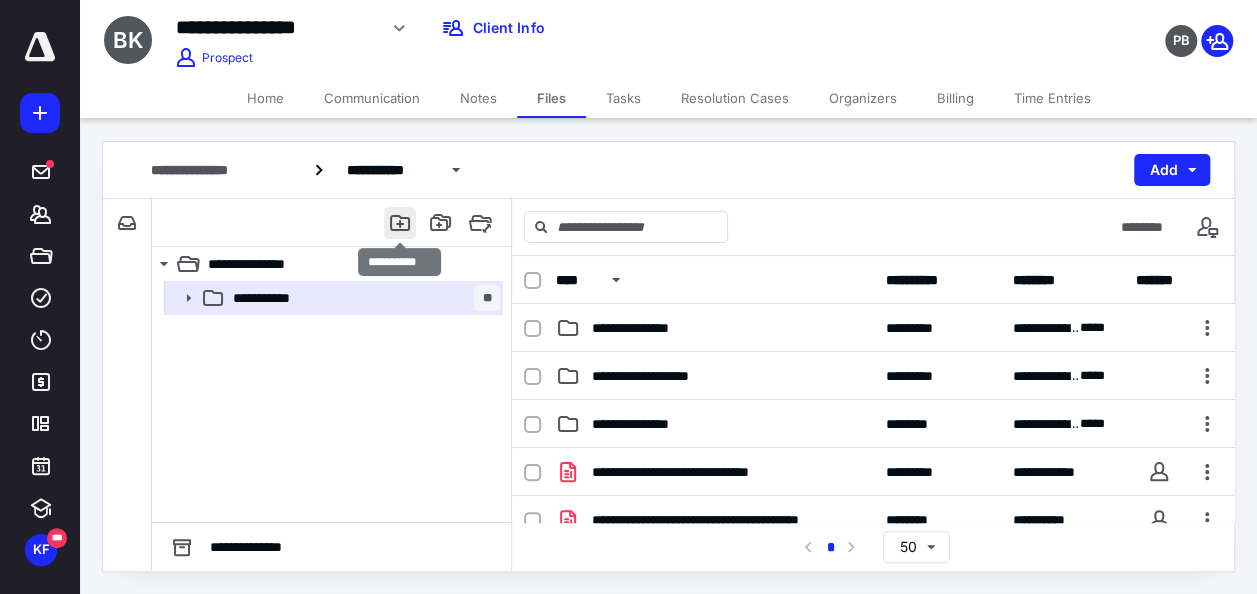 click at bounding box center (400, 223) 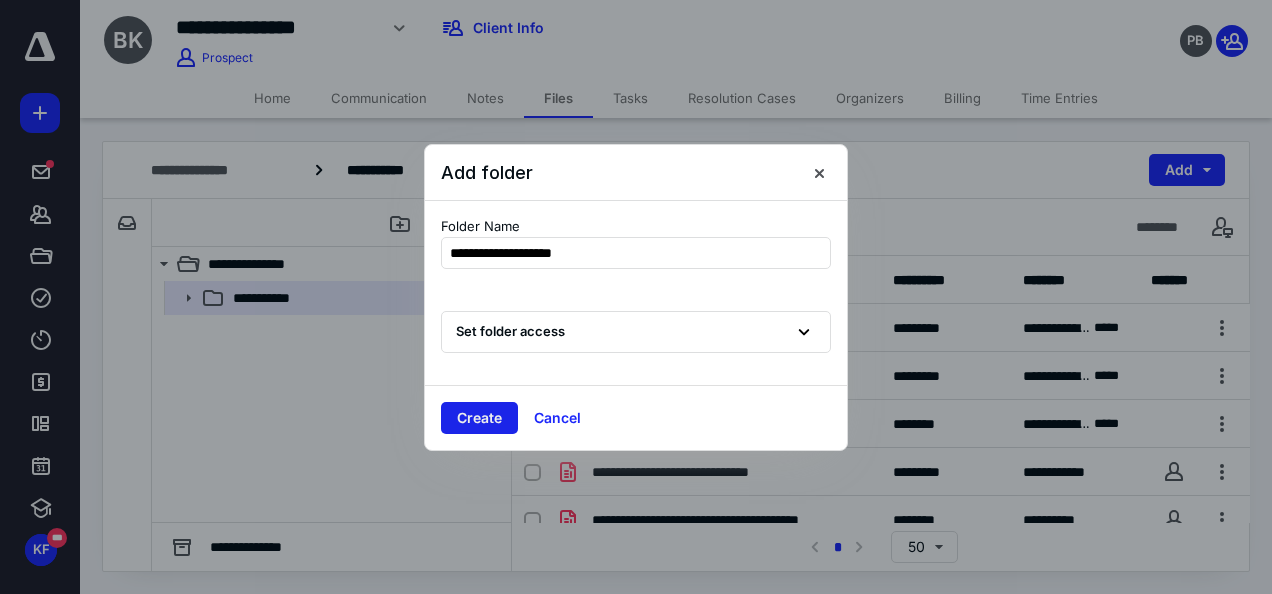 type on "**********" 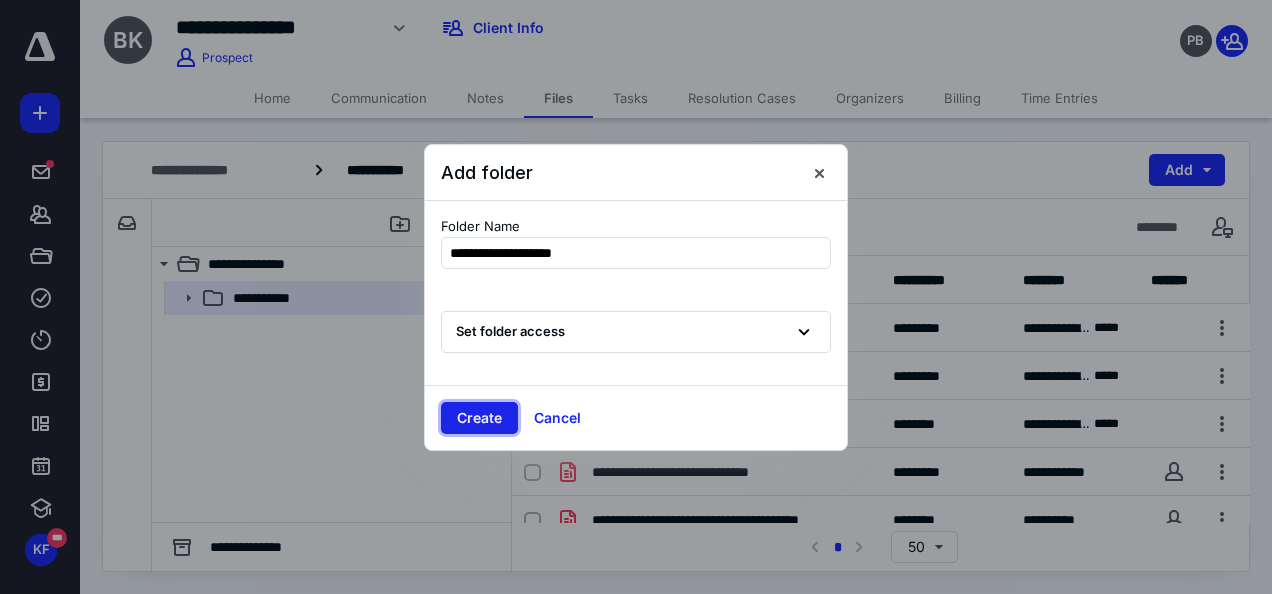 click on "Create" at bounding box center (479, 418) 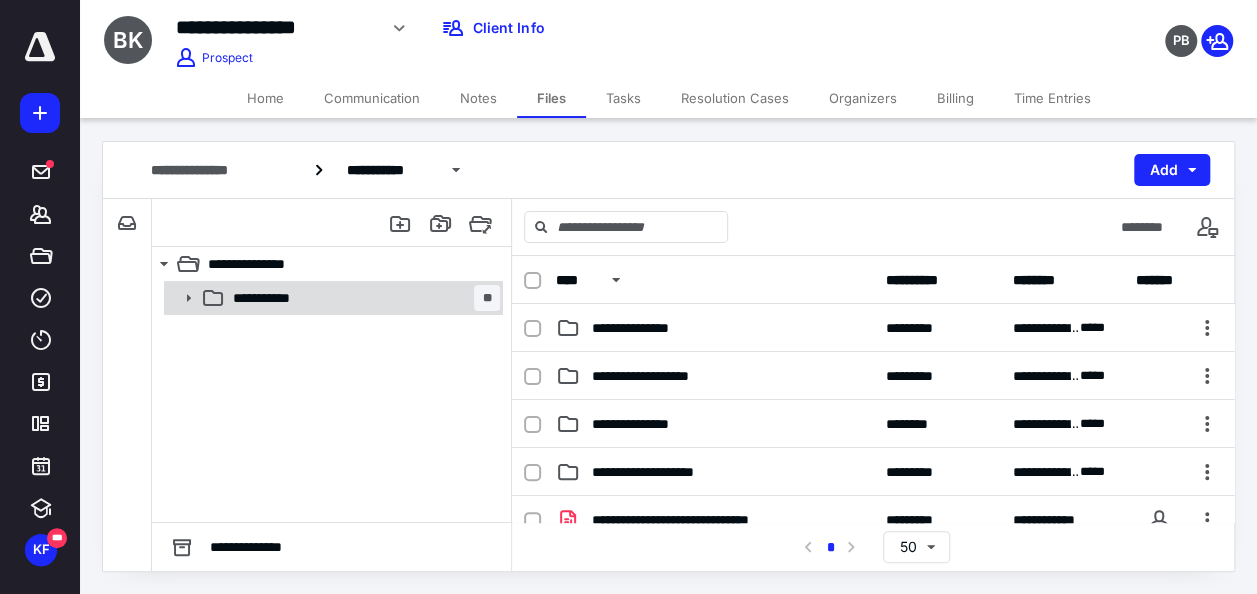 click on "**********" at bounding box center [362, 298] 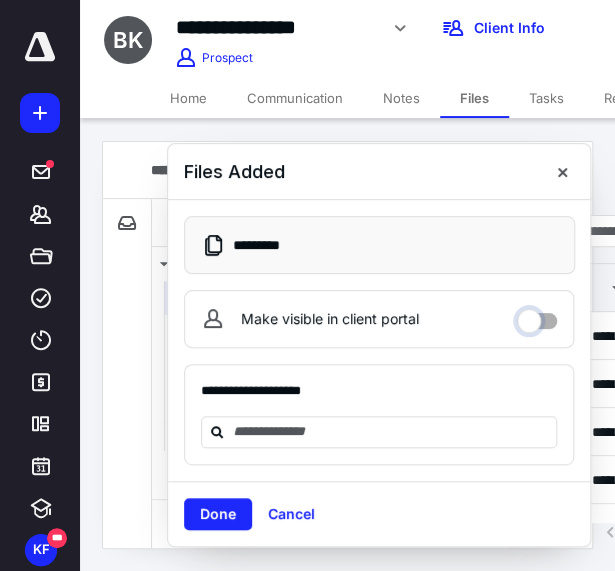 drag, startPoint x: 547, startPoint y: 316, endPoint x: 582, endPoint y: 284, distance: 47.423622 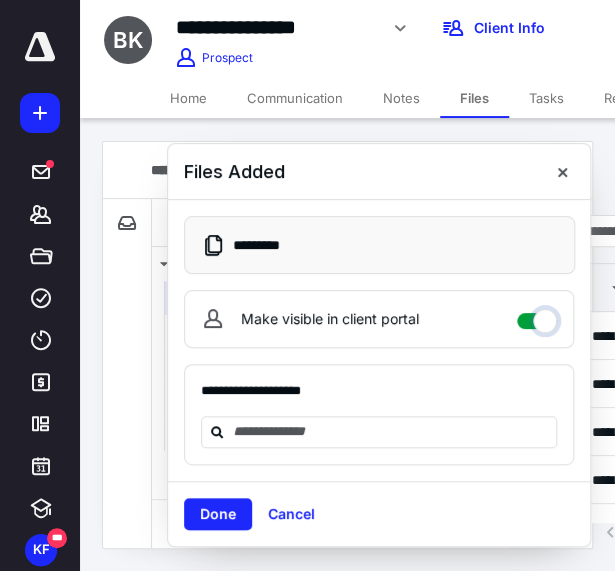 checkbox on "****" 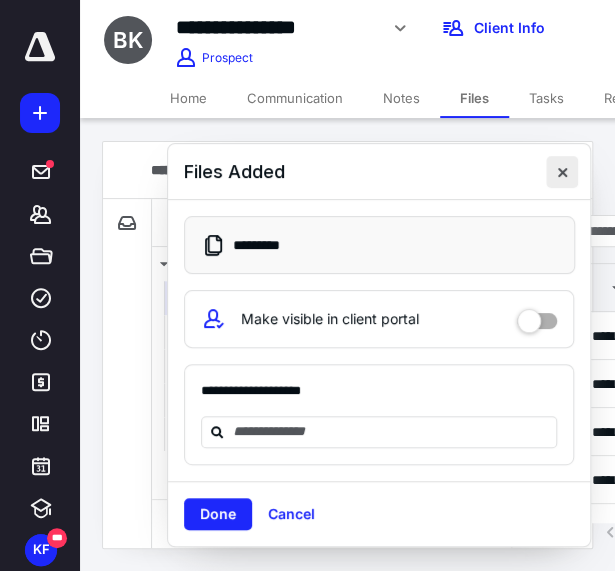 click at bounding box center [562, 172] 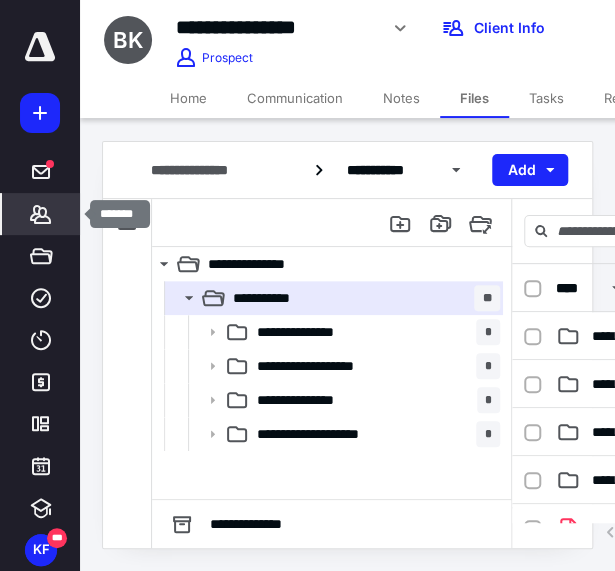 click 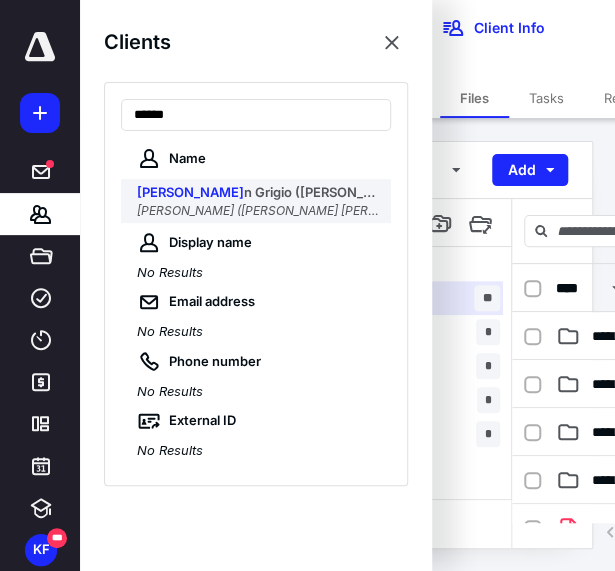 type on "******" 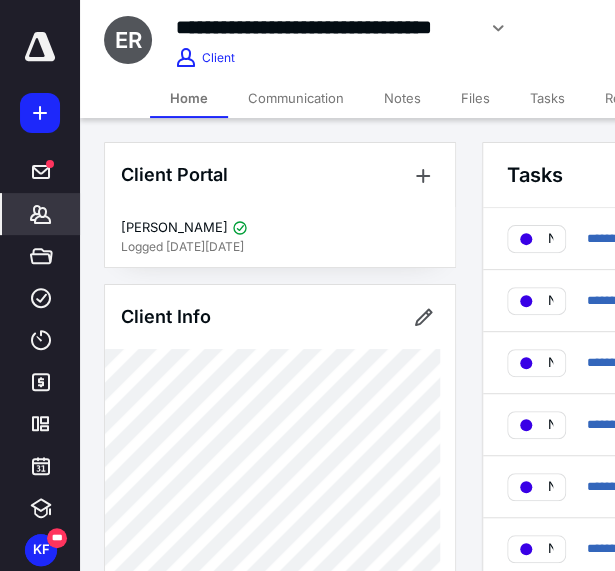 click on "Files" at bounding box center (475, 98) 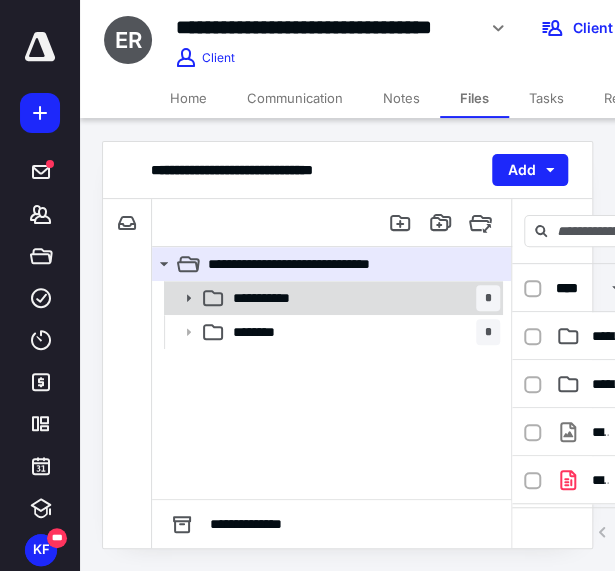 click on "**********" at bounding box center [272, 298] 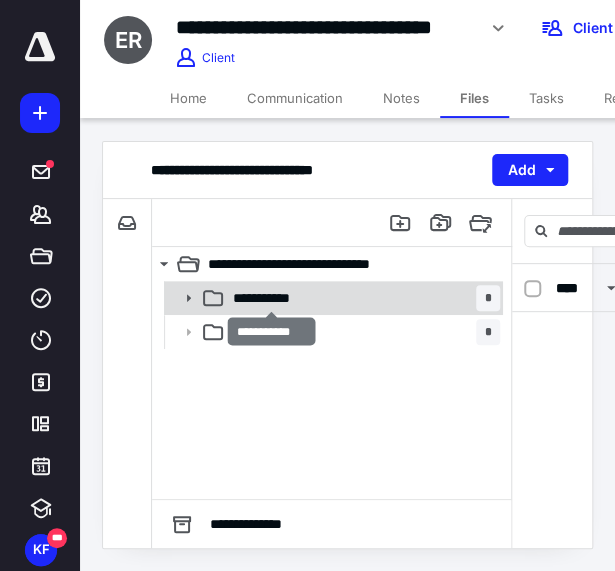 click on "**********" at bounding box center (272, 298) 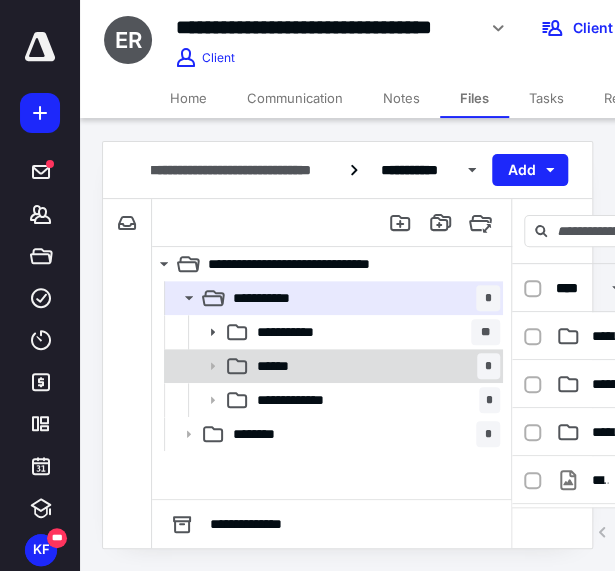 click on "****** *" at bounding box center [374, 366] 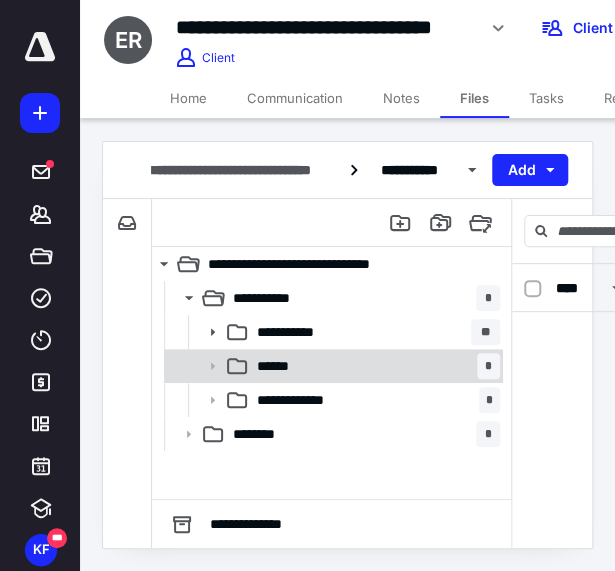 click on "****** *" at bounding box center [374, 366] 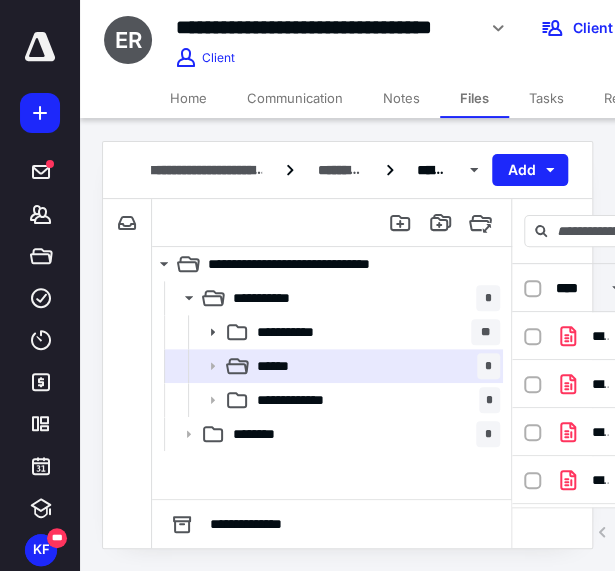 scroll, scrollTop: 0, scrollLeft: 26, axis: horizontal 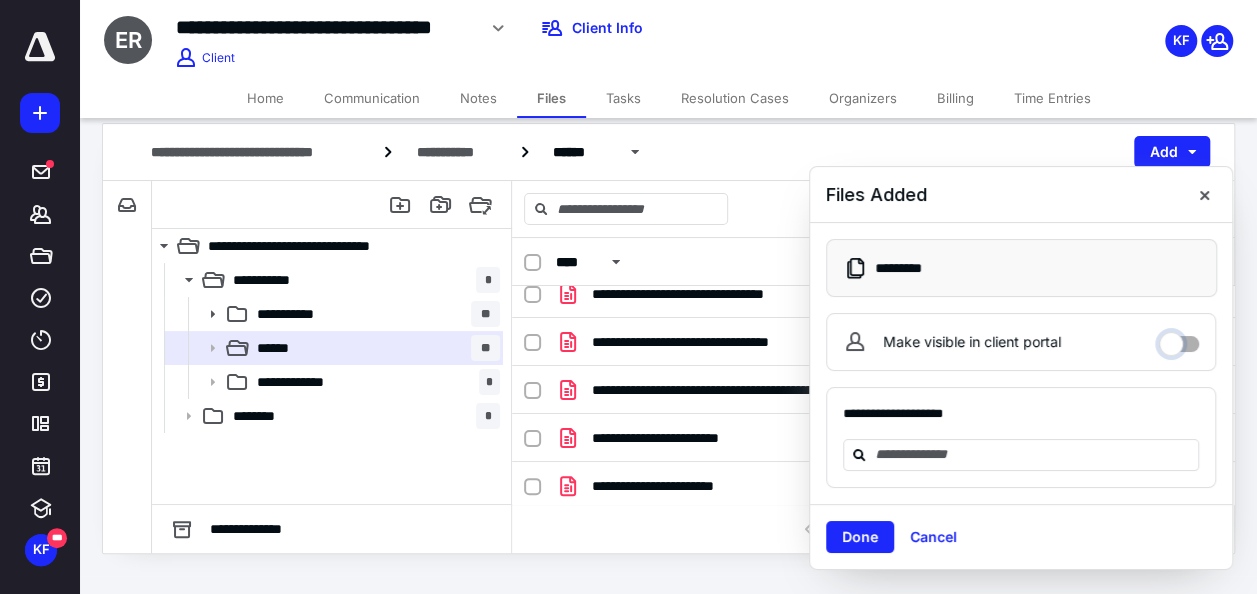 click on "Make visible in client portal" at bounding box center [1179, 339] 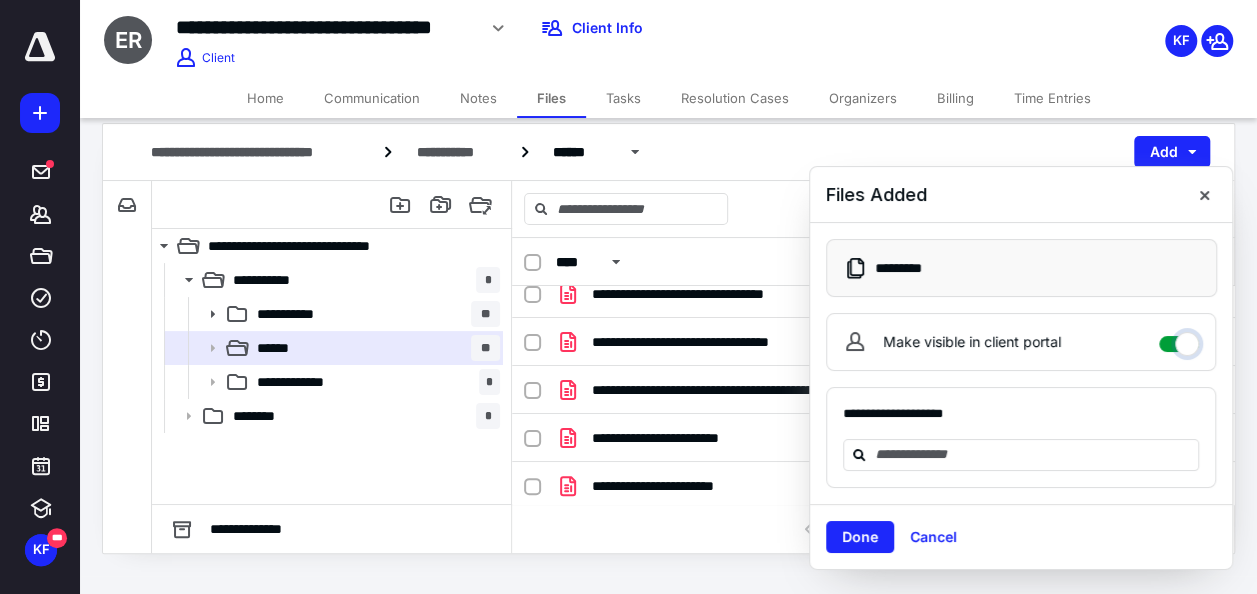 checkbox on "****" 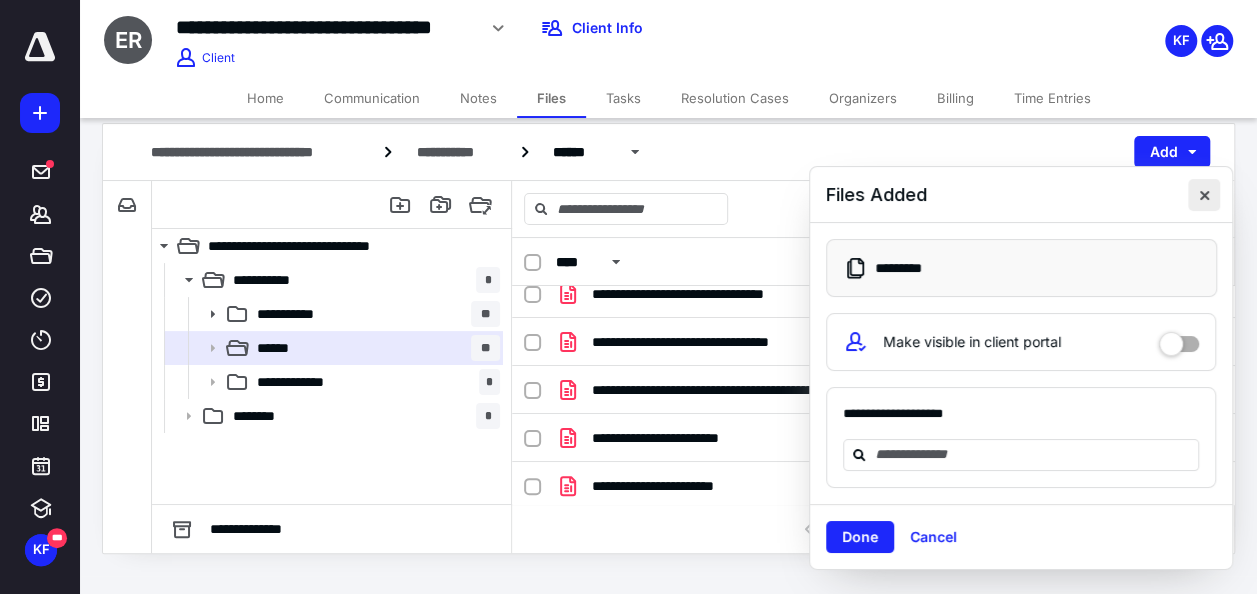 click at bounding box center (1204, 195) 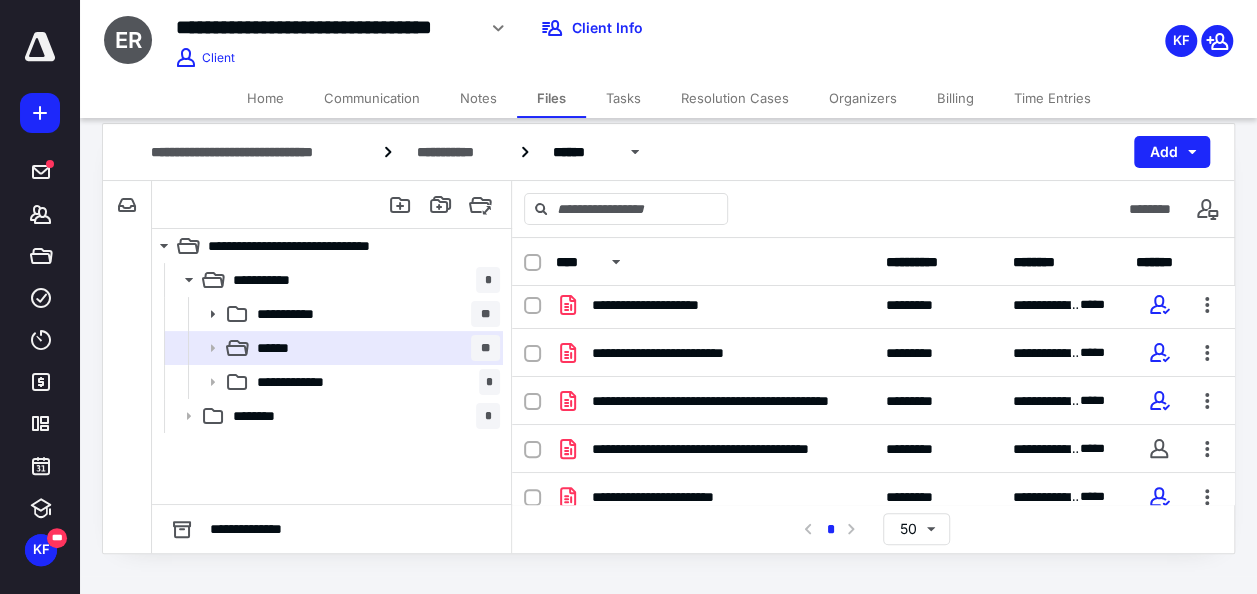 scroll, scrollTop: 0, scrollLeft: 0, axis: both 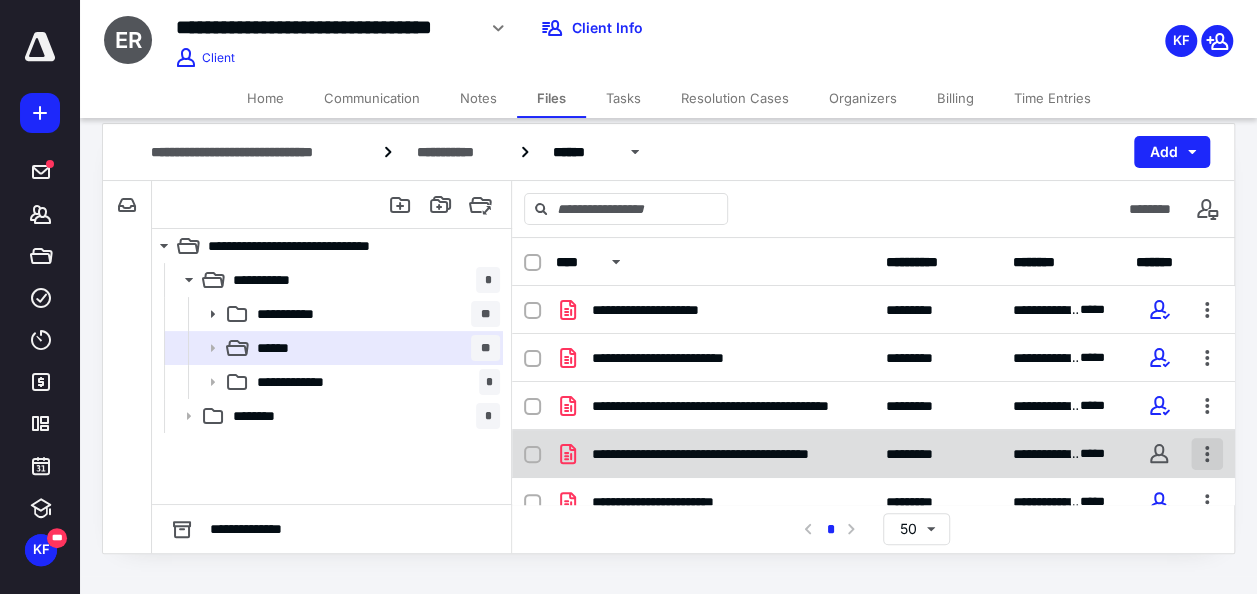 click at bounding box center (1207, 454) 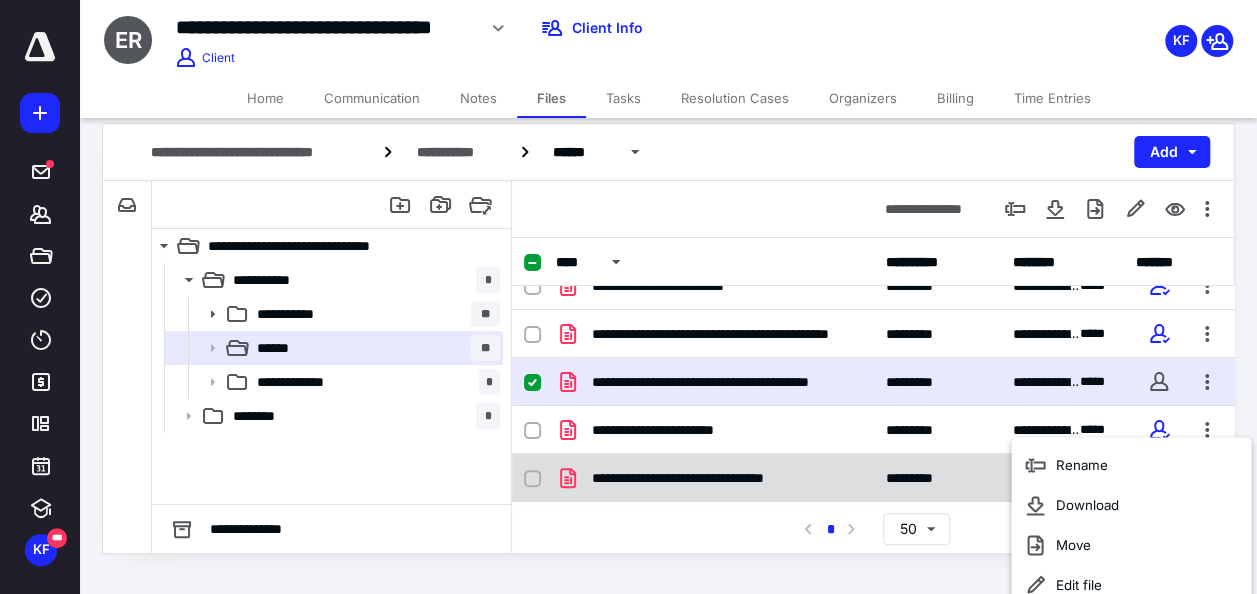 scroll, scrollTop: 100, scrollLeft: 0, axis: vertical 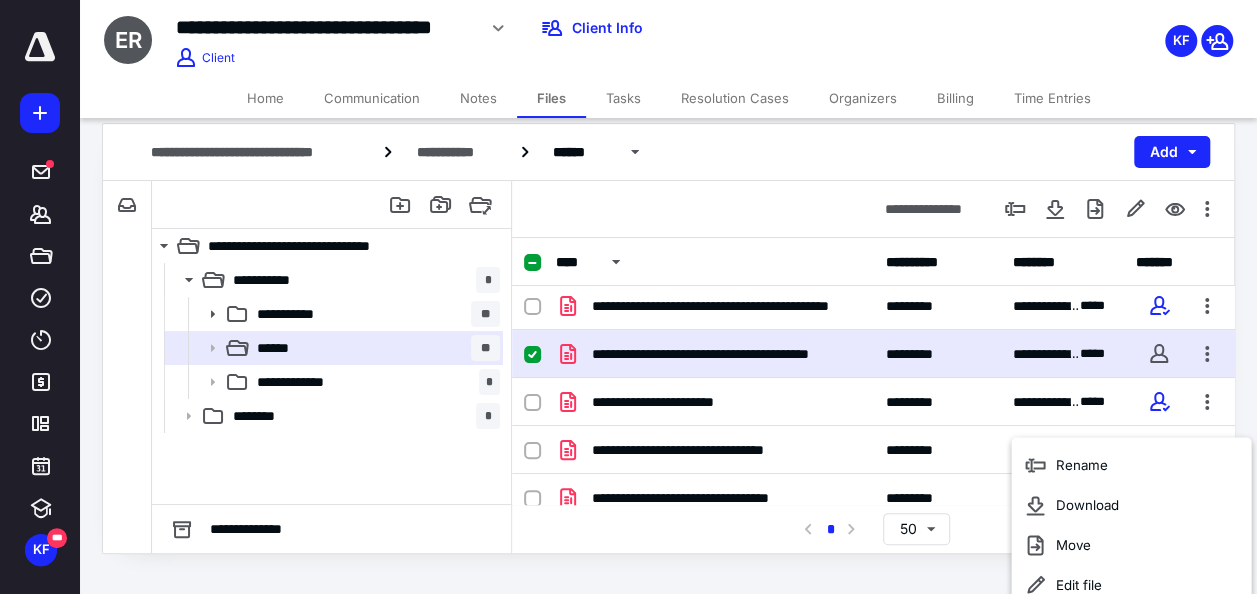 click at bounding box center [532, 355] 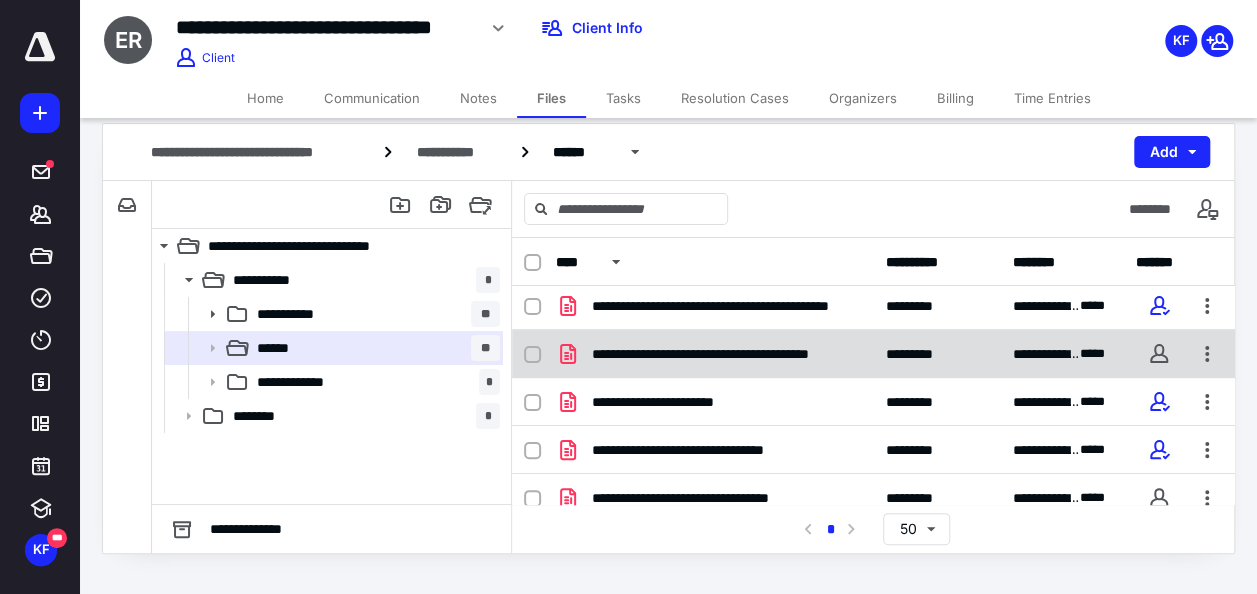 click 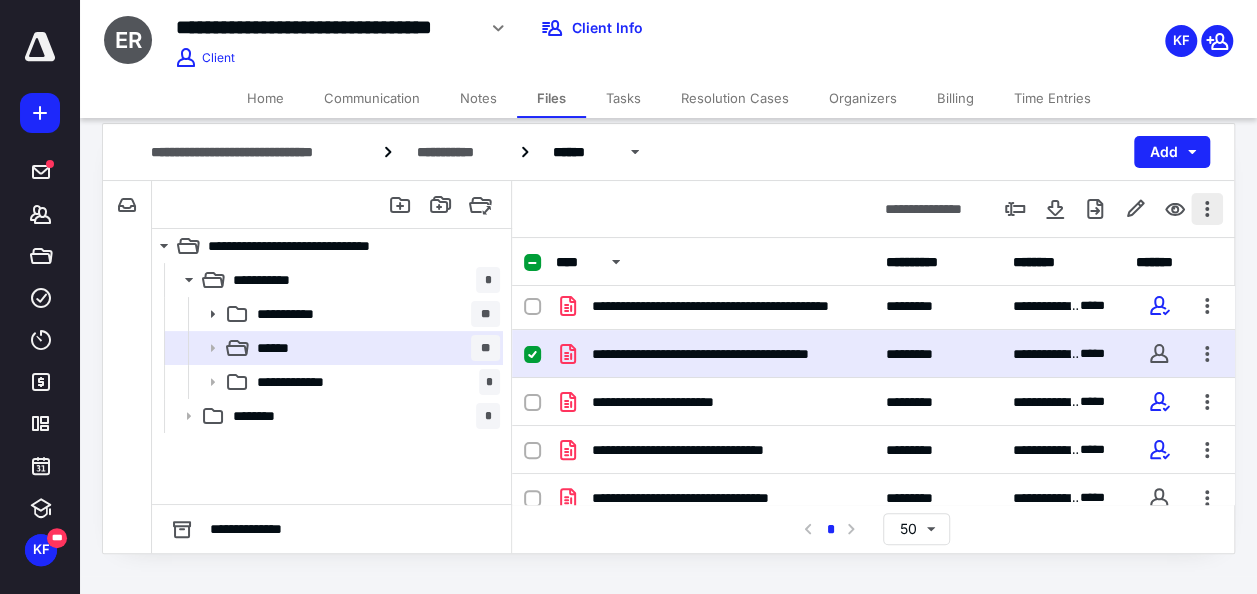 click at bounding box center (1207, 209) 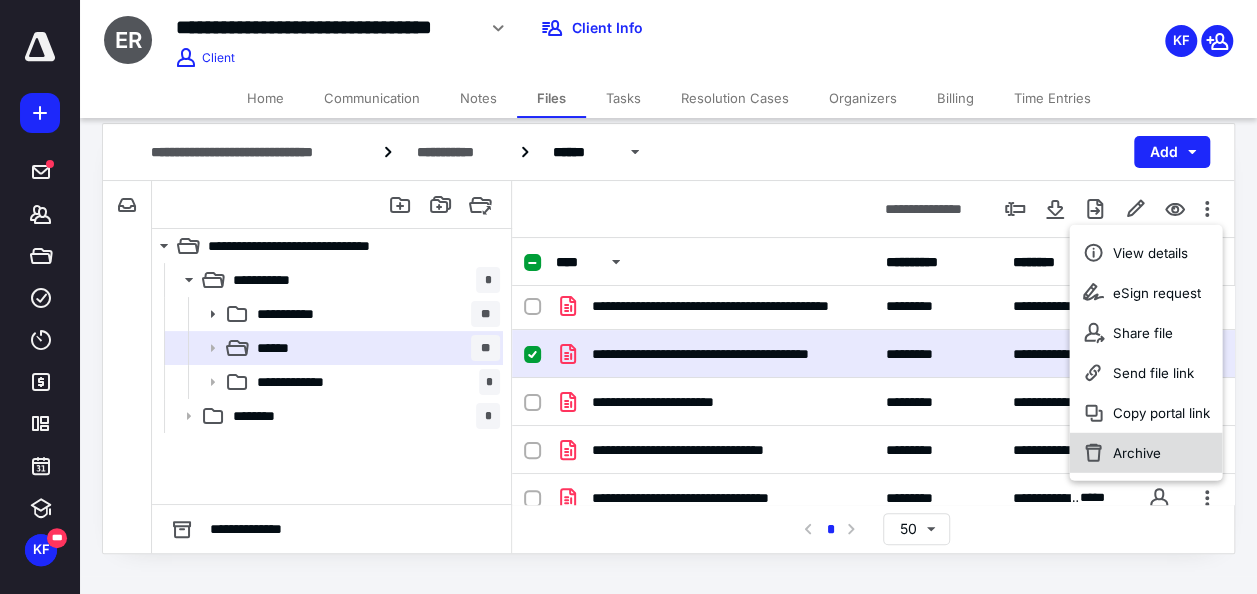 click on "Archive" at bounding box center [1137, 453] 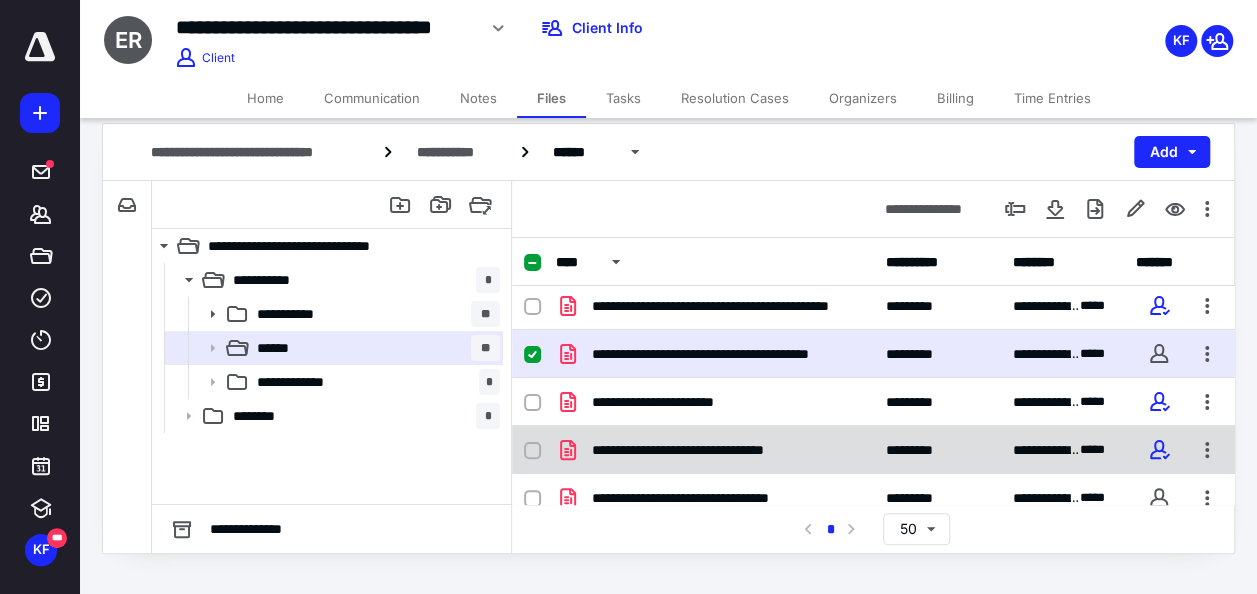 checkbox on "false" 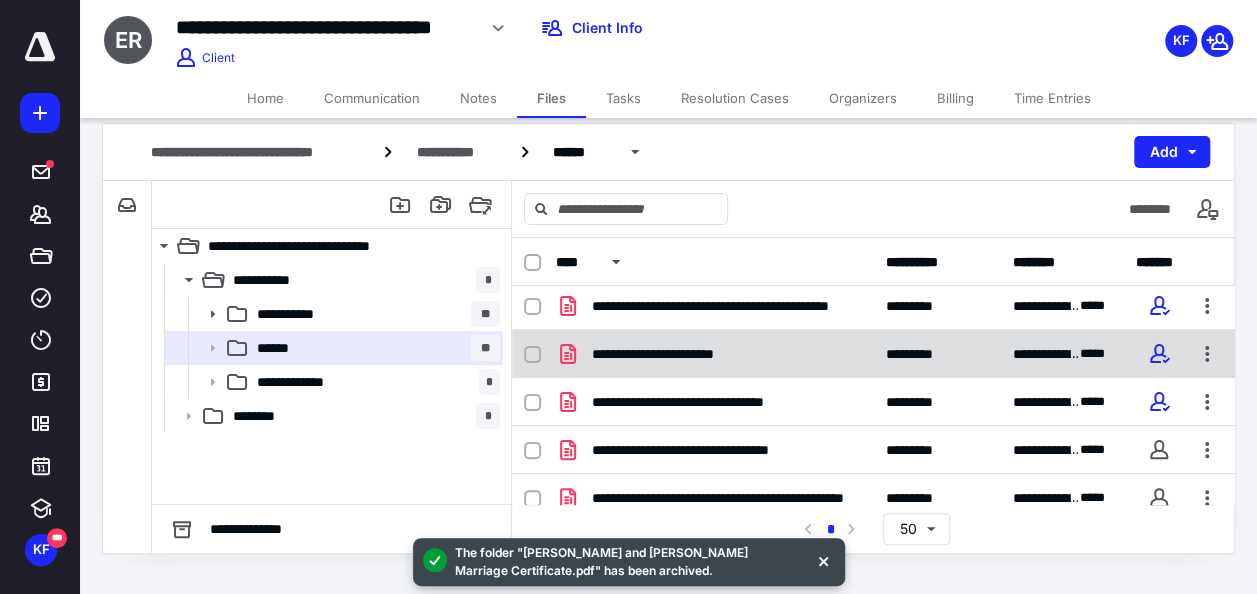 scroll, scrollTop: 0, scrollLeft: 0, axis: both 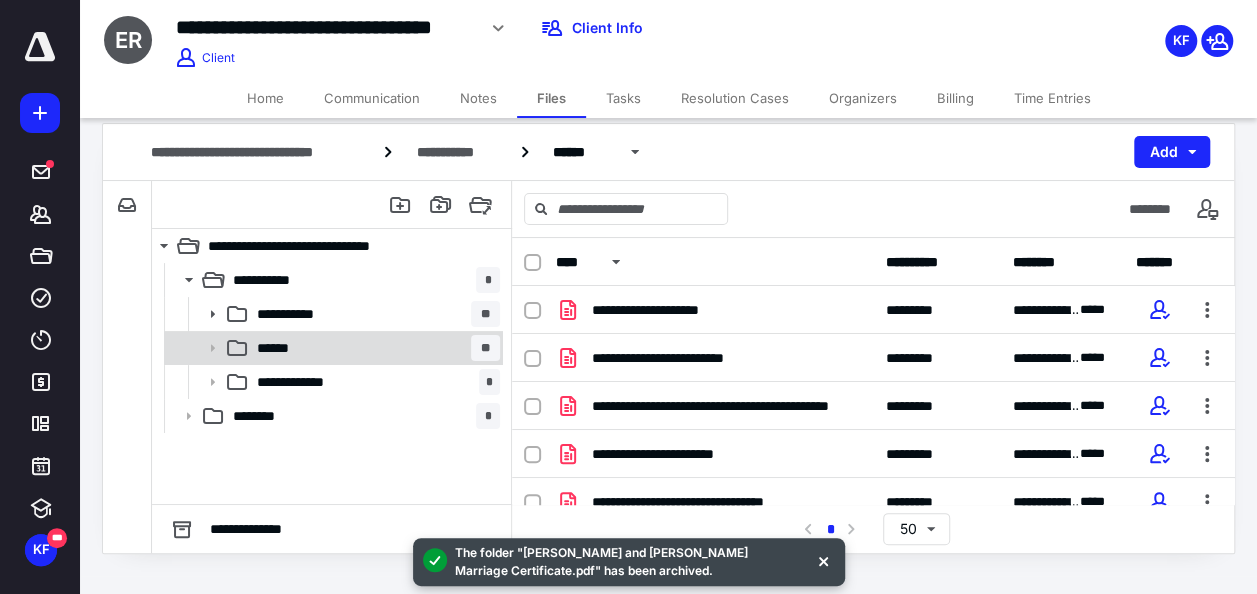 click on "****** **" at bounding box center (374, 348) 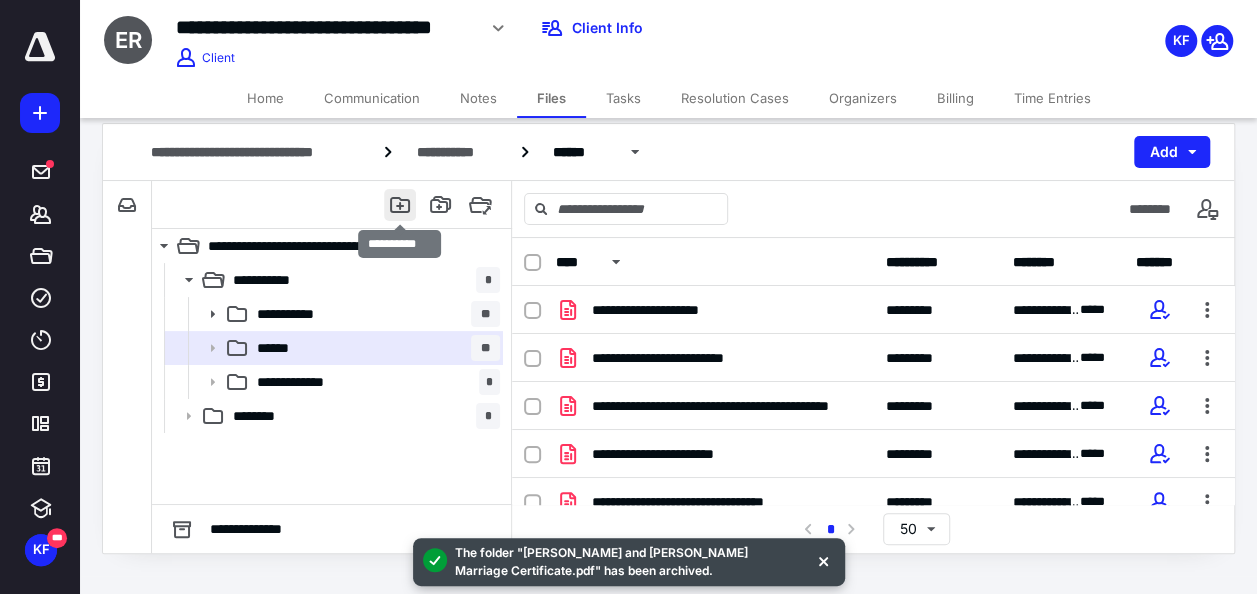 click at bounding box center [400, 205] 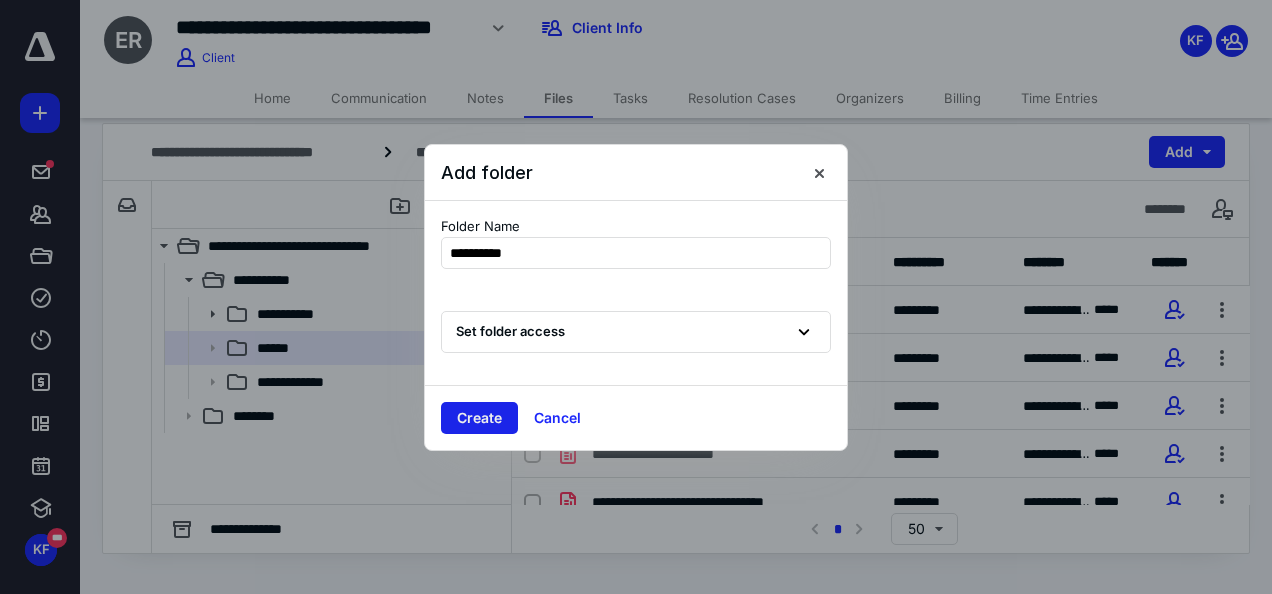 type on "**********" 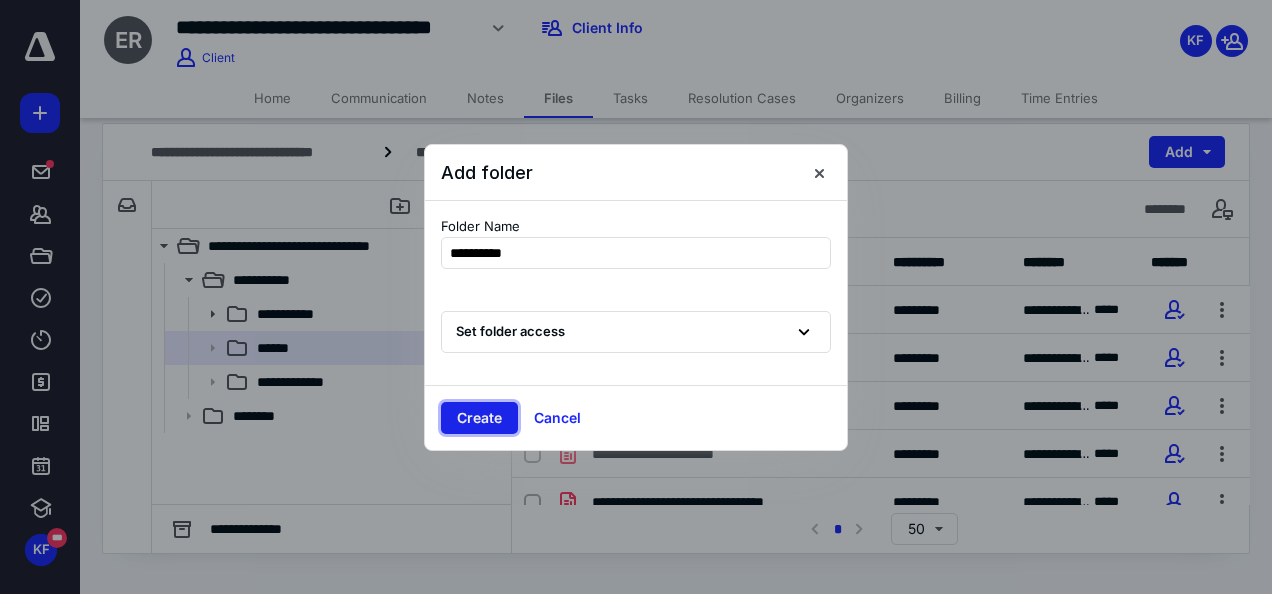 click on "Create" at bounding box center (479, 418) 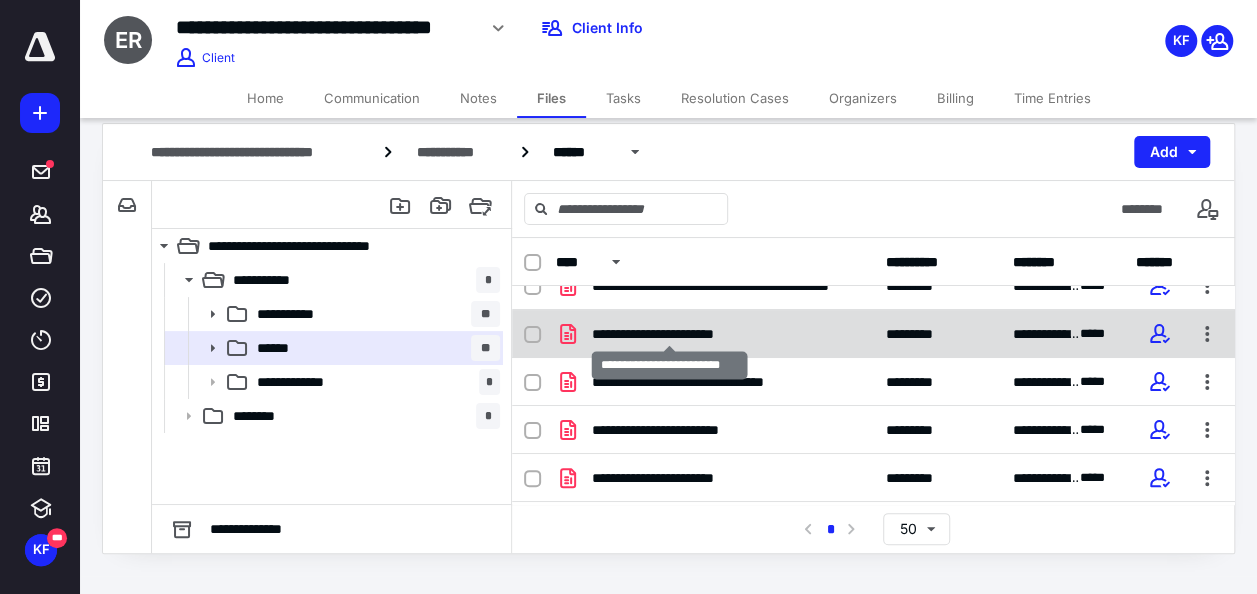 scroll, scrollTop: 200, scrollLeft: 0, axis: vertical 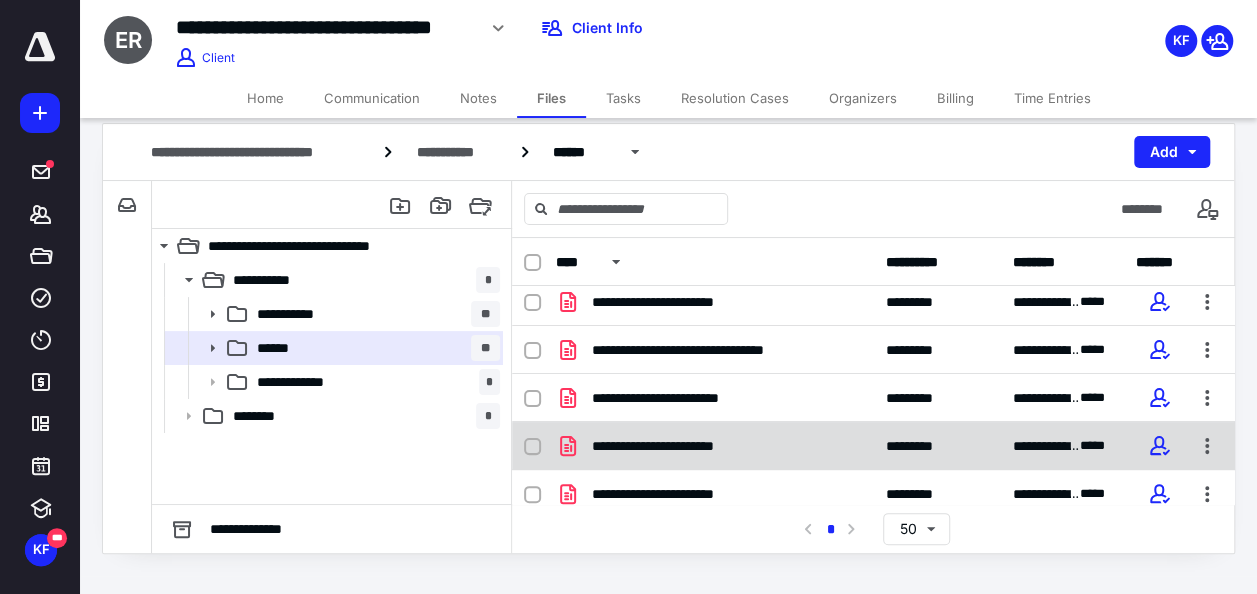 click 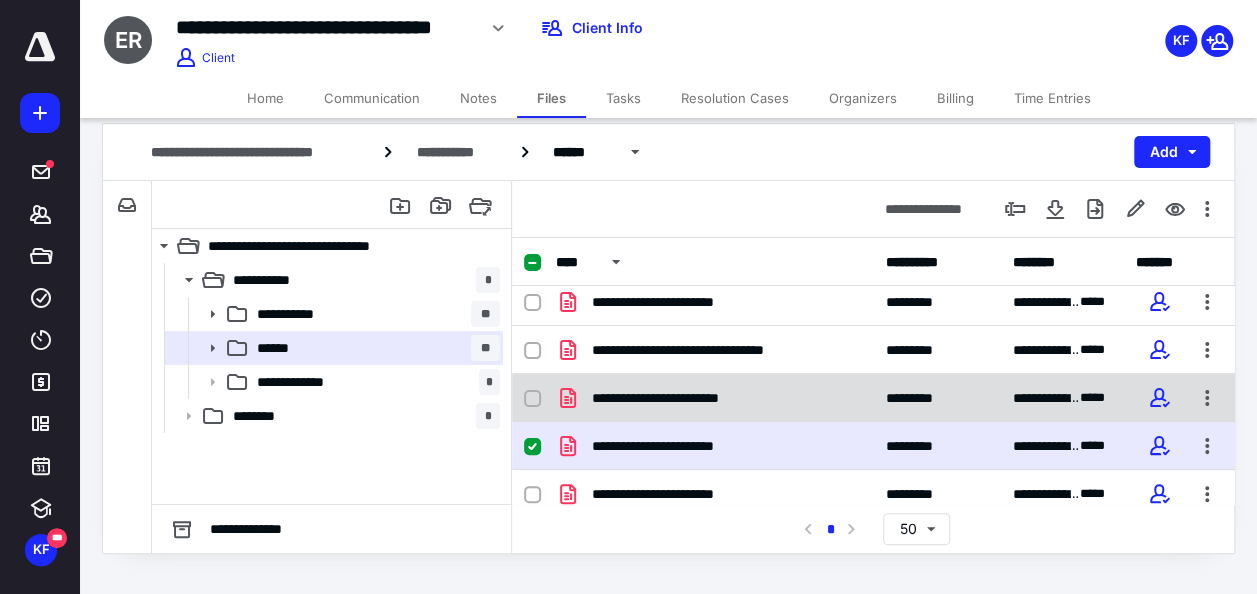 click 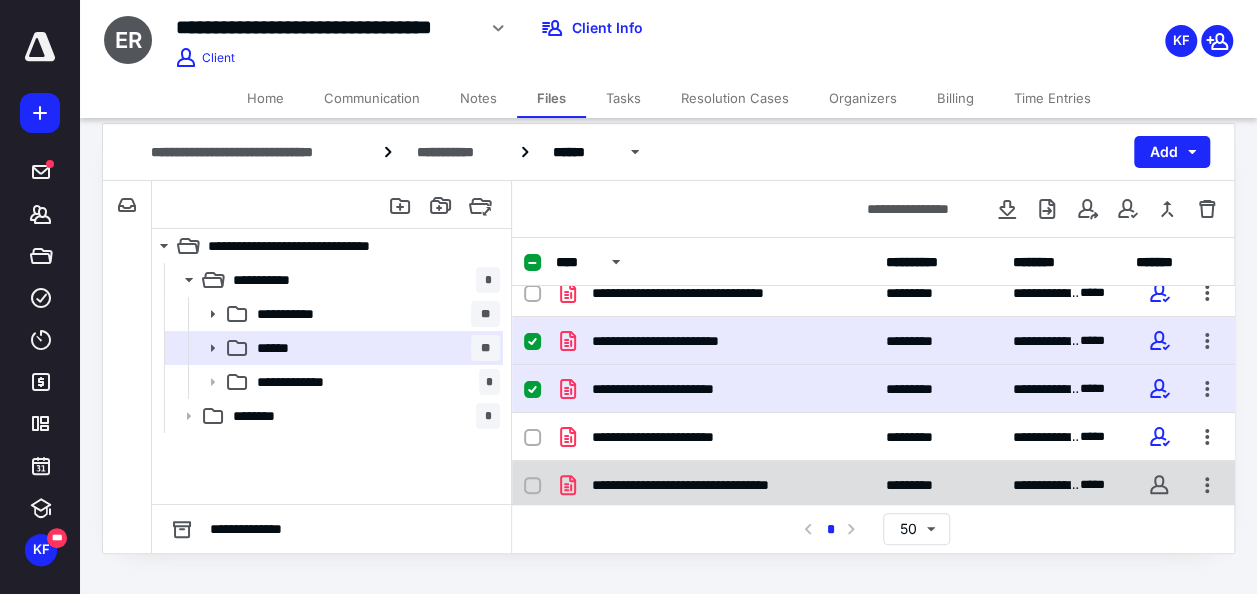scroll, scrollTop: 300, scrollLeft: 0, axis: vertical 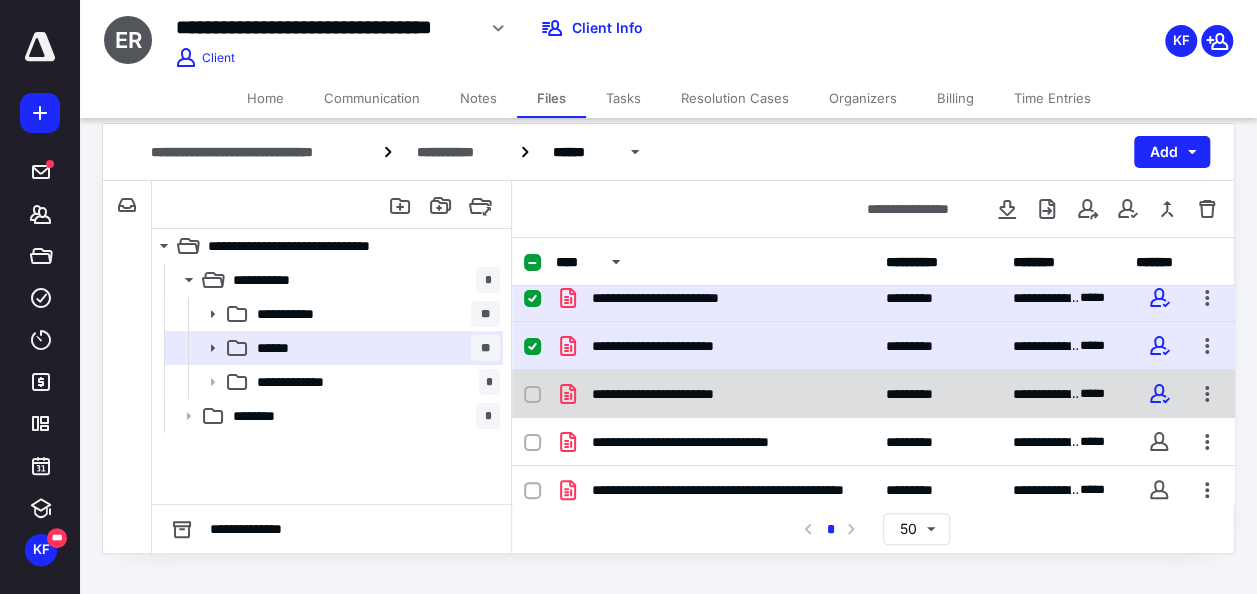 click at bounding box center (532, 395) 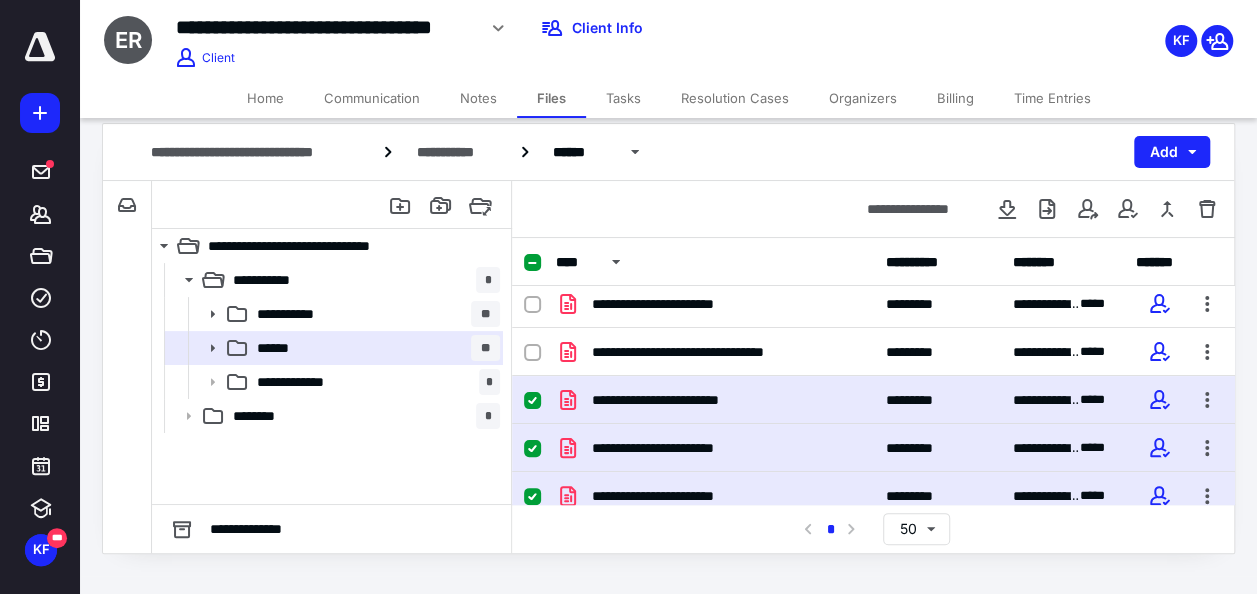 scroll, scrollTop: 200, scrollLeft: 0, axis: vertical 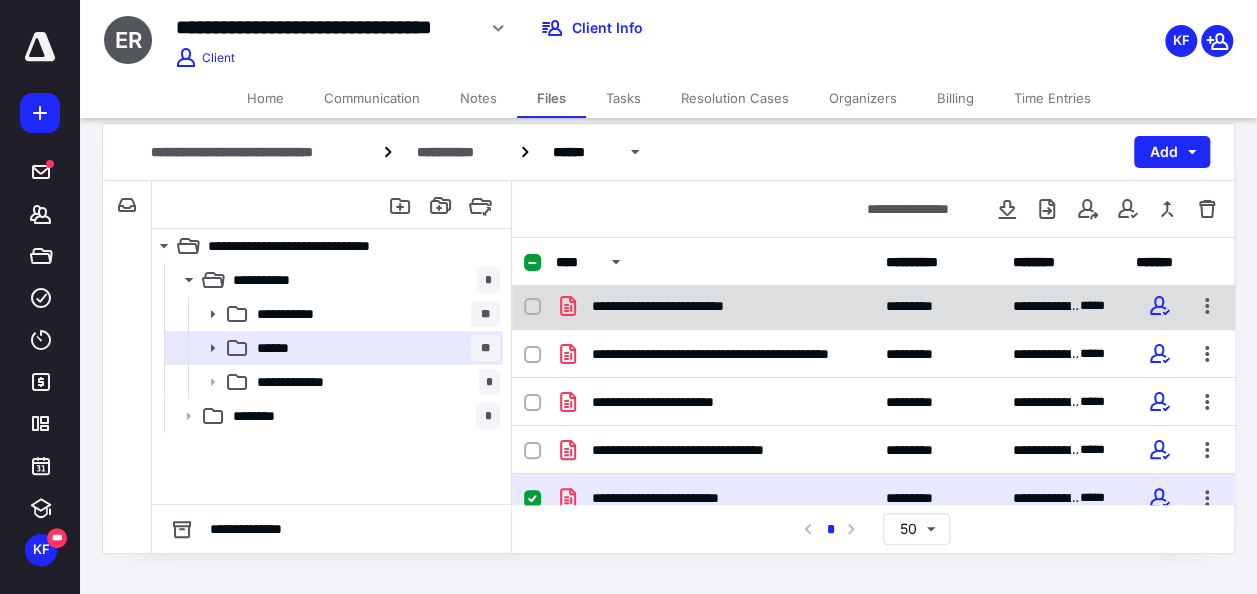 click 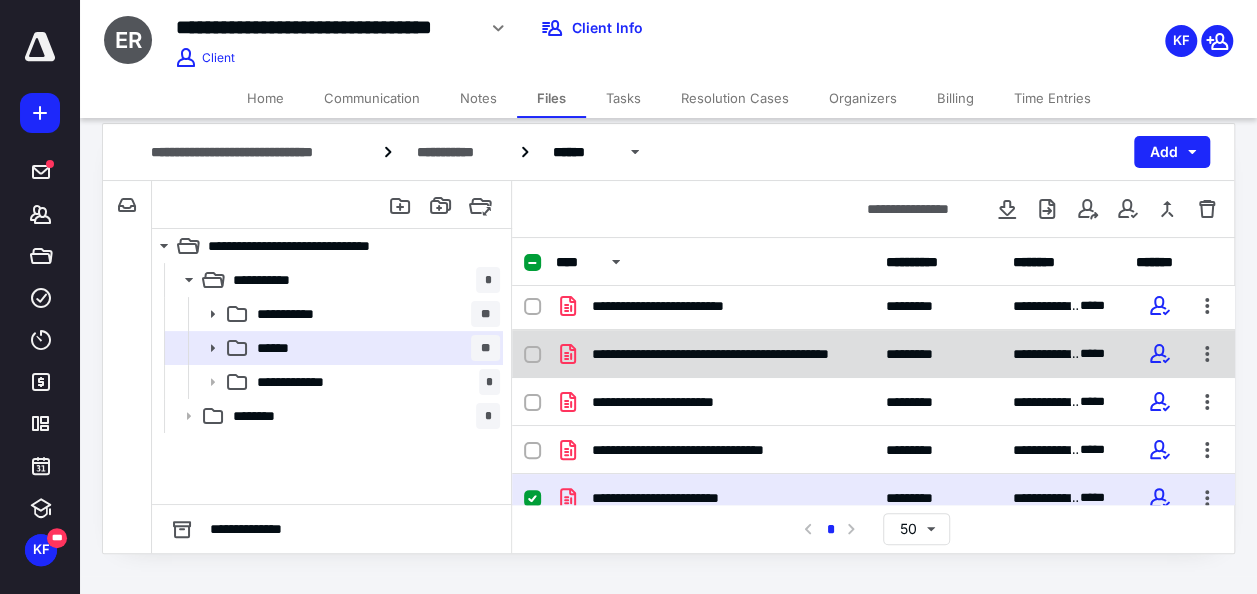 checkbox on "true" 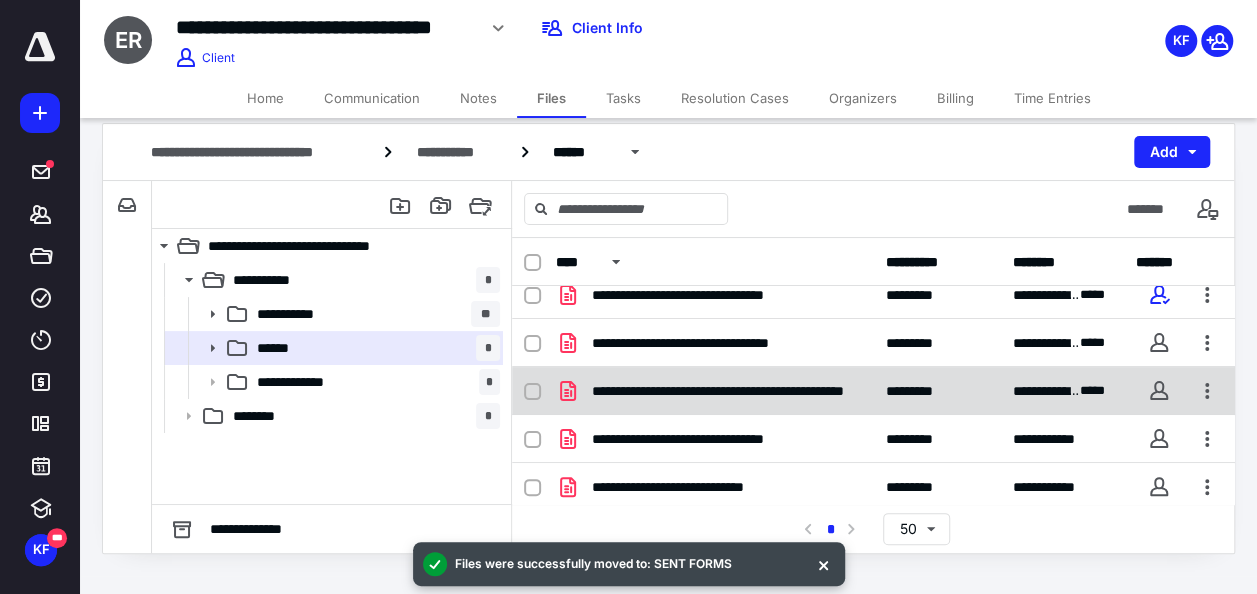 scroll, scrollTop: 209, scrollLeft: 0, axis: vertical 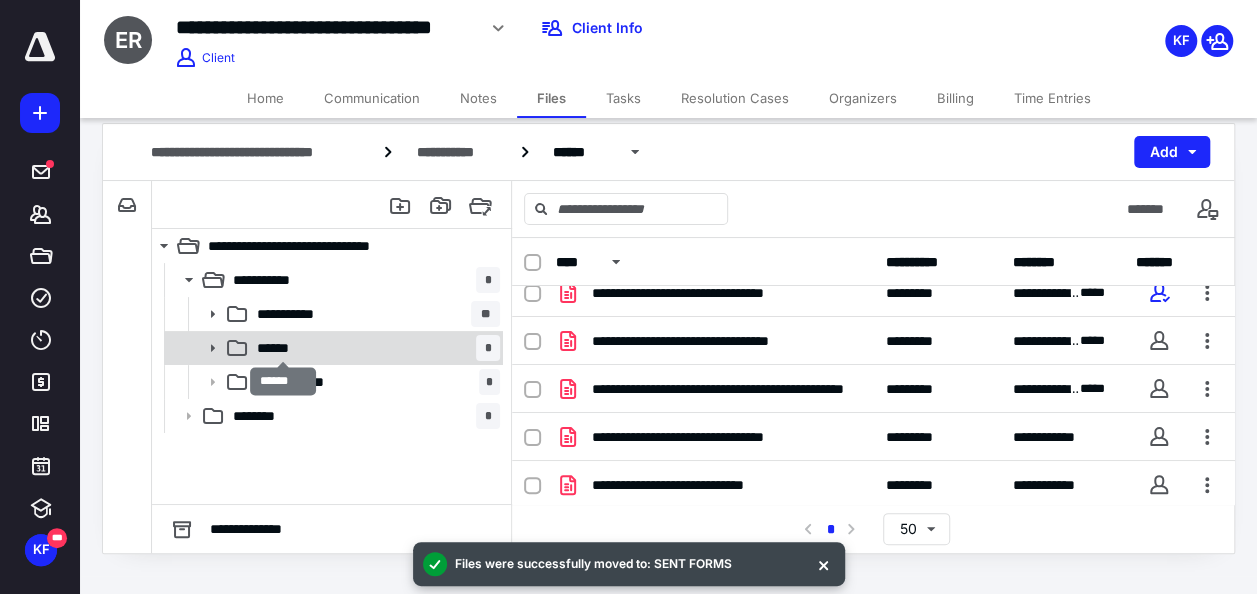 click on "******" at bounding box center [284, 348] 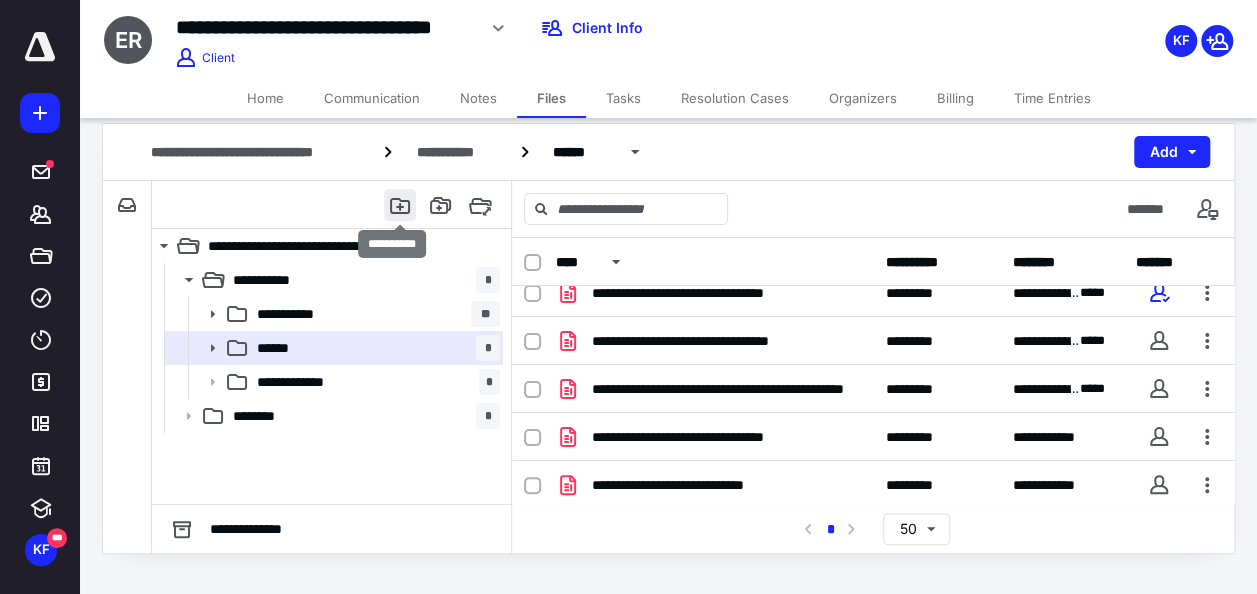 click at bounding box center (400, 205) 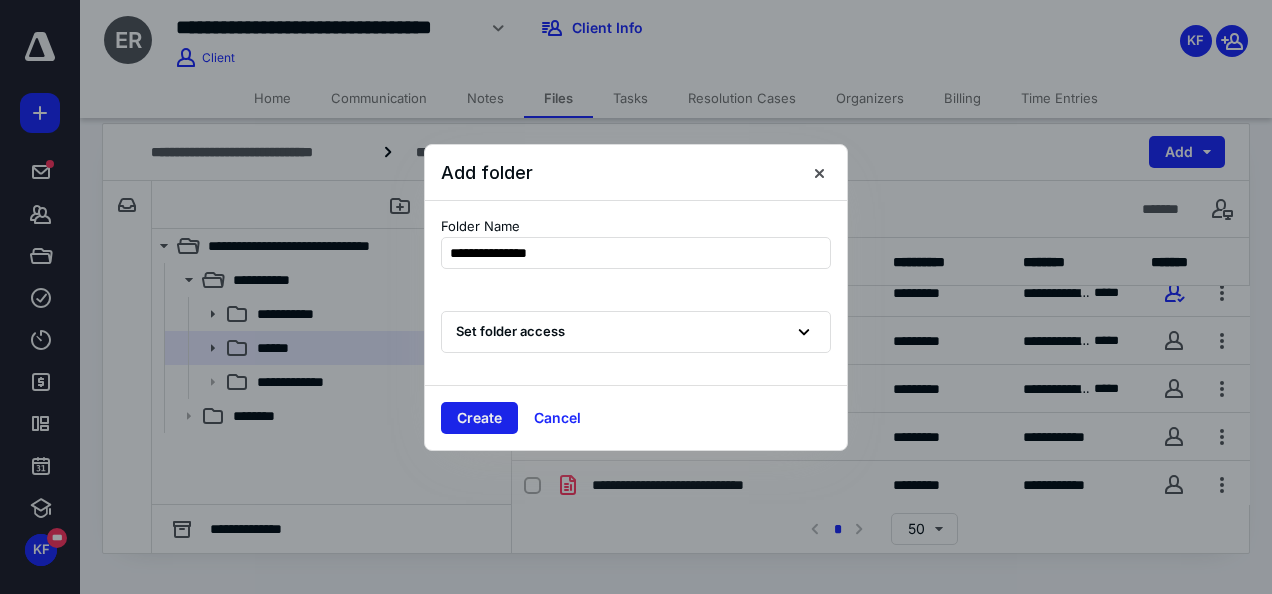 type on "**********" 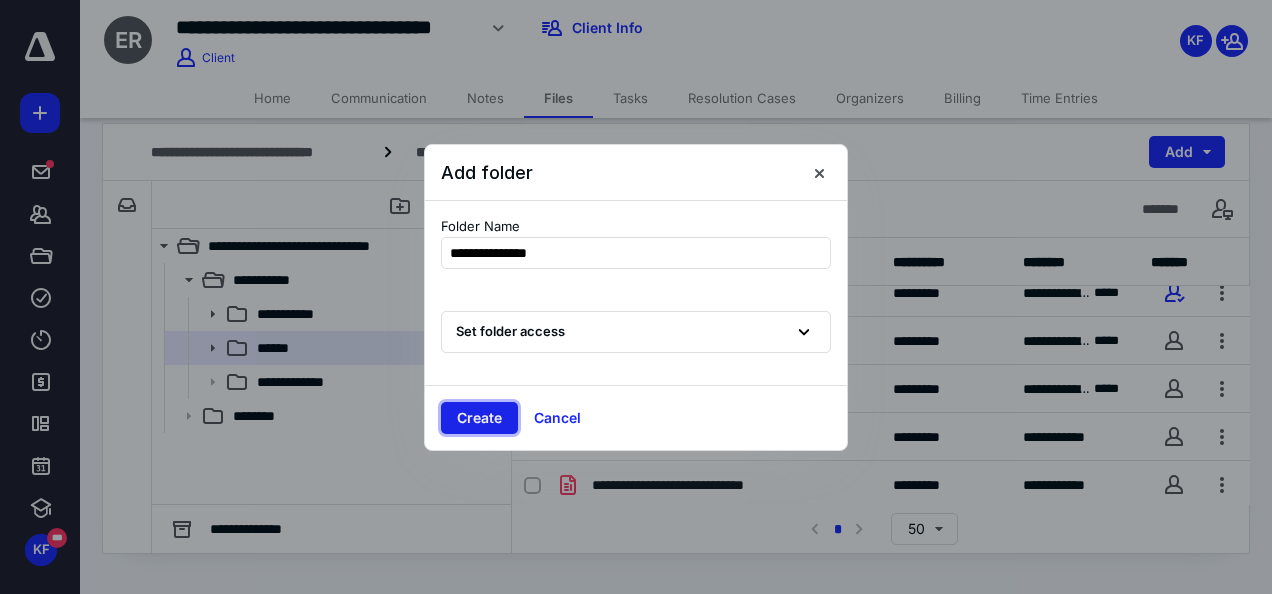 click on "Create" at bounding box center [479, 418] 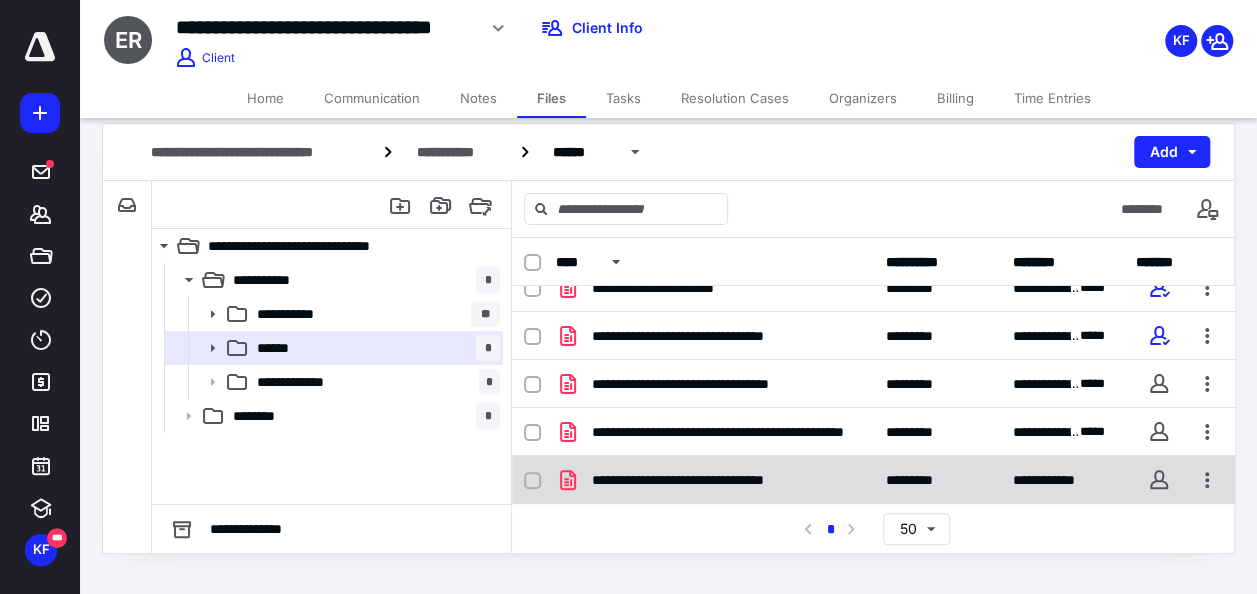 scroll, scrollTop: 256, scrollLeft: 0, axis: vertical 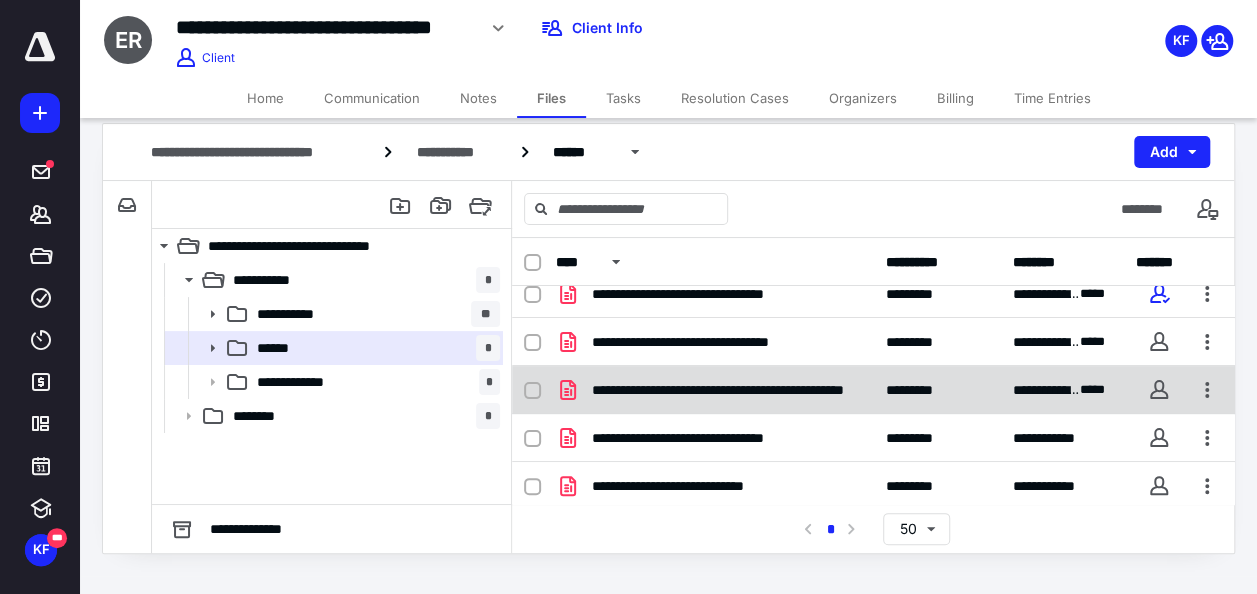 click 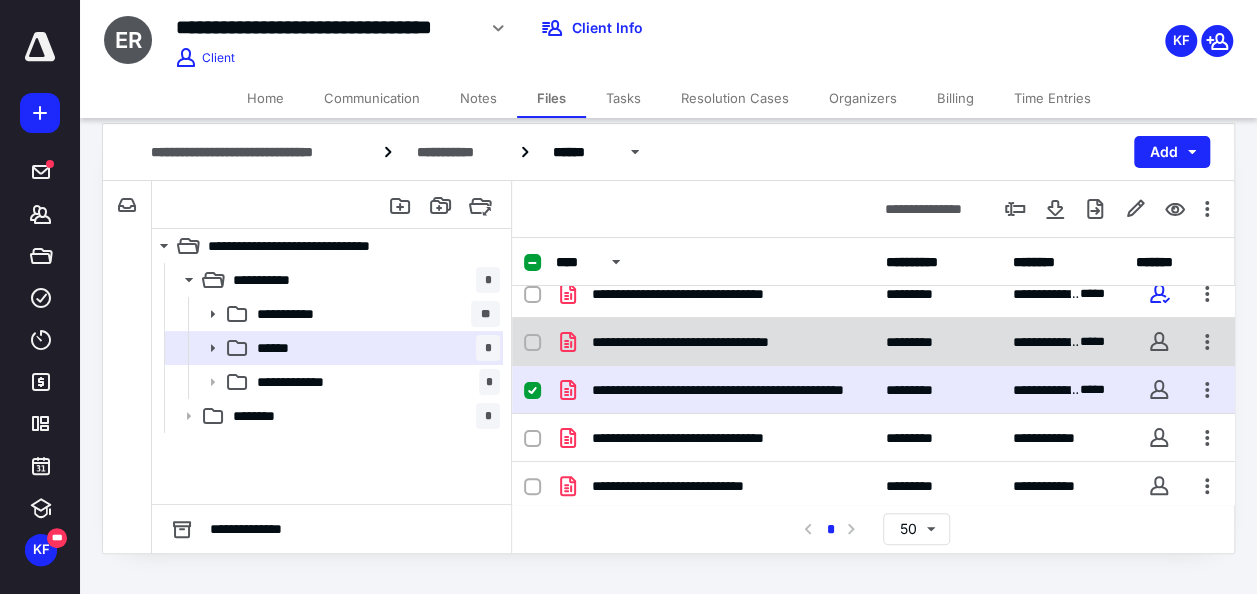 click 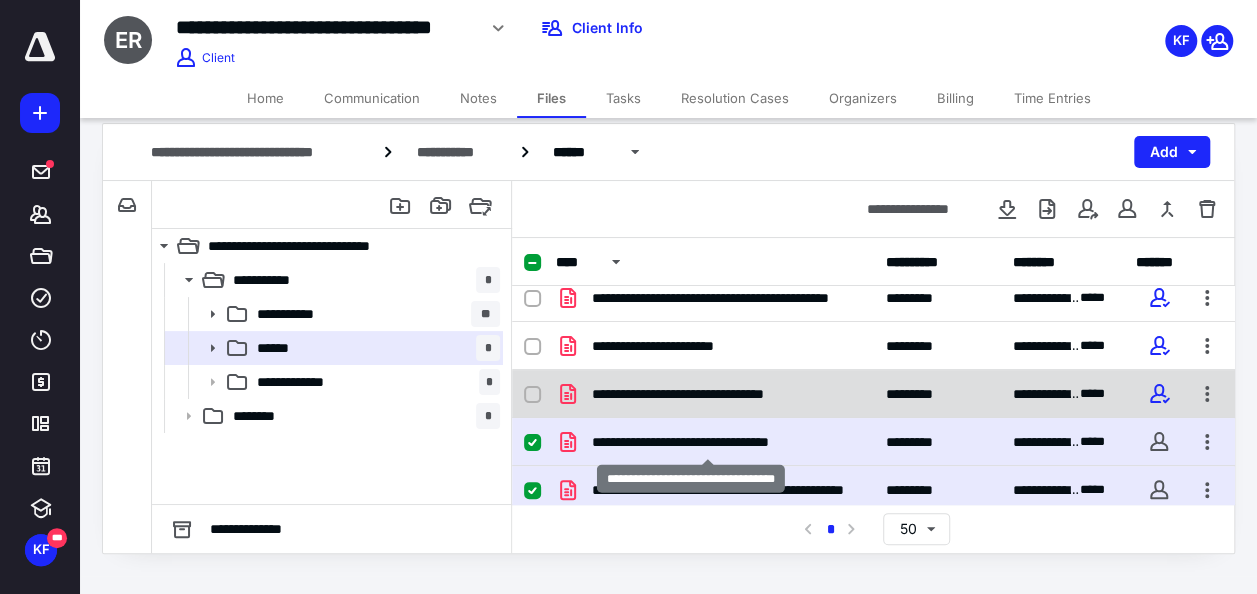 scroll, scrollTop: 56, scrollLeft: 0, axis: vertical 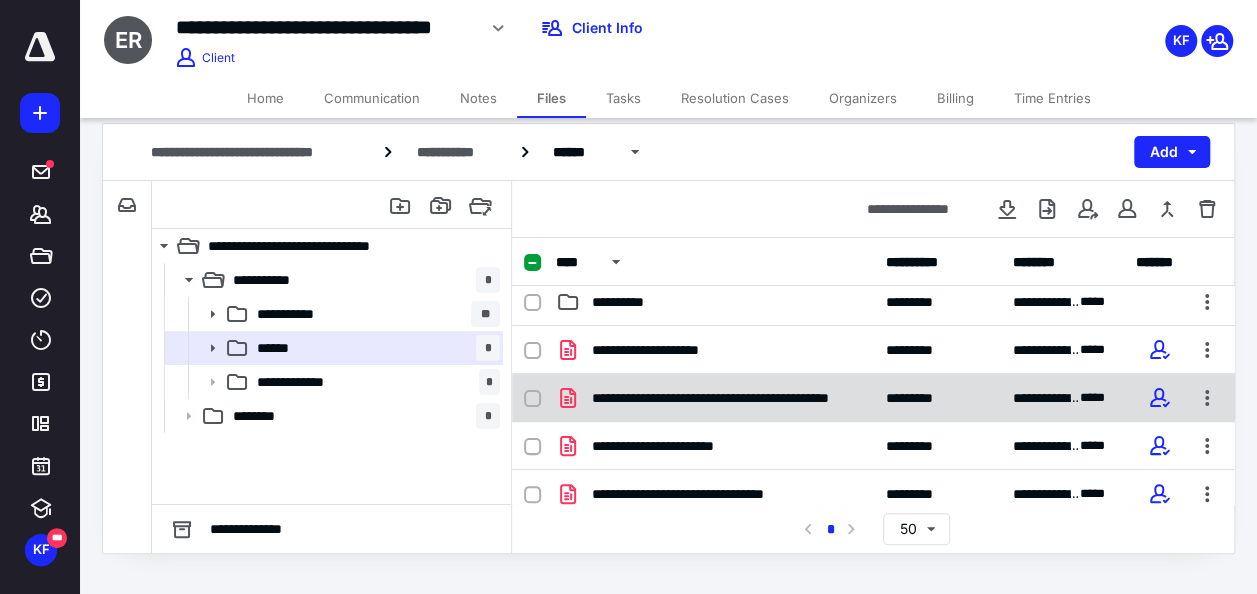 click 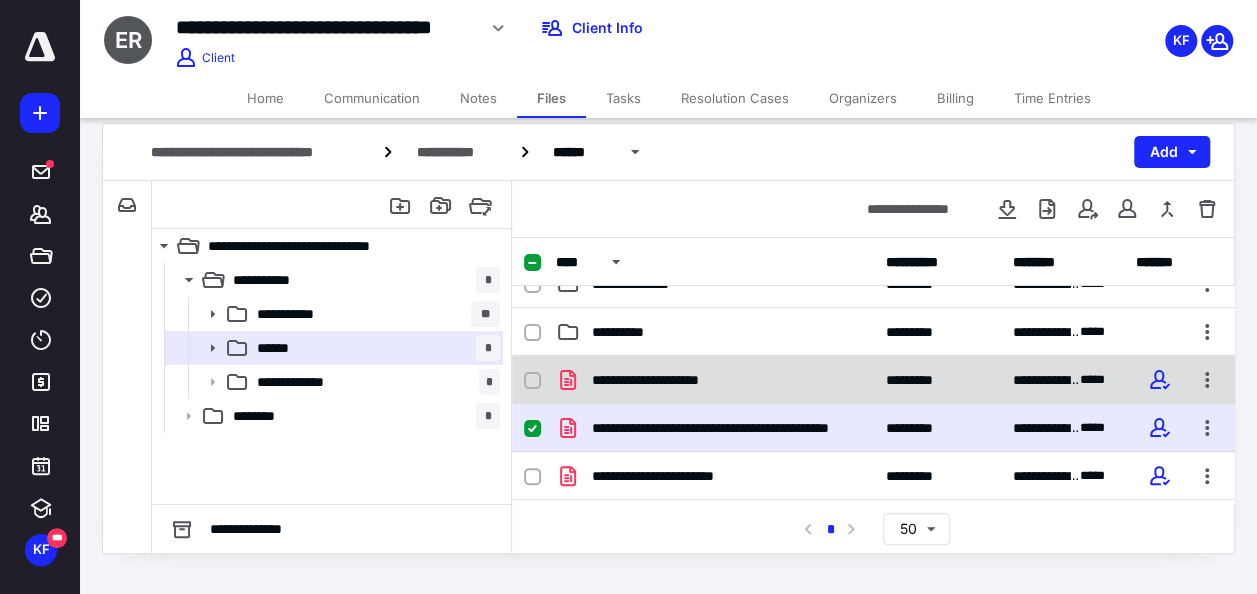 scroll, scrollTop: 0, scrollLeft: 0, axis: both 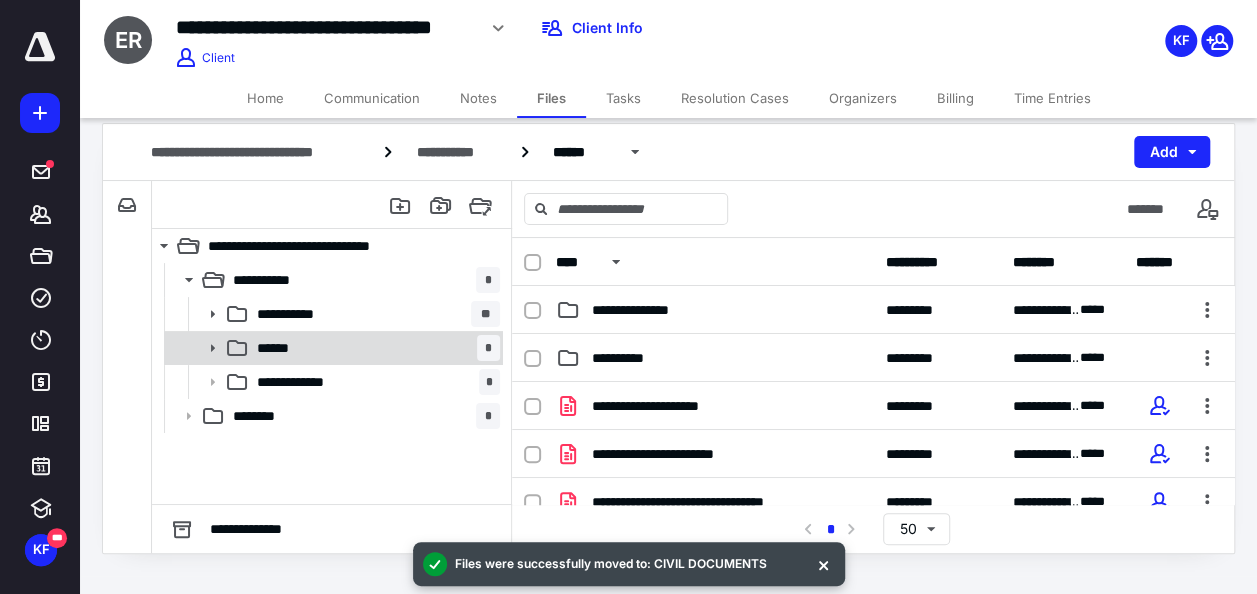 click on "****** *" at bounding box center (374, 348) 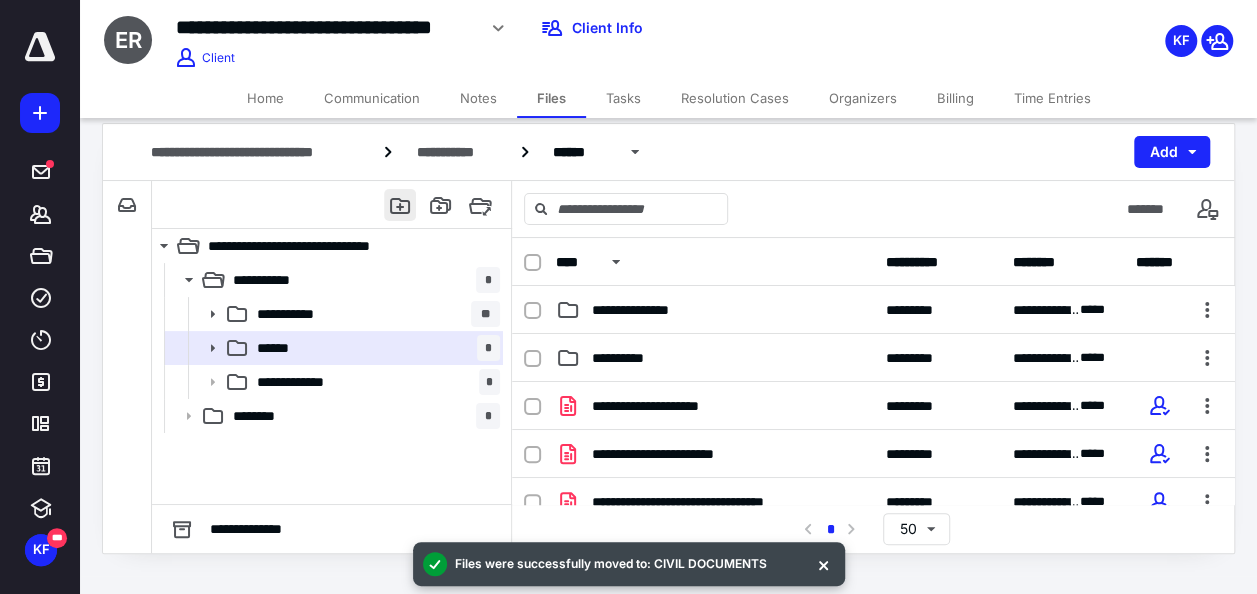 click at bounding box center [400, 205] 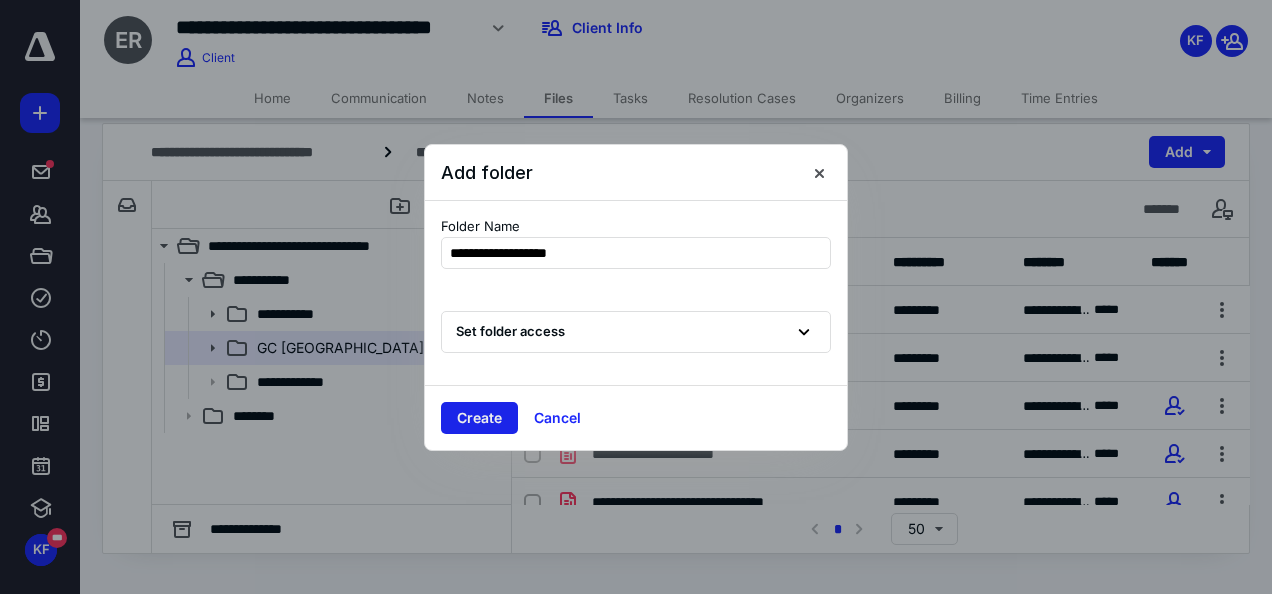 type on "**********" 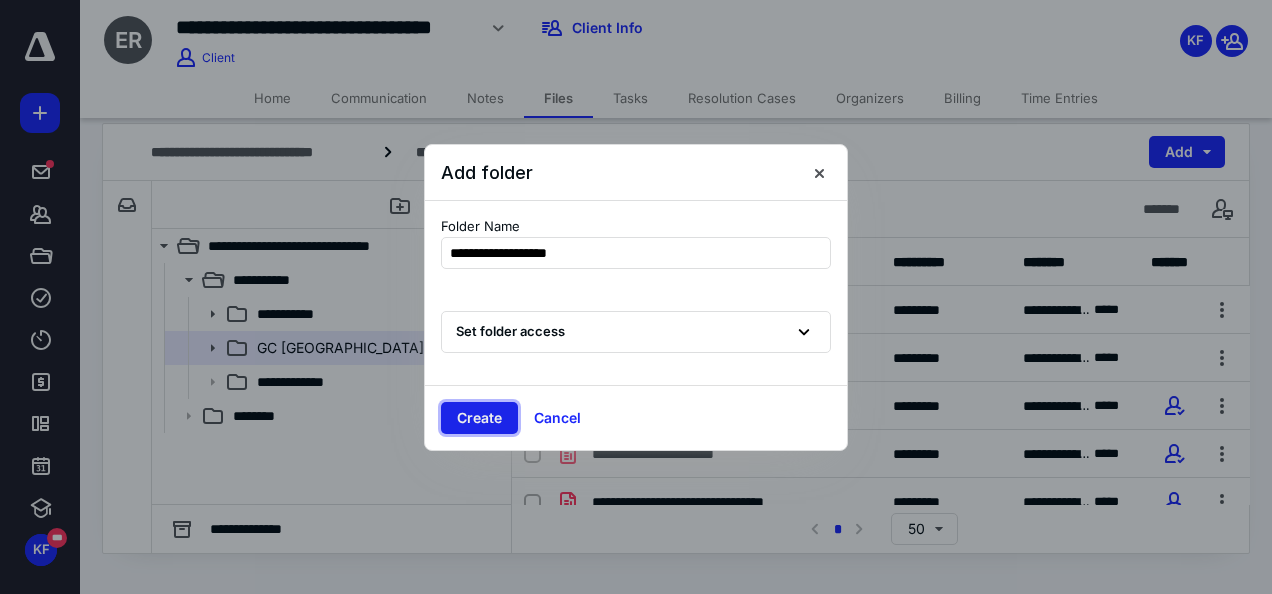 click on "Create" at bounding box center [479, 418] 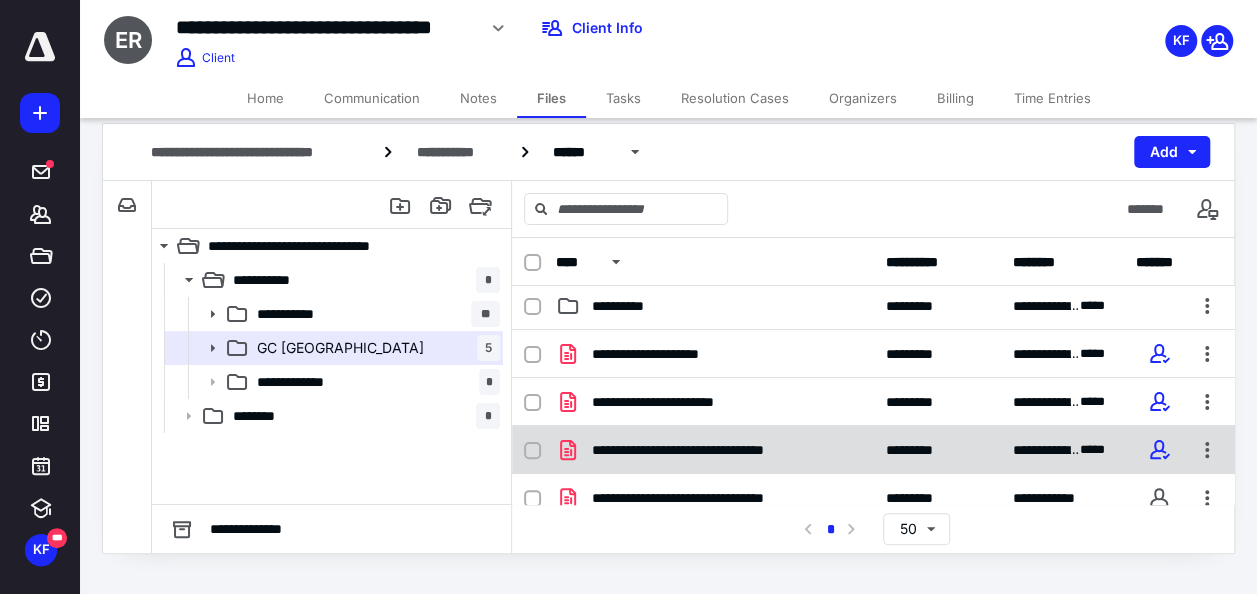 scroll, scrollTop: 200, scrollLeft: 0, axis: vertical 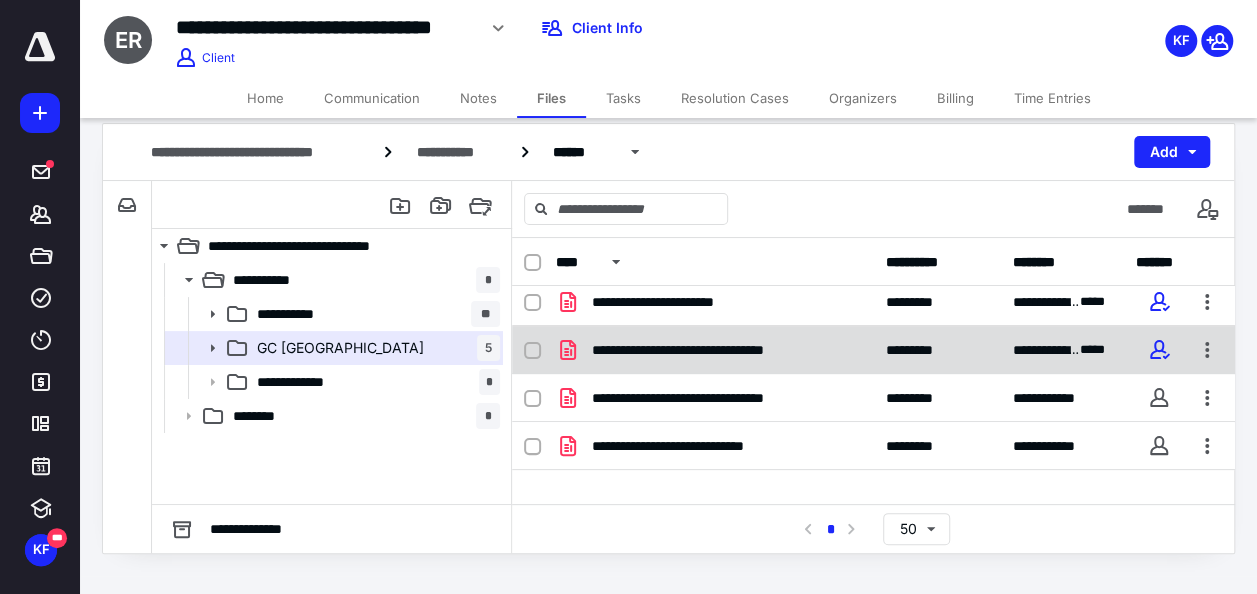 click 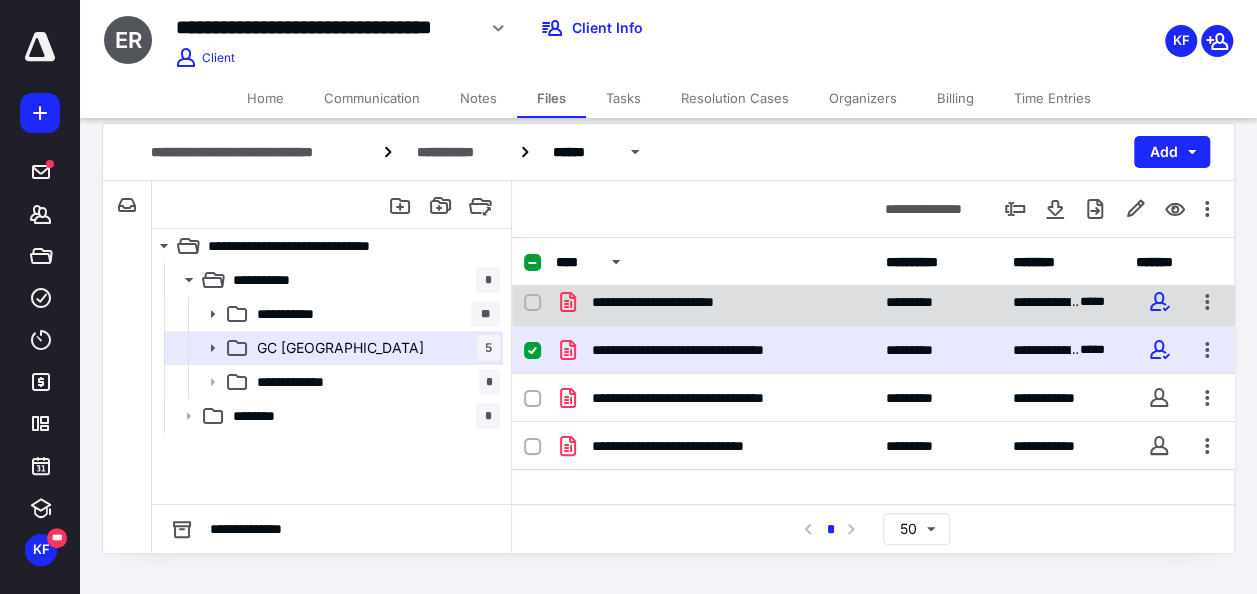 click 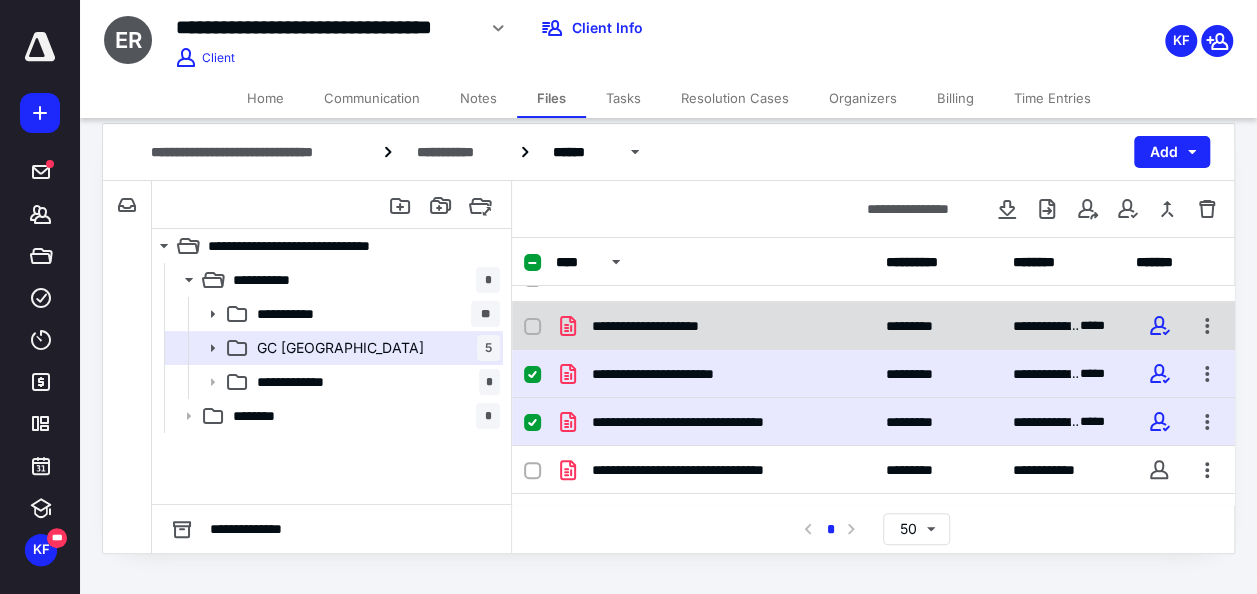 scroll, scrollTop: 100, scrollLeft: 0, axis: vertical 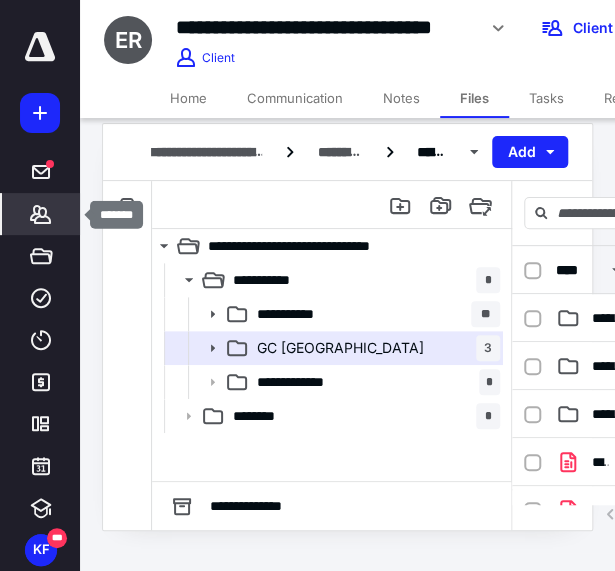 click 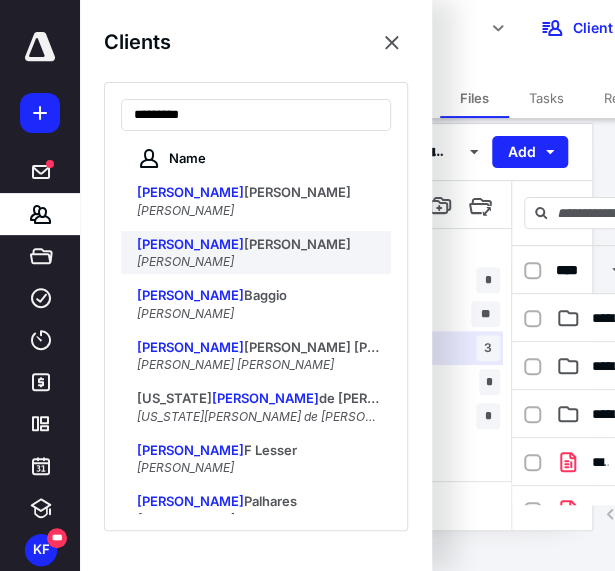 type on "*********" 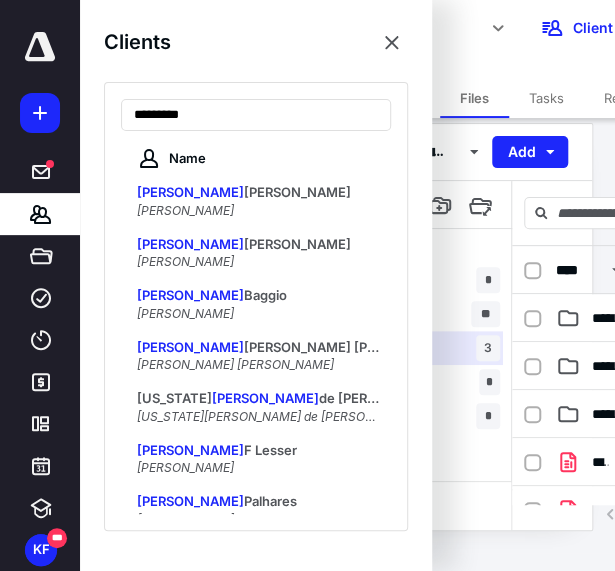 click on "Frederico  Andrade Passos" at bounding box center [185, 261] 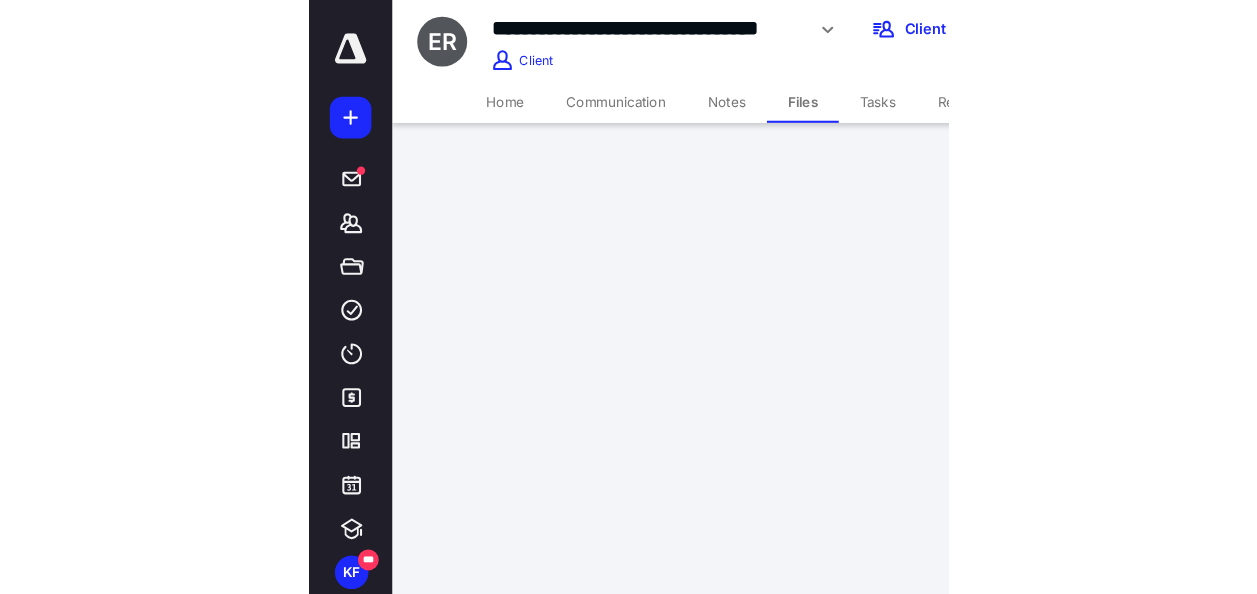 scroll, scrollTop: 0, scrollLeft: 0, axis: both 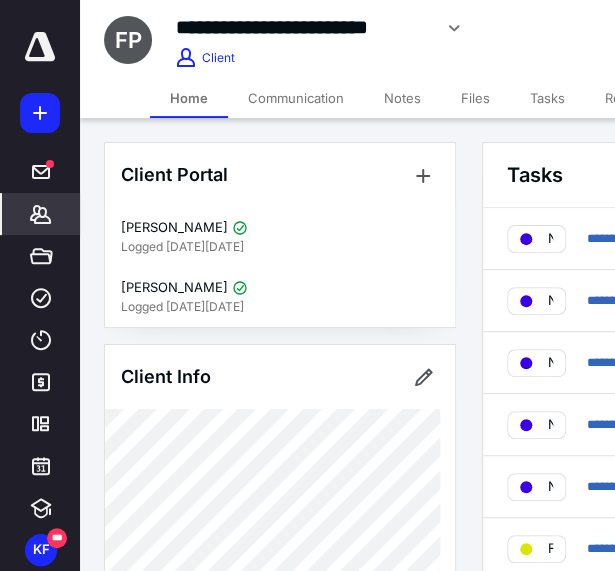 click on "Files" at bounding box center [475, 98] 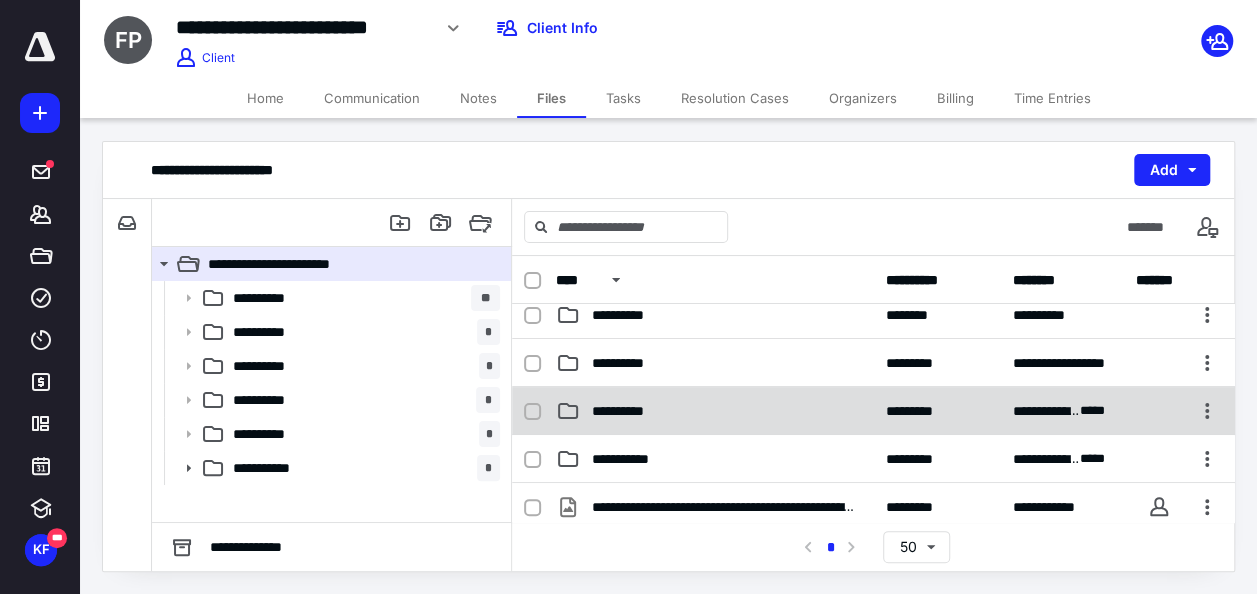 scroll, scrollTop: 200, scrollLeft: 0, axis: vertical 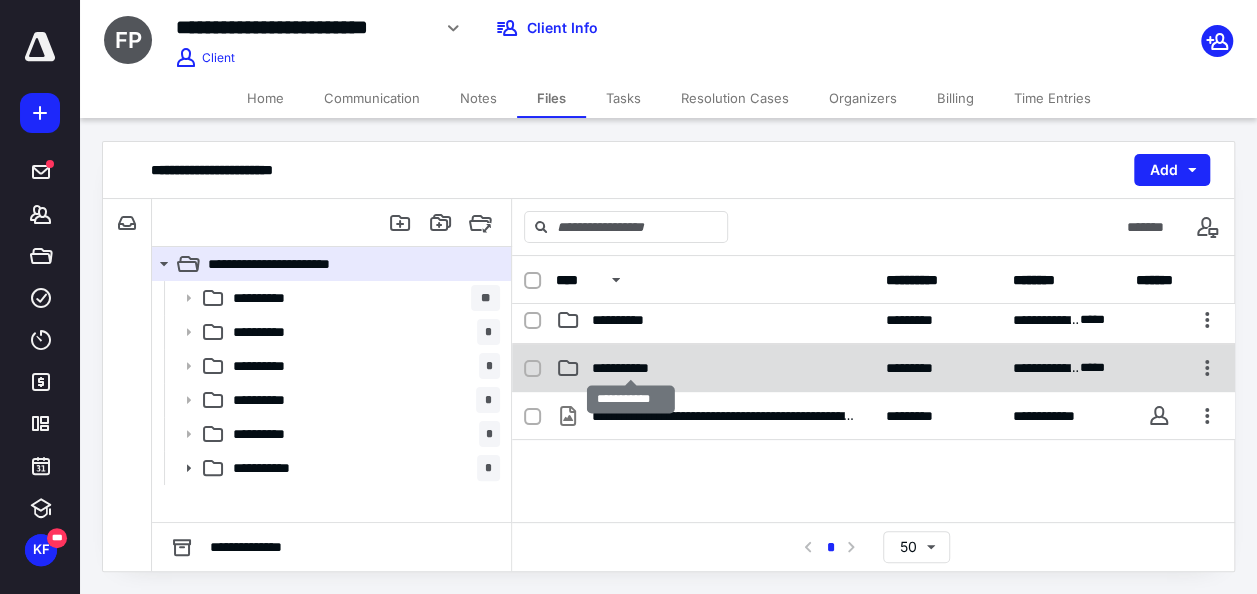 click on "**********" at bounding box center (631, 368) 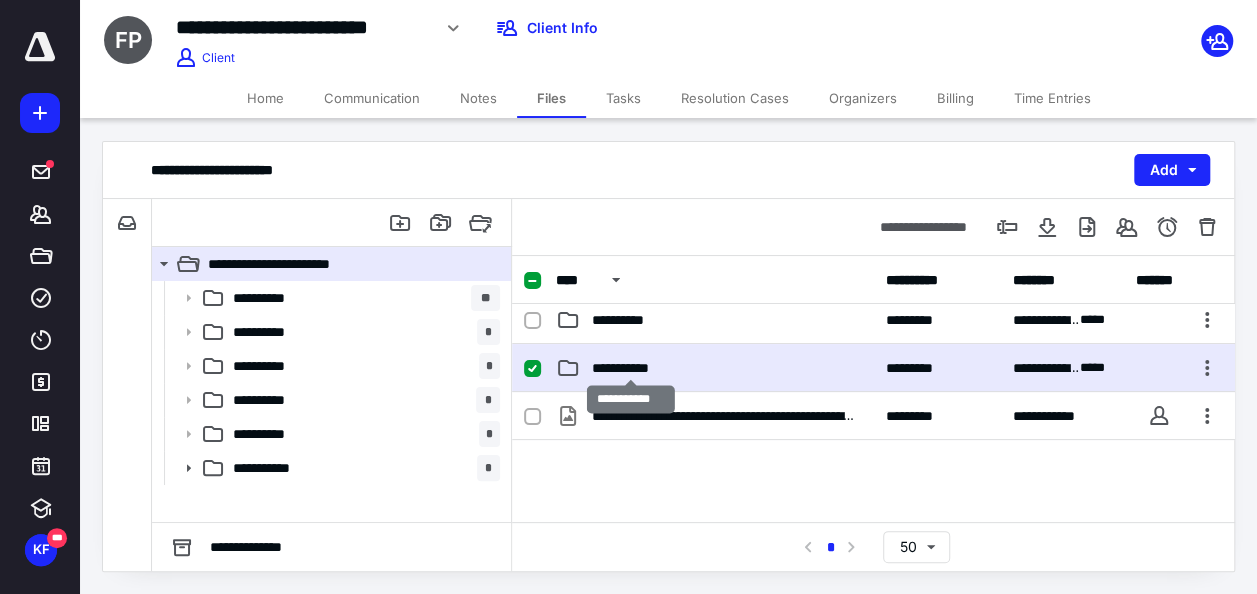 click on "**********" at bounding box center (631, 368) 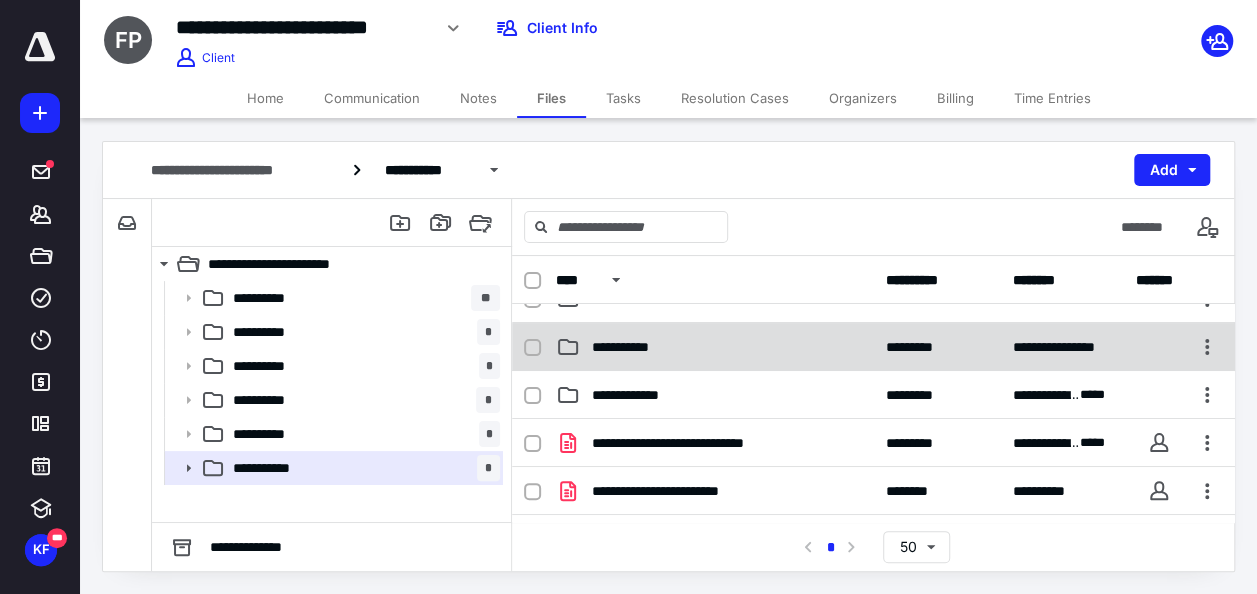 scroll, scrollTop: 300, scrollLeft: 0, axis: vertical 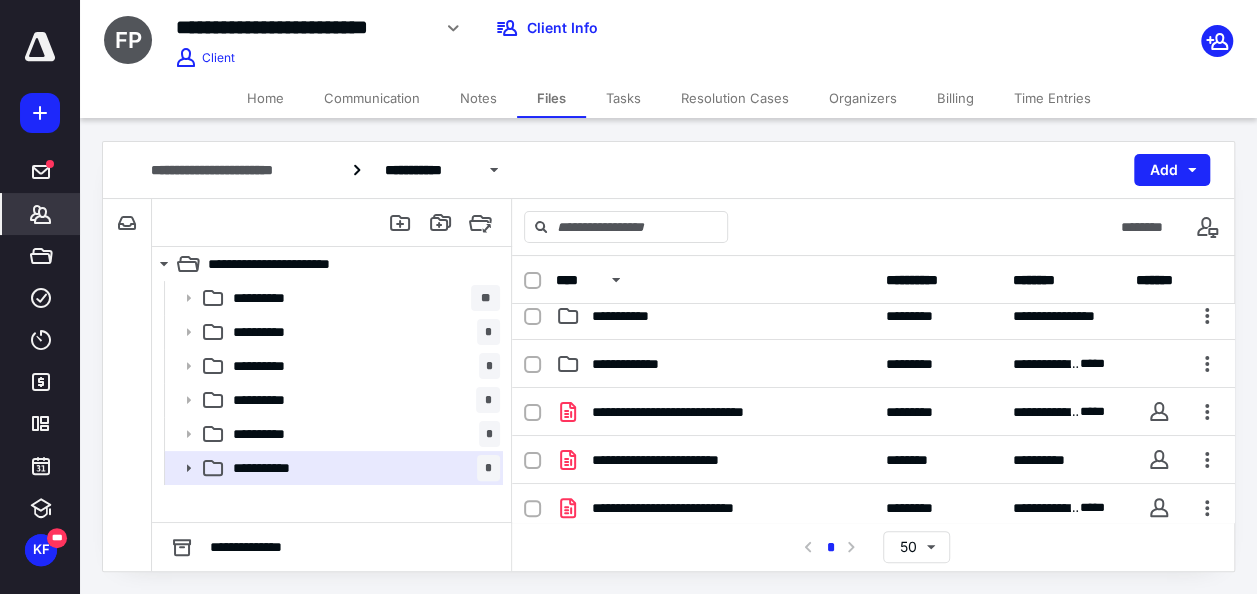 click 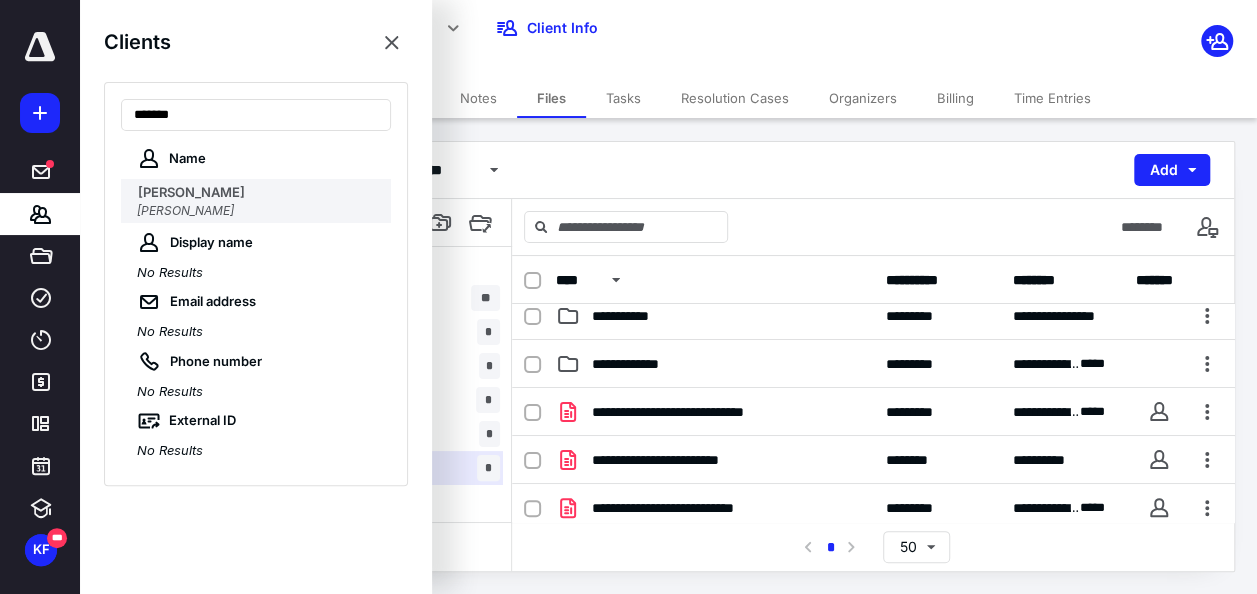 type on "*******" 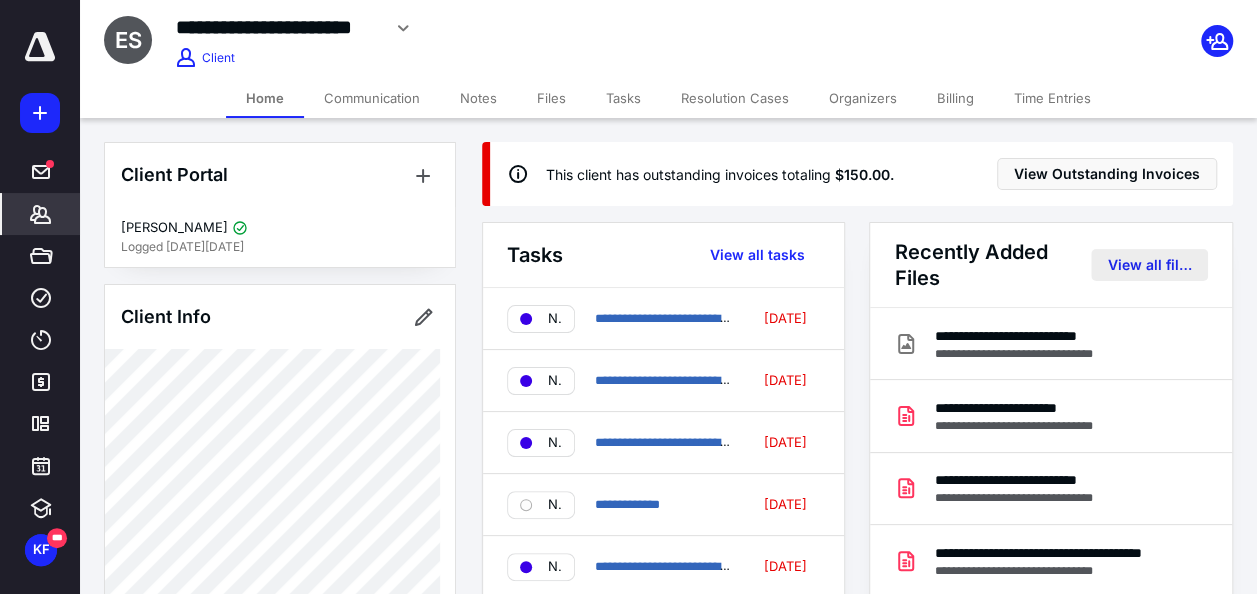 click on "View all files" at bounding box center (1149, 265) 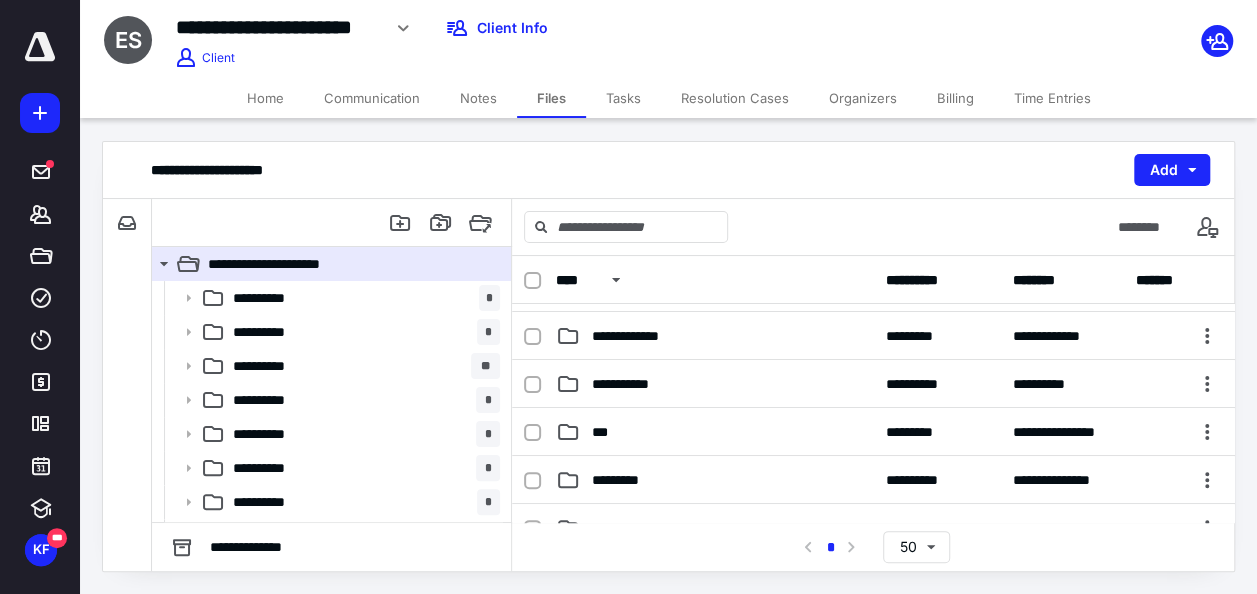 scroll, scrollTop: 400, scrollLeft: 0, axis: vertical 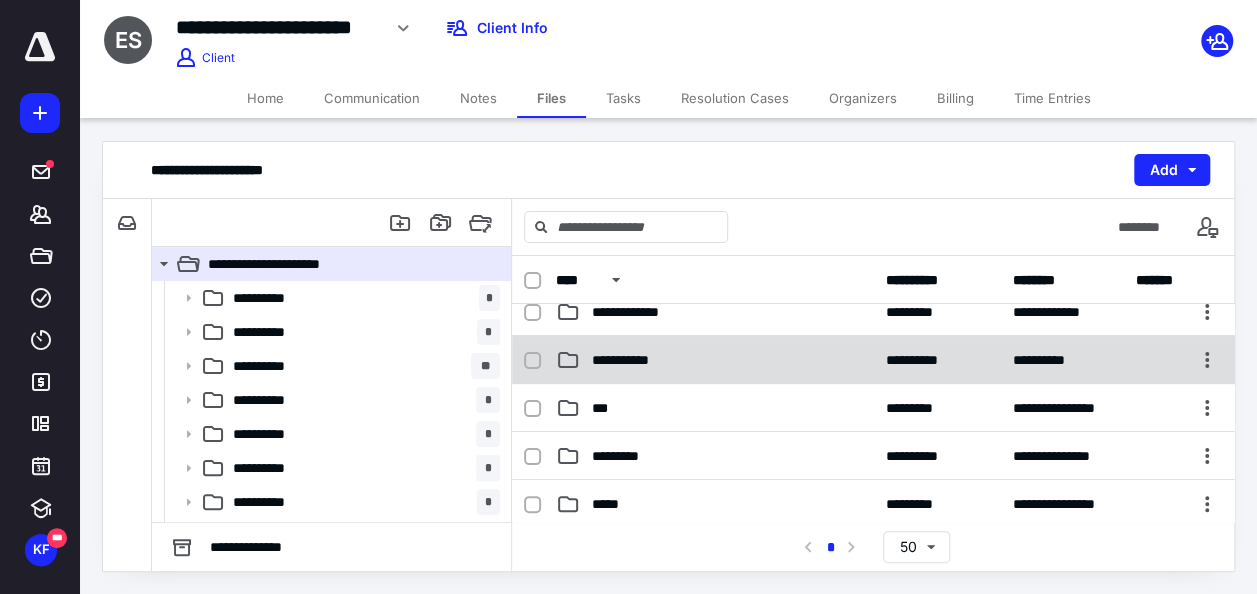 click on "**********" at bounding box center [631, 360] 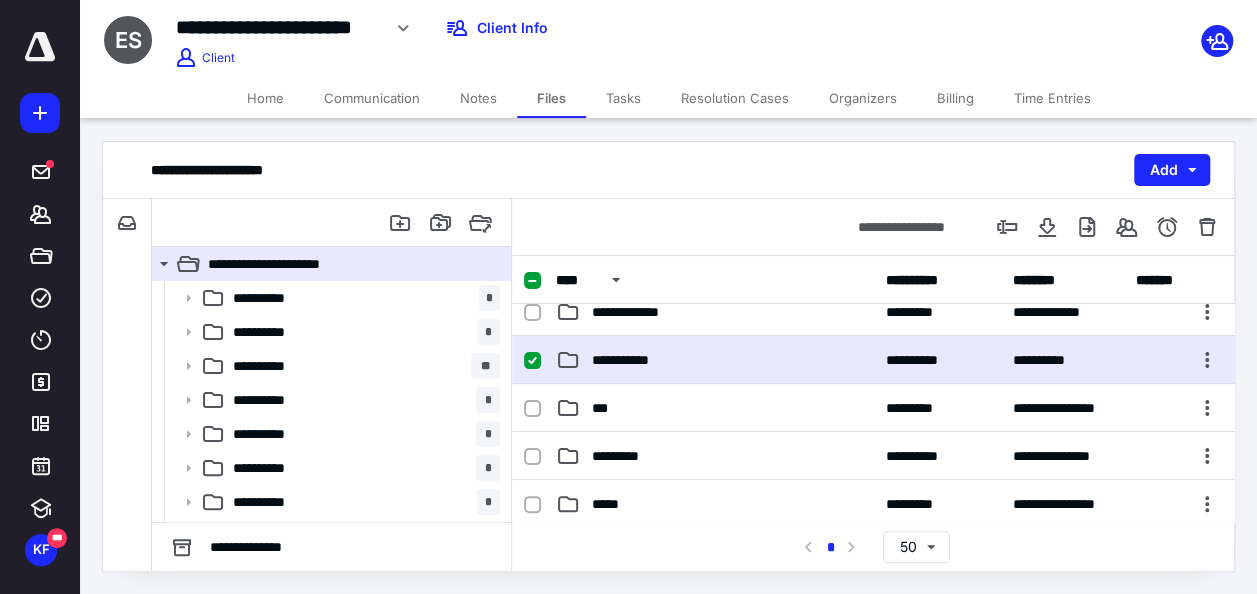 click on "**********" at bounding box center (631, 360) 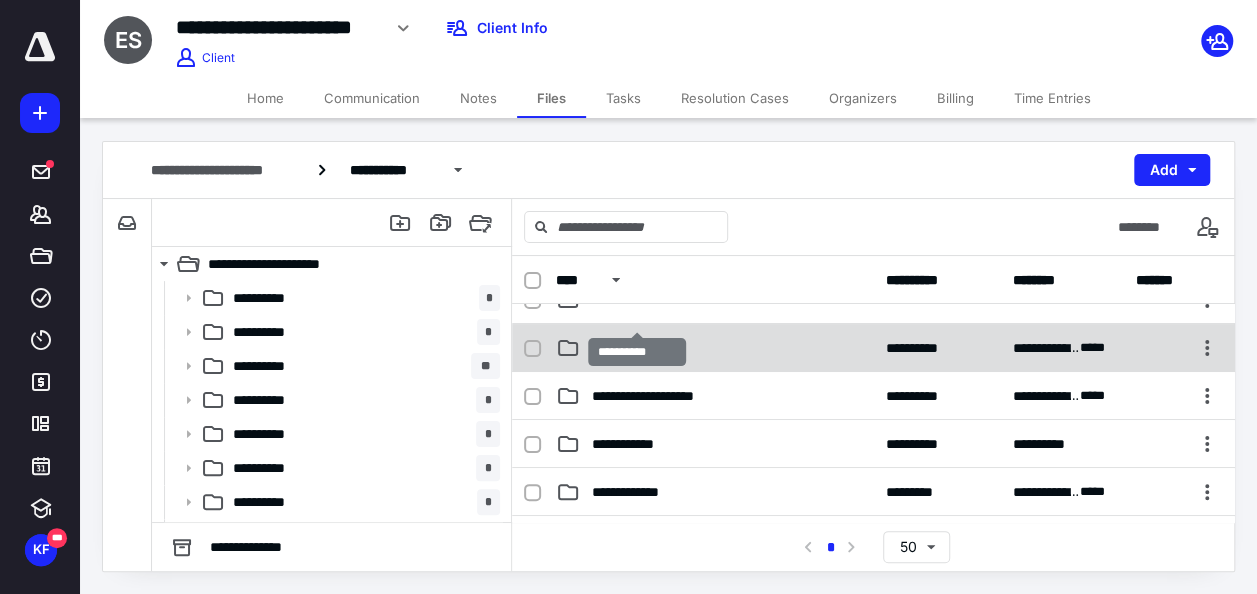 scroll, scrollTop: 200, scrollLeft: 0, axis: vertical 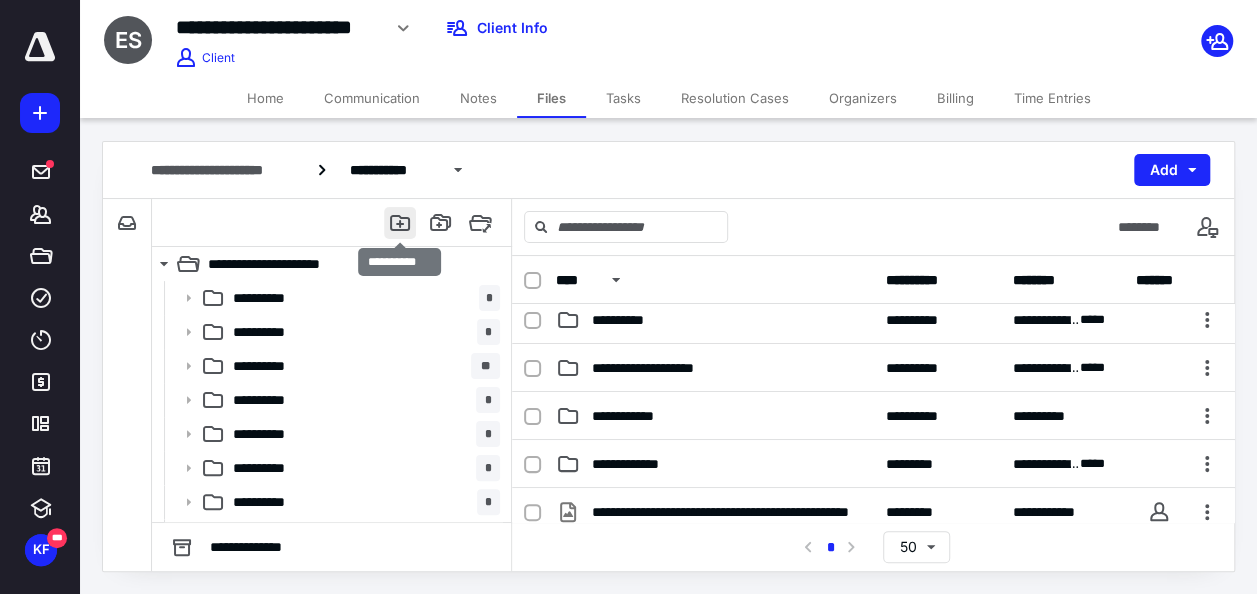 click at bounding box center [400, 223] 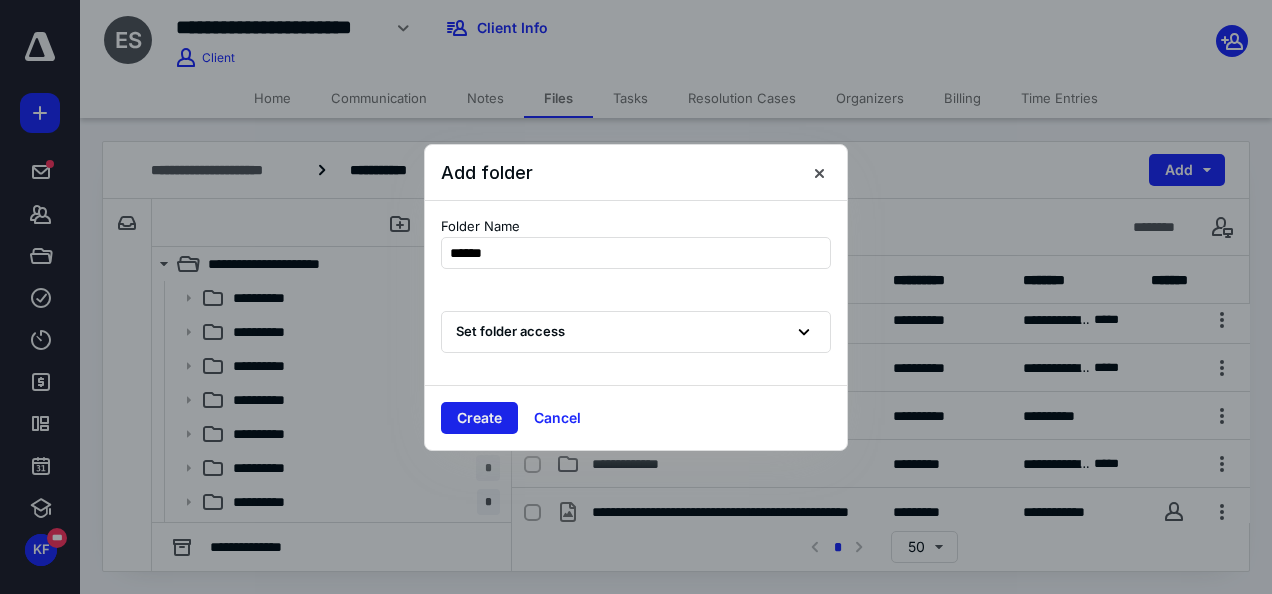 type on "******" 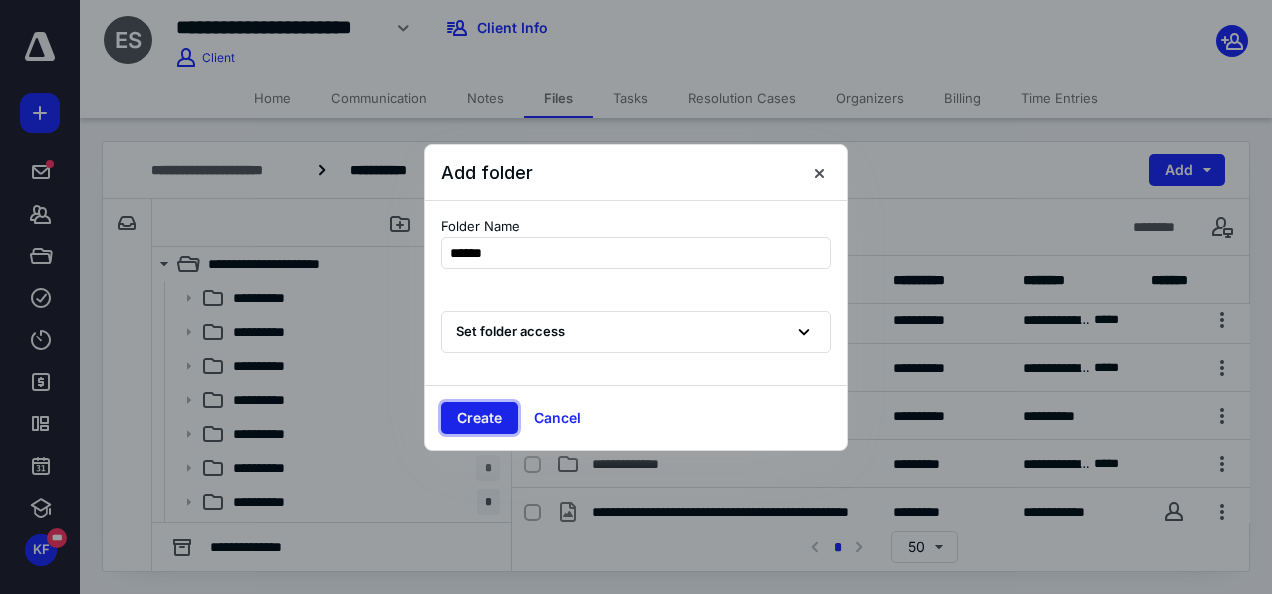 click on "Create" at bounding box center [479, 418] 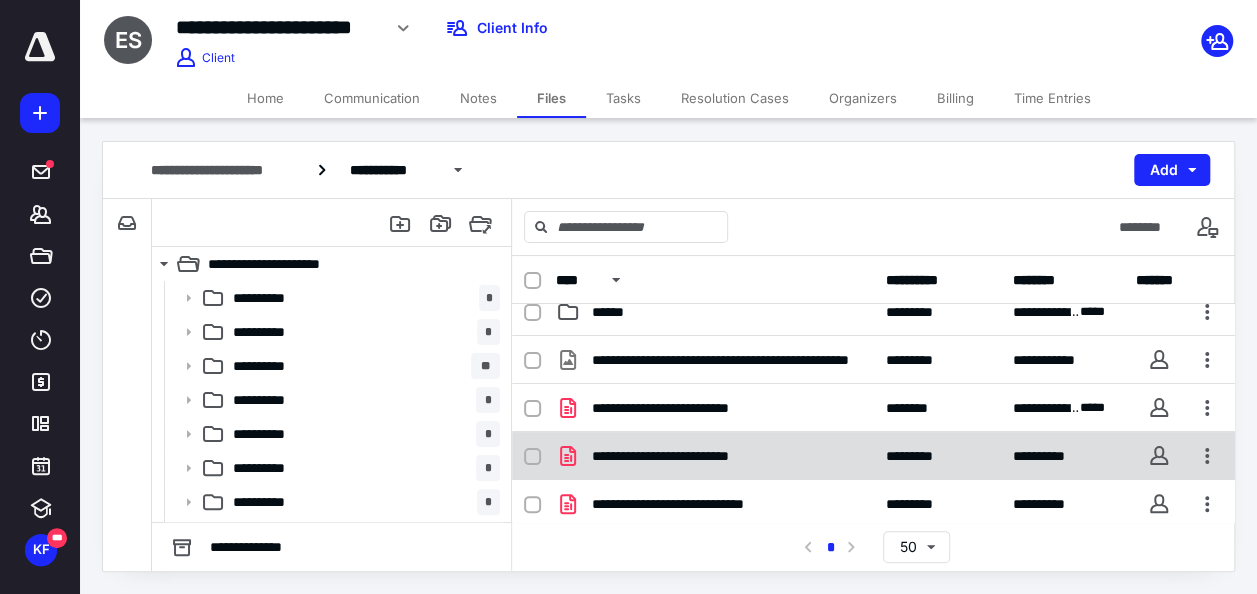 scroll, scrollTop: 300, scrollLeft: 0, axis: vertical 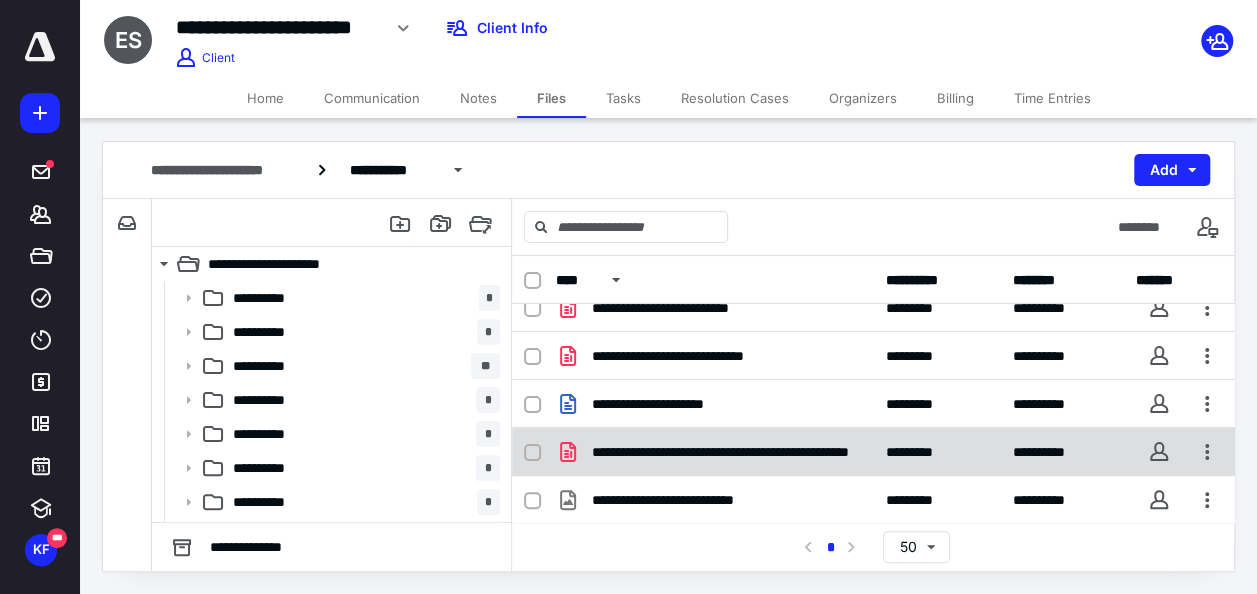 click on "**********" at bounding box center (873, 452) 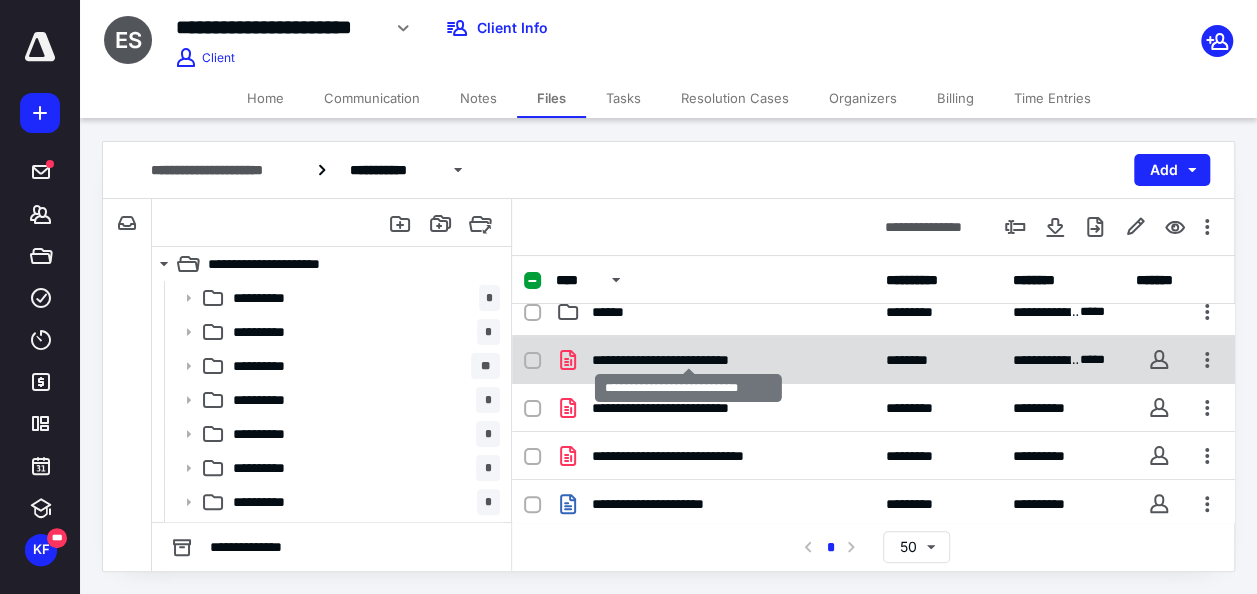 scroll, scrollTop: 500, scrollLeft: 0, axis: vertical 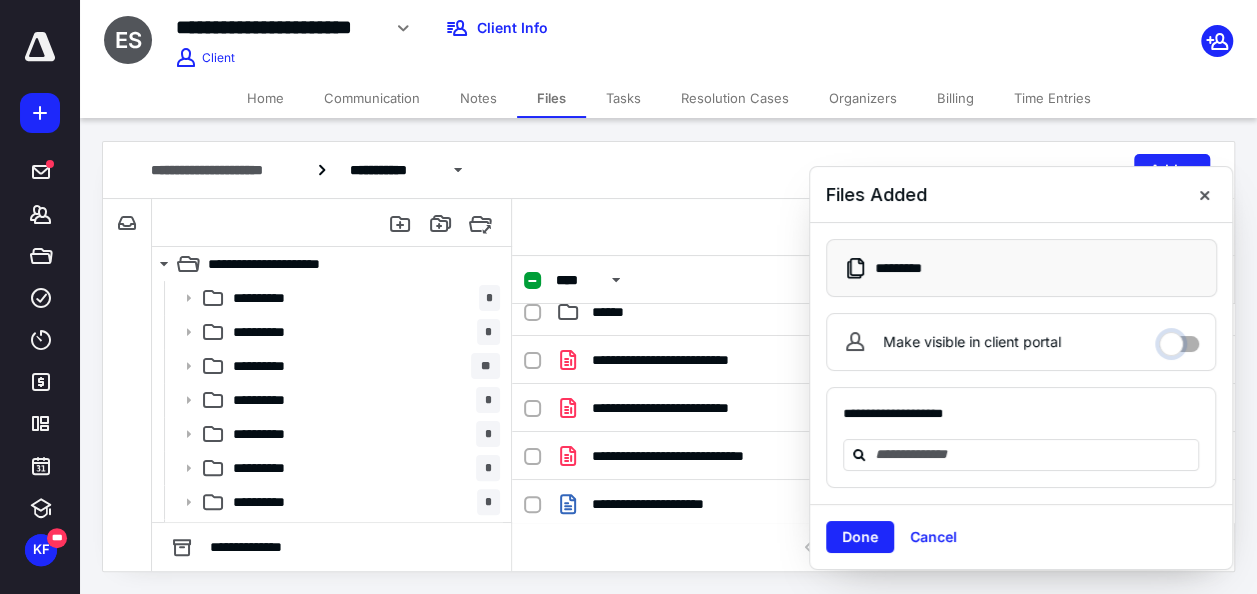 click on "Make visible in client portal" at bounding box center (1179, 339) 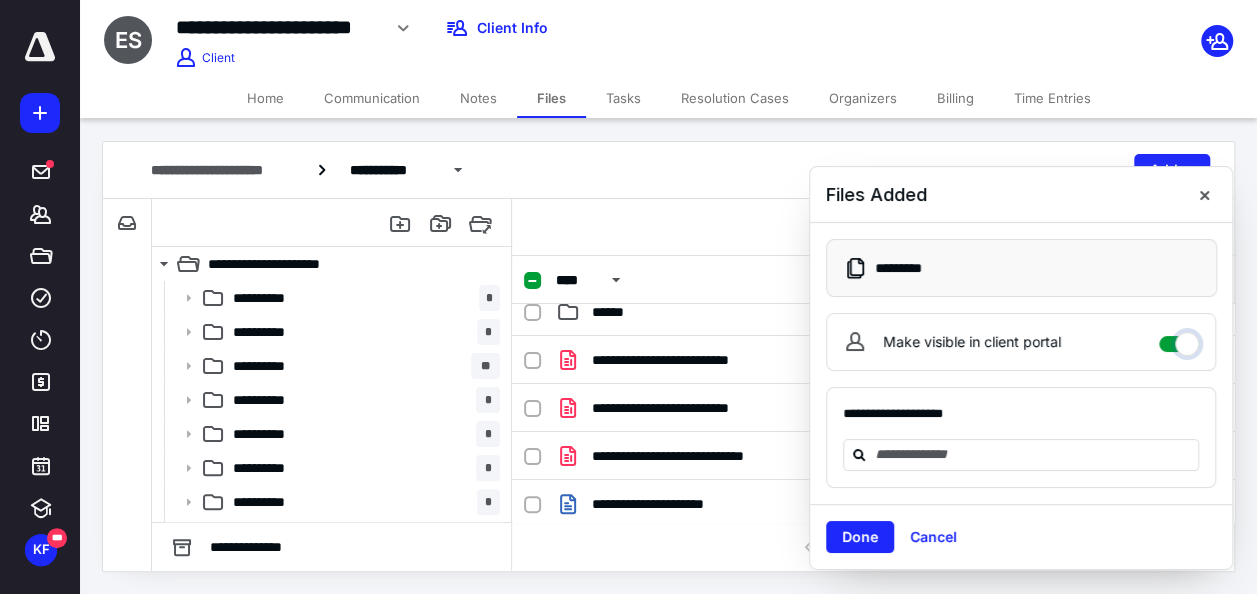 checkbox on "****" 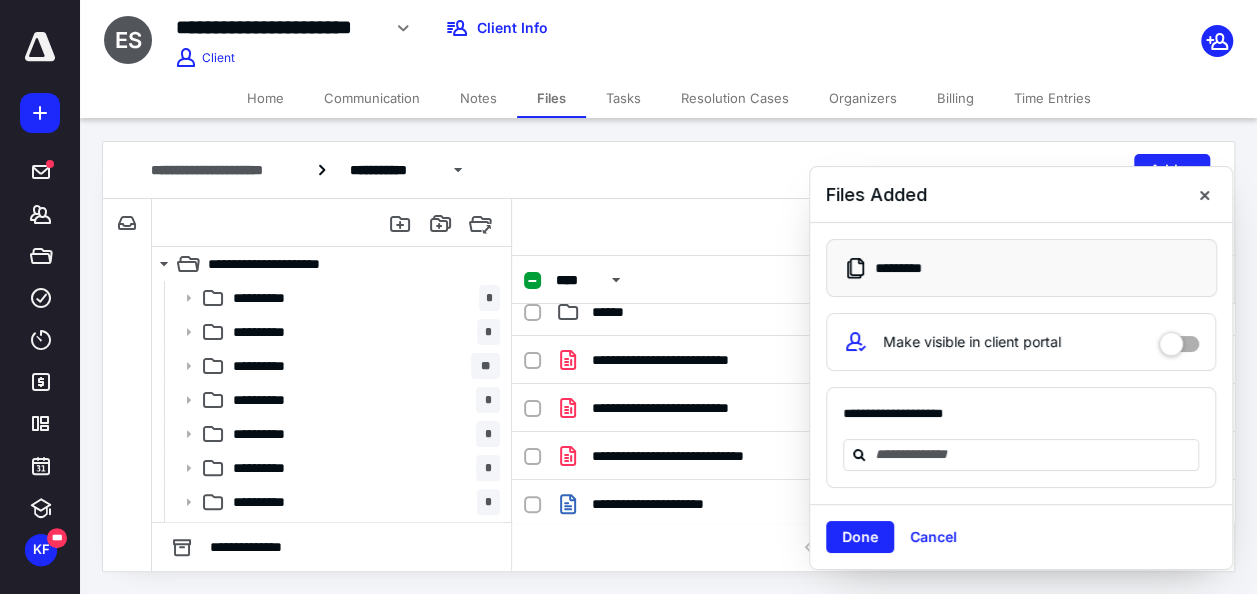 drag, startPoint x: 1207, startPoint y: 194, endPoint x: 942, endPoint y: 290, distance: 281.85278 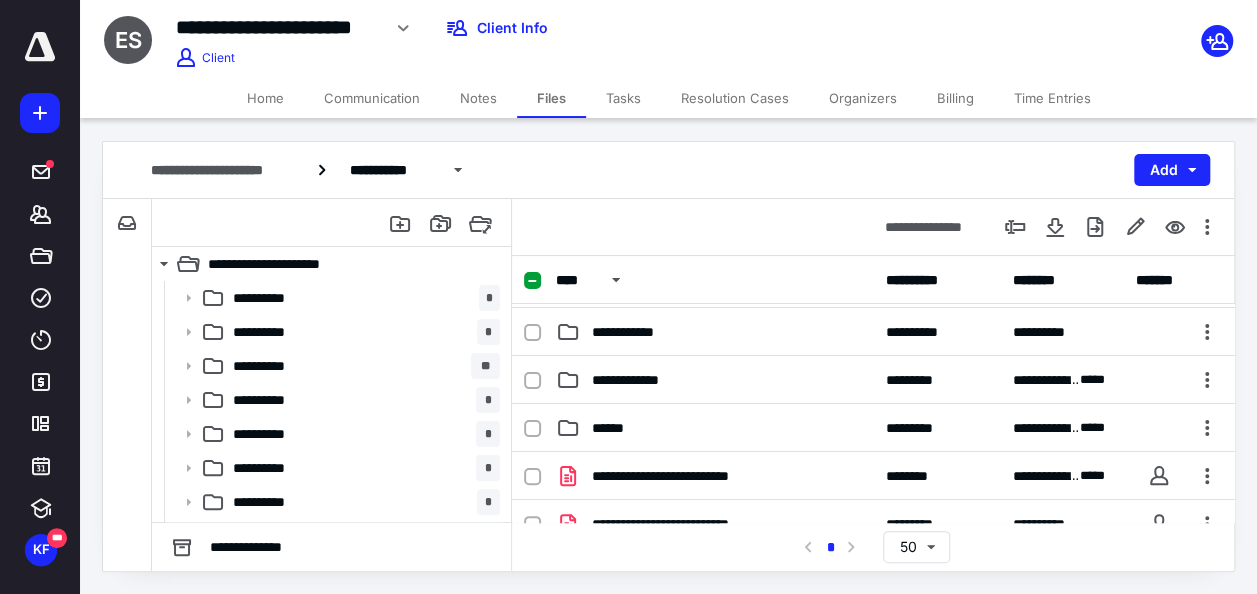 scroll, scrollTop: 200, scrollLeft: 0, axis: vertical 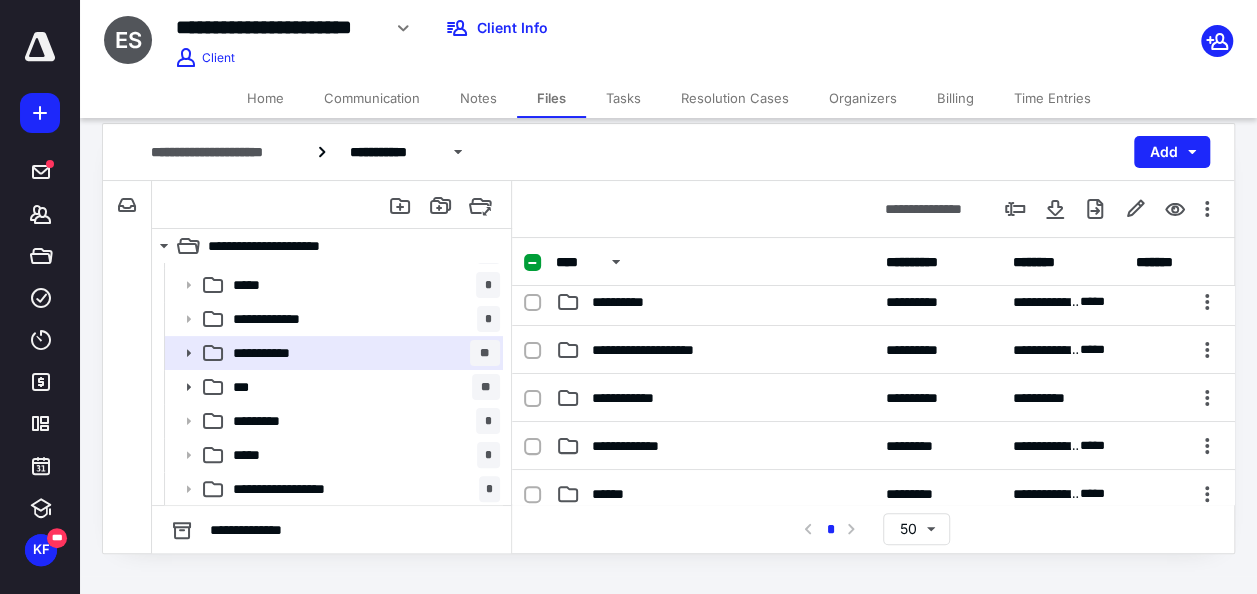 click on "Home" at bounding box center [265, 98] 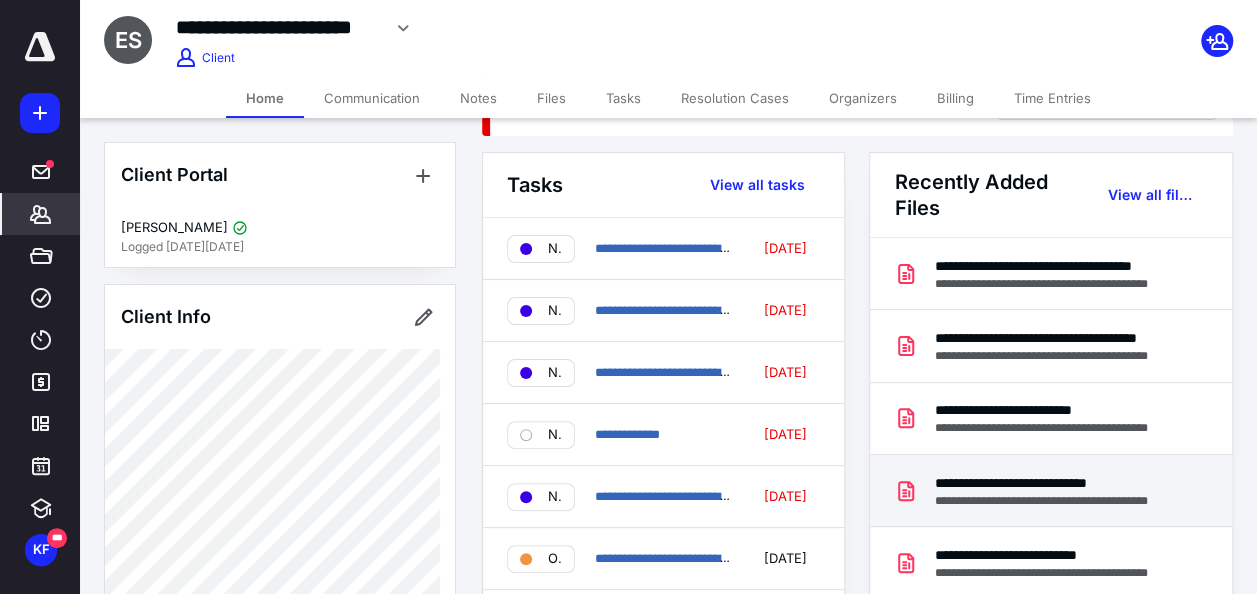scroll, scrollTop: 100, scrollLeft: 0, axis: vertical 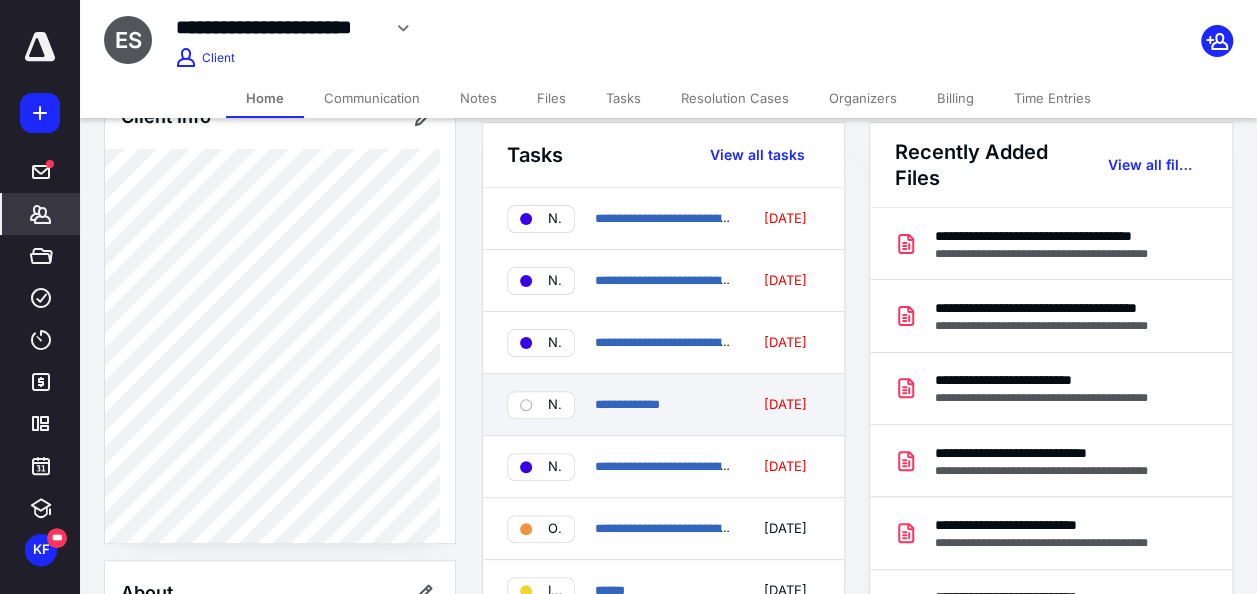 click on "No status" at bounding box center [555, 405] 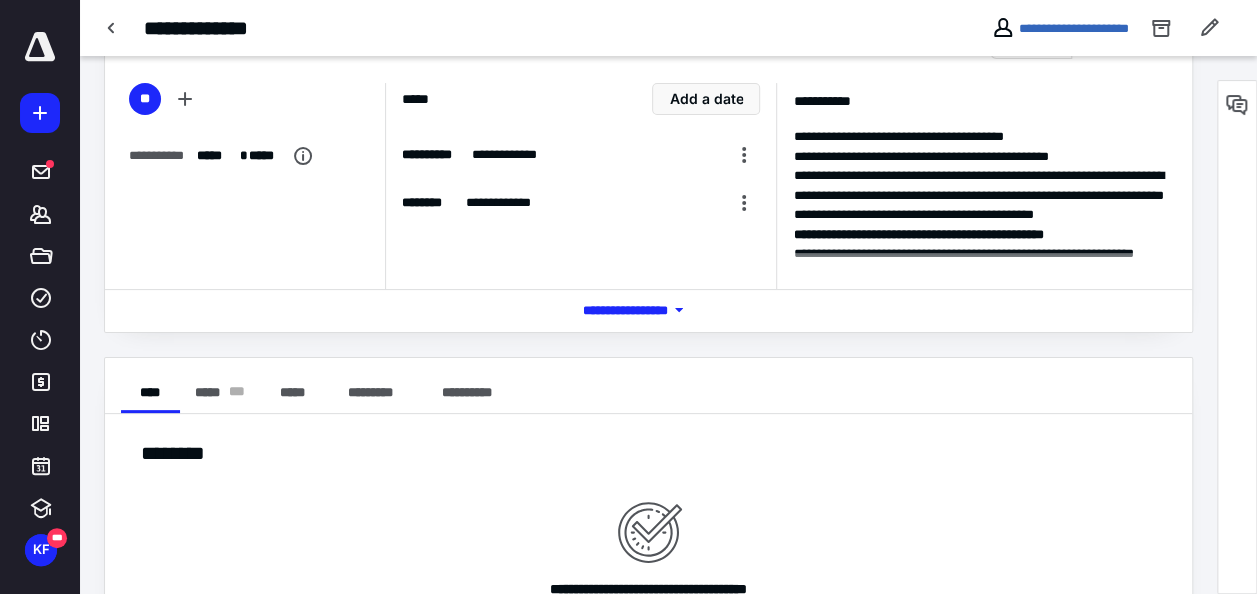 scroll, scrollTop: 0, scrollLeft: 0, axis: both 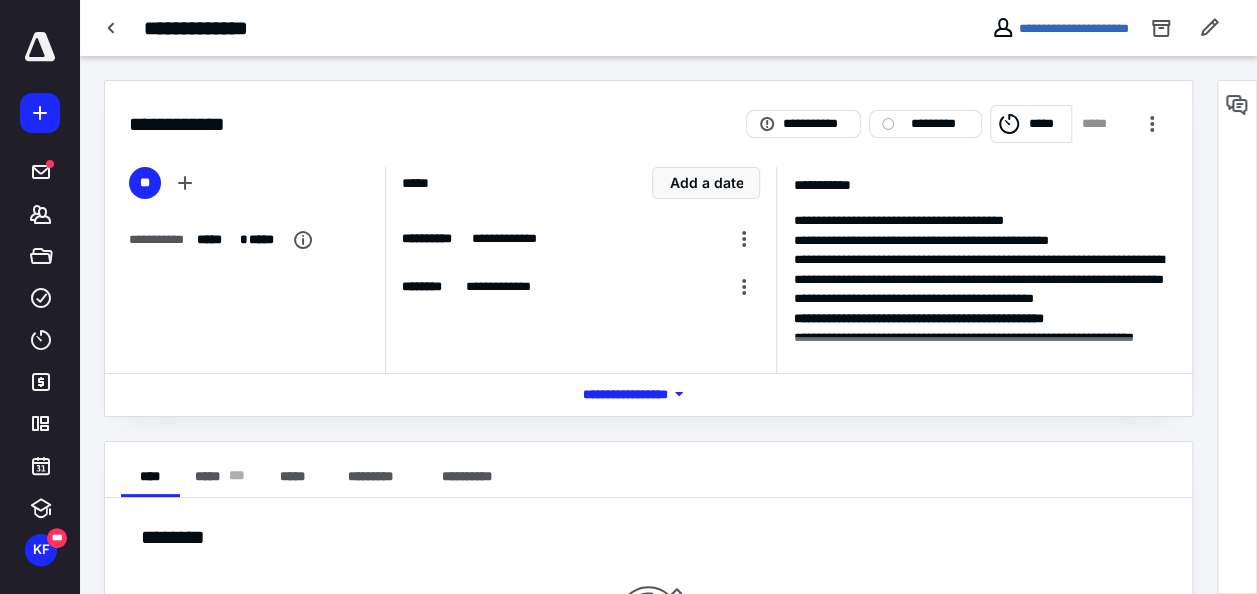 click at bounding box center (988, 355) 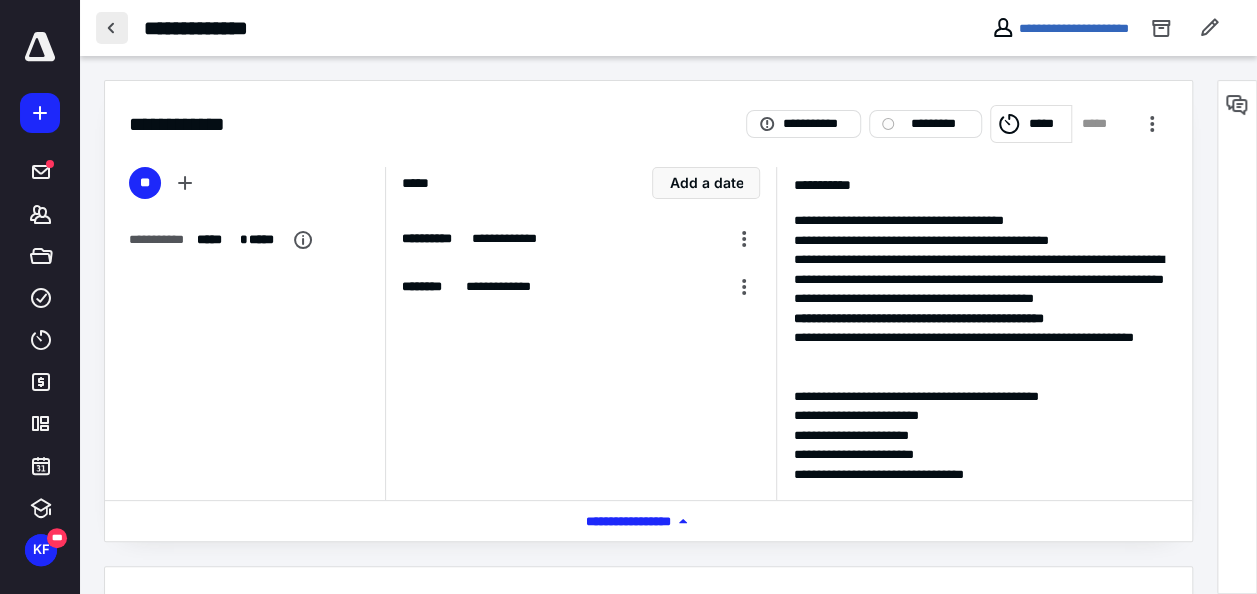 click at bounding box center (112, 28) 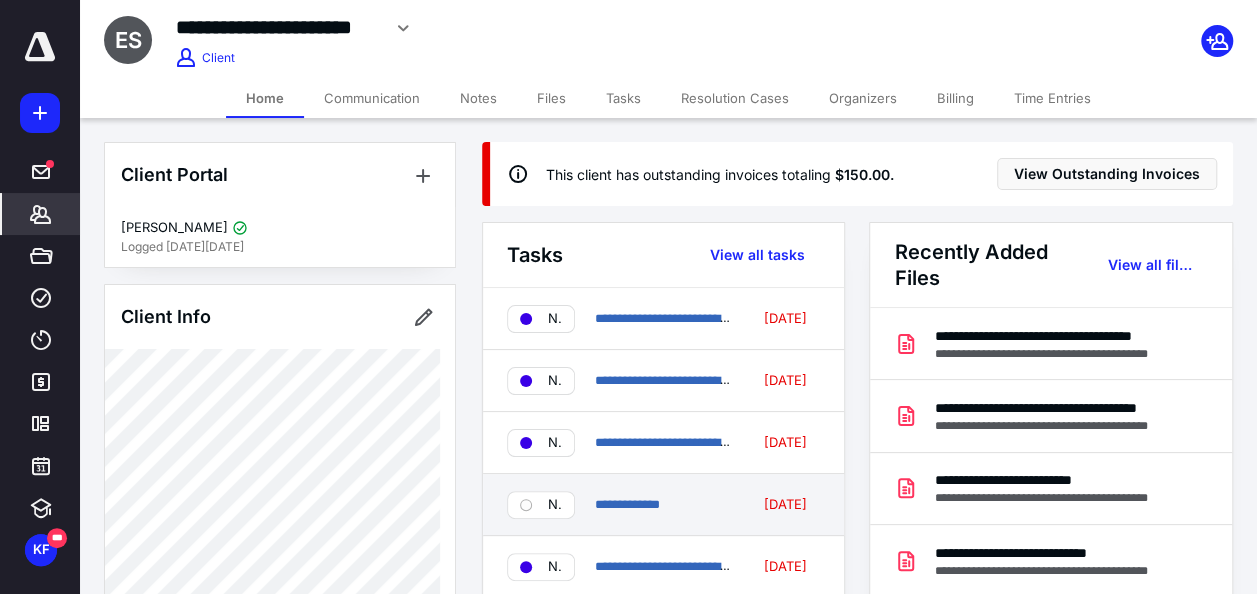 click on "No status" at bounding box center [555, 505] 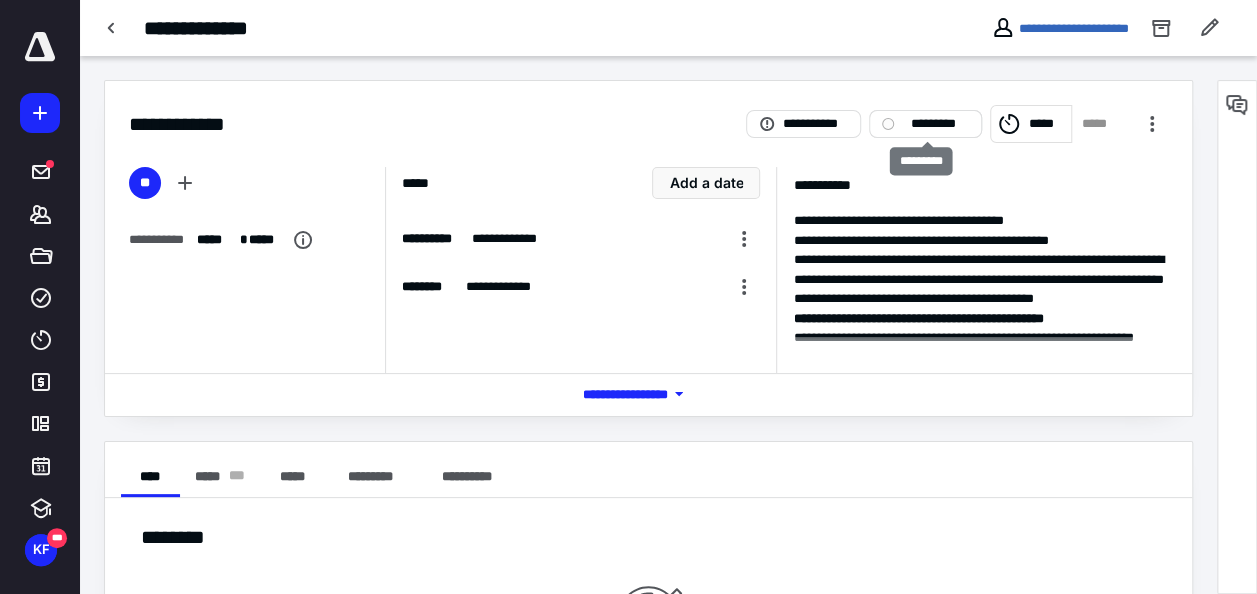 click on "*********" at bounding box center [939, 124] 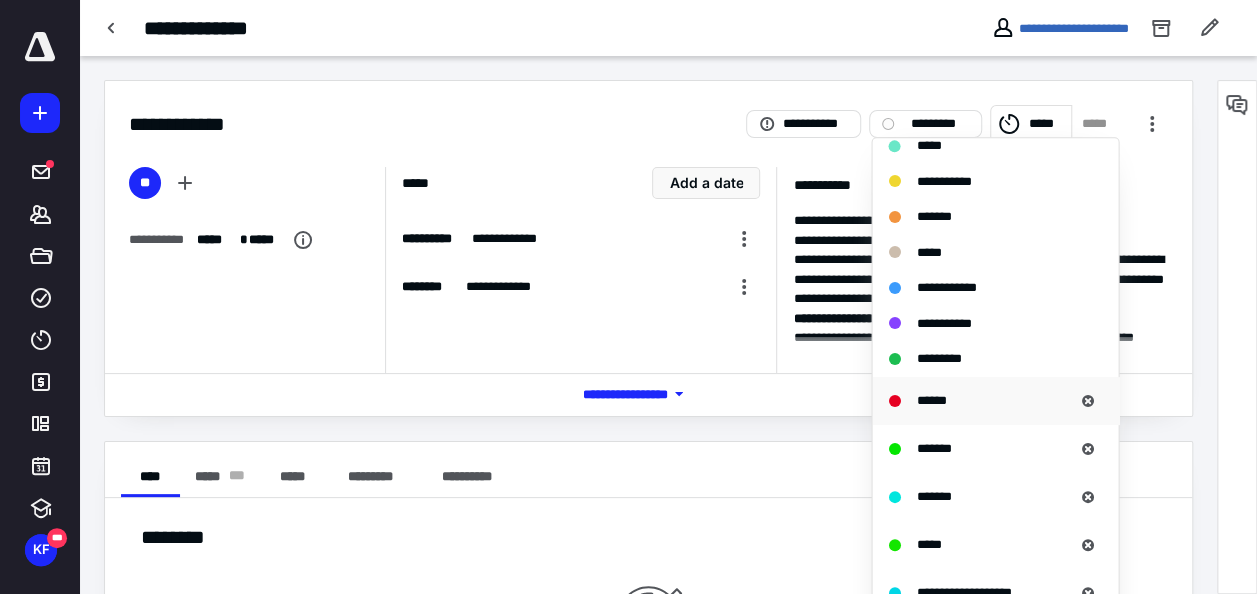scroll, scrollTop: 100, scrollLeft: 0, axis: vertical 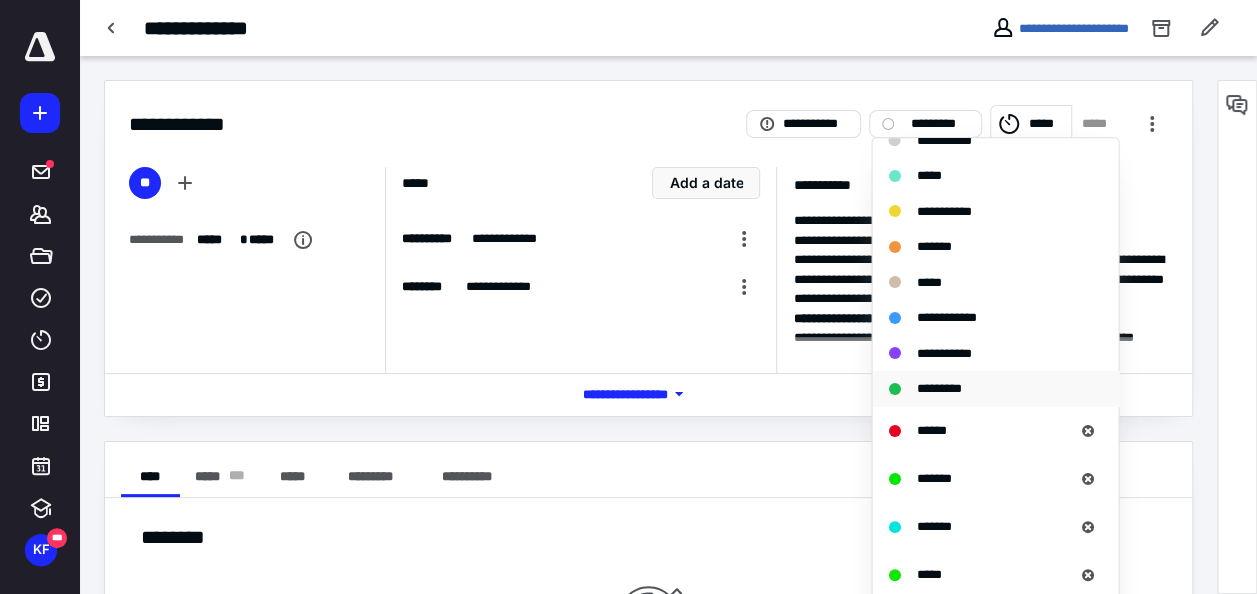 click on "*********" at bounding box center [938, 388] 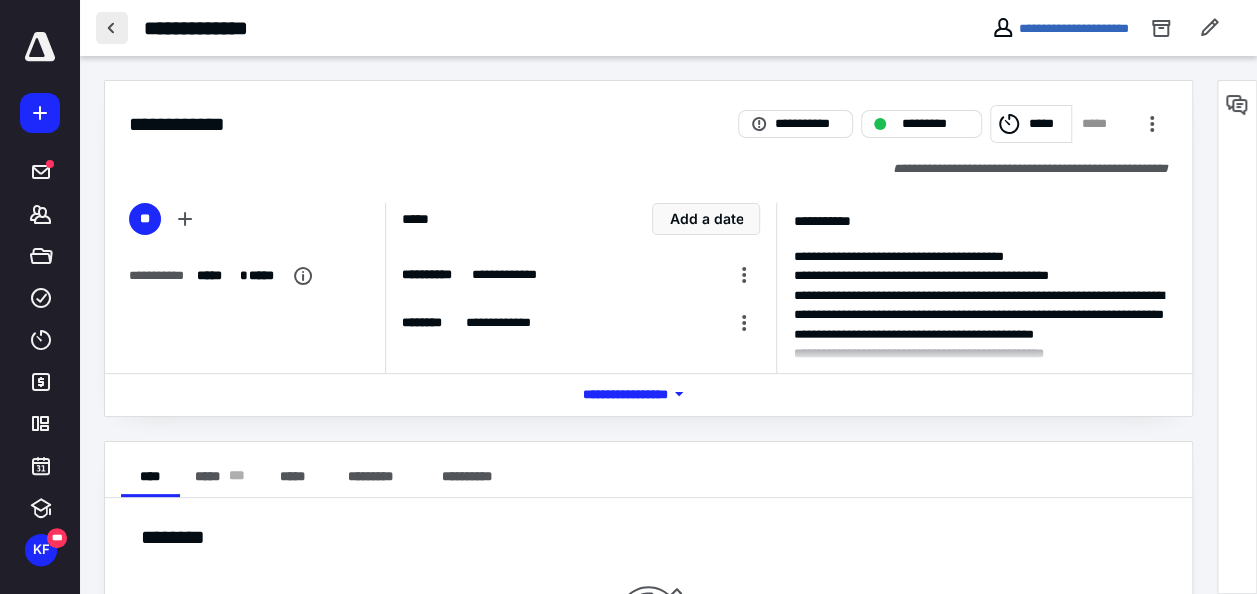 click at bounding box center [112, 28] 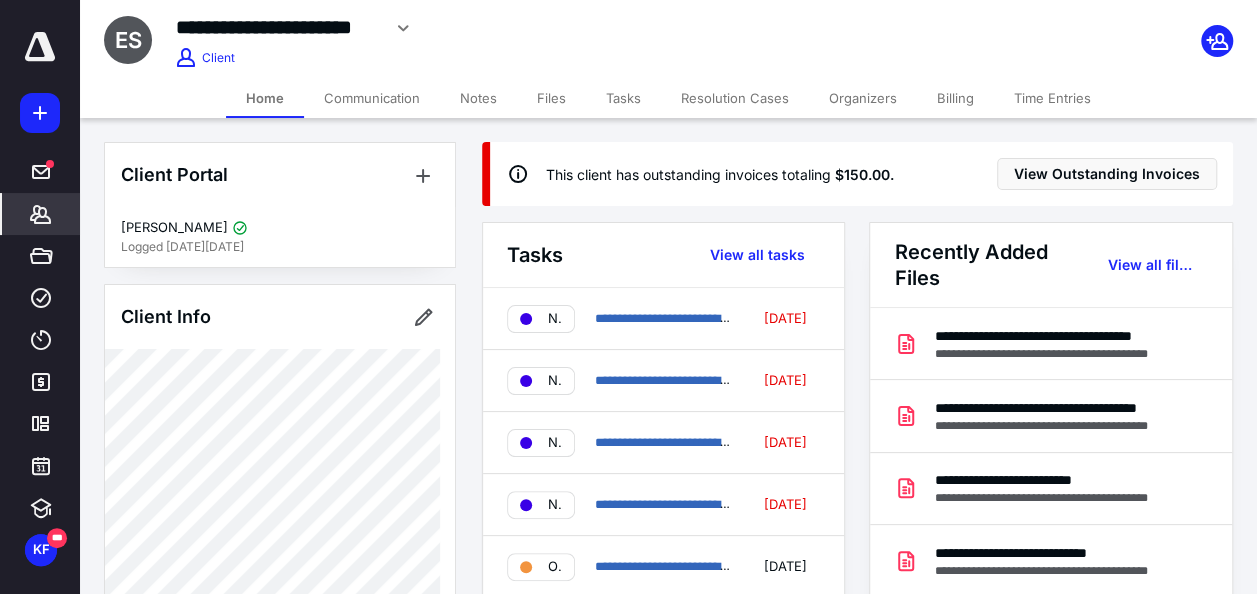 click on "**********" at bounding box center [477, 35] 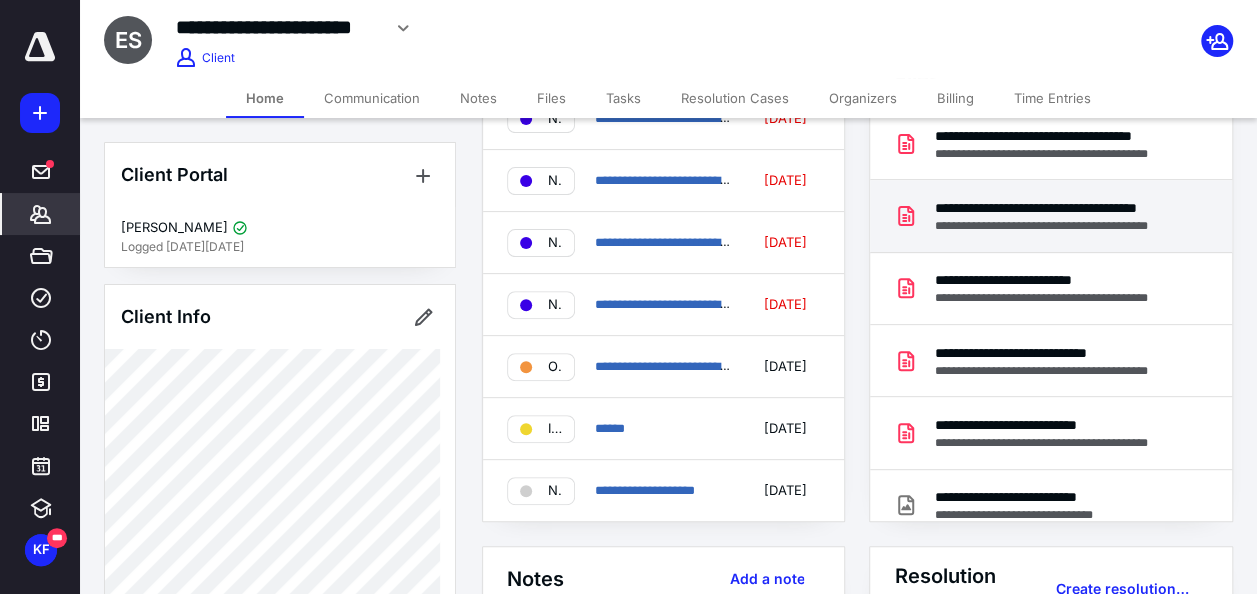 scroll, scrollTop: 0, scrollLeft: 0, axis: both 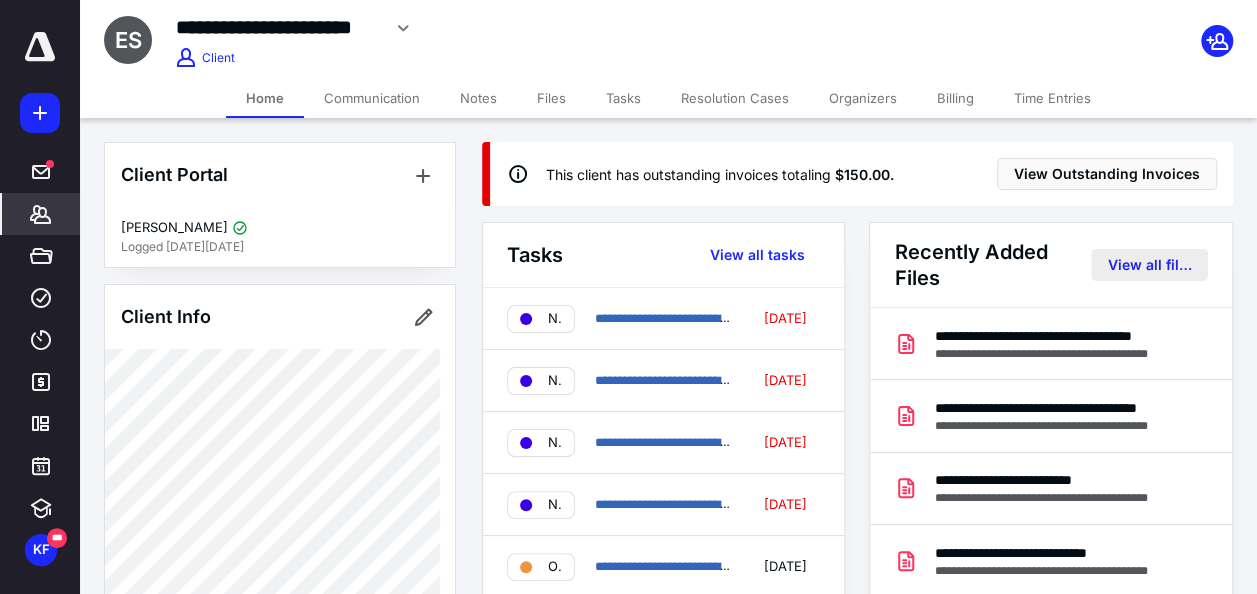 click on "View all files" at bounding box center (1149, 265) 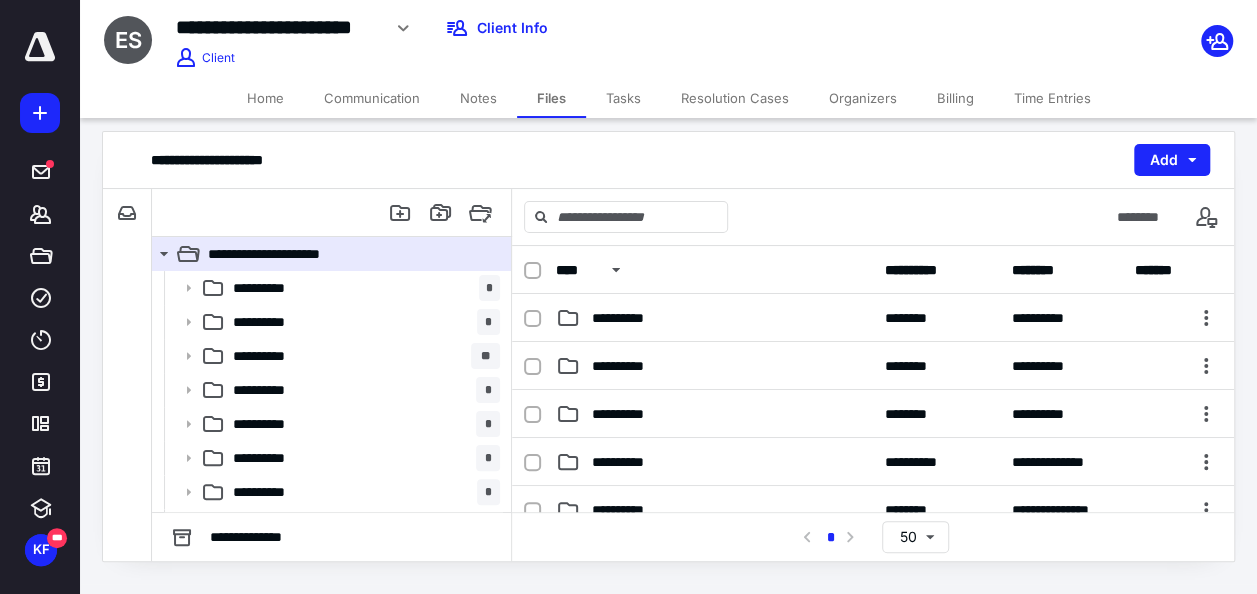 scroll, scrollTop: 18, scrollLeft: 0, axis: vertical 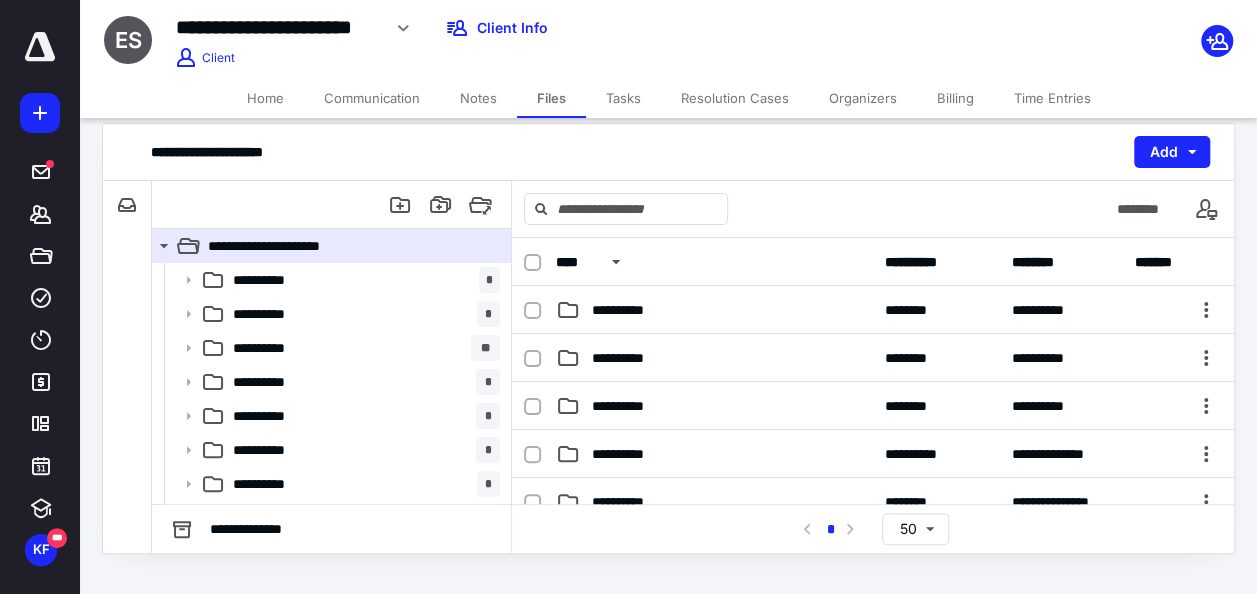 click on "Home" at bounding box center (265, 98) 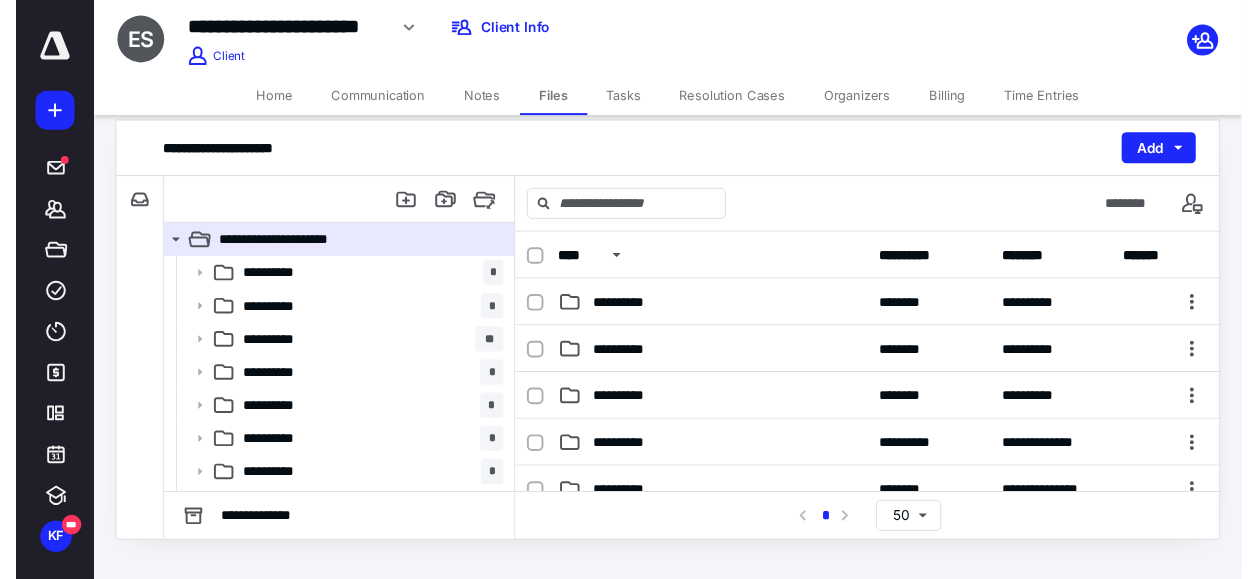 scroll, scrollTop: 0, scrollLeft: 0, axis: both 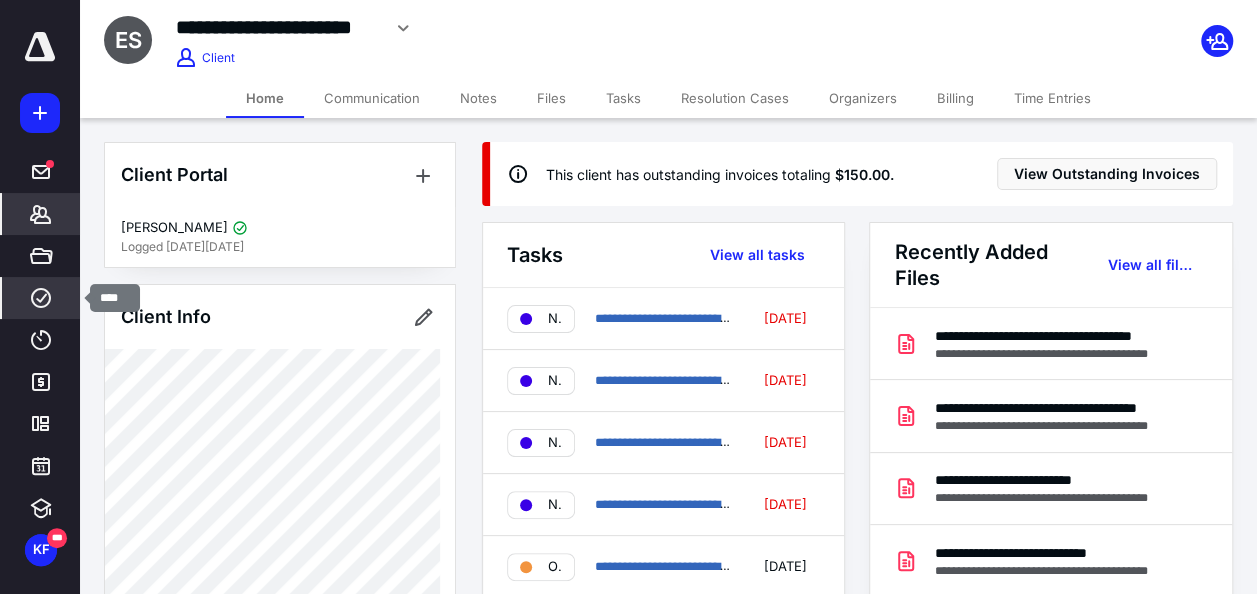 click 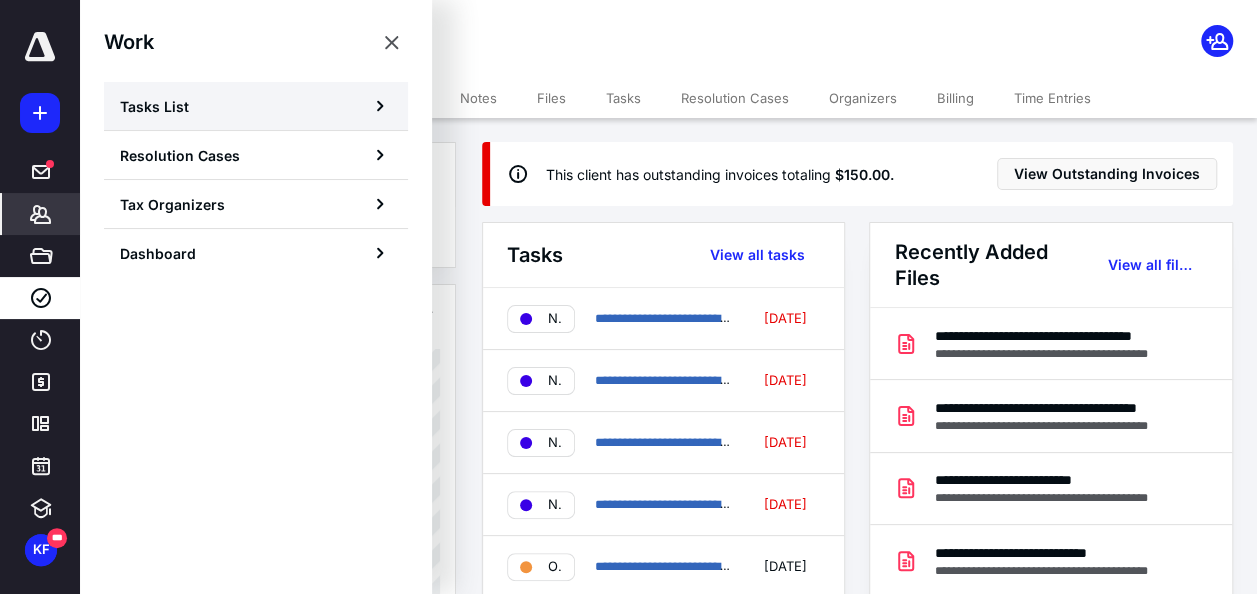 click on "Tasks List" at bounding box center [256, 106] 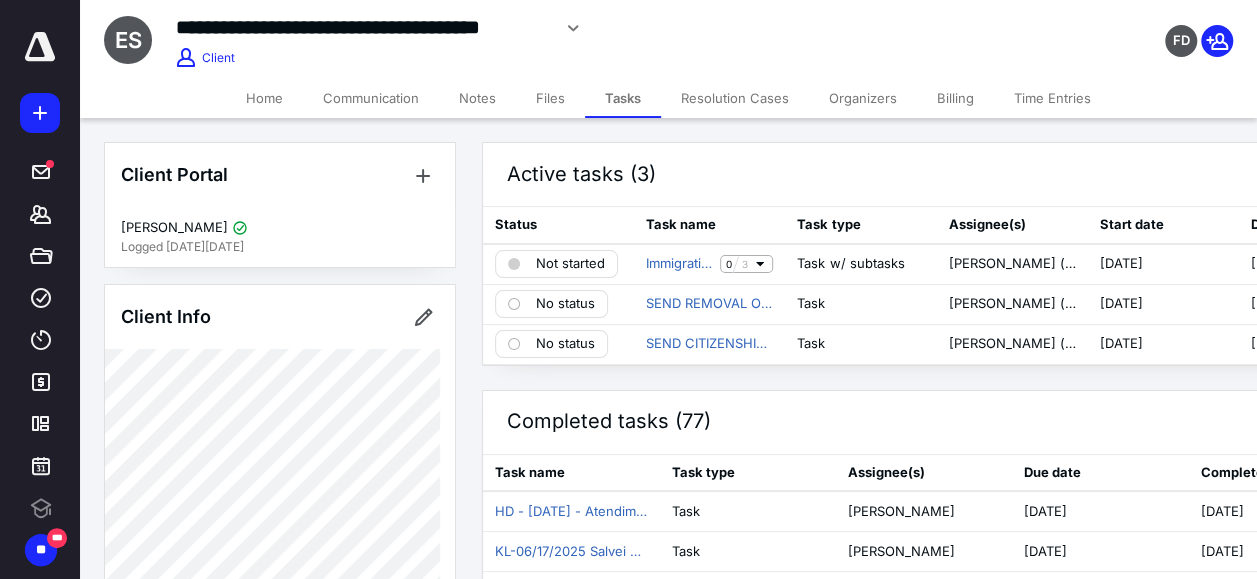 scroll, scrollTop: 0, scrollLeft: 0, axis: both 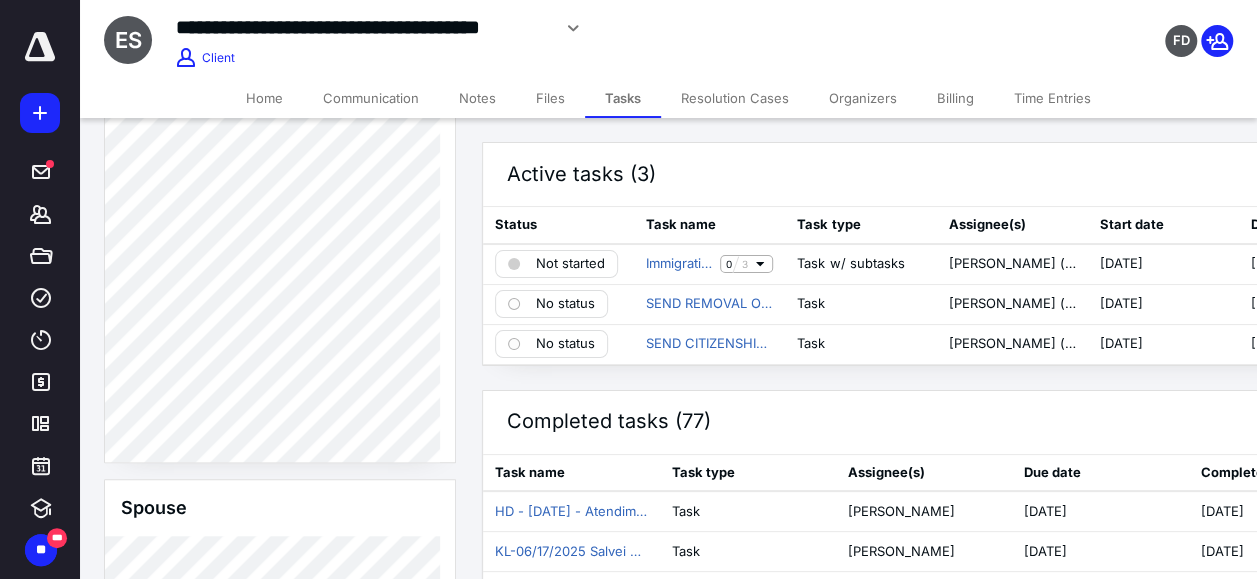 click on "Notes" at bounding box center (477, 98) 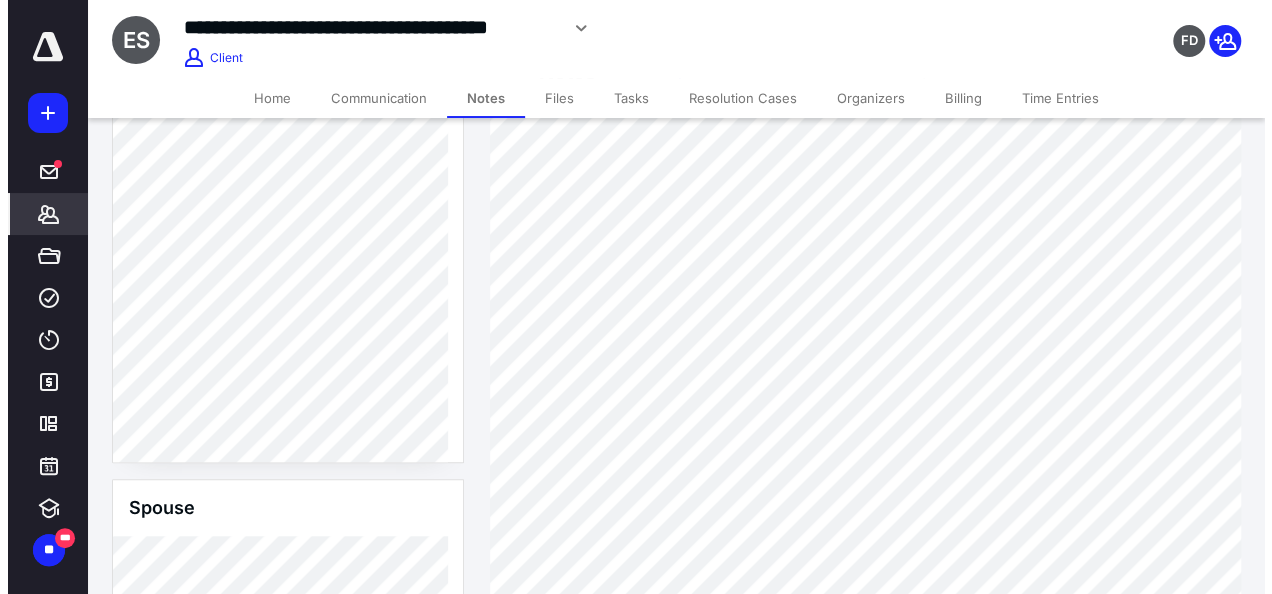 scroll, scrollTop: 0, scrollLeft: 0, axis: both 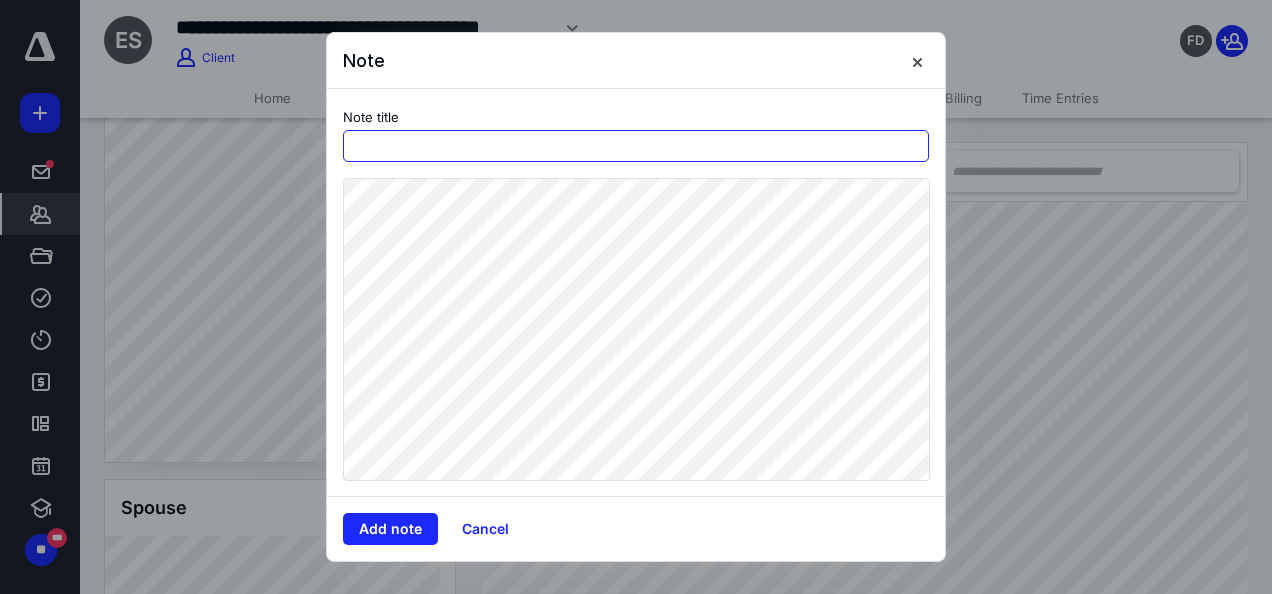click at bounding box center [636, 146] 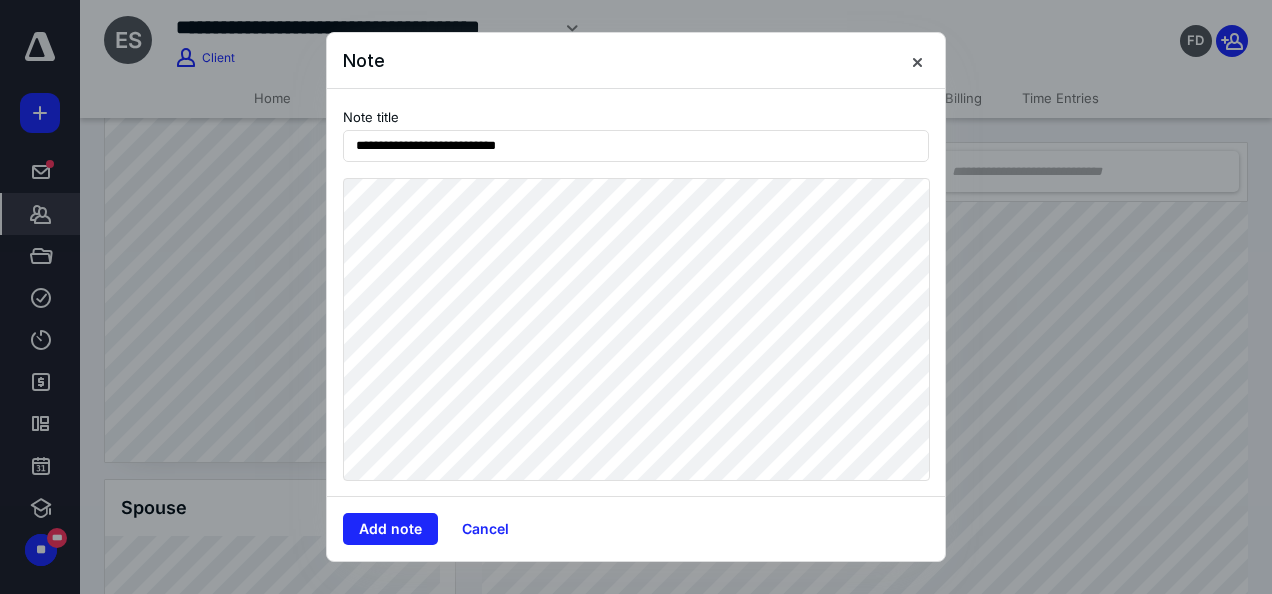 drag, startPoint x: 656, startPoint y: 42, endPoint x: 541, endPoint y: 82, distance: 121.75796 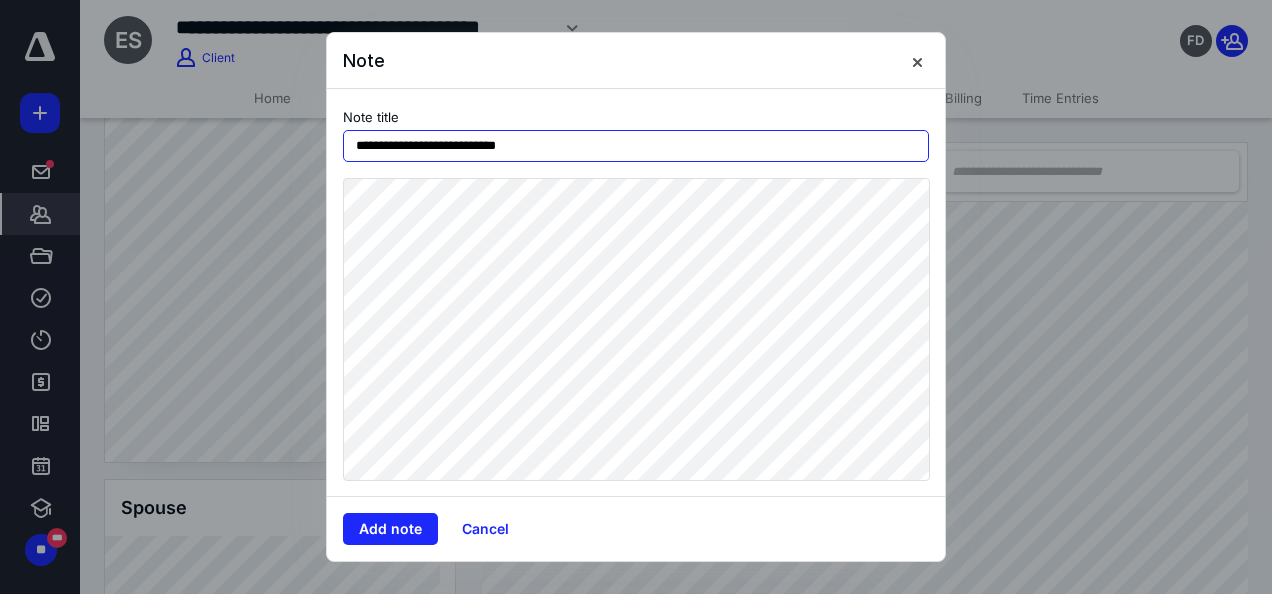 click on "**********" at bounding box center (636, 146) 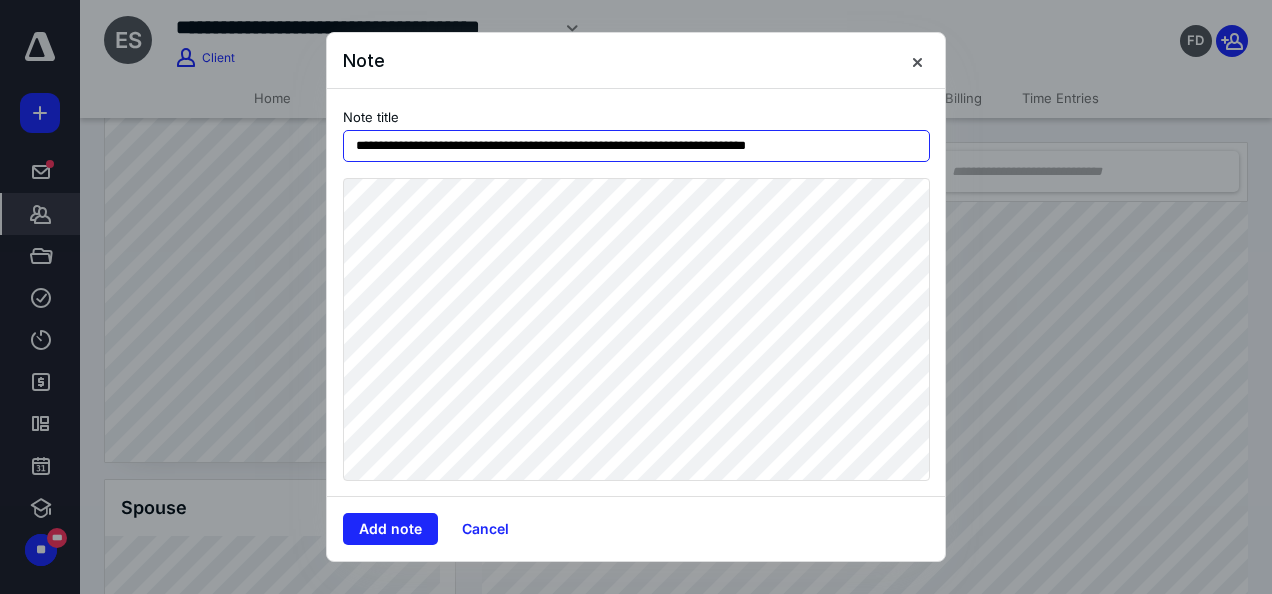 scroll, scrollTop: 0, scrollLeft: 33, axis: horizontal 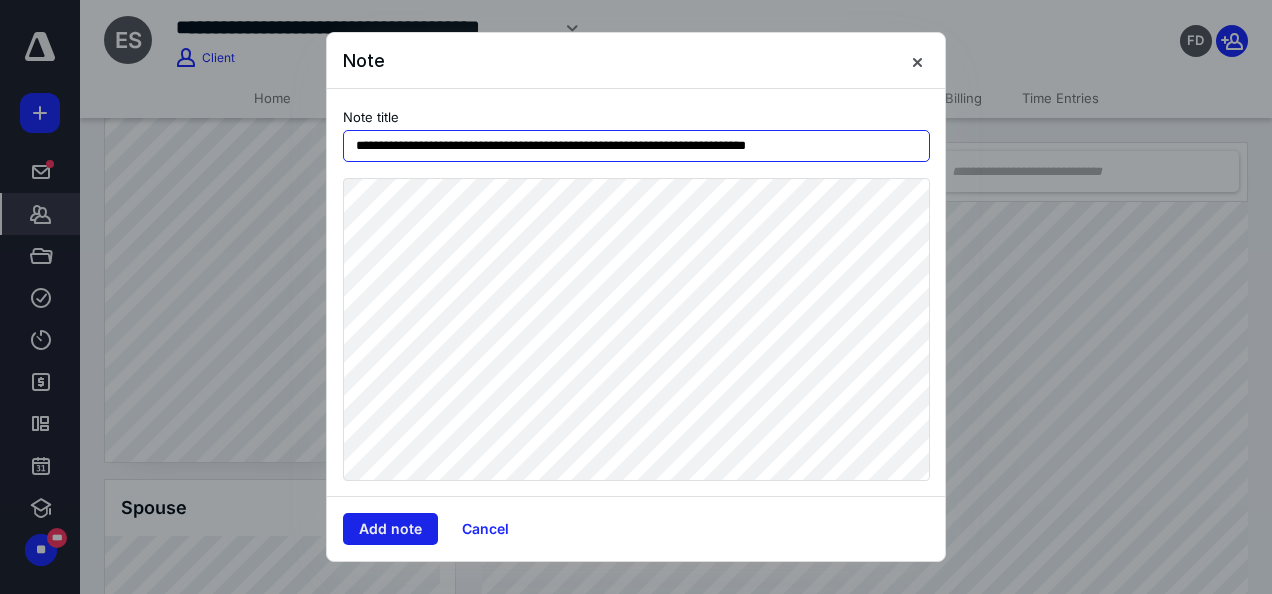 type on "**********" 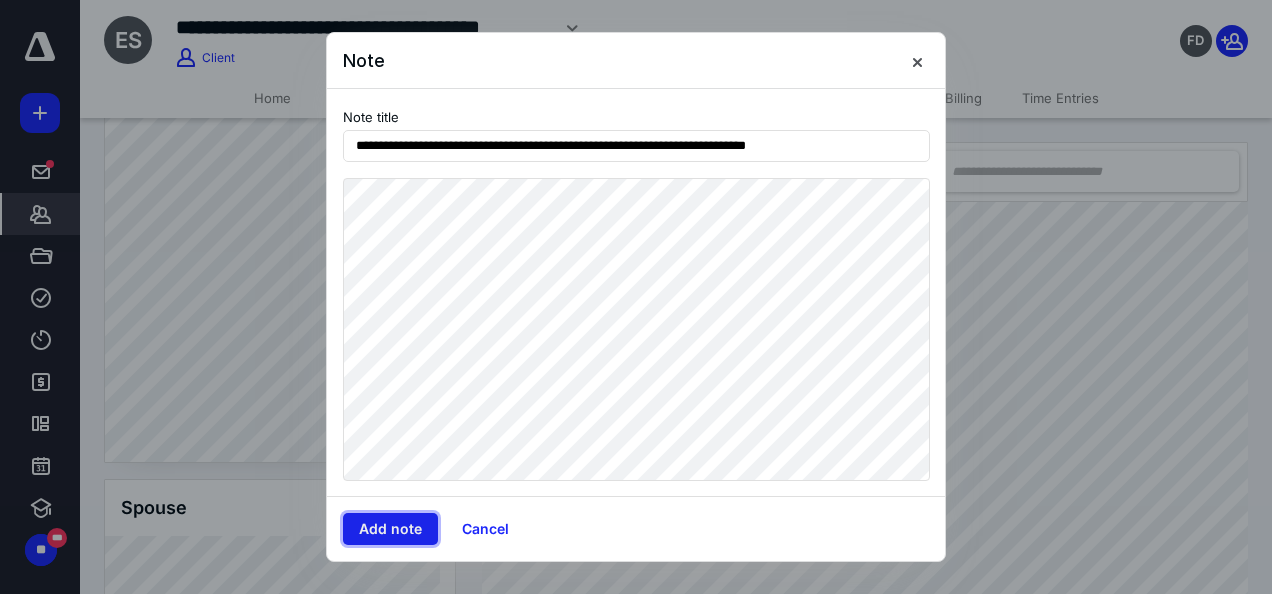 click on "Add note" at bounding box center [390, 529] 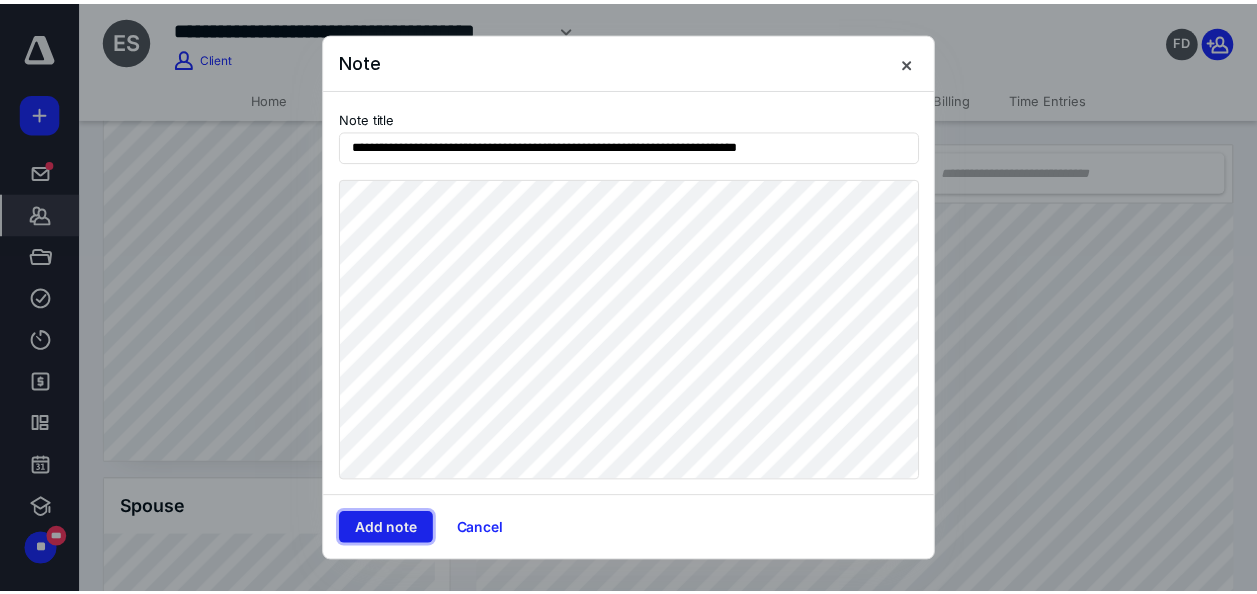 scroll, scrollTop: 0, scrollLeft: 0, axis: both 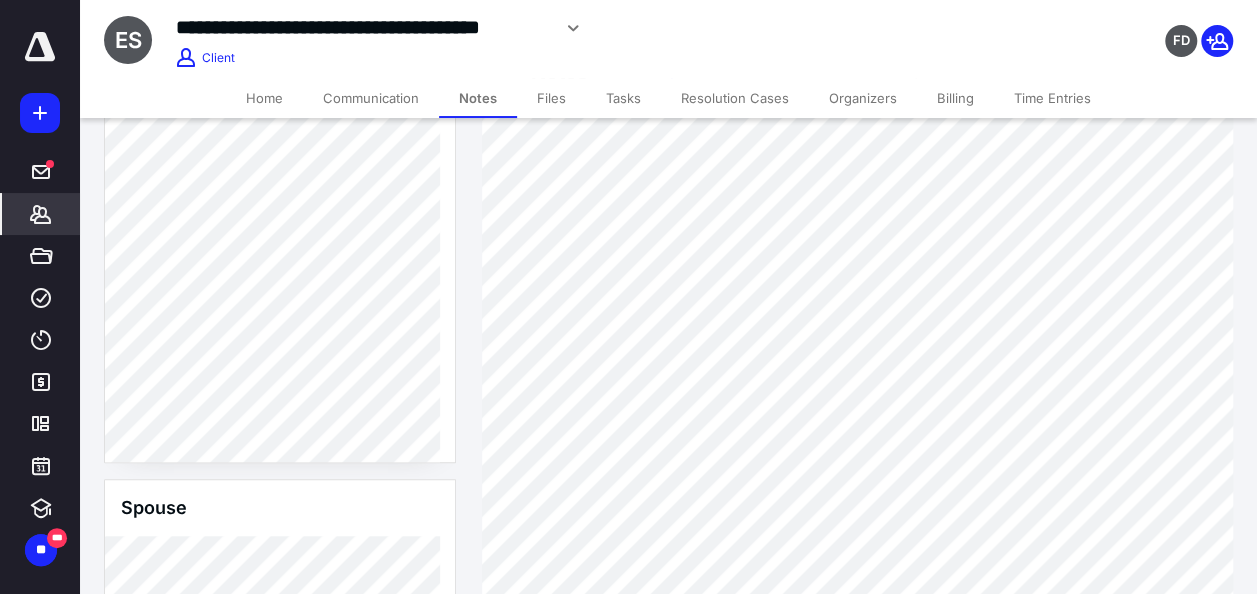 click 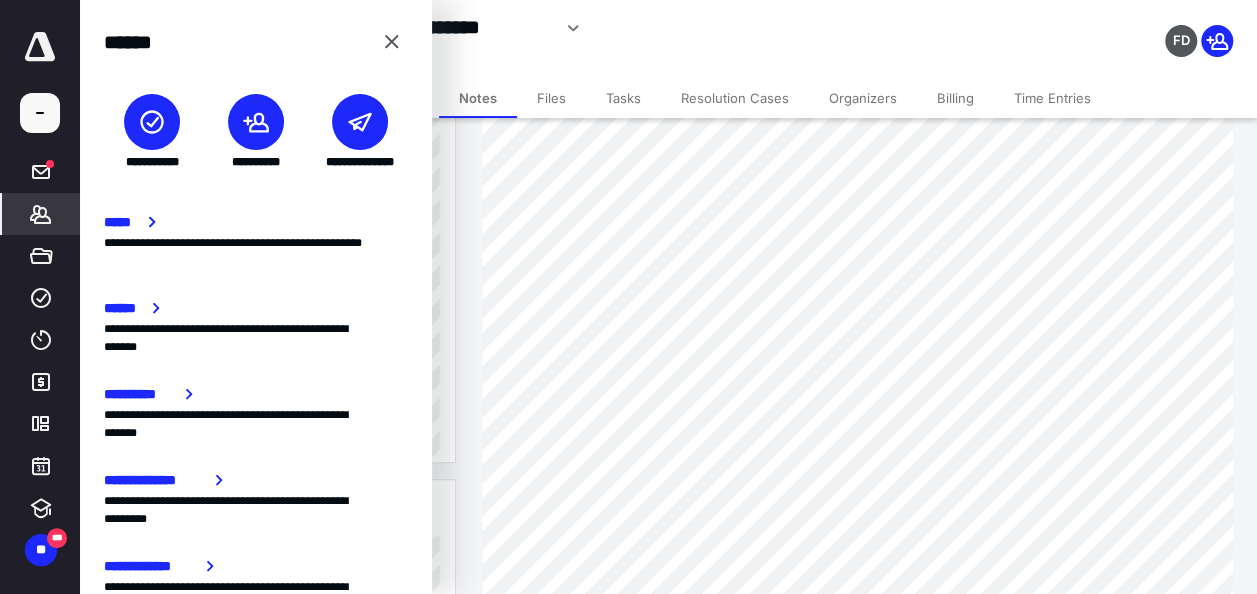 click 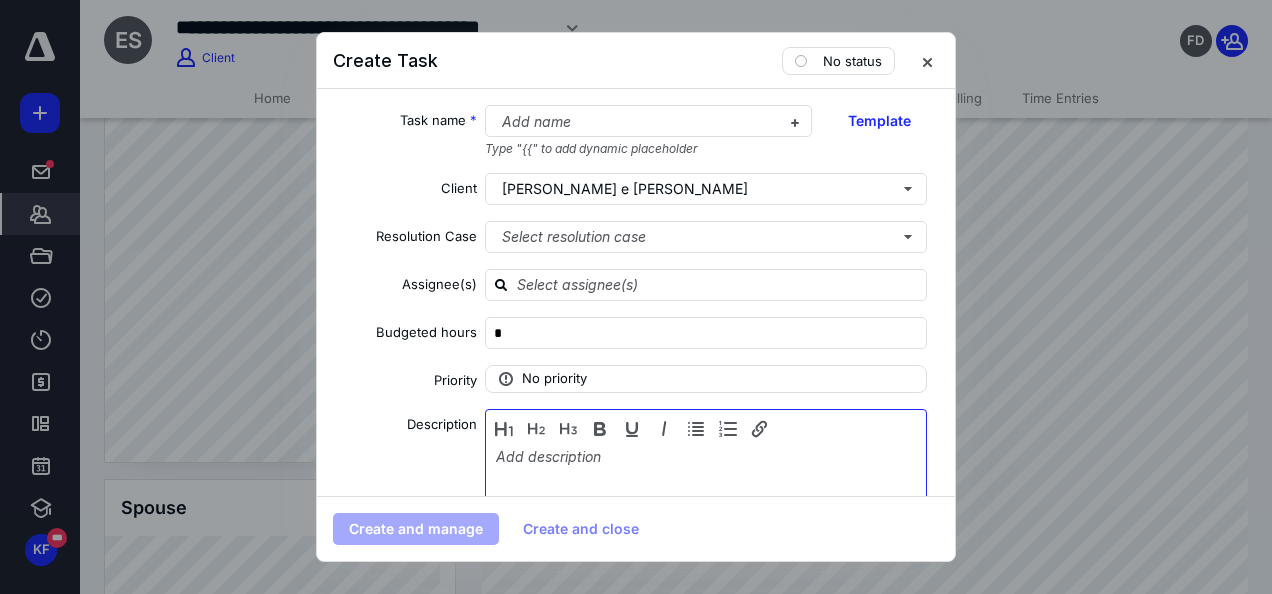 click at bounding box center [706, 498] 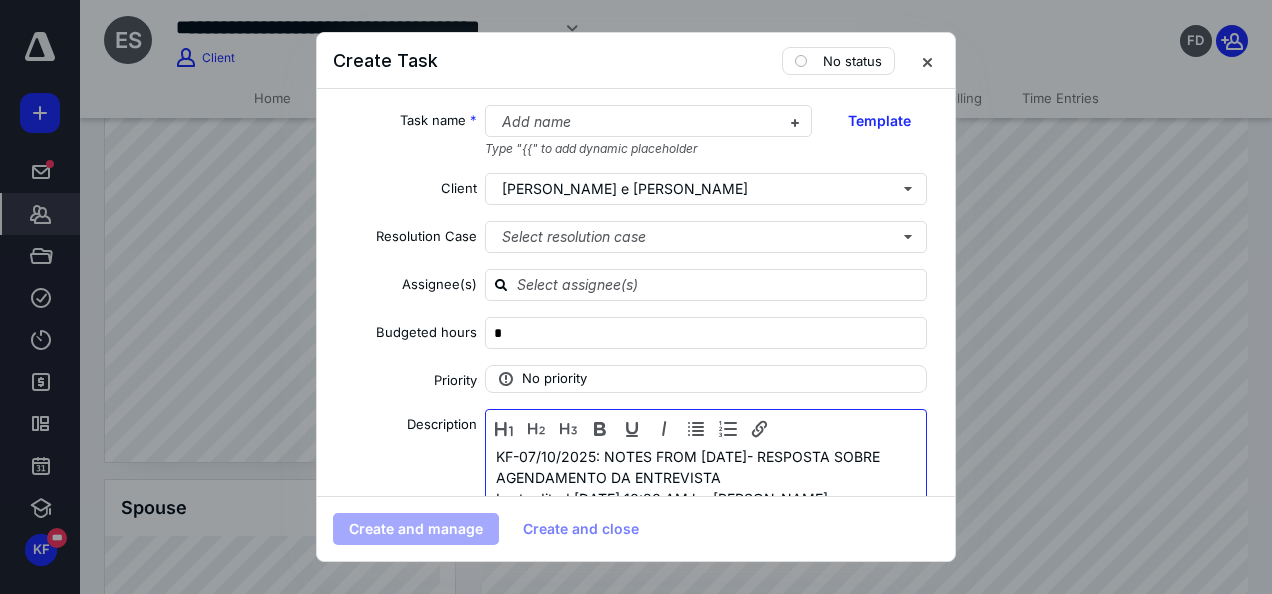 drag, startPoint x: 778, startPoint y: 477, endPoint x: 486, endPoint y: 456, distance: 292.75415 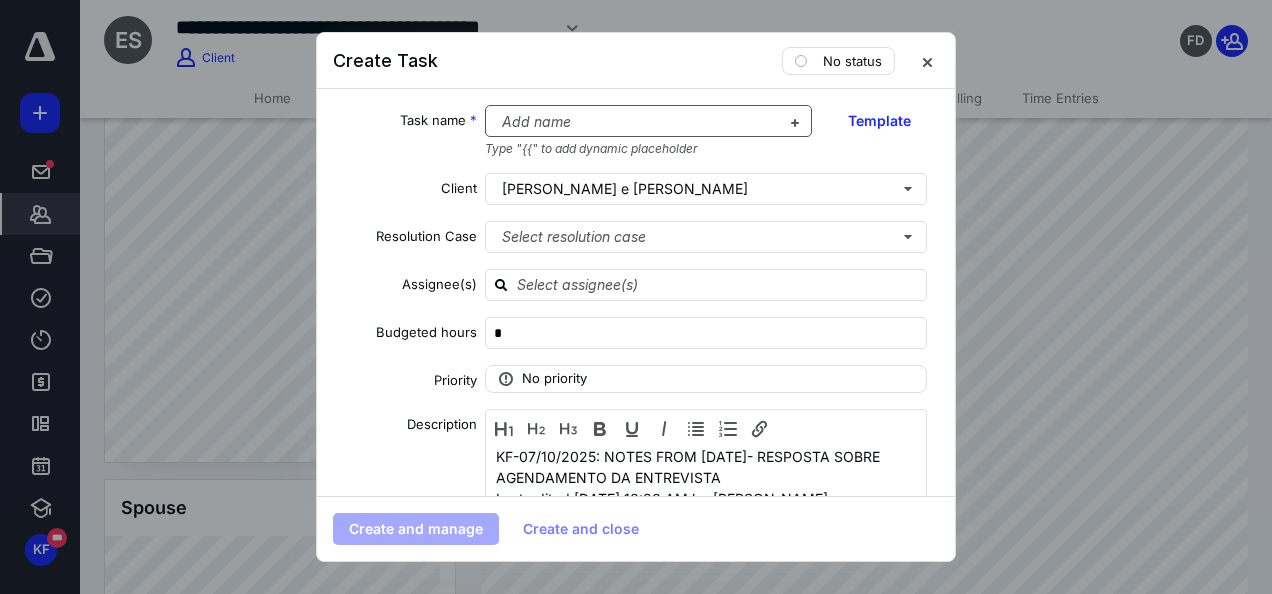 click at bounding box center [637, 122] 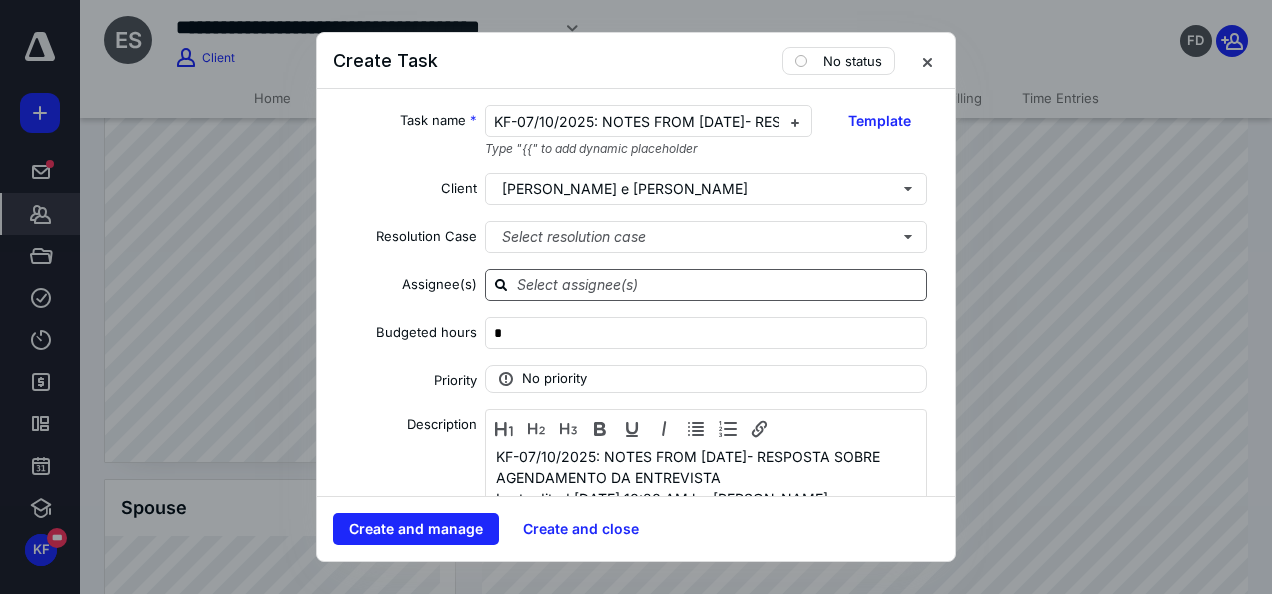click at bounding box center [718, 284] 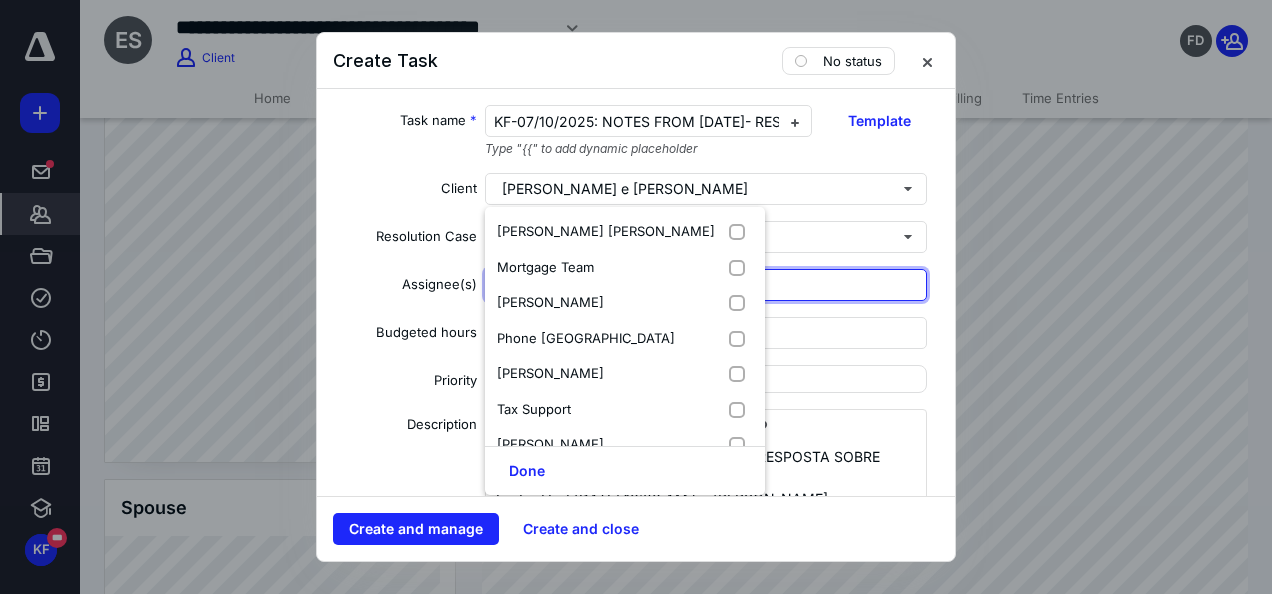 scroll, scrollTop: 309, scrollLeft: 0, axis: vertical 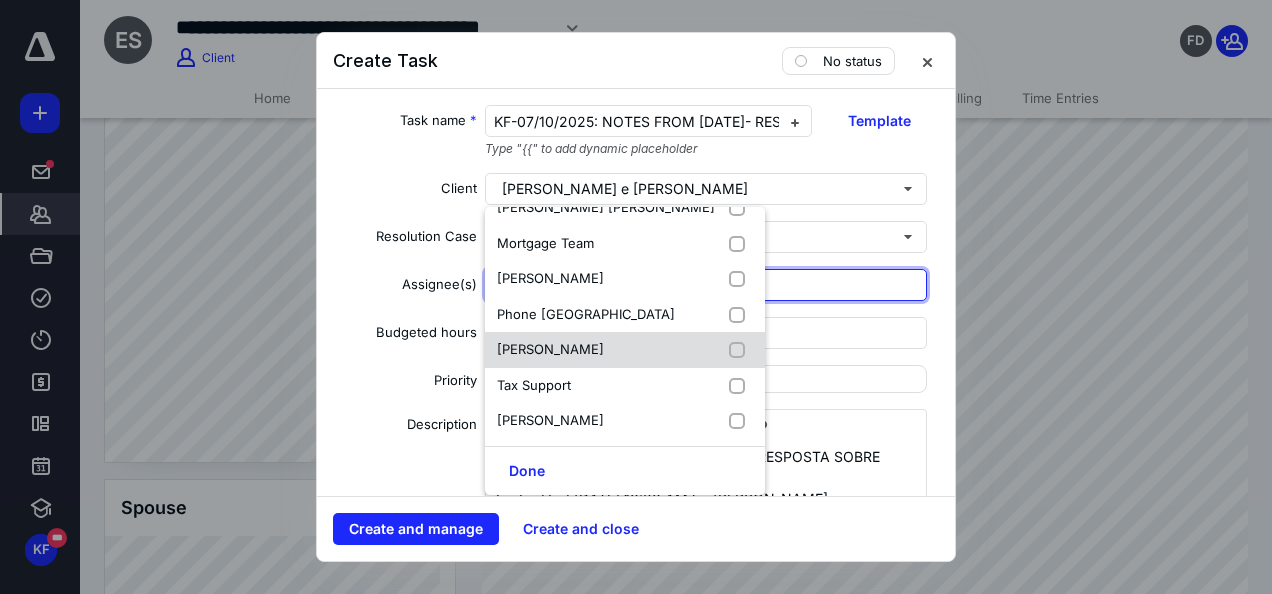click on "[PERSON_NAME]" at bounding box center [550, 349] 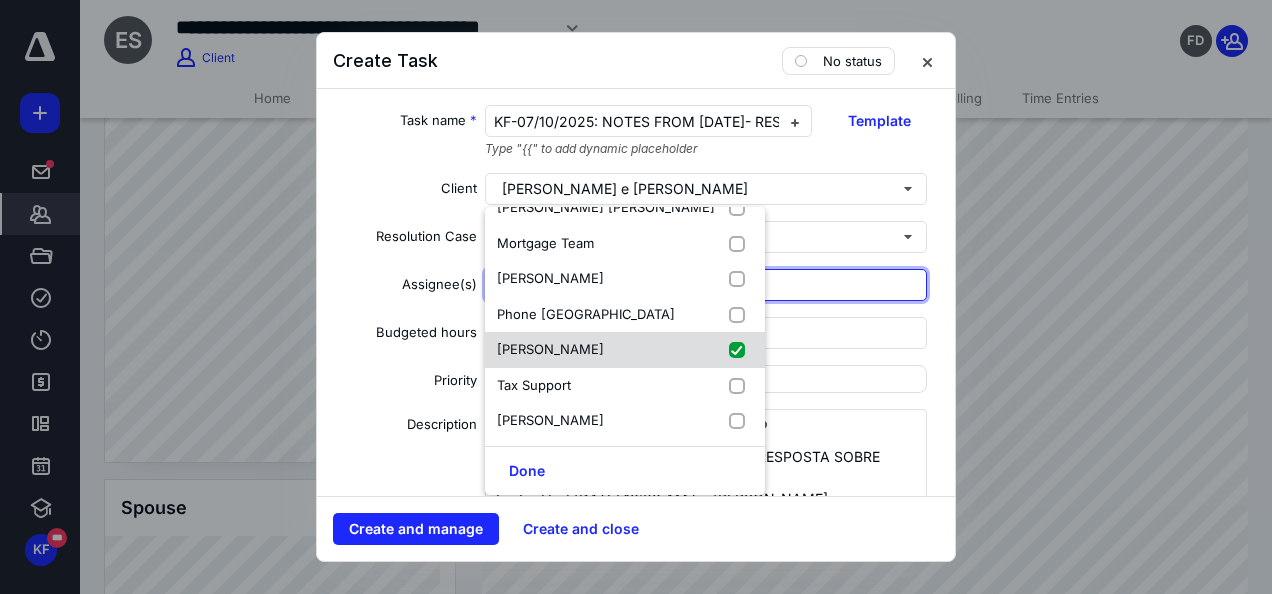 checkbox on "true" 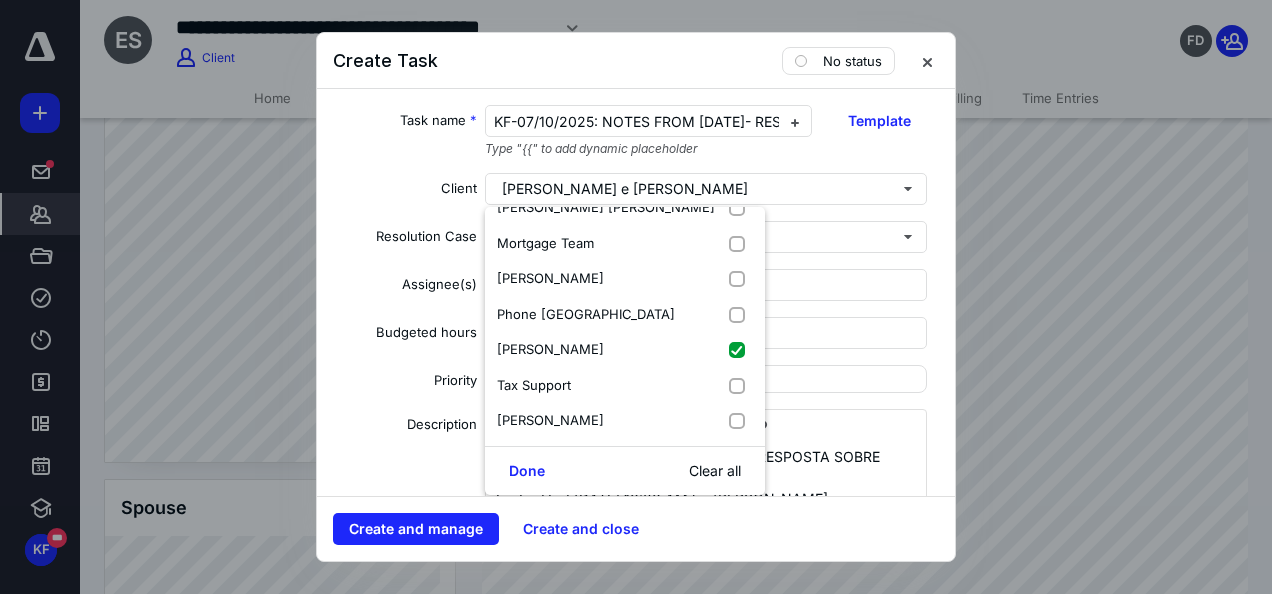 click on "Done Clear all" at bounding box center (625, 470) 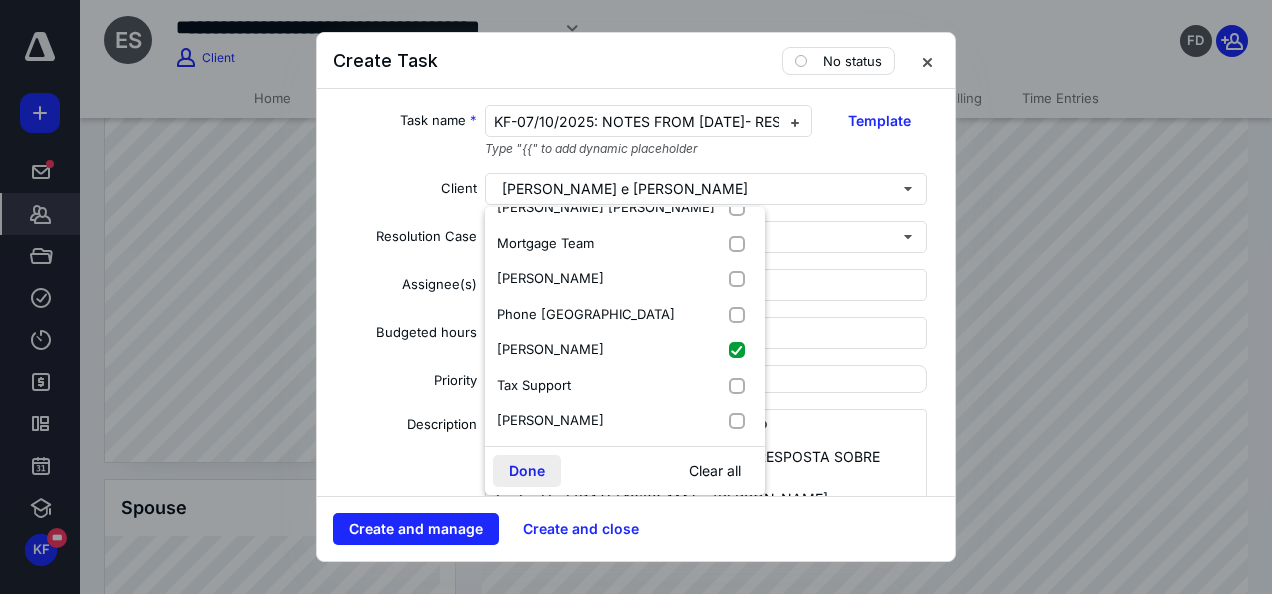 click on "Done" at bounding box center [527, 471] 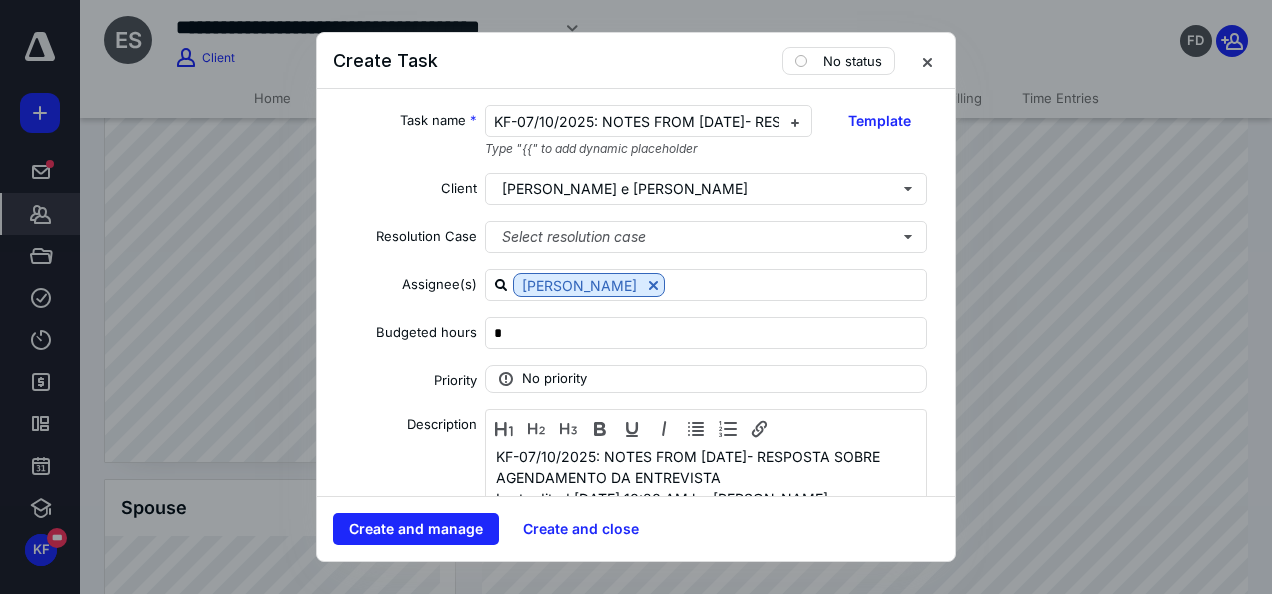 scroll, scrollTop: 200, scrollLeft: 0, axis: vertical 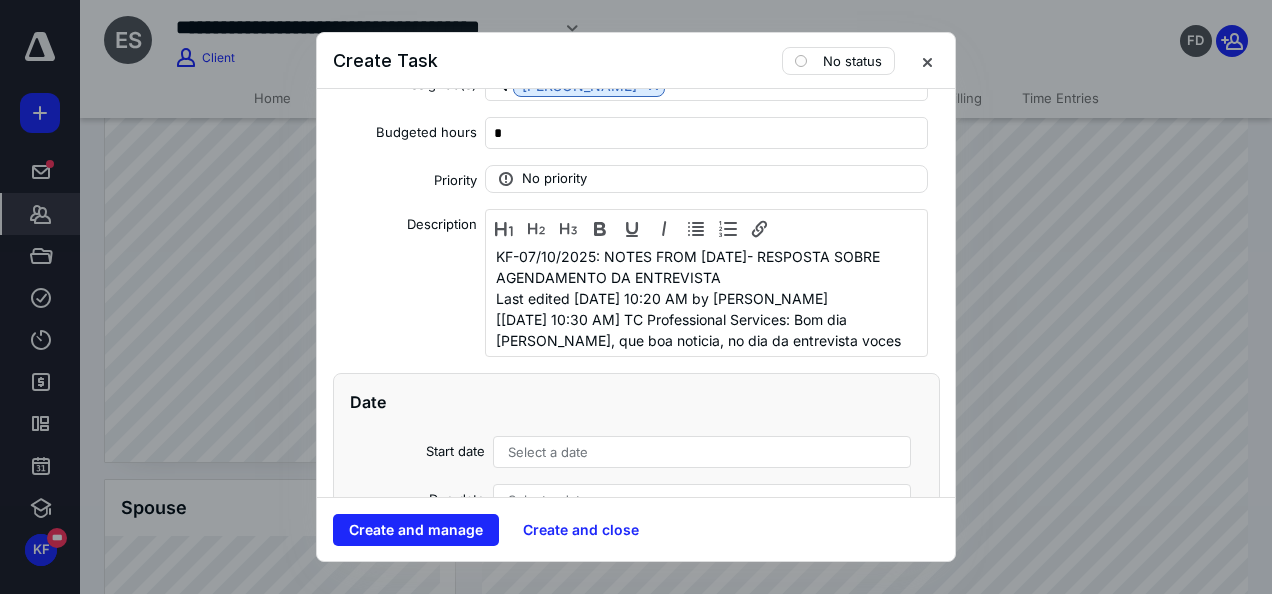 click on "Select a date" at bounding box center [548, 452] 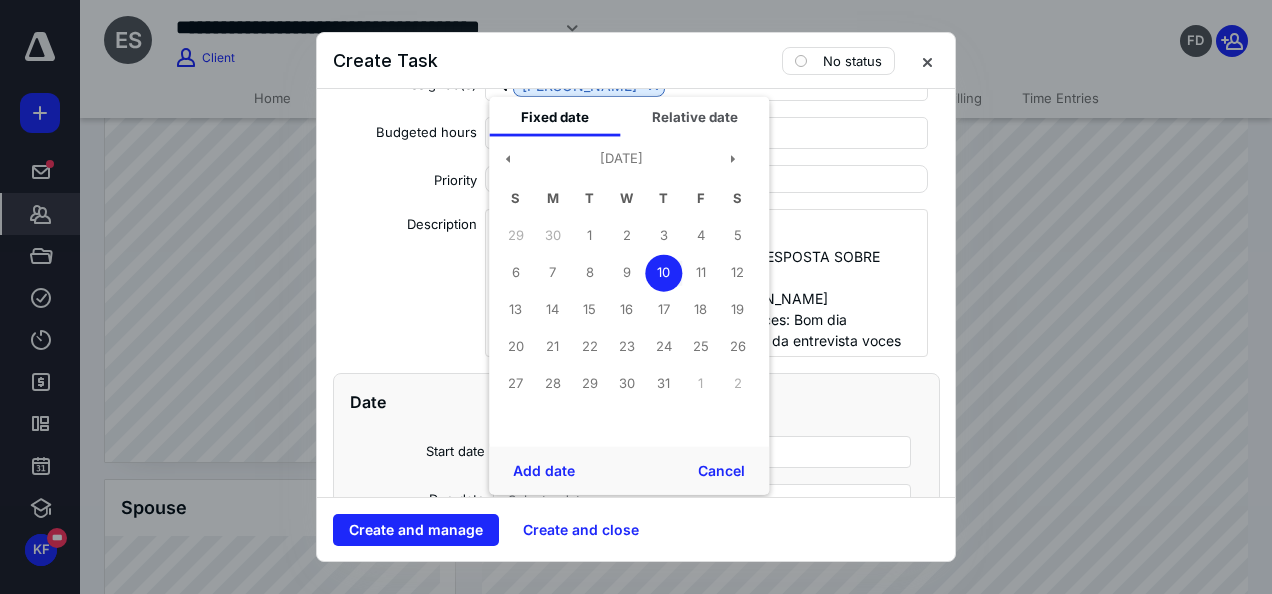 click on "Add date" at bounding box center (544, 471) 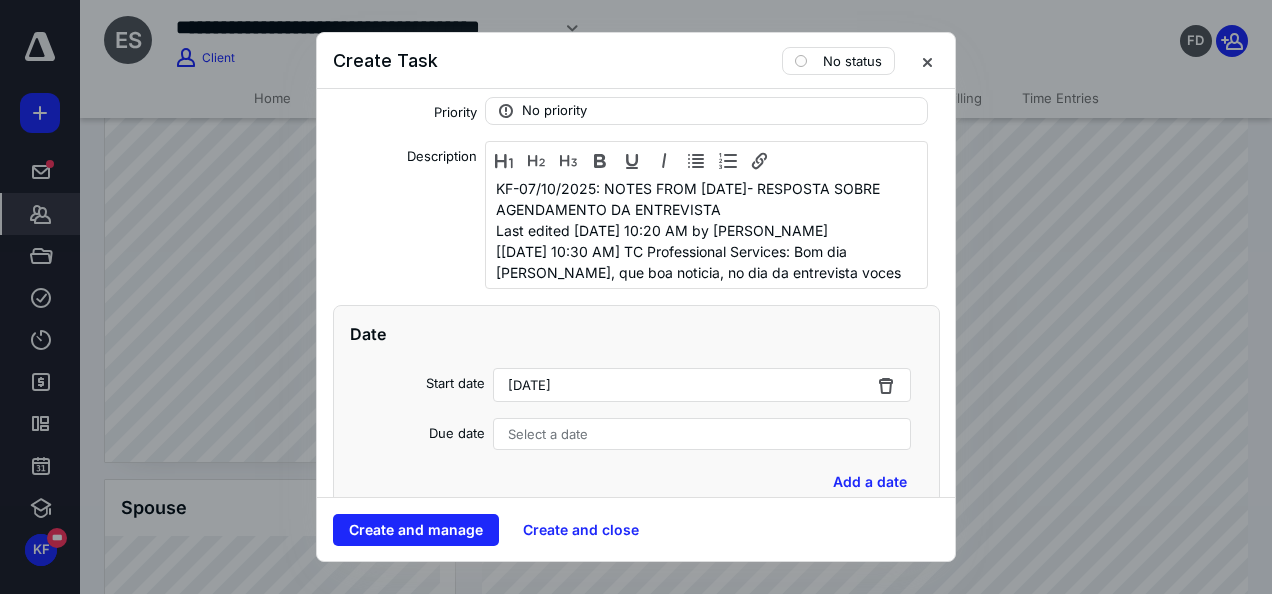 scroll, scrollTop: 300, scrollLeft: 0, axis: vertical 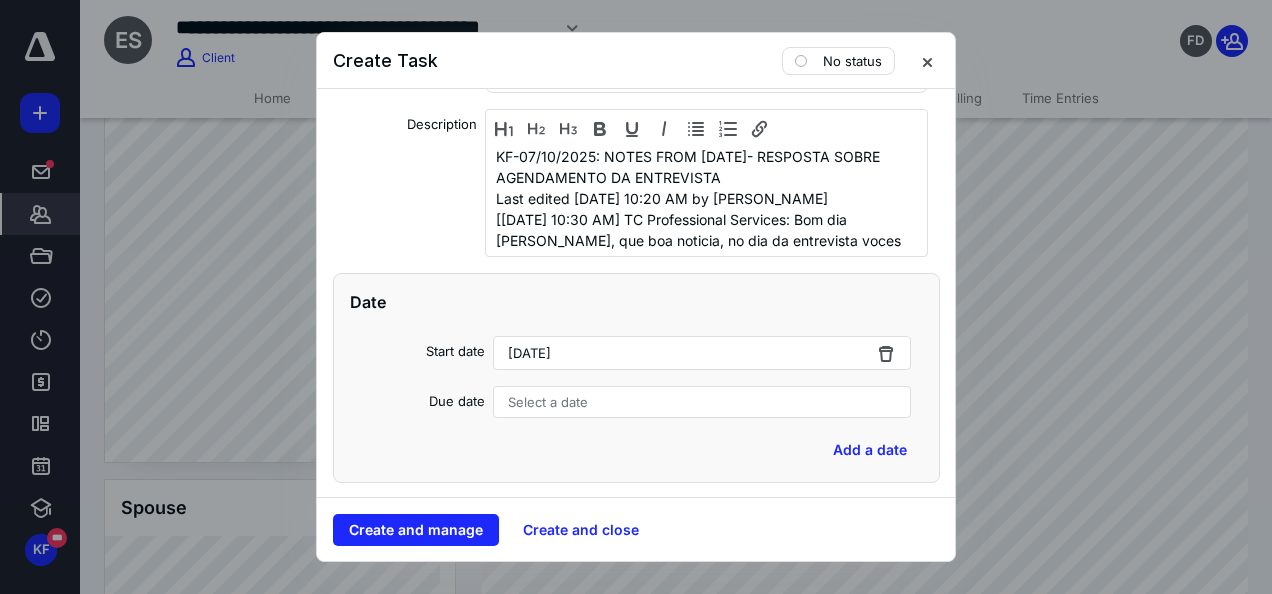 click on "Select a date" at bounding box center (548, 402) 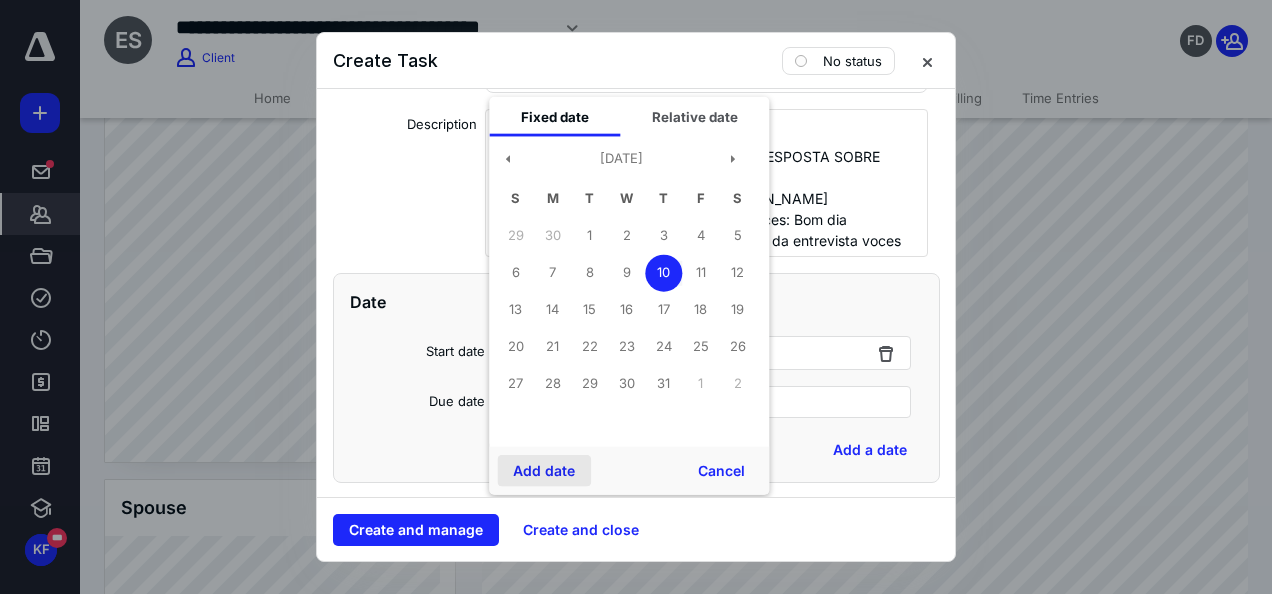 click on "Add date" at bounding box center [544, 471] 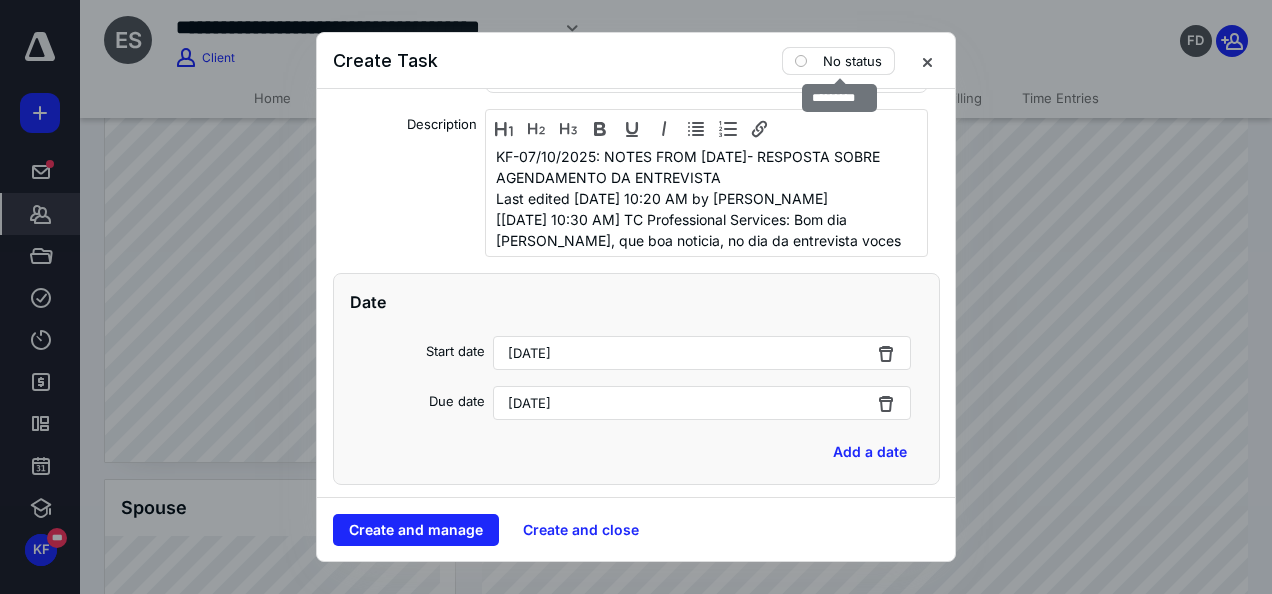 click on "No status" at bounding box center [852, 61] 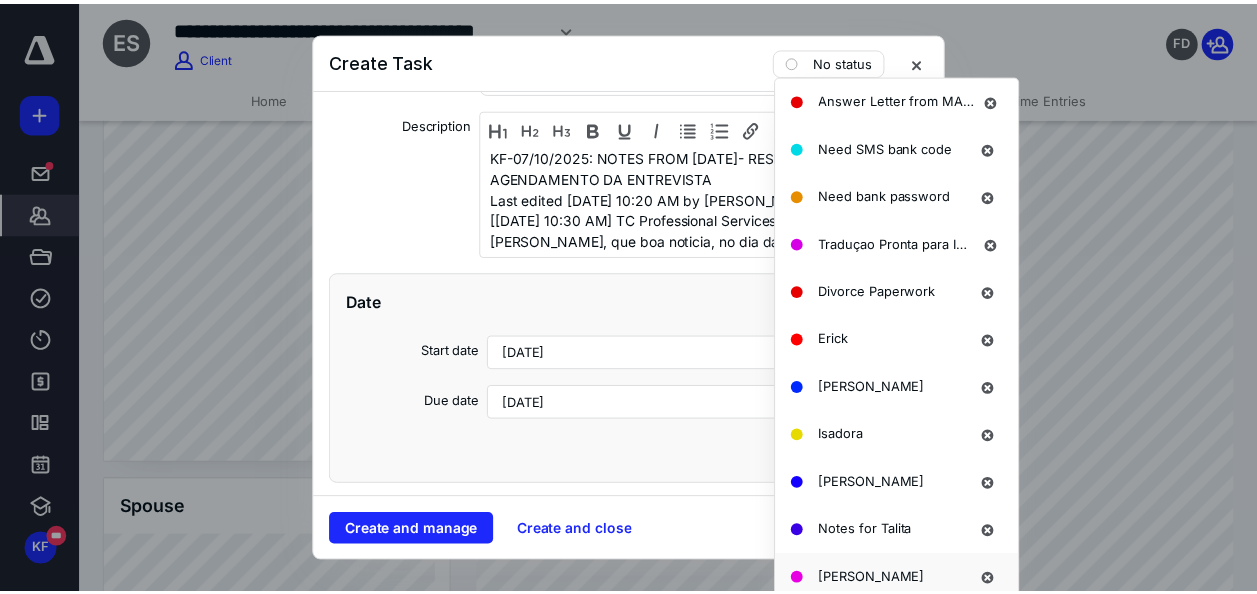 scroll, scrollTop: 1528, scrollLeft: 0, axis: vertical 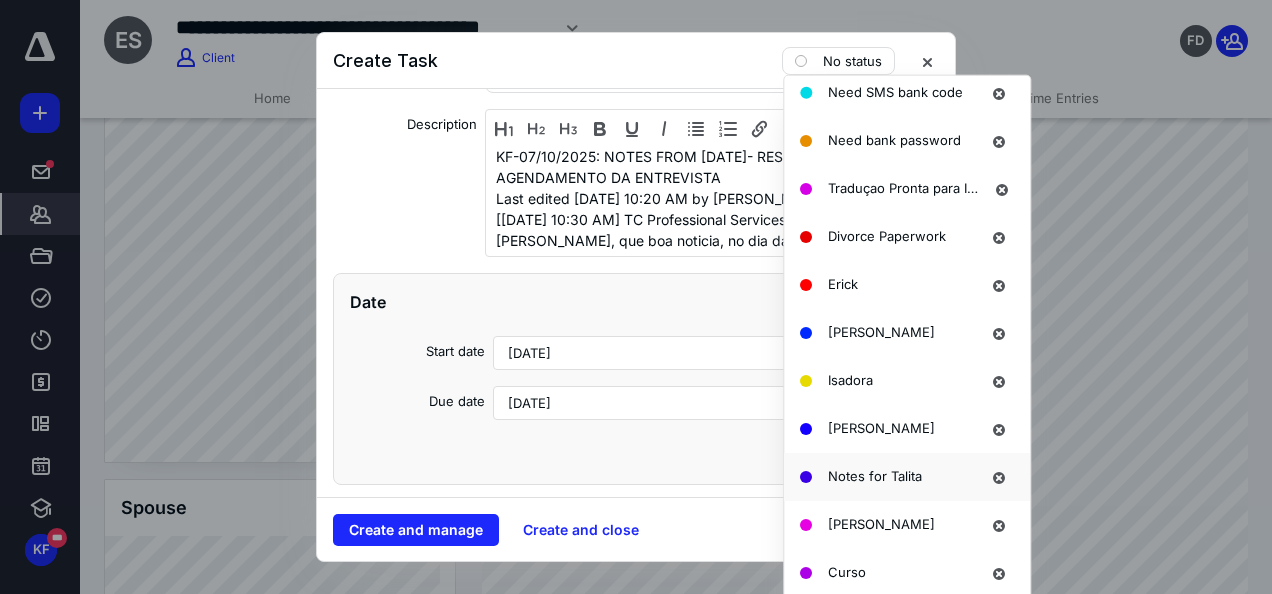 drag, startPoint x: 910, startPoint y: 468, endPoint x: 870, endPoint y: 476, distance: 40.792156 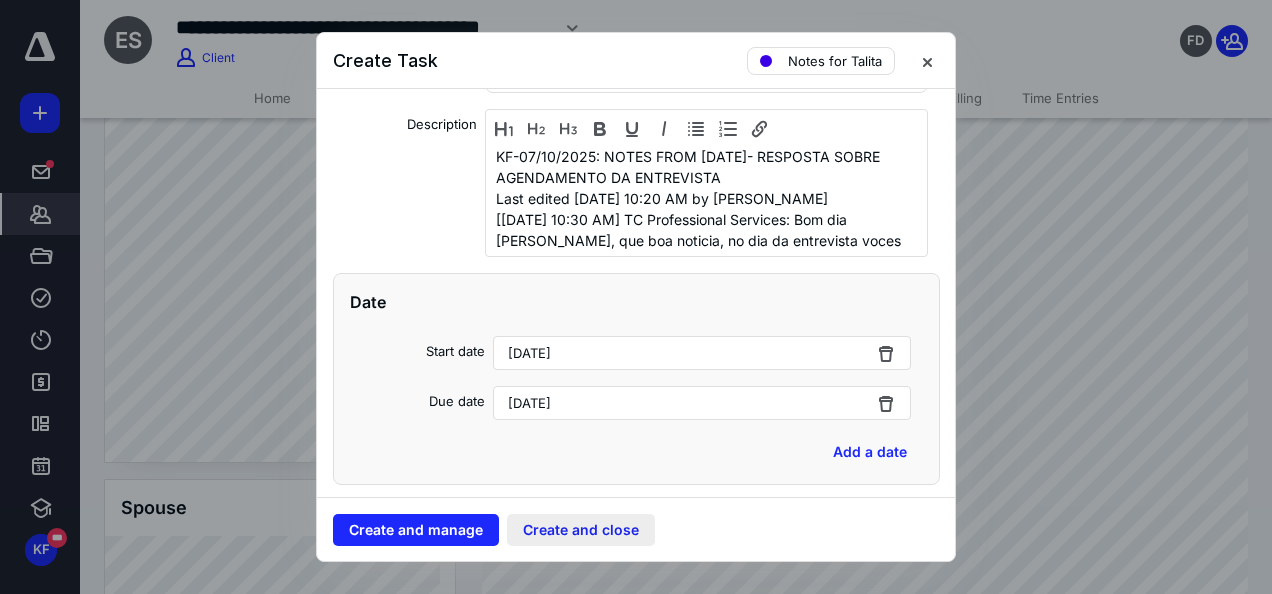 click on "Create and close" at bounding box center [581, 530] 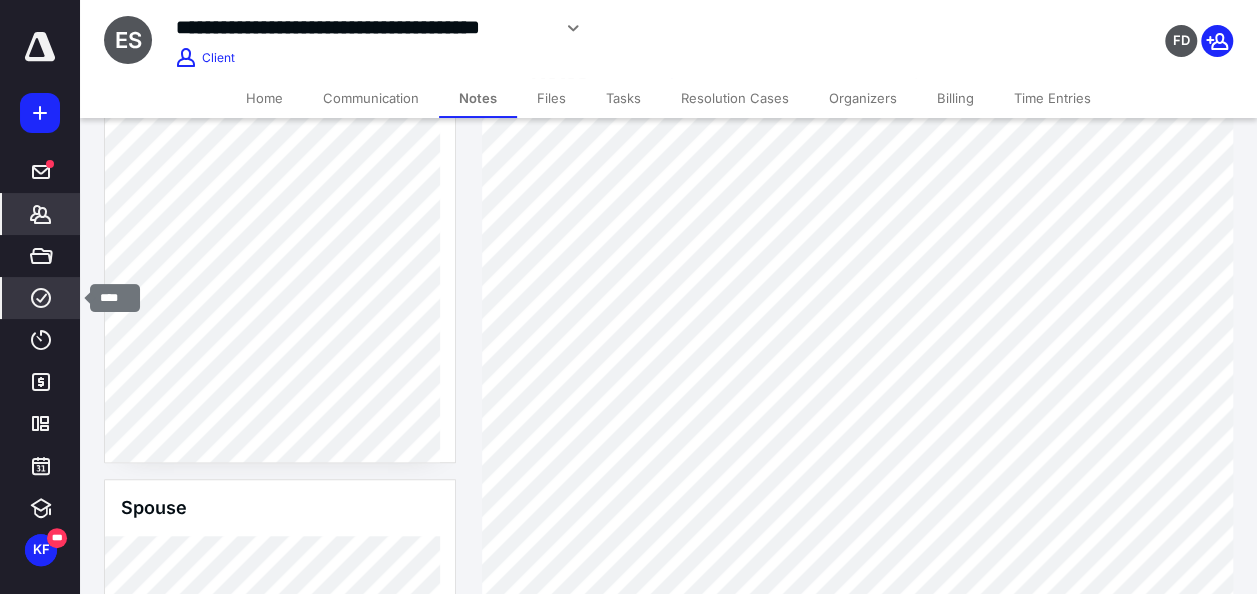 drag, startPoint x: 52, startPoint y: 298, endPoint x: 60, endPoint y: 286, distance: 14.422205 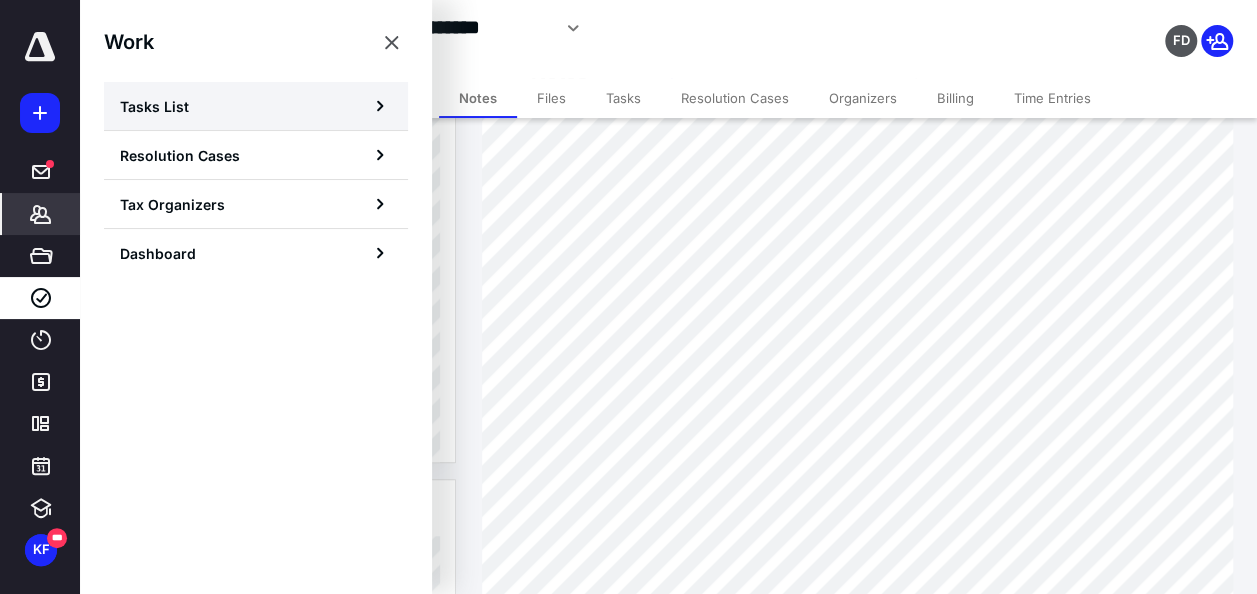 click on "Tasks List" at bounding box center [256, 106] 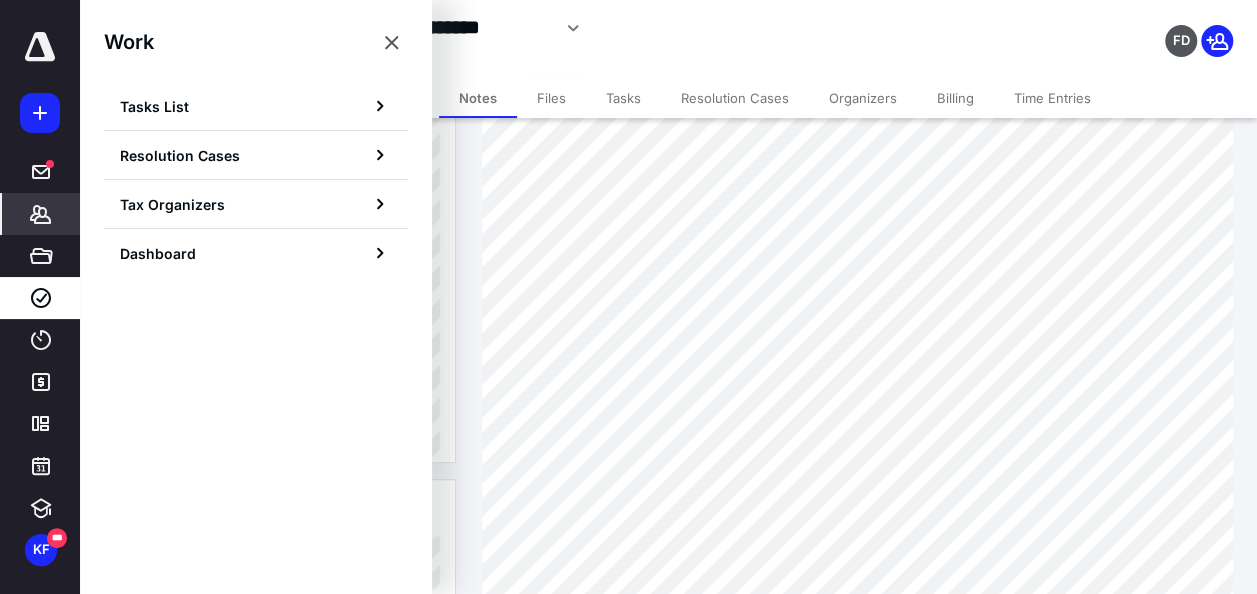 scroll, scrollTop: 0, scrollLeft: 0, axis: both 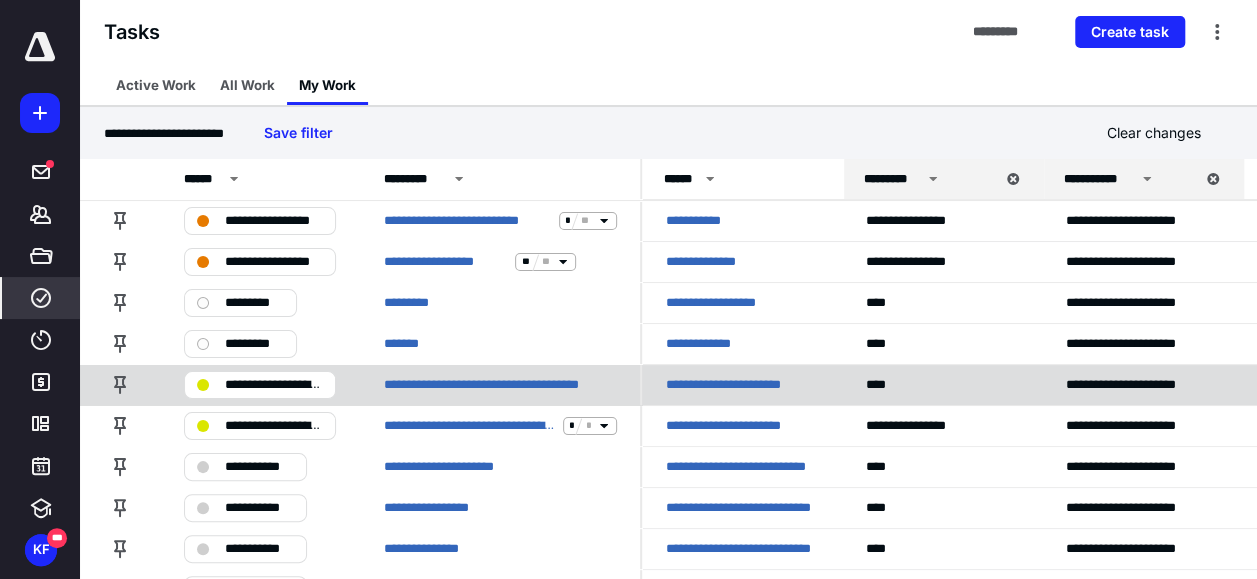 click on "**********" at bounding box center [739, 385] 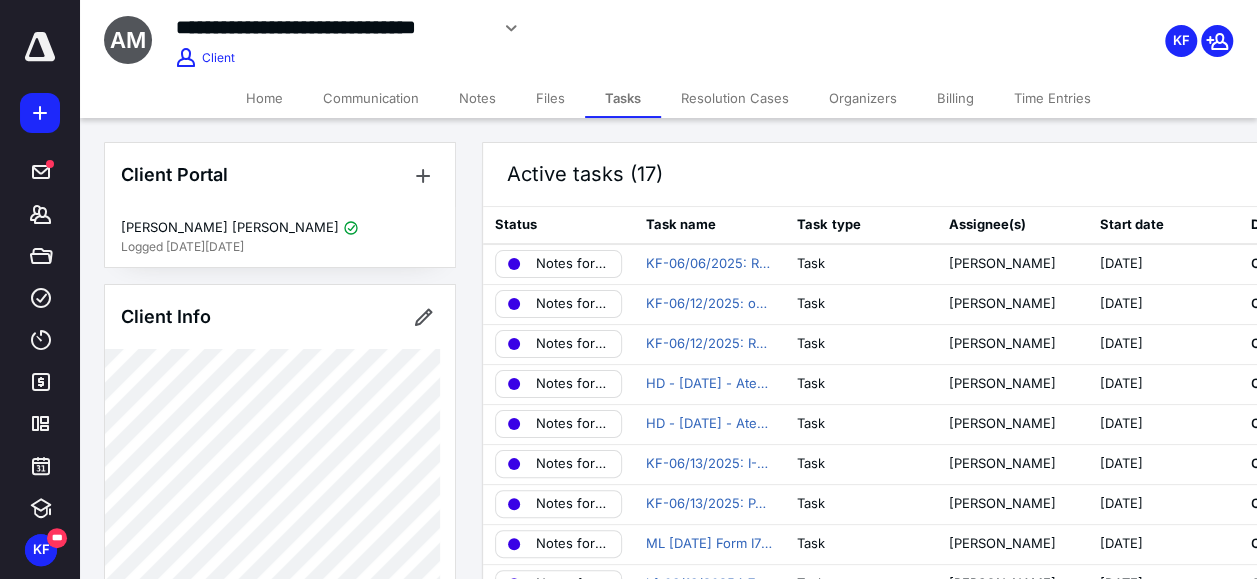 click on "Notes" at bounding box center (477, 98) 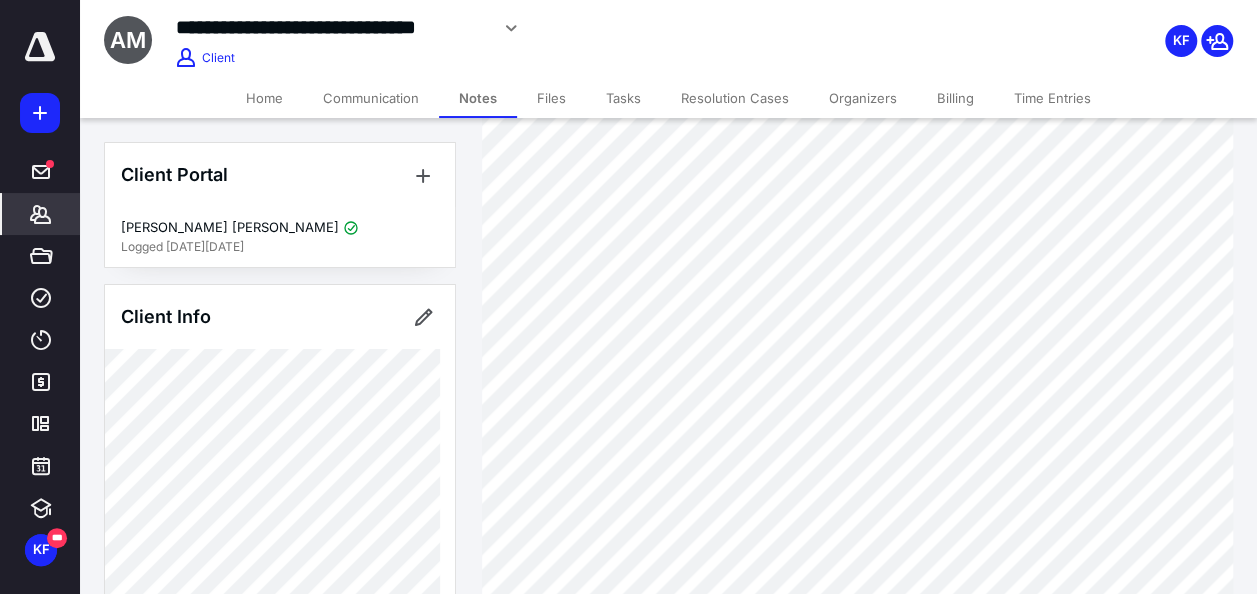 scroll, scrollTop: 800, scrollLeft: 0, axis: vertical 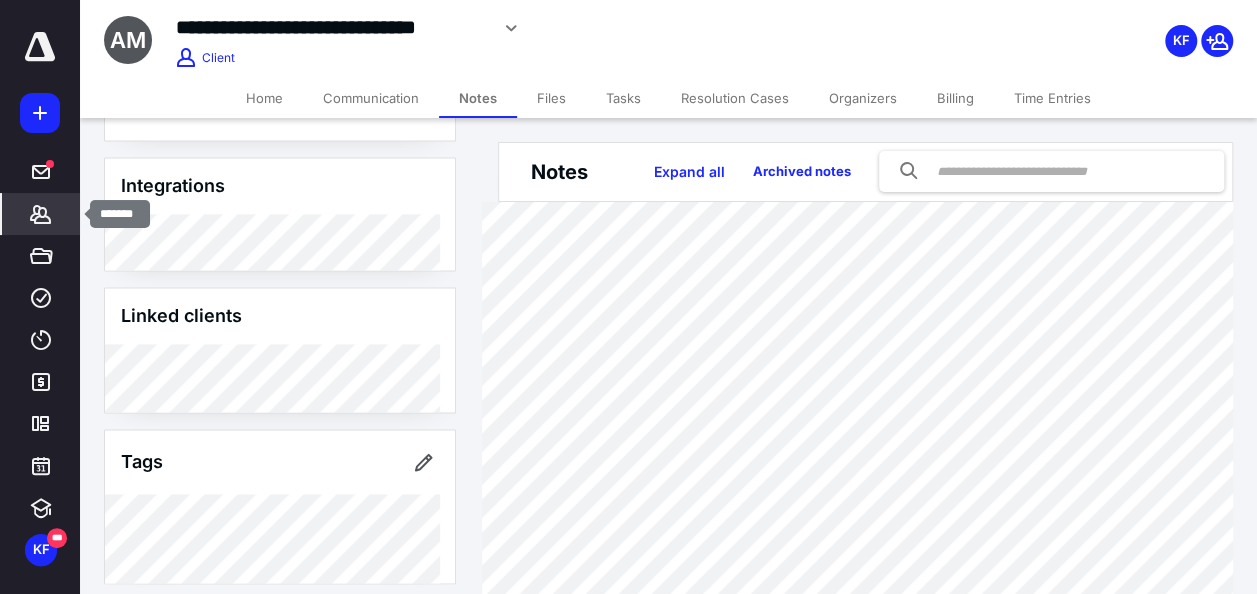 click 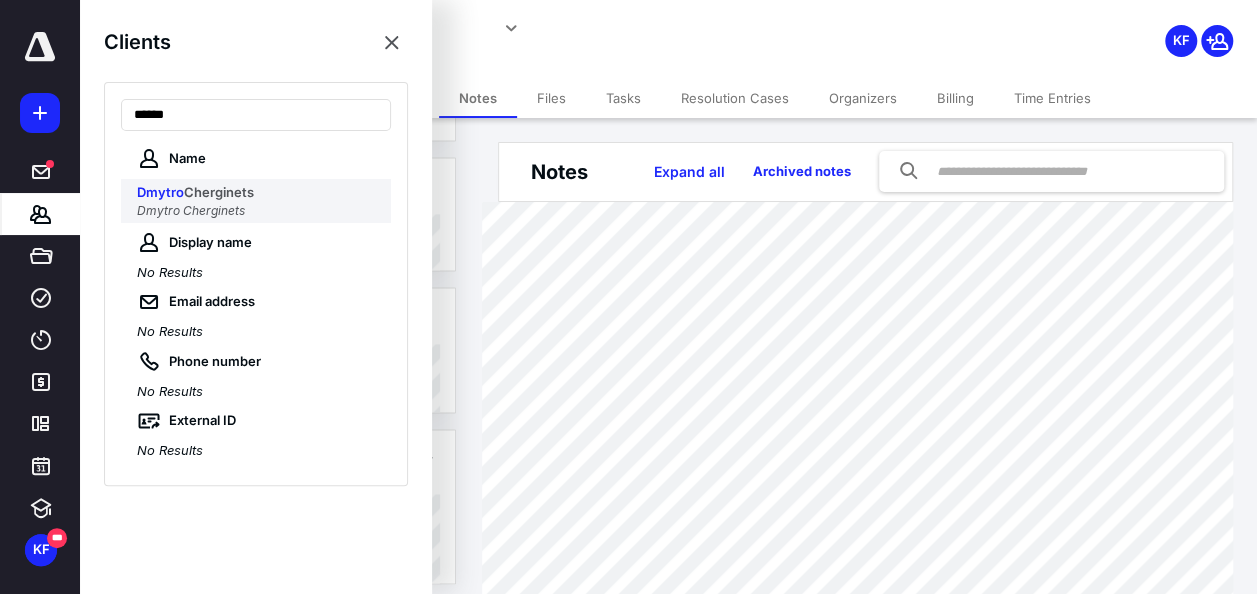 type on "******" 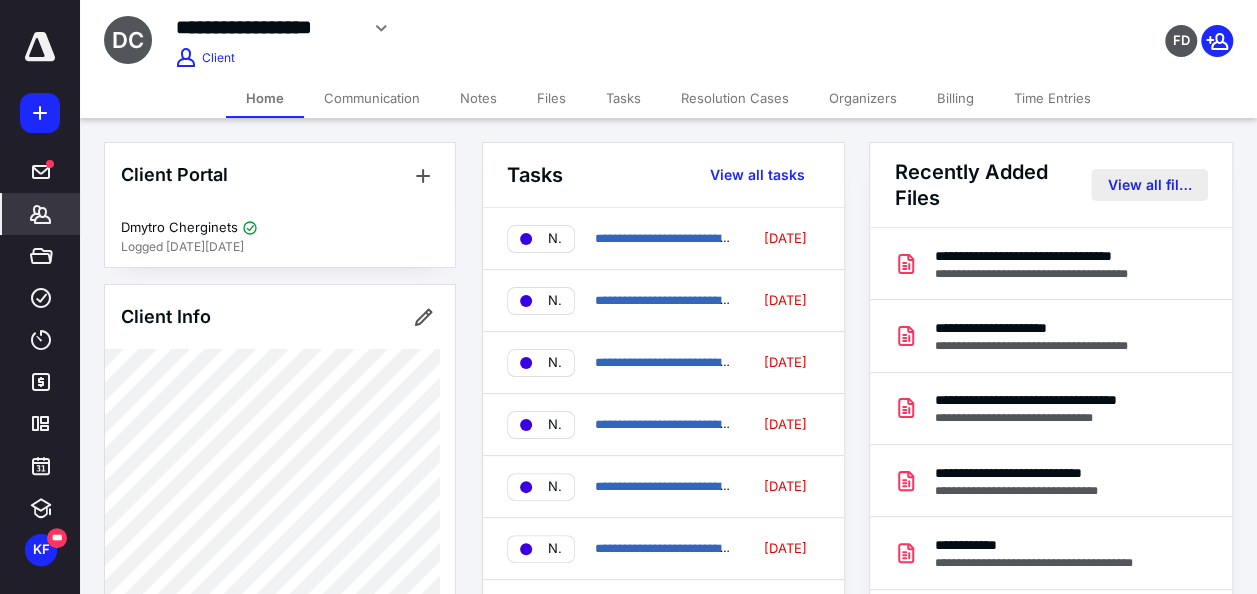 click on "View all files" at bounding box center (1149, 185) 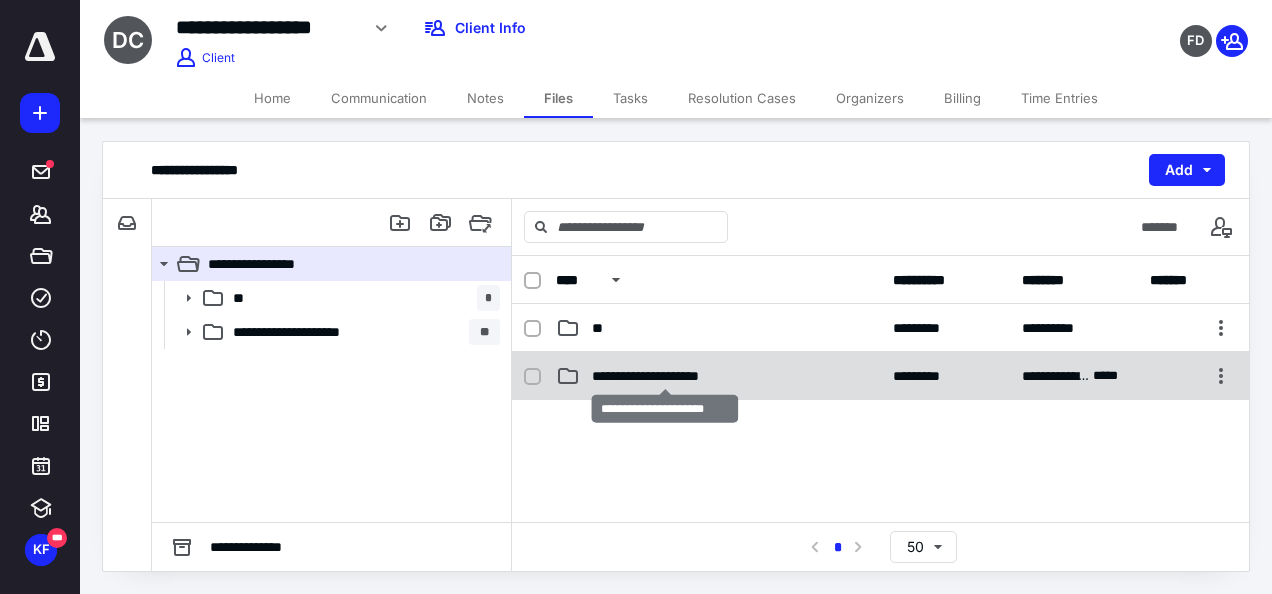 click on "**********" at bounding box center [665, 376] 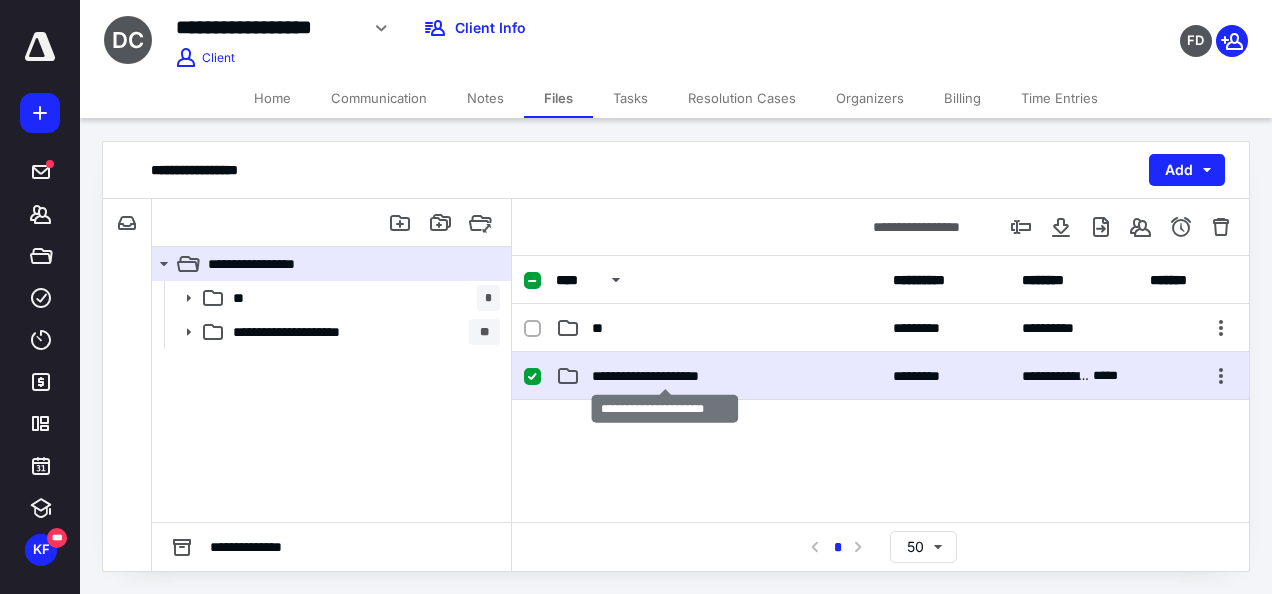 click on "**********" at bounding box center (665, 376) 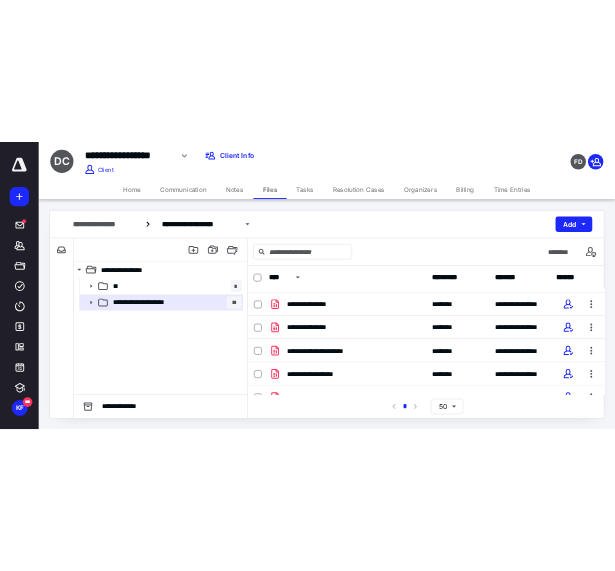 scroll, scrollTop: 0, scrollLeft: 0, axis: both 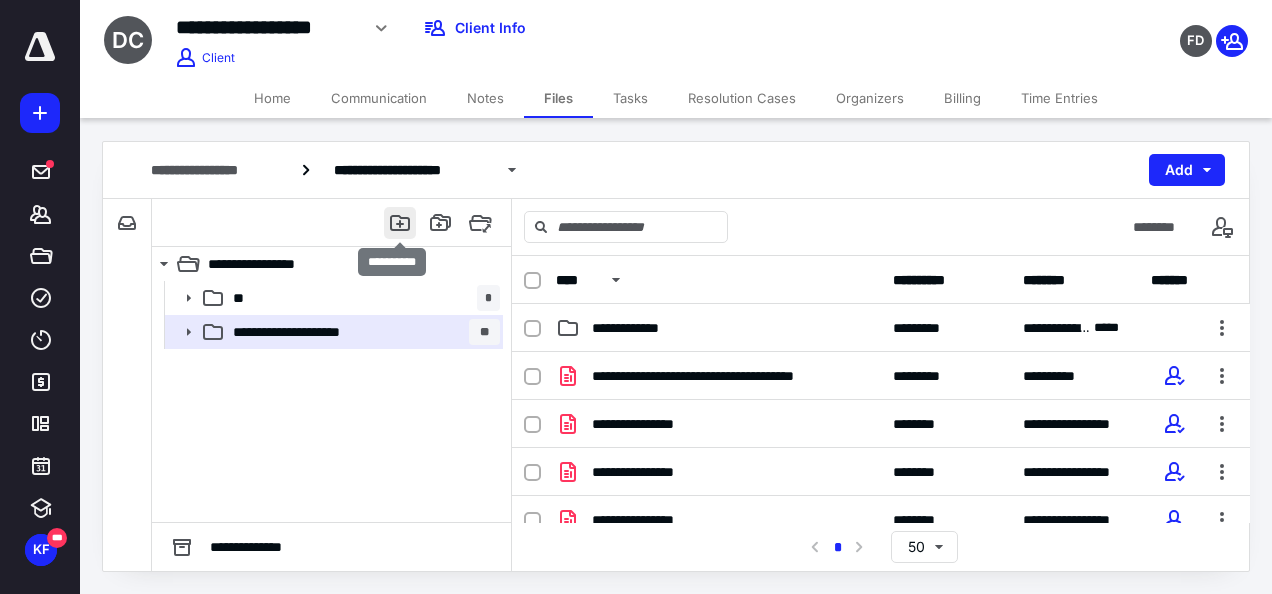 click at bounding box center [400, 223] 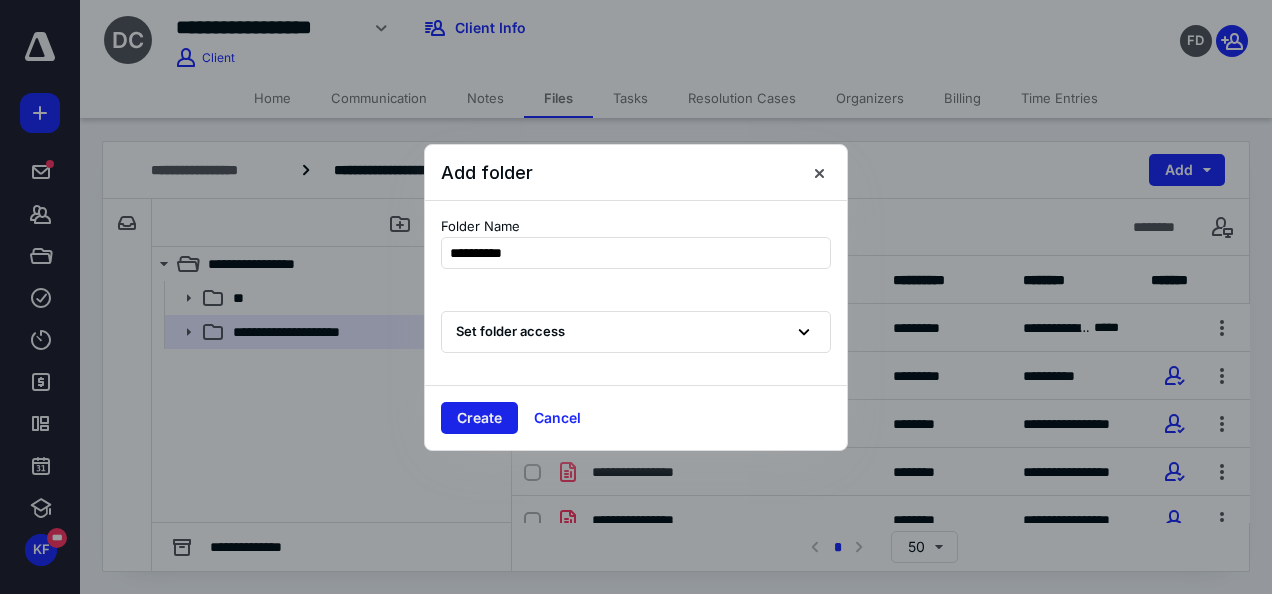 type on "**********" 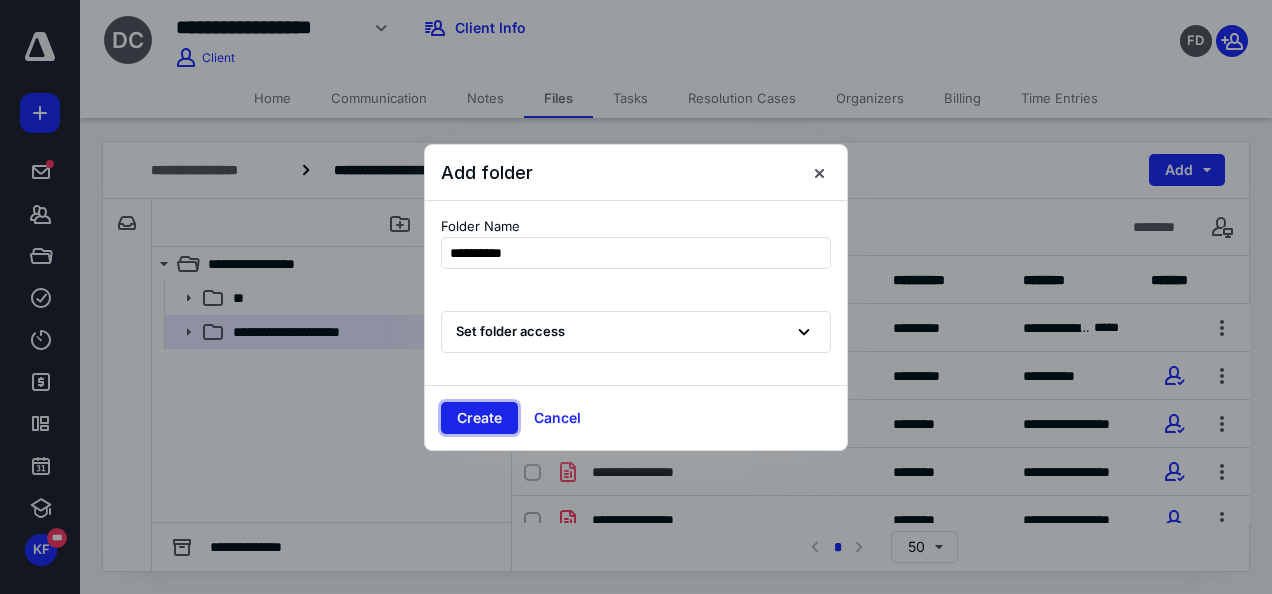 click on "Create" at bounding box center [479, 418] 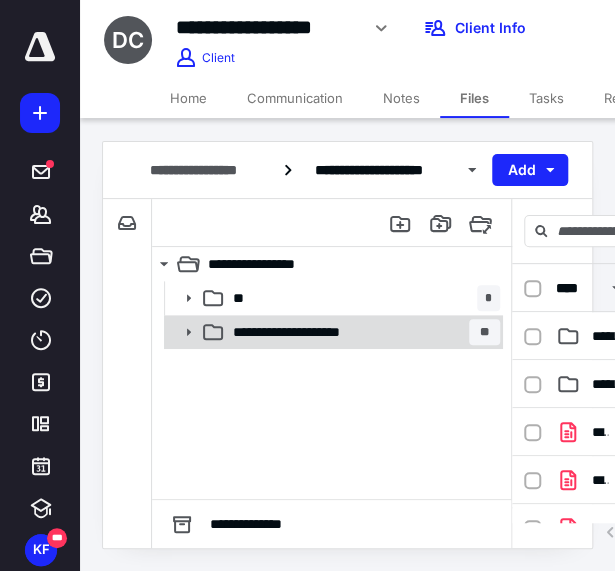 click on "**********" at bounding box center (332, 332) 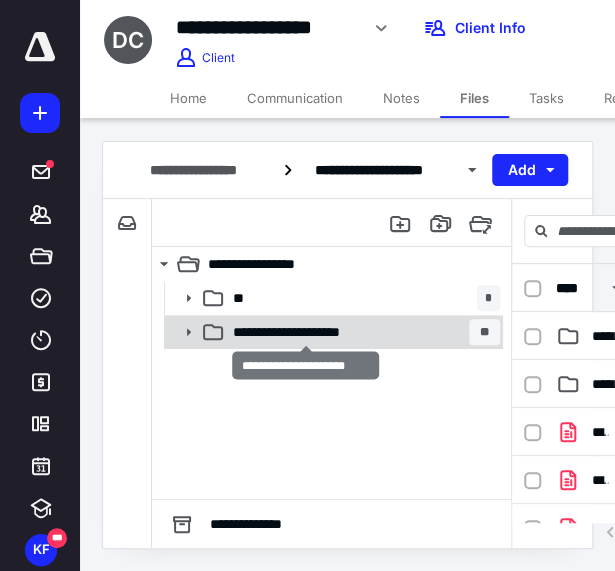 click on "**********" at bounding box center (306, 332) 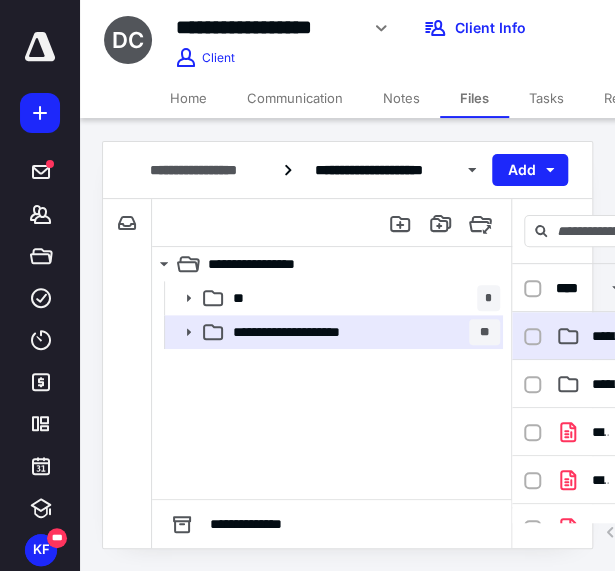 scroll, scrollTop: 0, scrollLeft: 26, axis: horizontal 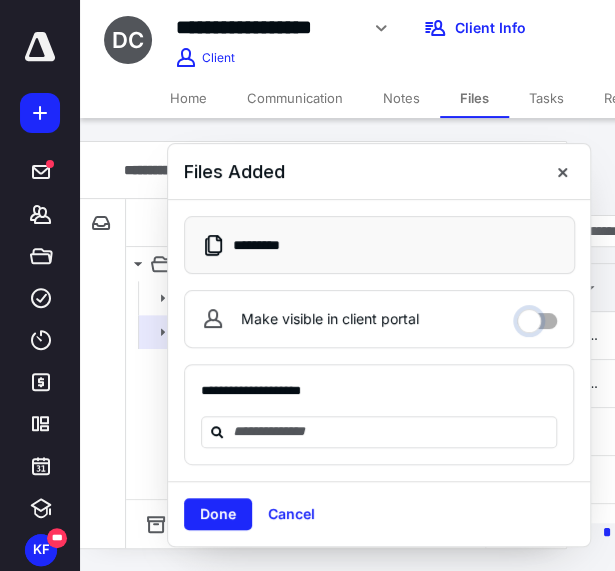 click on "Make visible in client portal" at bounding box center [537, 316] 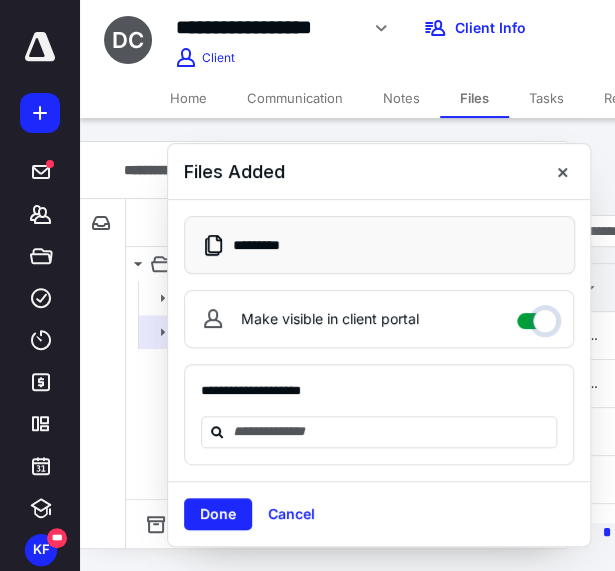 checkbox on "****" 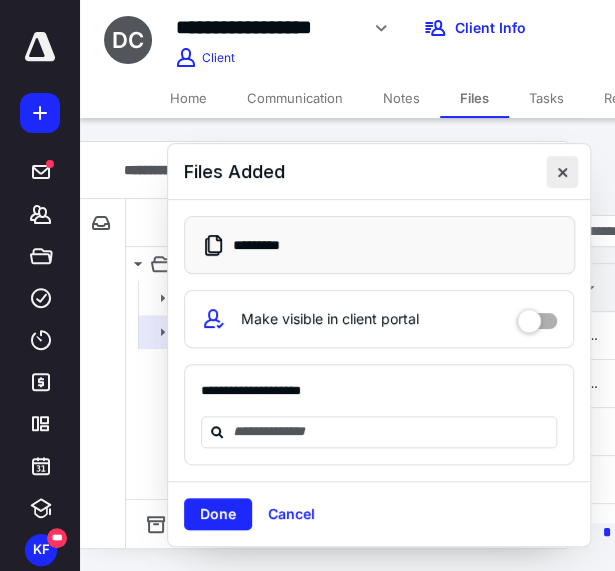 click at bounding box center (562, 172) 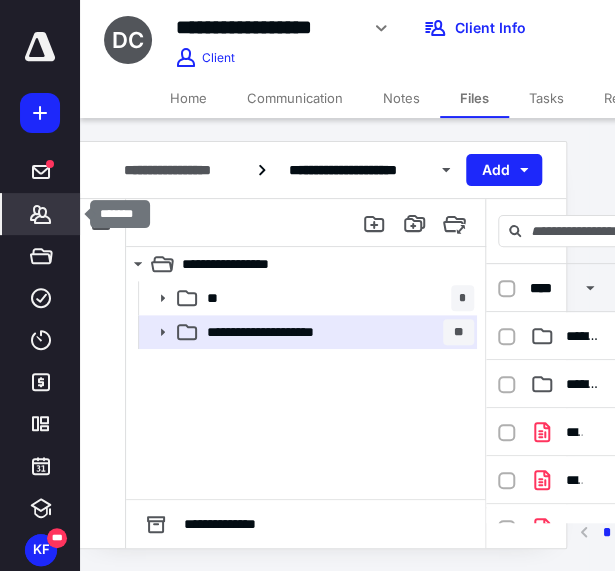 click 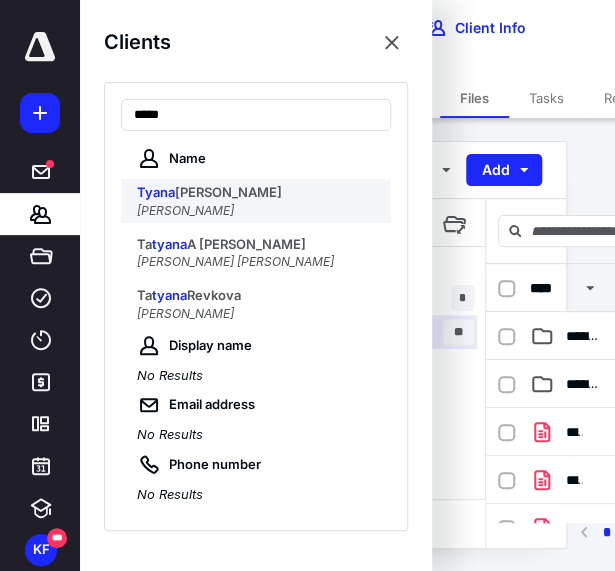type on "*****" 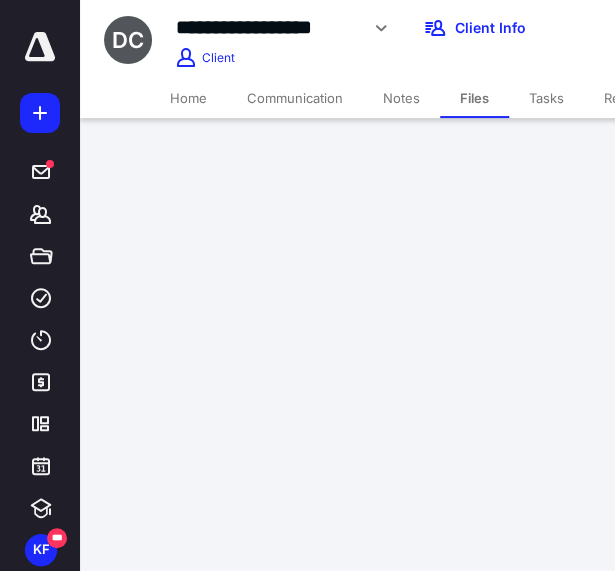 scroll, scrollTop: 0, scrollLeft: 0, axis: both 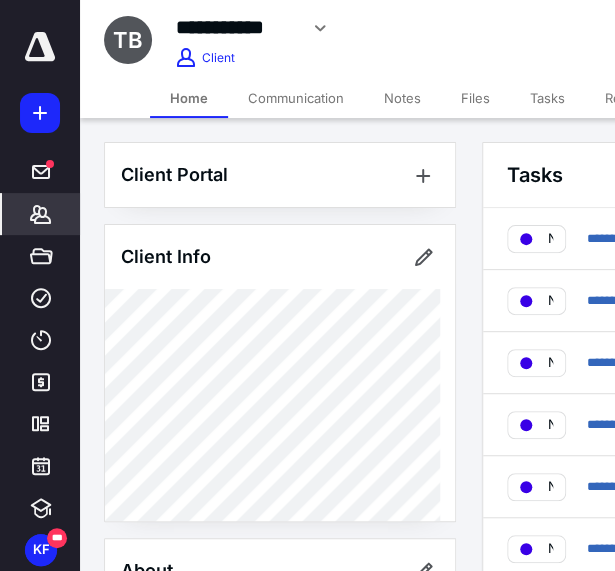 click on "Files" at bounding box center (475, 98) 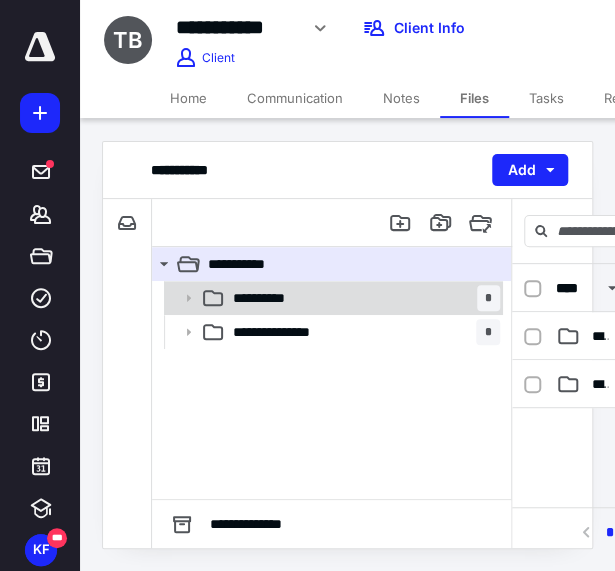 click on "**********" at bounding box center (271, 298) 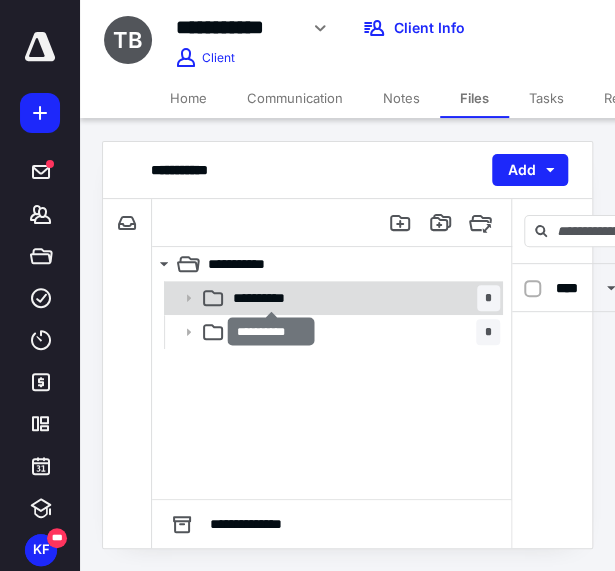 click on "**********" at bounding box center (271, 298) 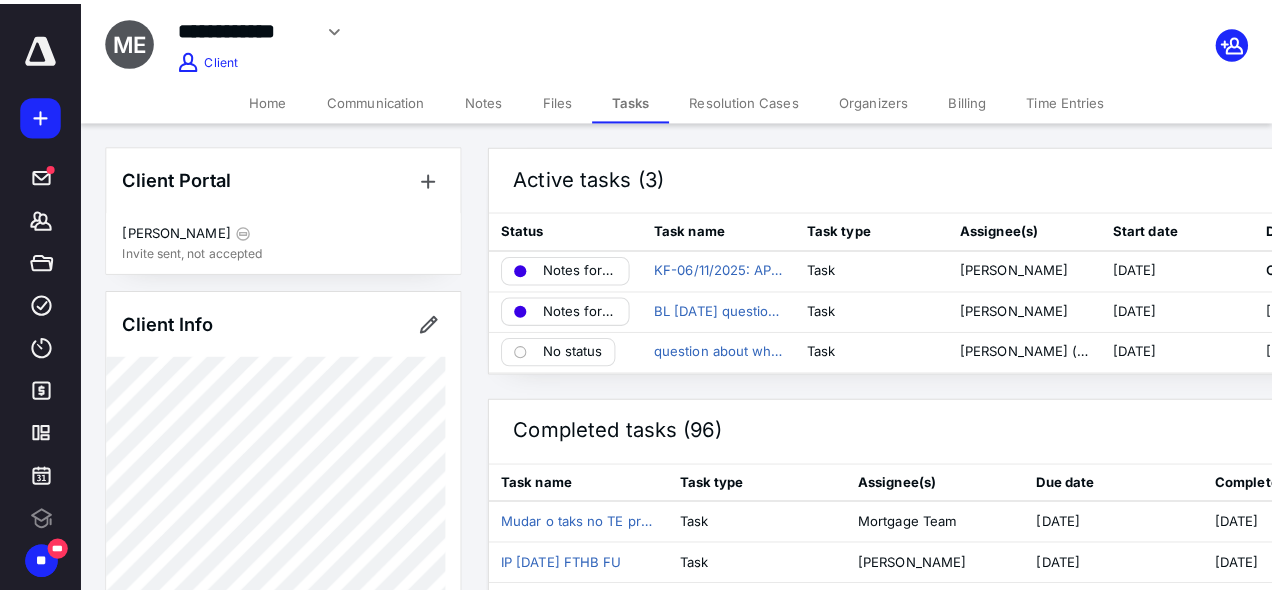 scroll, scrollTop: 0, scrollLeft: 0, axis: both 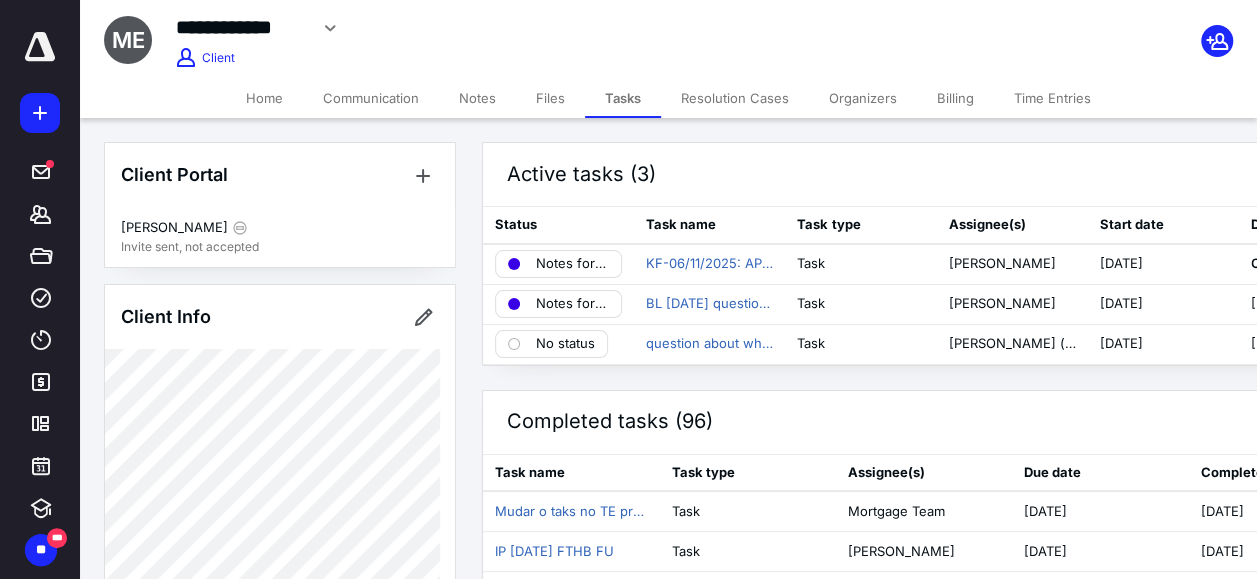drag, startPoint x: 953, startPoint y: 98, endPoint x: 958, endPoint y: 128, distance: 30.413813 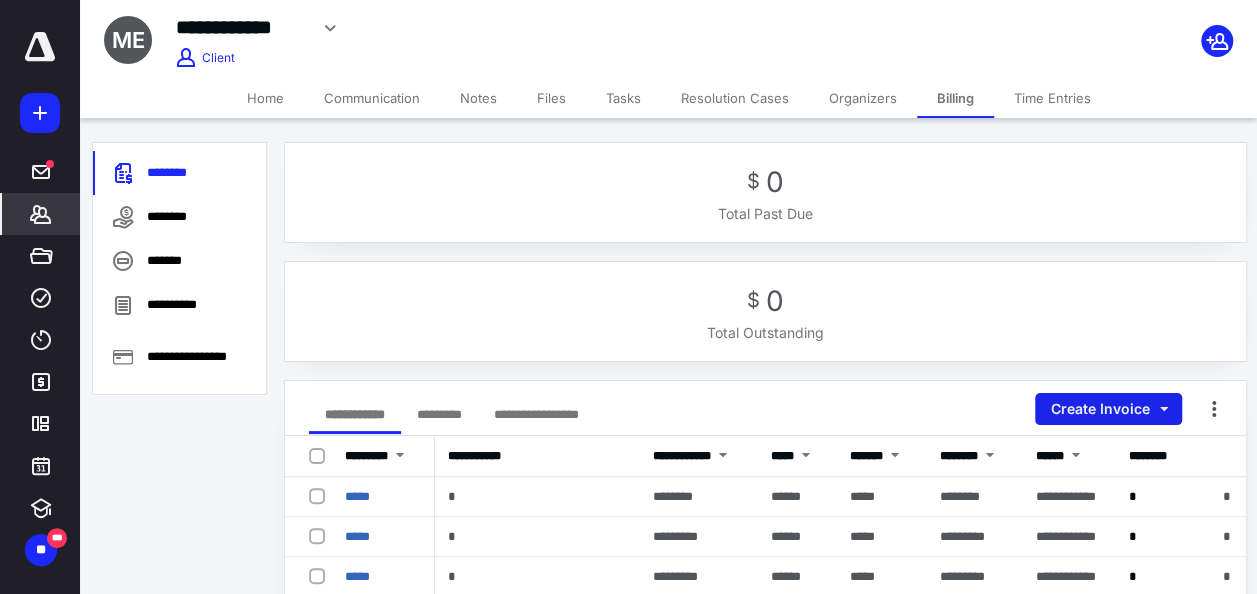 click on "Create Invoice" at bounding box center (1108, 409) 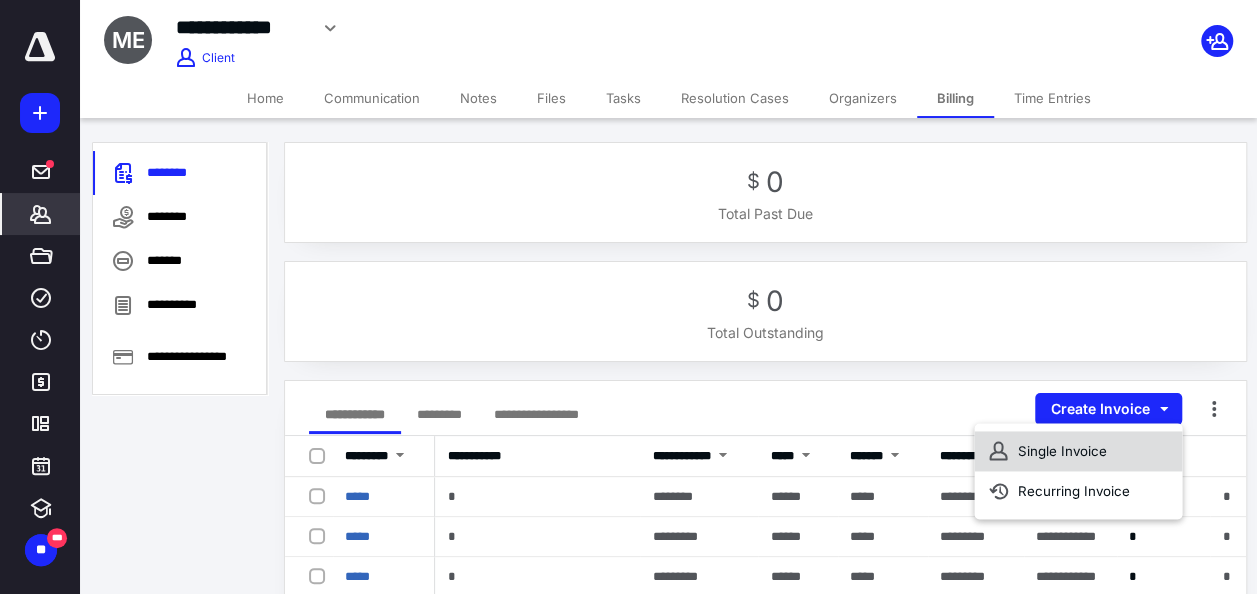 click on "Single Invoice" at bounding box center [1078, 451] 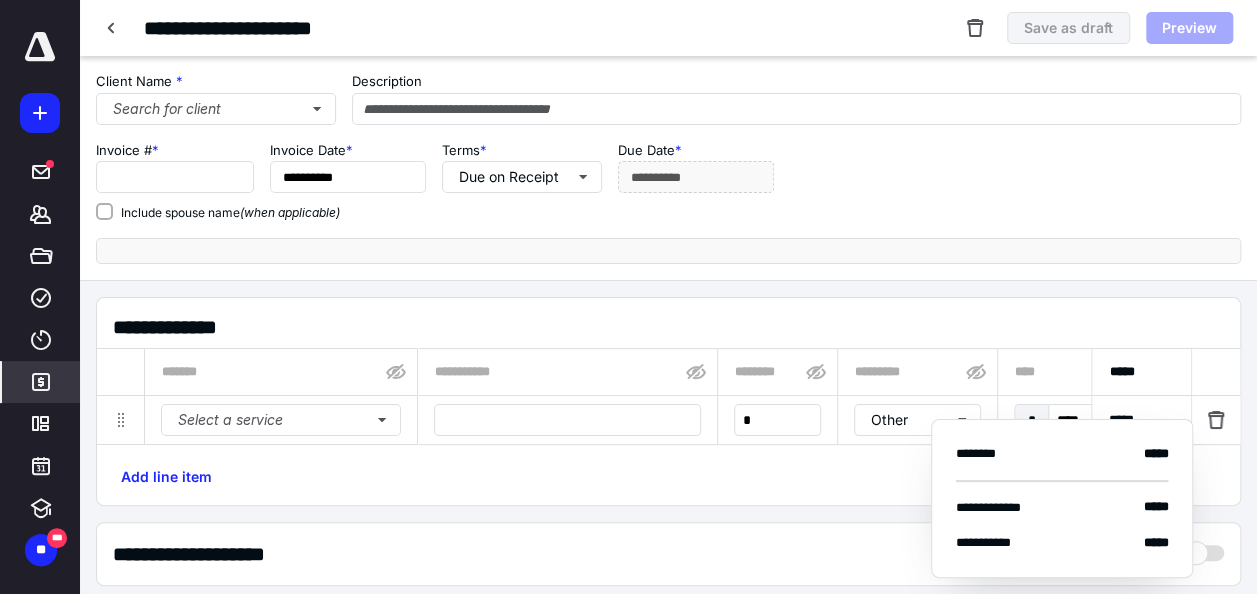 type on "*****" 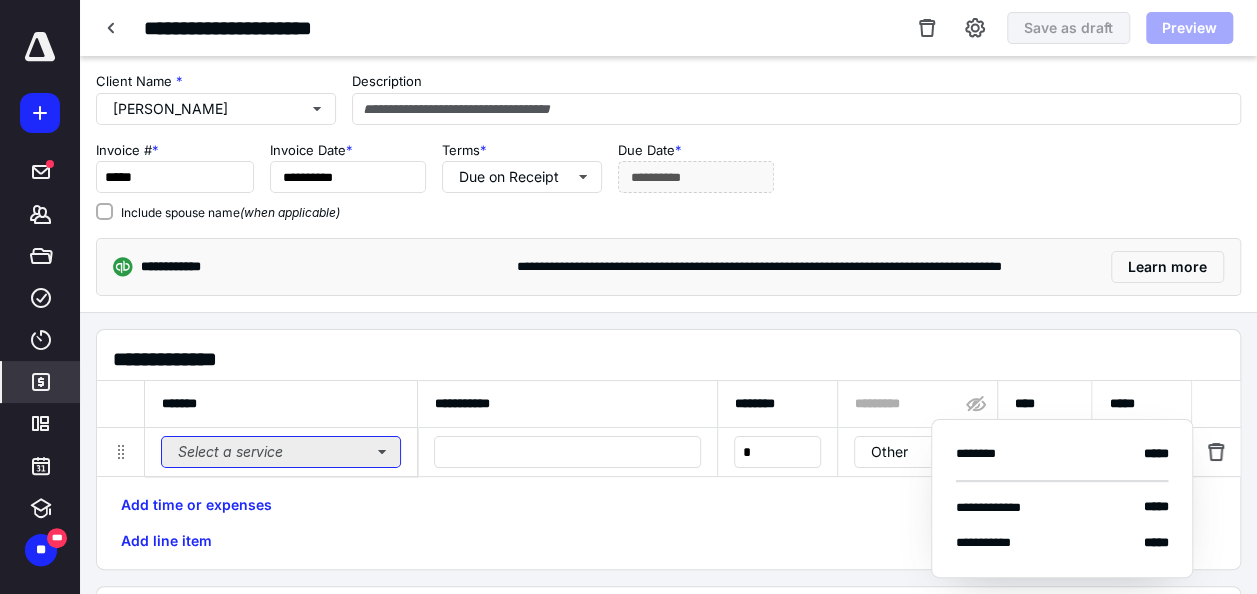 click on "Select a service" at bounding box center (281, 452) 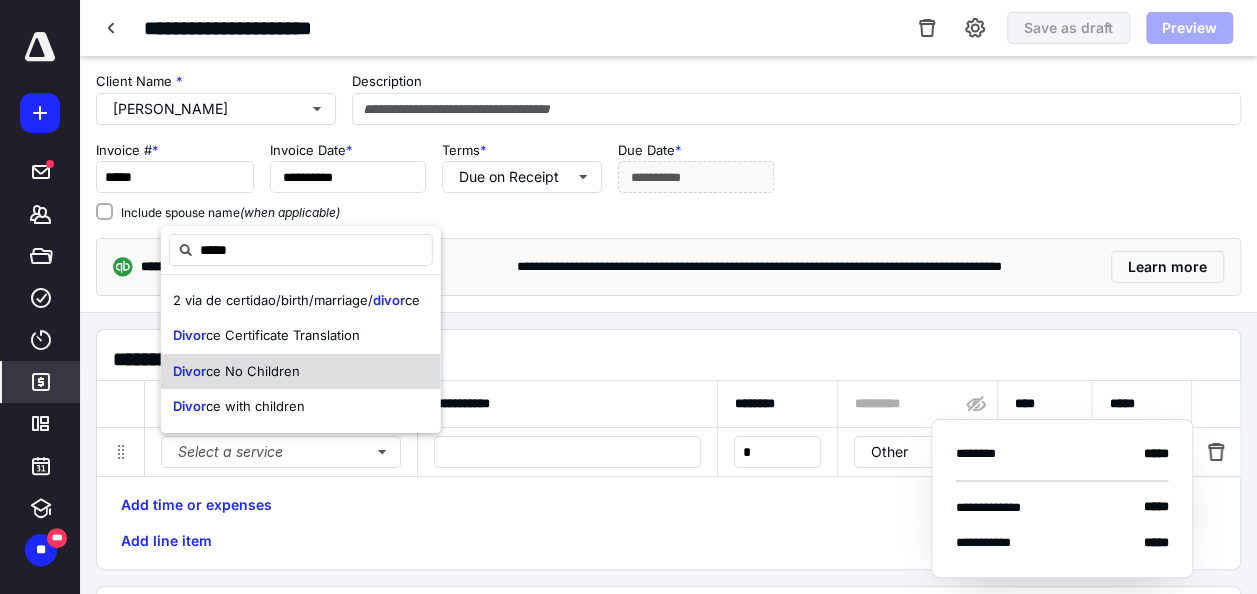 click on "Divor ce No Children" at bounding box center (301, 372) 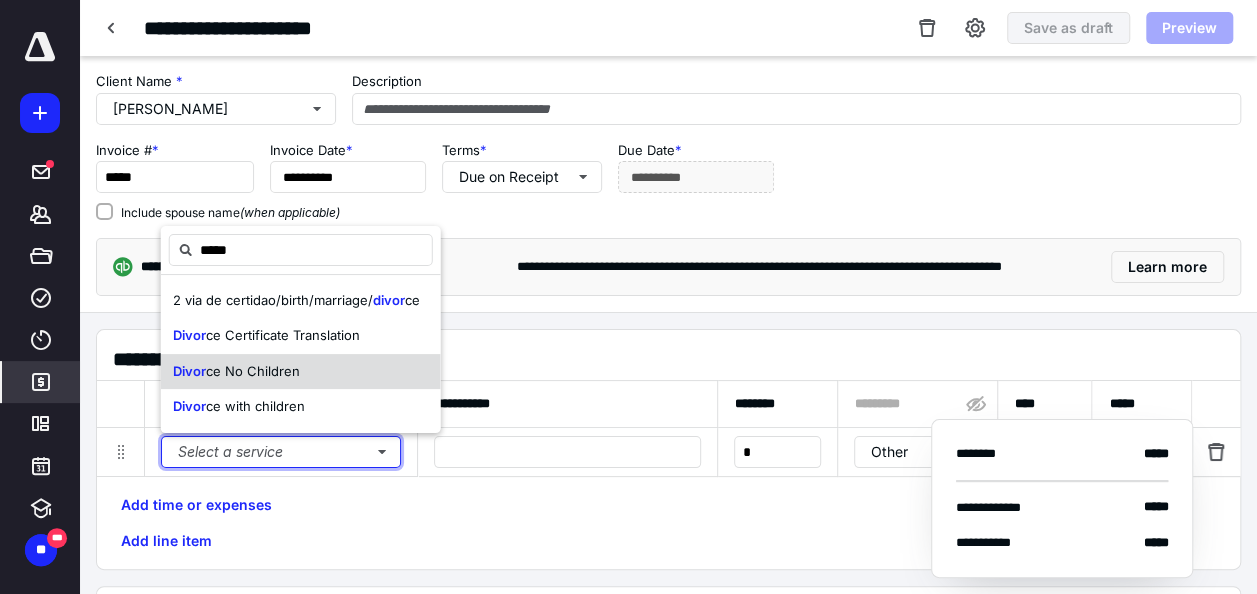 type 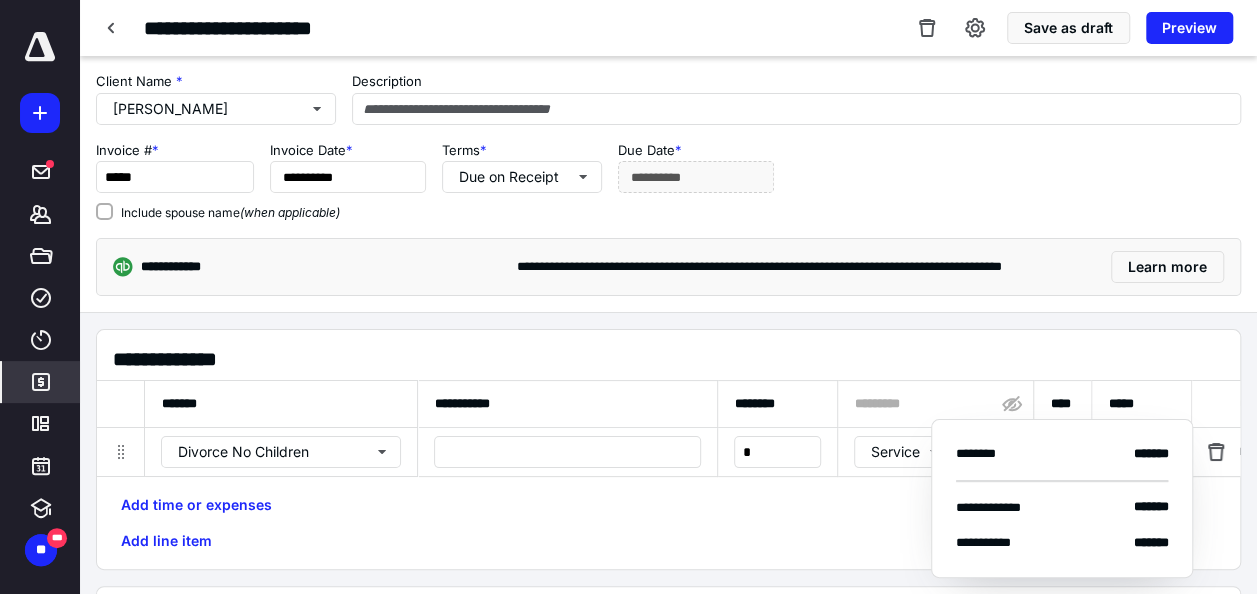 click on "Add time or expenses Add line item" at bounding box center [668, 523] 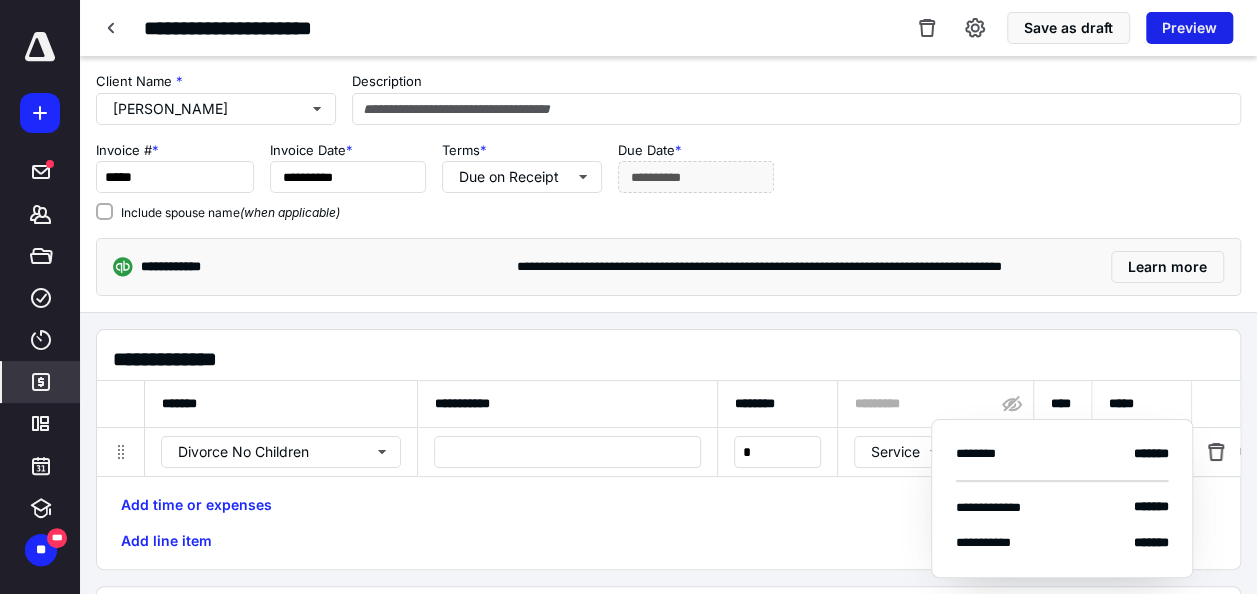 click on "Preview" at bounding box center (1189, 28) 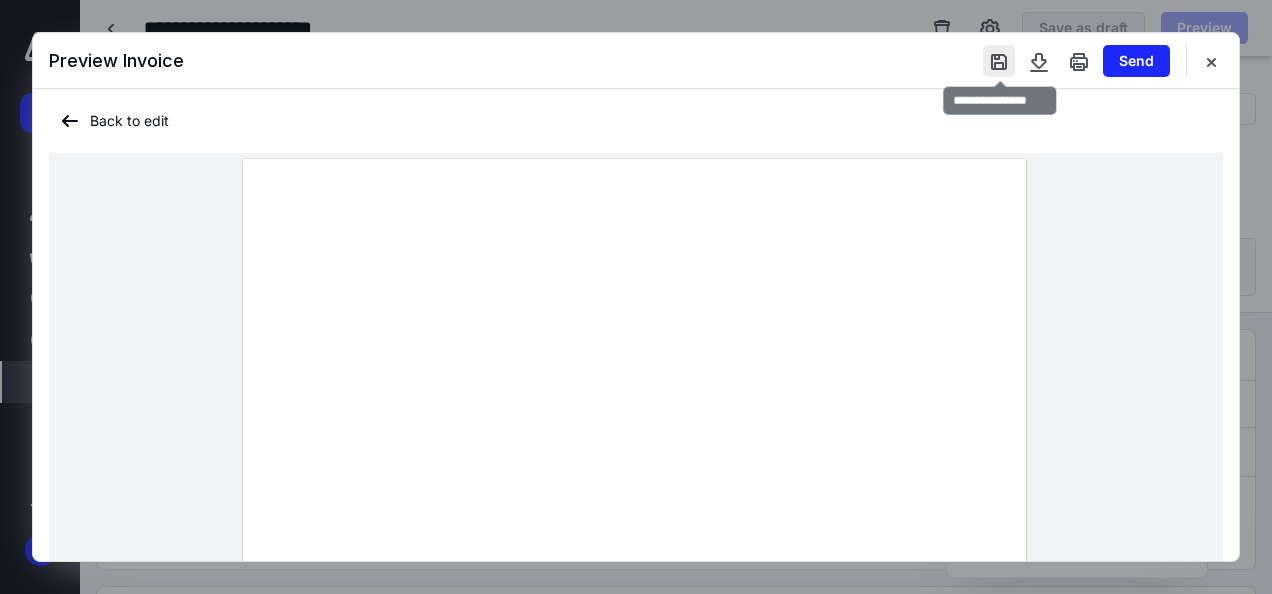 click at bounding box center [999, 61] 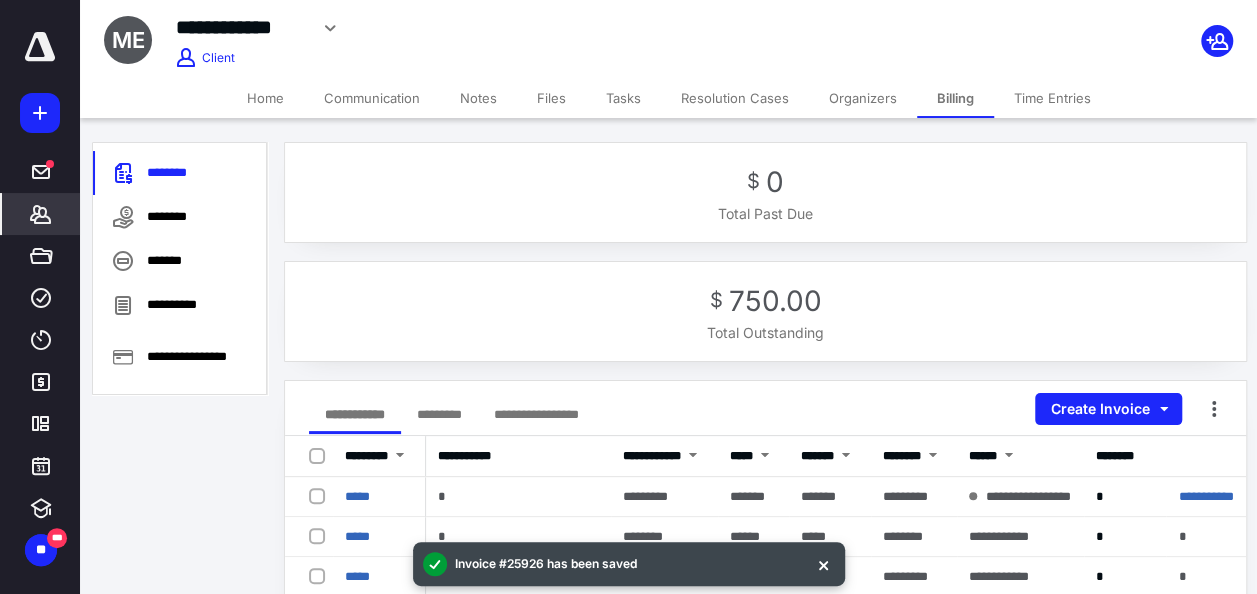 click on "Home" at bounding box center [265, 98] 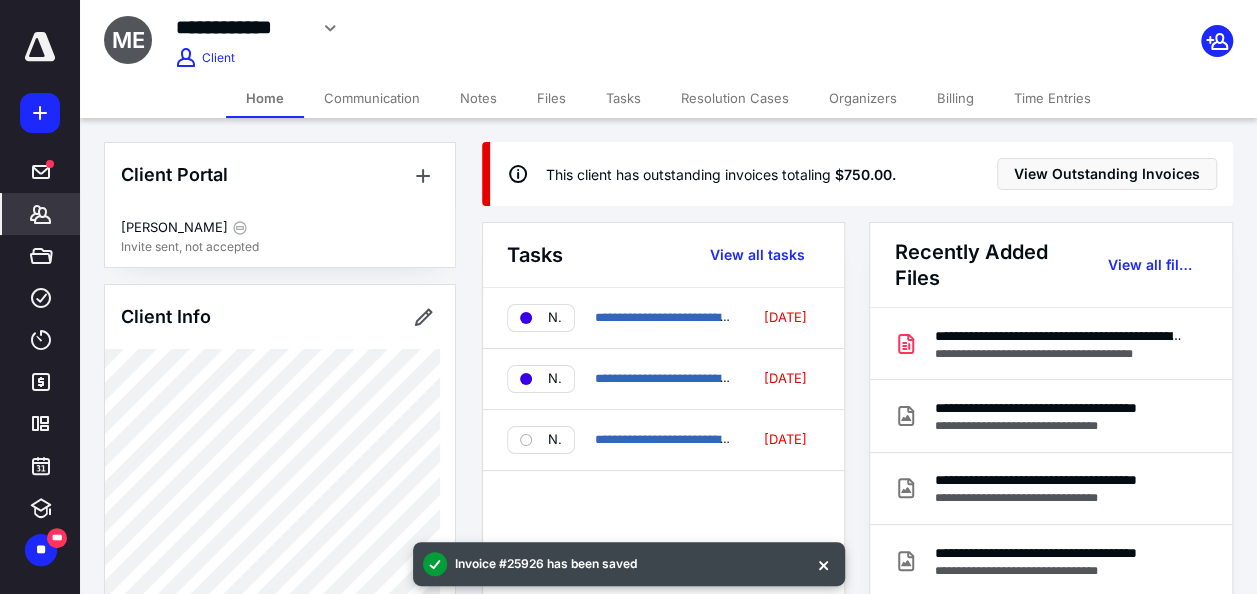 click 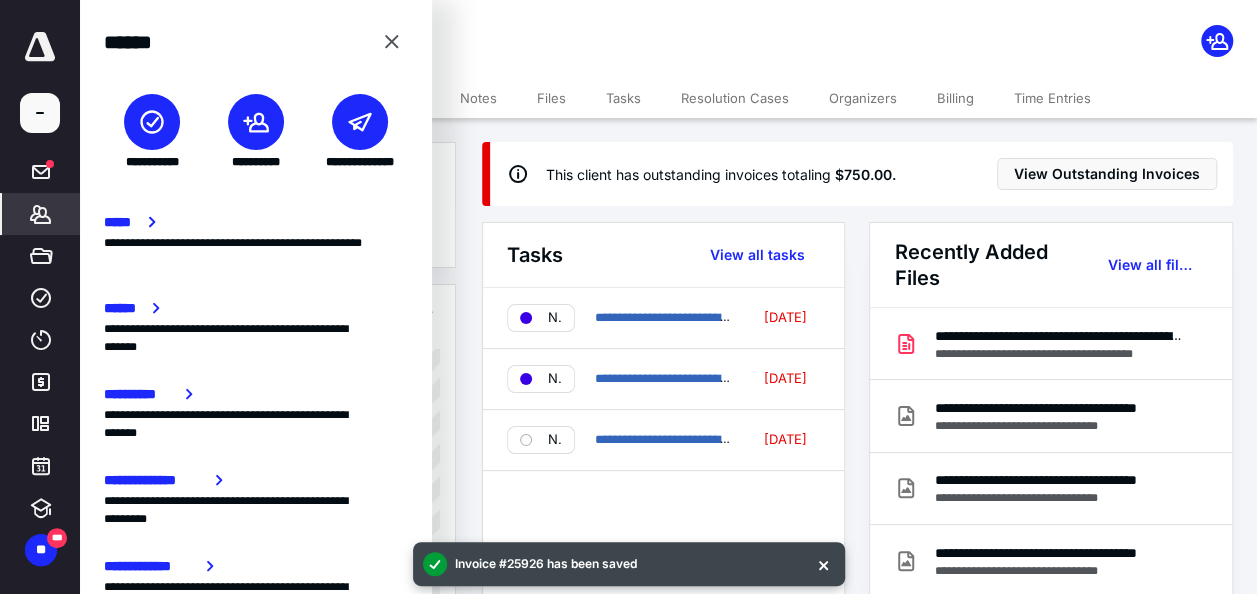 click 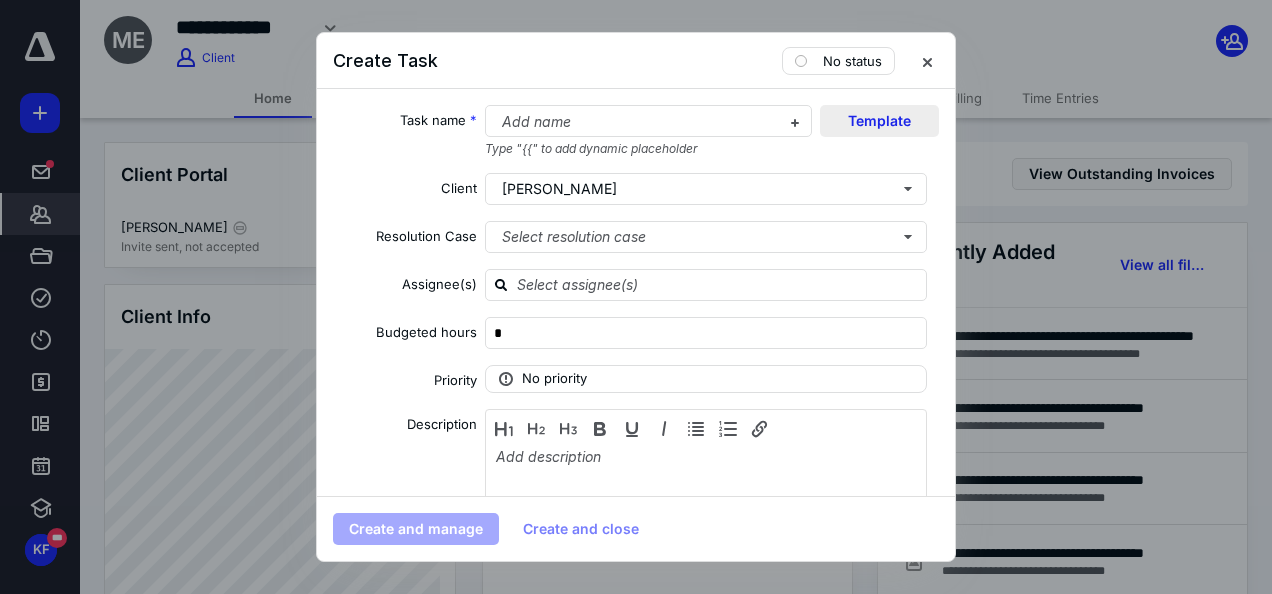 click on "Template" at bounding box center [879, 121] 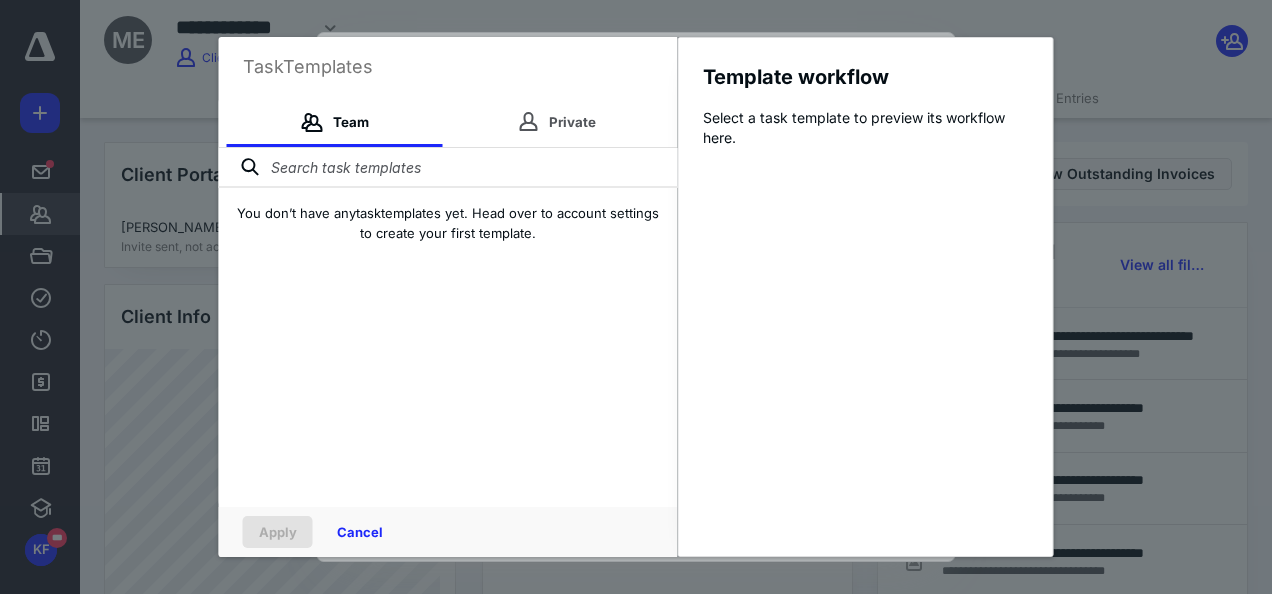 click at bounding box center (448, 168) 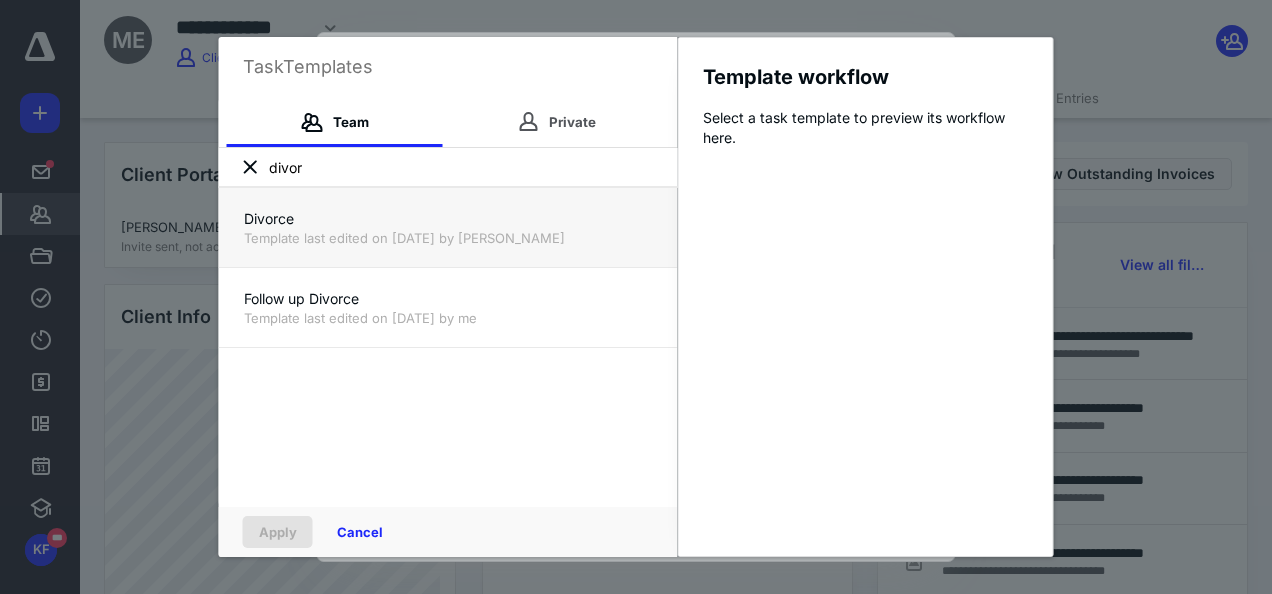 type on "divor" 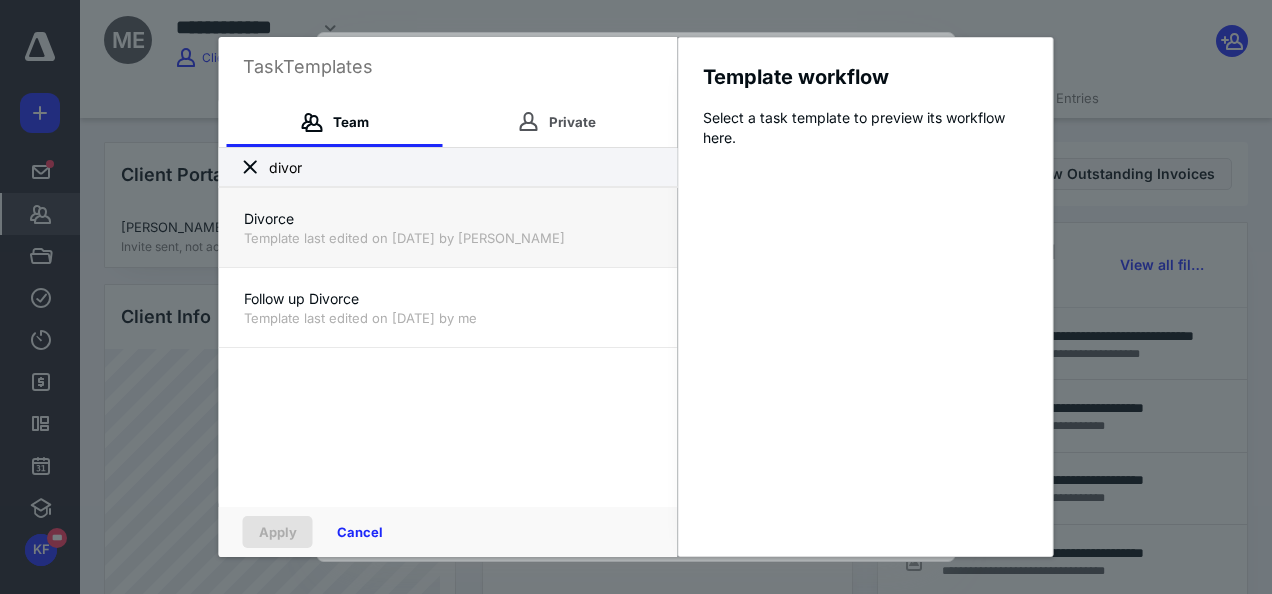 click on "Template last edited on [DATE] by [PERSON_NAME]" at bounding box center [448, 238] 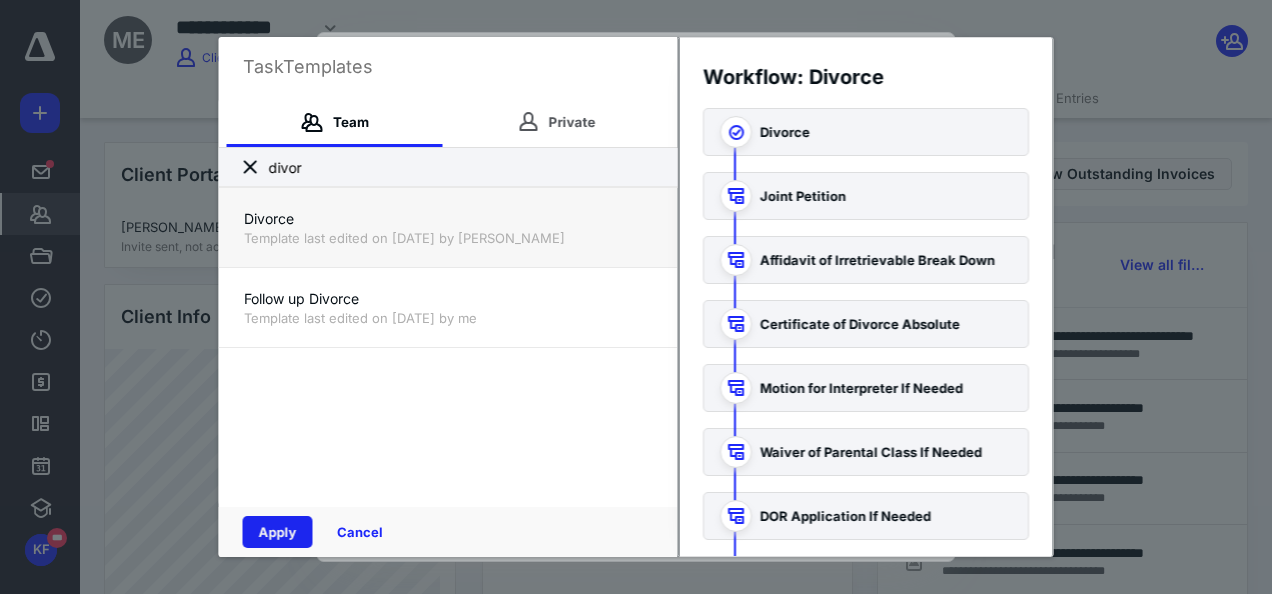 drag, startPoint x: 279, startPoint y: 525, endPoint x: 632, endPoint y: 402, distance: 373.81546 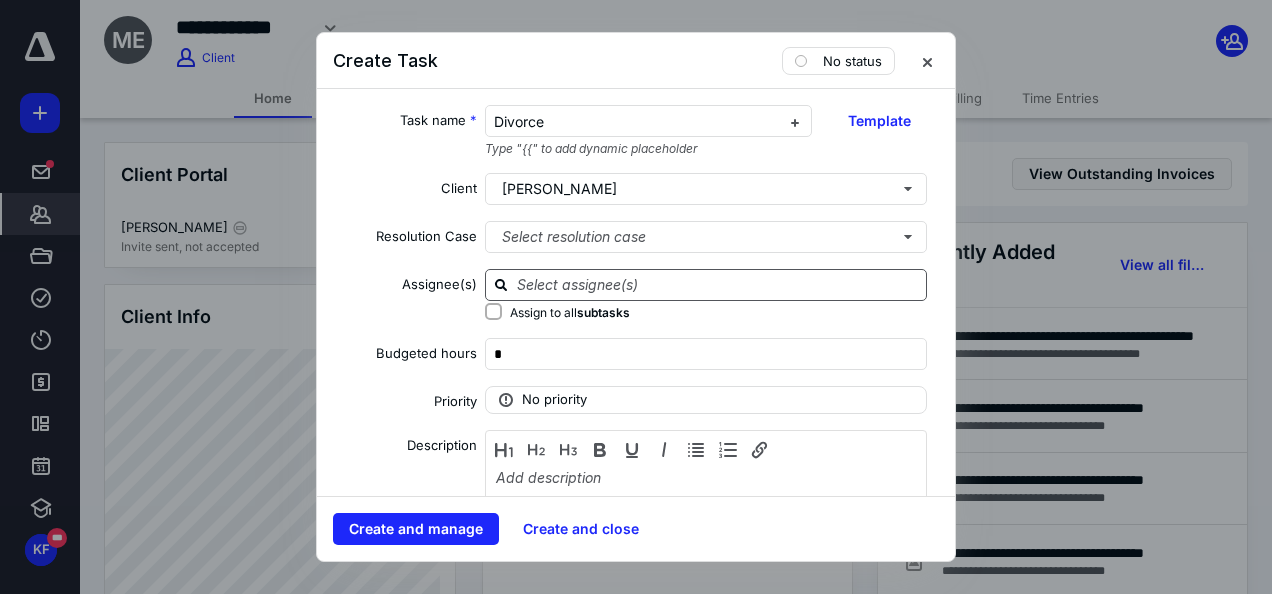 click at bounding box center [718, 284] 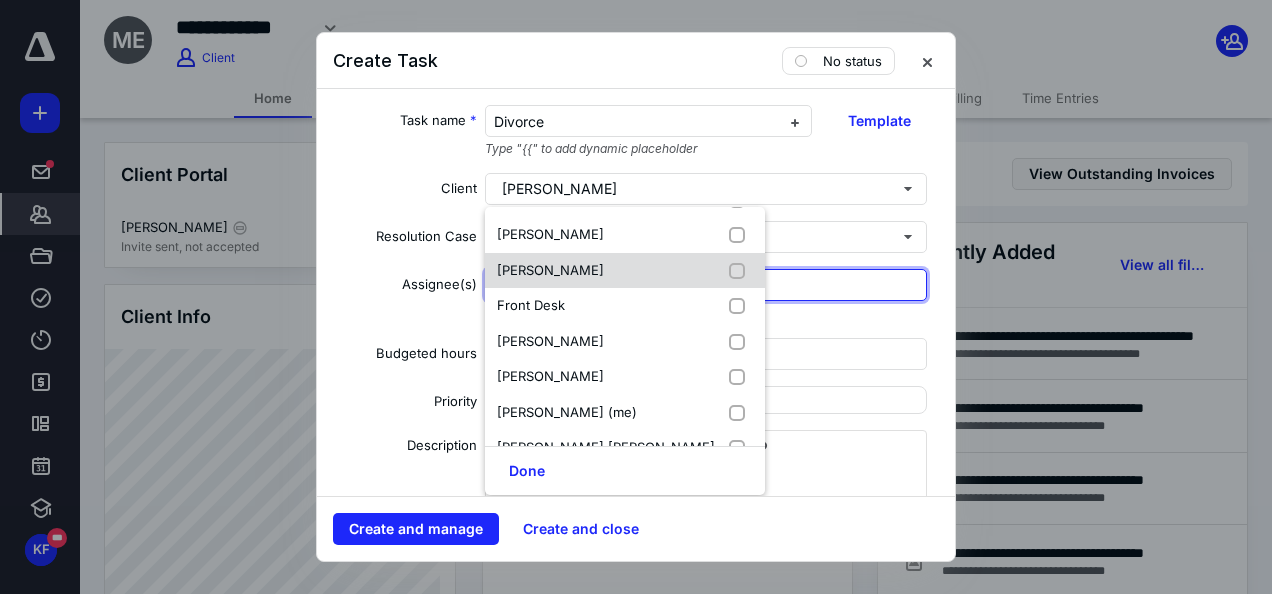 scroll, scrollTop: 100, scrollLeft: 0, axis: vertical 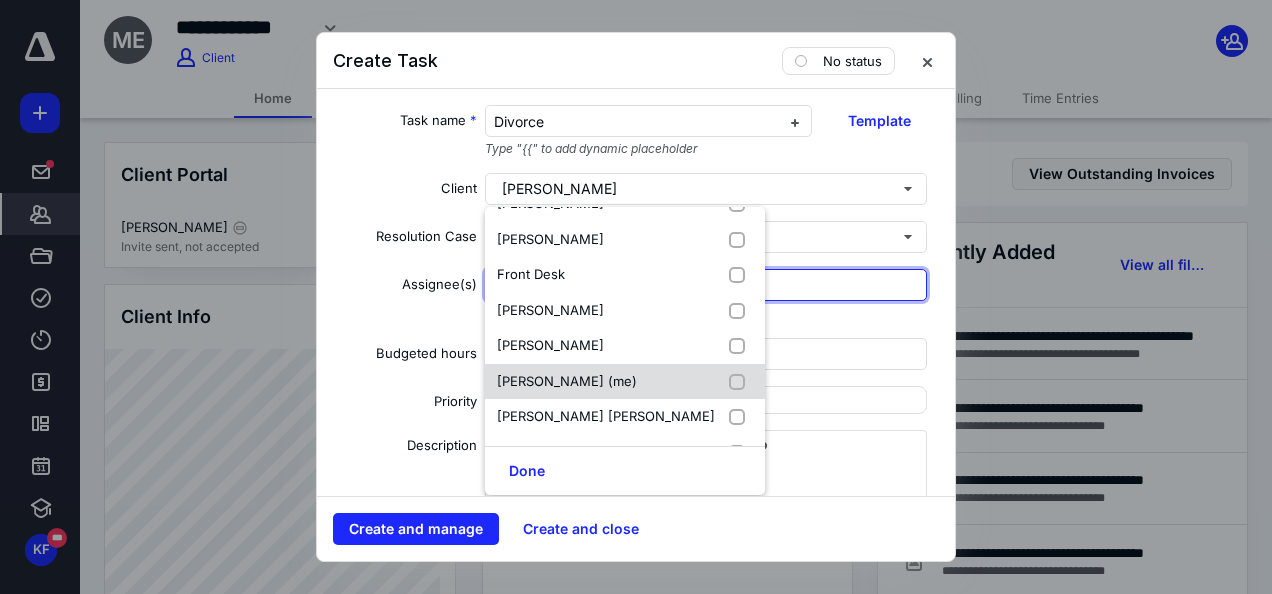 click on "[PERSON_NAME] (me)" at bounding box center (625, 382) 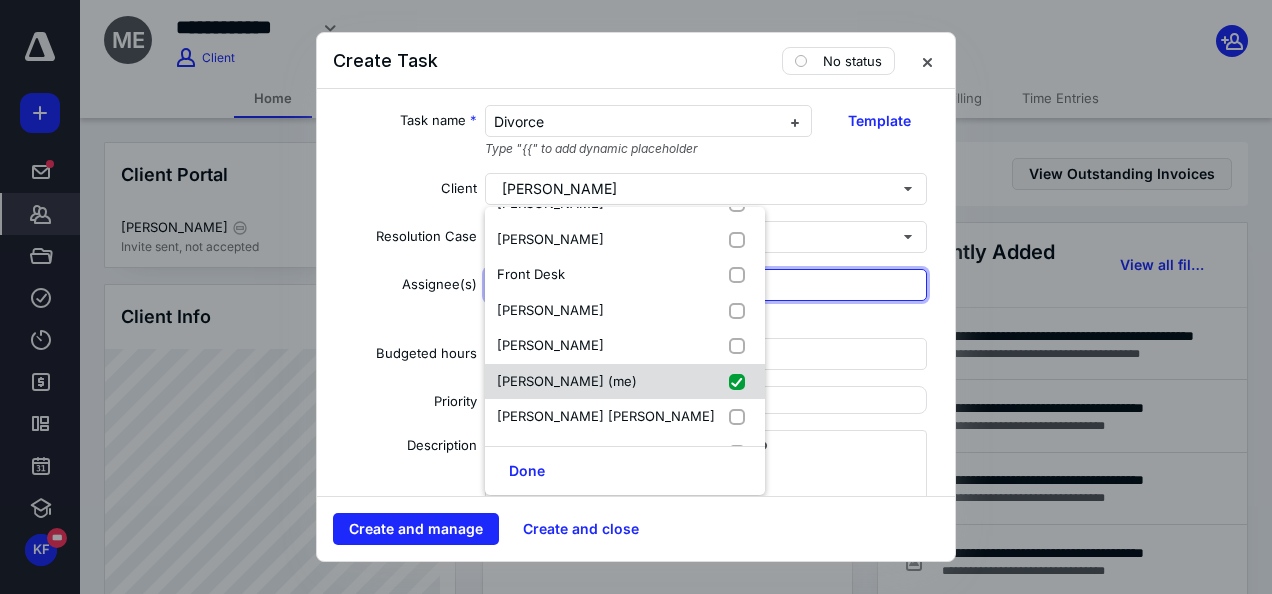checkbox on "true" 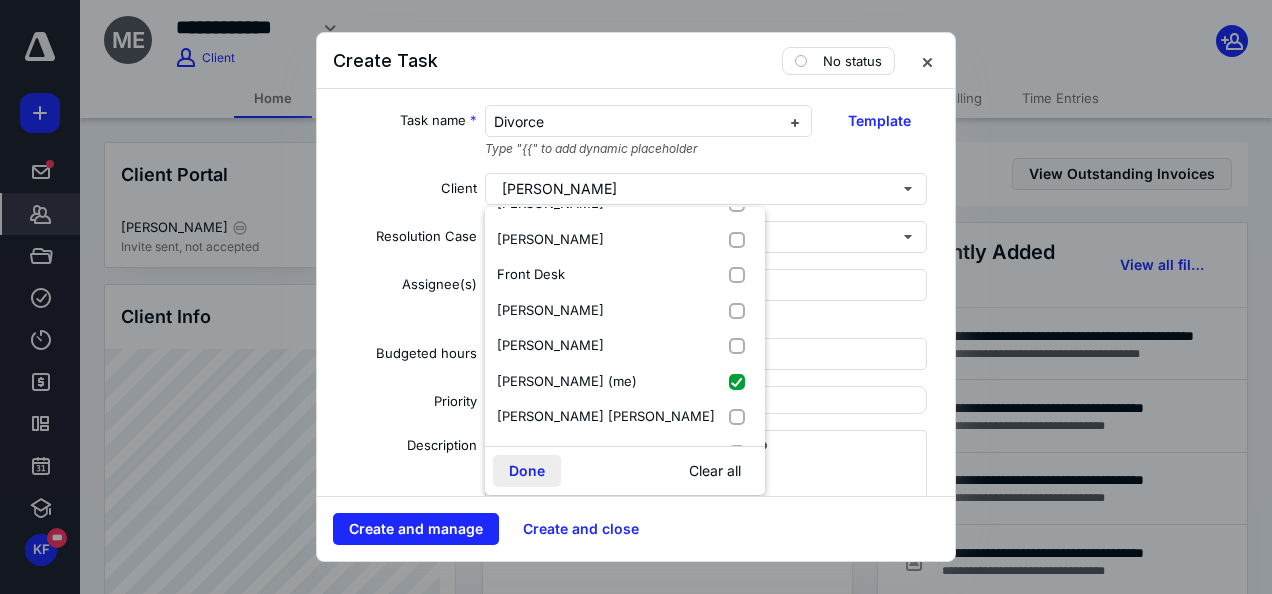 click on "Done" at bounding box center (527, 471) 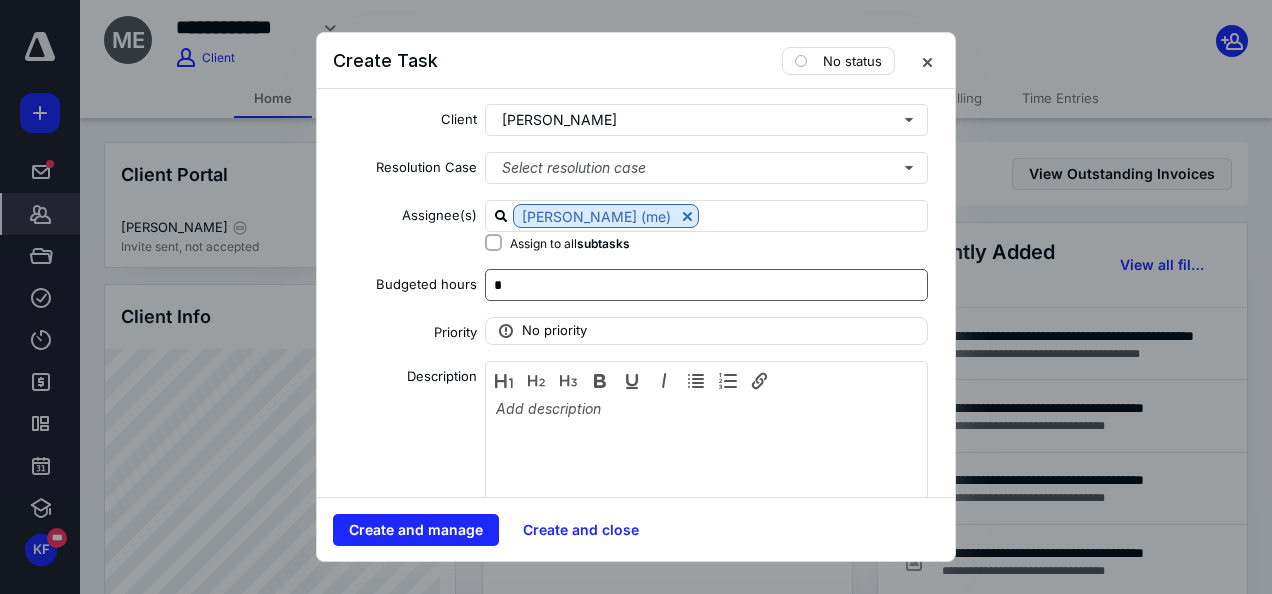 scroll, scrollTop: 100, scrollLeft: 0, axis: vertical 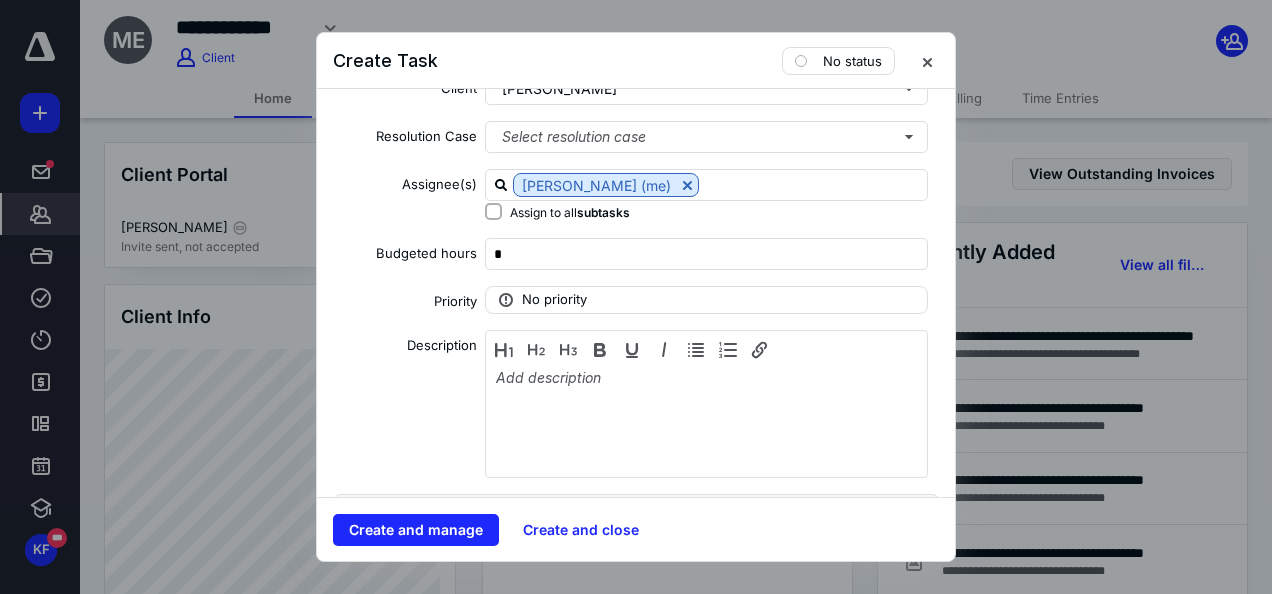 click 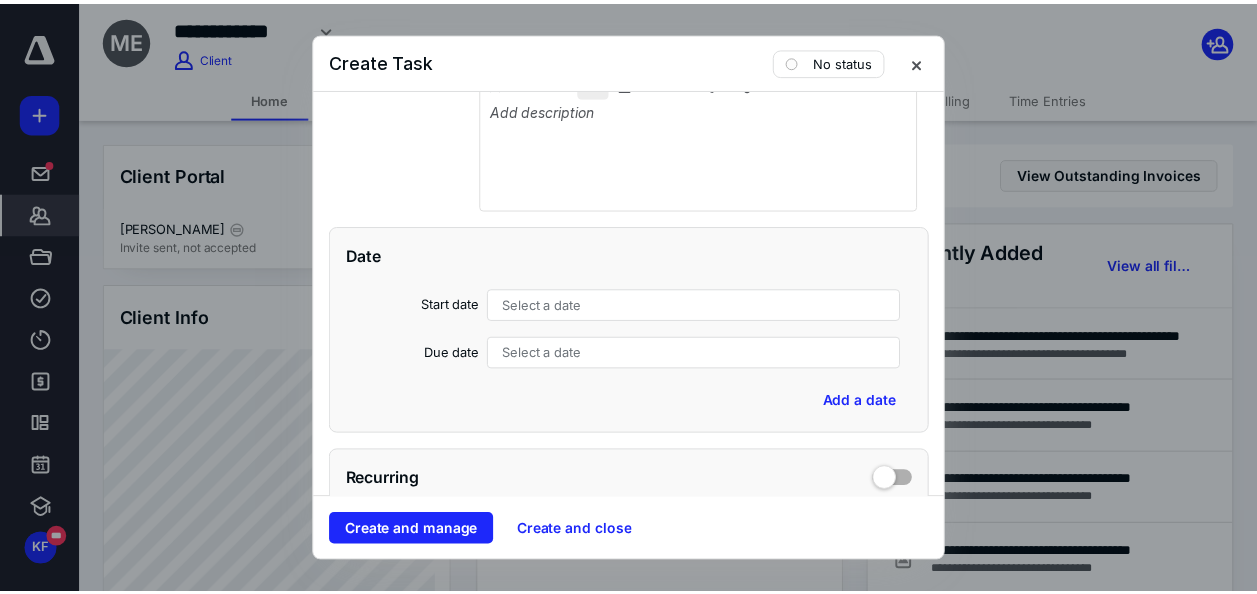 scroll, scrollTop: 400, scrollLeft: 0, axis: vertical 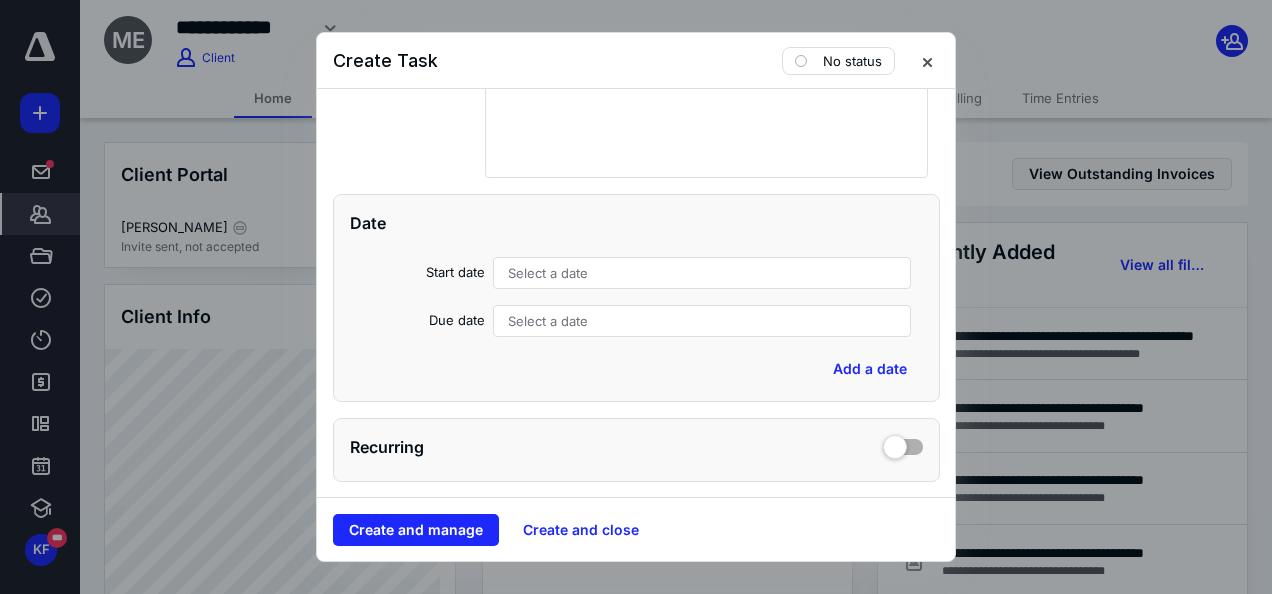 click on "Select a date" at bounding box center (548, 273) 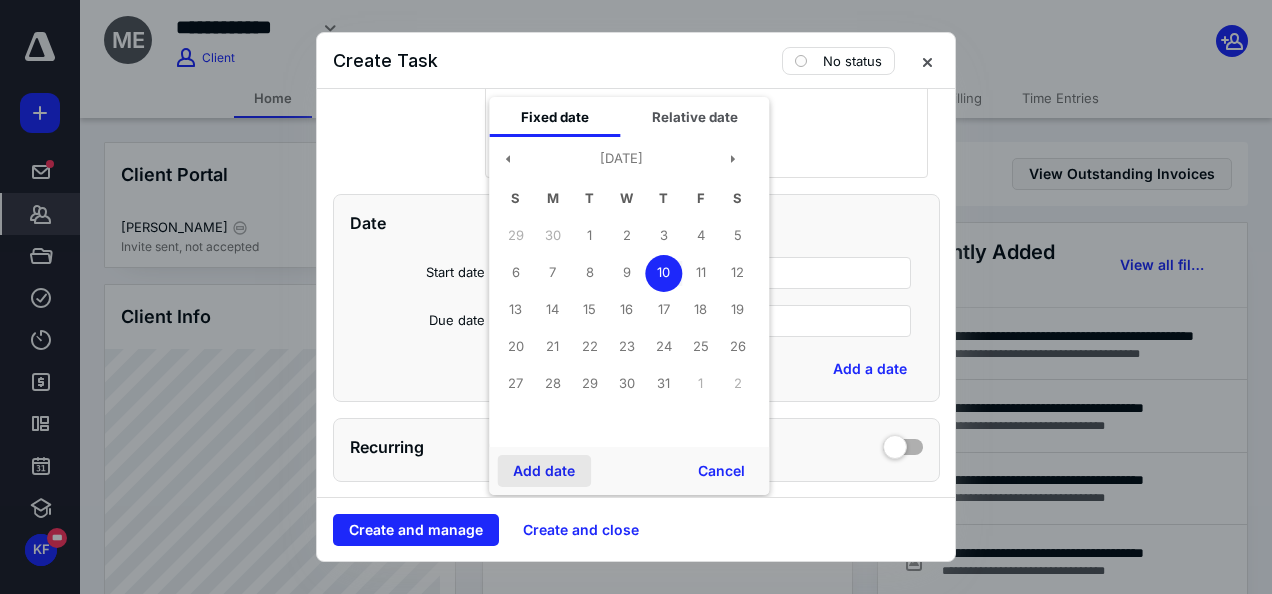 click on "Add date" at bounding box center [544, 471] 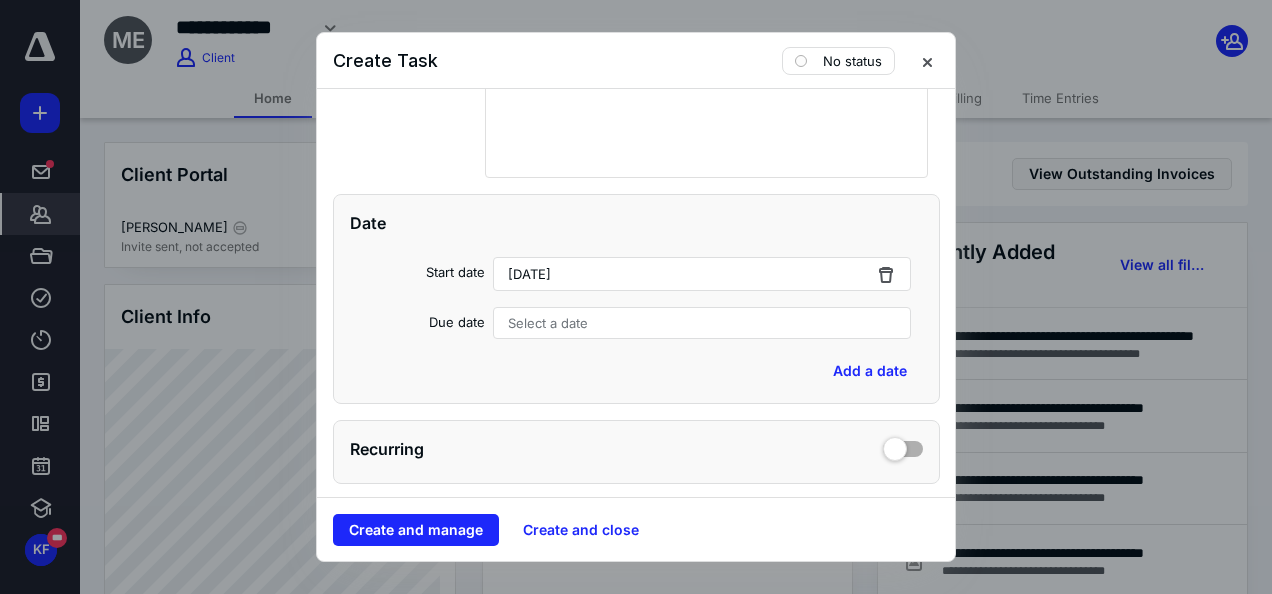 click on "Select a date" at bounding box center (548, 323) 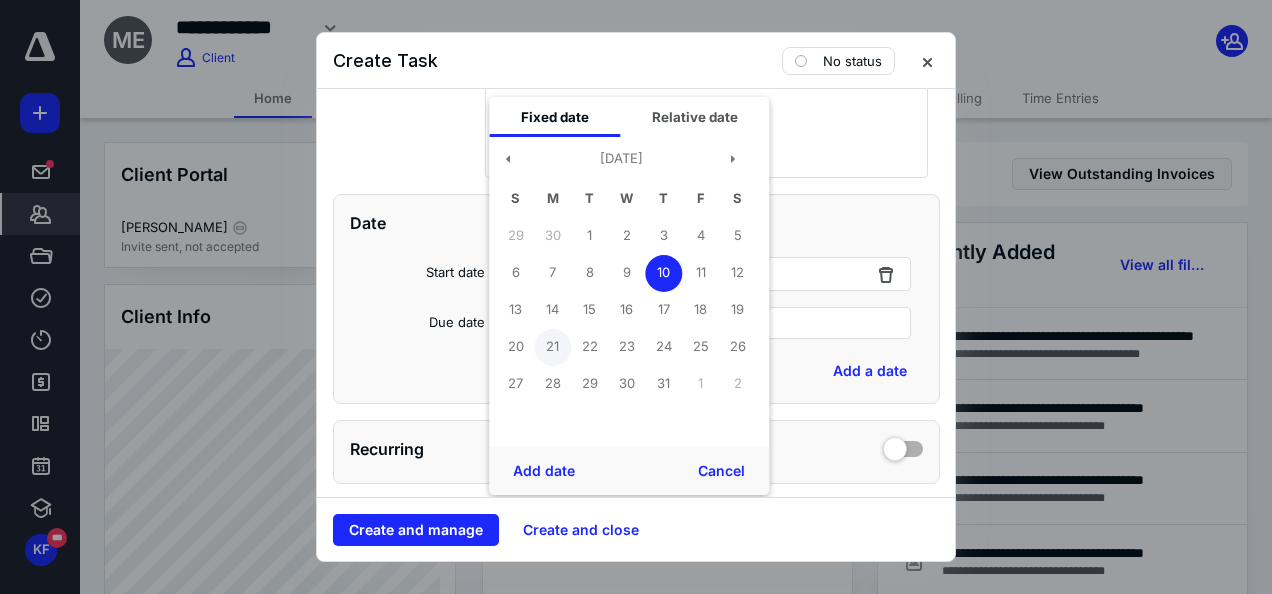 drag, startPoint x: 550, startPoint y: 310, endPoint x: 555, endPoint y: 364, distance: 54.230988 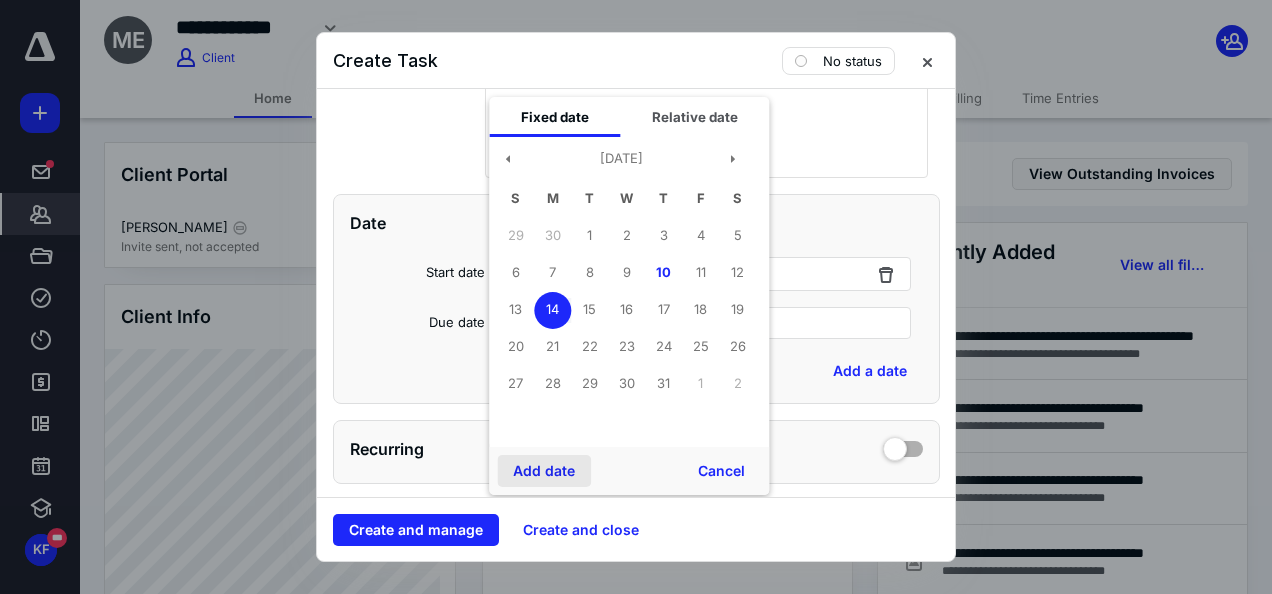 drag, startPoint x: 549, startPoint y: 470, endPoint x: 567, endPoint y: 467, distance: 18.248287 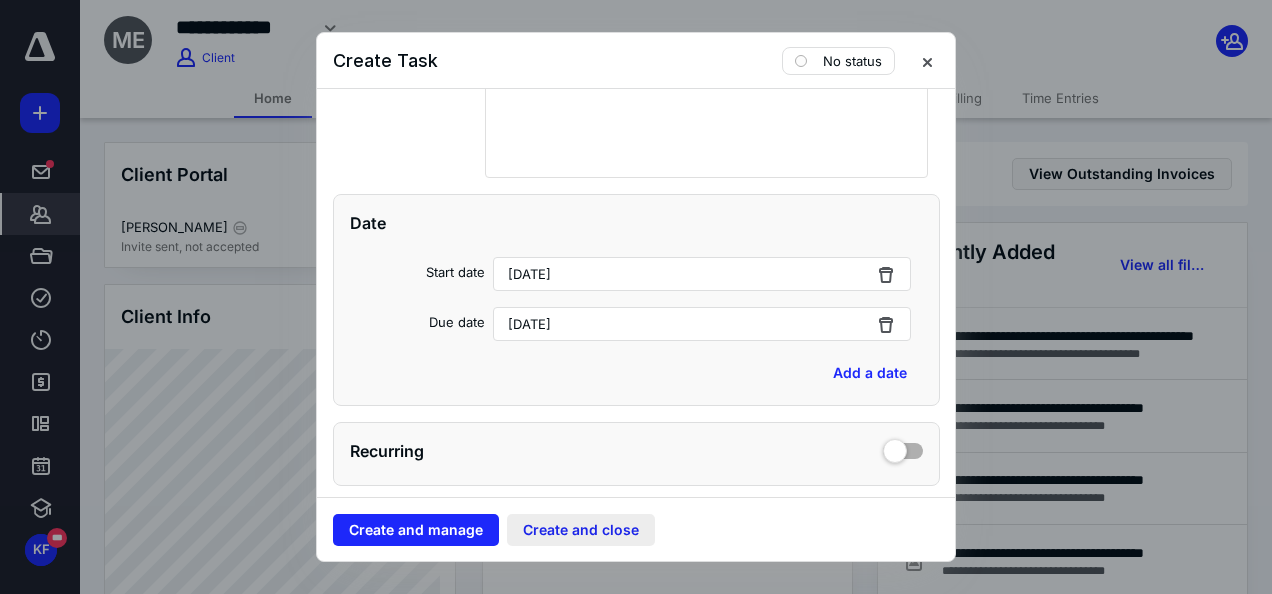 click on "Create and close" at bounding box center [581, 530] 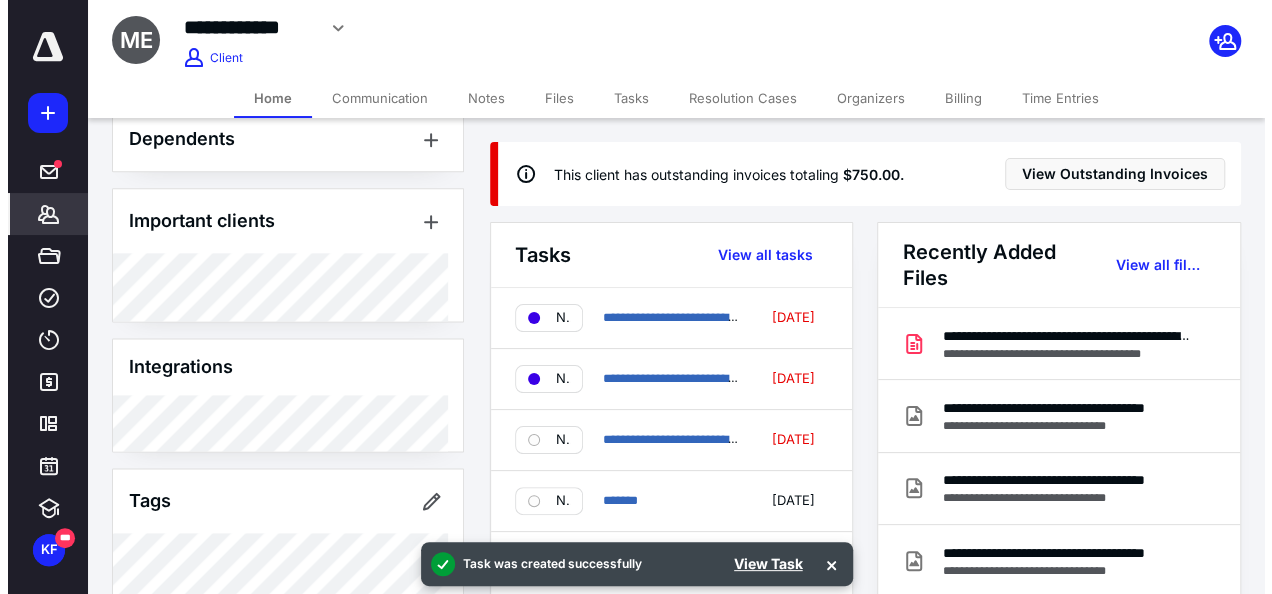 scroll, scrollTop: 1348, scrollLeft: 0, axis: vertical 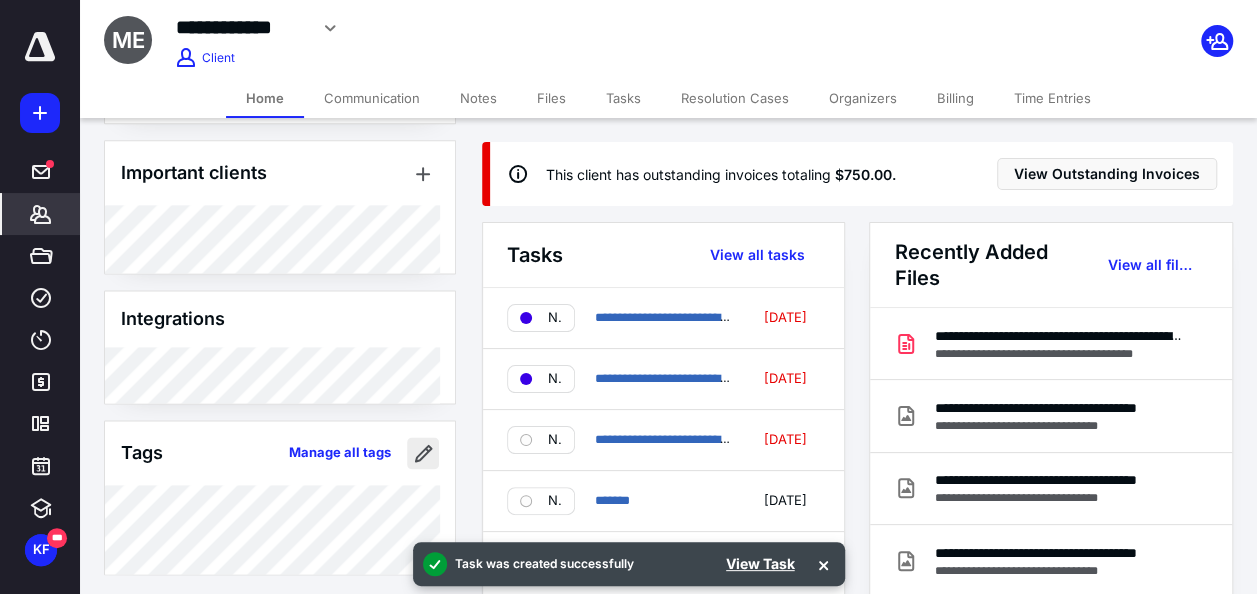 click at bounding box center [423, 453] 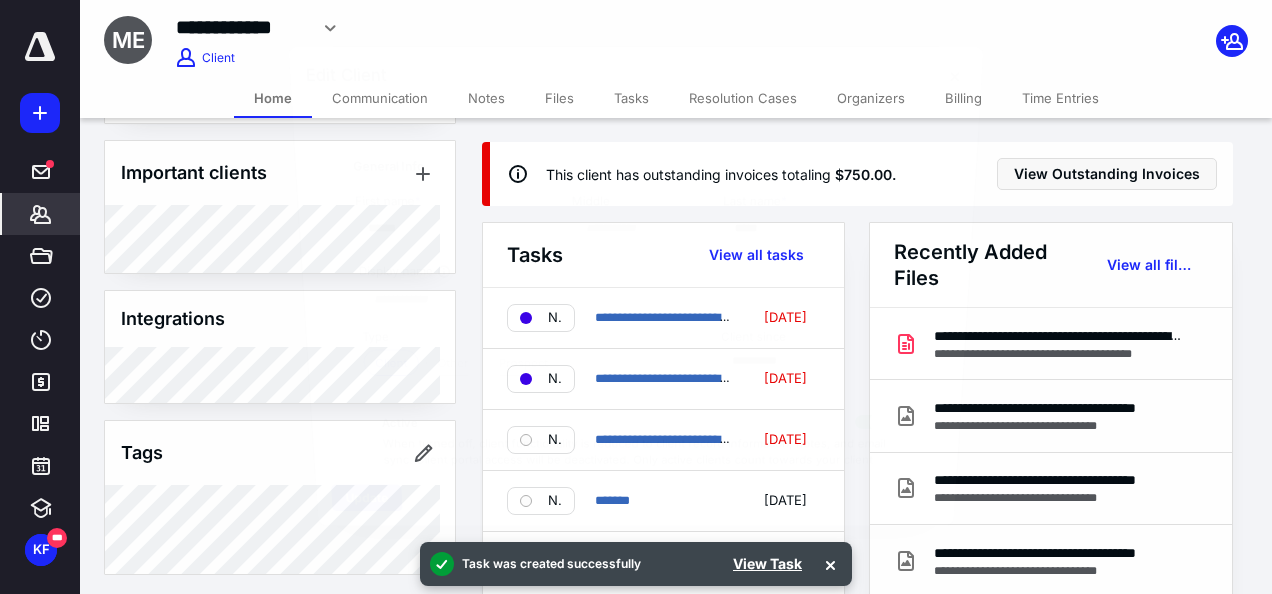 type on "**********" 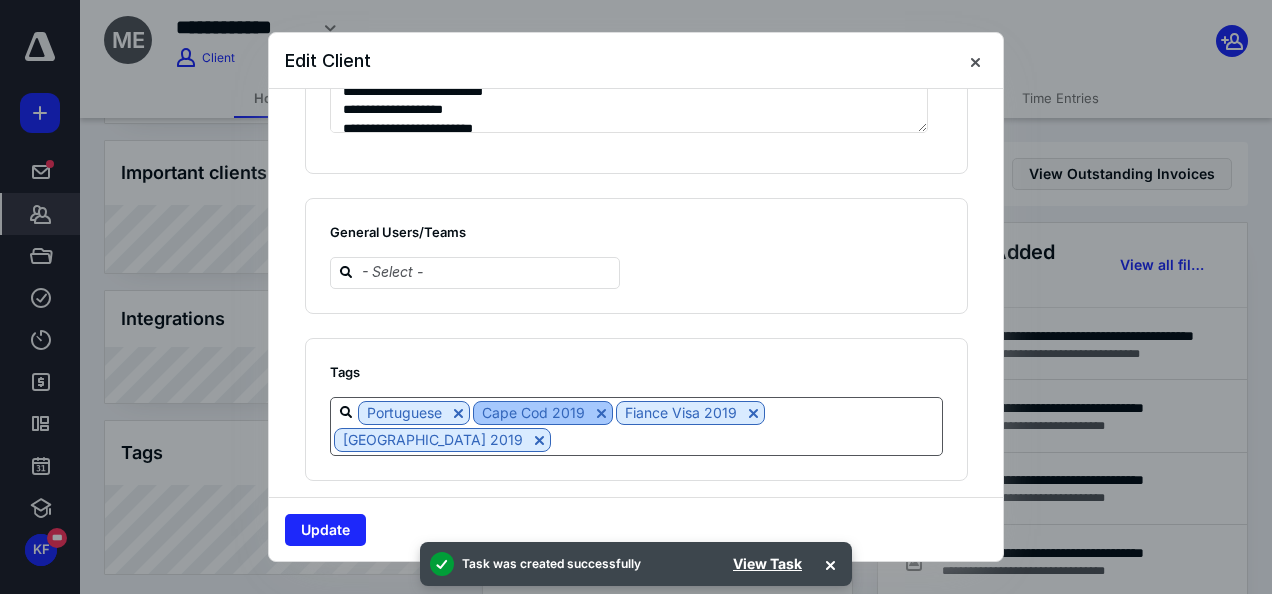 scroll, scrollTop: 1745, scrollLeft: 0, axis: vertical 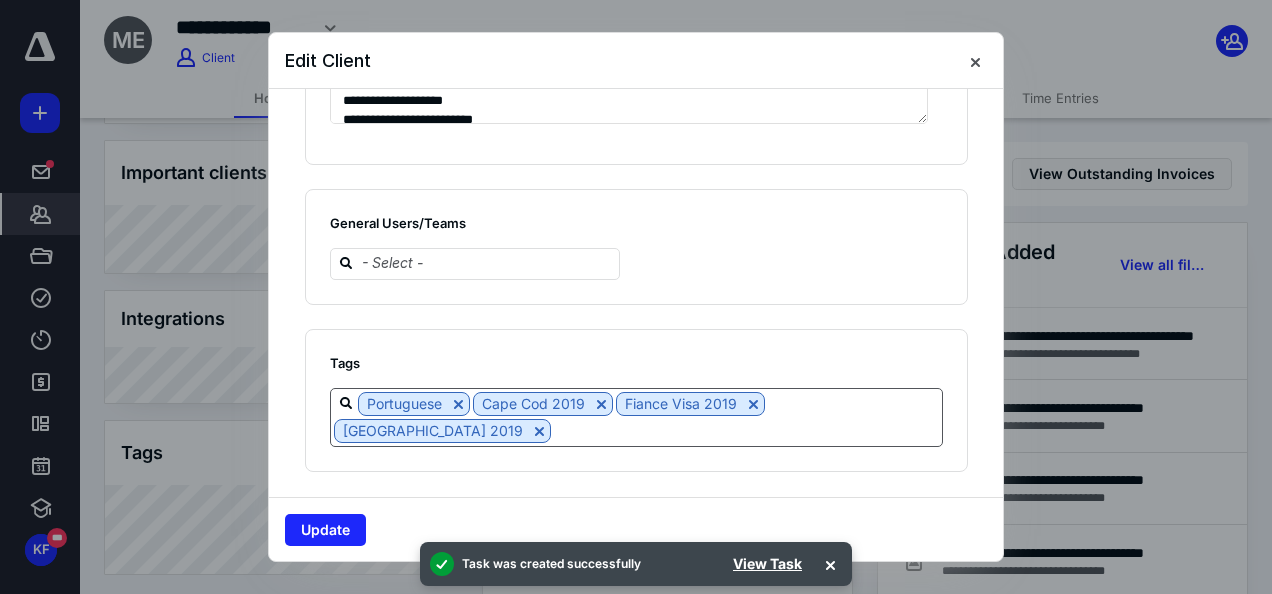 click on "Portuguese Cape Cod 2019 Fiance Visa 2019 Brazil 2019" at bounding box center (636, 417) 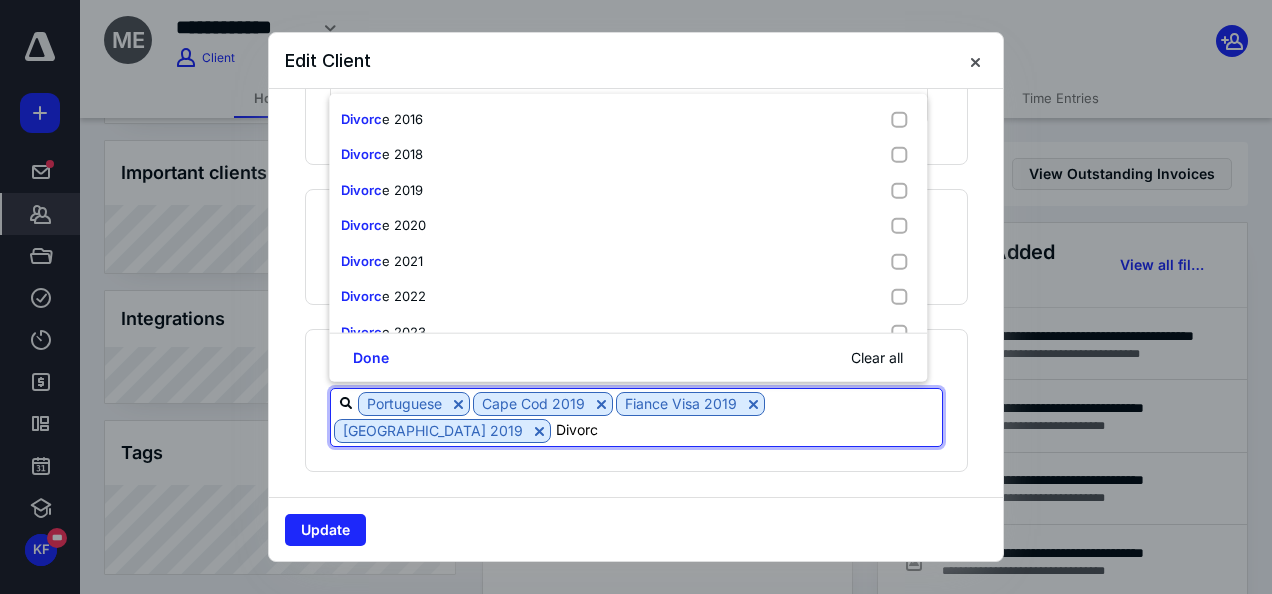 type on "Divorce" 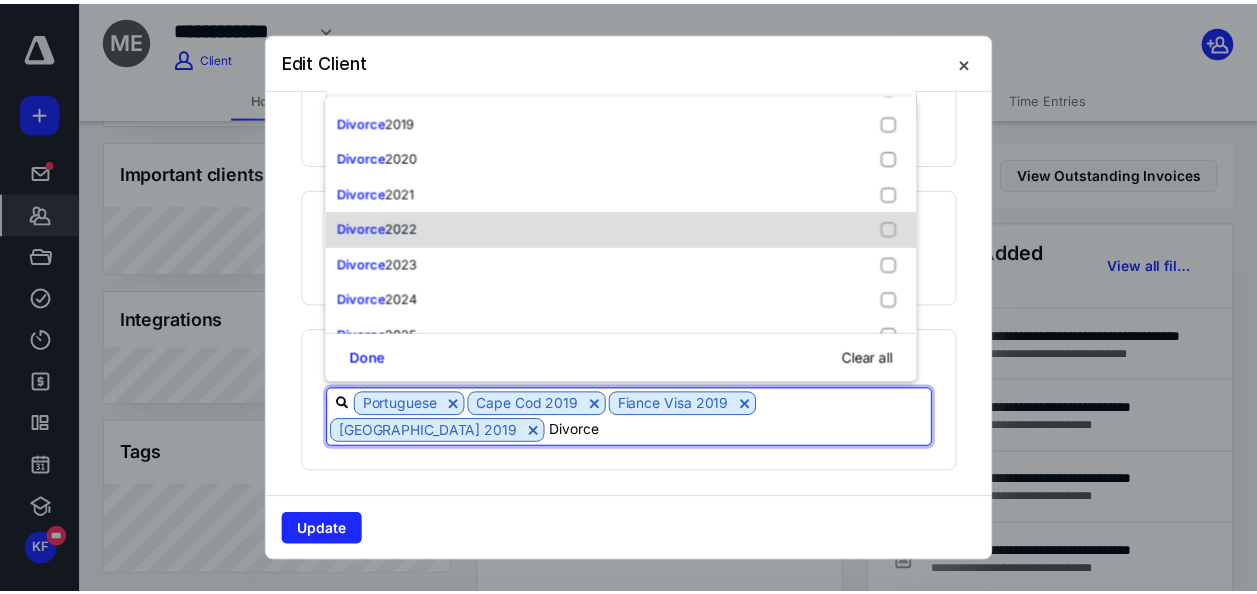 scroll, scrollTop: 96, scrollLeft: 0, axis: vertical 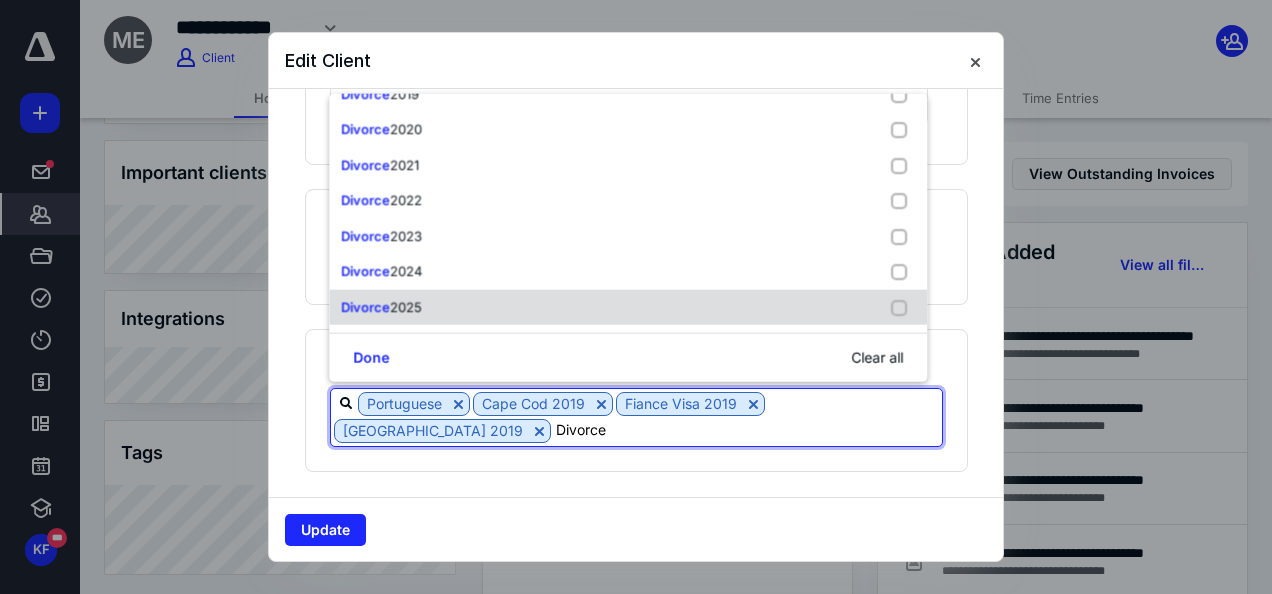 click on "Divorce  2025" at bounding box center [628, 307] 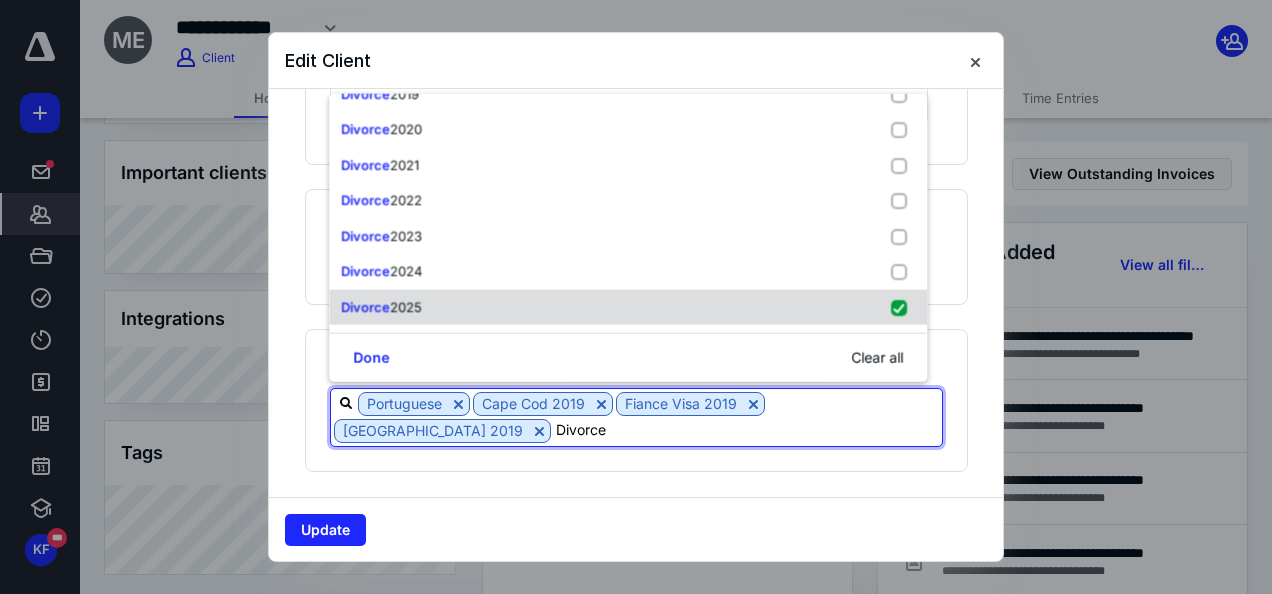 checkbox on "true" 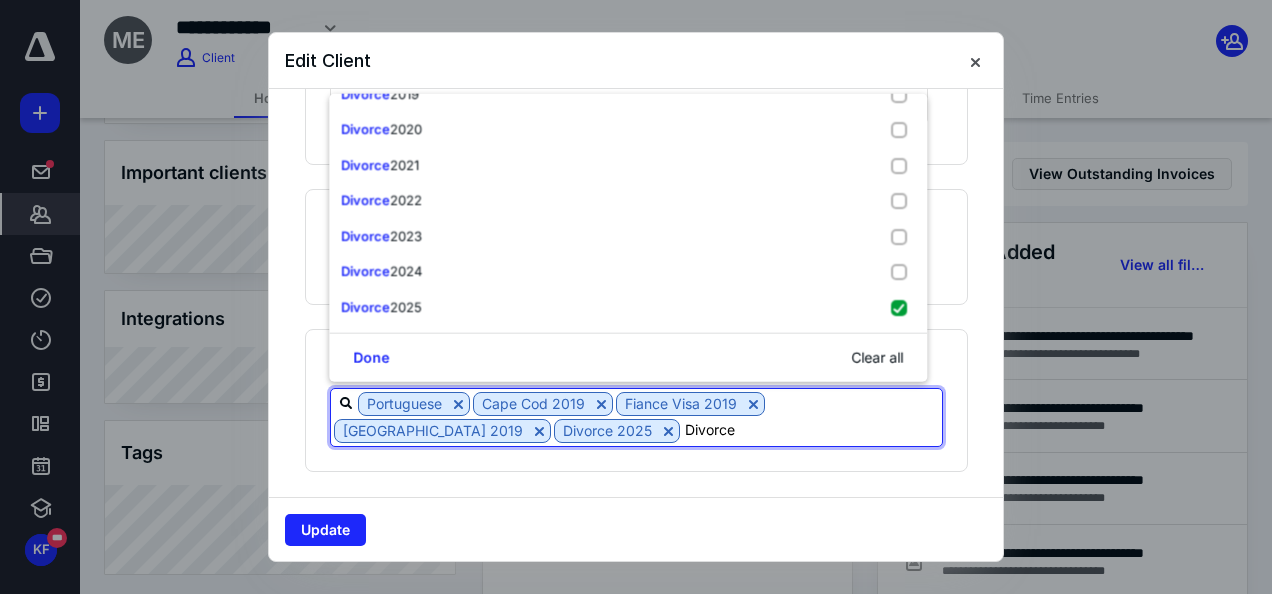 type on "Divorce" 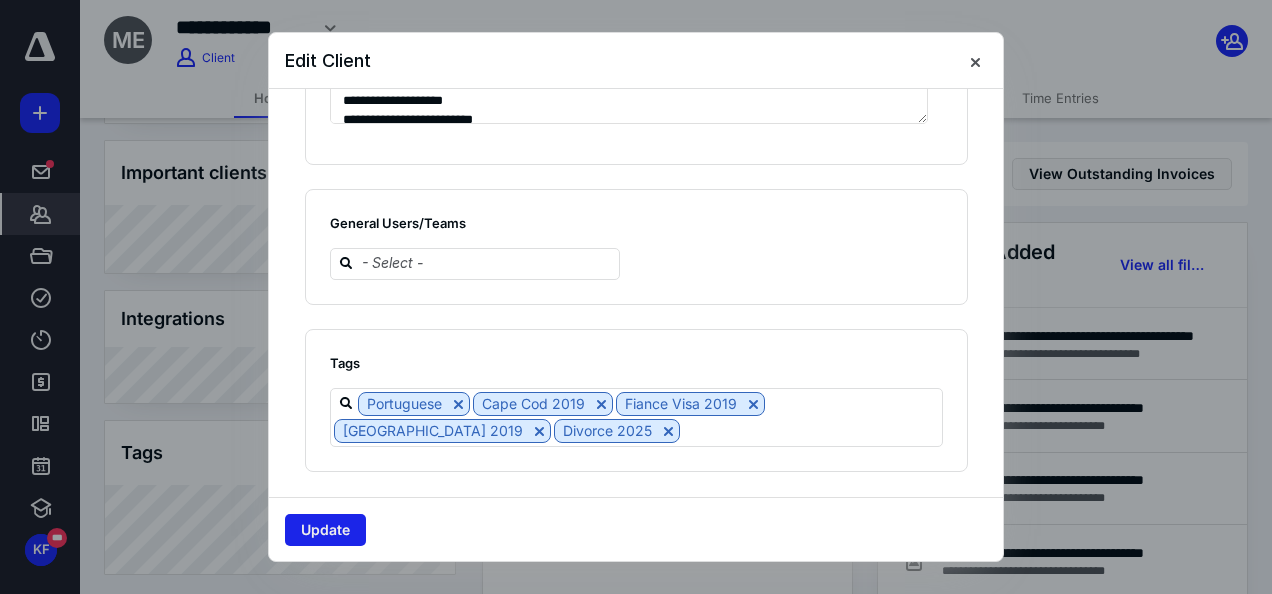 click on "Update" at bounding box center [325, 530] 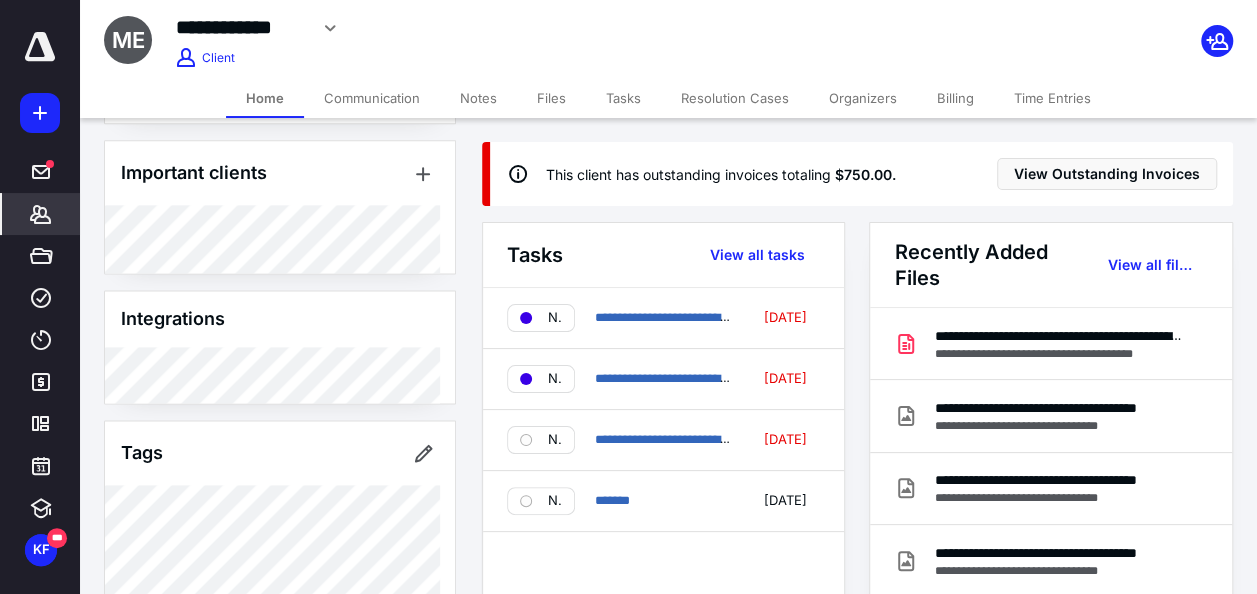click on "Notes" at bounding box center (478, 98) 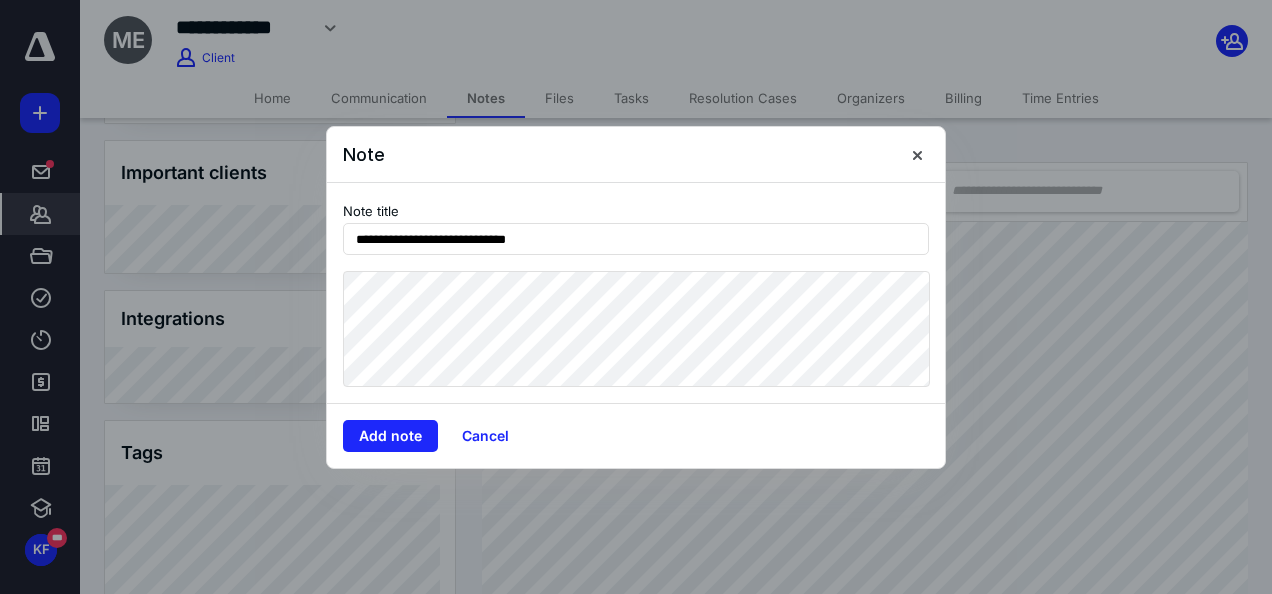 type on "**********" 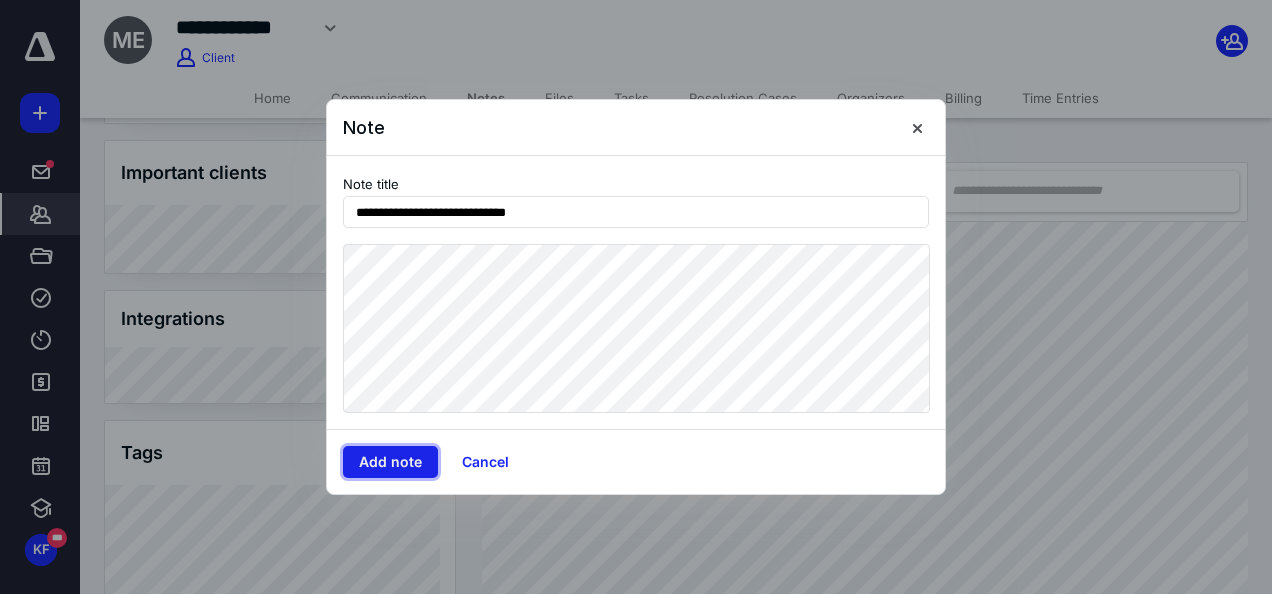 click on "Add note" at bounding box center (390, 462) 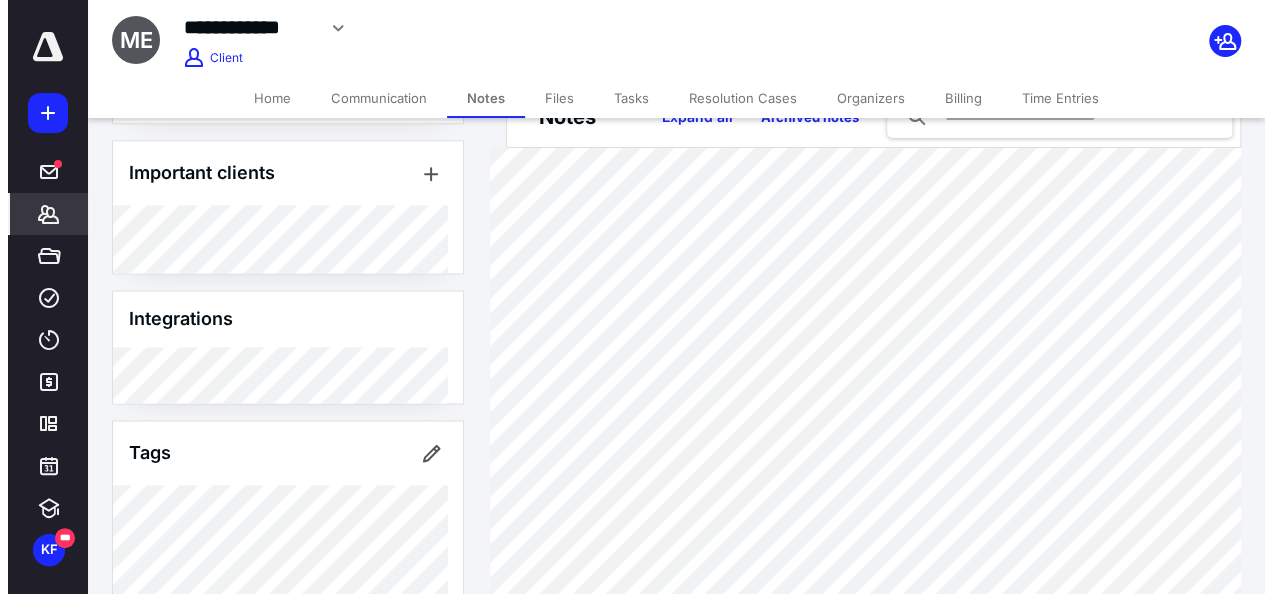 scroll, scrollTop: 100, scrollLeft: 0, axis: vertical 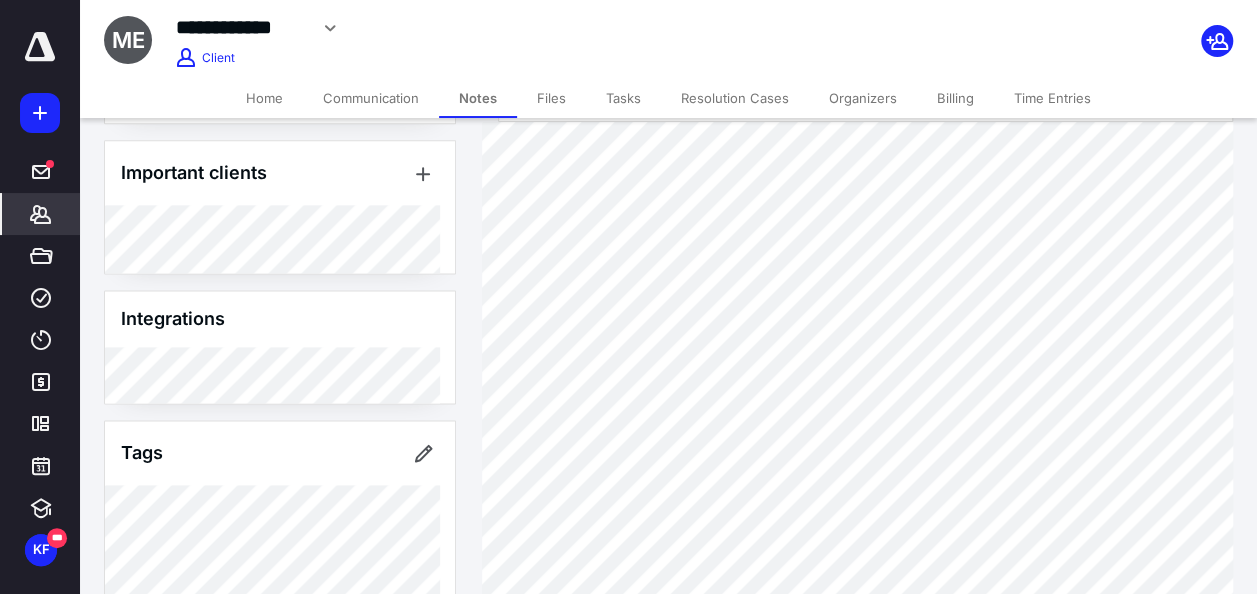 click at bounding box center [40, 113] 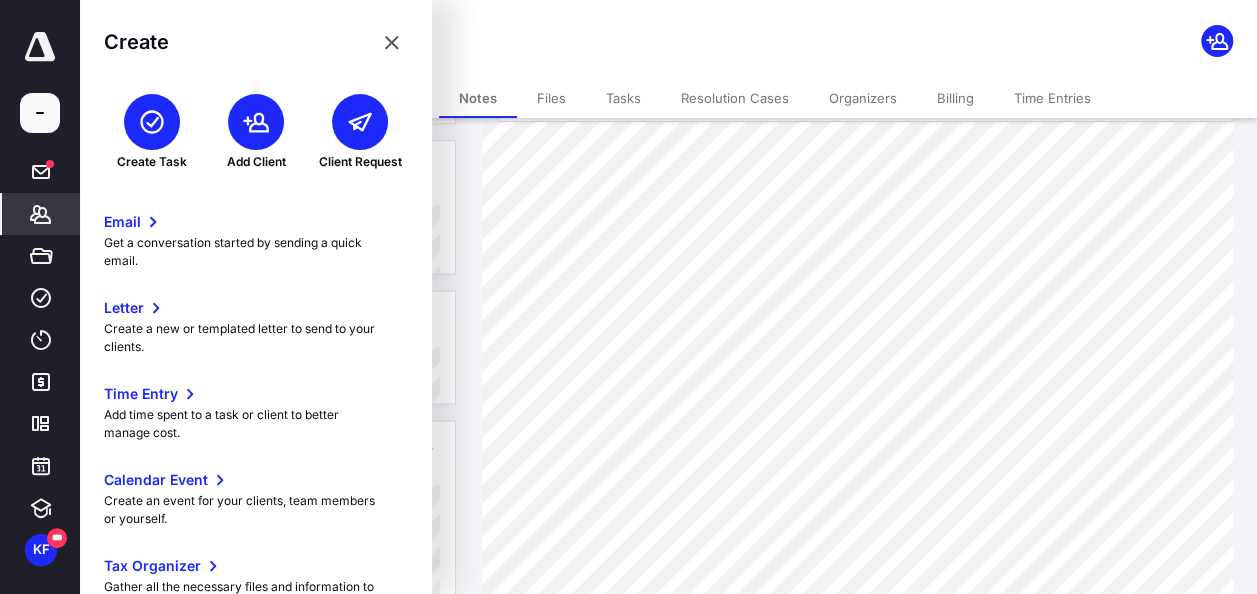 click 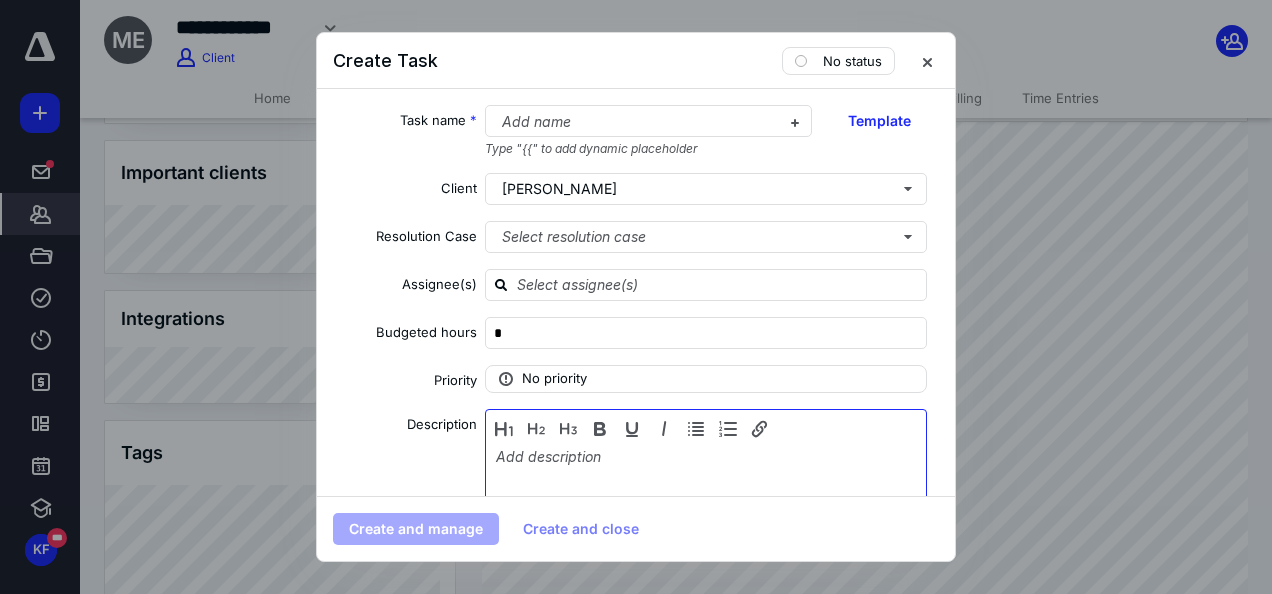 click at bounding box center (706, 498) 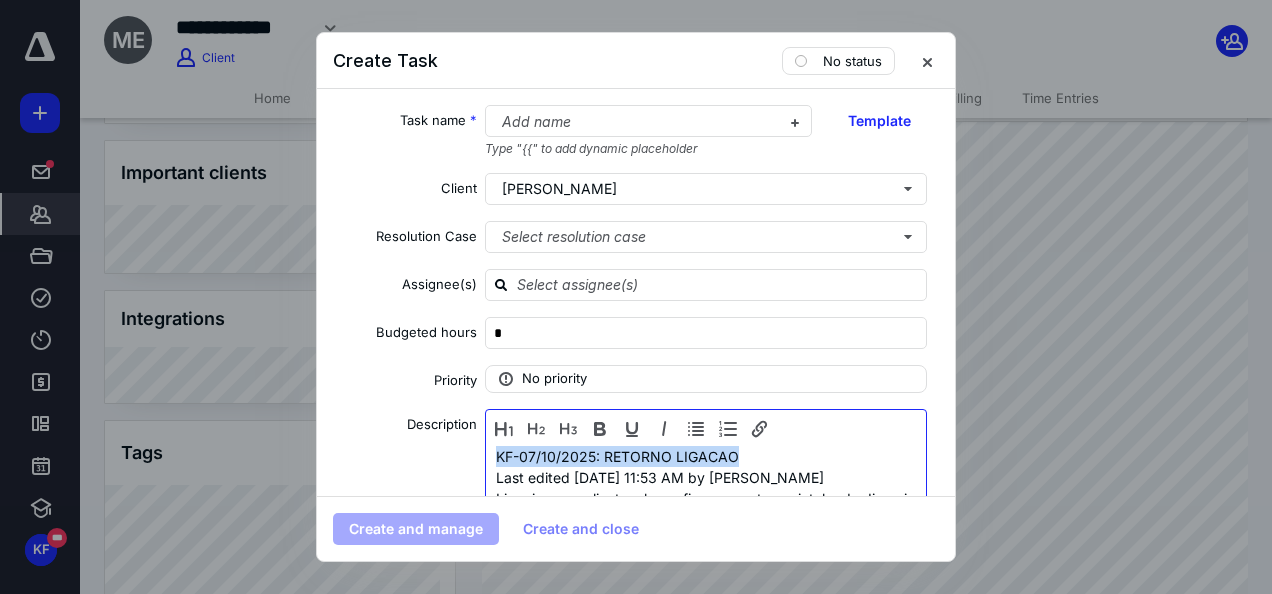 drag, startPoint x: 748, startPoint y: 454, endPoint x: 483, endPoint y: 452, distance: 265.00754 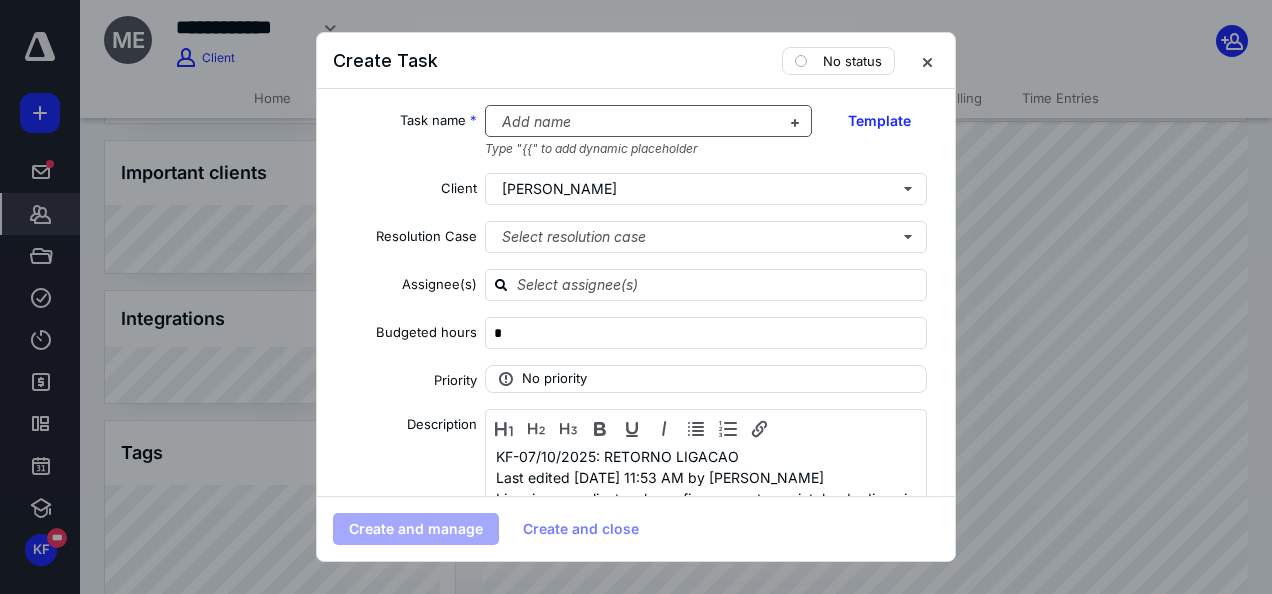 click at bounding box center (637, 122) 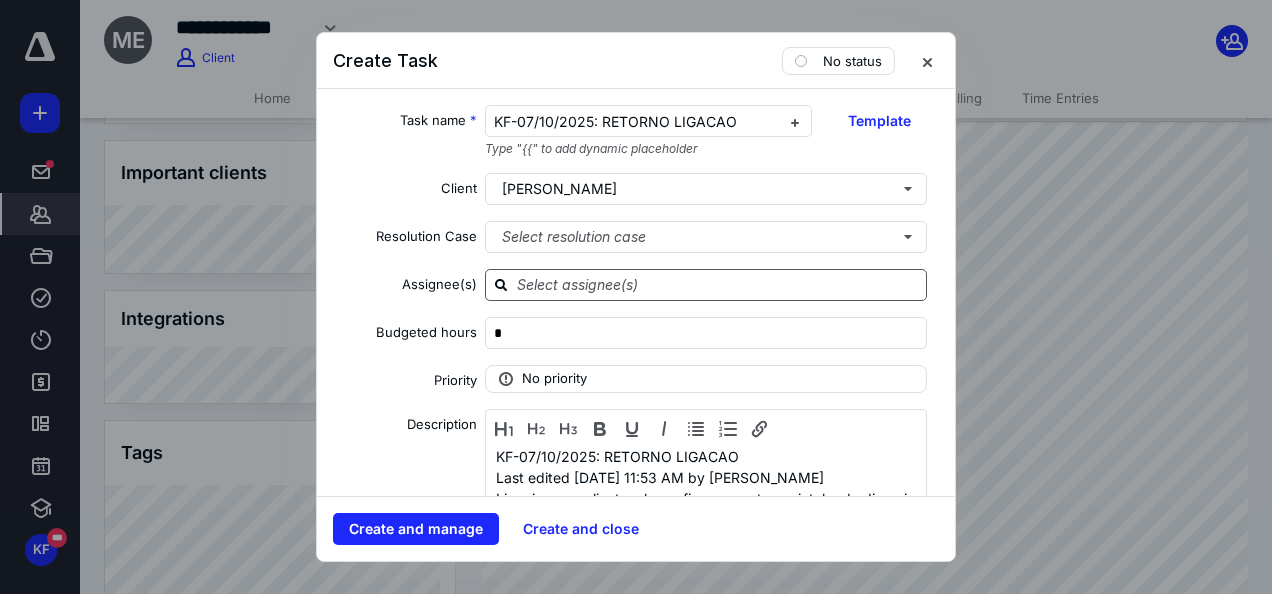 click at bounding box center (718, 284) 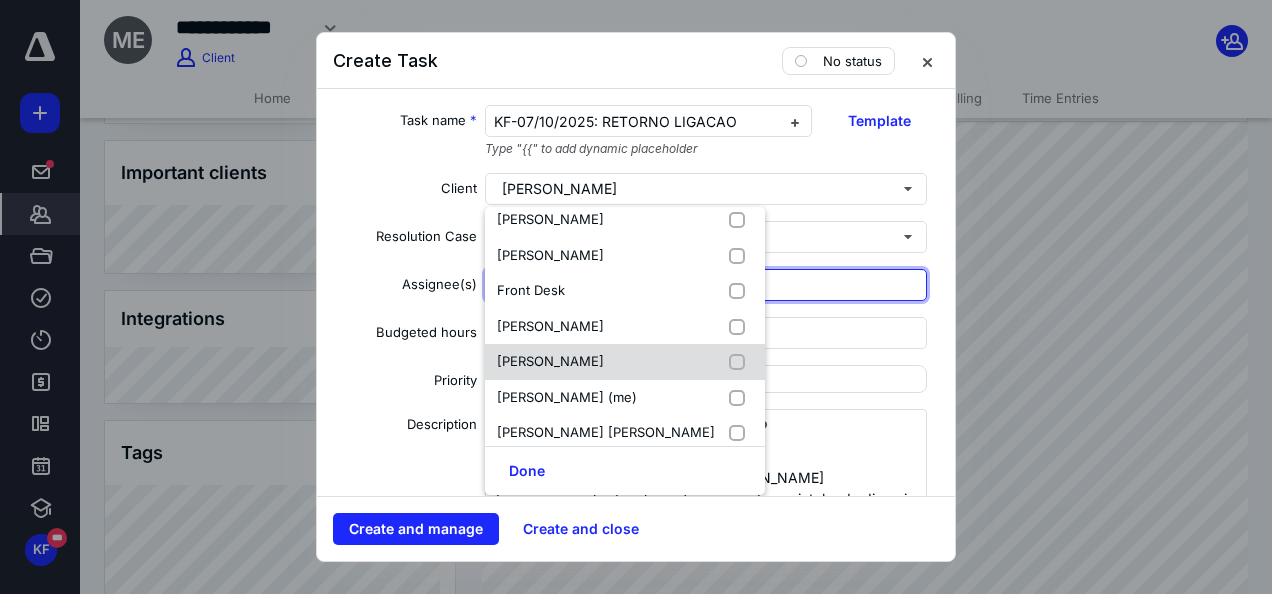 scroll, scrollTop: 300, scrollLeft: 0, axis: vertical 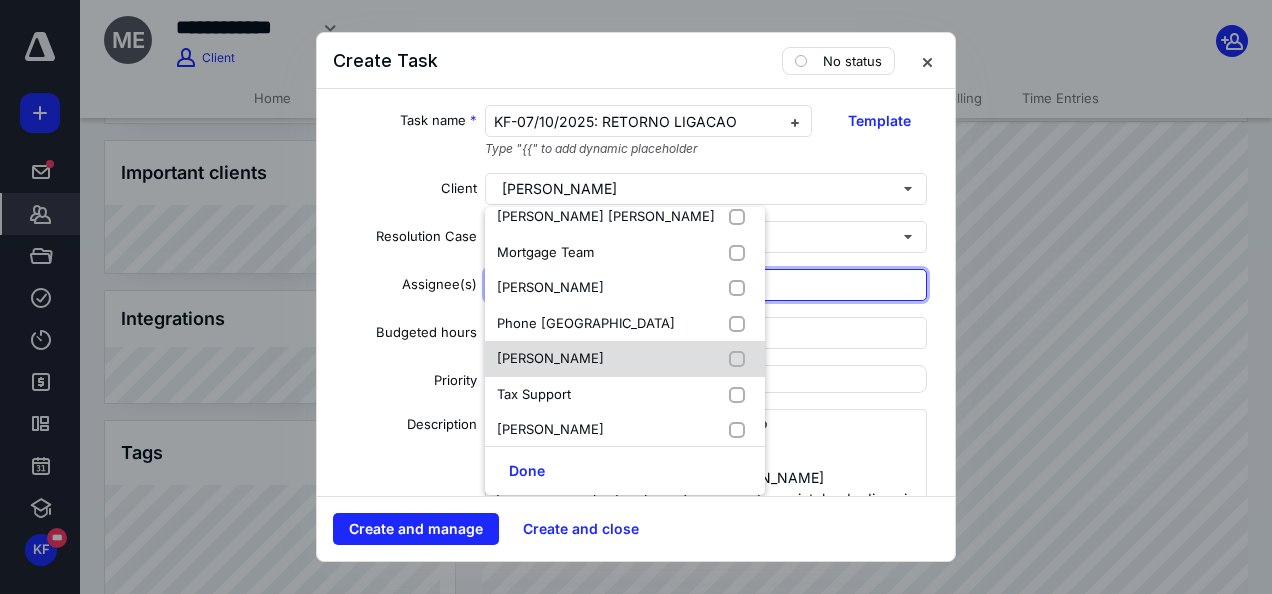 click on "Talita Camilo" at bounding box center (550, 358) 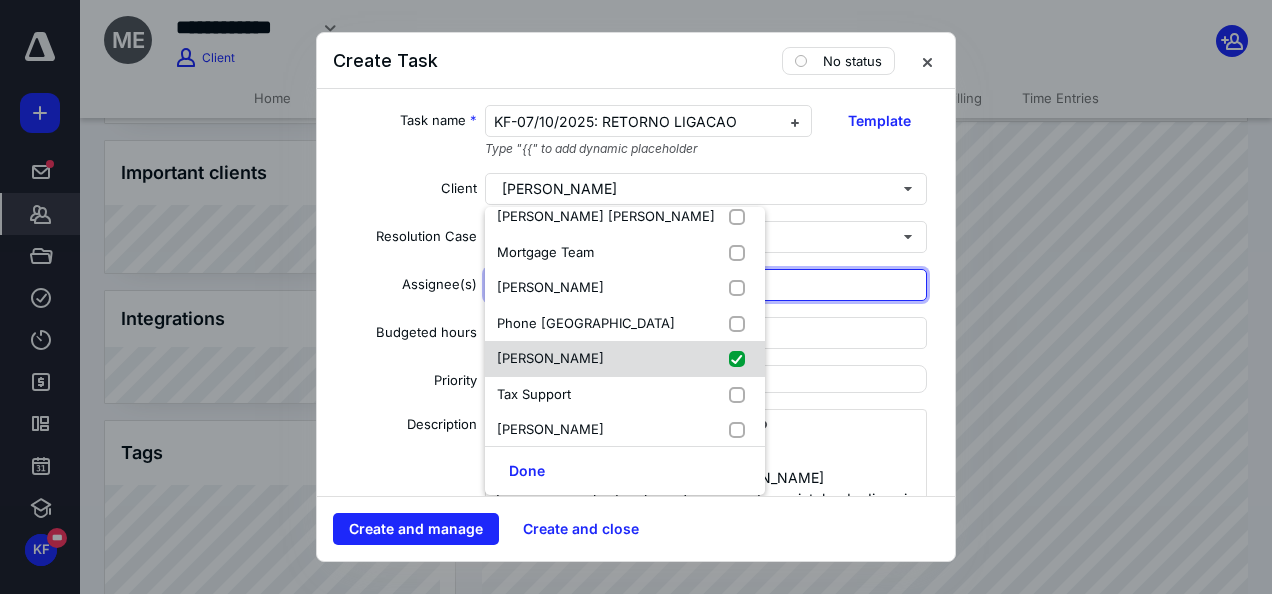 checkbox on "true" 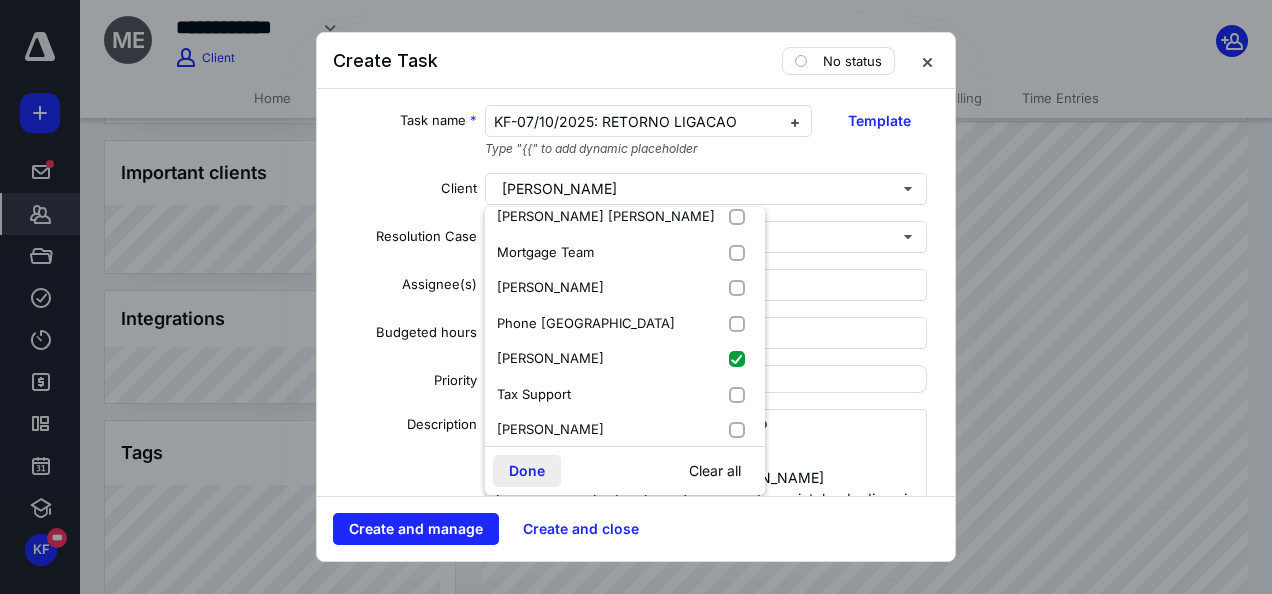 click on "Done" at bounding box center [527, 471] 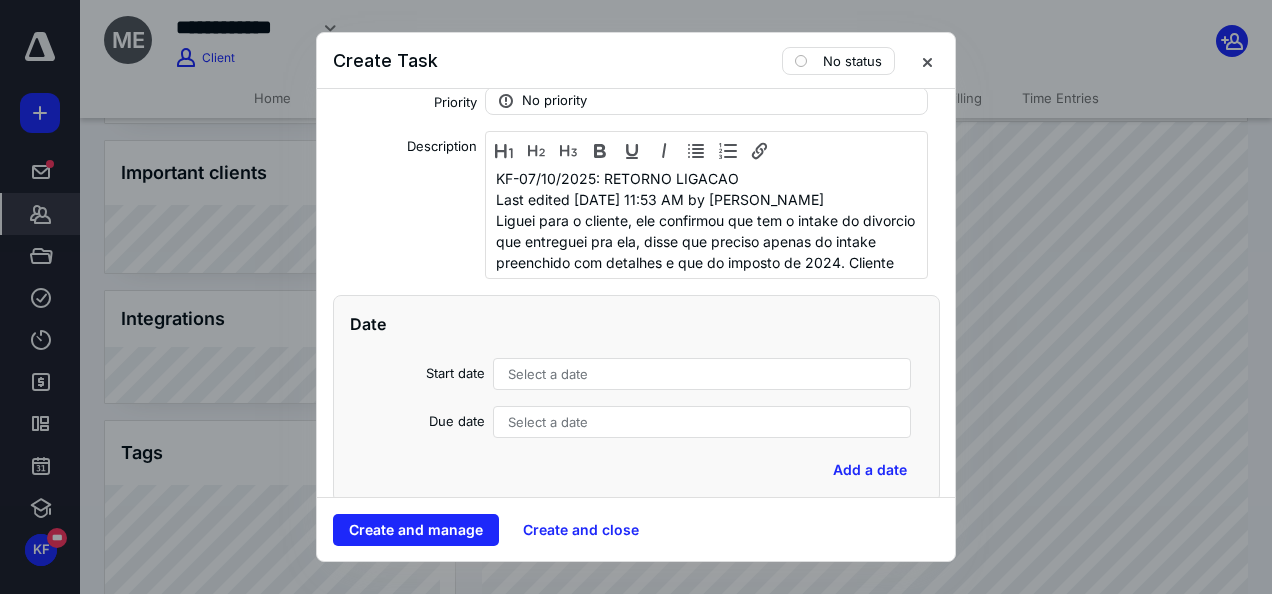 scroll, scrollTop: 300, scrollLeft: 0, axis: vertical 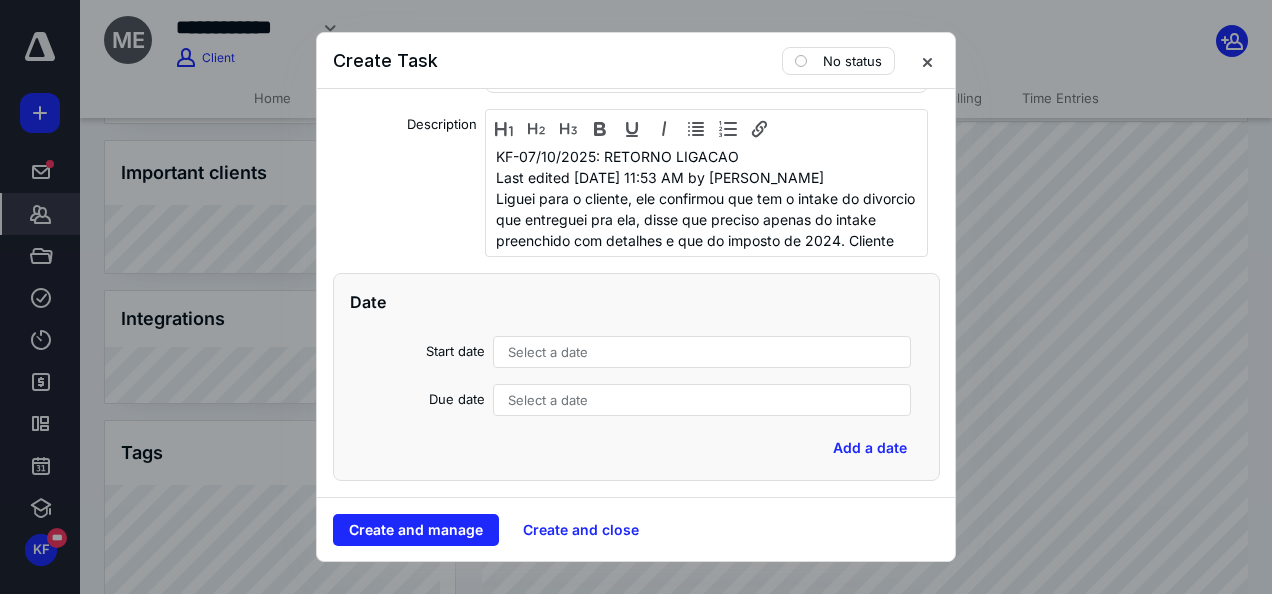 click on "Select a date" at bounding box center (548, 352) 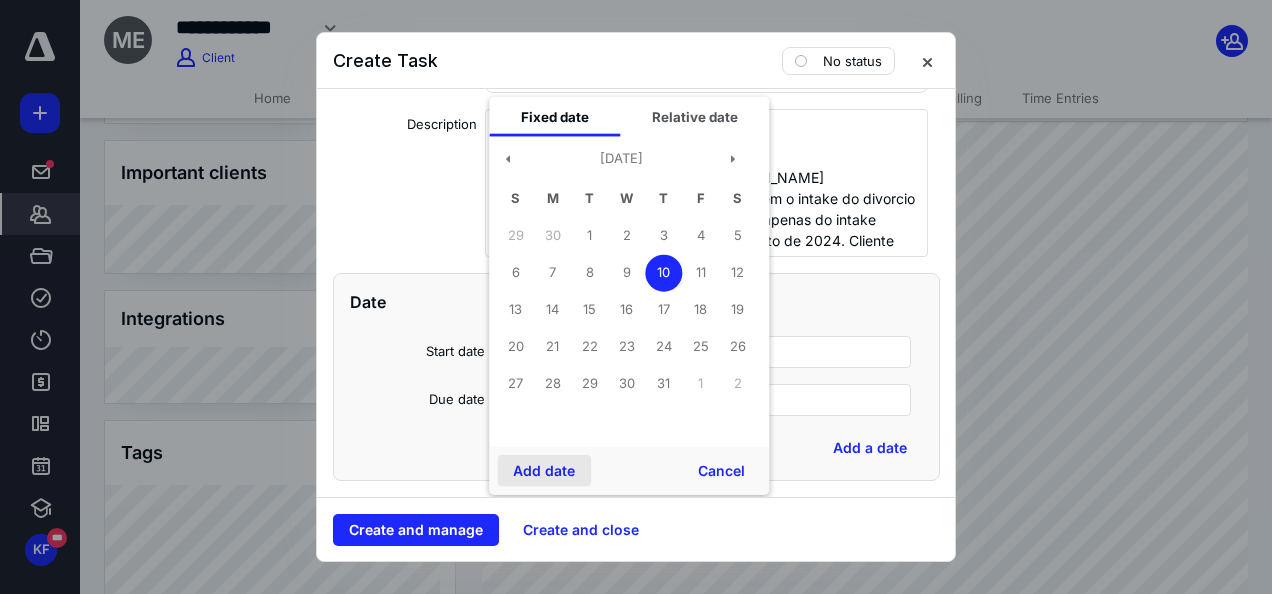 click on "Add date" at bounding box center [544, 471] 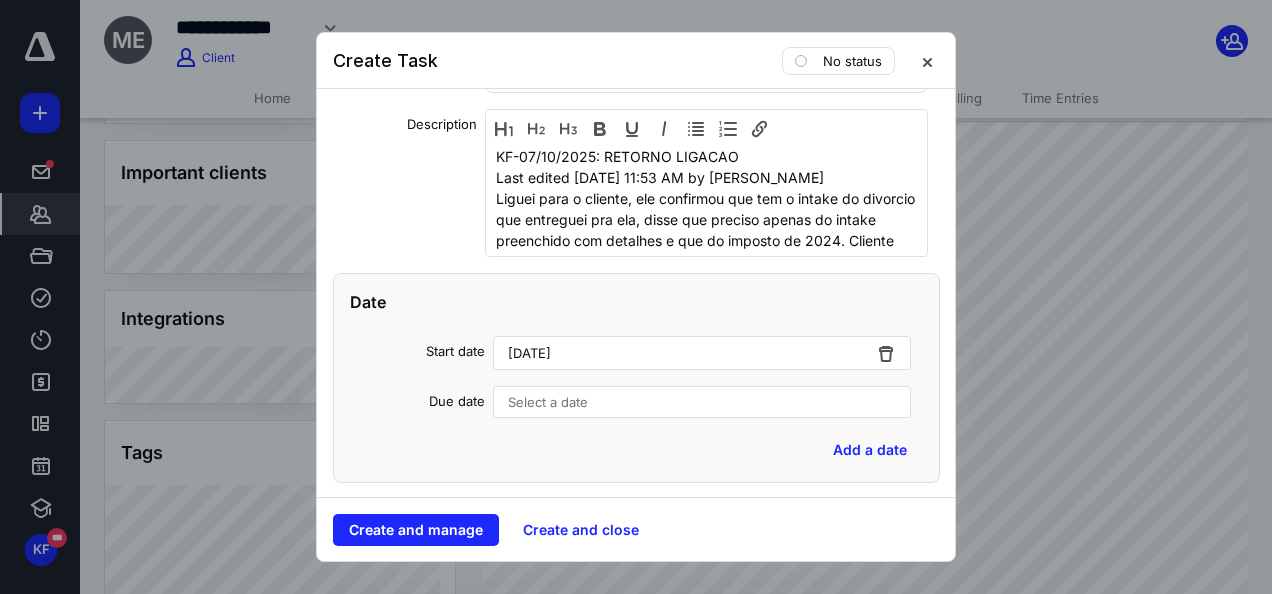 click on "Select a date" at bounding box center (548, 402) 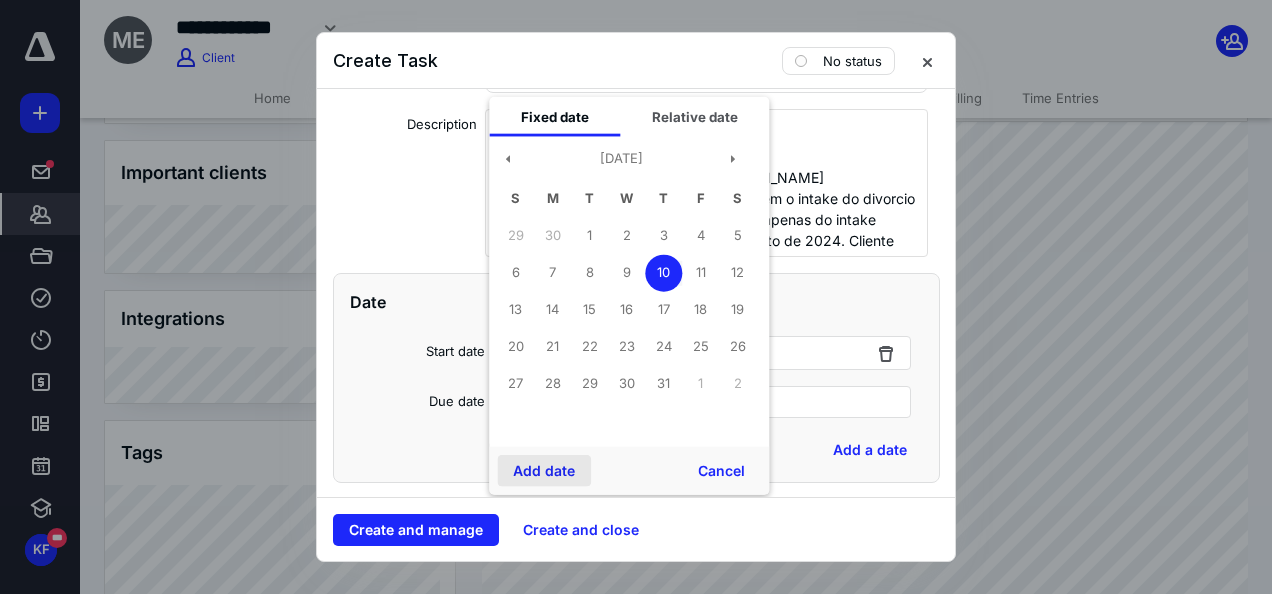 click on "Add date" at bounding box center (544, 471) 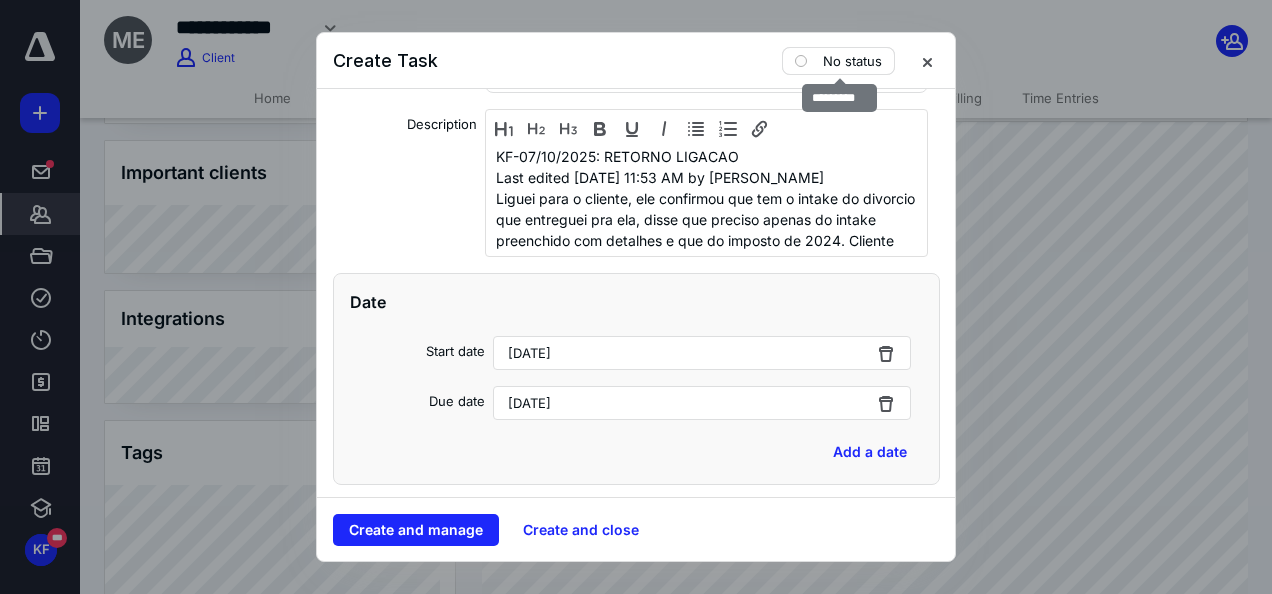 click on "No status" at bounding box center (852, 61) 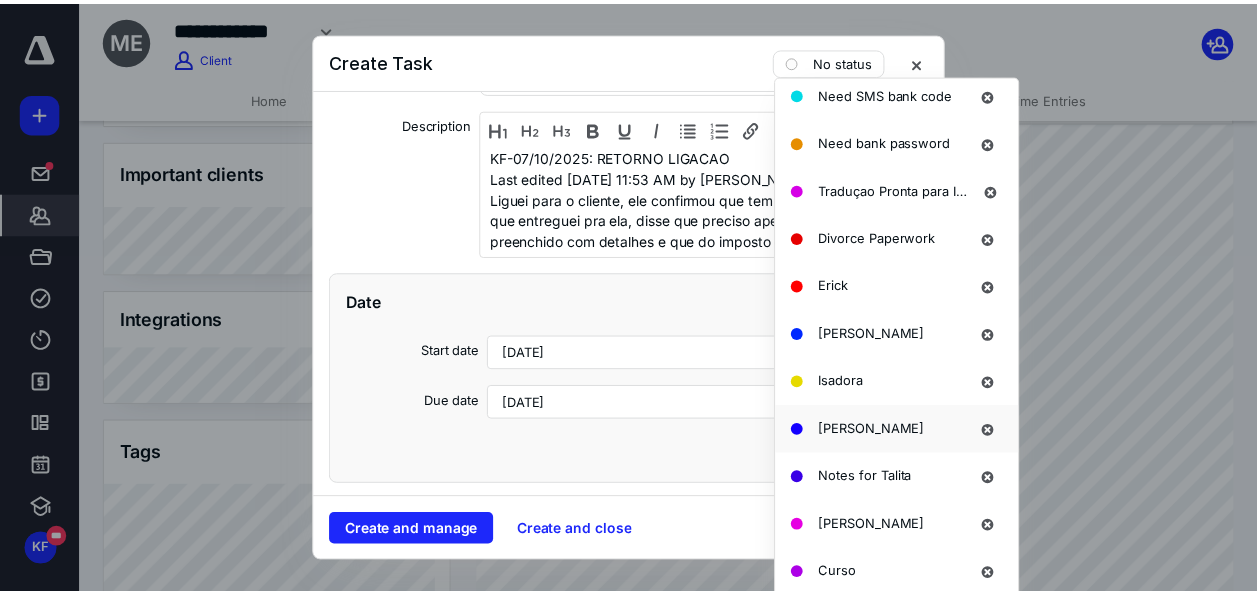 scroll, scrollTop: 1528, scrollLeft: 0, axis: vertical 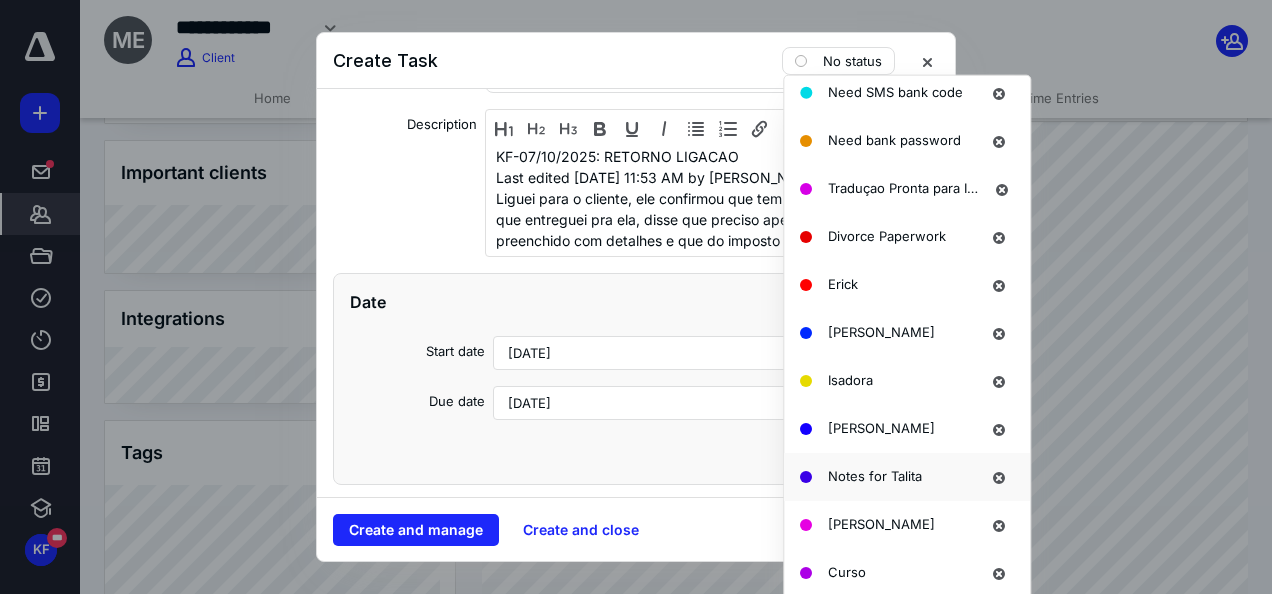 click on "Notes for Talita" at bounding box center [875, 475] 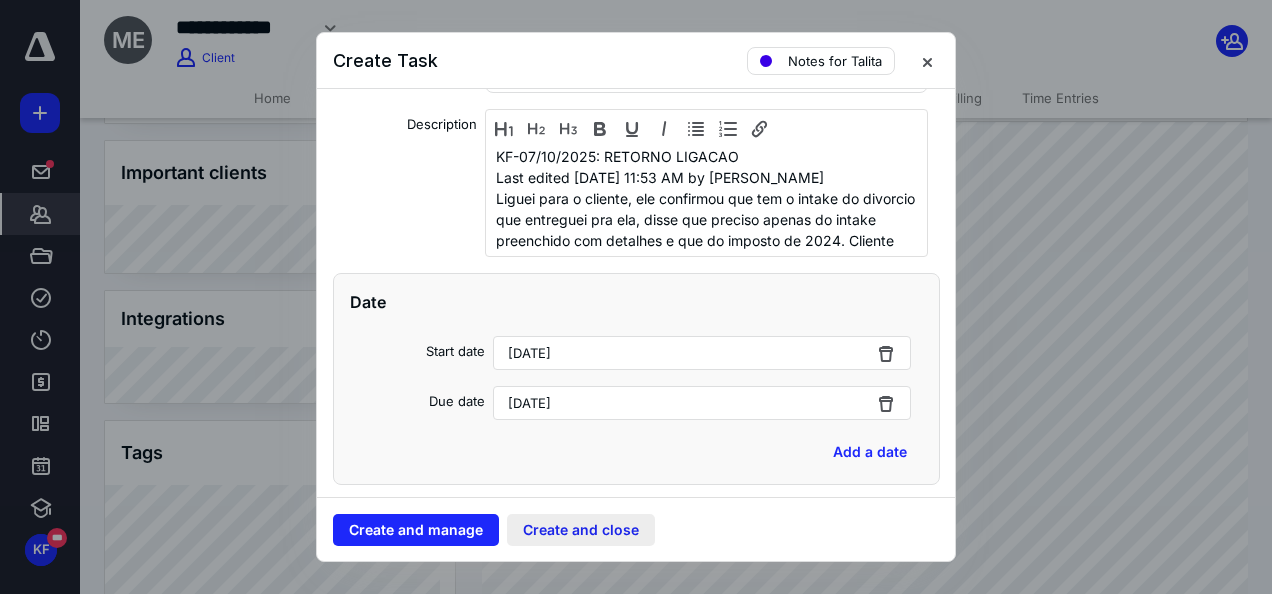 click on "Create and close" at bounding box center (581, 530) 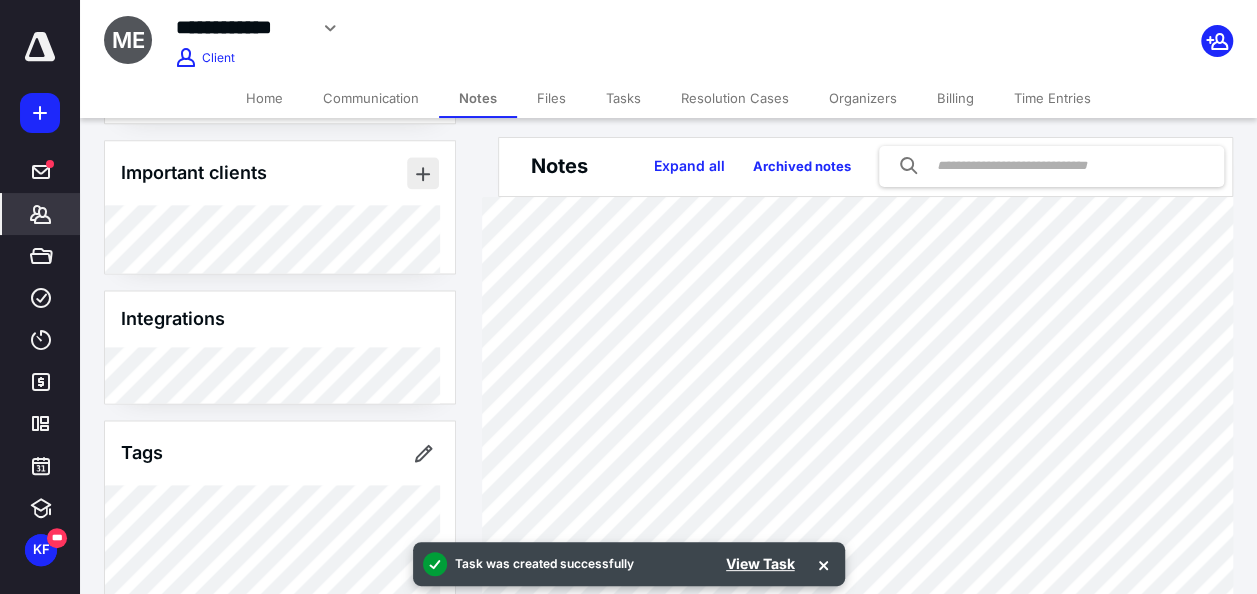 scroll, scrollTop: 0, scrollLeft: 0, axis: both 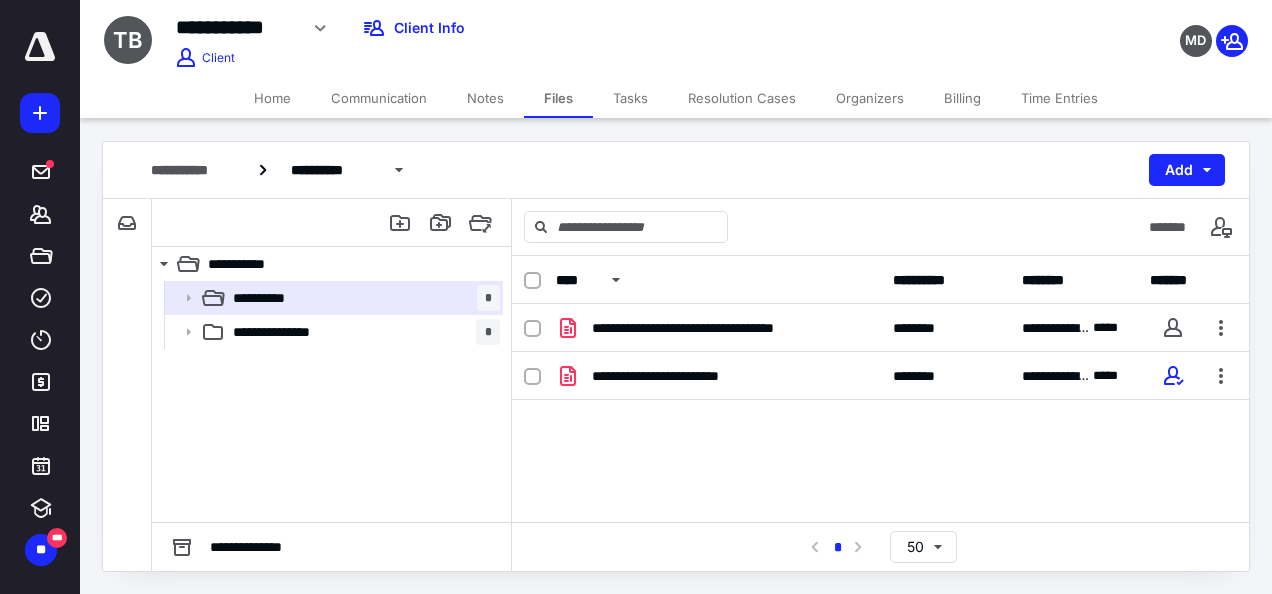 click on "Notes" at bounding box center [485, 98] 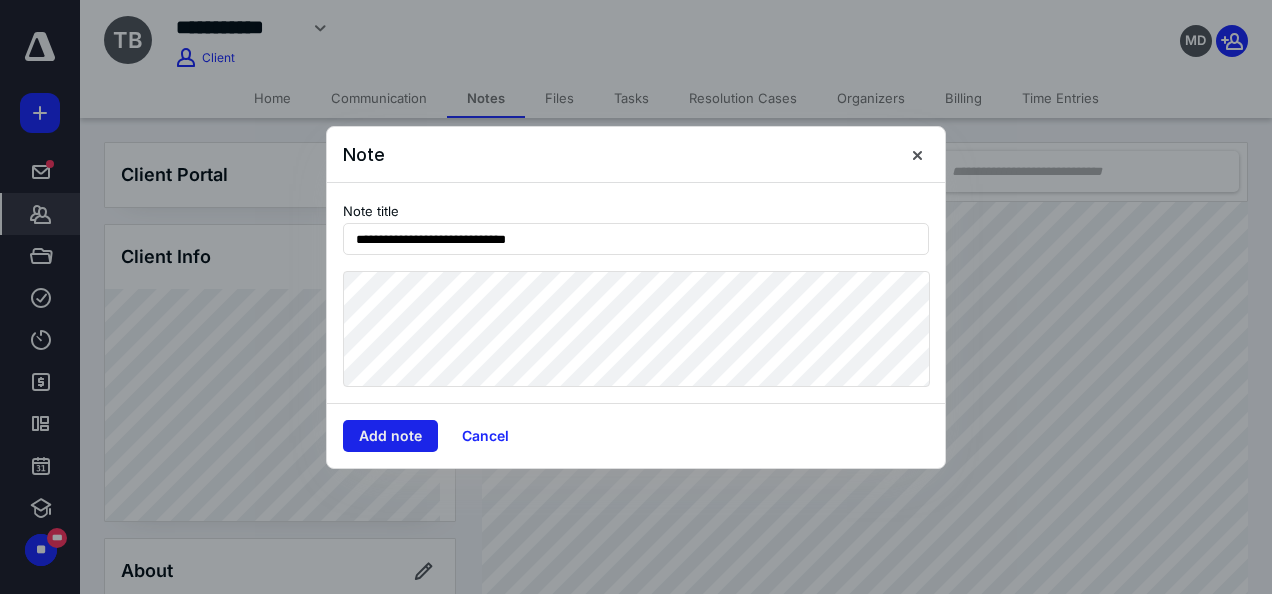 type on "**********" 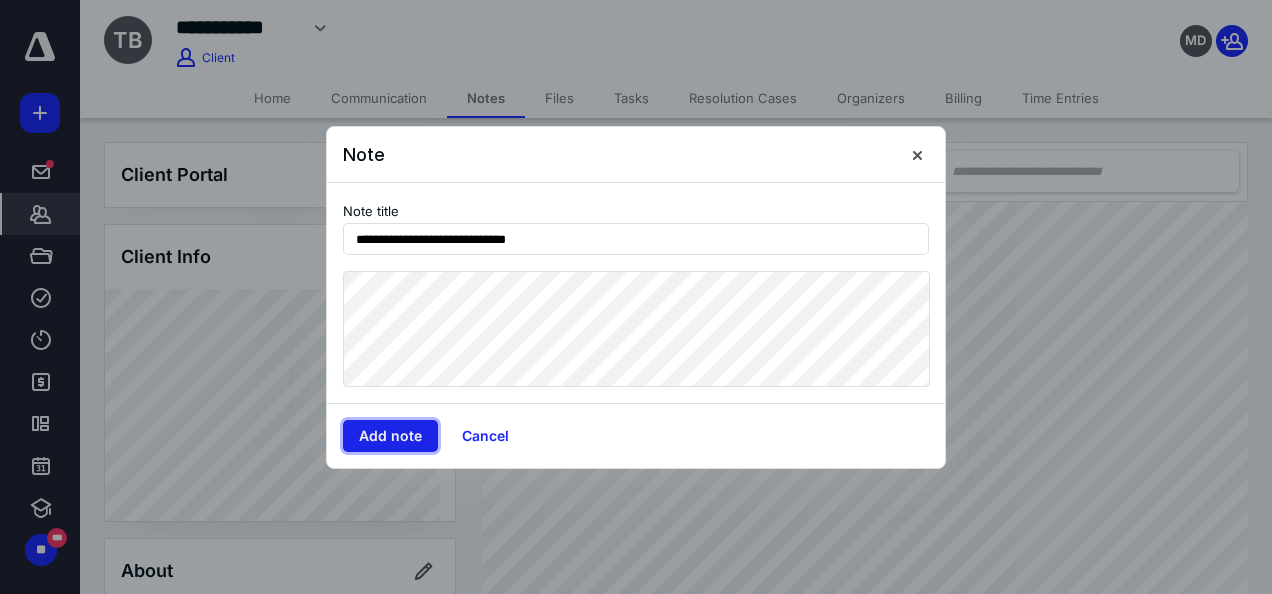 click on "Add note" at bounding box center (390, 436) 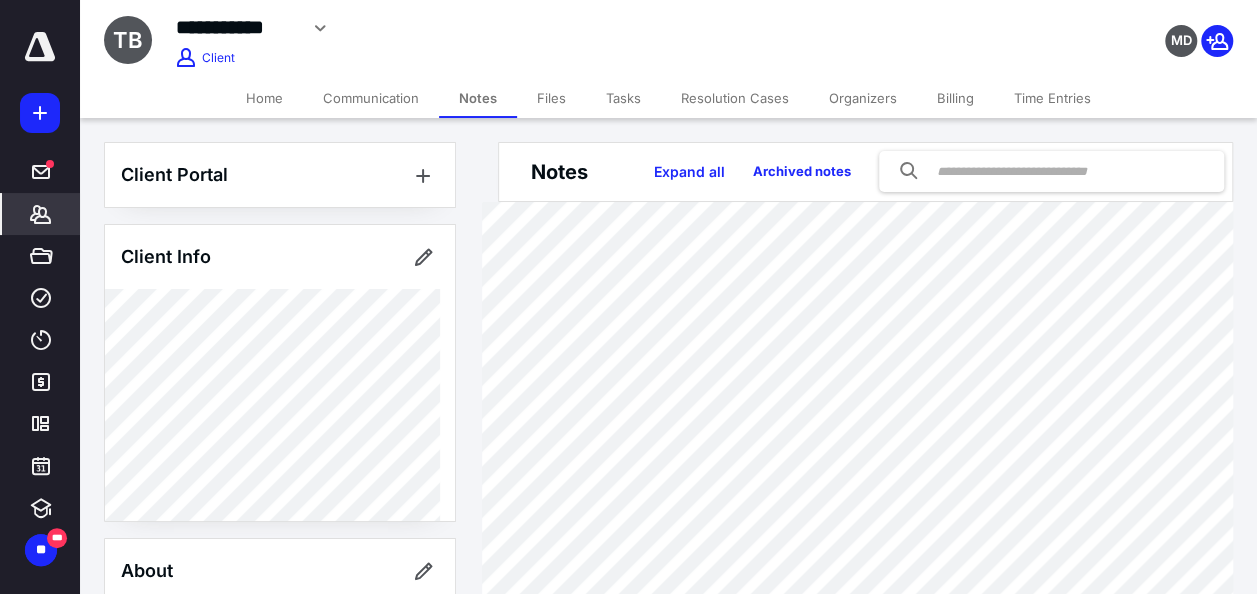 click 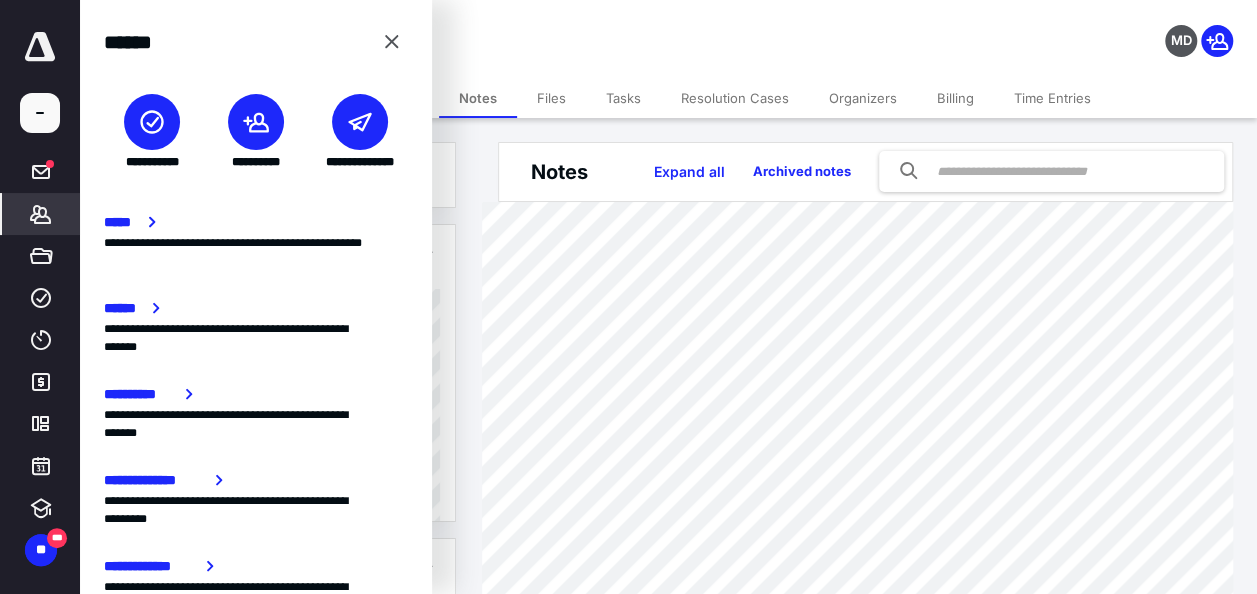 click 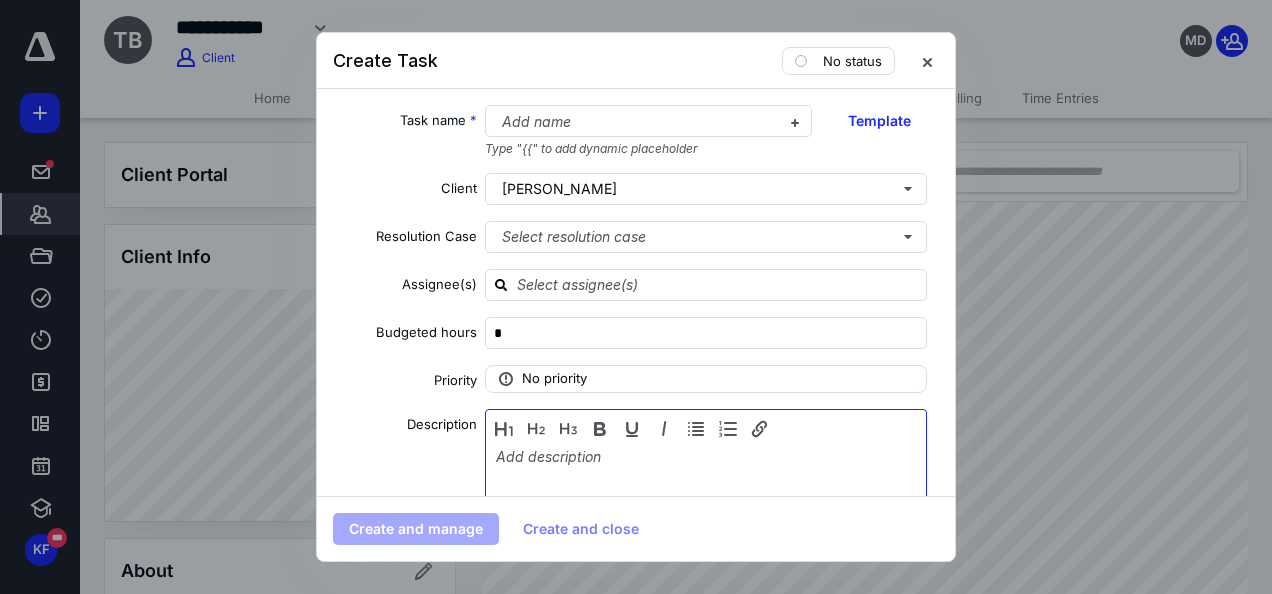 click at bounding box center (706, 498) 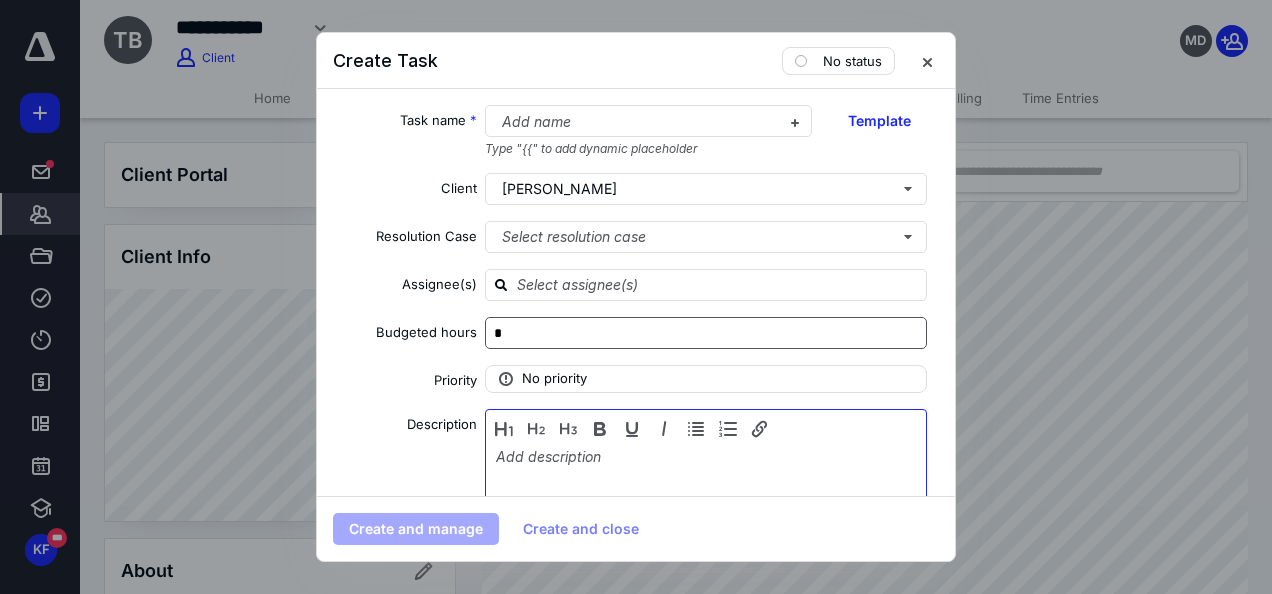 type 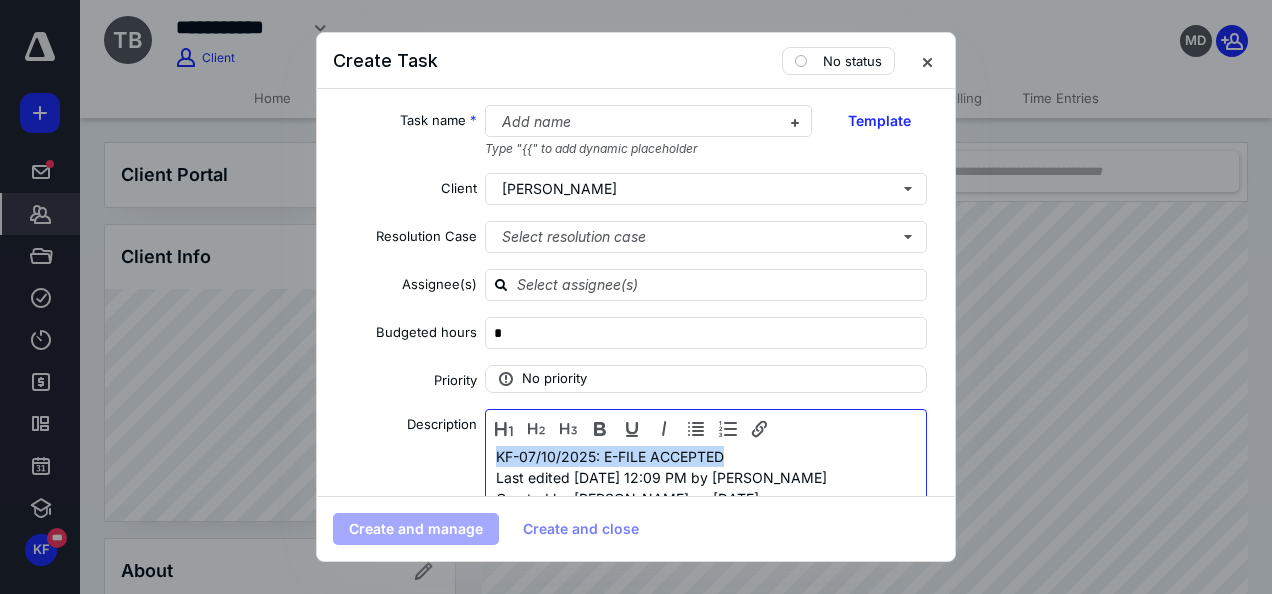 drag, startPoint x: 724, startPoint y: 460, endPoint x: 486, endPoint y: 458, distance: 238.0084 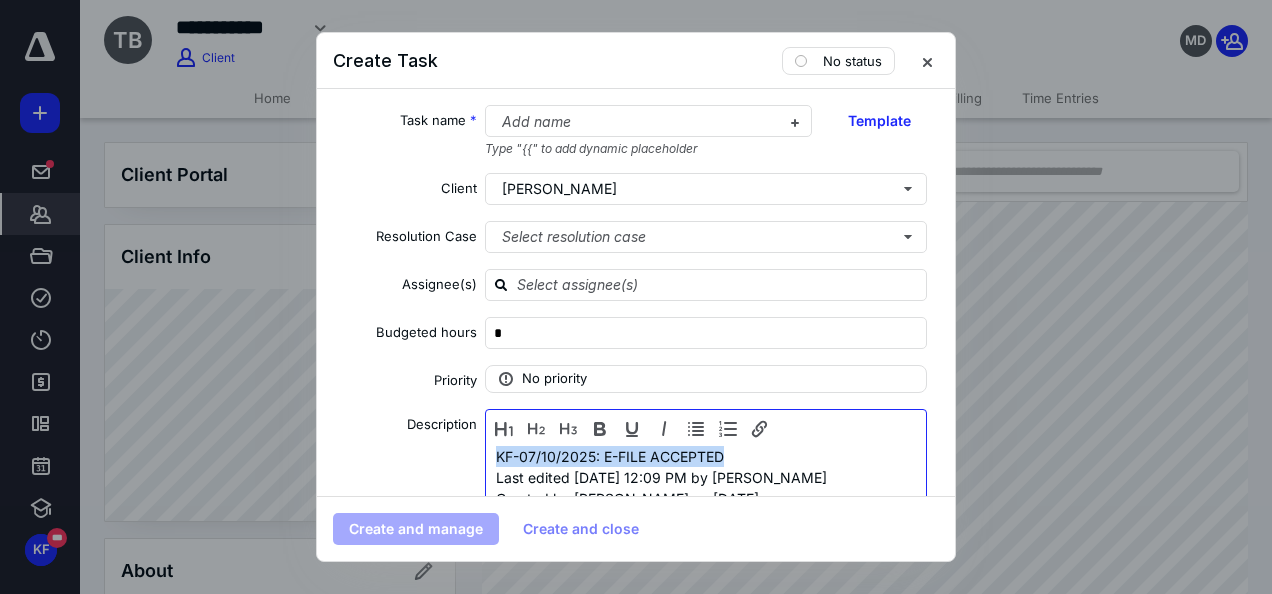 copy on "KF-07/10/2025: E-FILE ACCEPTED" 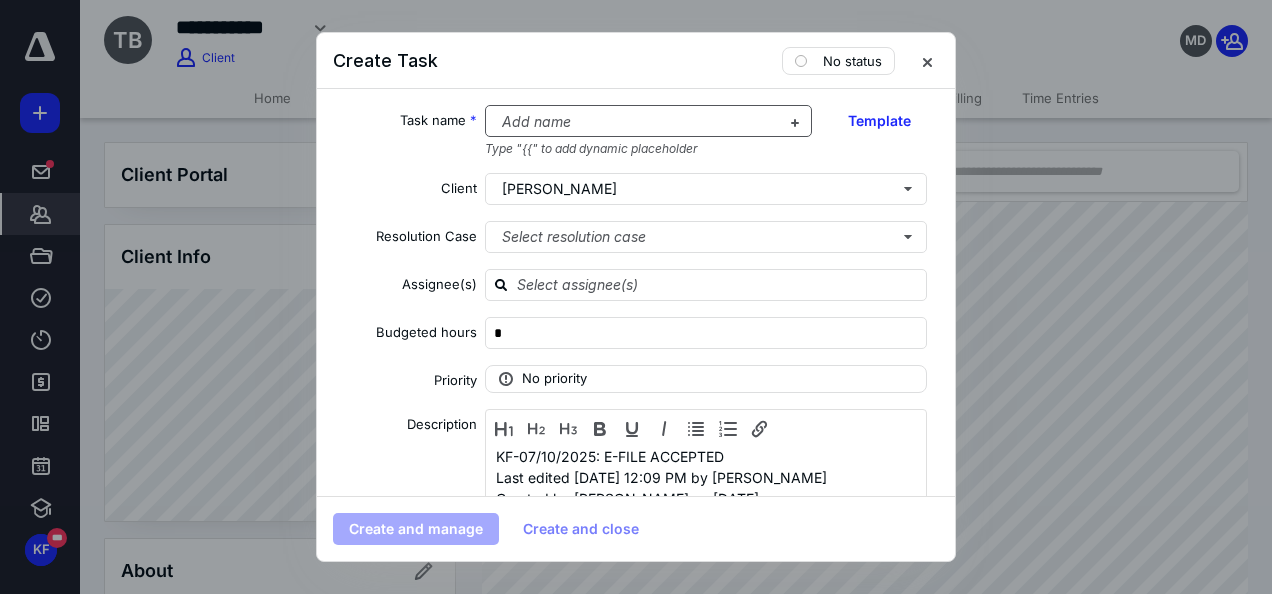 click at bounding box center (637, 122) 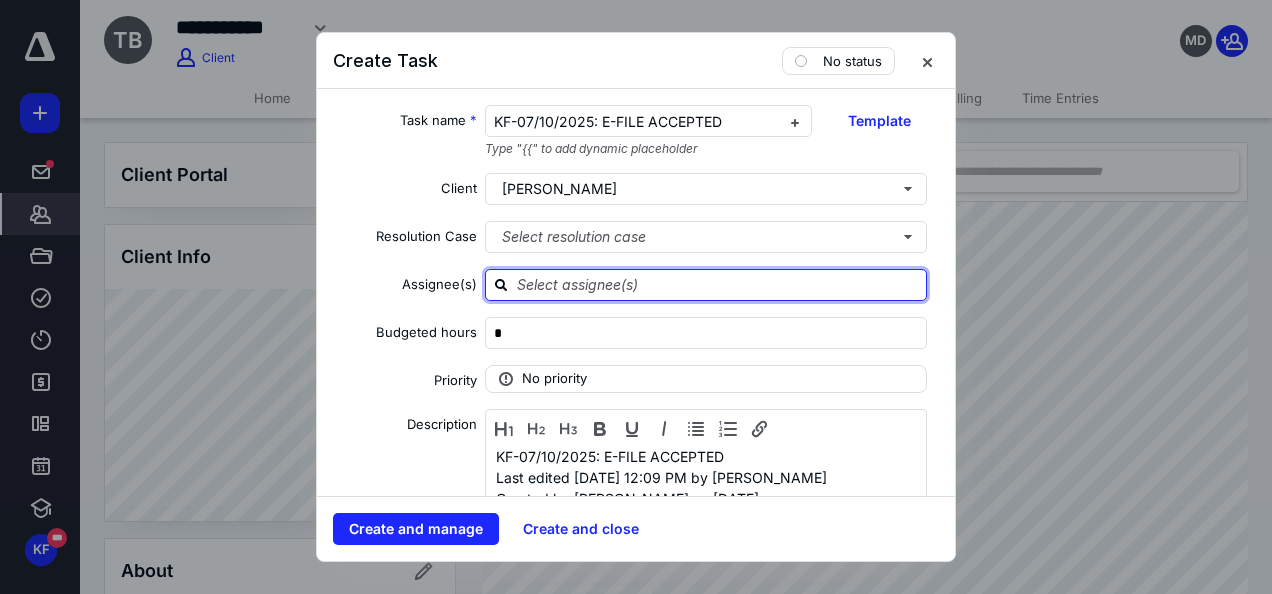 click at bounding box center (718, 284) 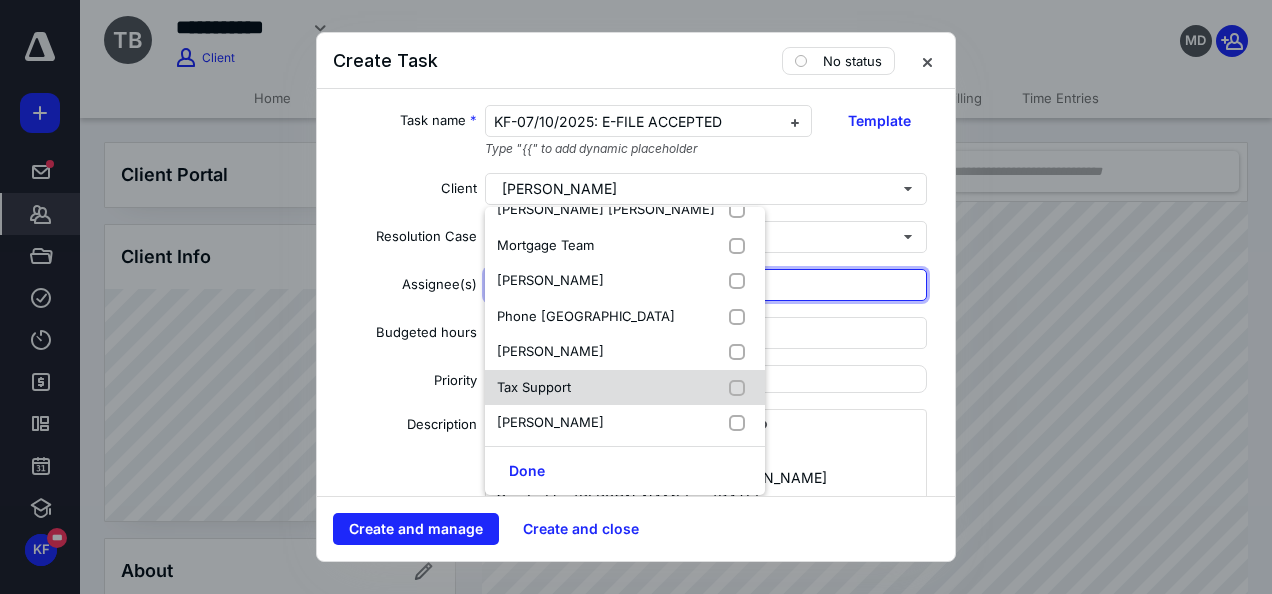 scroll, scrollTop: 309, scrollLeft: 0, axis: vertical 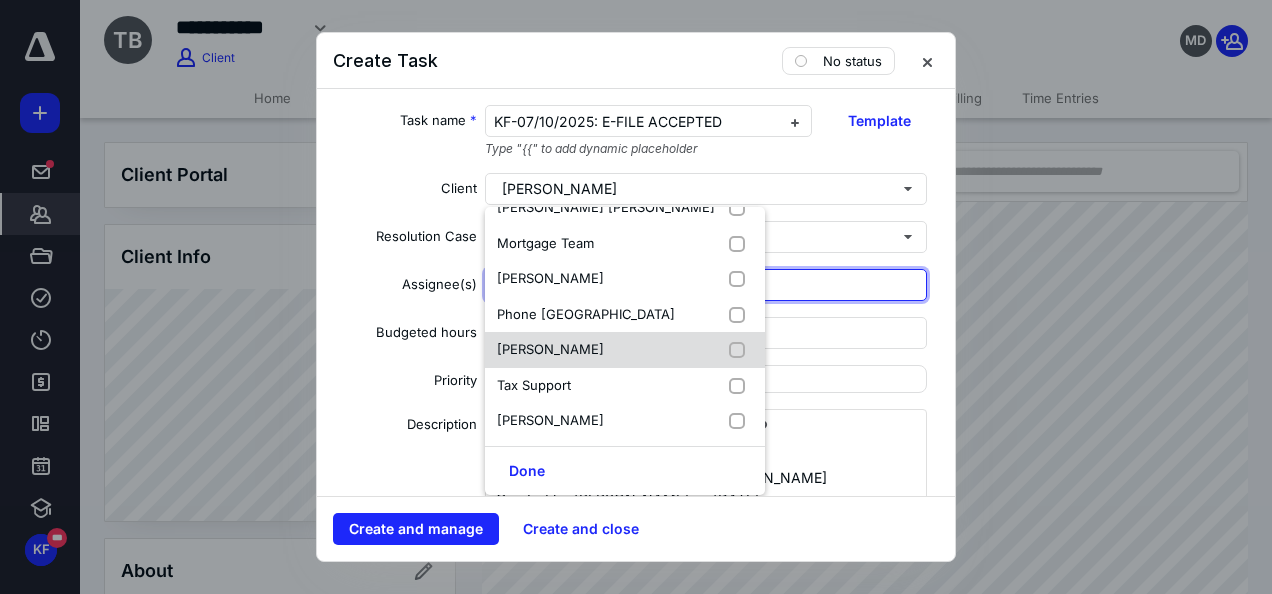 click on "[PERSON_NAME]" at bounding box center (550, 349) 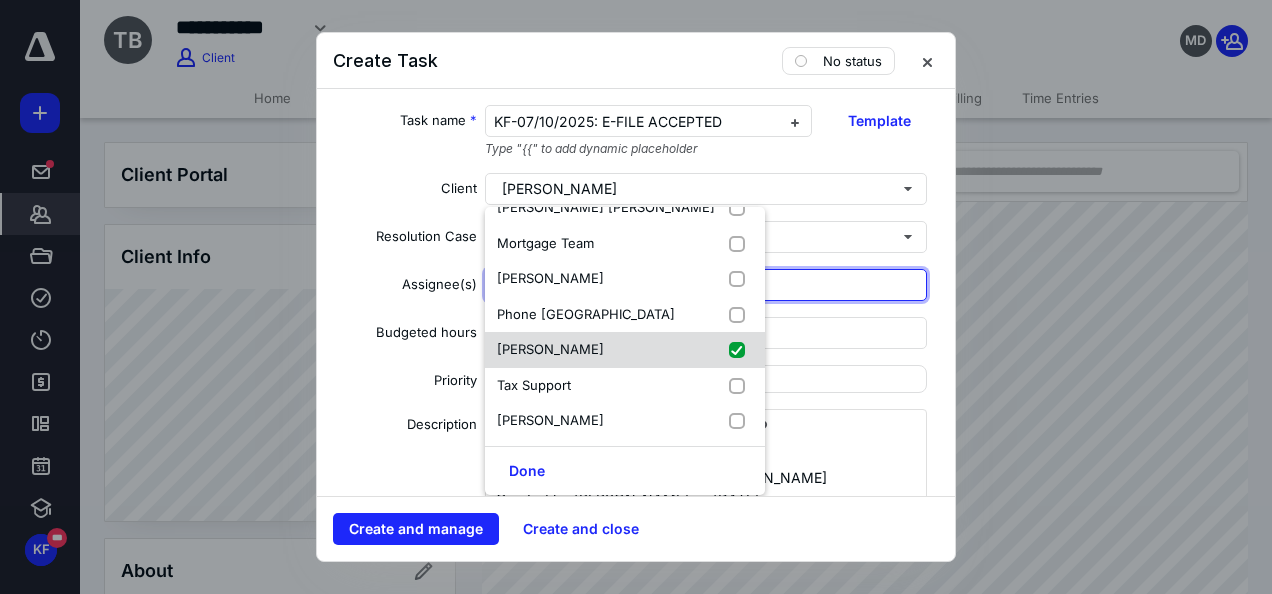 checkbox on "true" 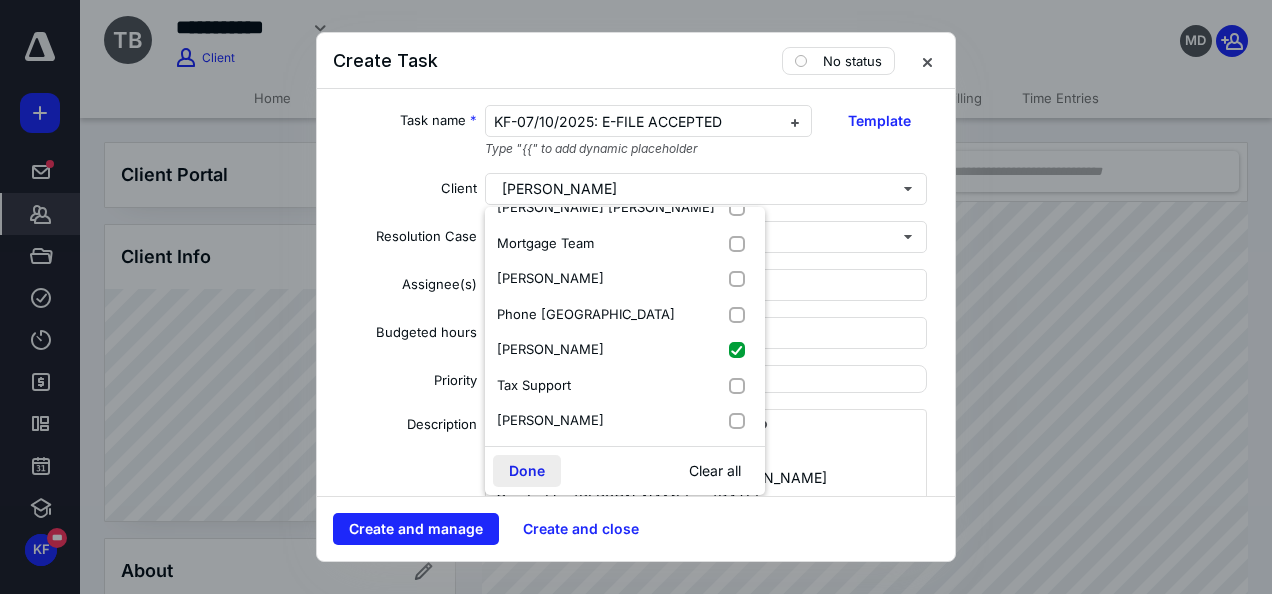 click on "Done" at bounding box center [527, 471] 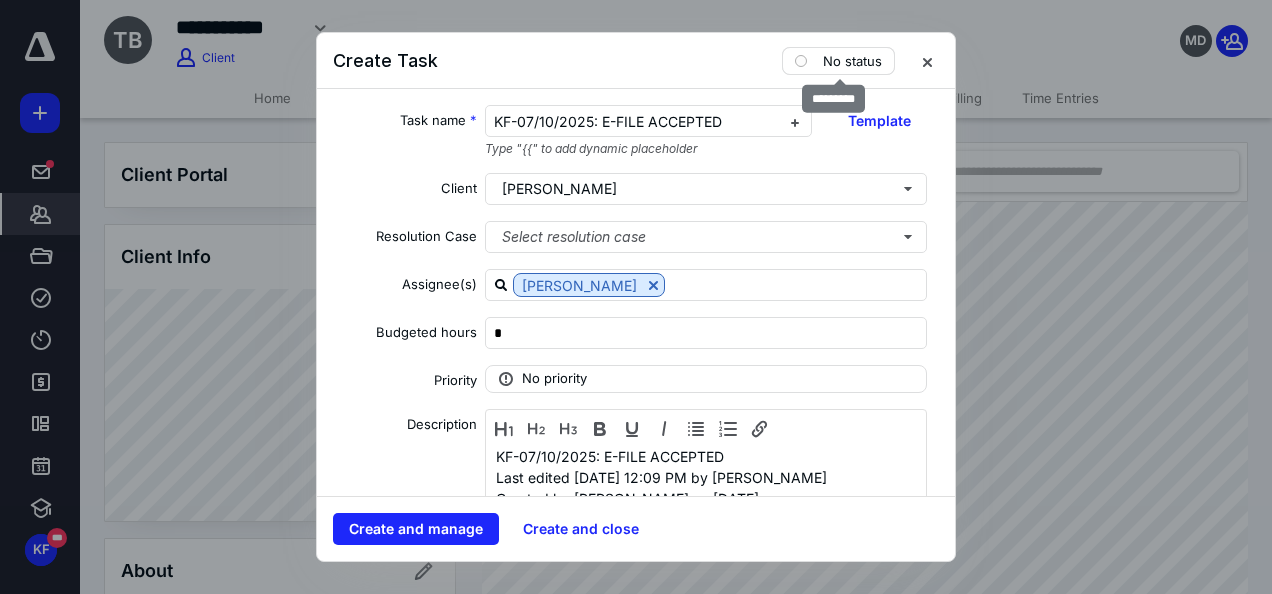 click on "No status" at bounding box center [852, 61] 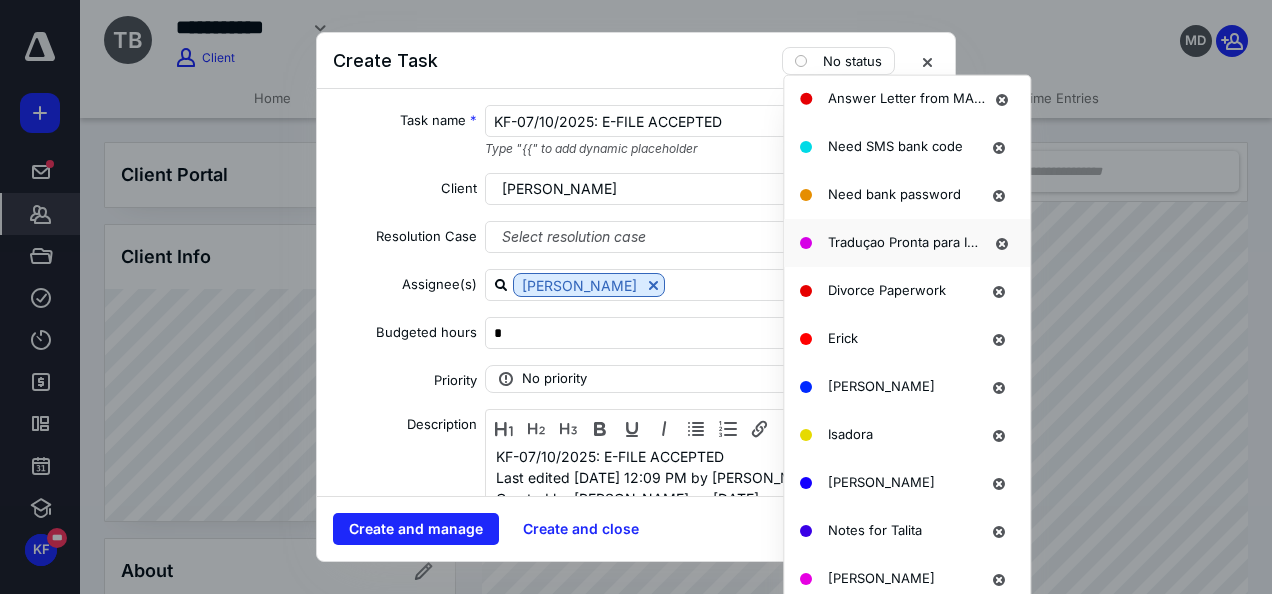 scroll, scrollTop: 1528, scrollLeft: 0, axis: vertical 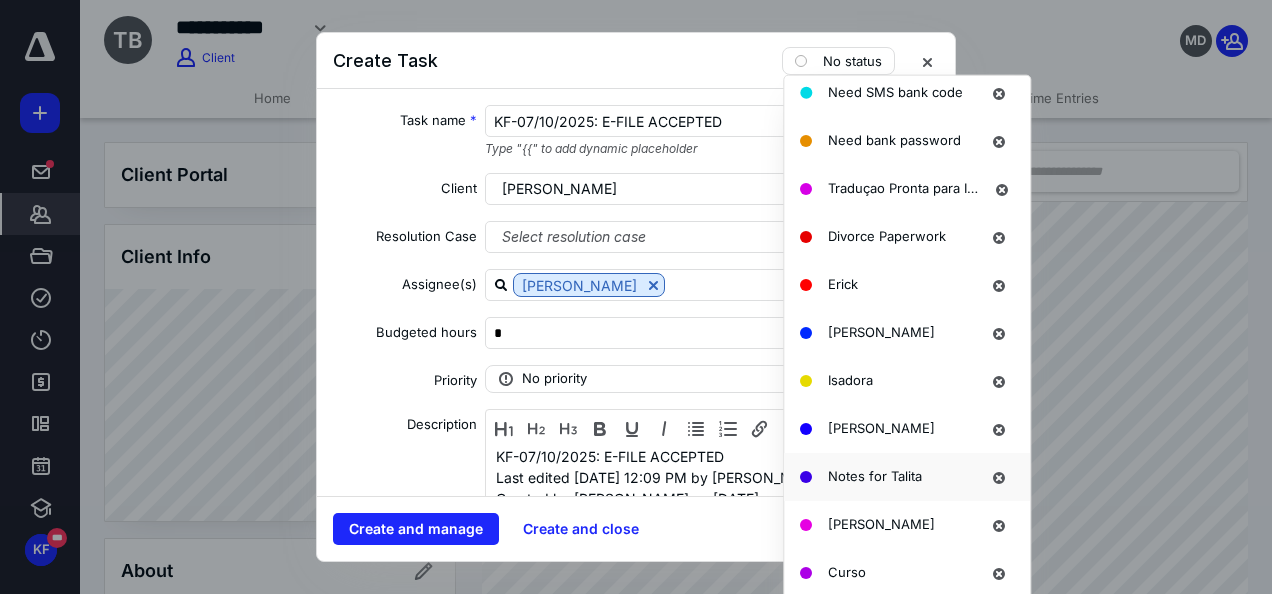 click on "Notes for Talita" at bounding box center (875, 475) 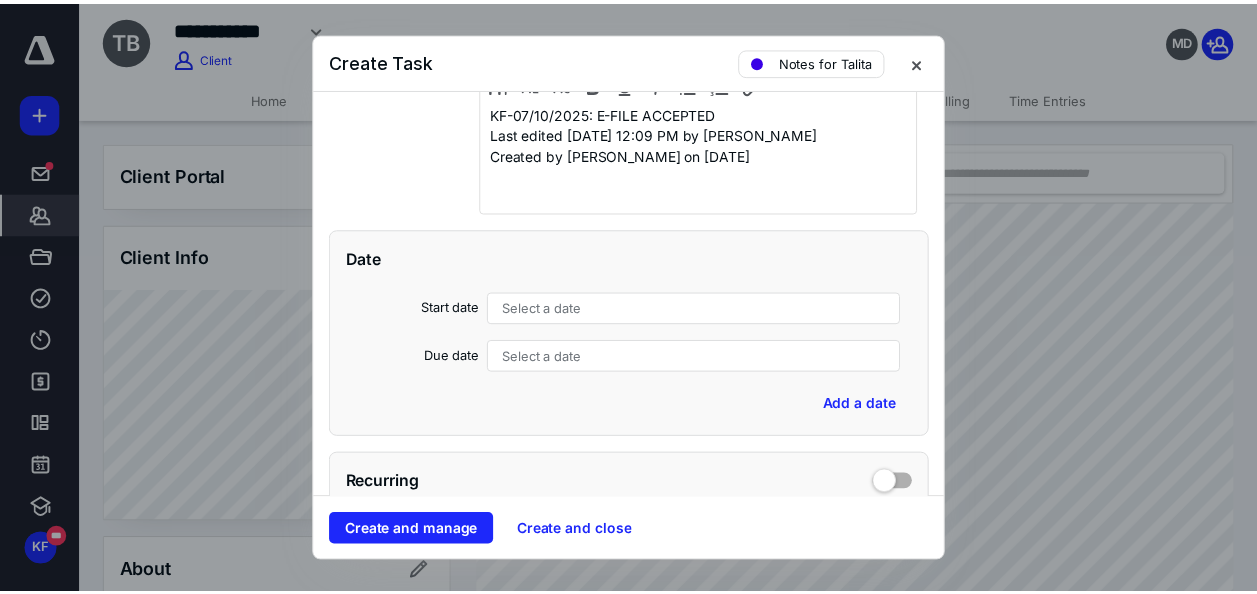 scroll, scrollTop: 400, scrollLeft: 0, axis: vertical 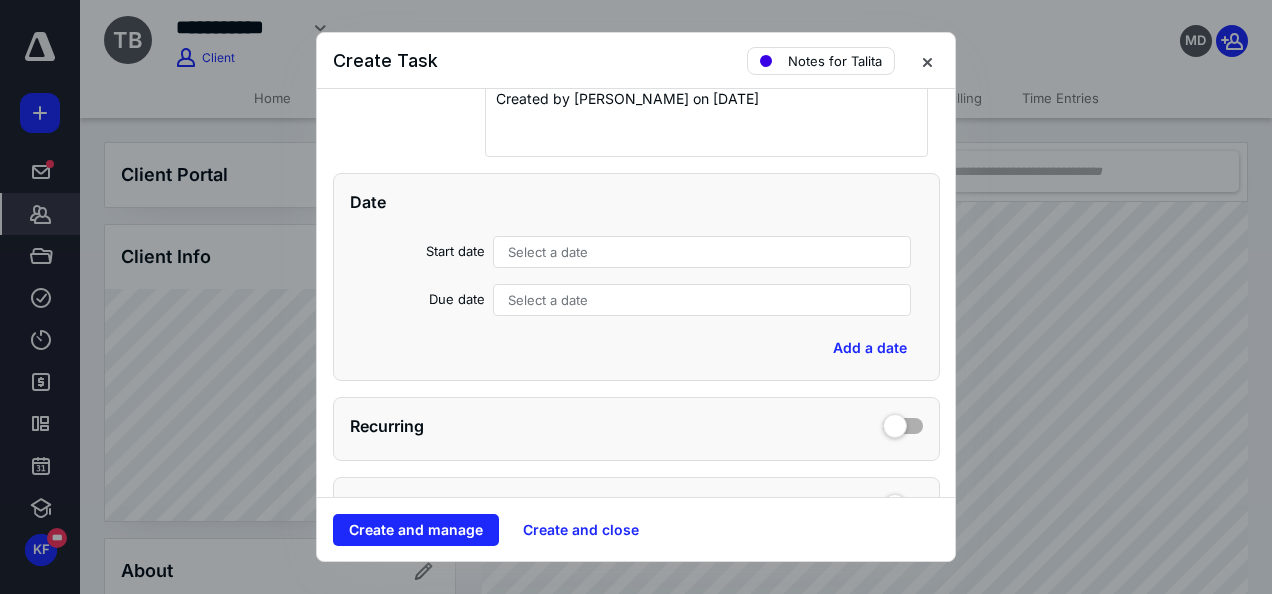 click on "Select a date" at bounding box center (702, 252) 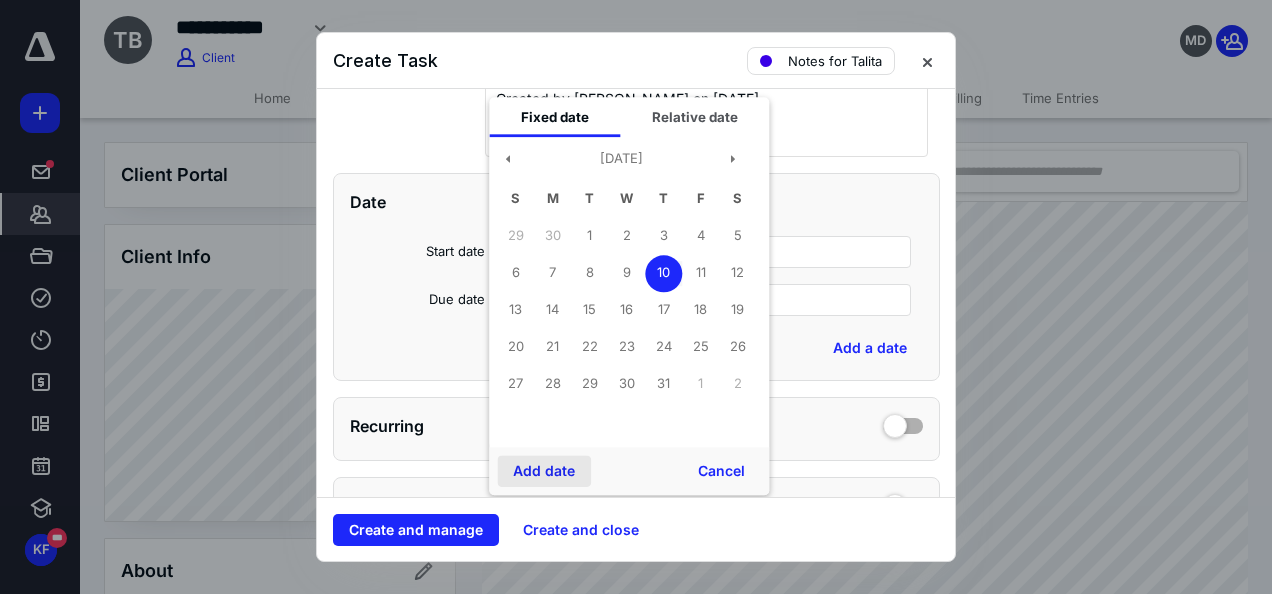 click on "Add date" at bounding box center [544, 471] 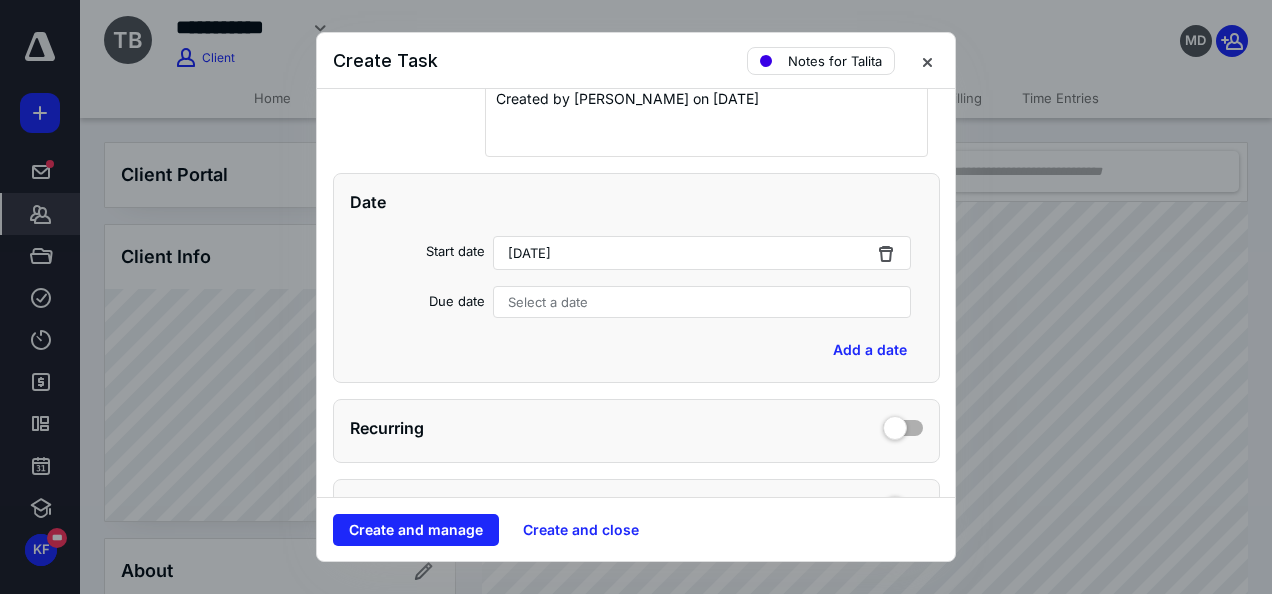 click on "Select a date" at bounding box center [548, 302] 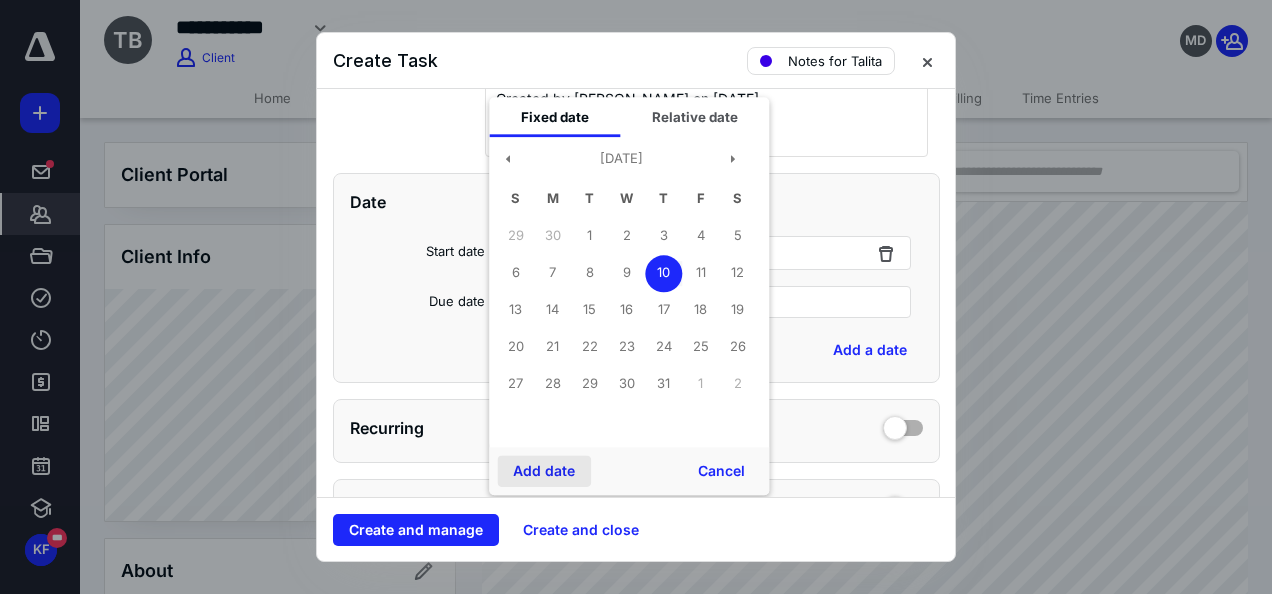 click on "Add date" at bounding box center [544, 471] 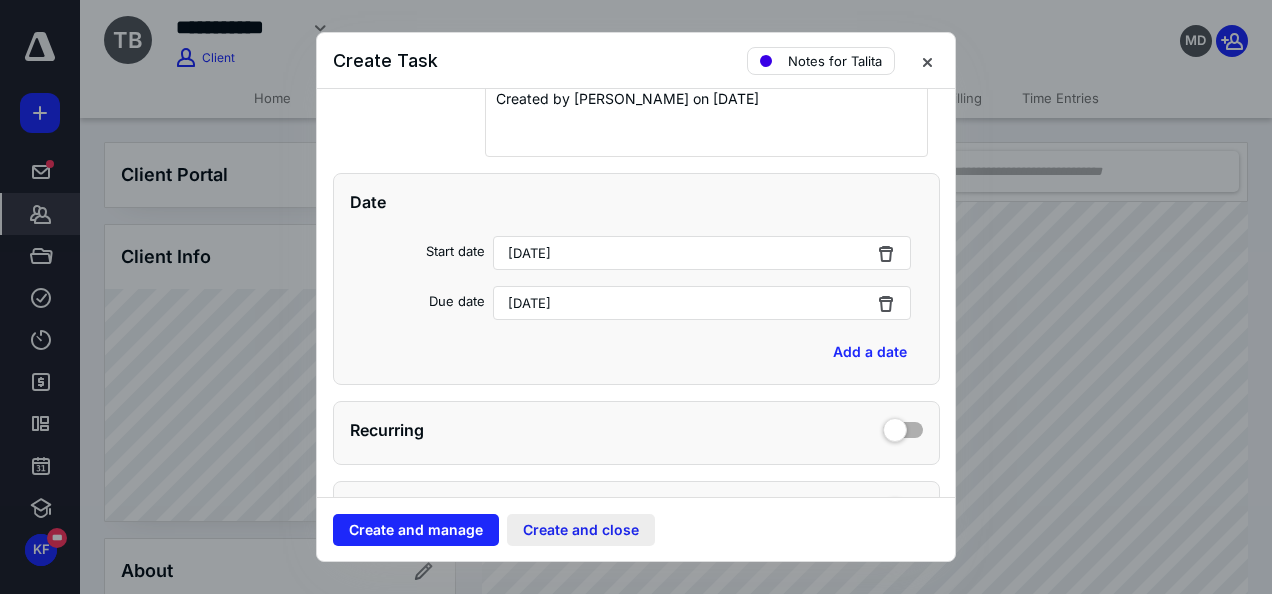 click on "Create and close" at bounding box center [581, 530] 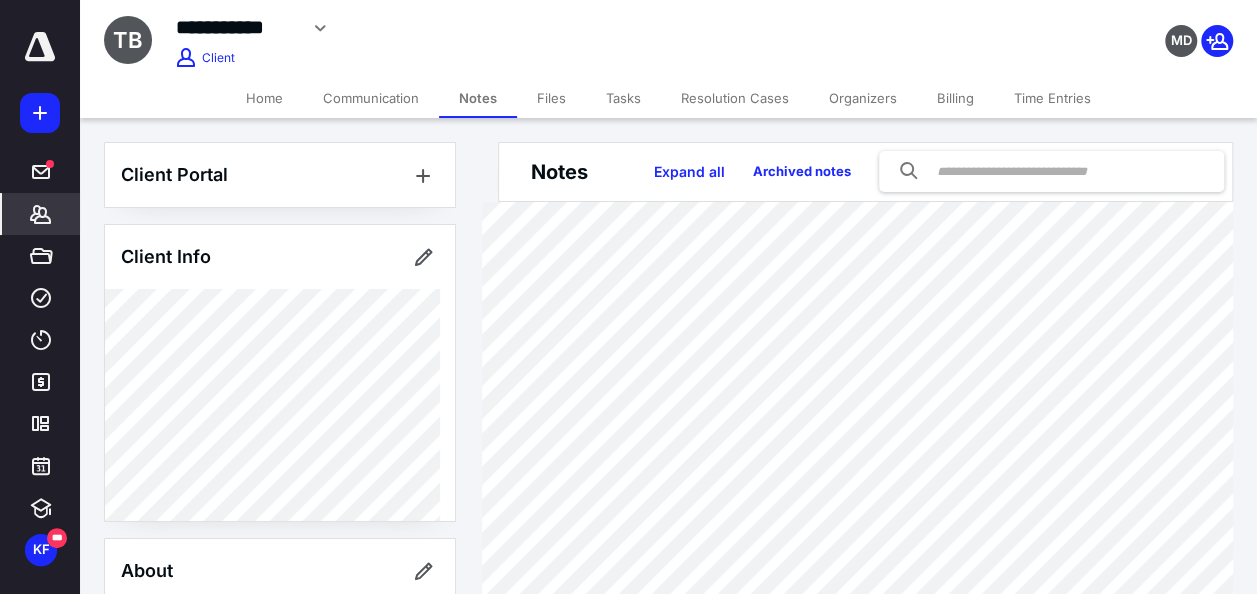 click 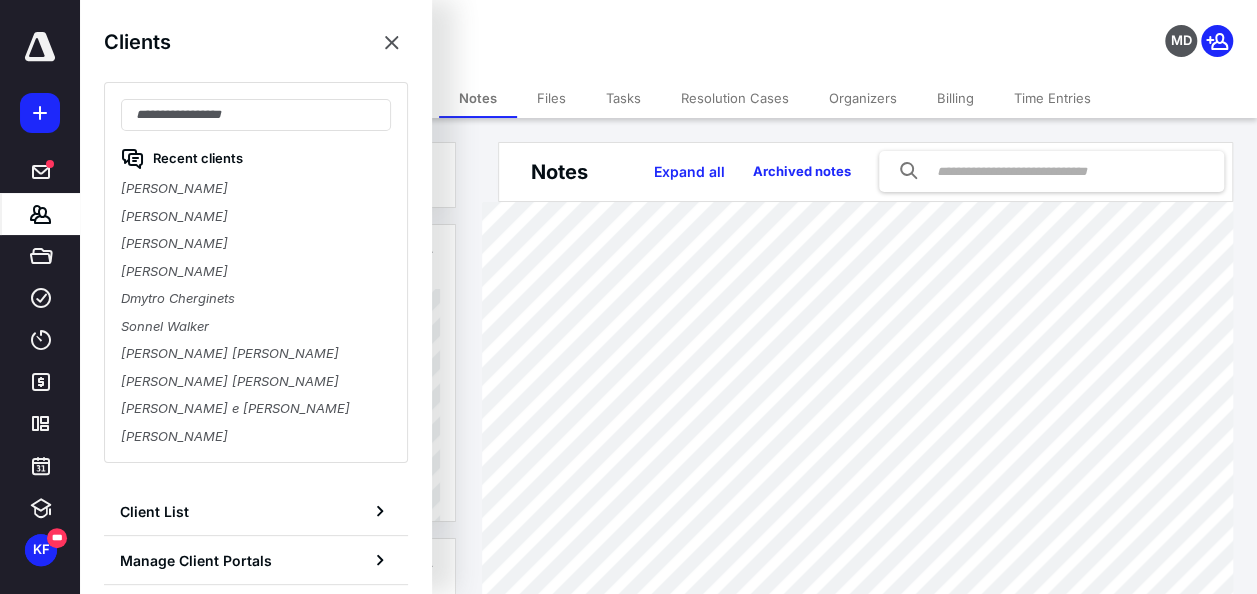 type on "*" 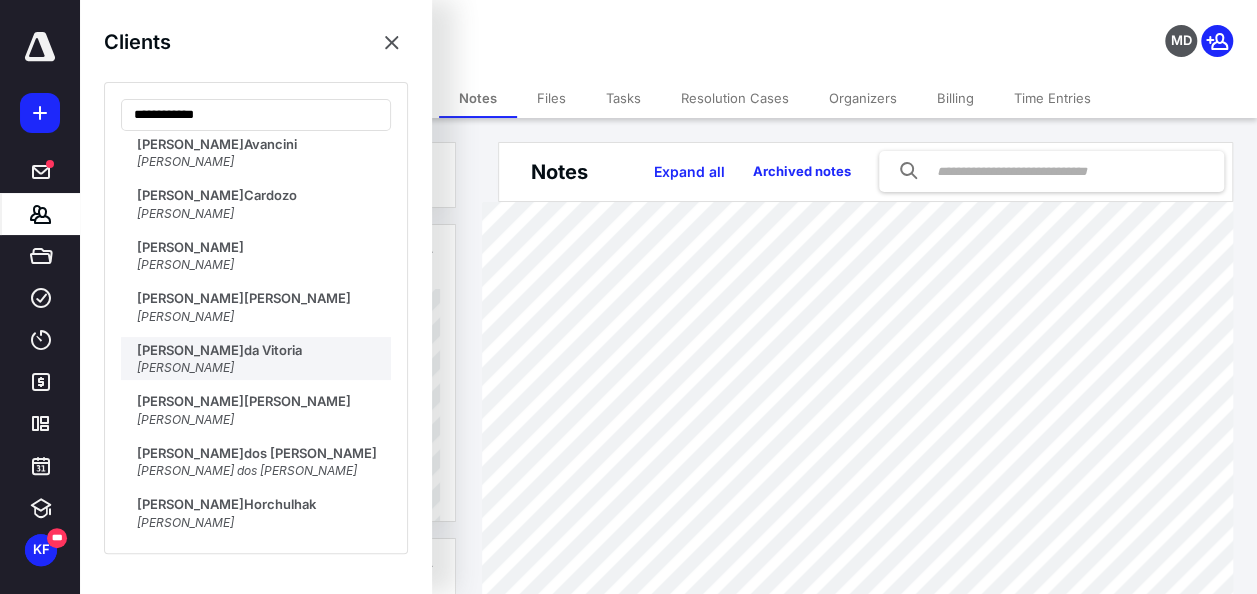 scroll, scrollTop: 0, scrollLeft: 0, axis: both 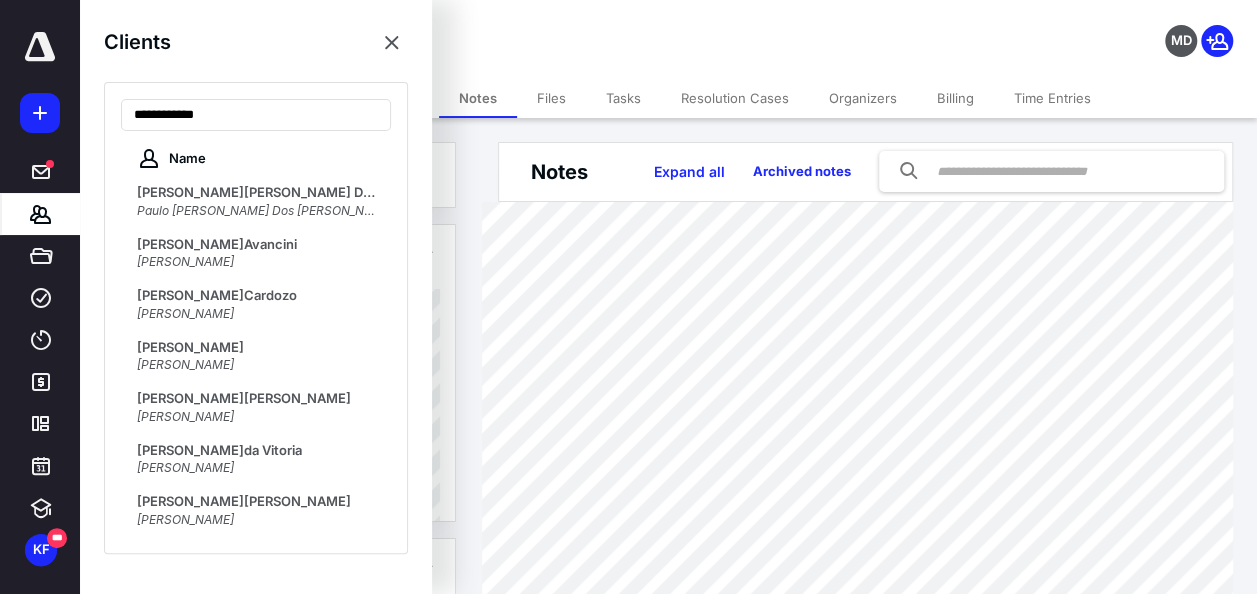 type on "**********" 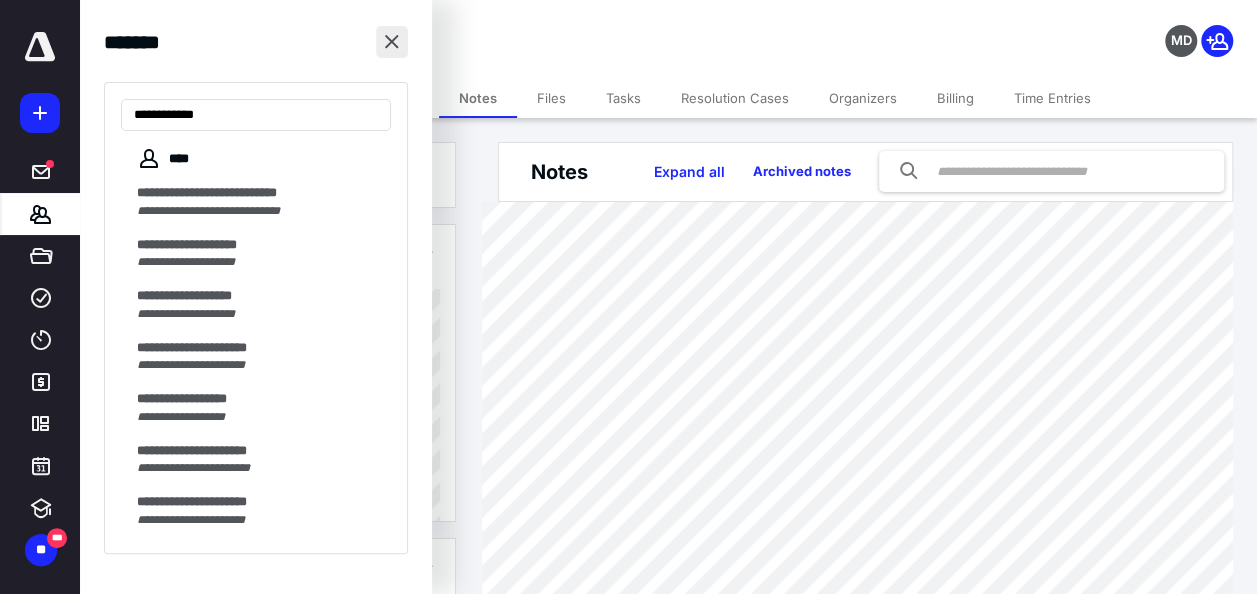 scroll, scrollTop: 0, scrollLeft: 0, axis: both 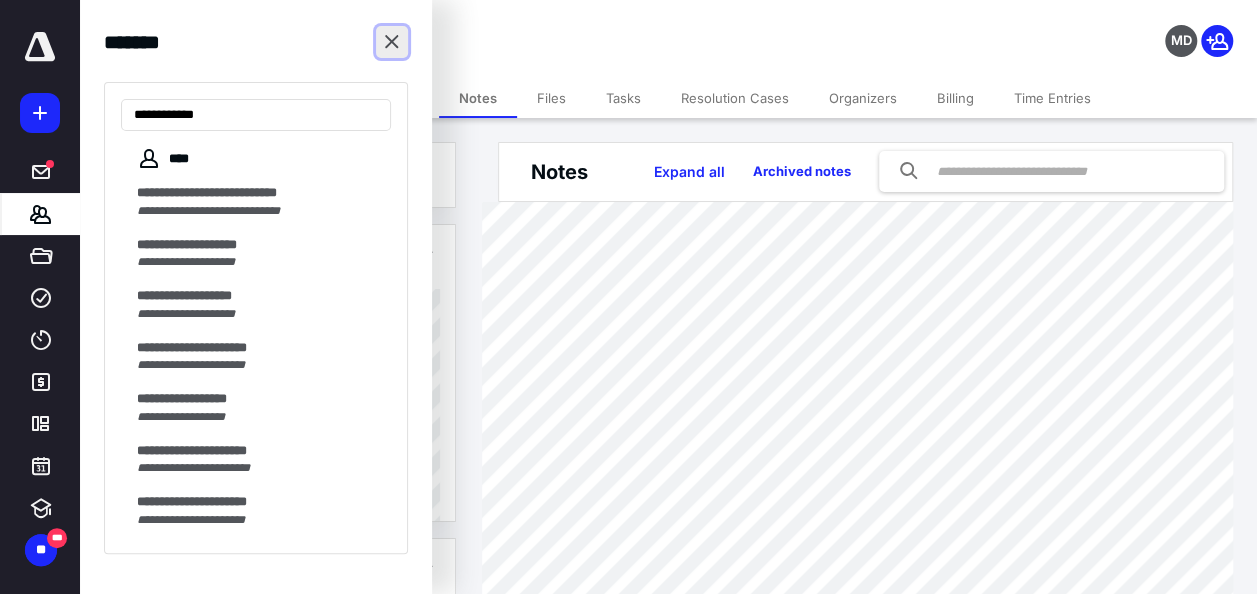 click at bounding box center [392, 42] 